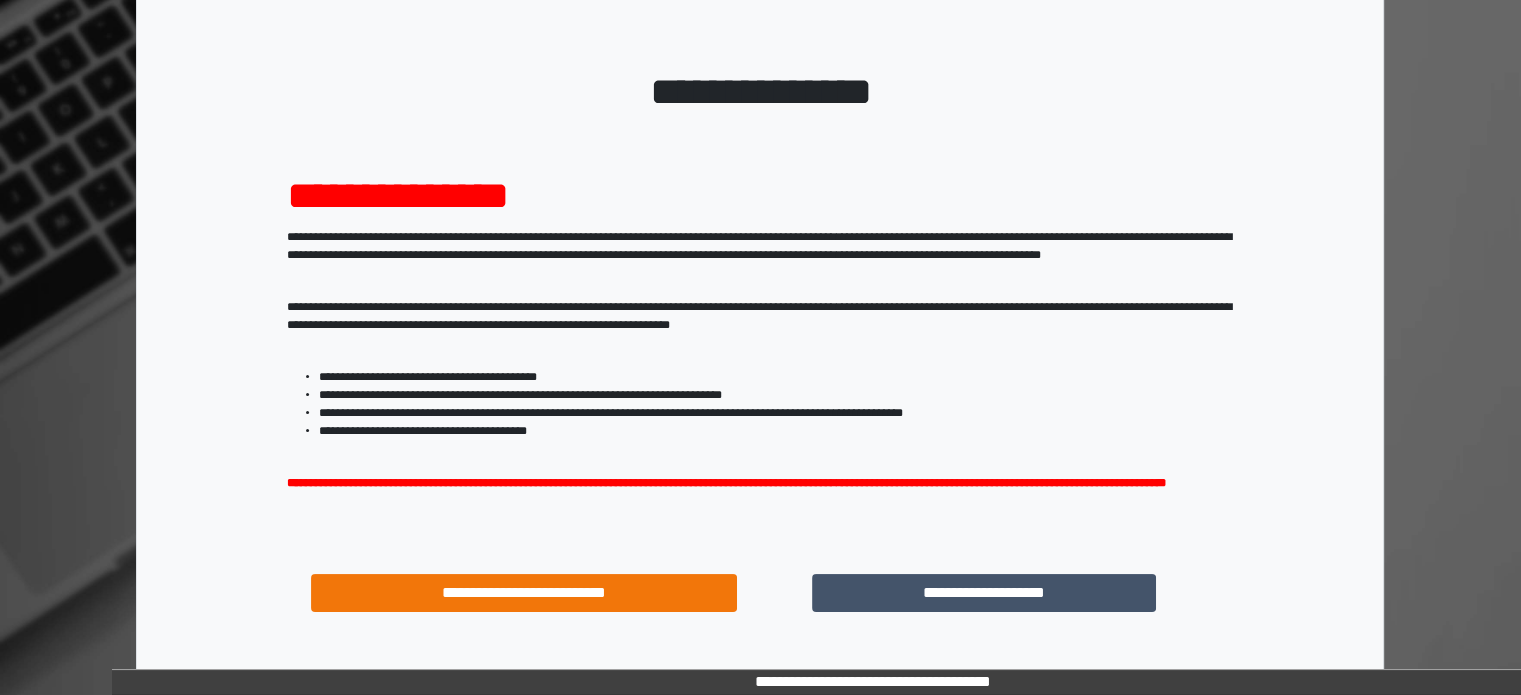 scroll, scrollTop: 214, scrollLeft: 0, axis: vertical 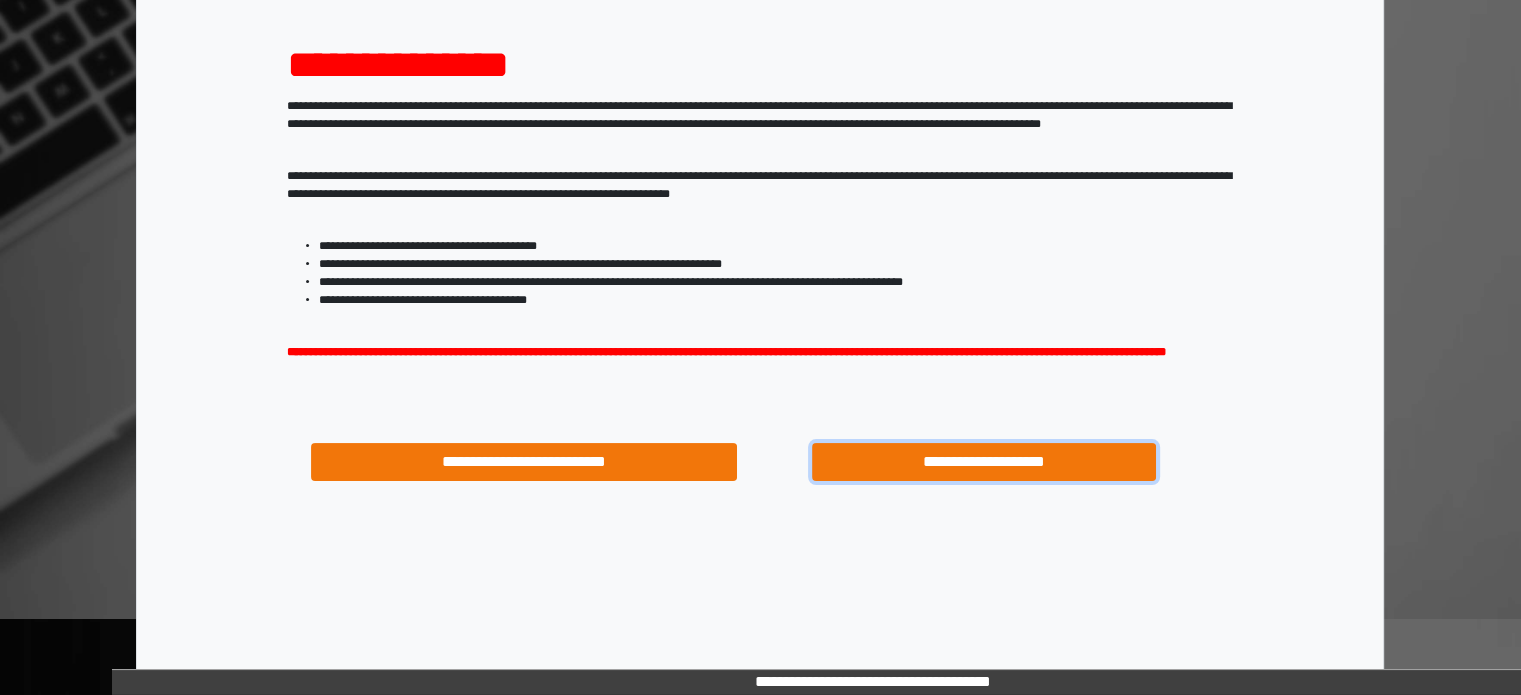 click on "**********" at bounding box center [984, 462] 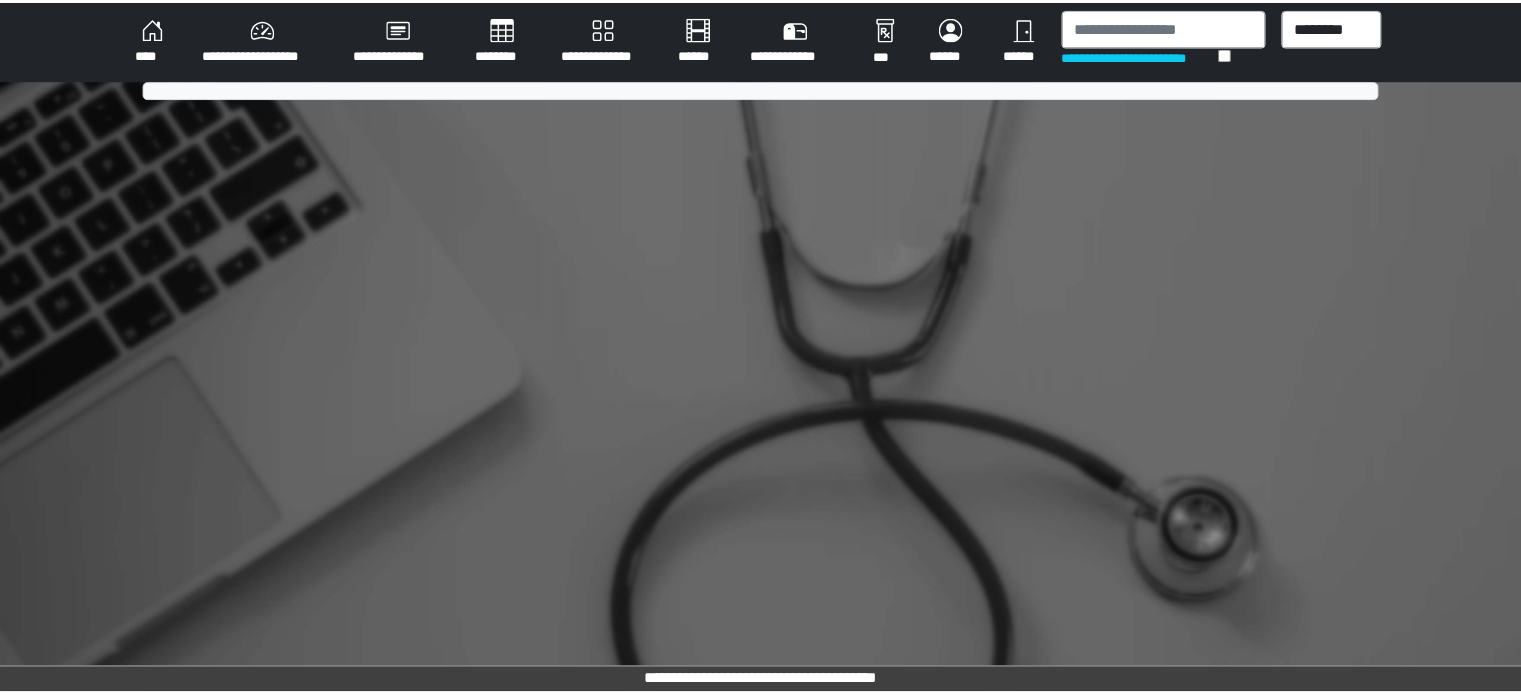 scroll, scrollTop: 0, scrollLeft: 0, axis: both 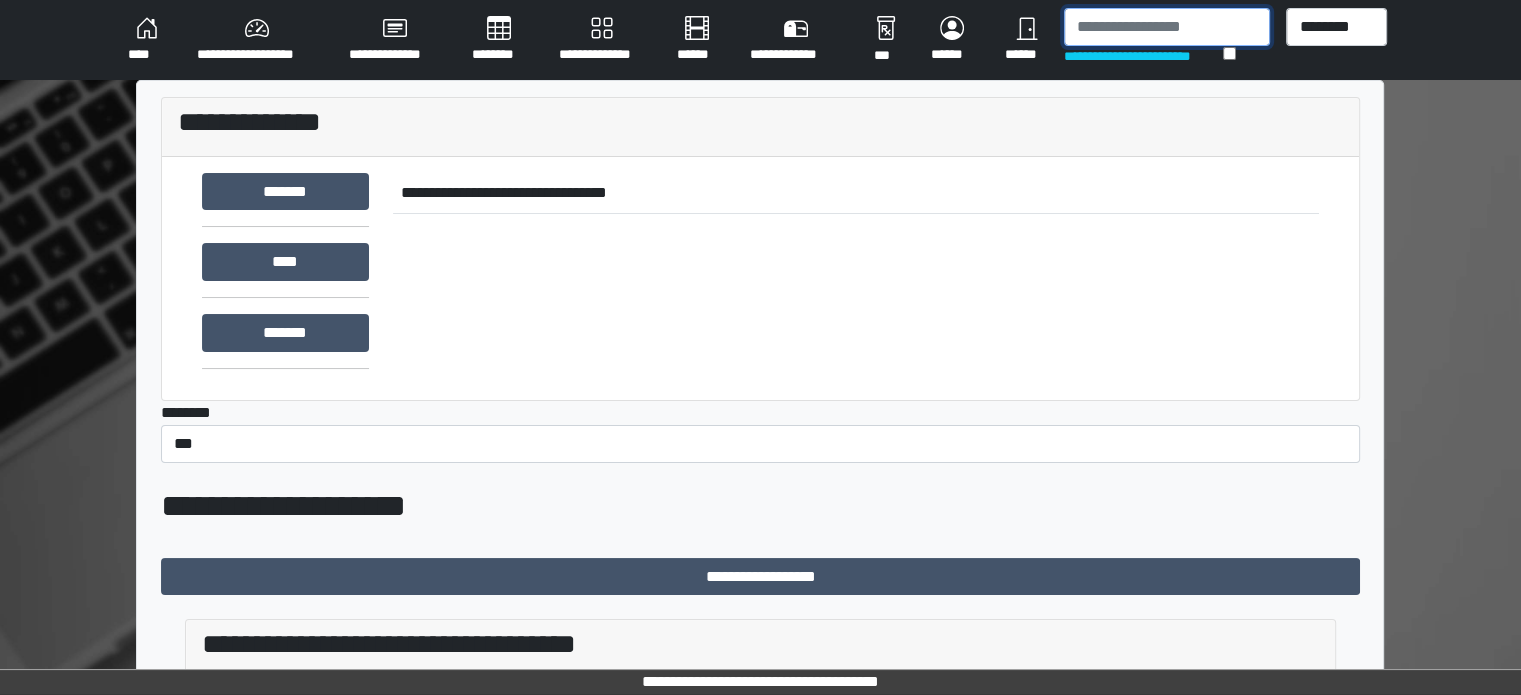 click at bounding box center [1167, 27] 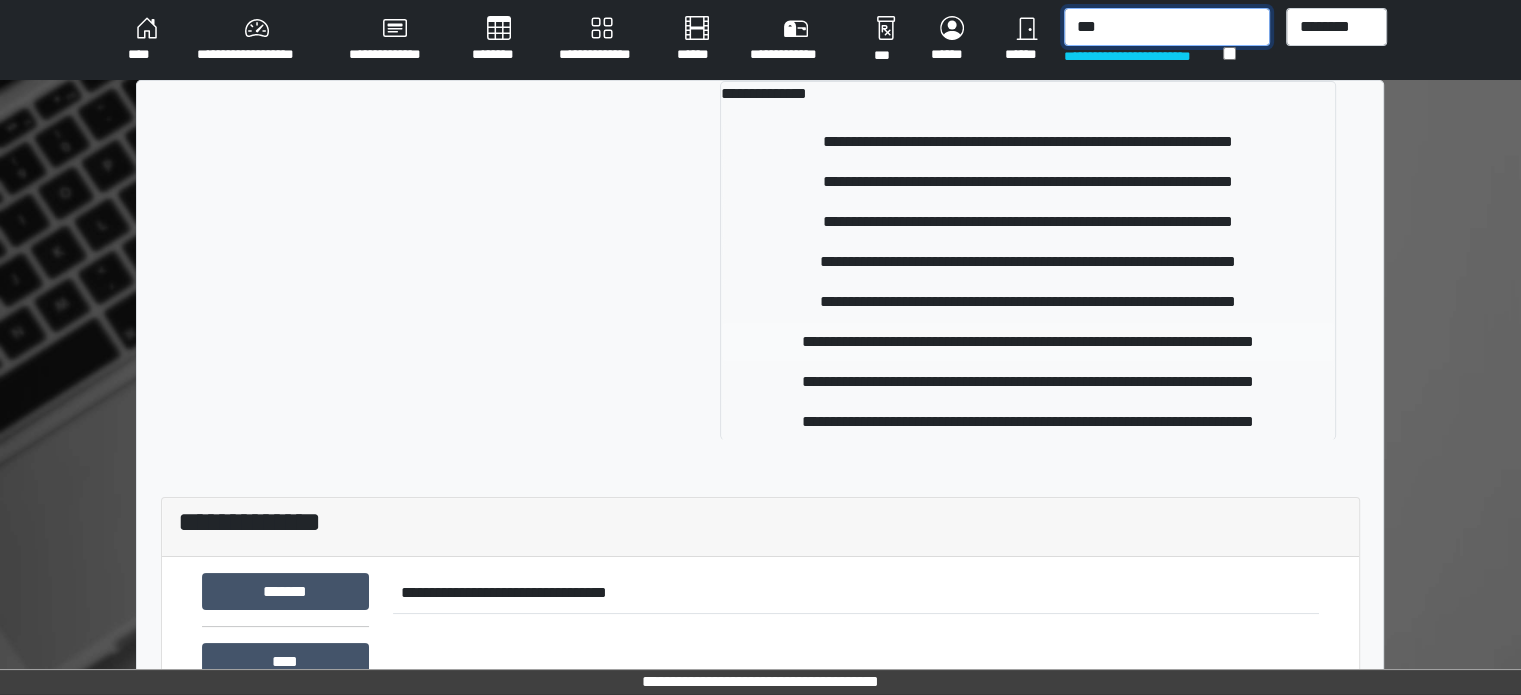 type on "***" 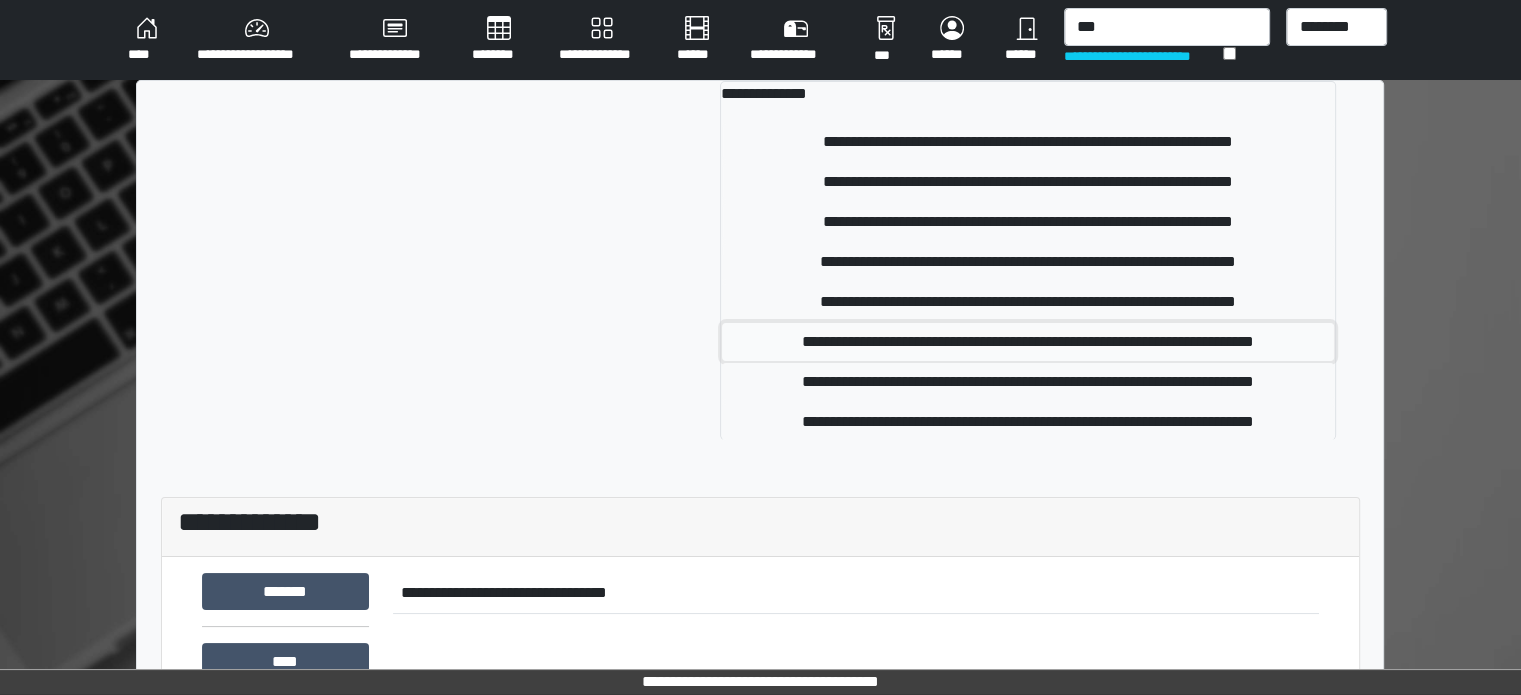 click on "**********" at bounding box center (1028, 342) 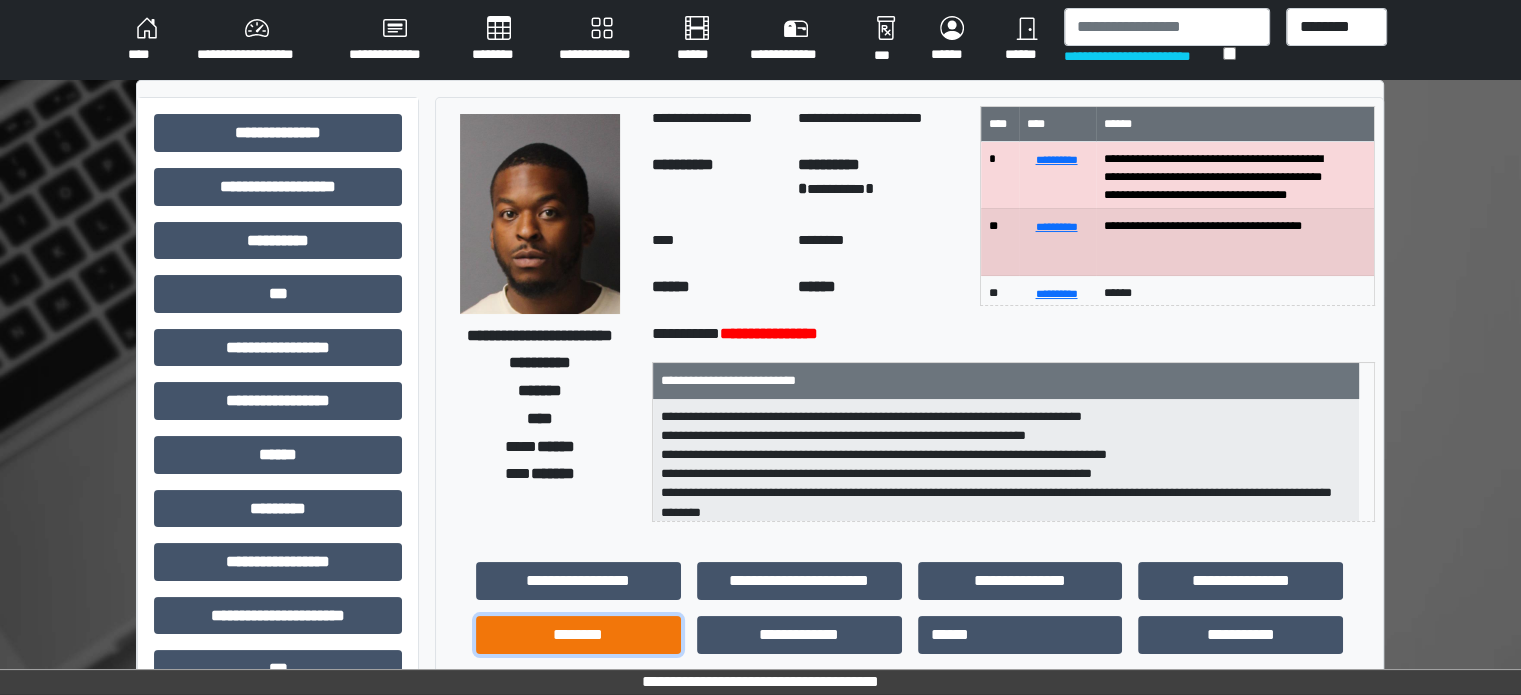 click on "********" at bounding box center (578, 635) 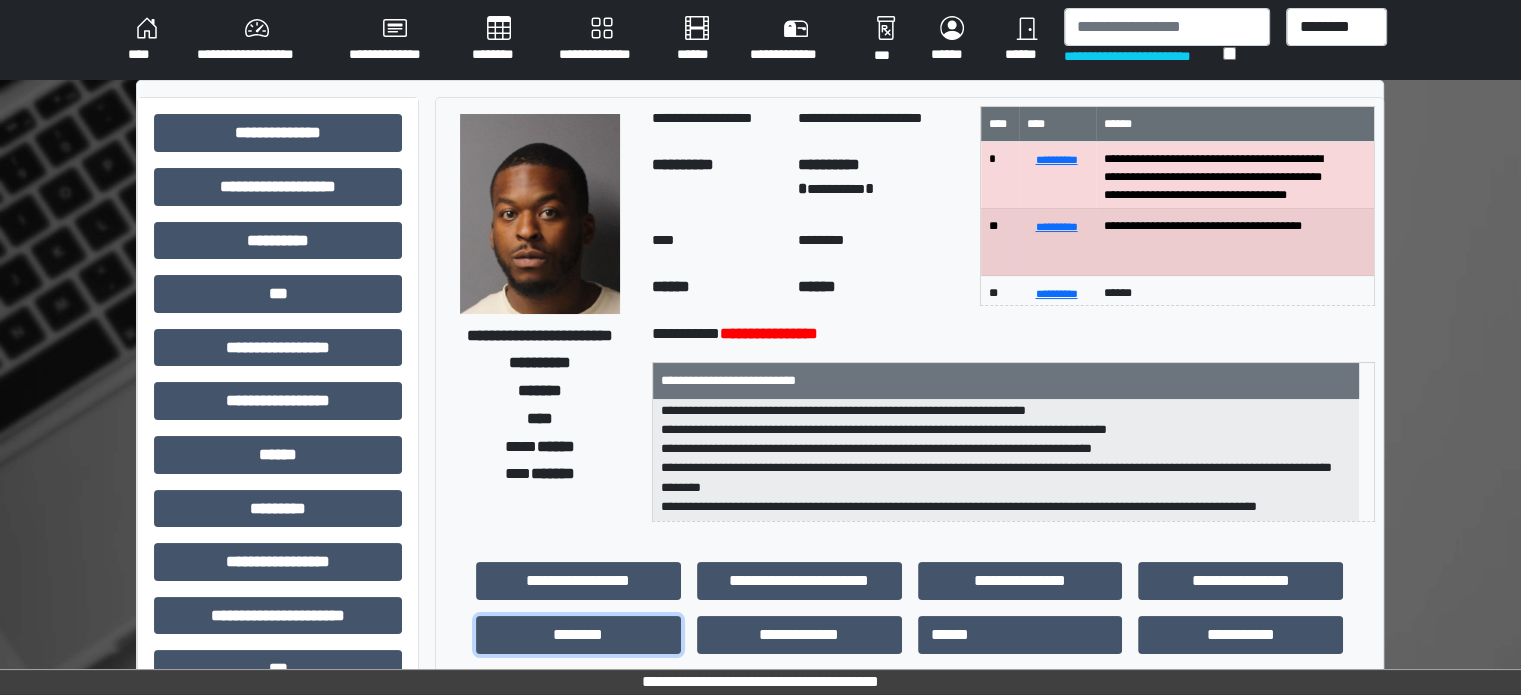 scroll, scrollTop: 44, scrollLeft: 0, axis: vertical 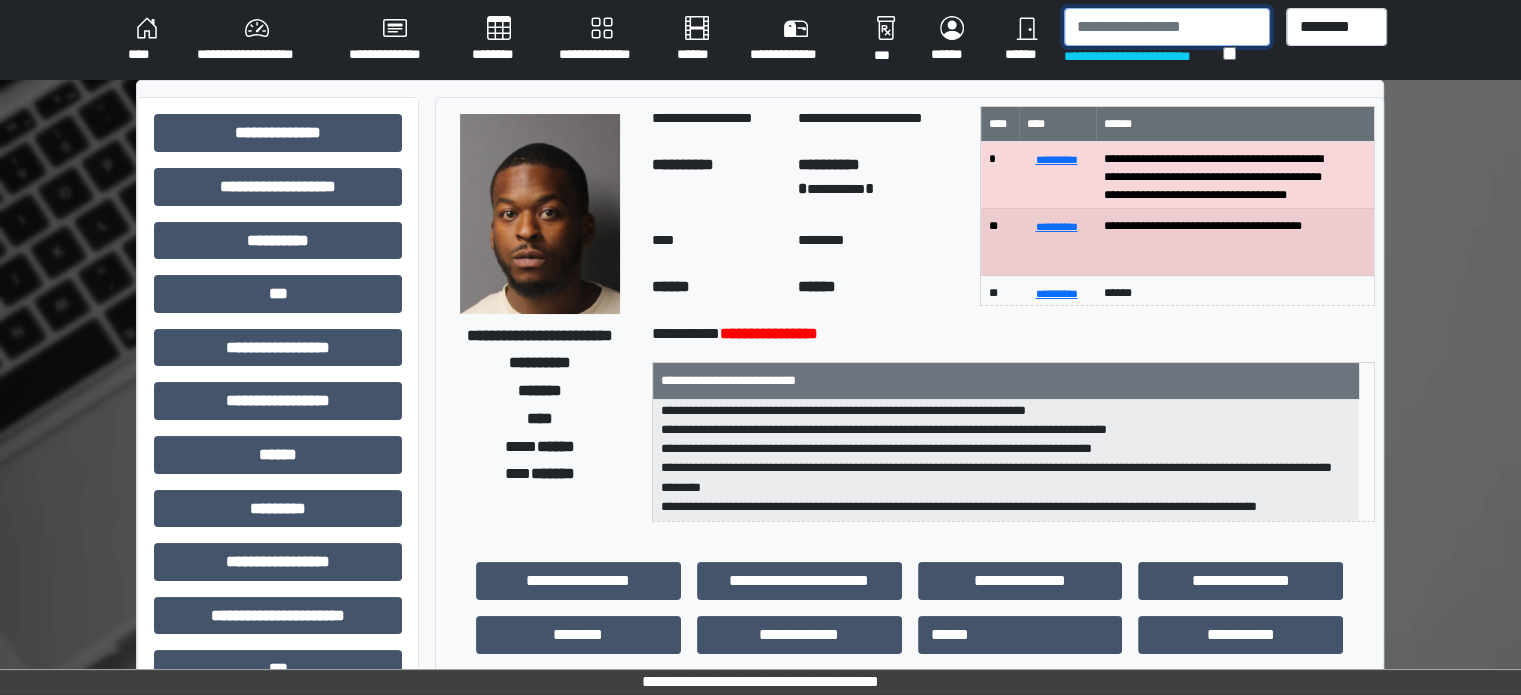 click at bounding box center (1167, 27) 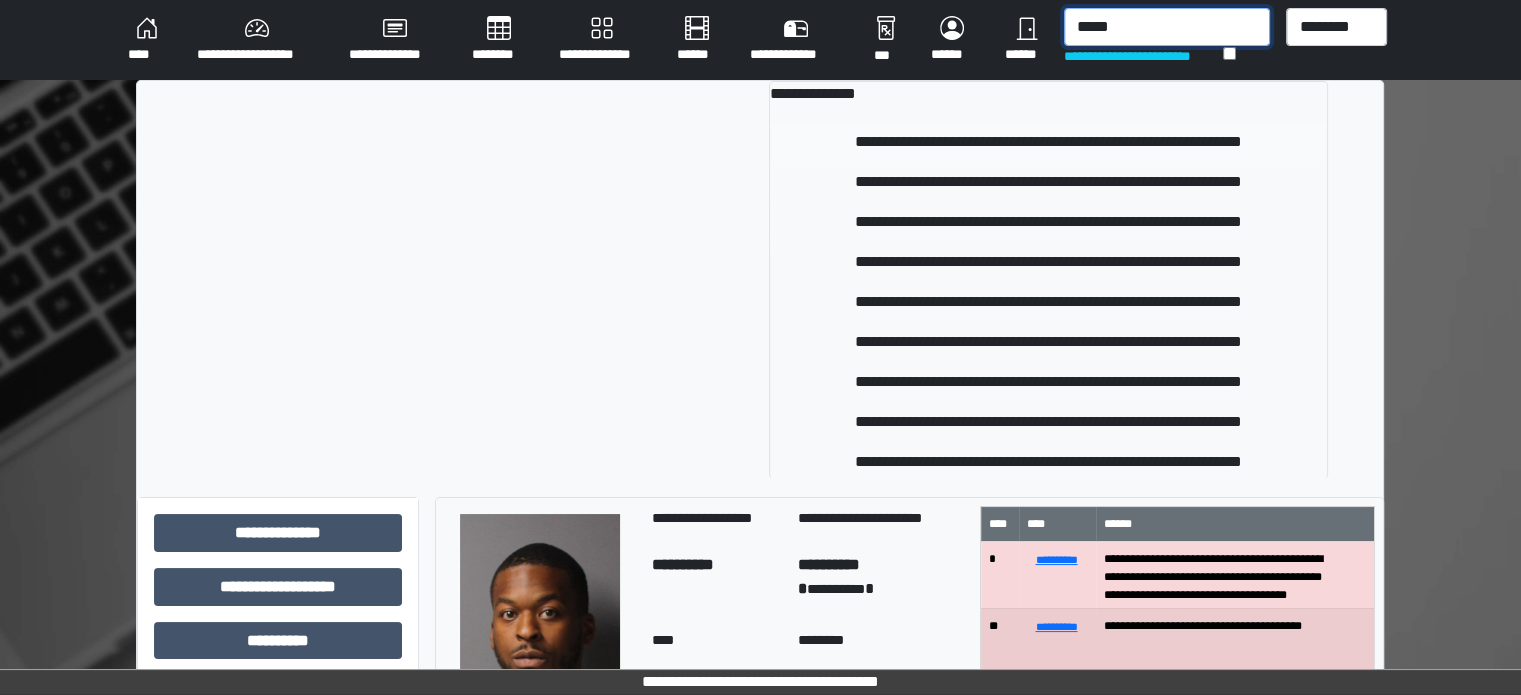 type on "*****" 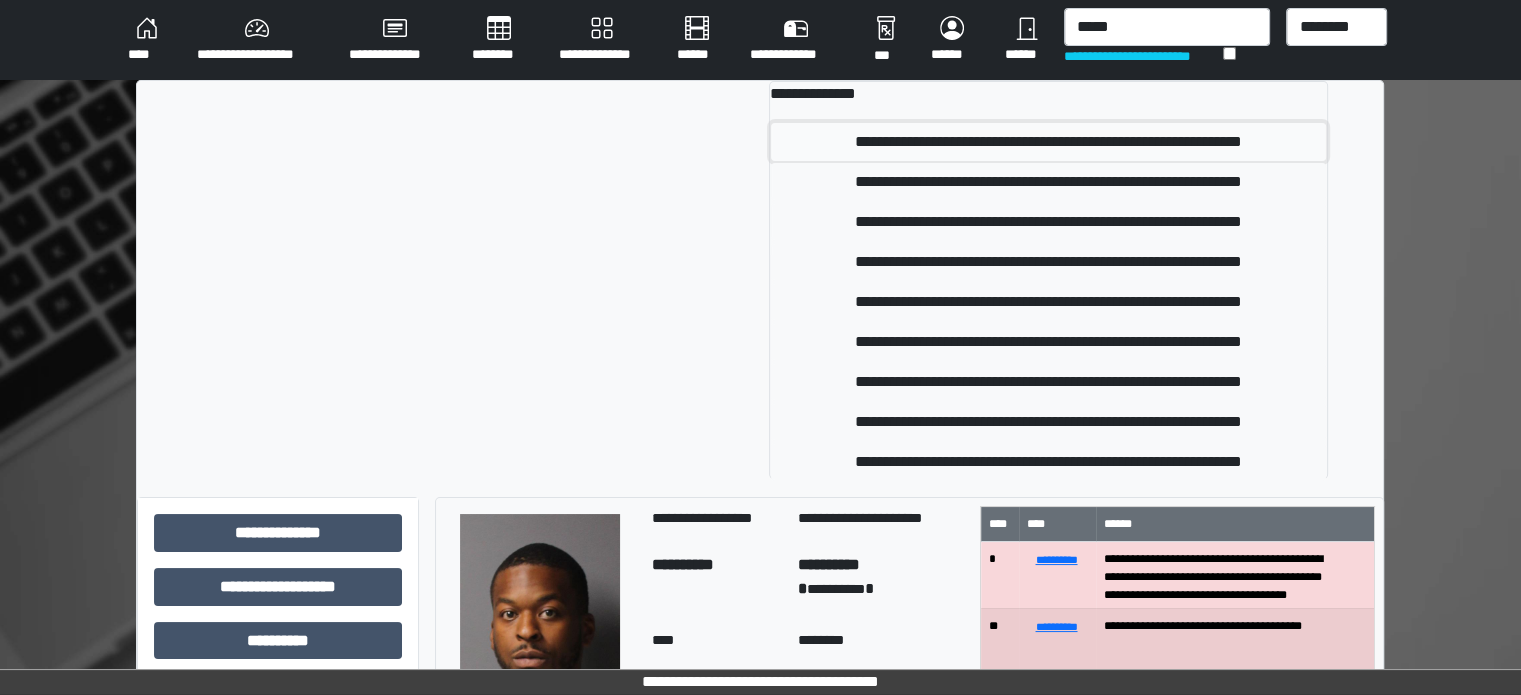 click on "**********" at bounding box center (1049, 142) 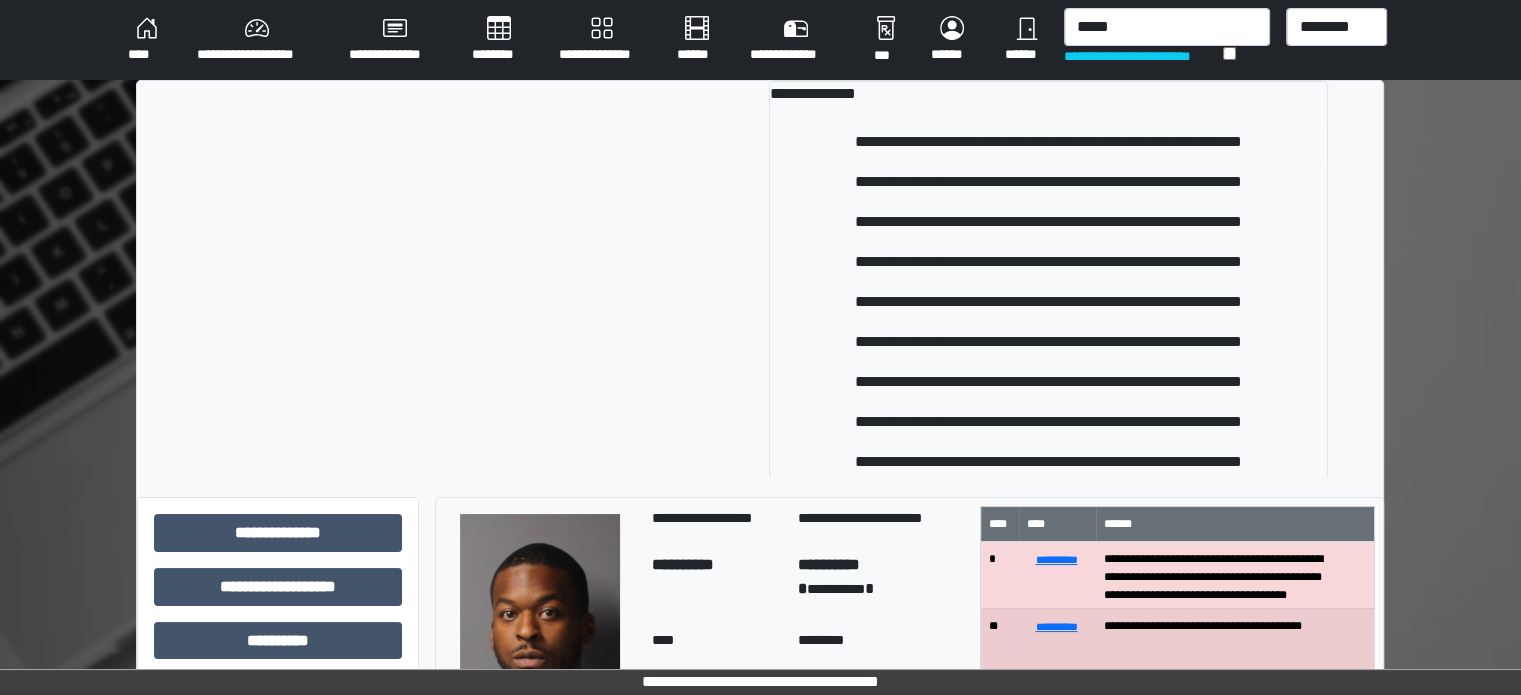 type 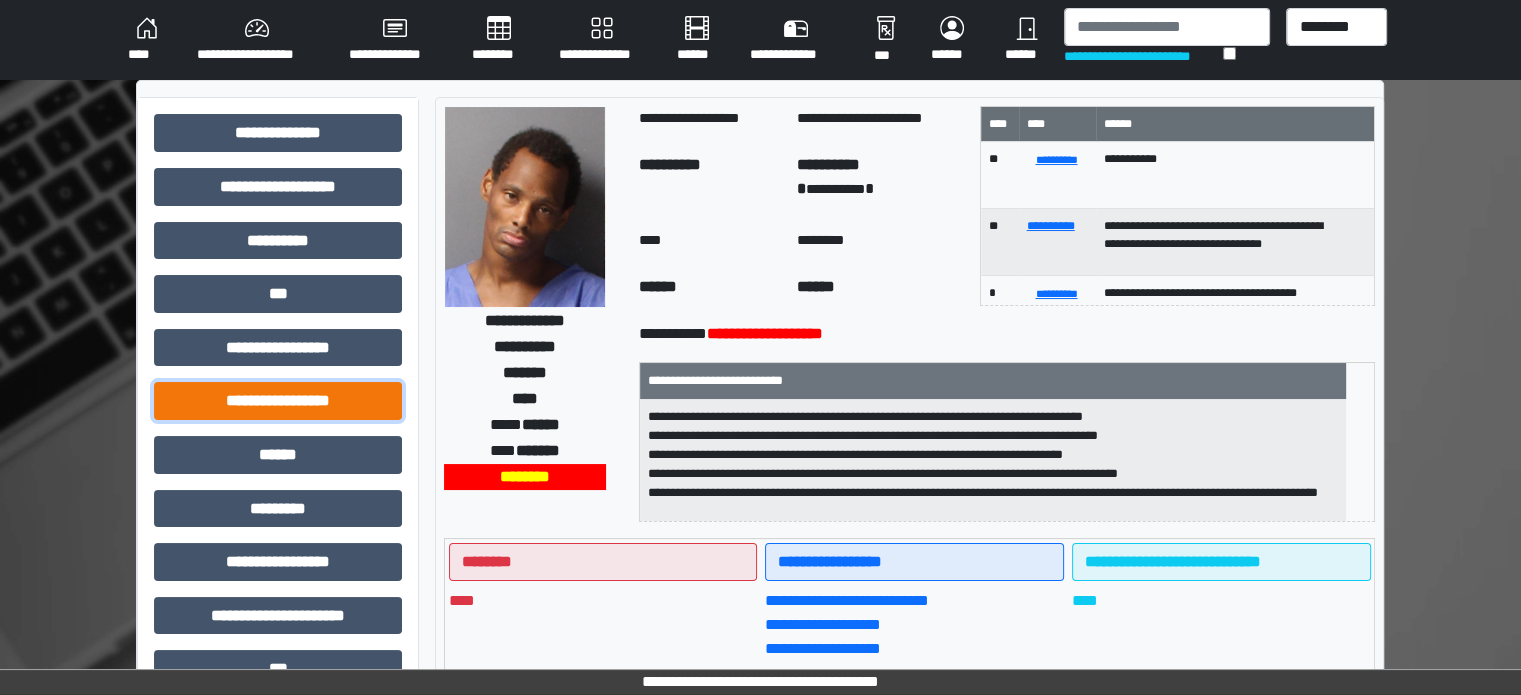 click on "**********" at bounding box center [278, 401] 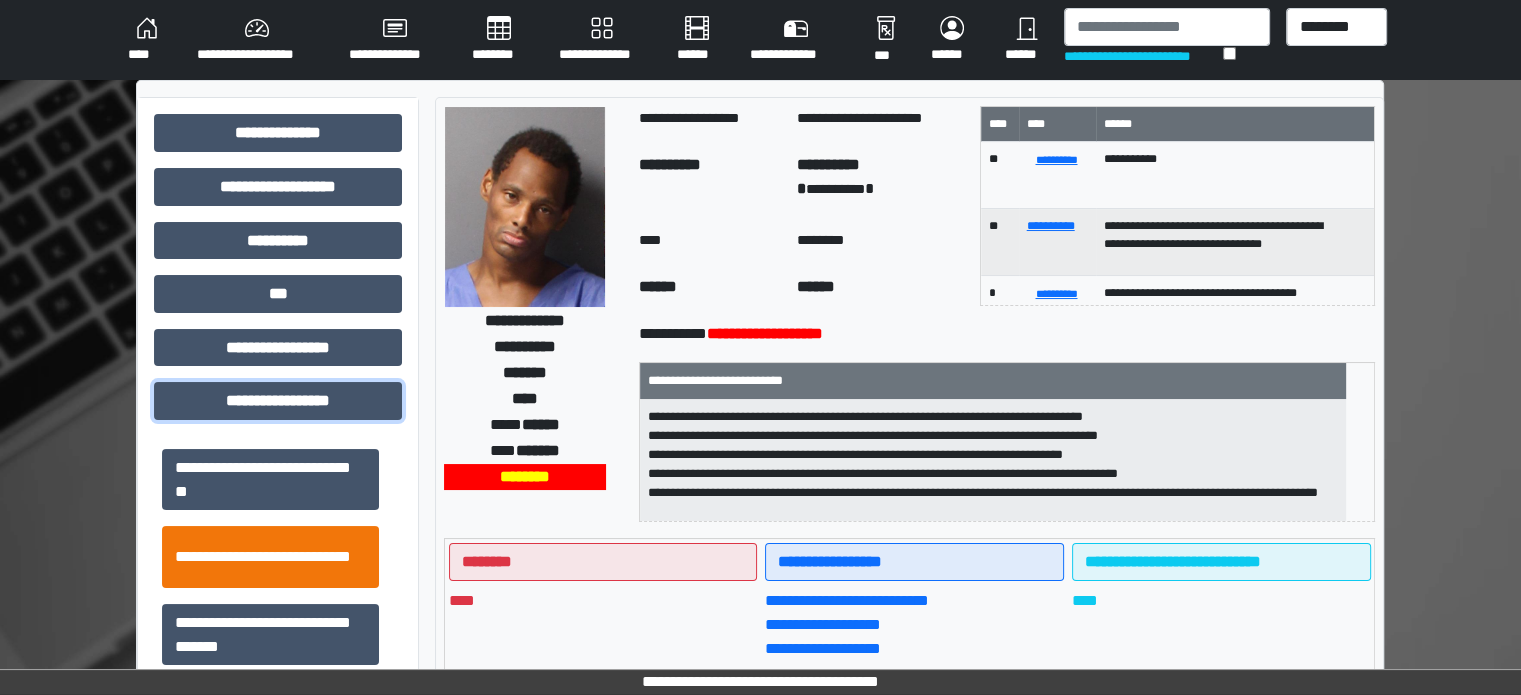 scroll, scrollTop: 1313, scrollLeft: 0, axis: vertical 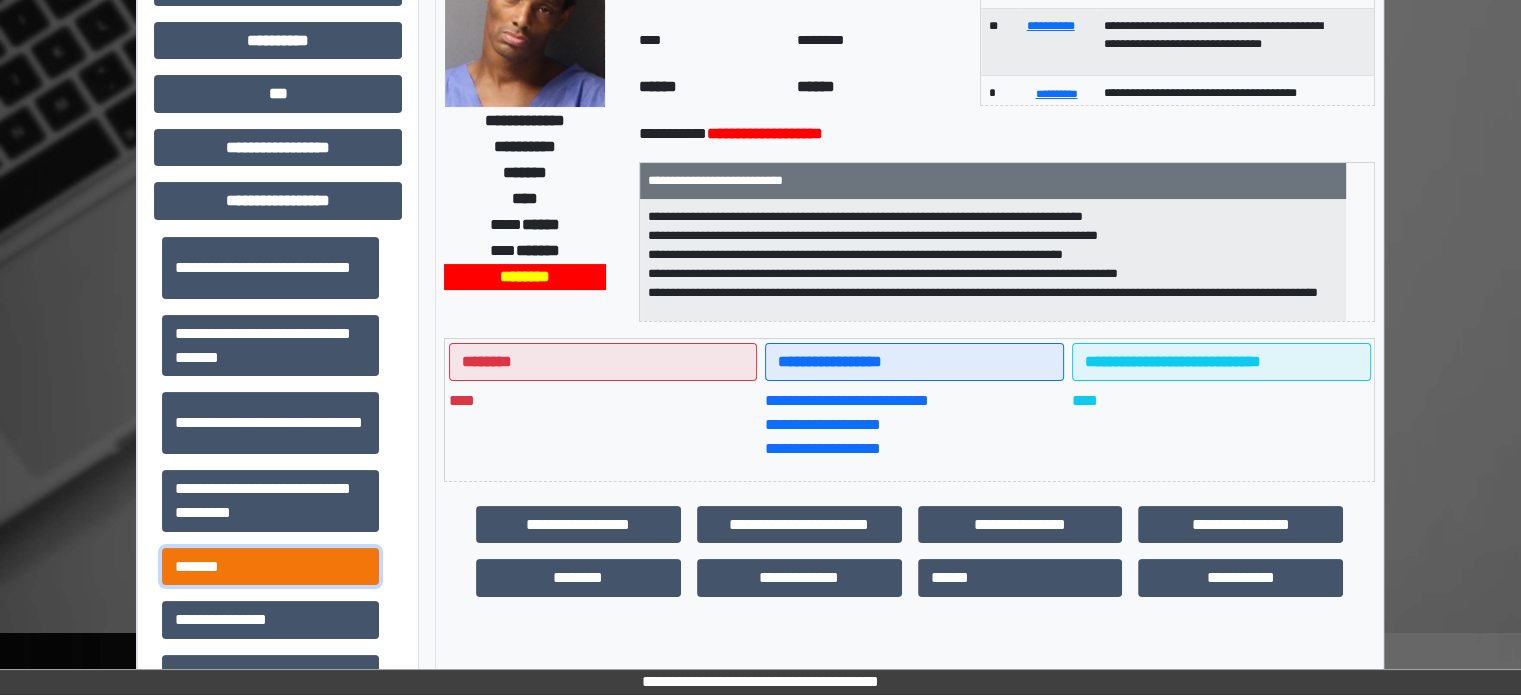 click on "*******" at bounding box center (270, 567) 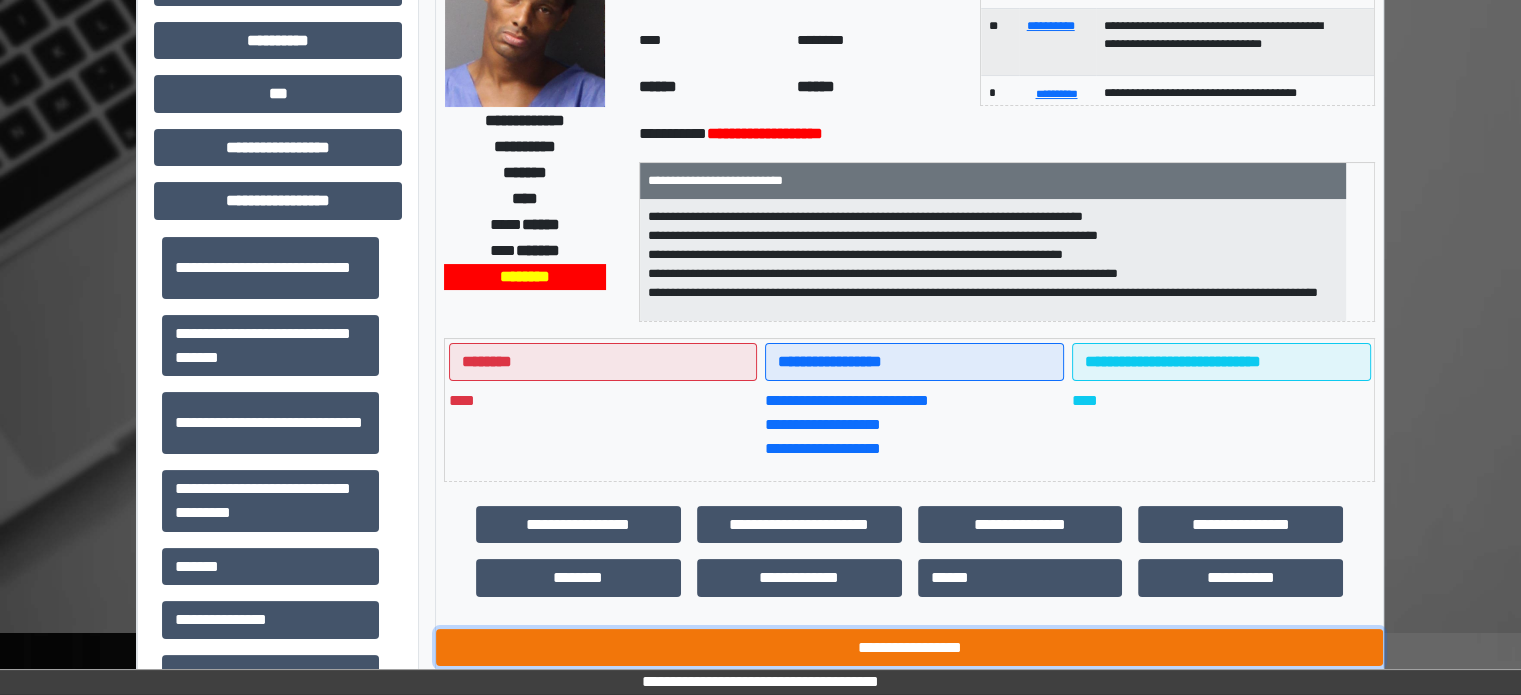 click on "**********" at bounding box center (909, 648) 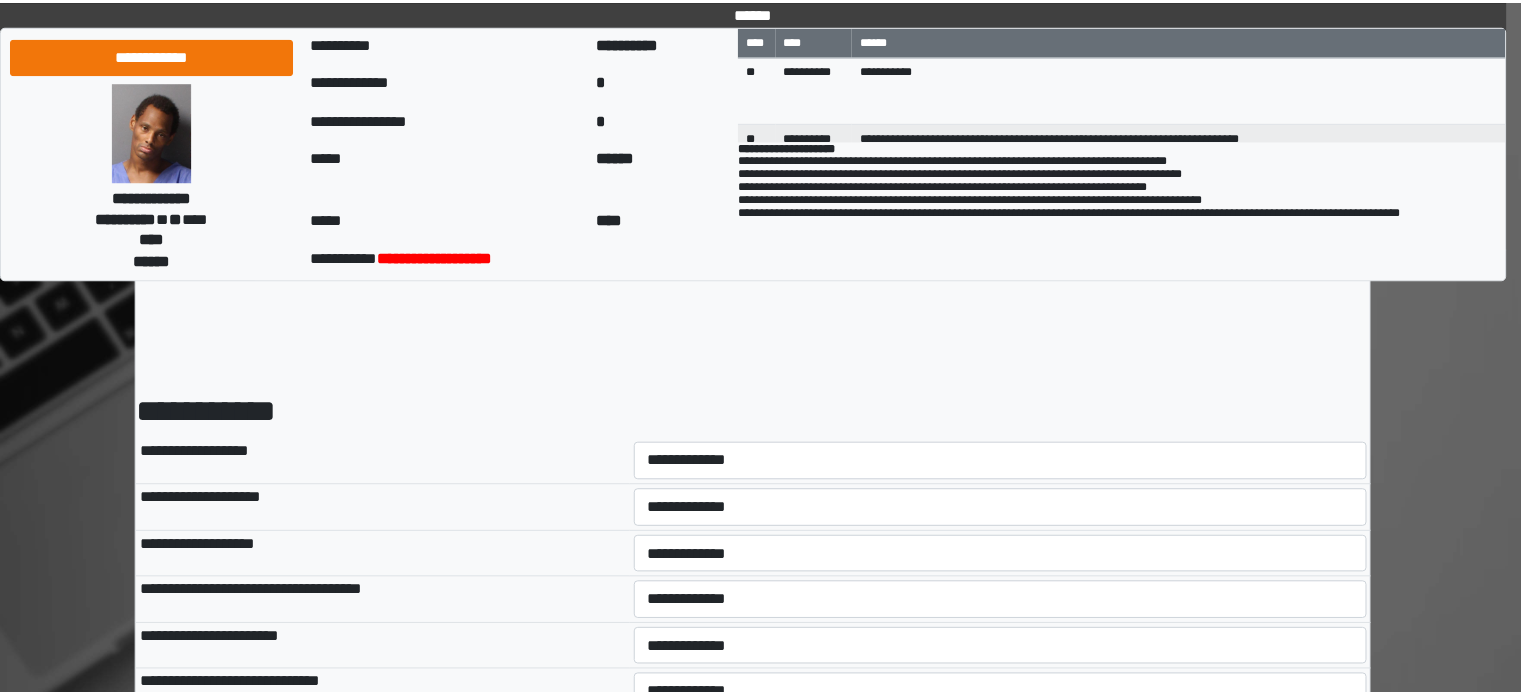 scroll, scrollTop: 0, scrollLeft: 0, axis: both 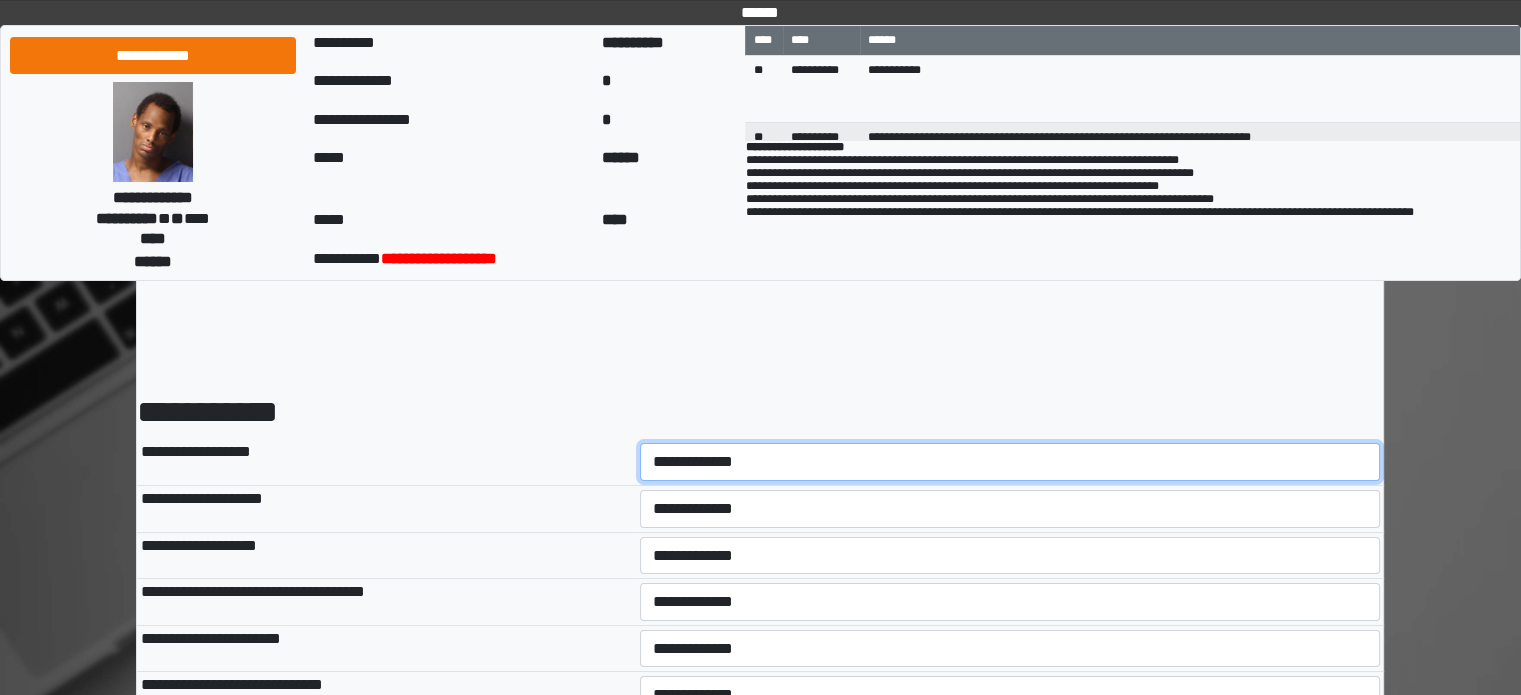 click on "**********" at bounding box center [1010, 462] 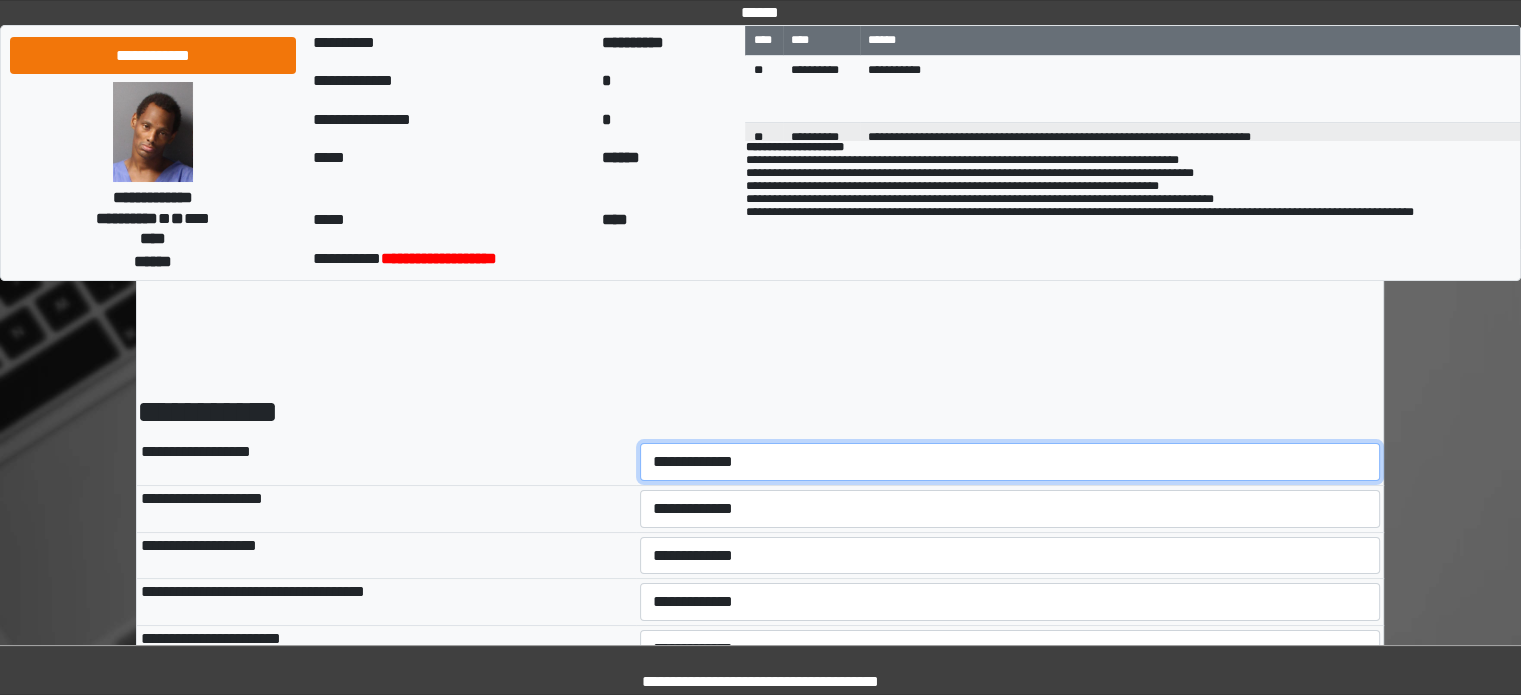 select on "*" 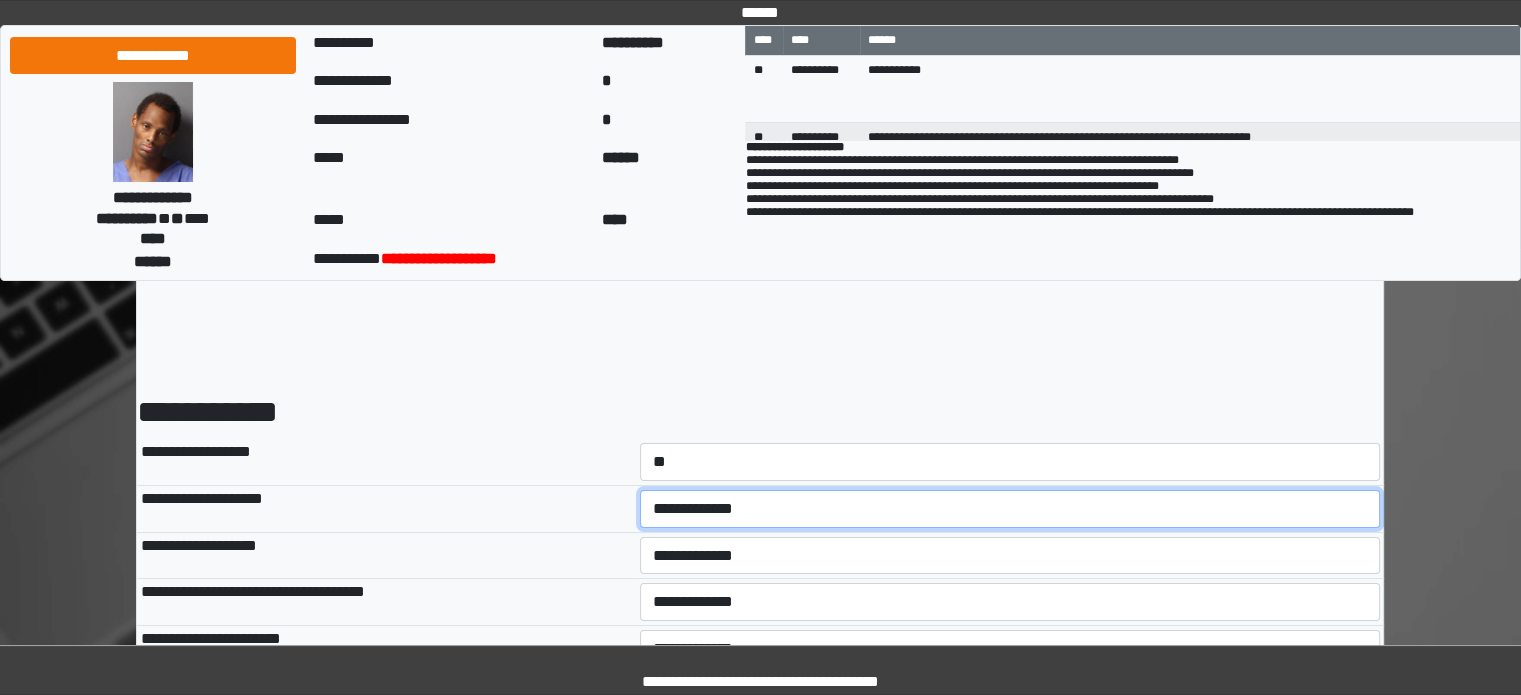 click on "**********" at bounding box center (1010, 509) 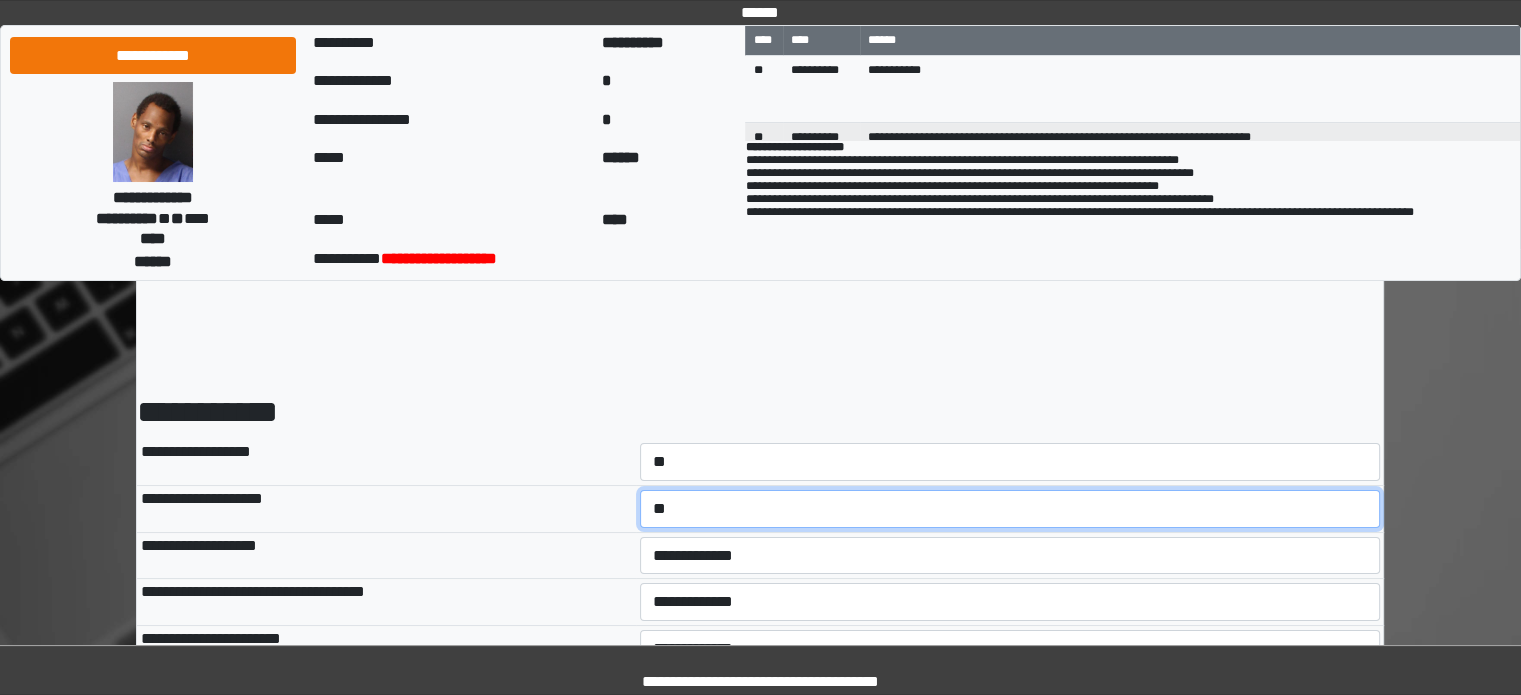 click on "**********" at bounding box center [1010, 509] 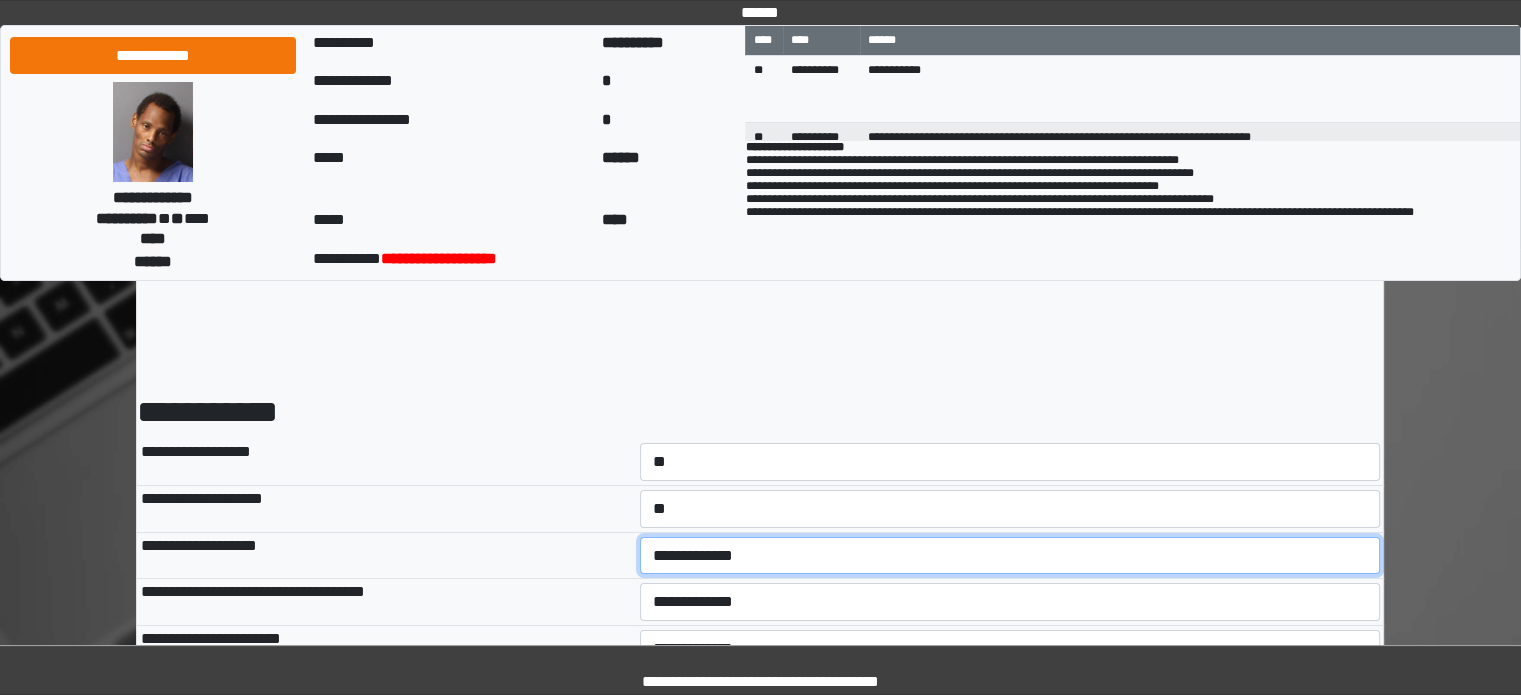click on "**********" at bounding box center [1010, 556] 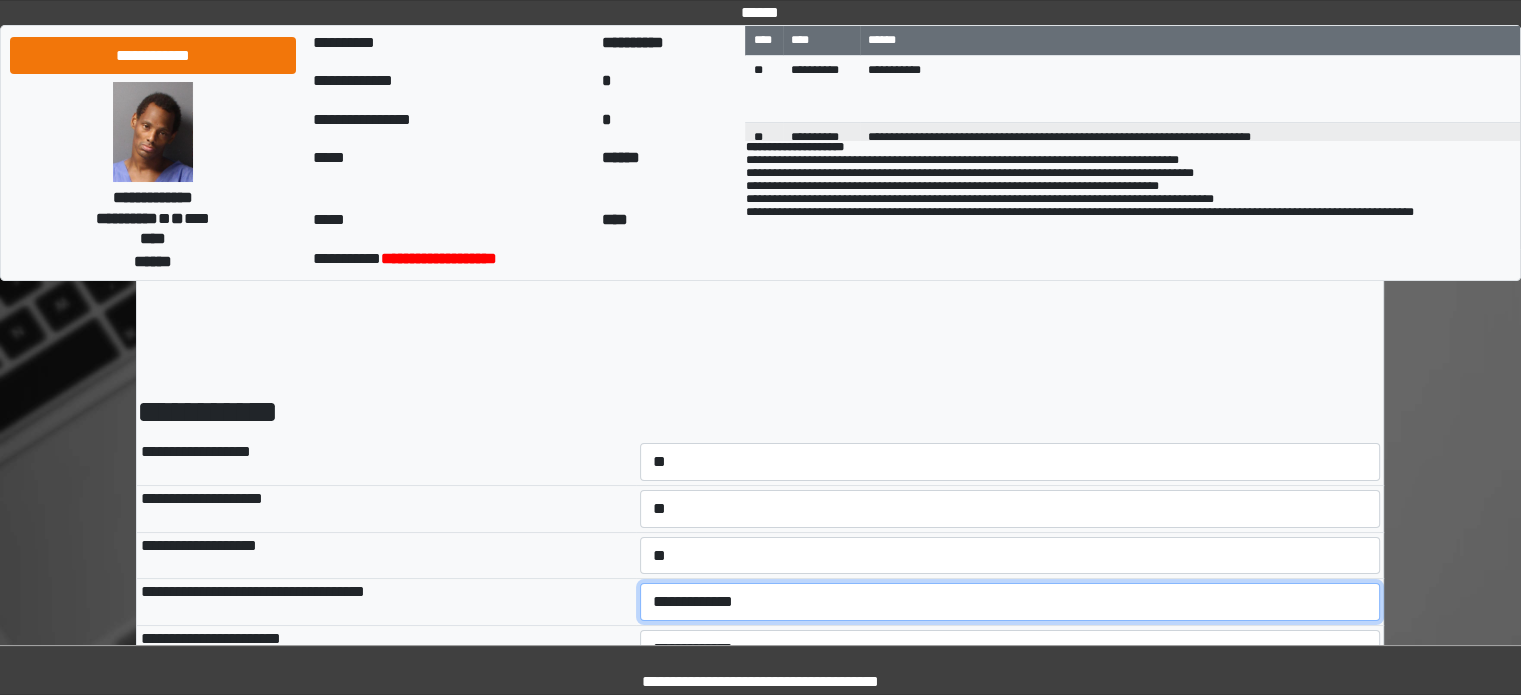 click on "**********" at bounding box center [1010, 602] 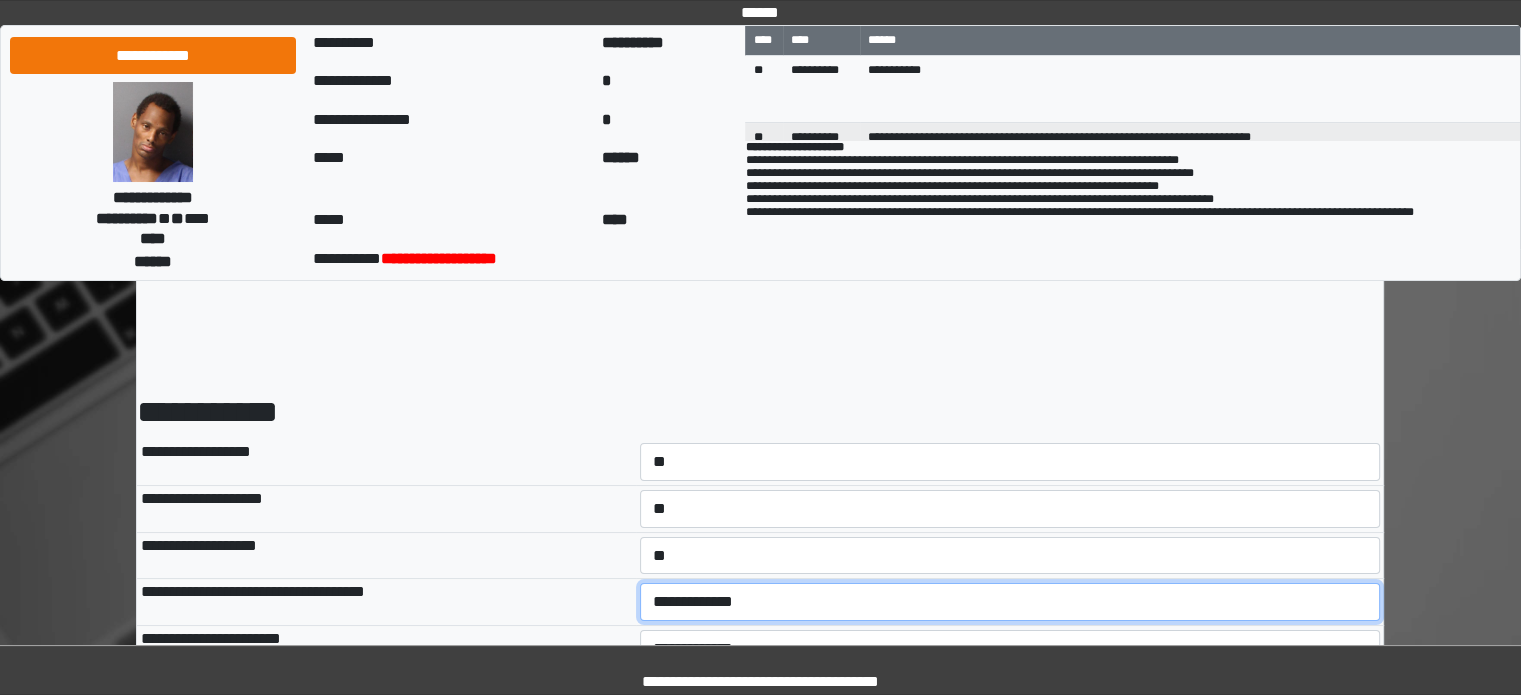 select on "*" 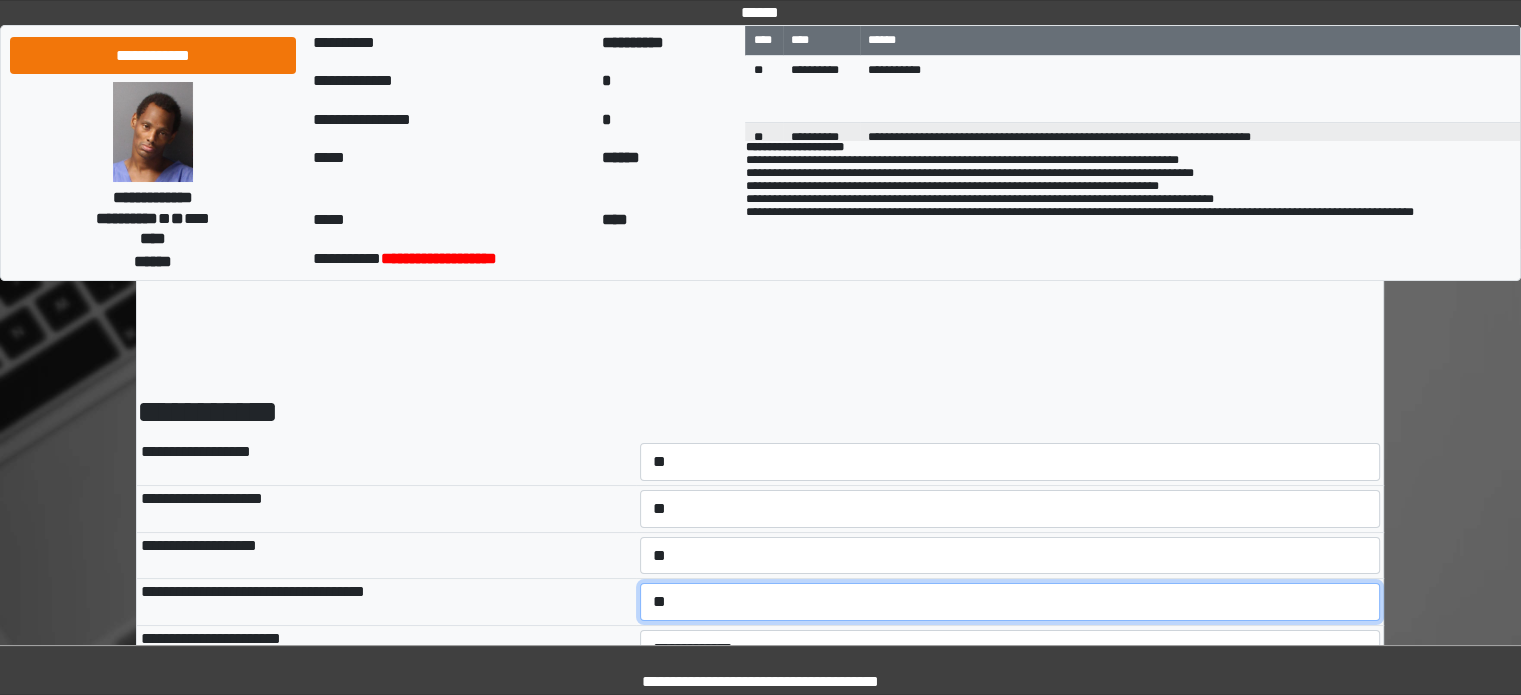 click on "**********" at bounding box center [1010, 602] 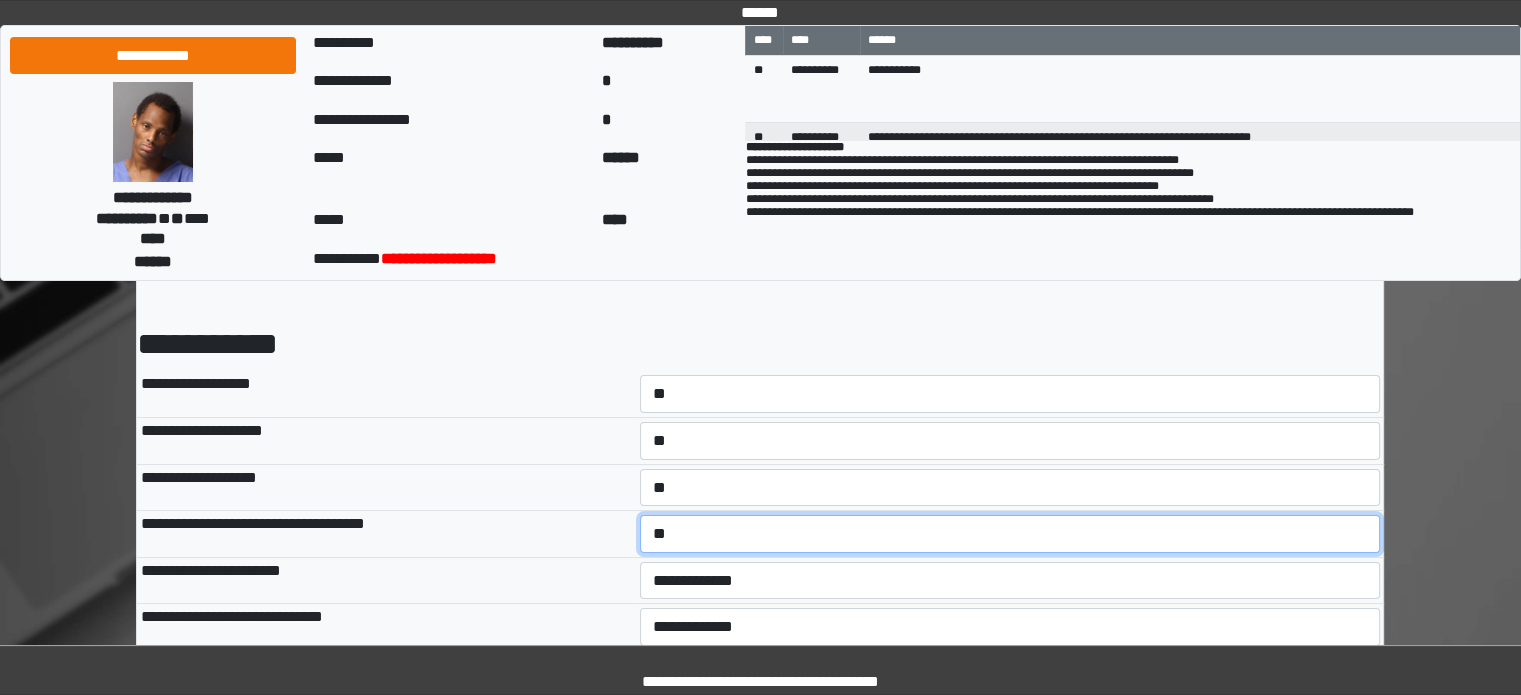 scroll, scrollTop: 200, scrollLeft: 0, axis: vertical 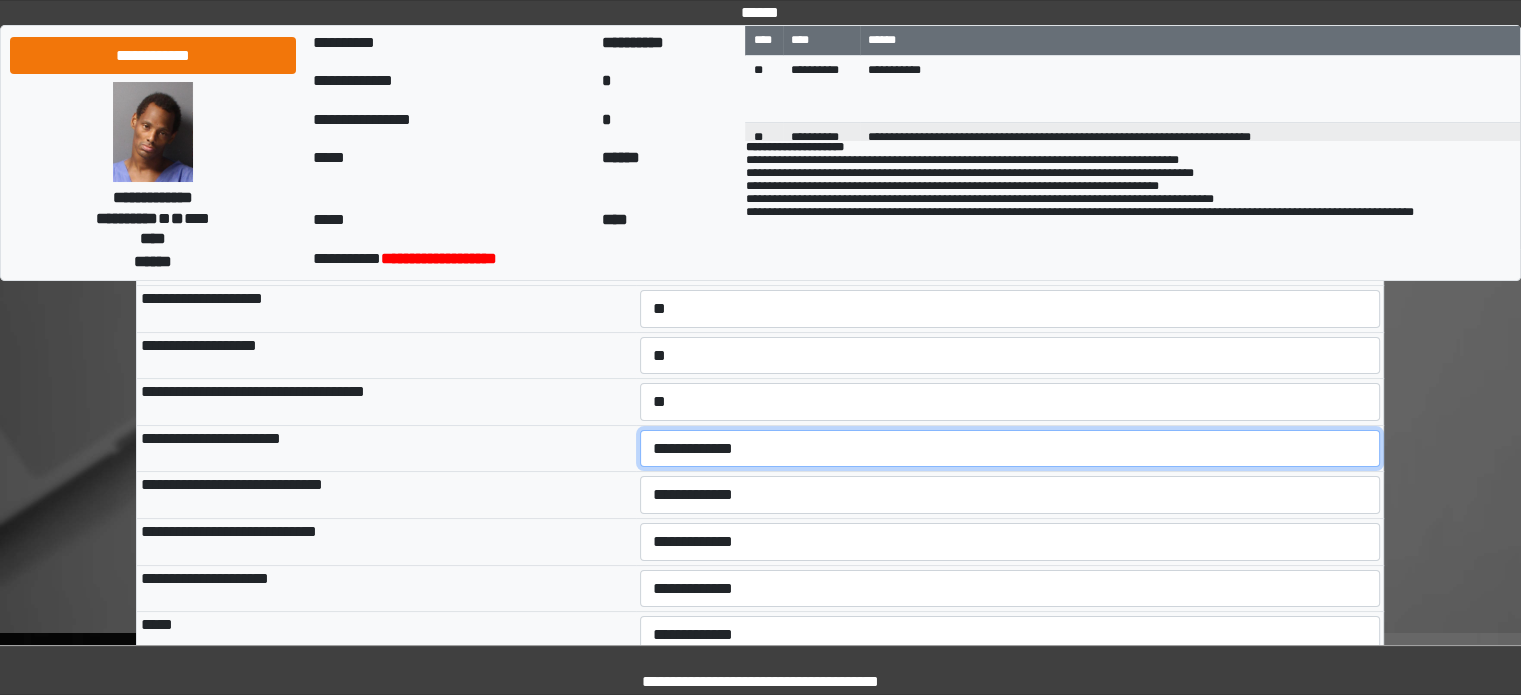 click on "**********" at bounding box center [1010, 449] 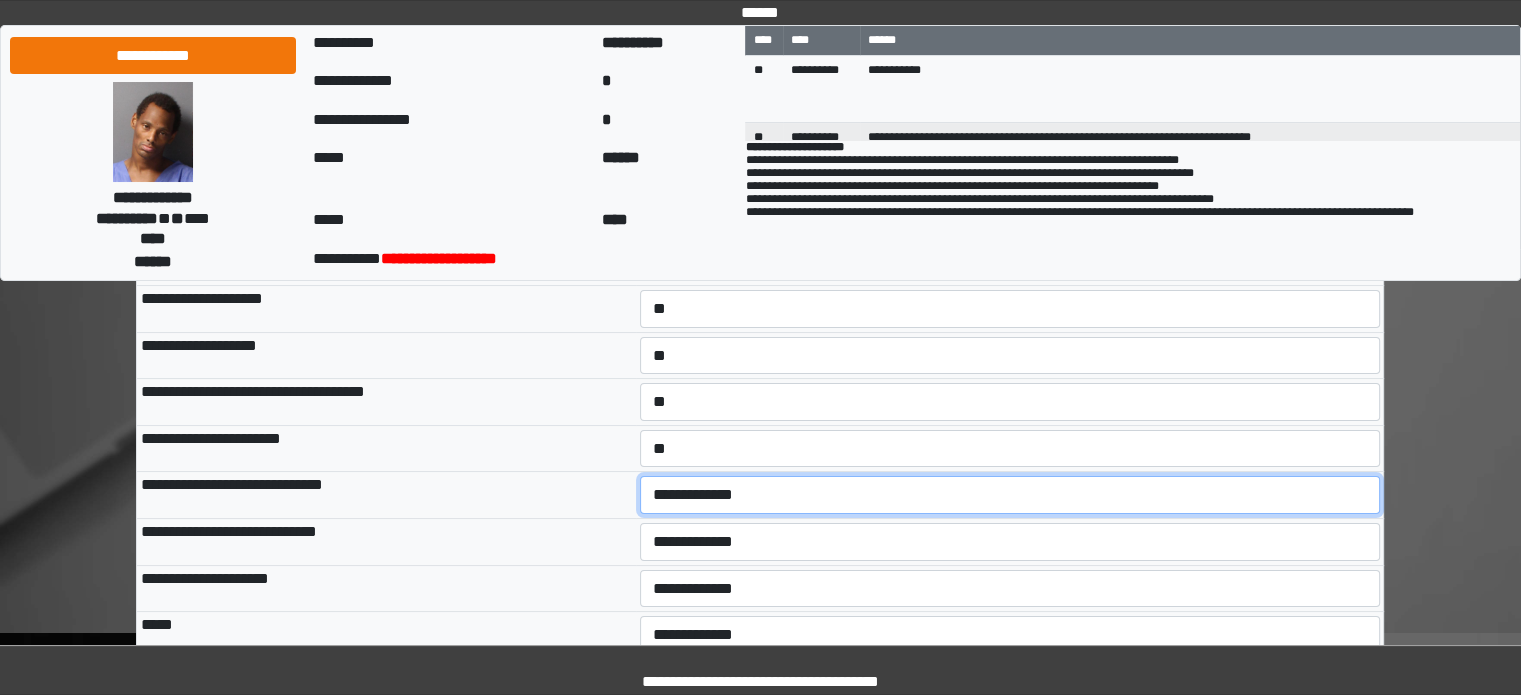 click on "**********" at bounding box center (1010, 495) 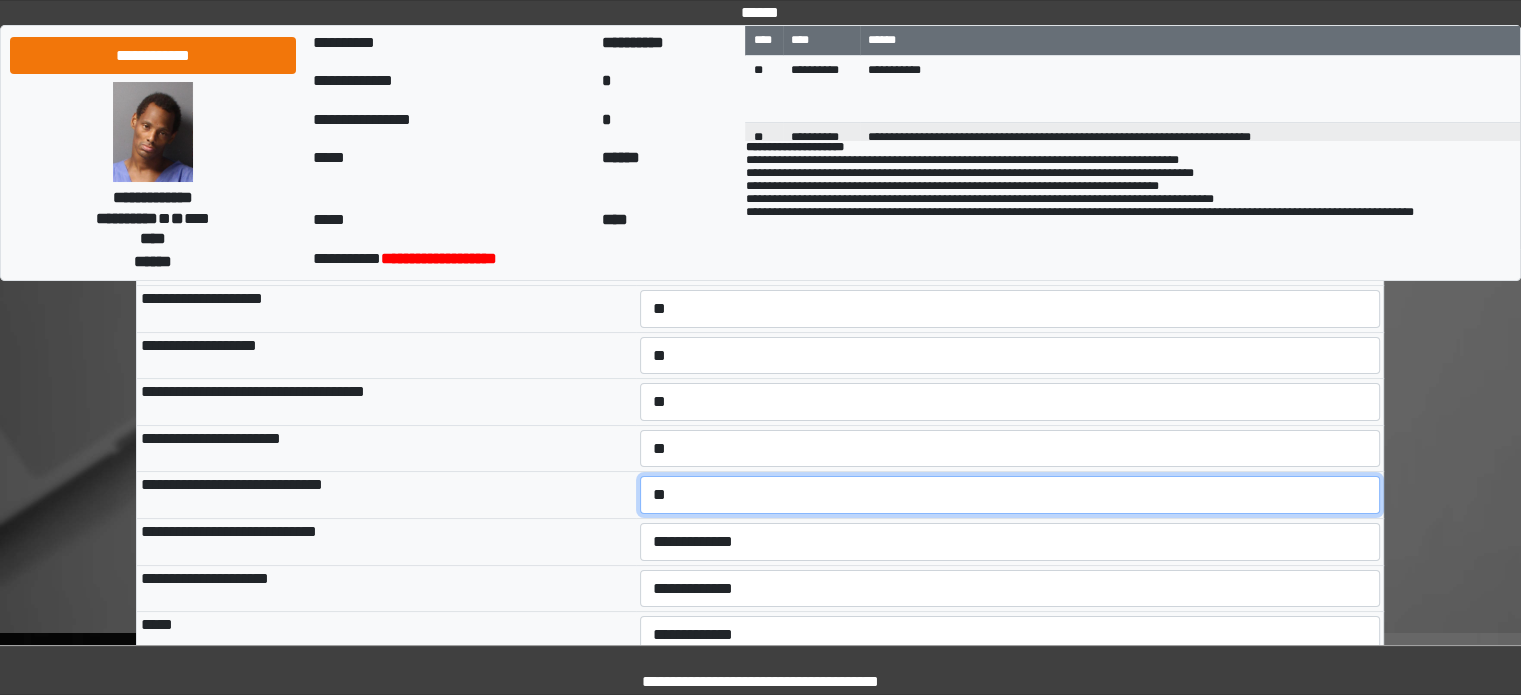 click on "**********" at bounding box center (1010, 495) 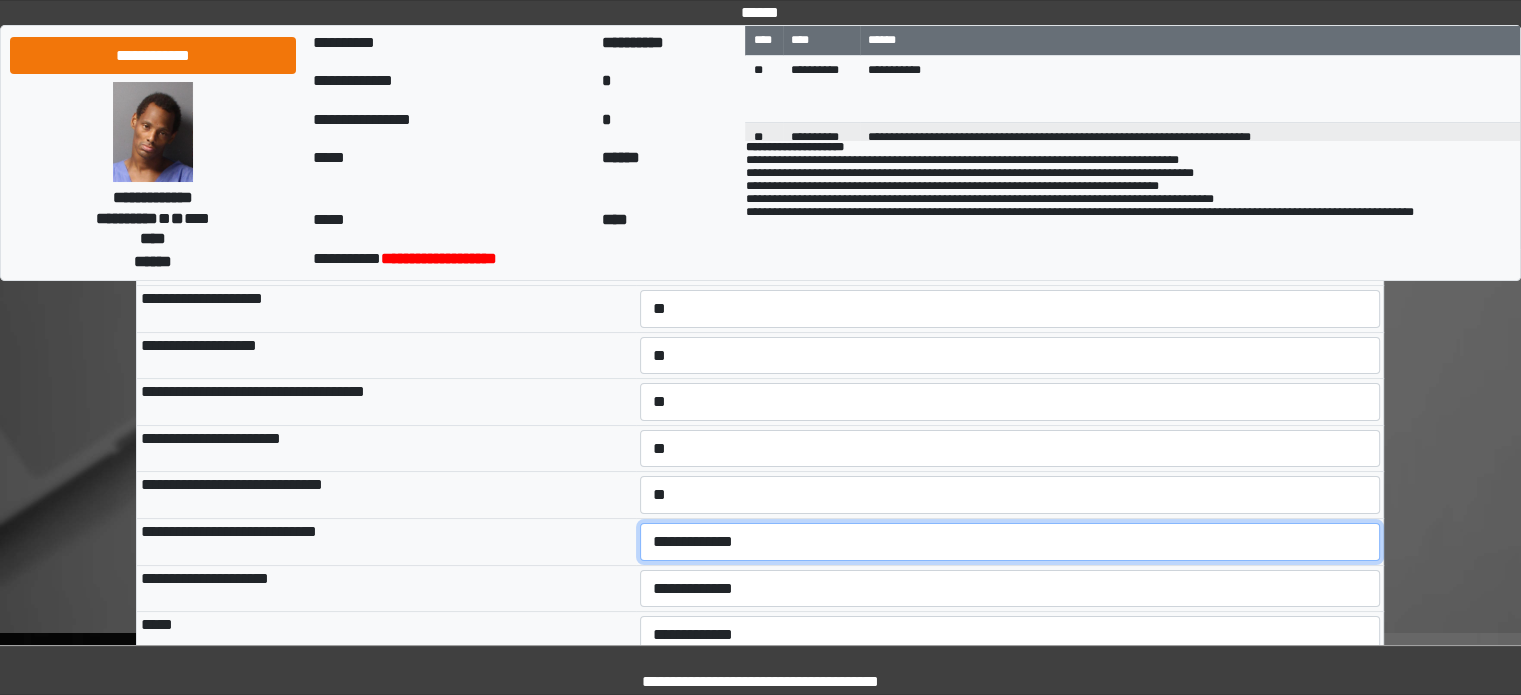 click on "**********" at bounding box center [1010, 542] 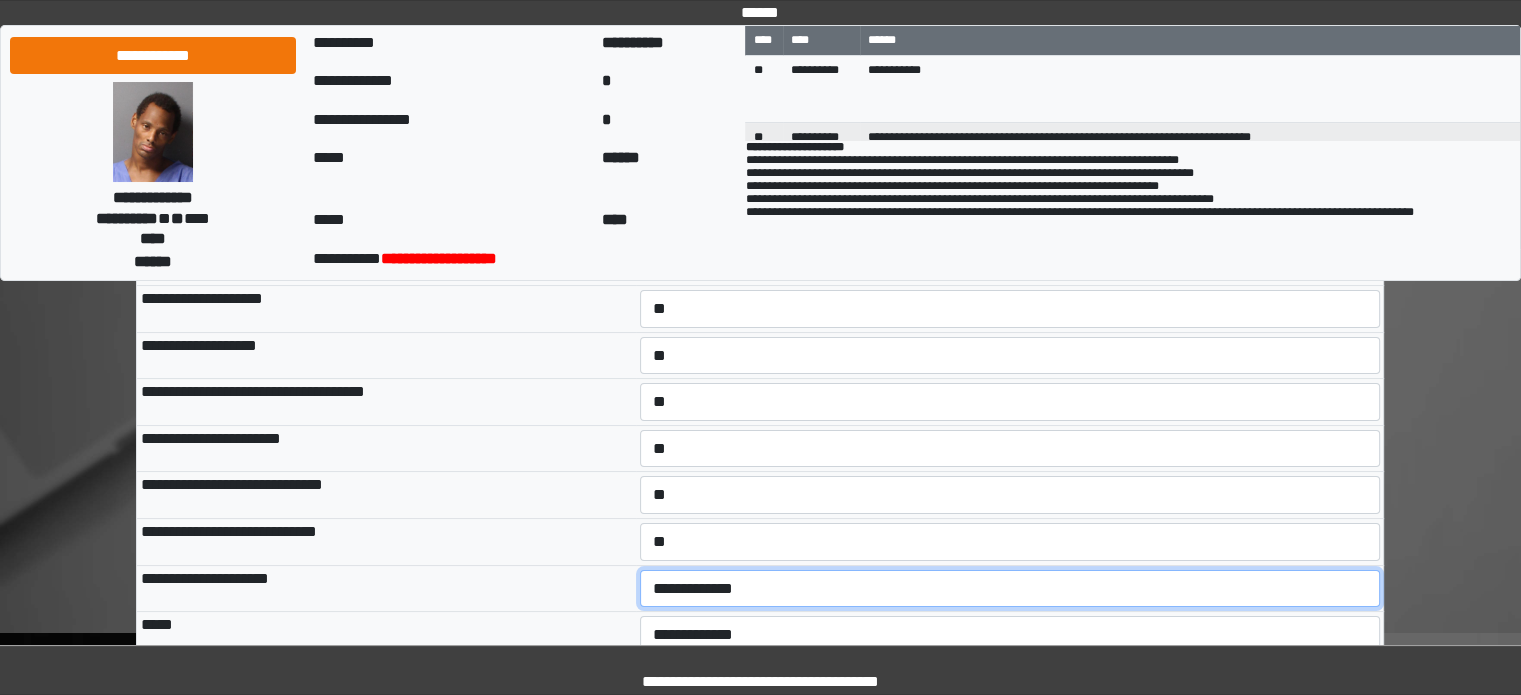 click on "**********" at bounding box center [1010, 589] 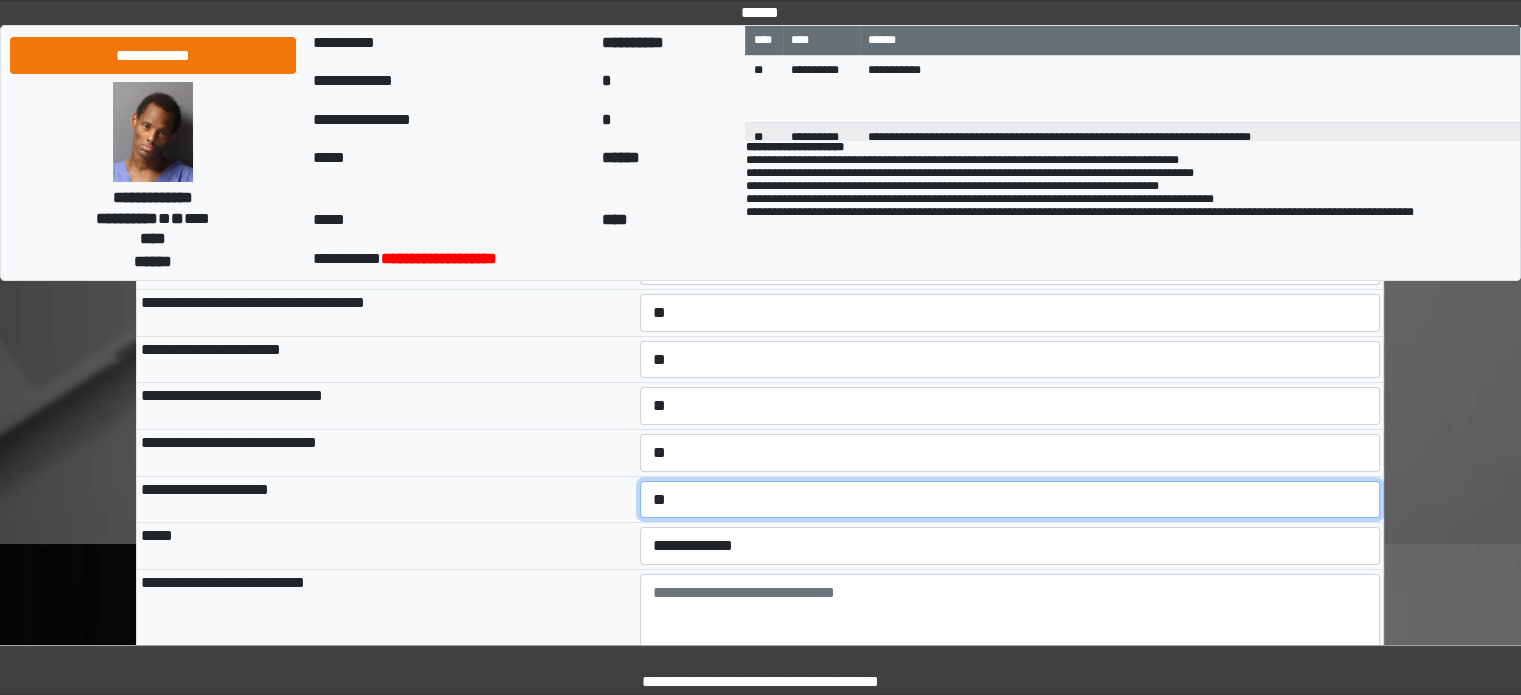 scroll, scrollTop: 400, scrollLeft: 0, axis: vertical 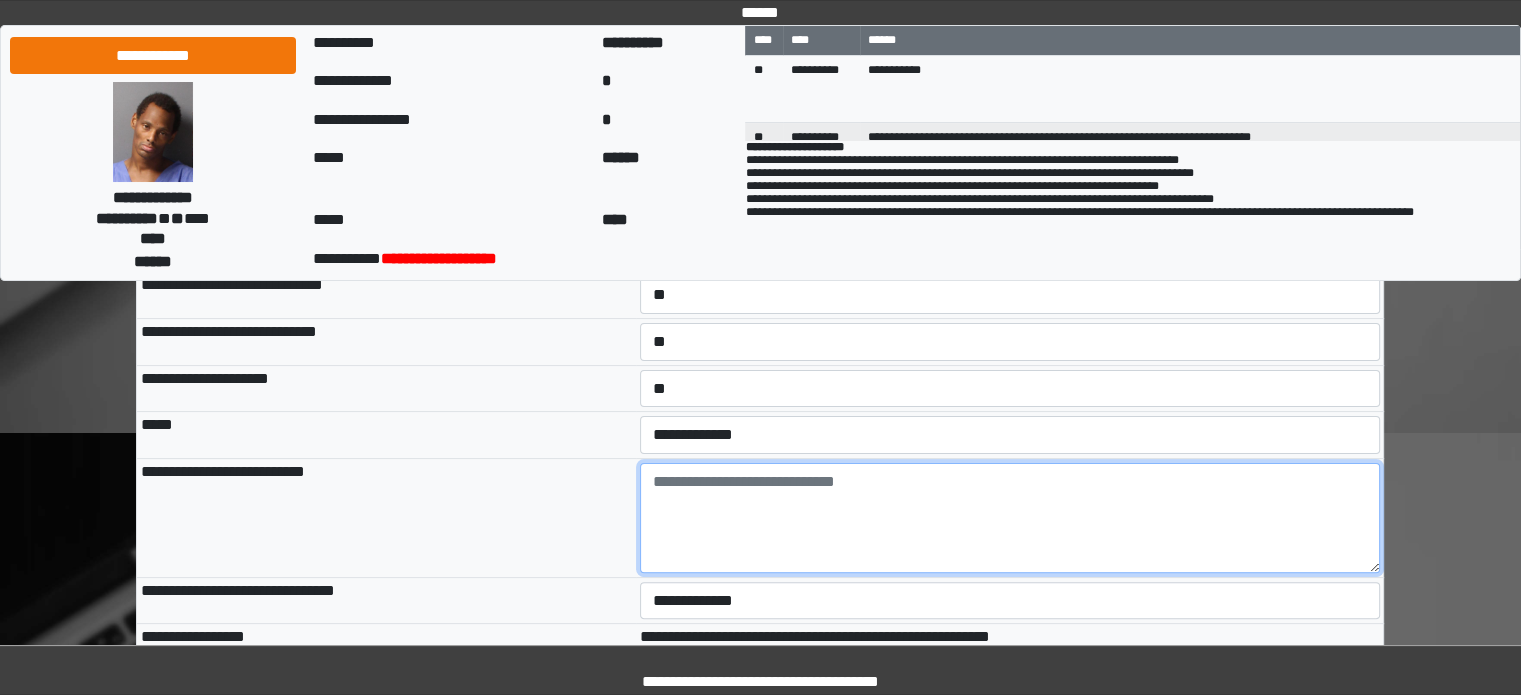 click at bounding box center [1010, 518] 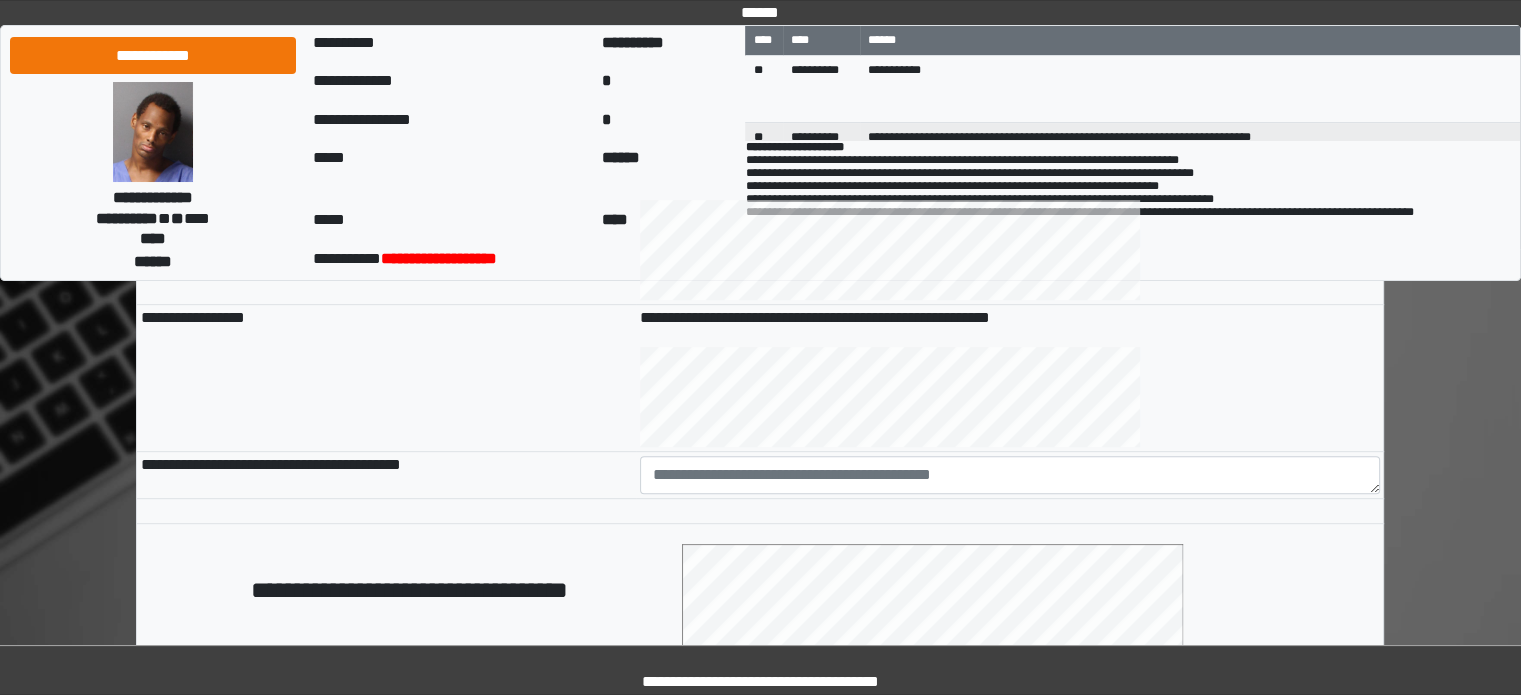 scroll, scrollTop: 900, scrollLeft: 0, axis: vertical 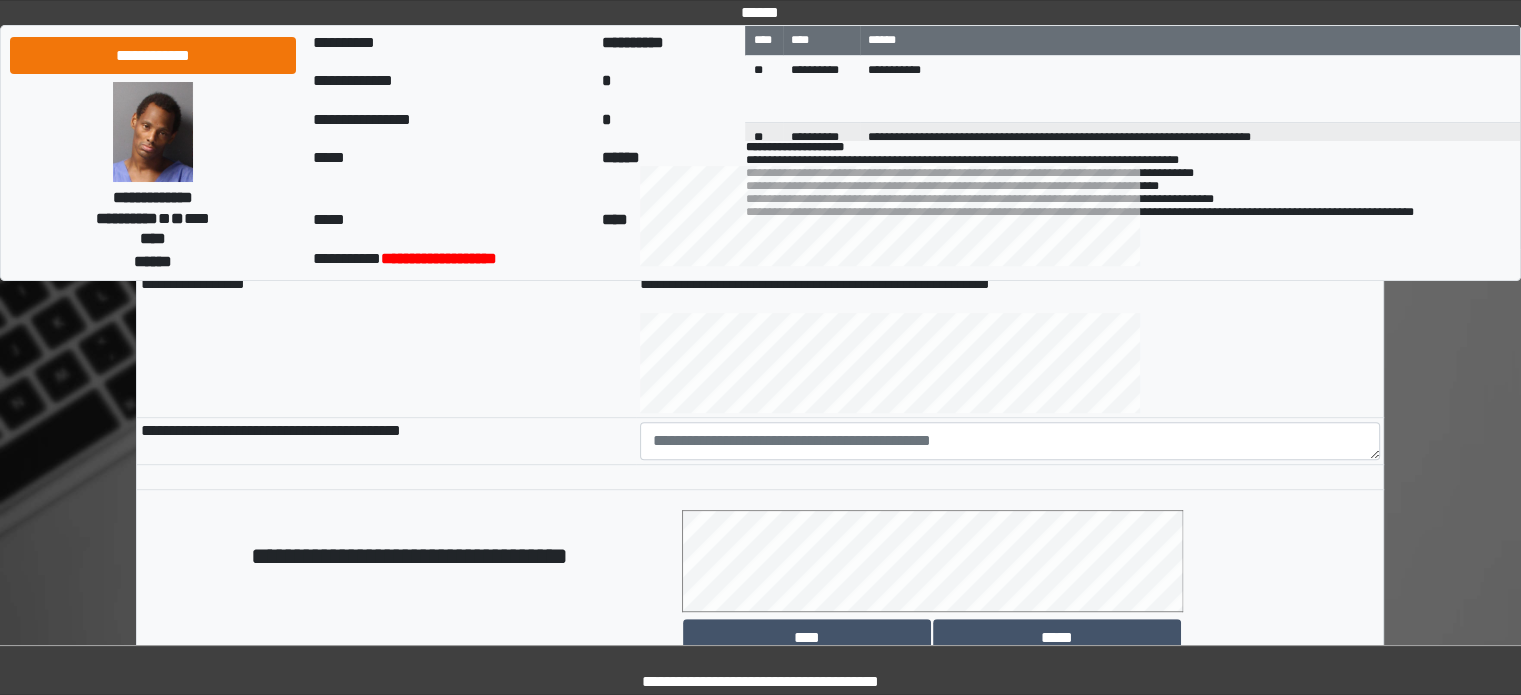 type on "**********" 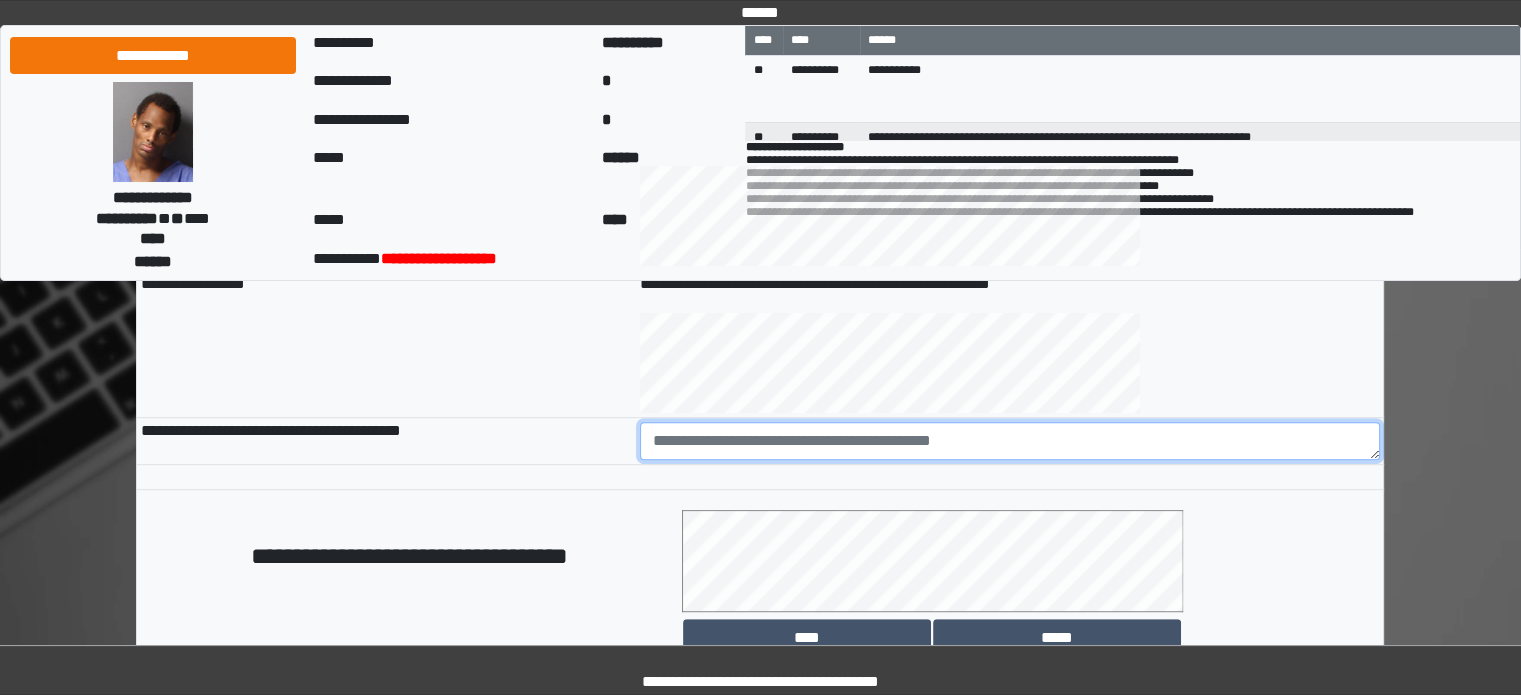 click at bounding box center [1010, 441] 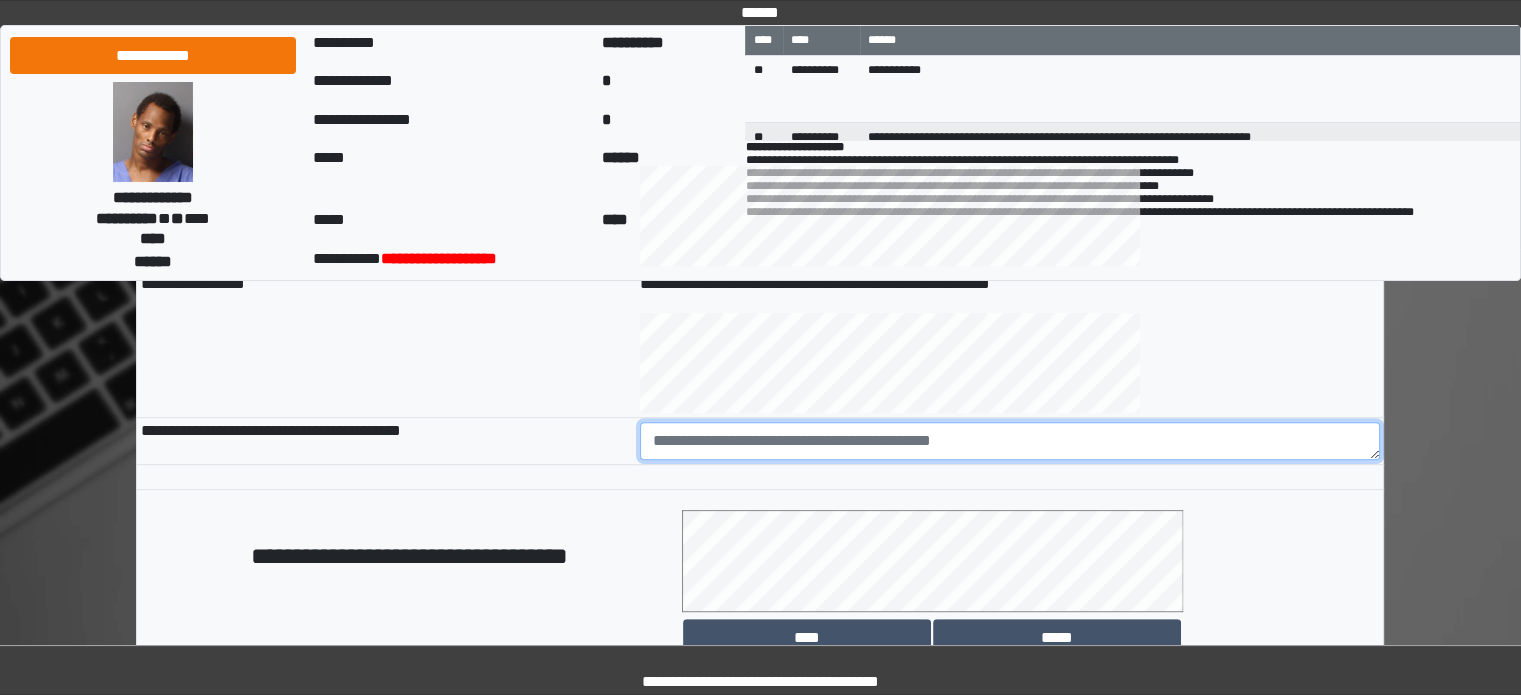 click at bounding box center (1010, 441) 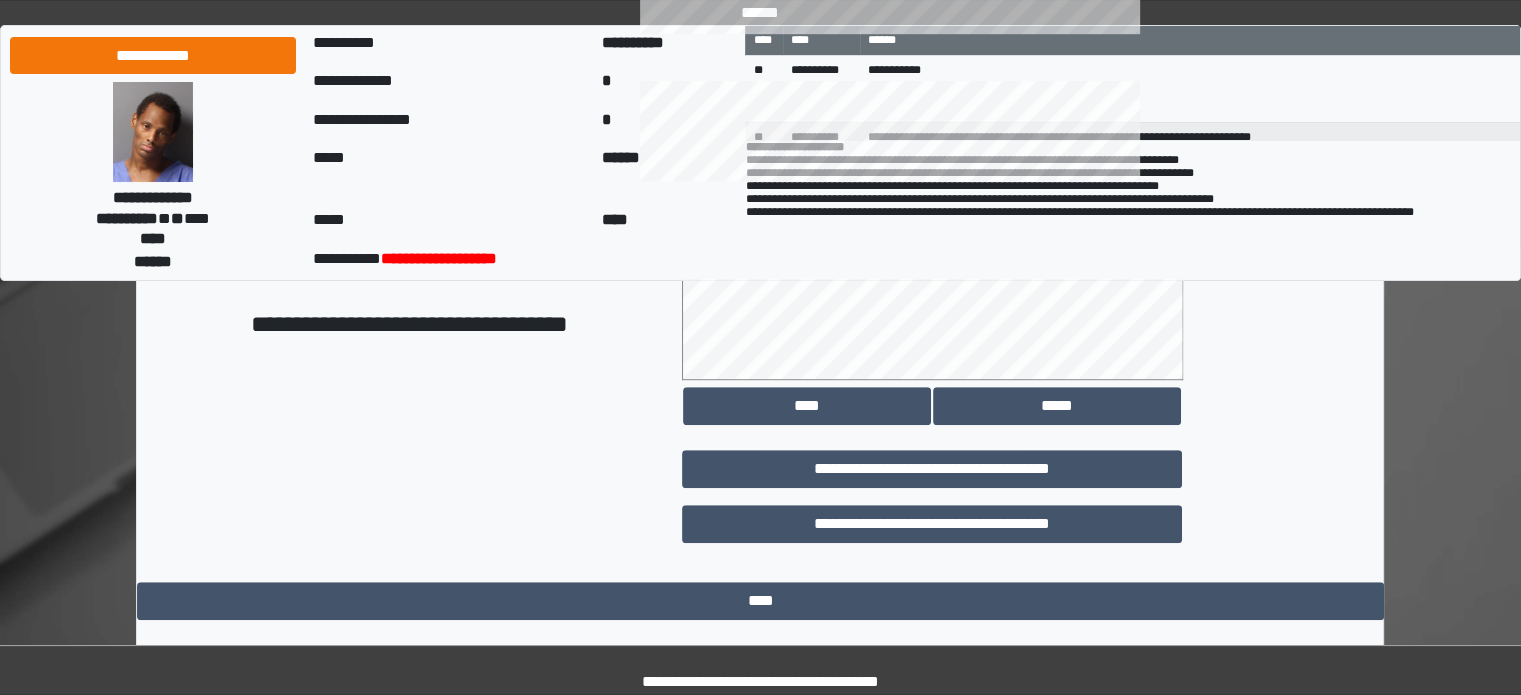 scroll, scrollTop: 1158, scrollLeft: 0, axis: vertical 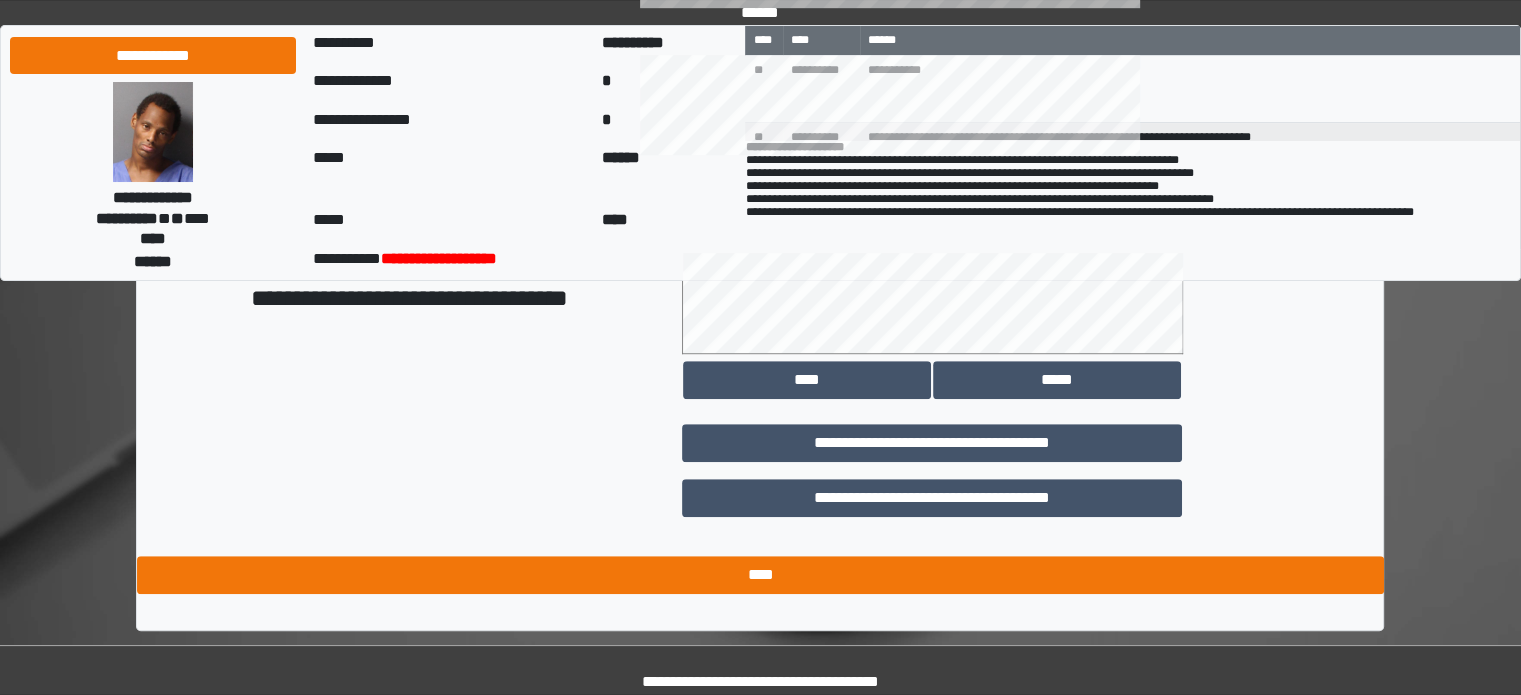 type on "********" 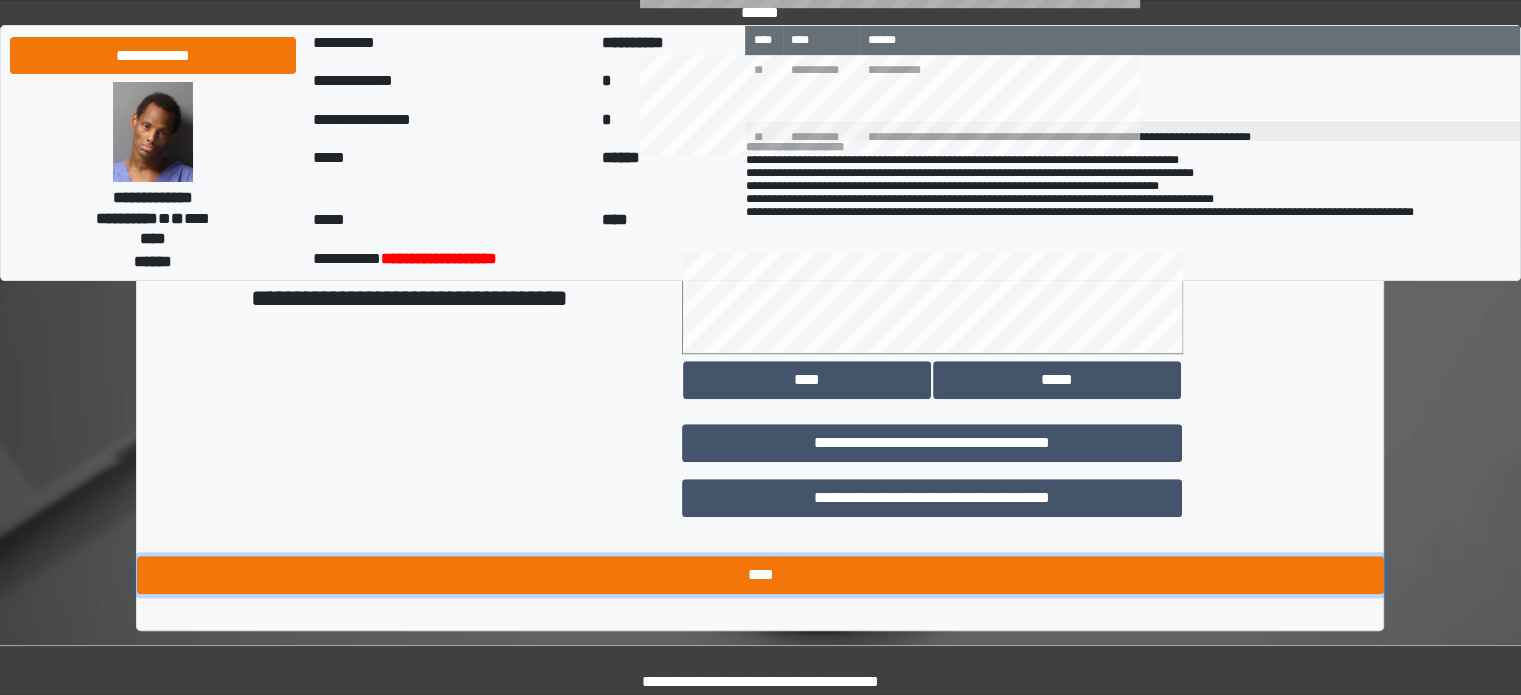 click on "****" at bounding box center [760, 575] 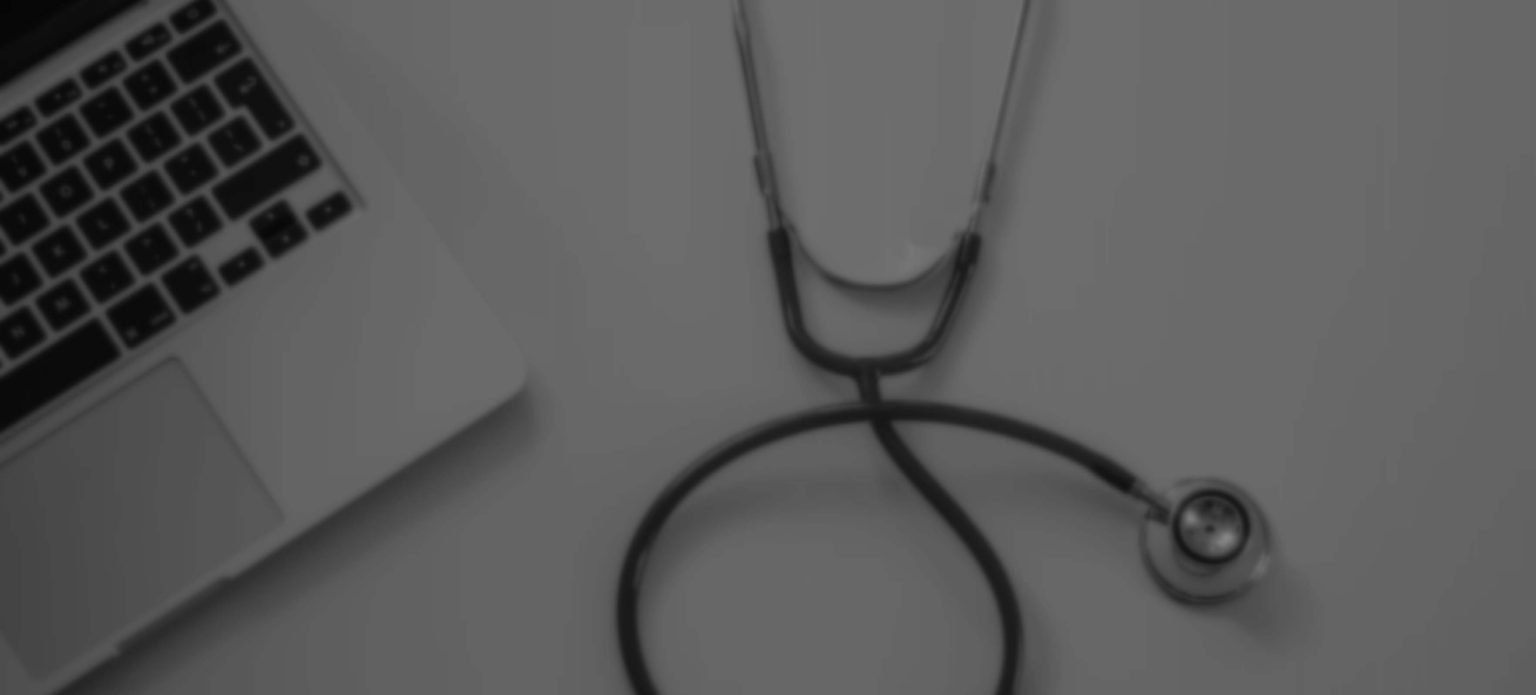 scroll, scrollTop: 0, scrollLeft: 0, axis: both 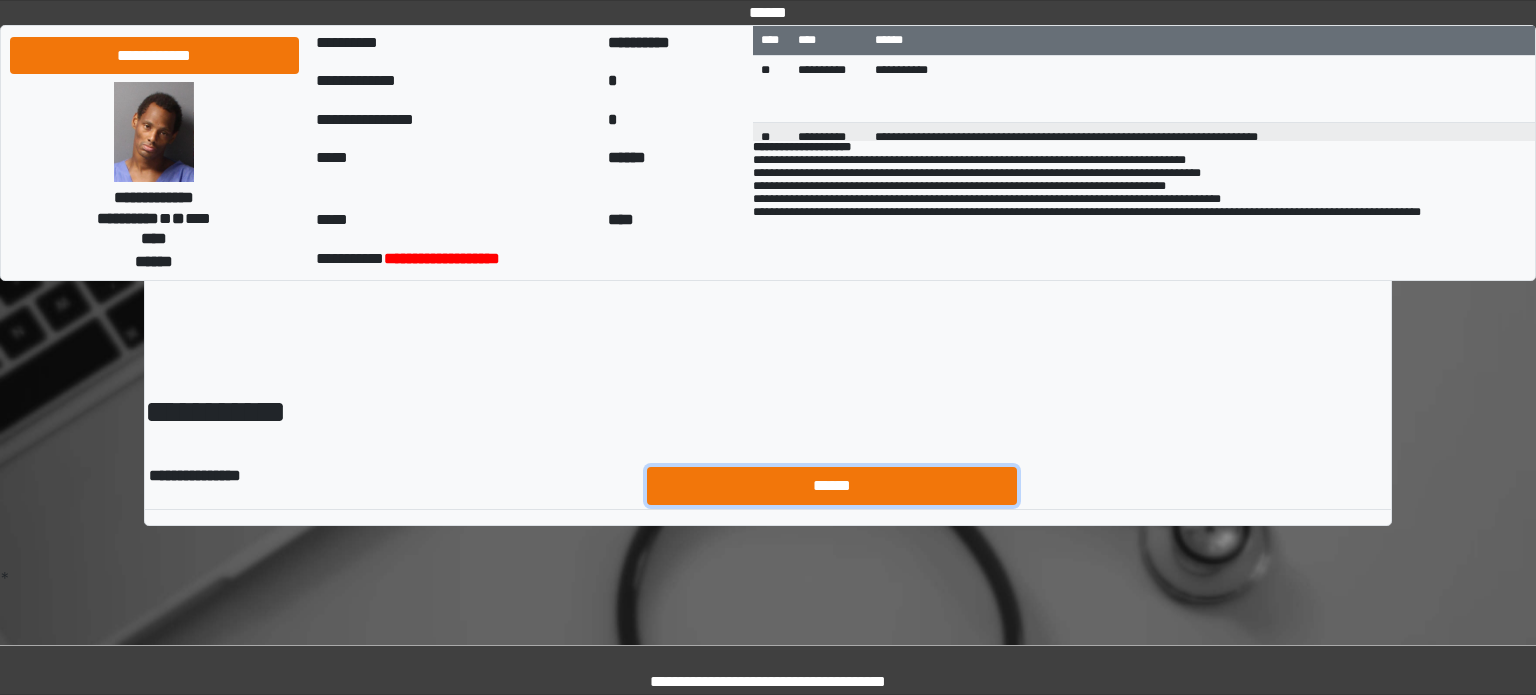 click on "******" at bounding box center (832, 486) 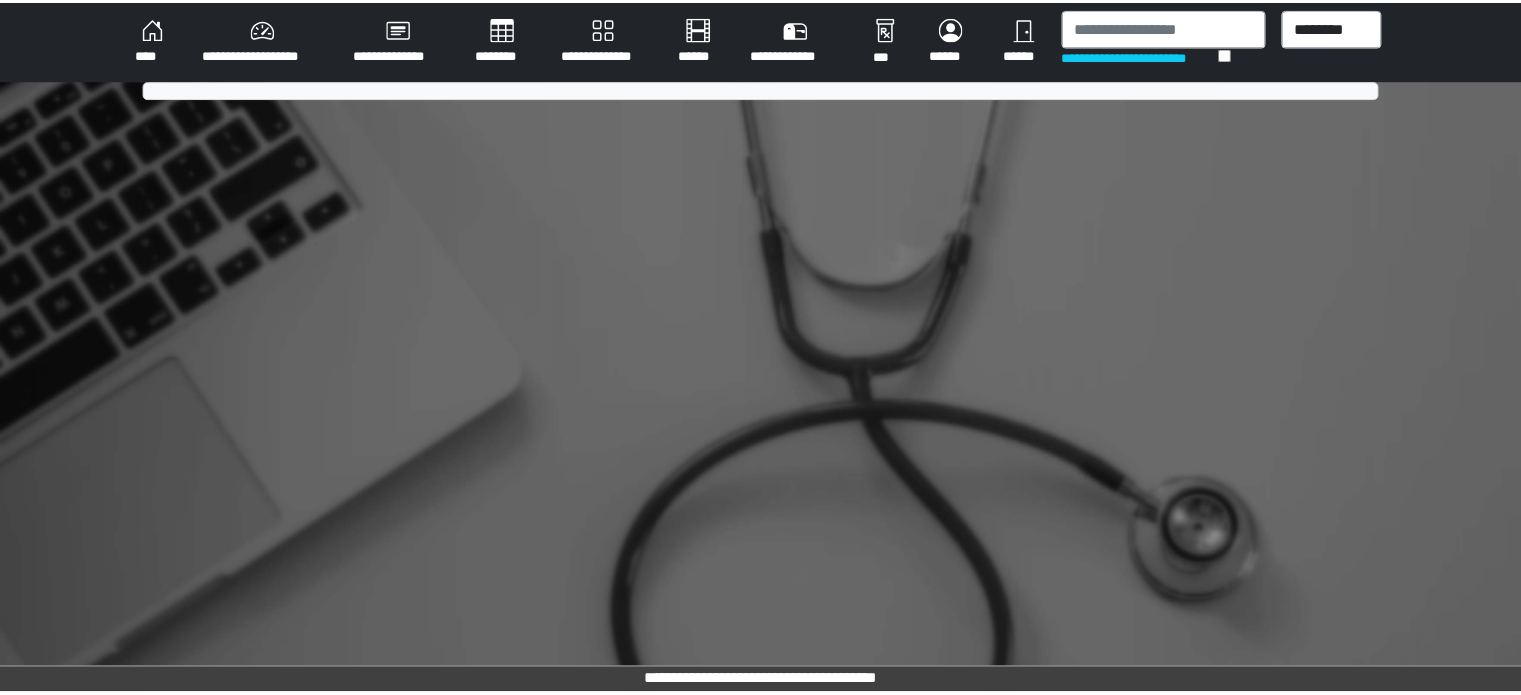 scroll, scrollTop: 0, scrollLeft: 0, axis: both 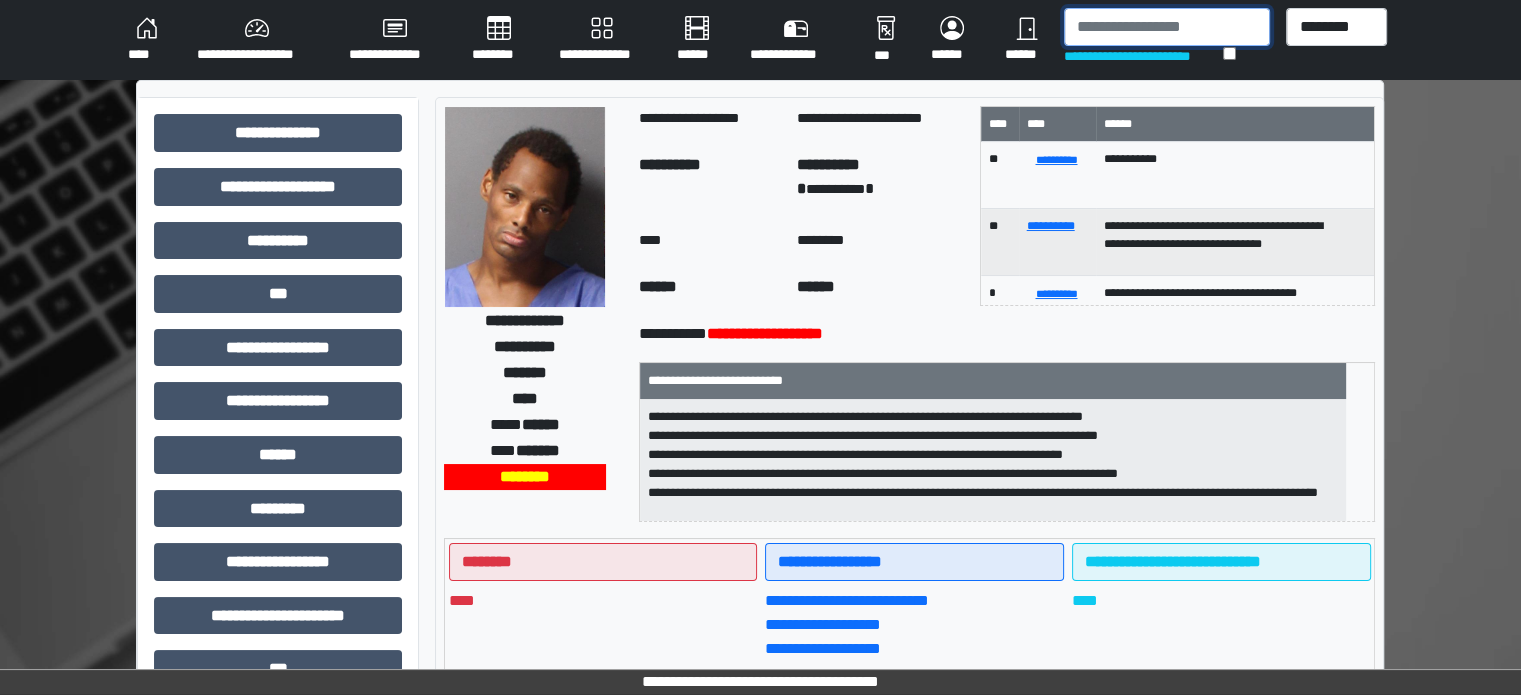 click at bounding box center [1167, 27] 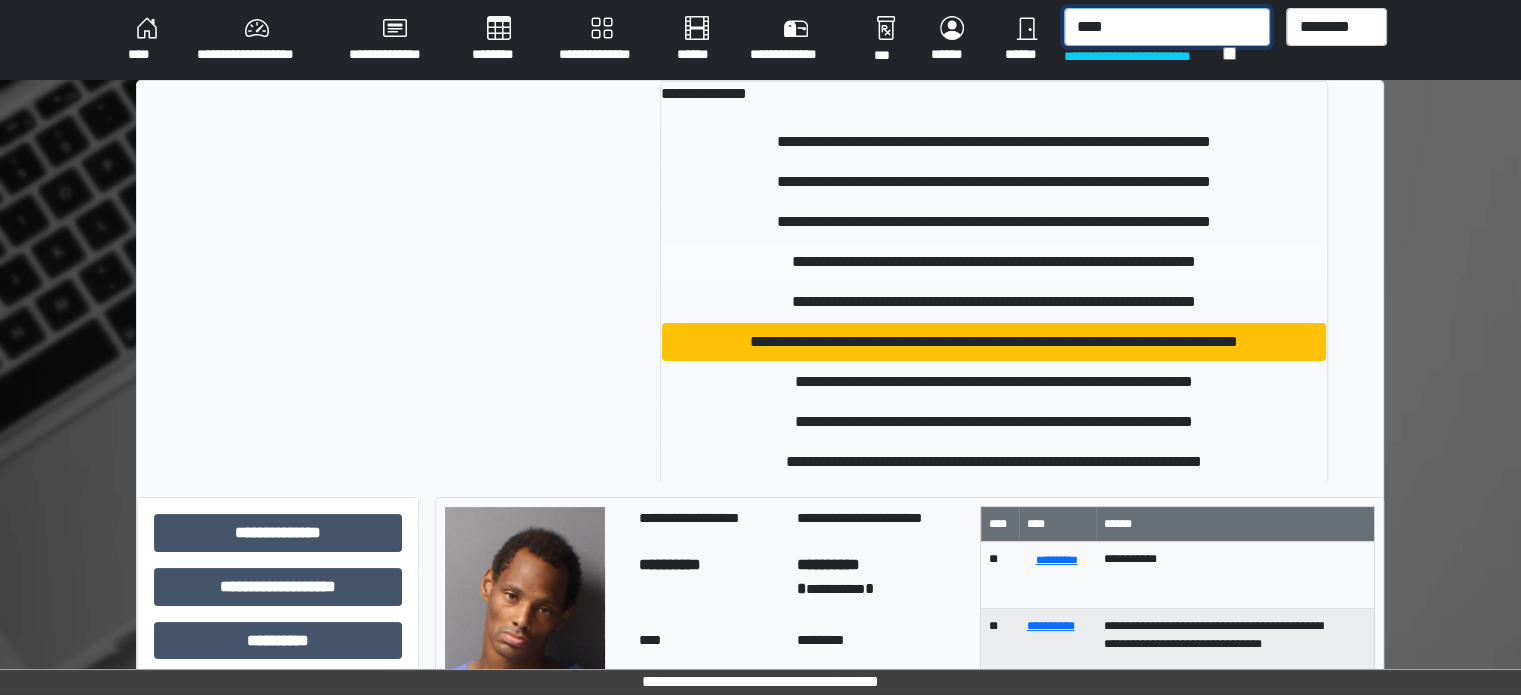 type on "****" 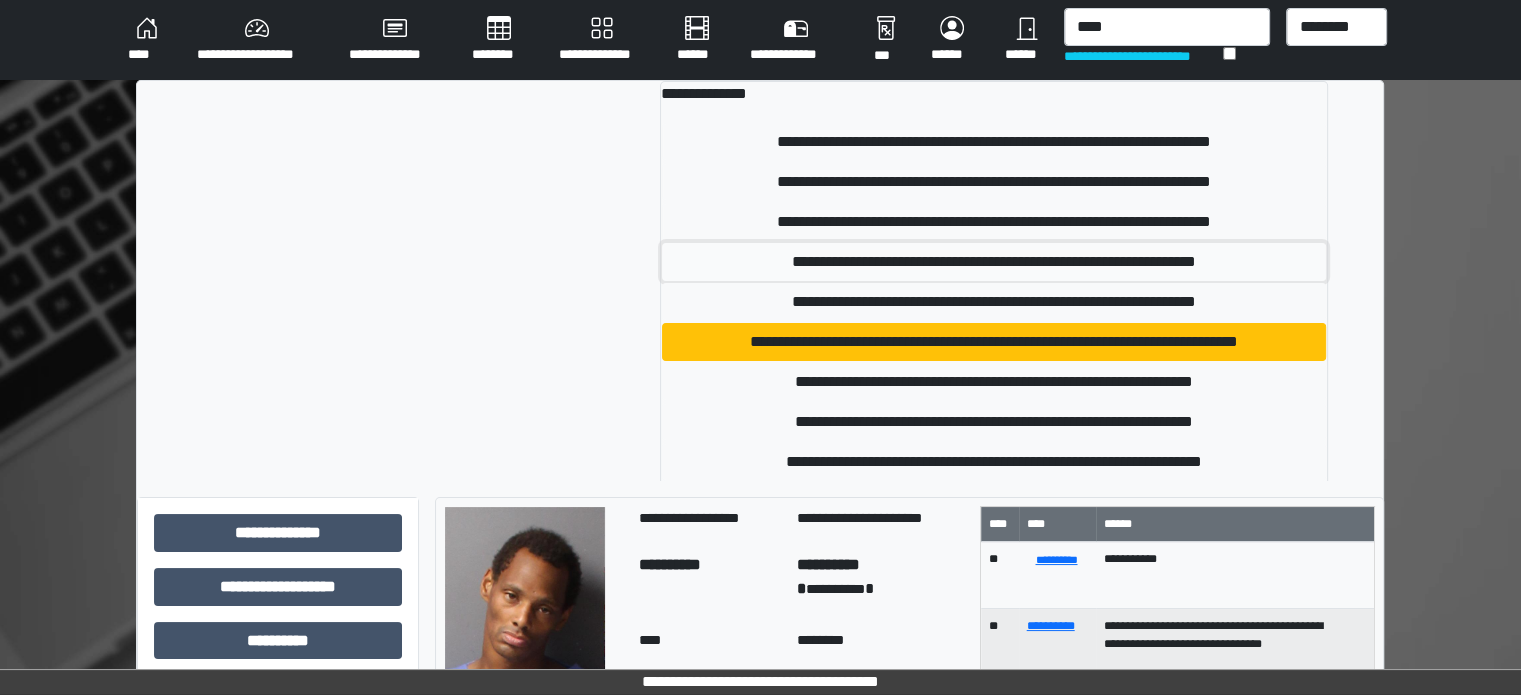 click on "**********" at bounding box center [994, 262] 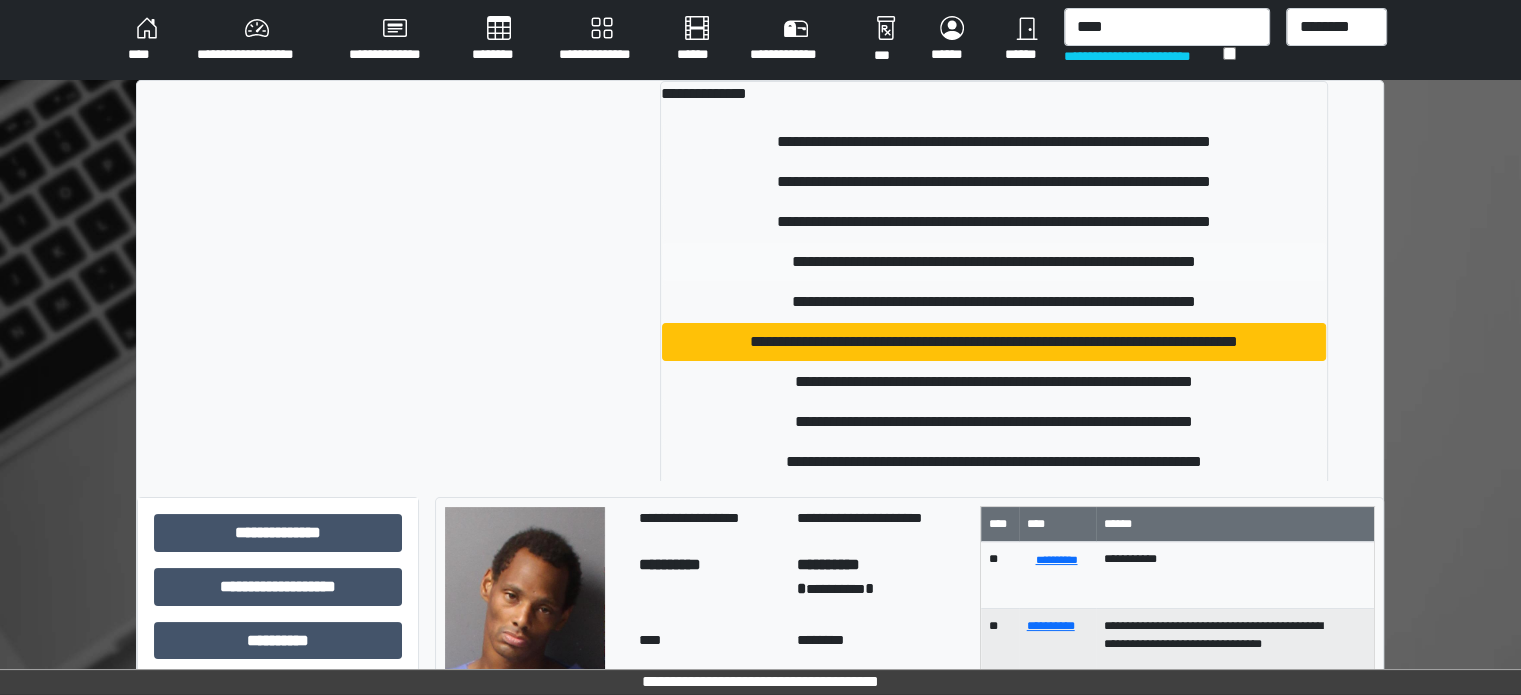 type 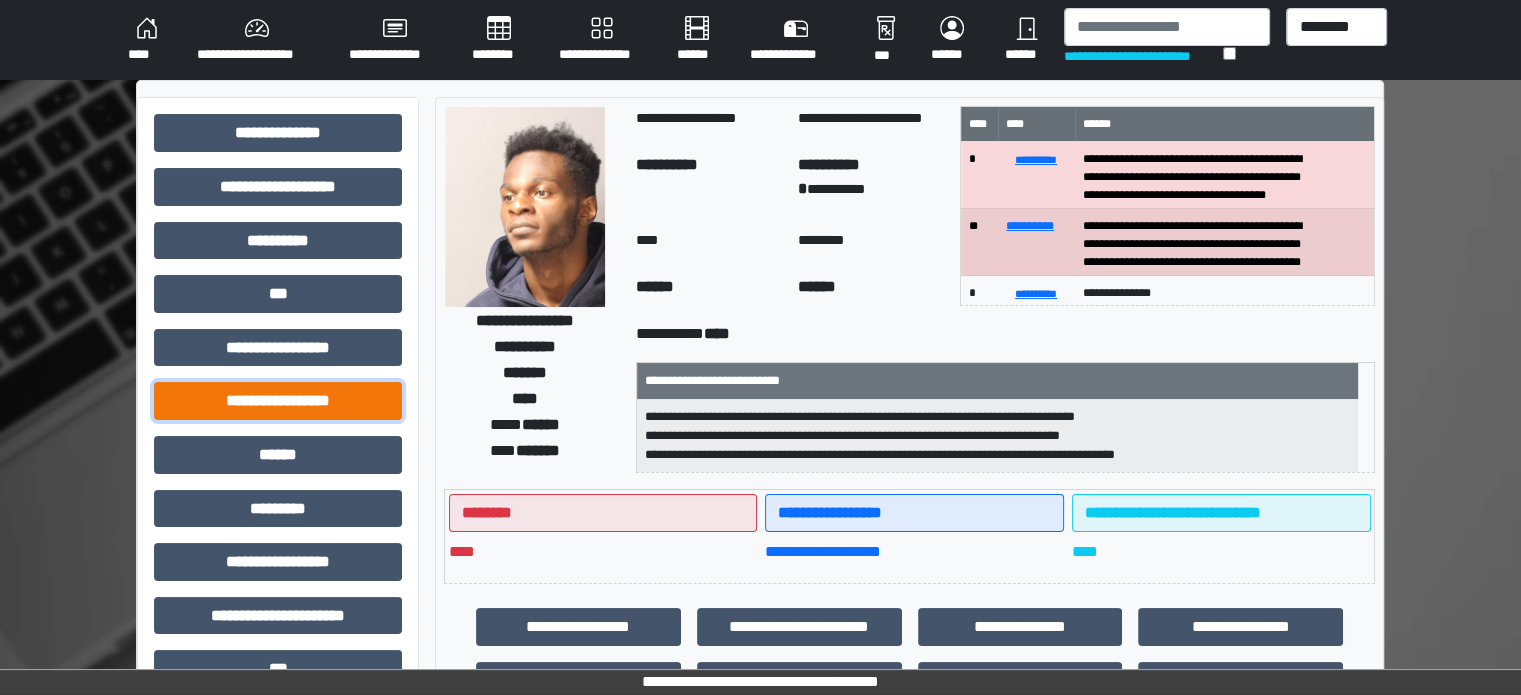 click on "**********" at bounding box center (278, 401) 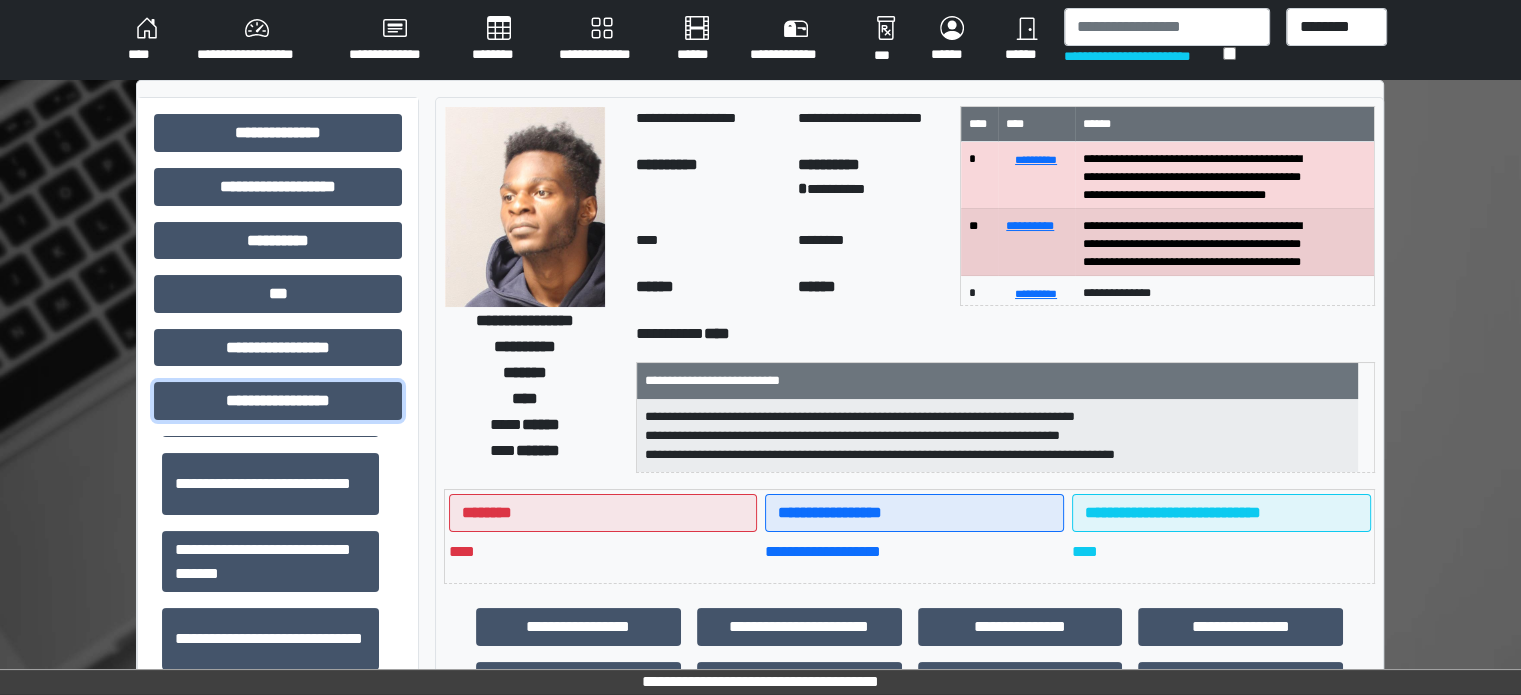 scroll, scrollTop: 1313, scrollLeft: 0, axis: vertical 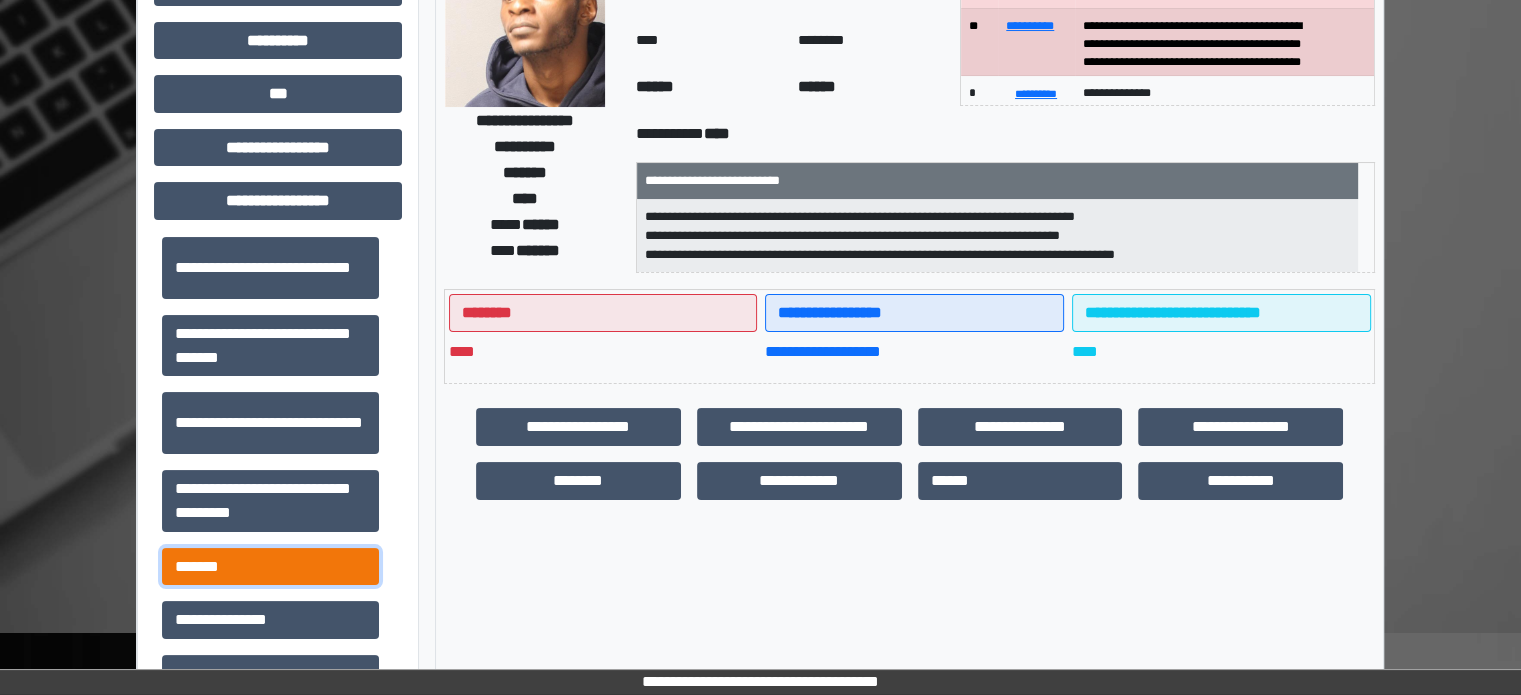 click on "*******" at bounding box center [270, 567] 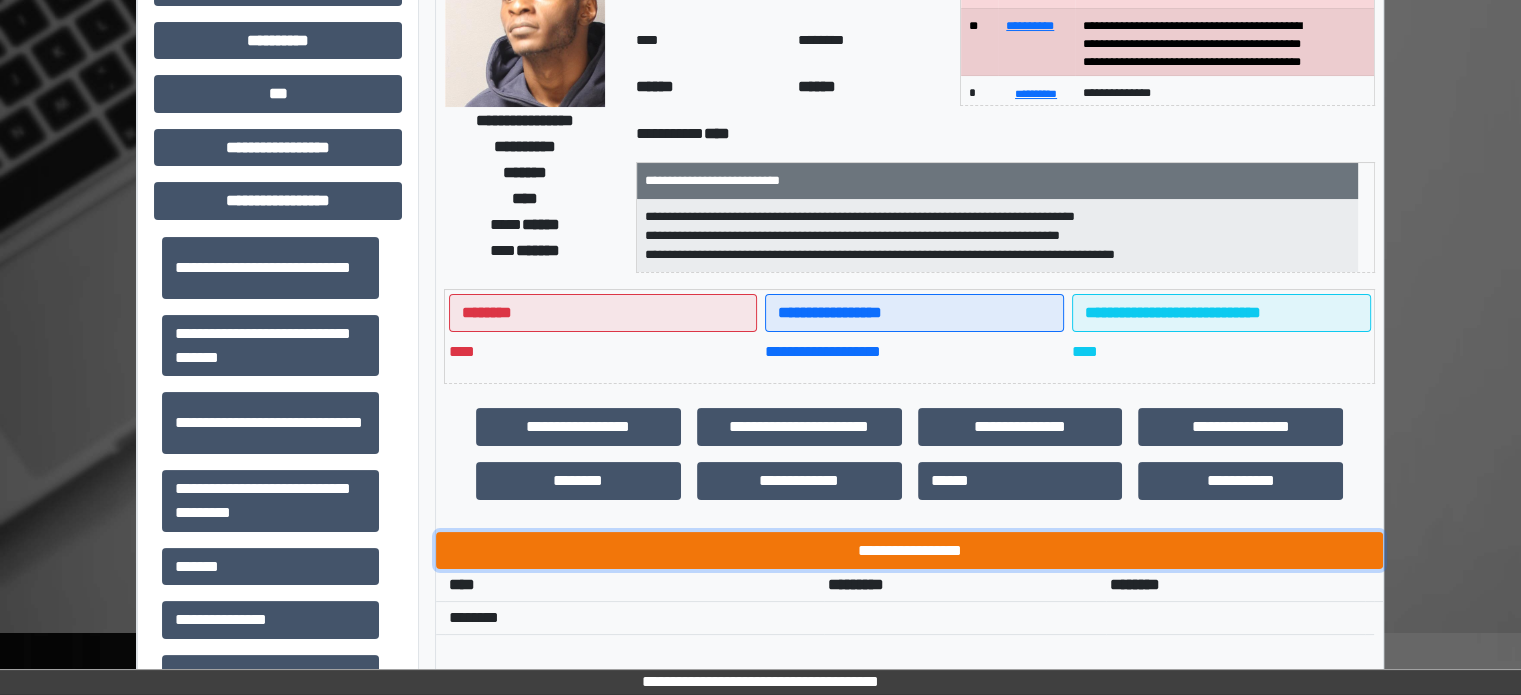 click on "**********" at bounding box center (909, 551) 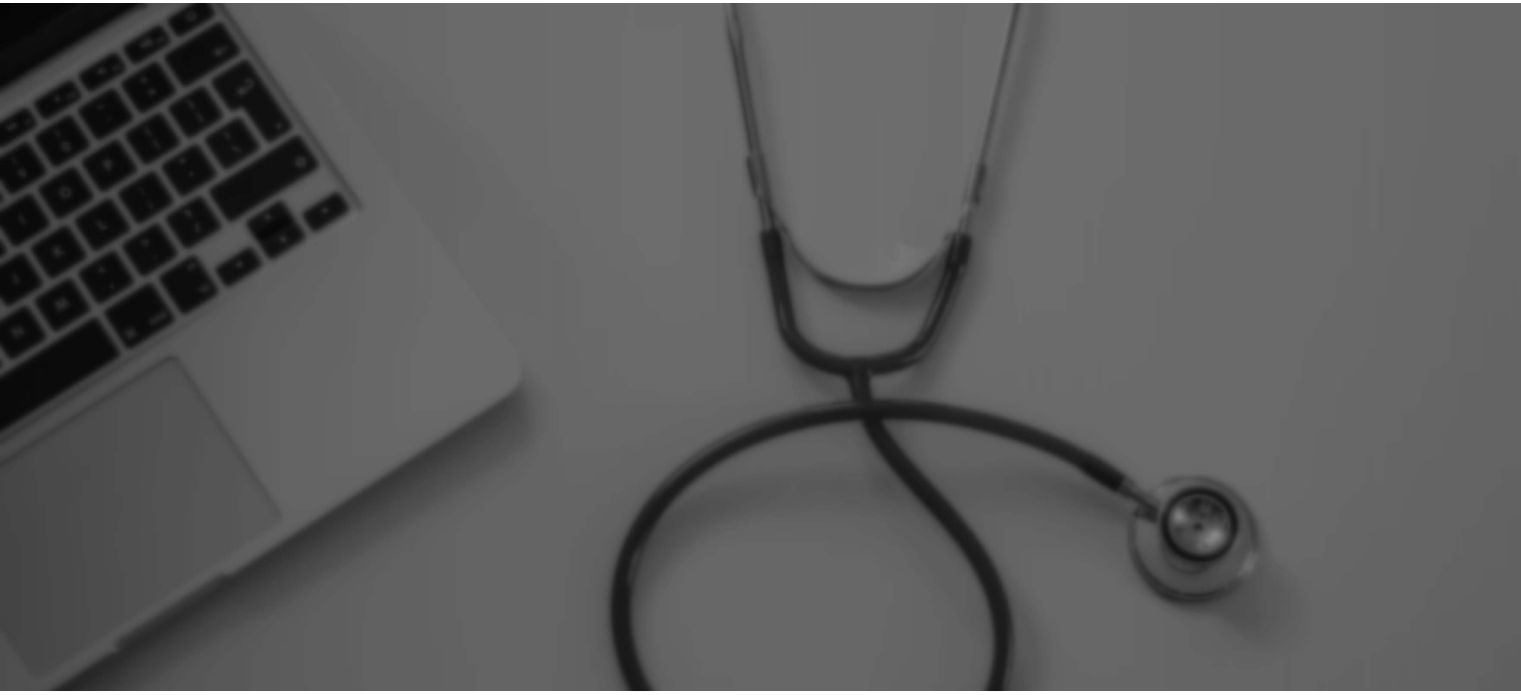scroll, scrollTop: 0, scrollLeft: 0, axis: both 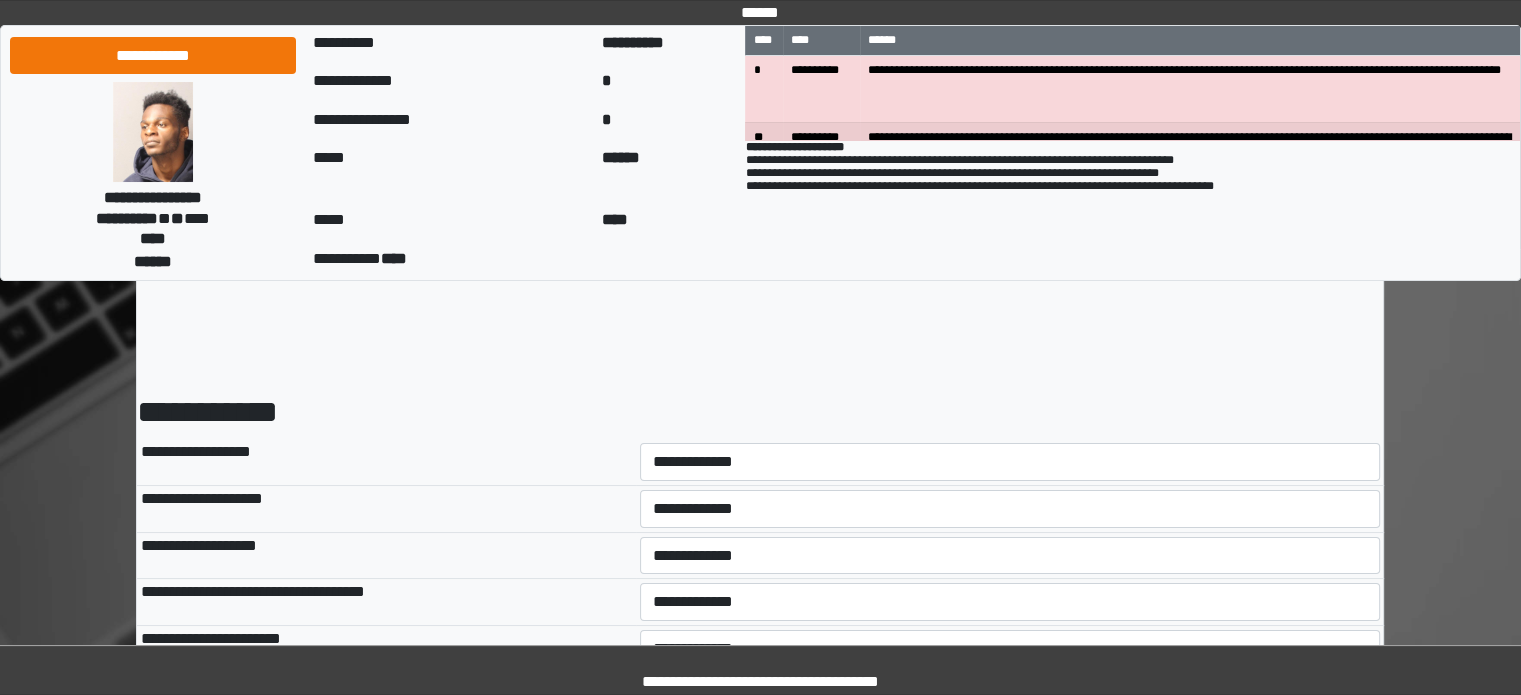 click on "**********" at bounding box center (1010, 462) 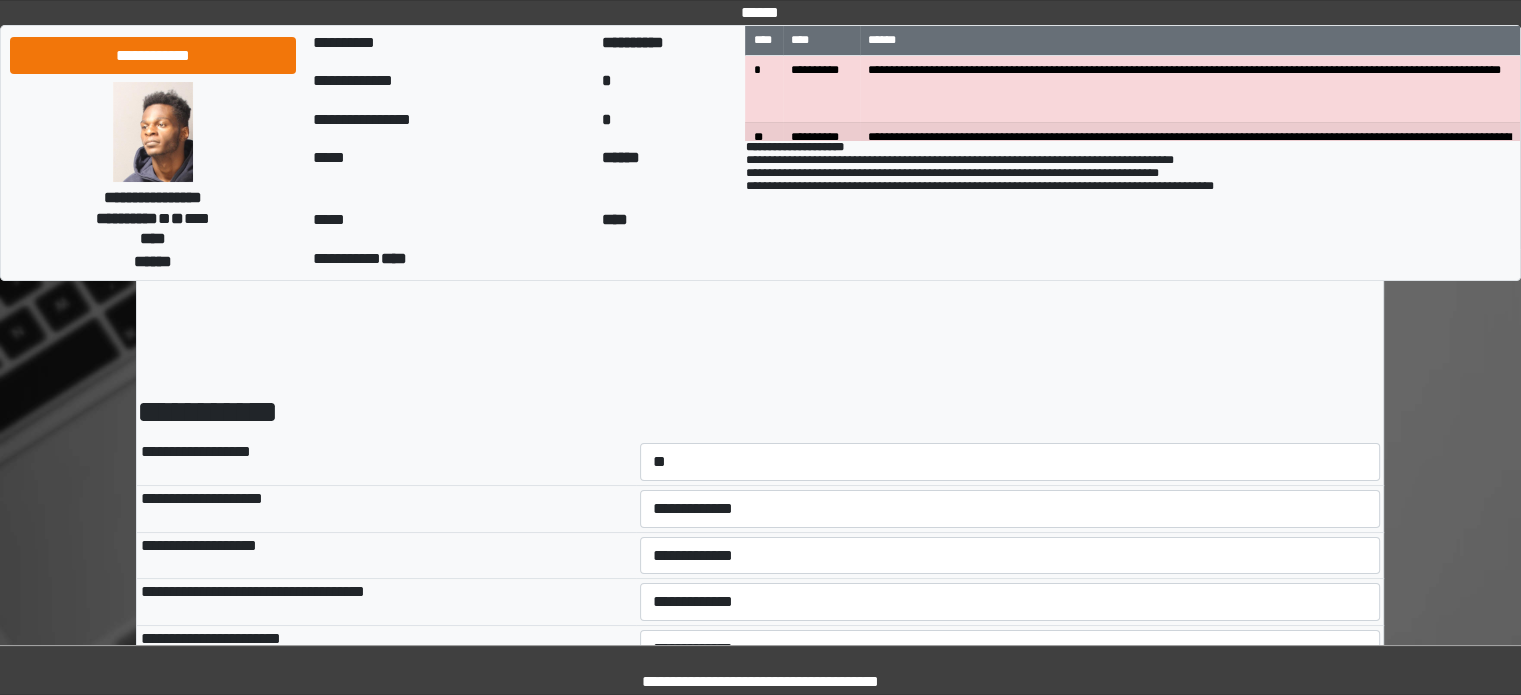 click on "**********" at bounding box center (1010, 462) 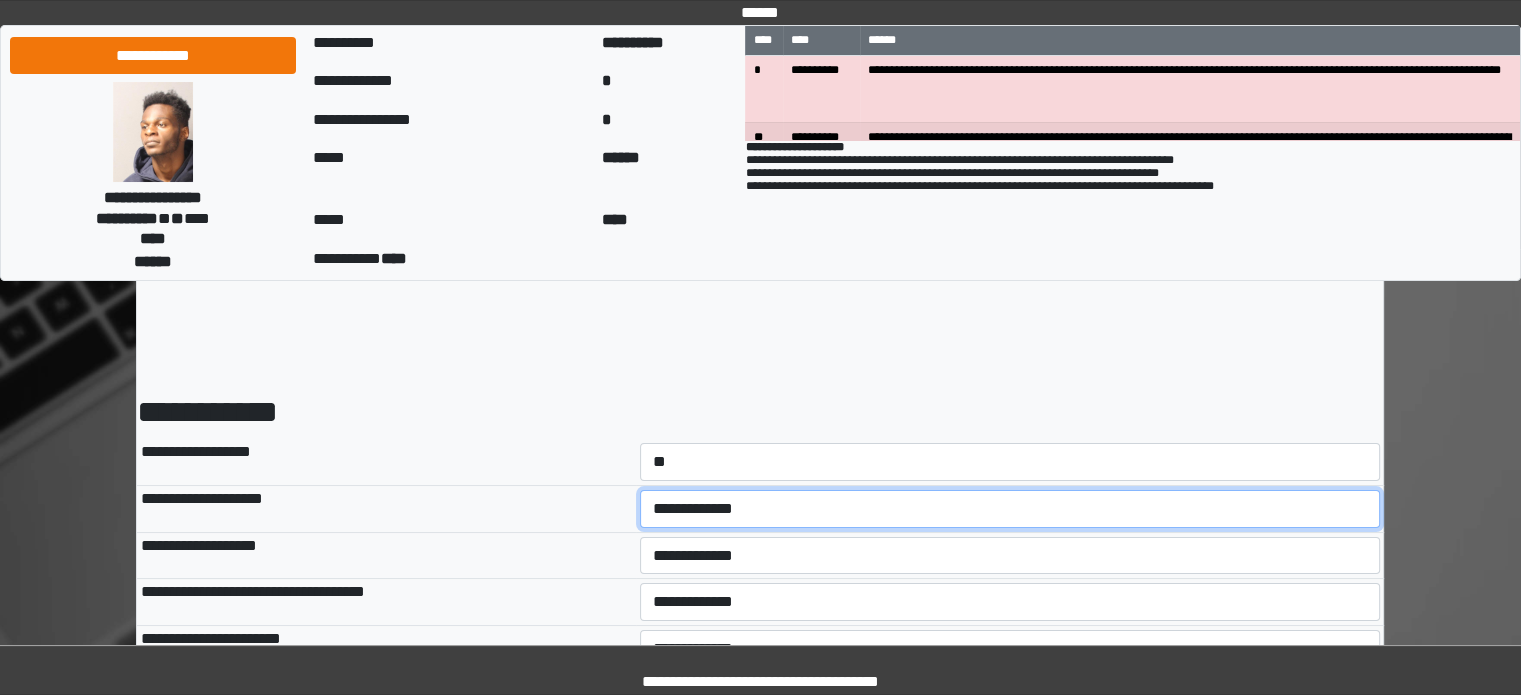 click on "**********" at bounding box center [1010, 509] 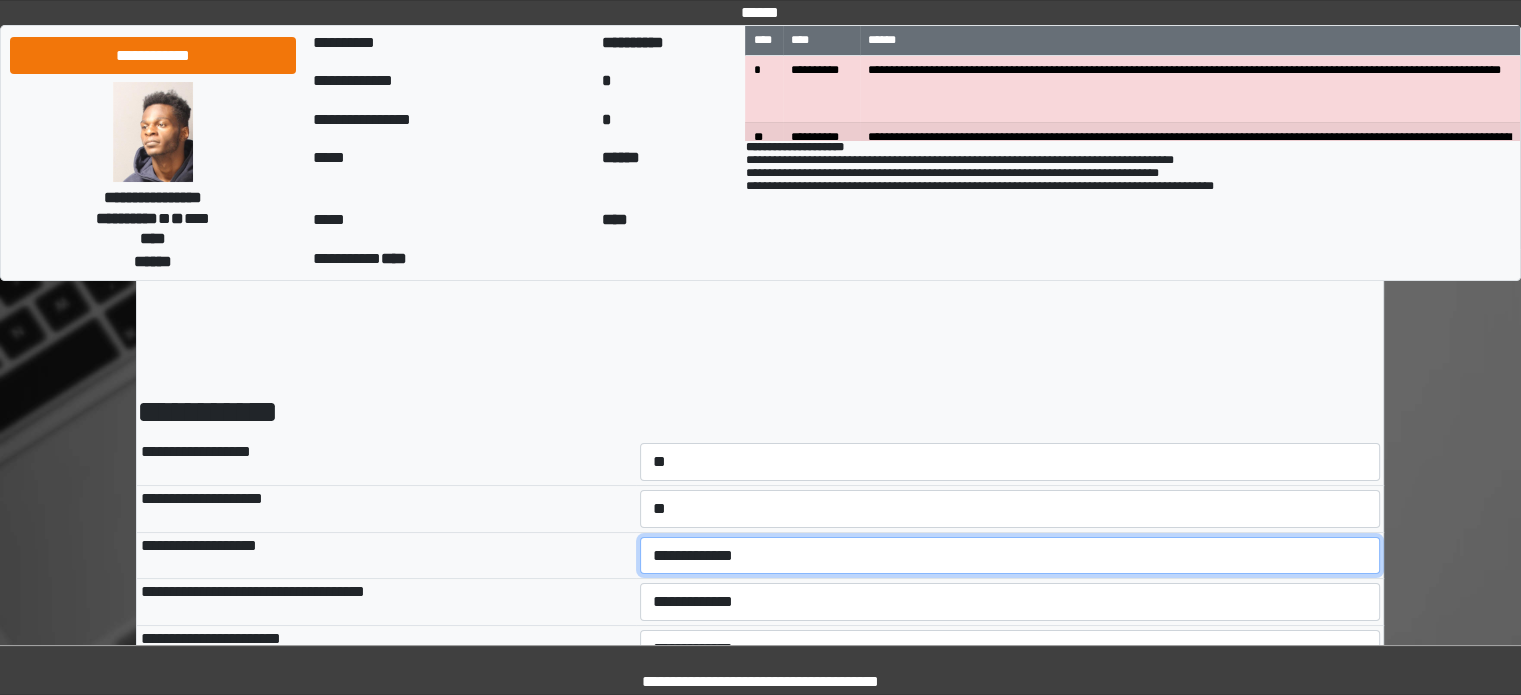 click on "**********" at bounding box center (1010, 556) 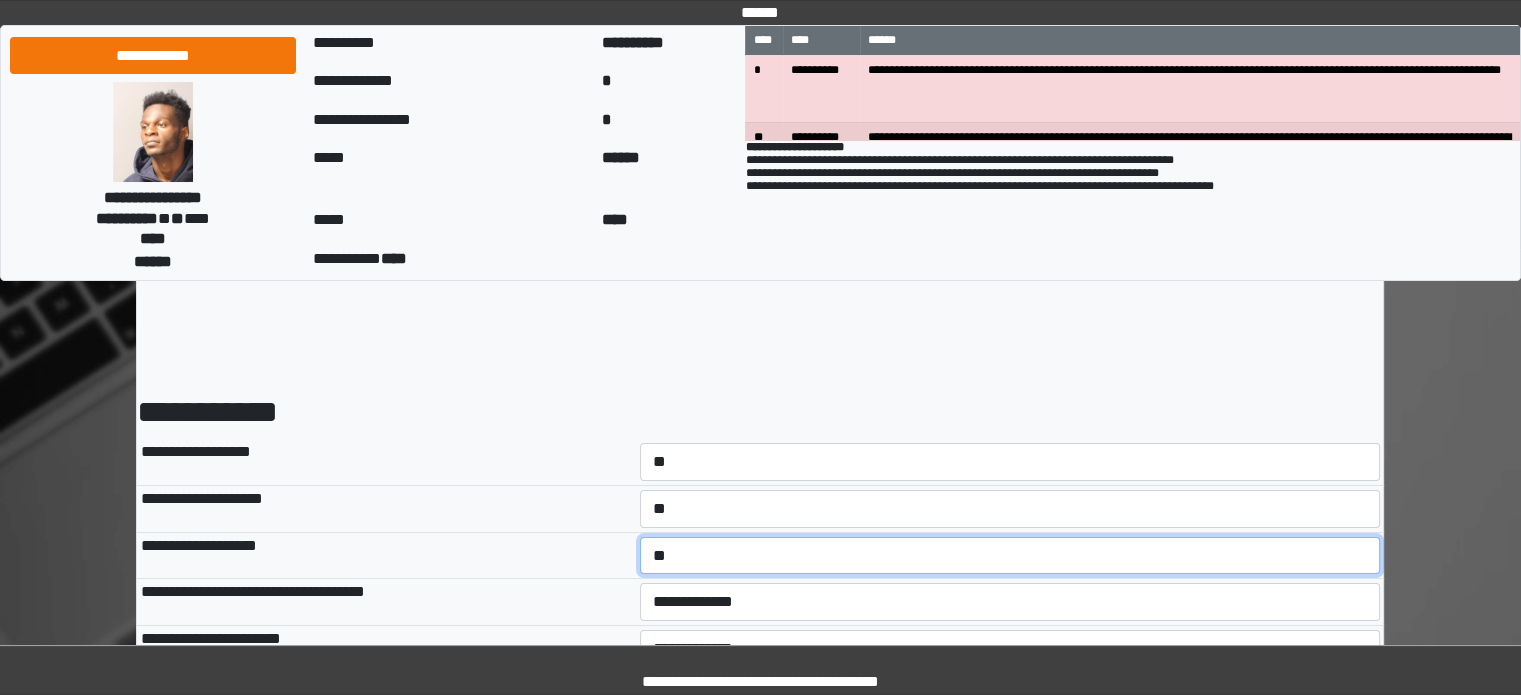 click on "**********" at bounding box center [1010, 556] 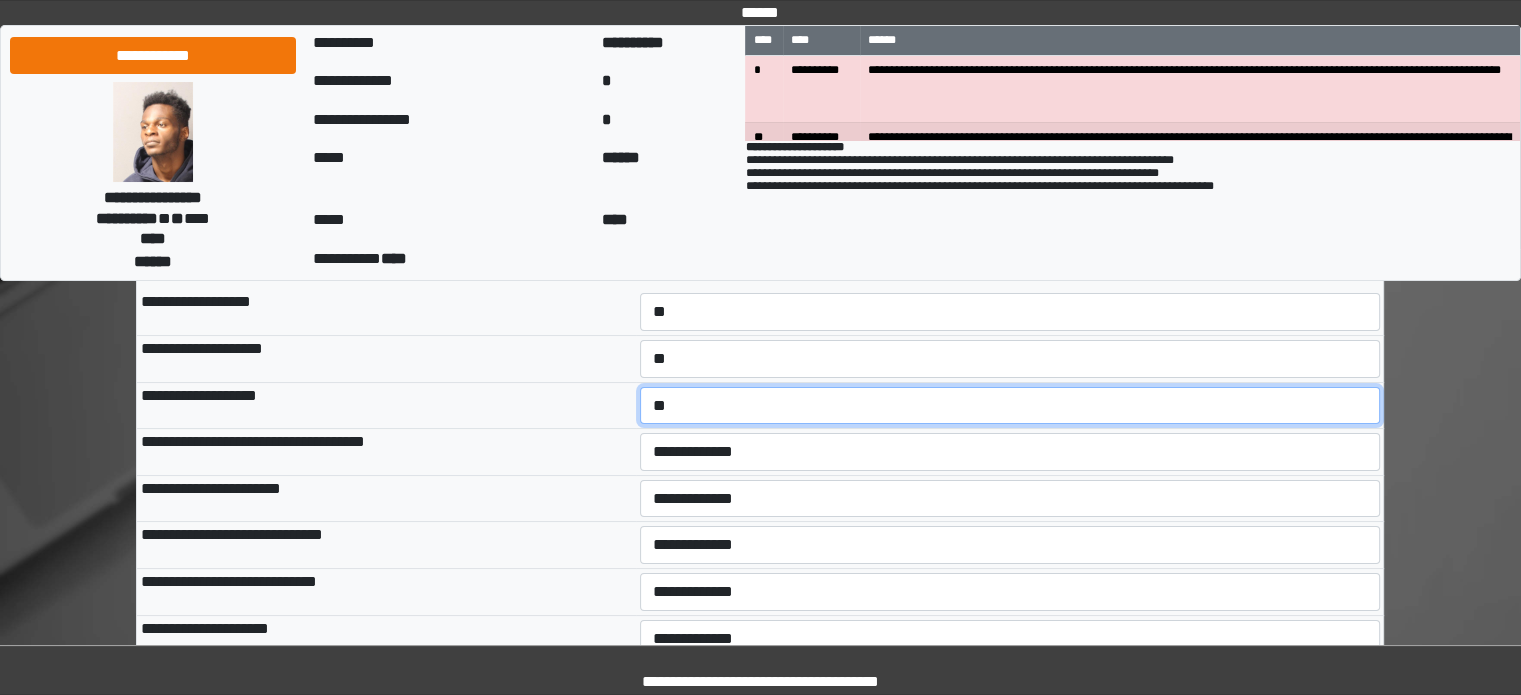 scroll, scrollTop: 200, scrollLeft: 0, axis: vertical 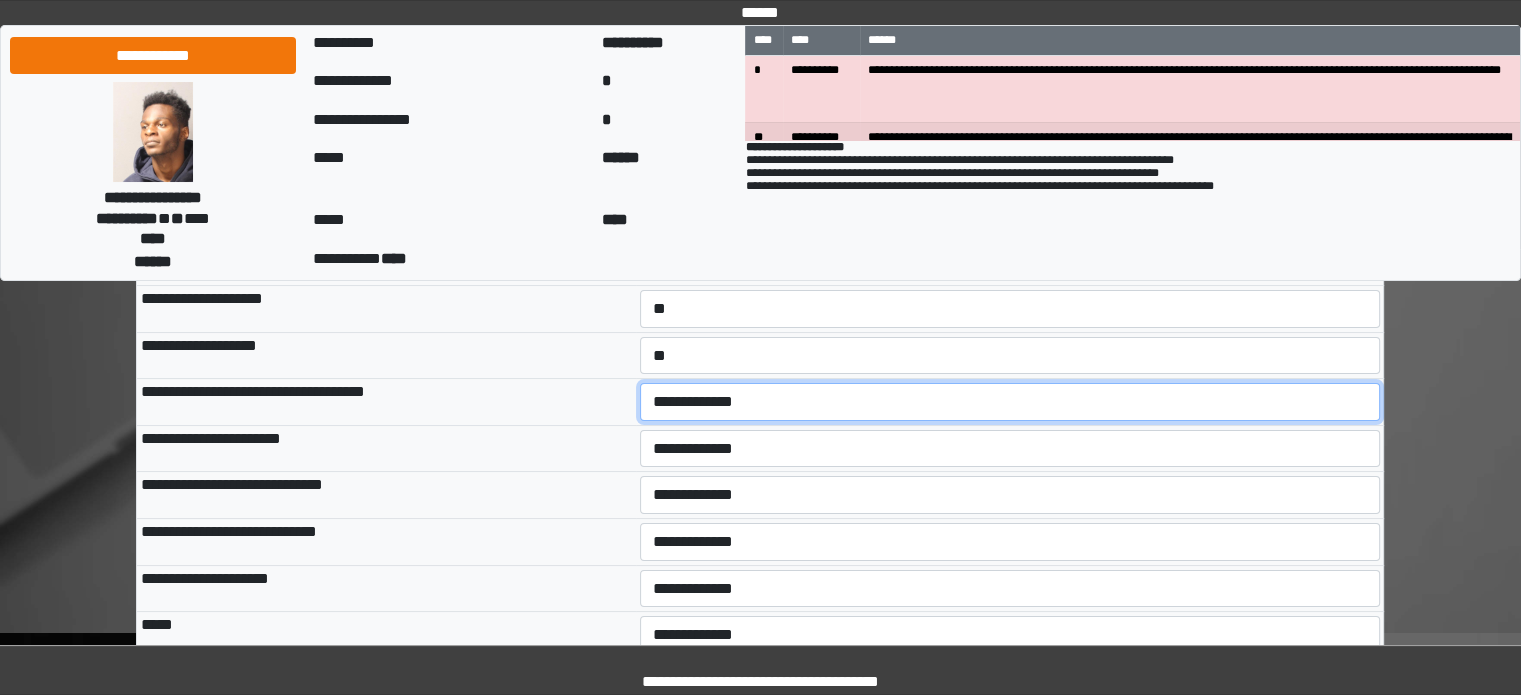click on "**********" at bounding box center (1010, 402) 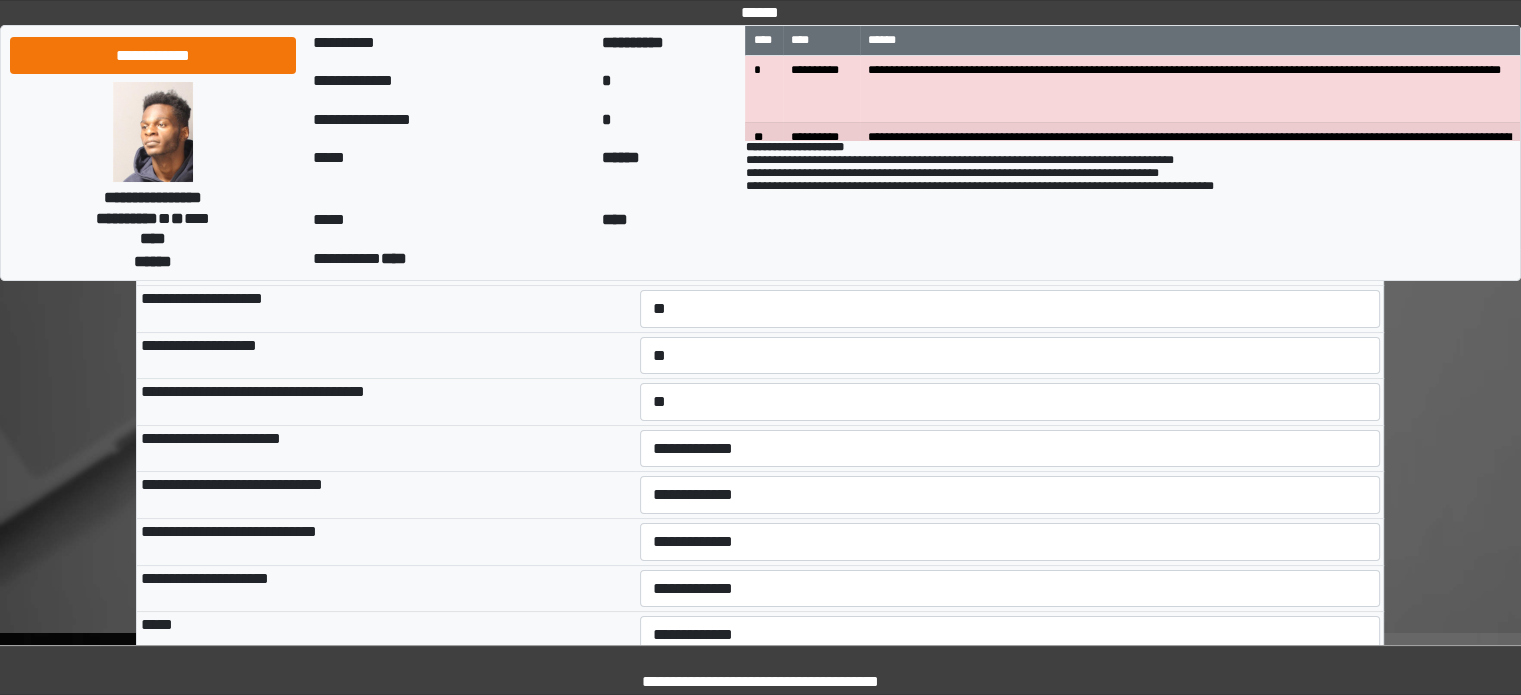 click on "**********" at bounding box center [1010, 495] 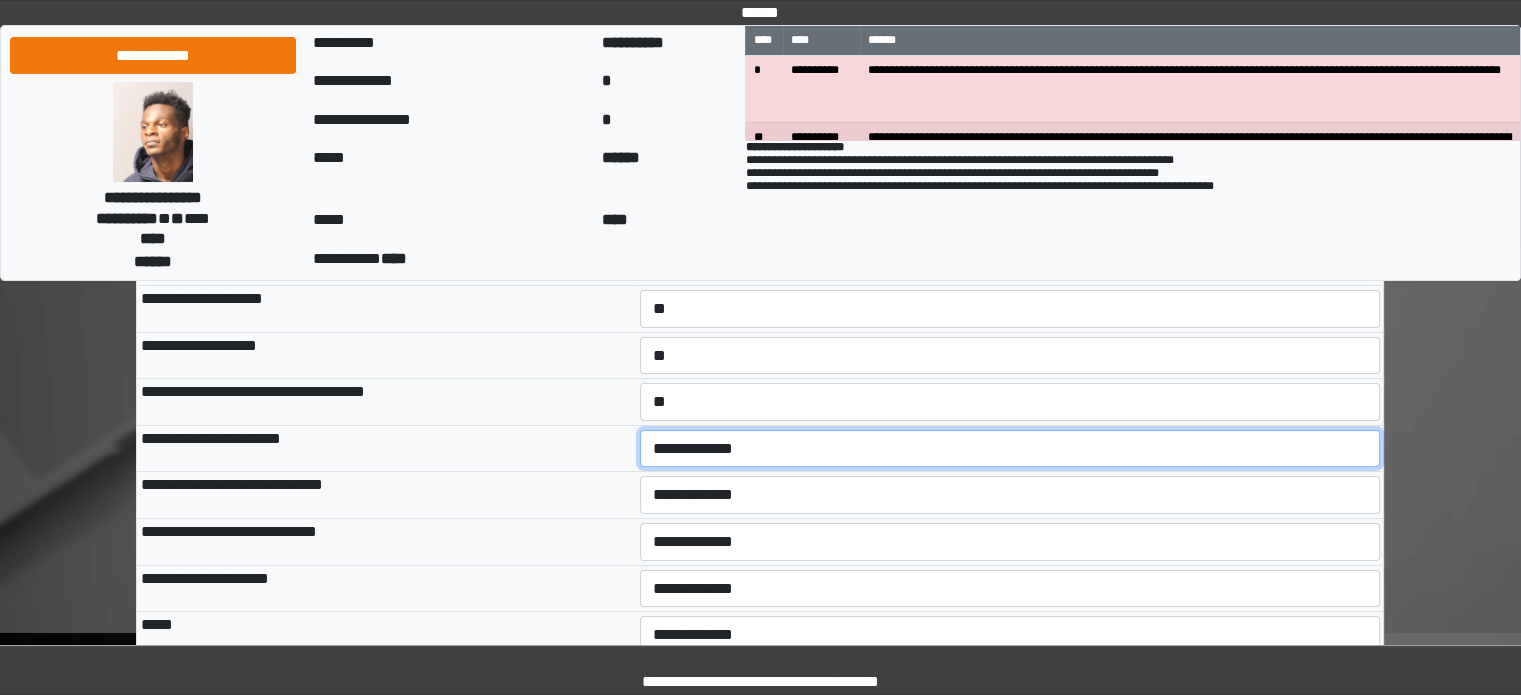 click on "**********" at bounding box center (1010, 449) 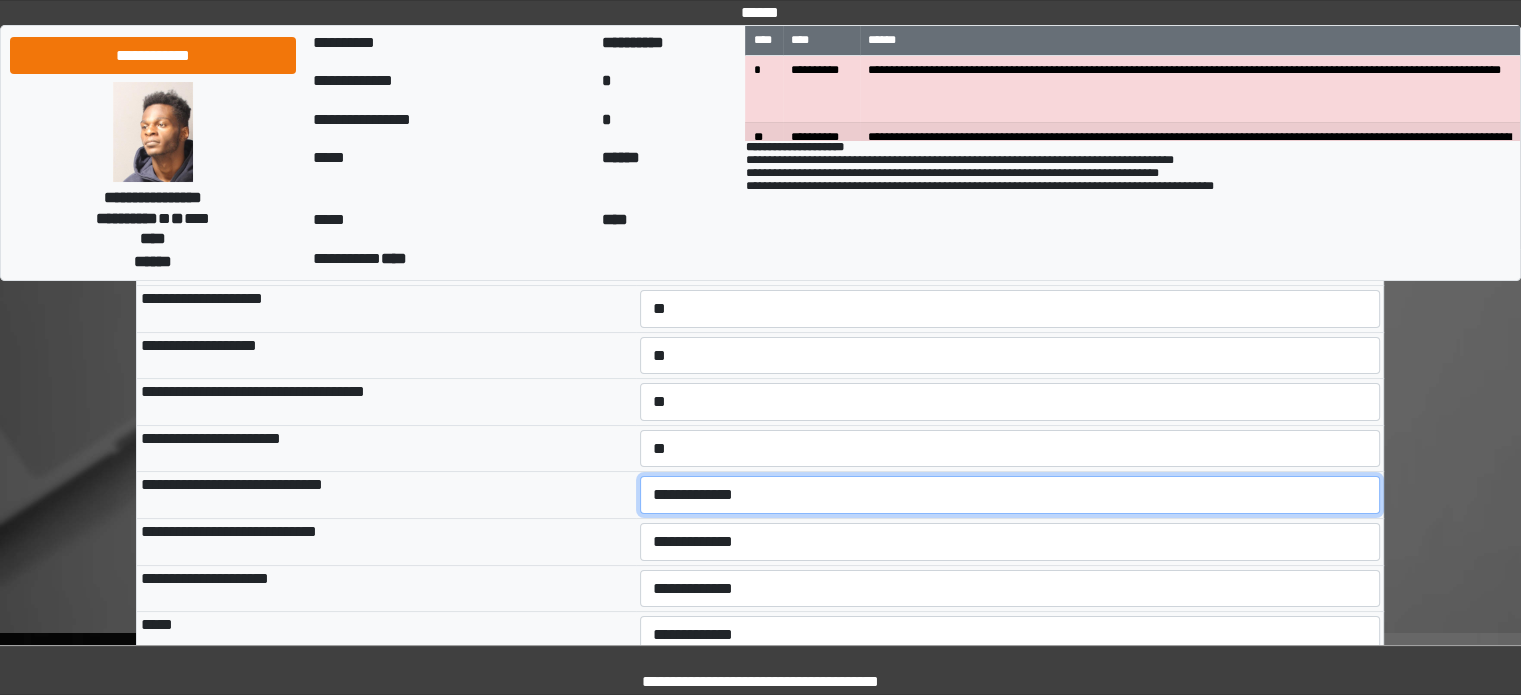 click on "**********" at bounding box center (1010, 495) 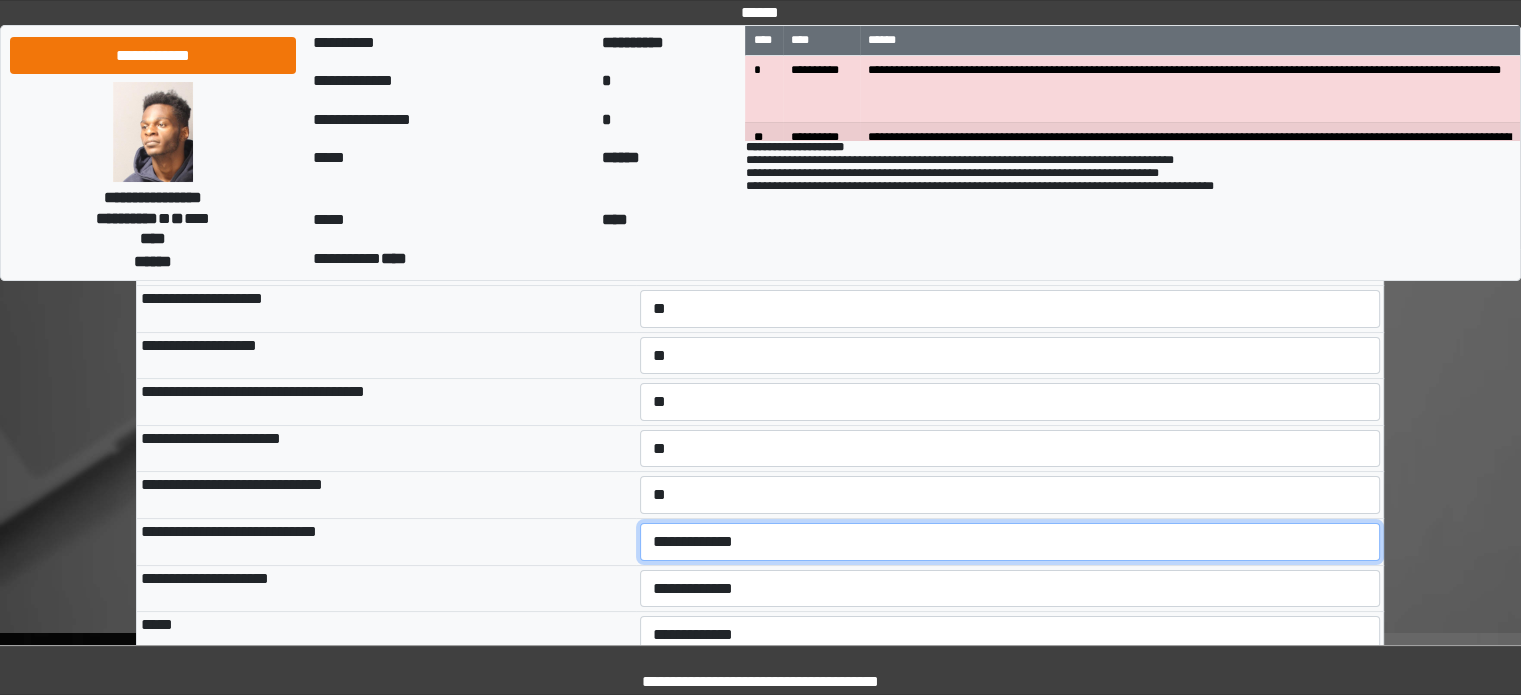 click on "**********" at bounding box center (1010, 542) 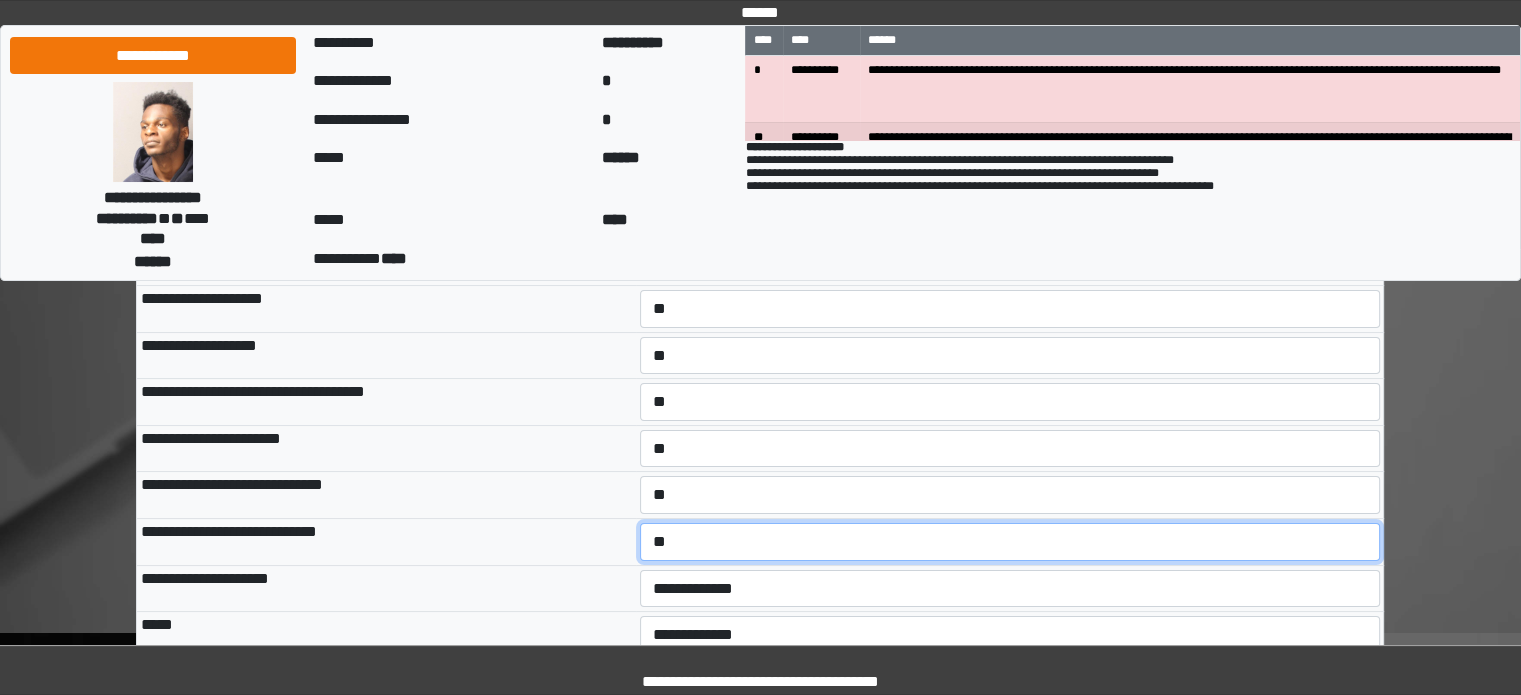 click on "**********" at bounding box center (1010, 542) 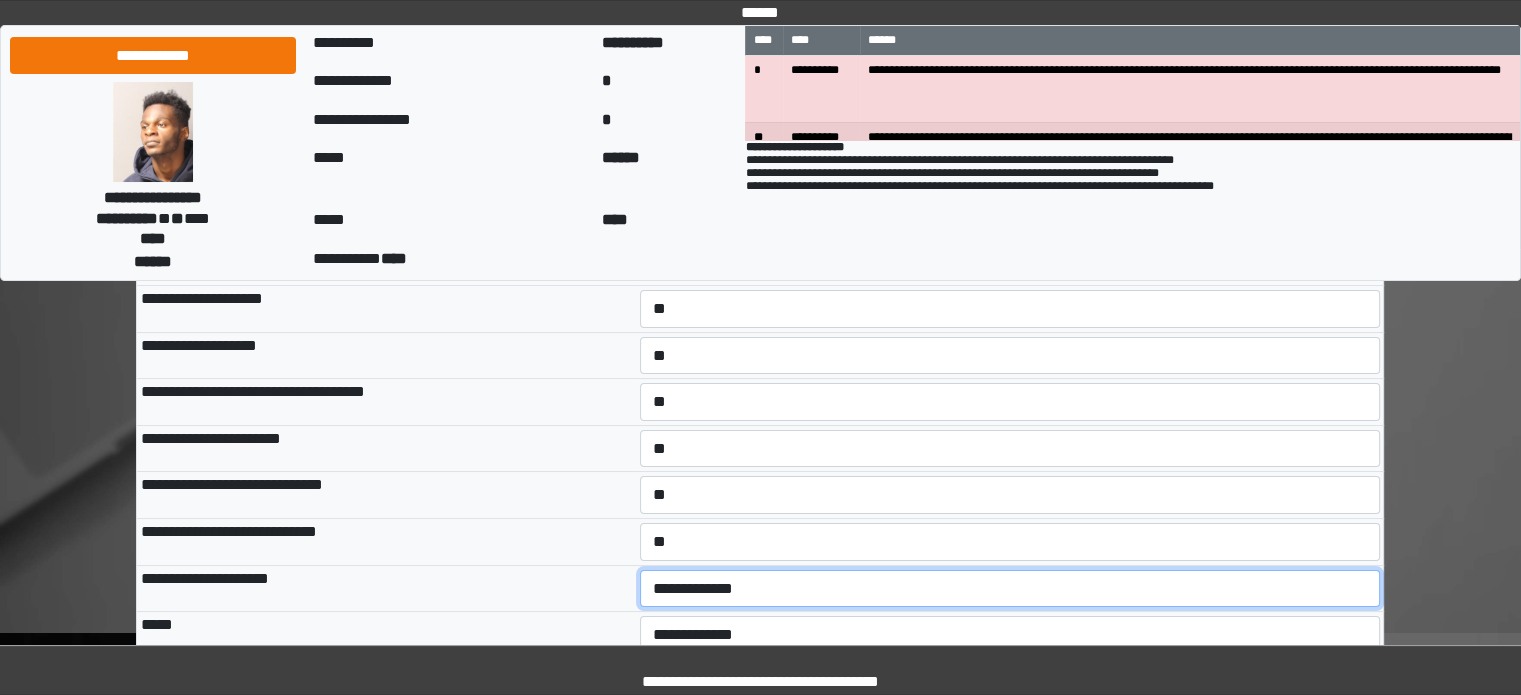 click on "**********" at bounding box center [1010, 589] 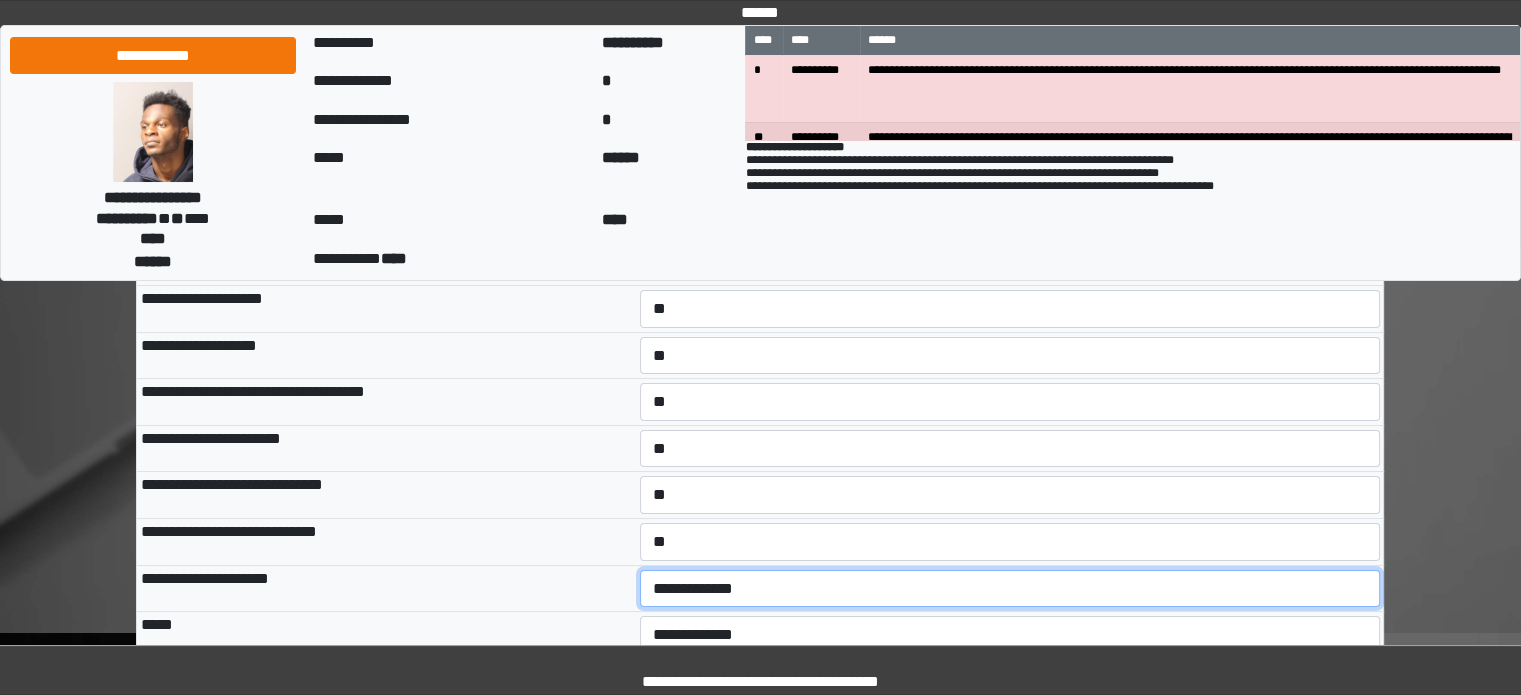 select on "*" 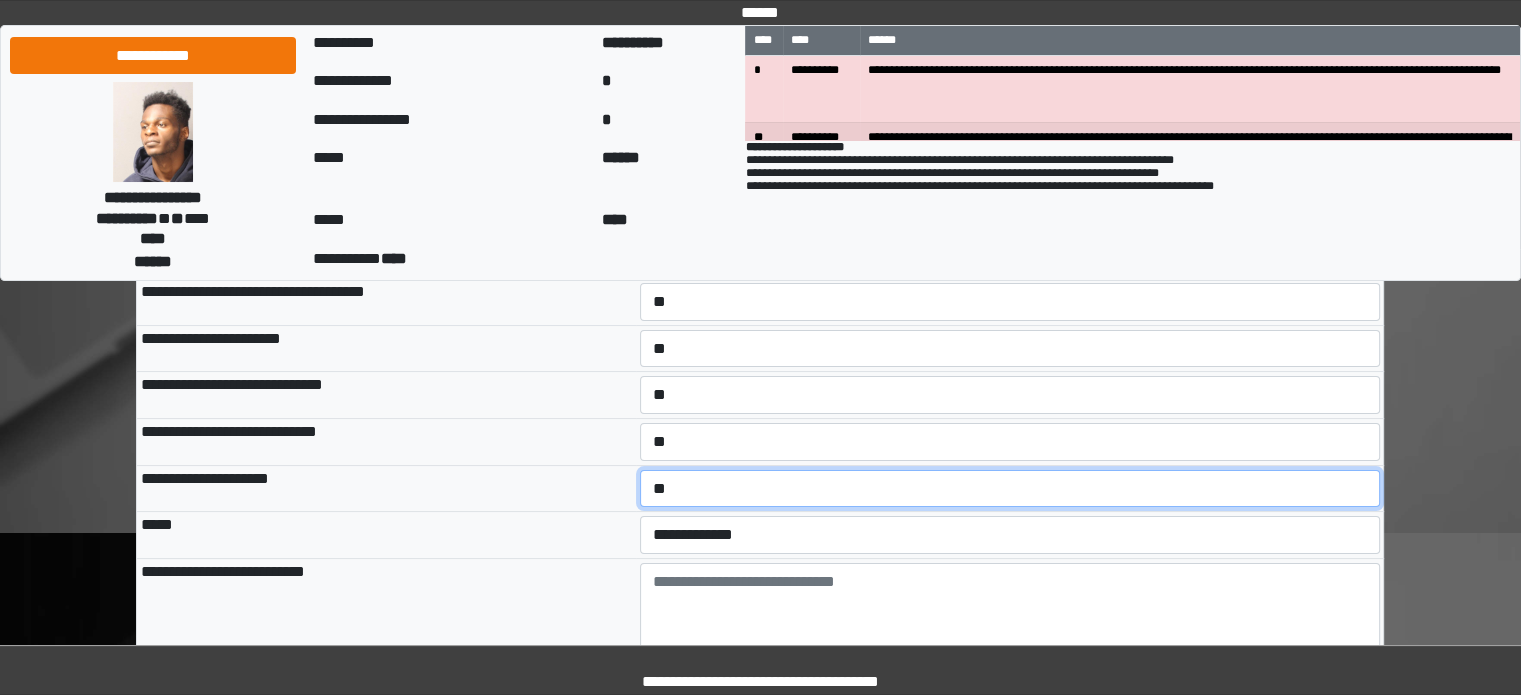 scroll, scrollTop: 400, scrollLeft: 0, axis: vertical 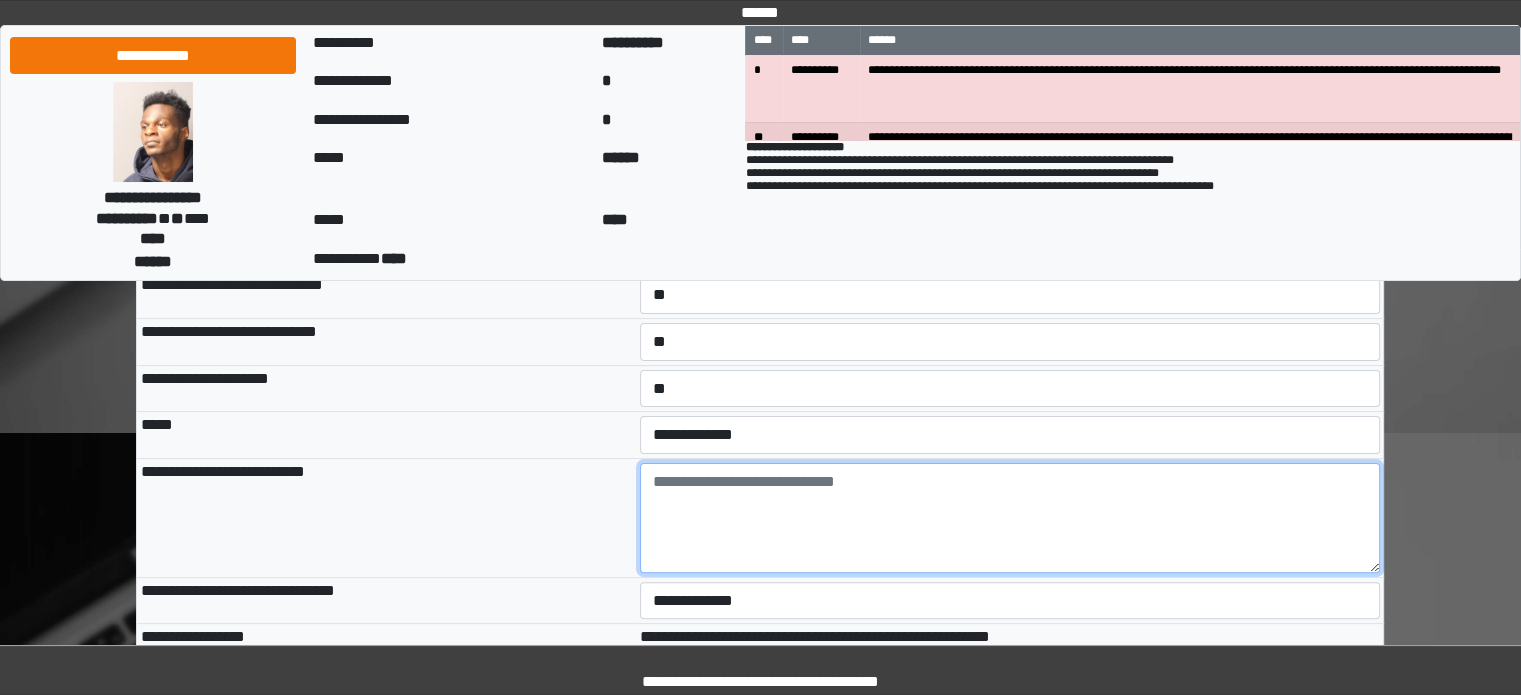 click at bounding box center (1010, 518) 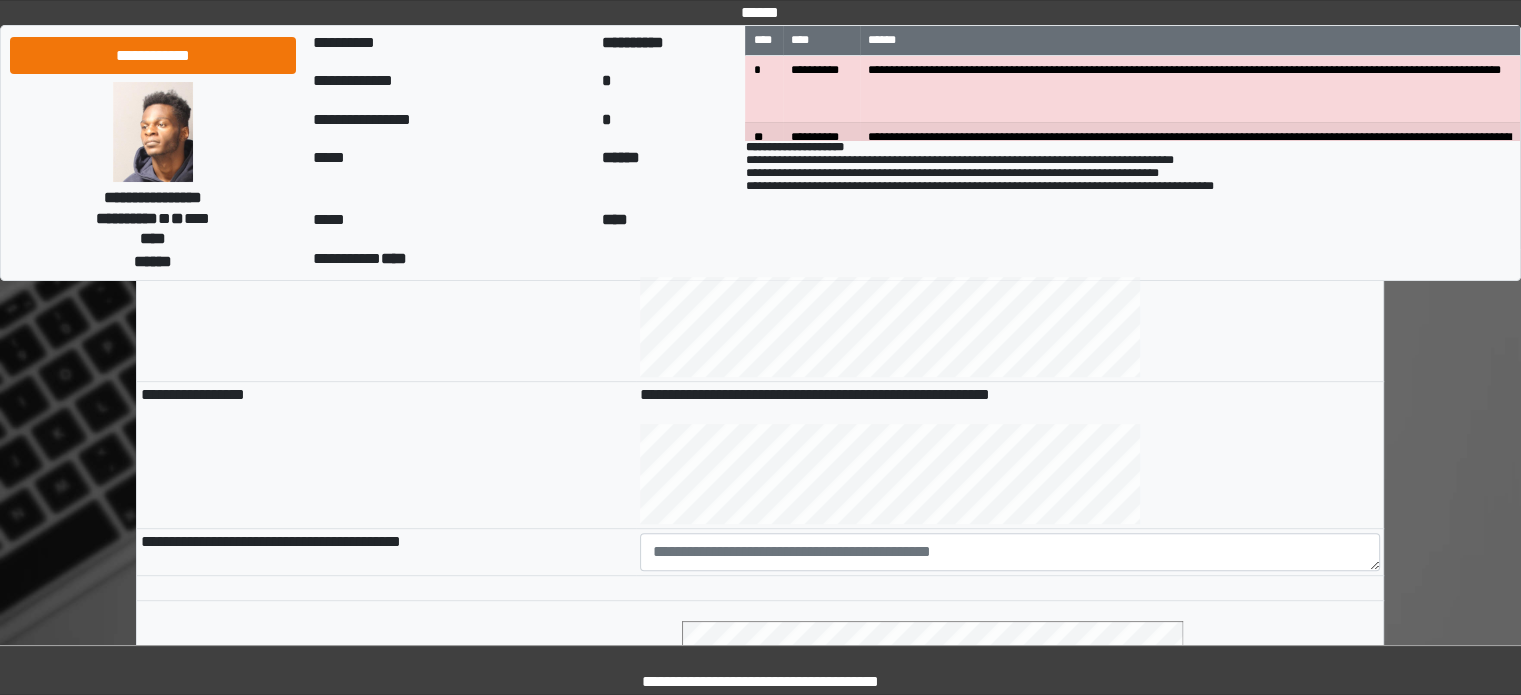 scroll, scrollTop: 800, scrollLeft: 0, axis: vertical 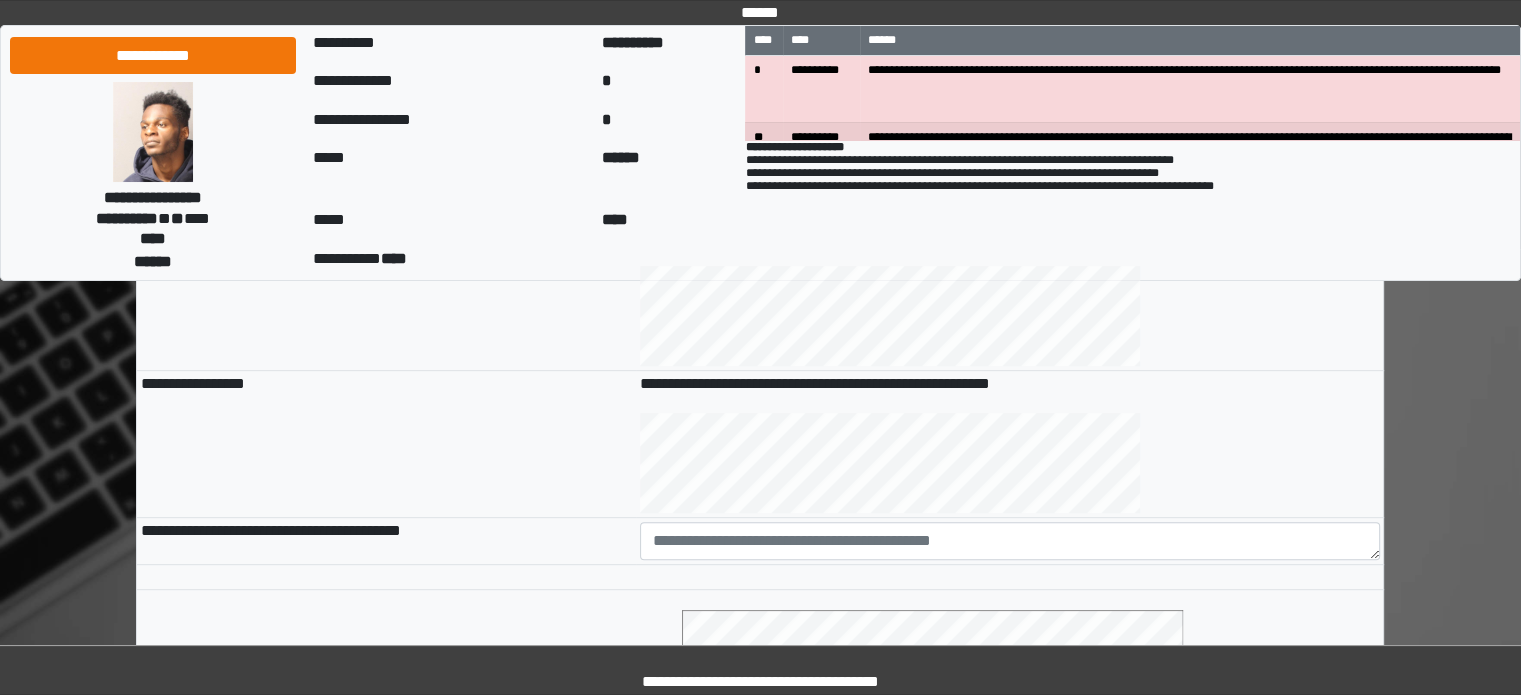 type on "**********" 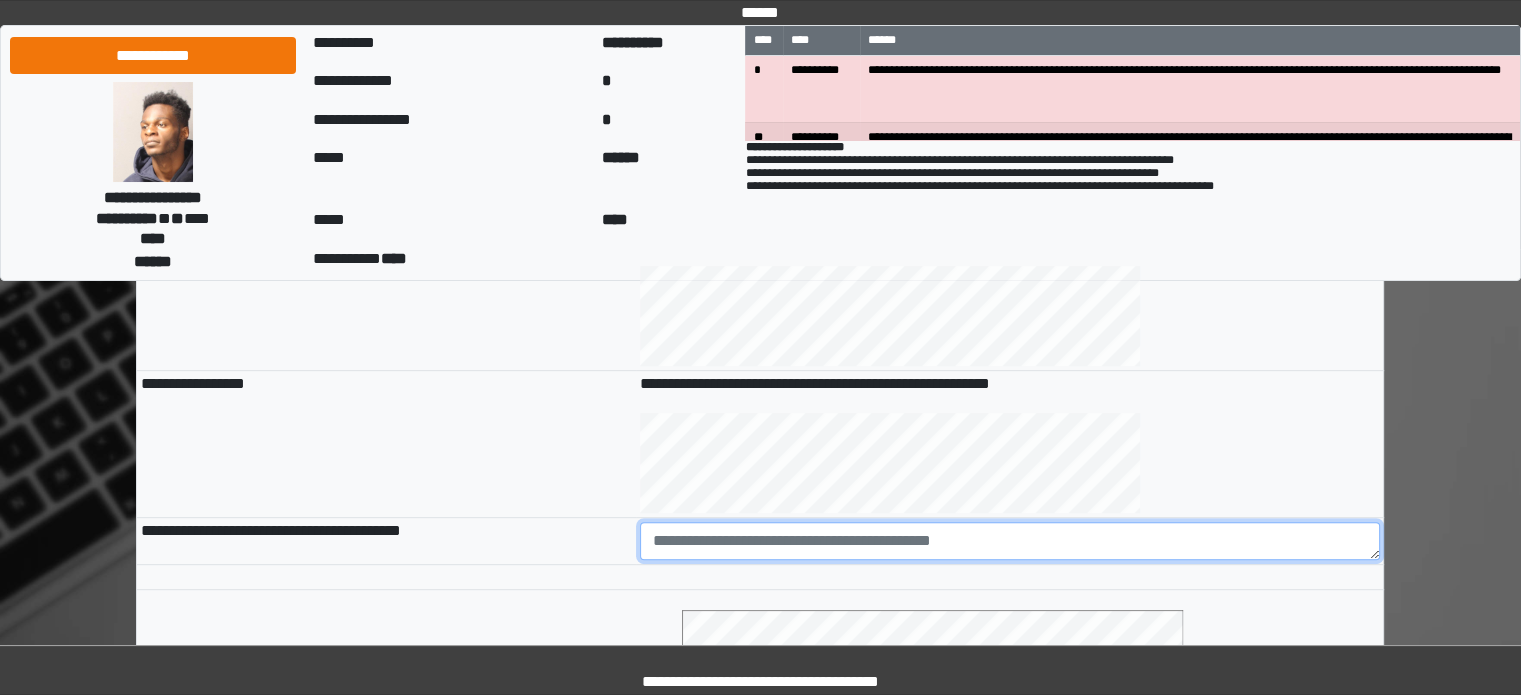 click at bounding box center (1010, 541) 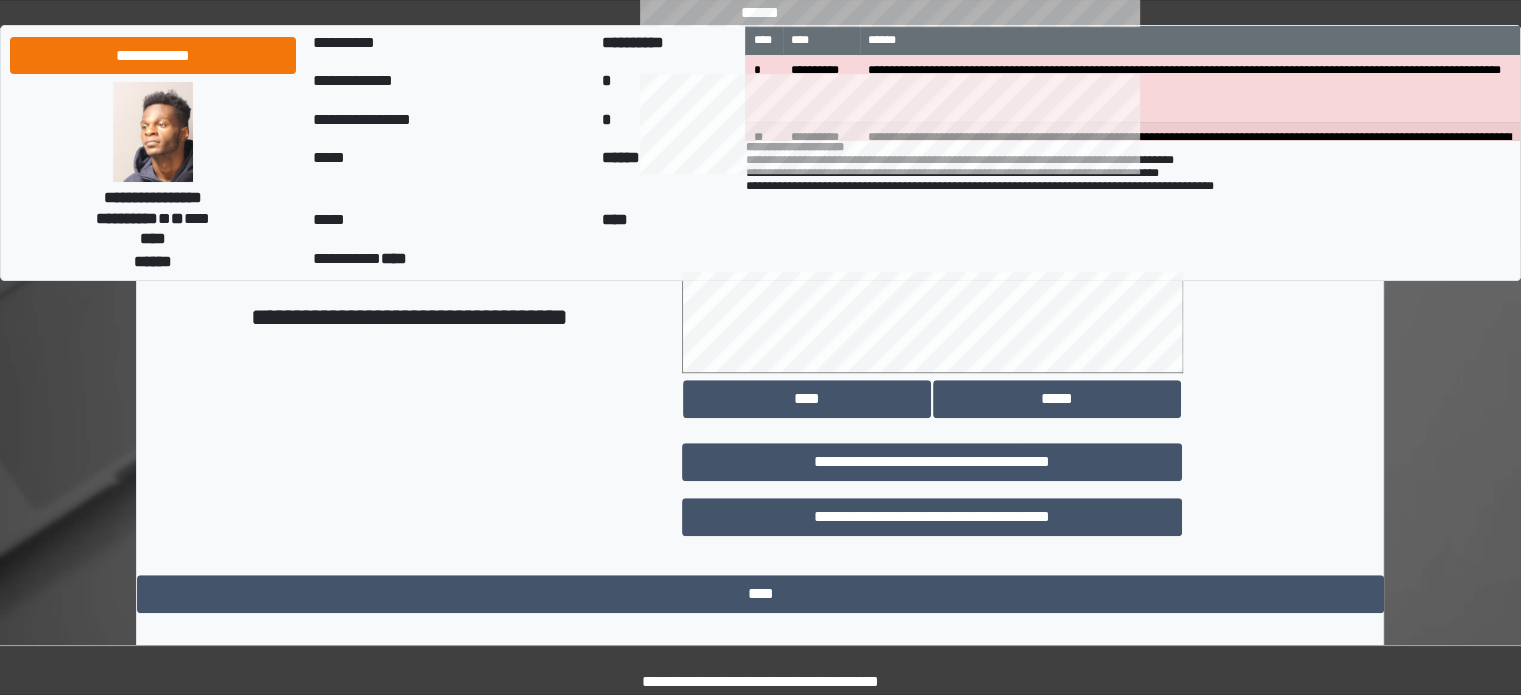 scroll, scrollTop: 1158, scrollLeft: 0, axis: vertical 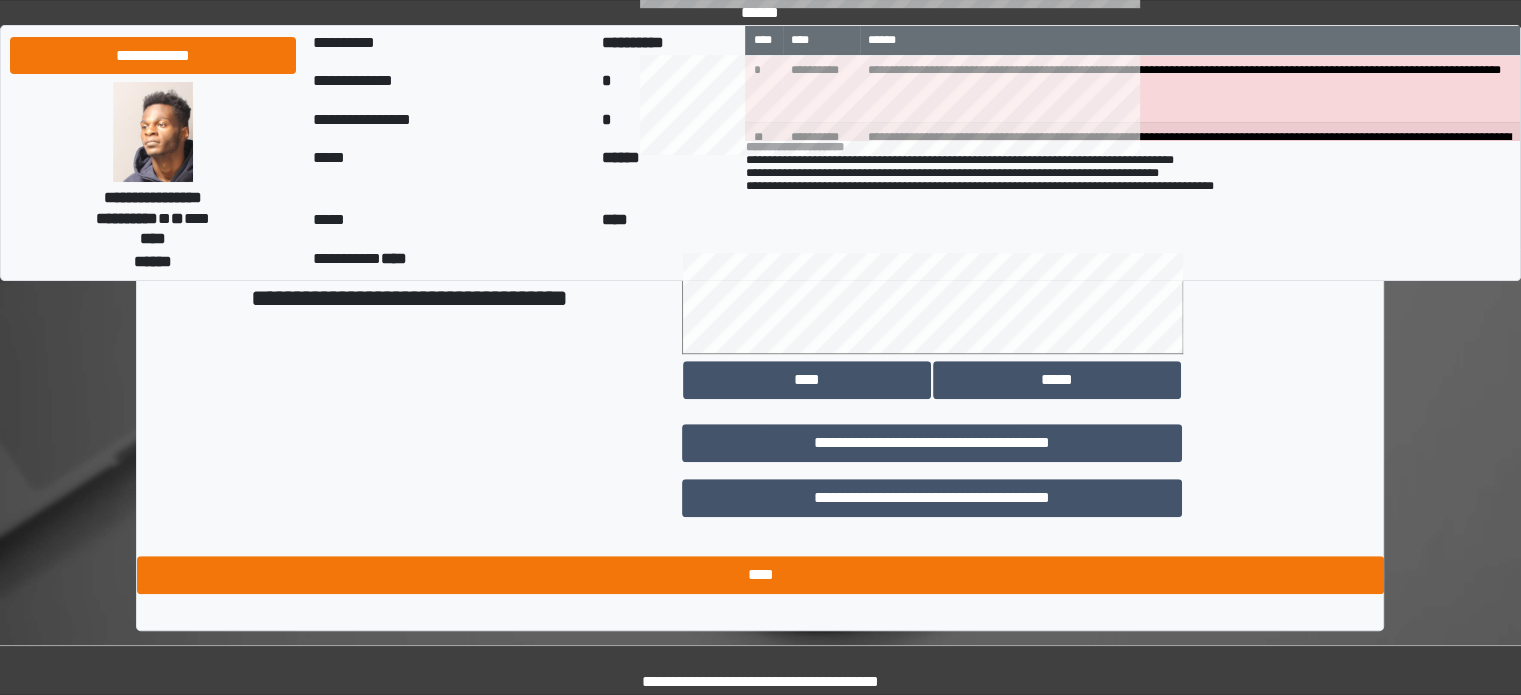 type on "********" 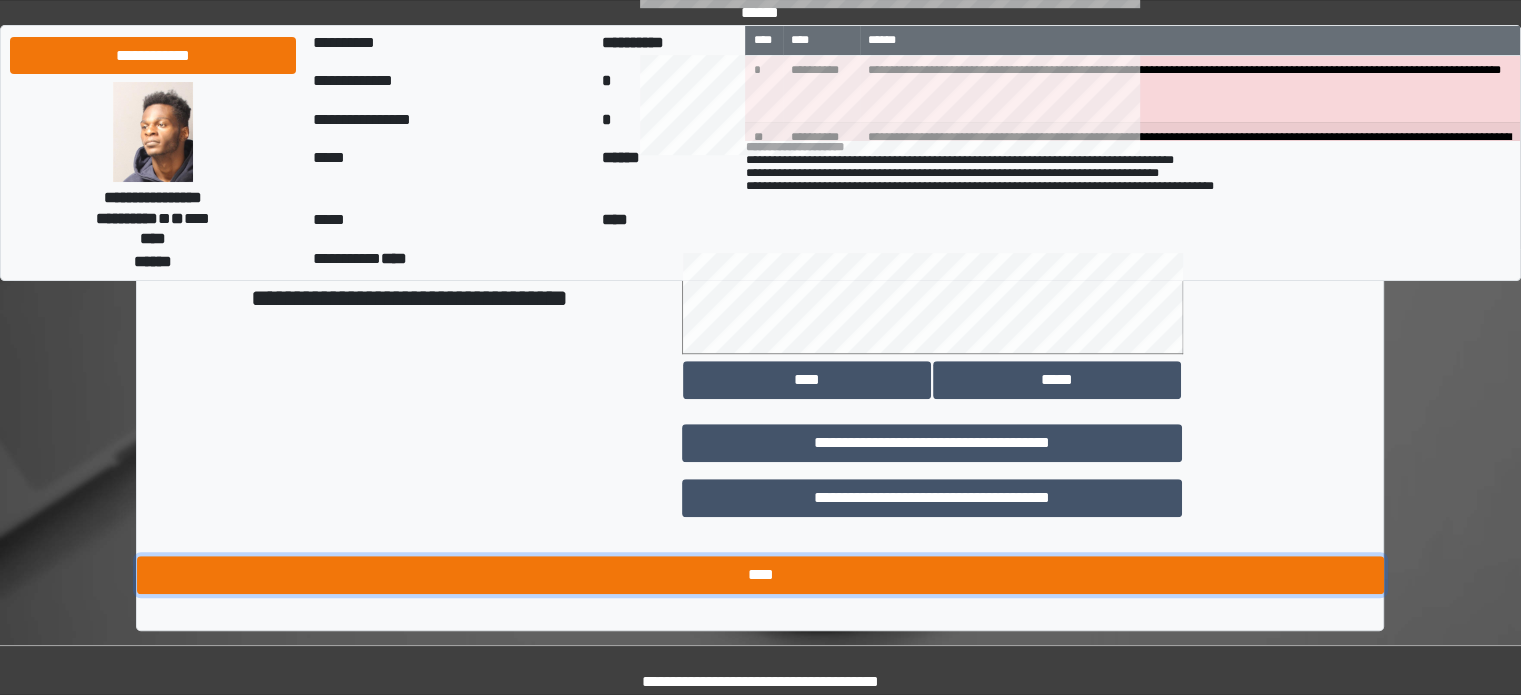 click on "****" at bounding box center (760, 575) 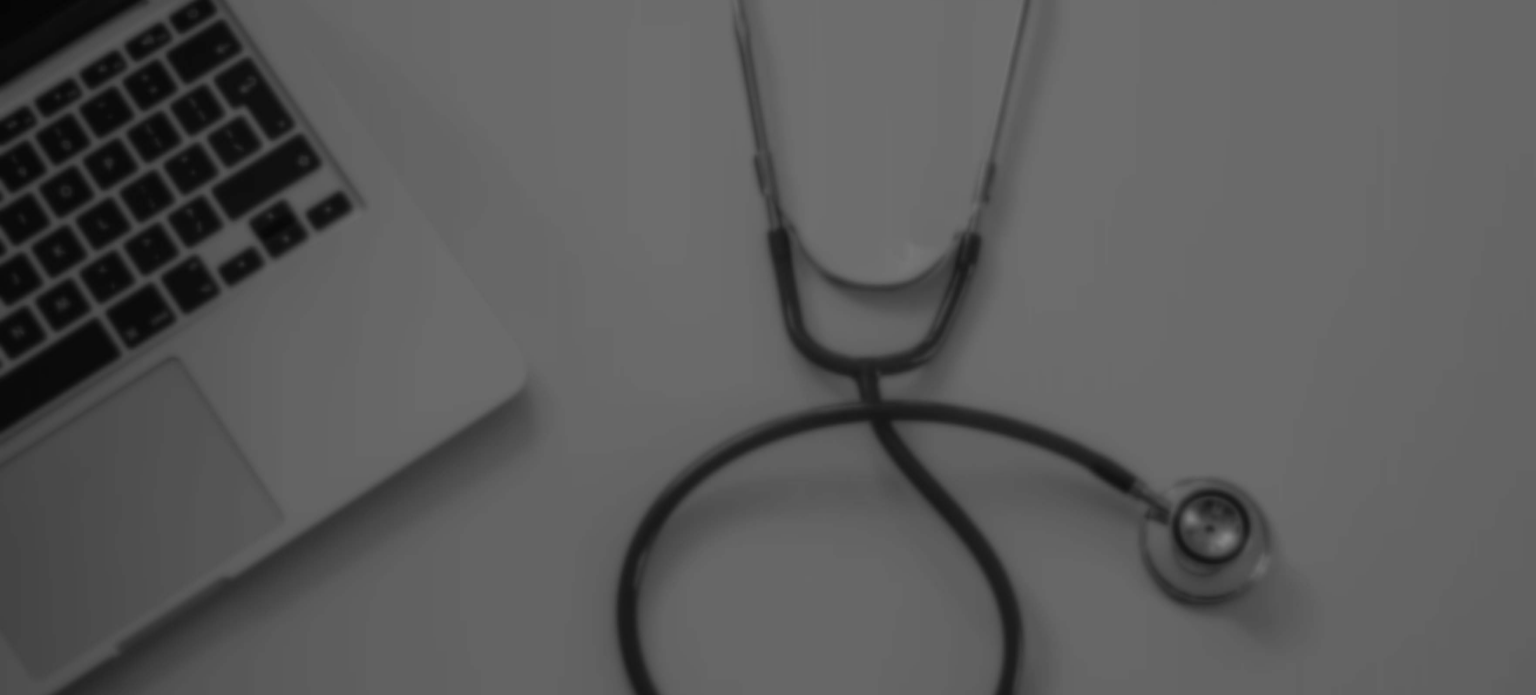 scroll, scrollTop: 0, scrollLeft: 0, axis: both 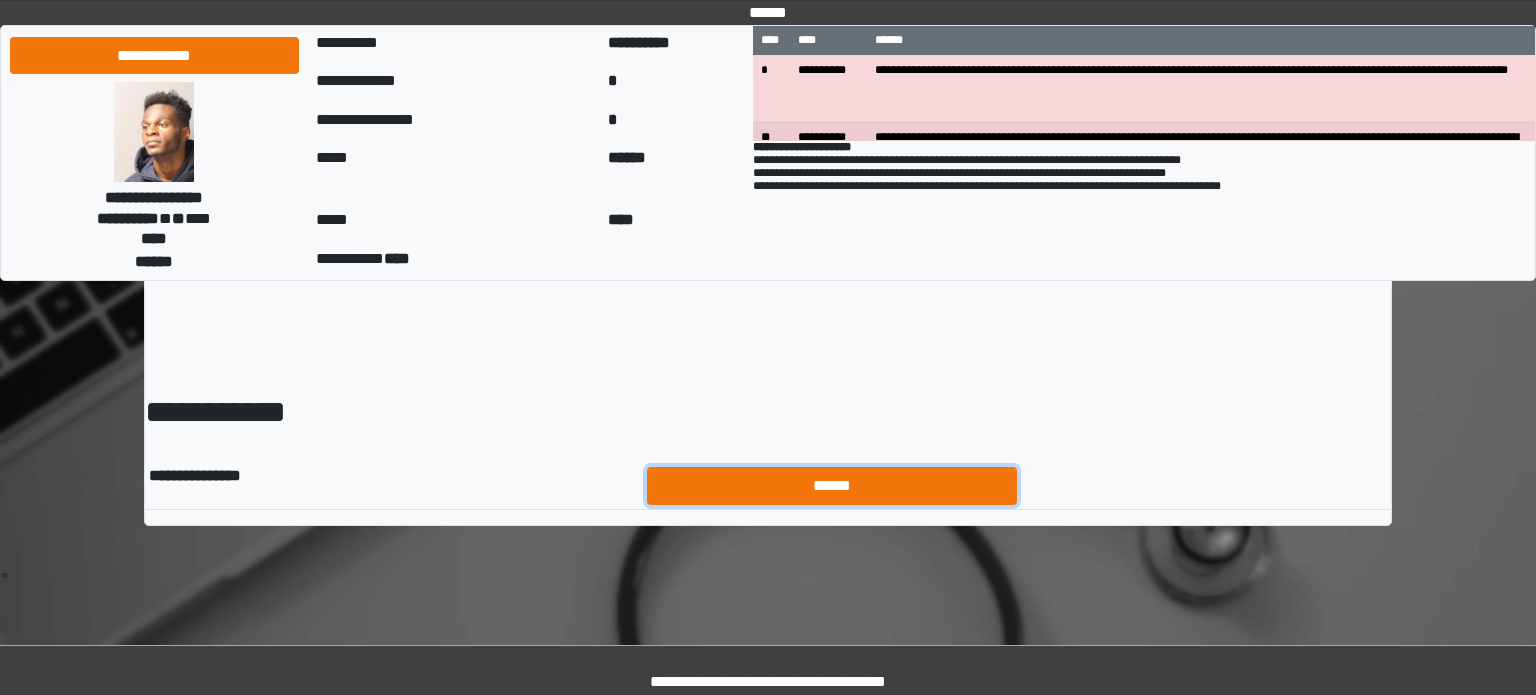click on "******" at bounding box center [832, 486] 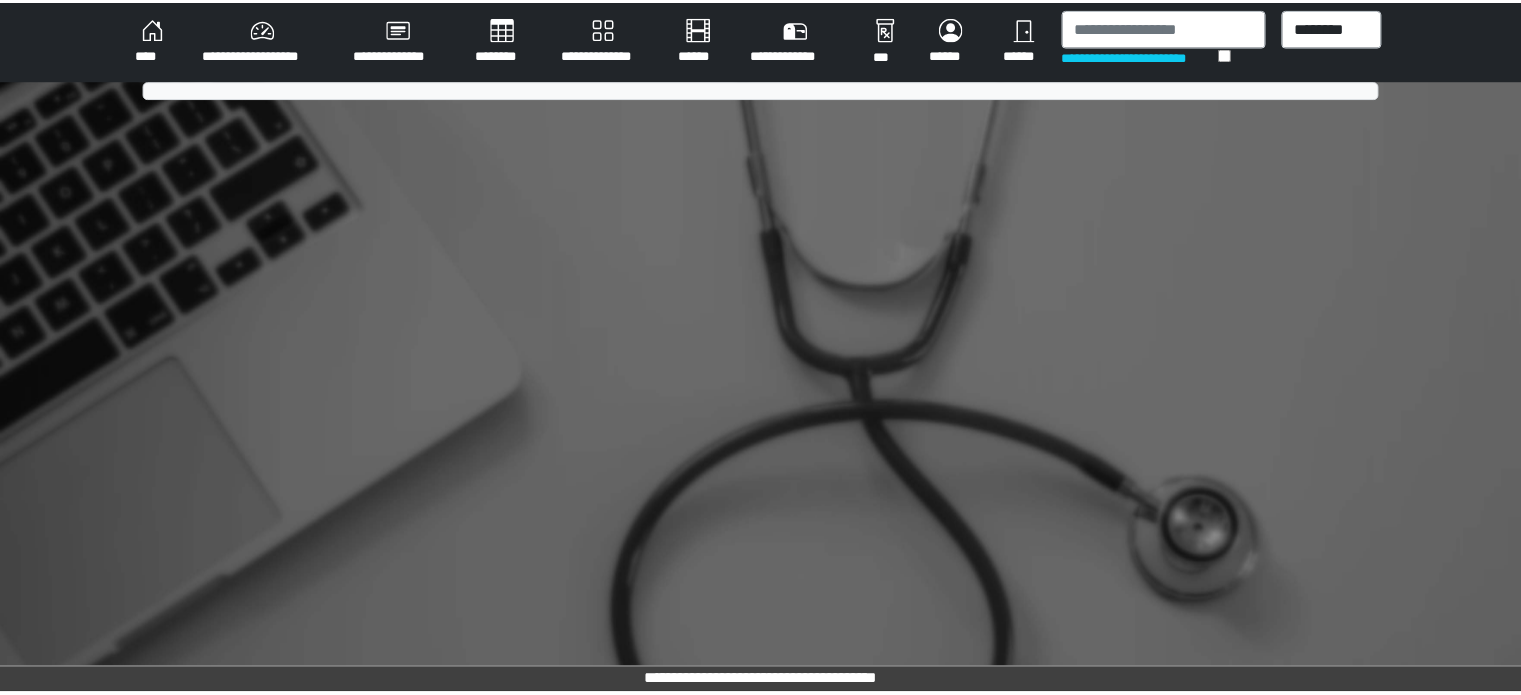scroll, scrollTop: 0, scrollLeft: 0, axis: both 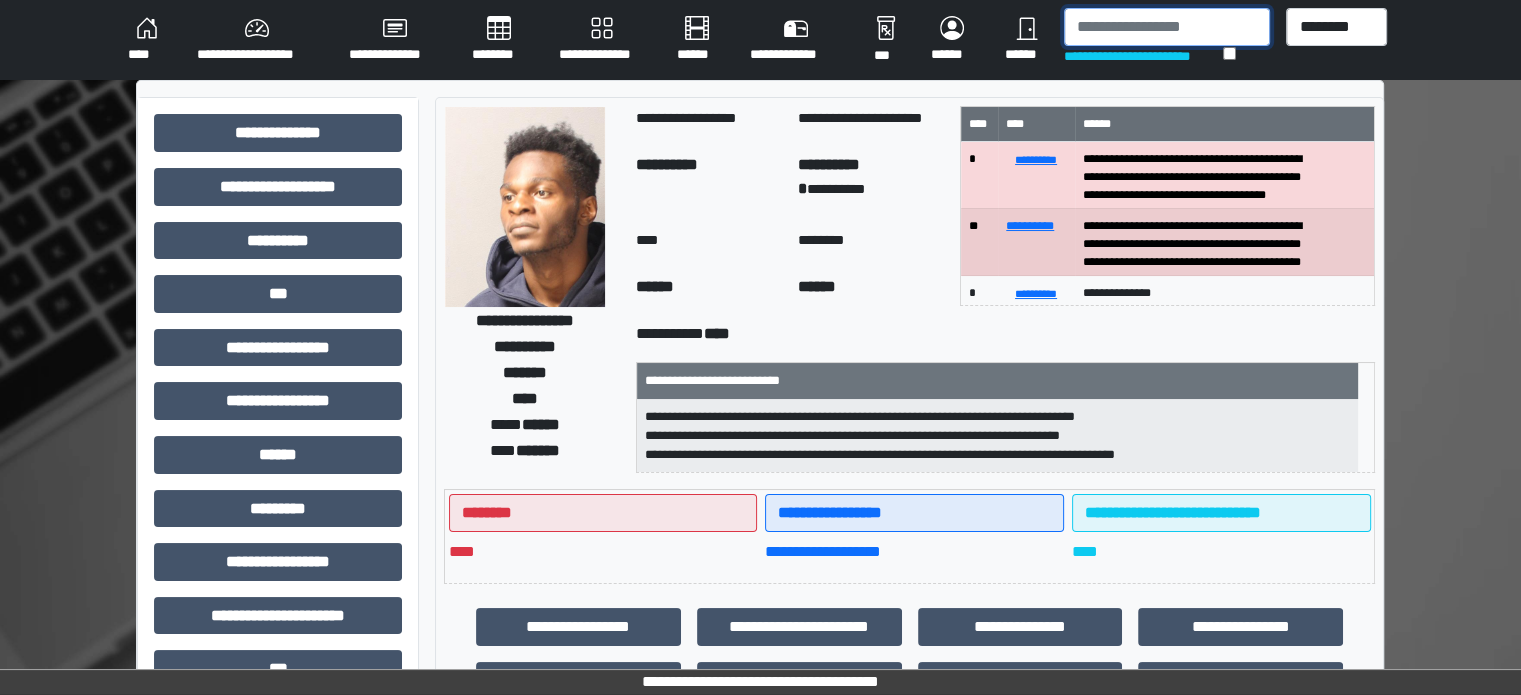 click at bounding box center [1167, 27] 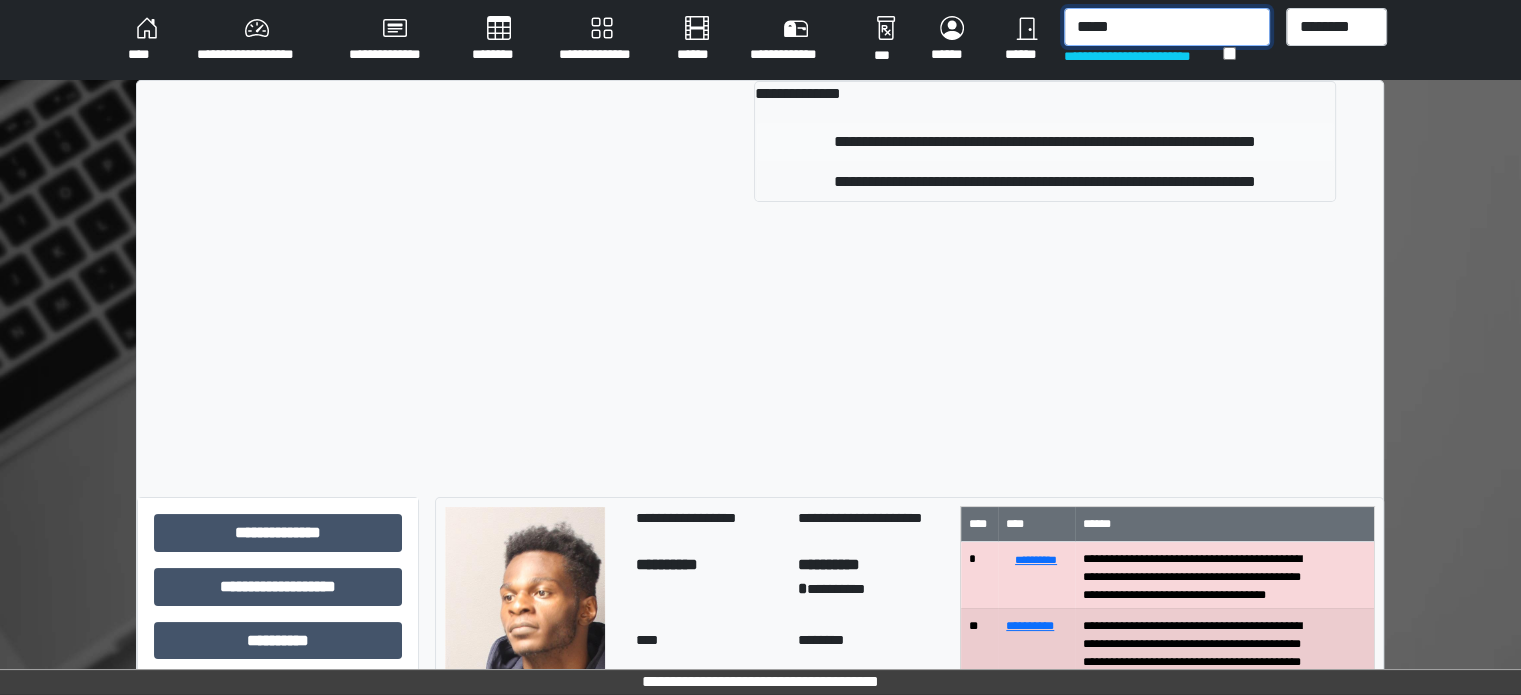 type on "*****" 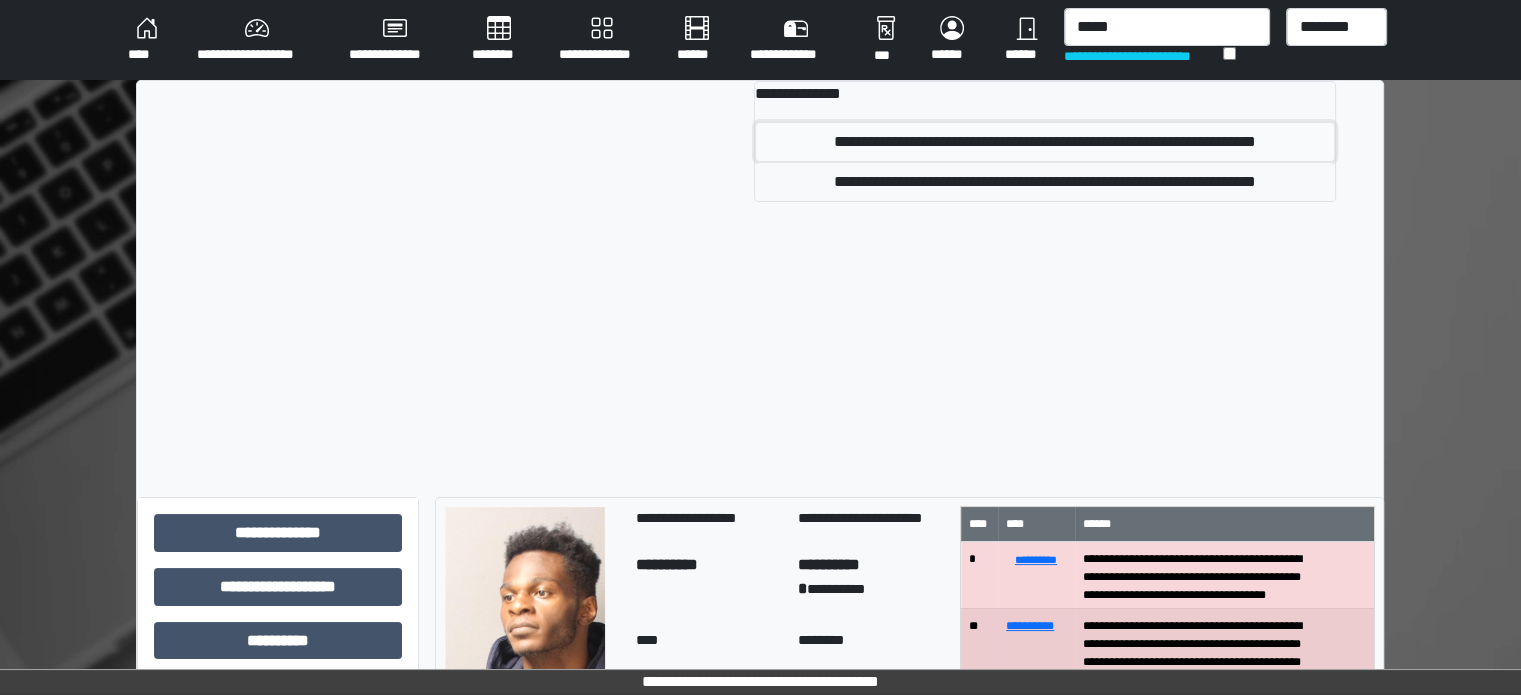 click on "**********" at bounding box center [1045, 142] 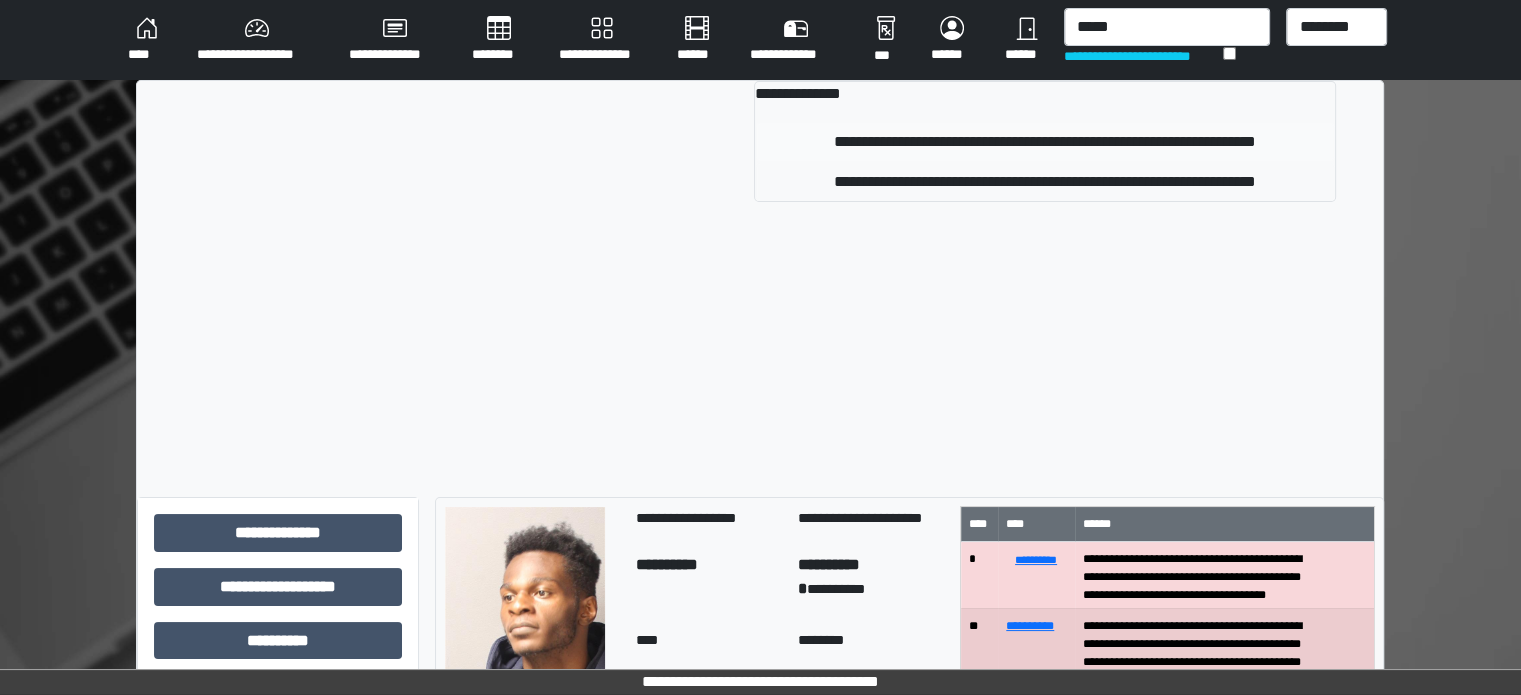 type 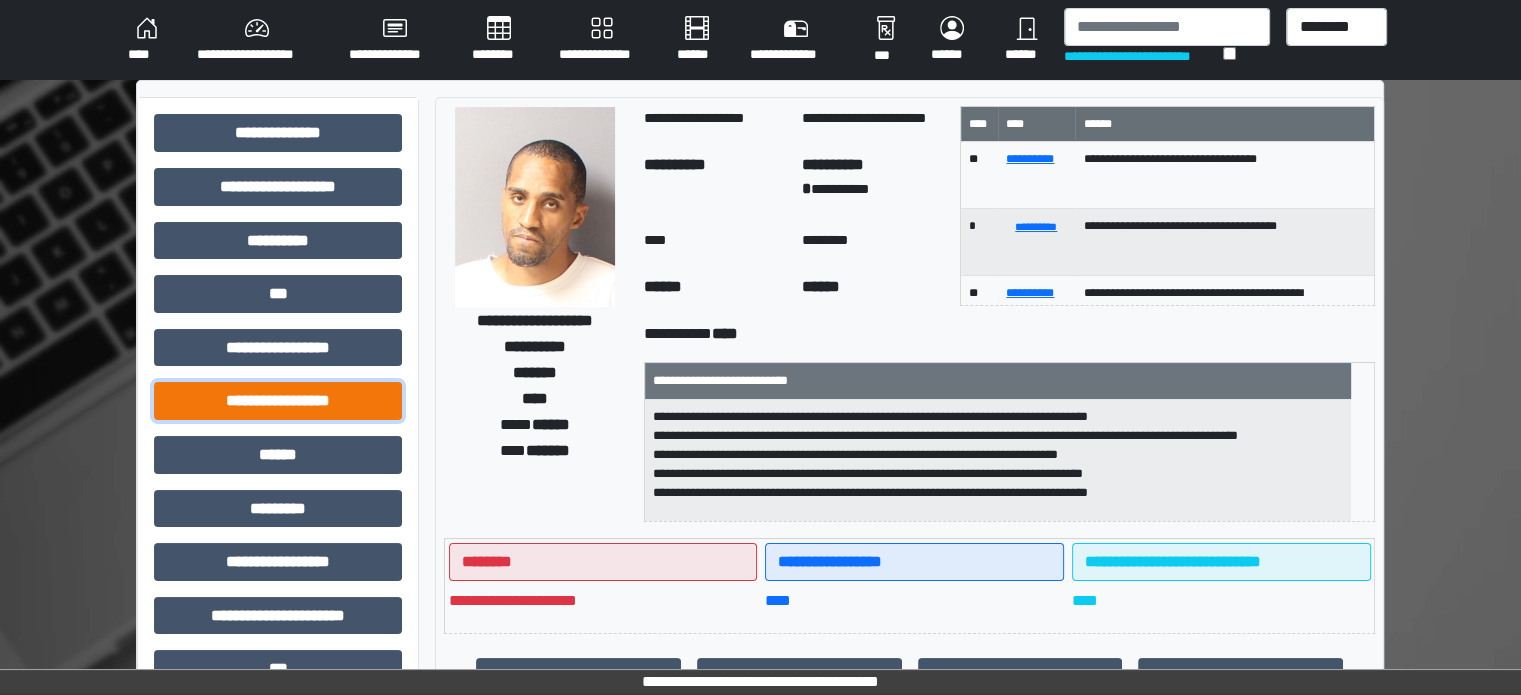 click on "**********" at bounding box center (278, 401) 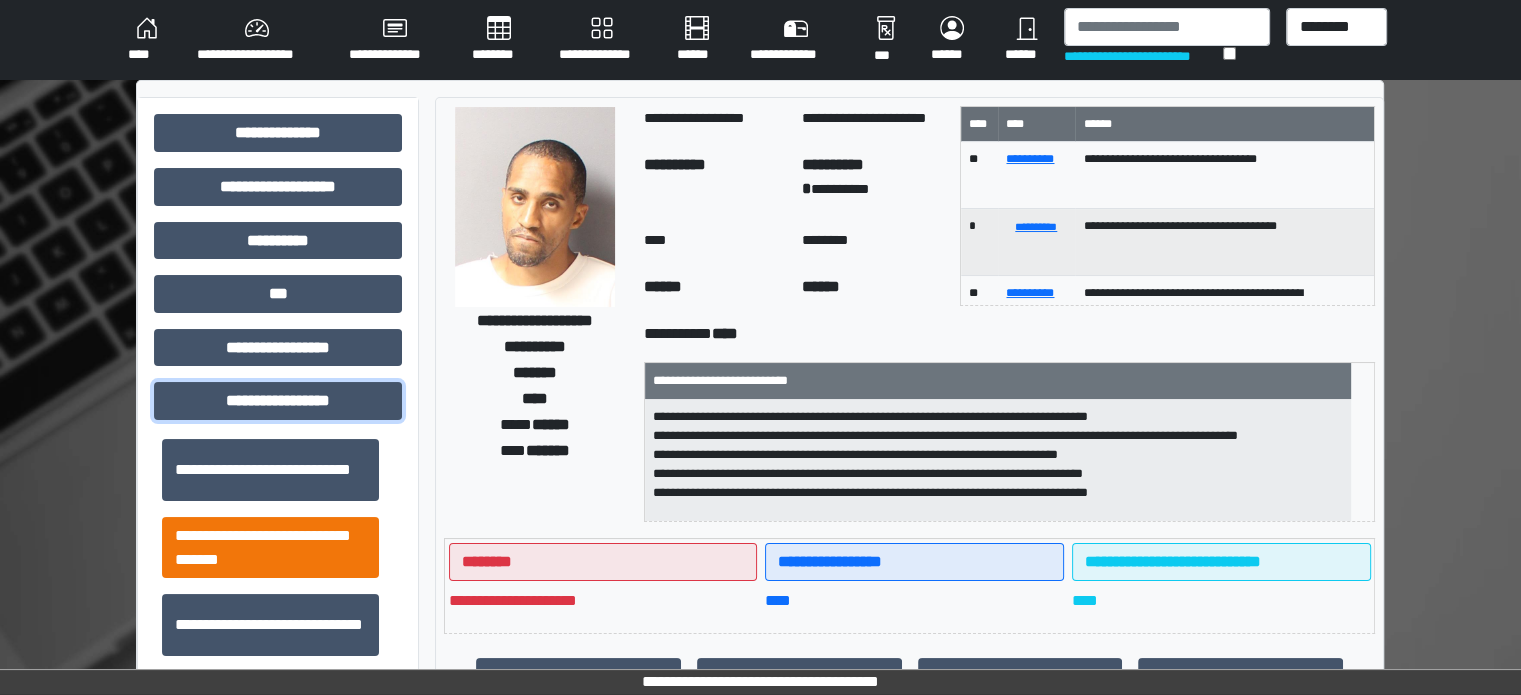 scroll, scrollTop: 1313, scrollLeft: 0, axis: vertical 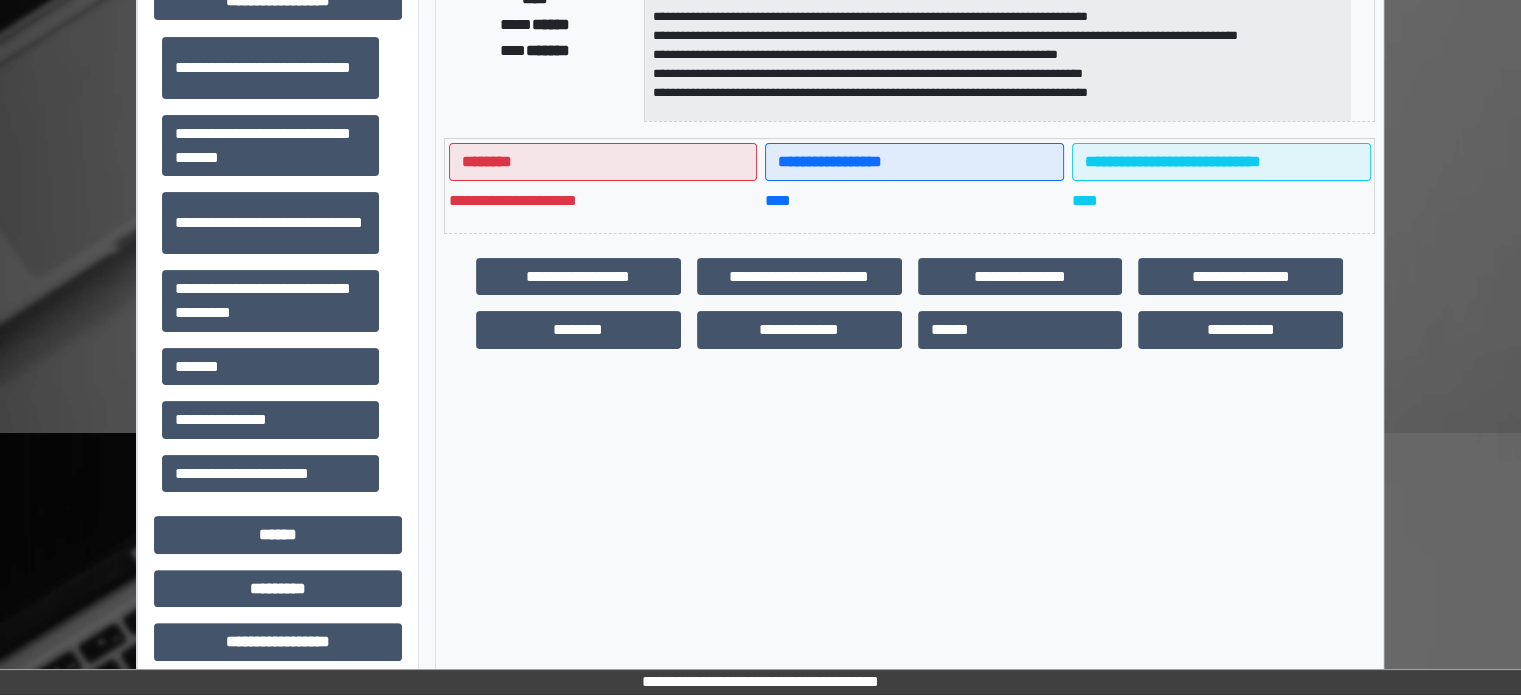 click on "*******" at bounding box center [270, 367] 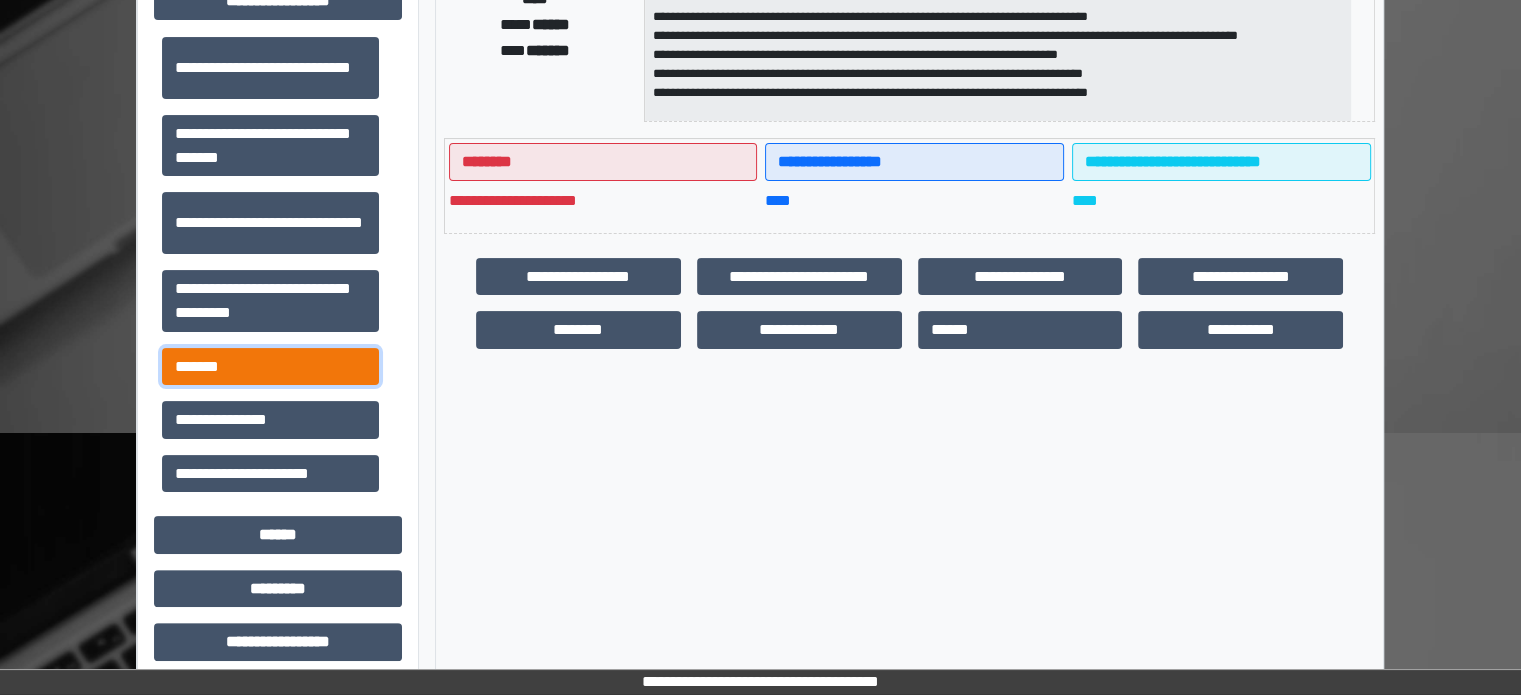 click on "*******" at bounding box center (270, 367) 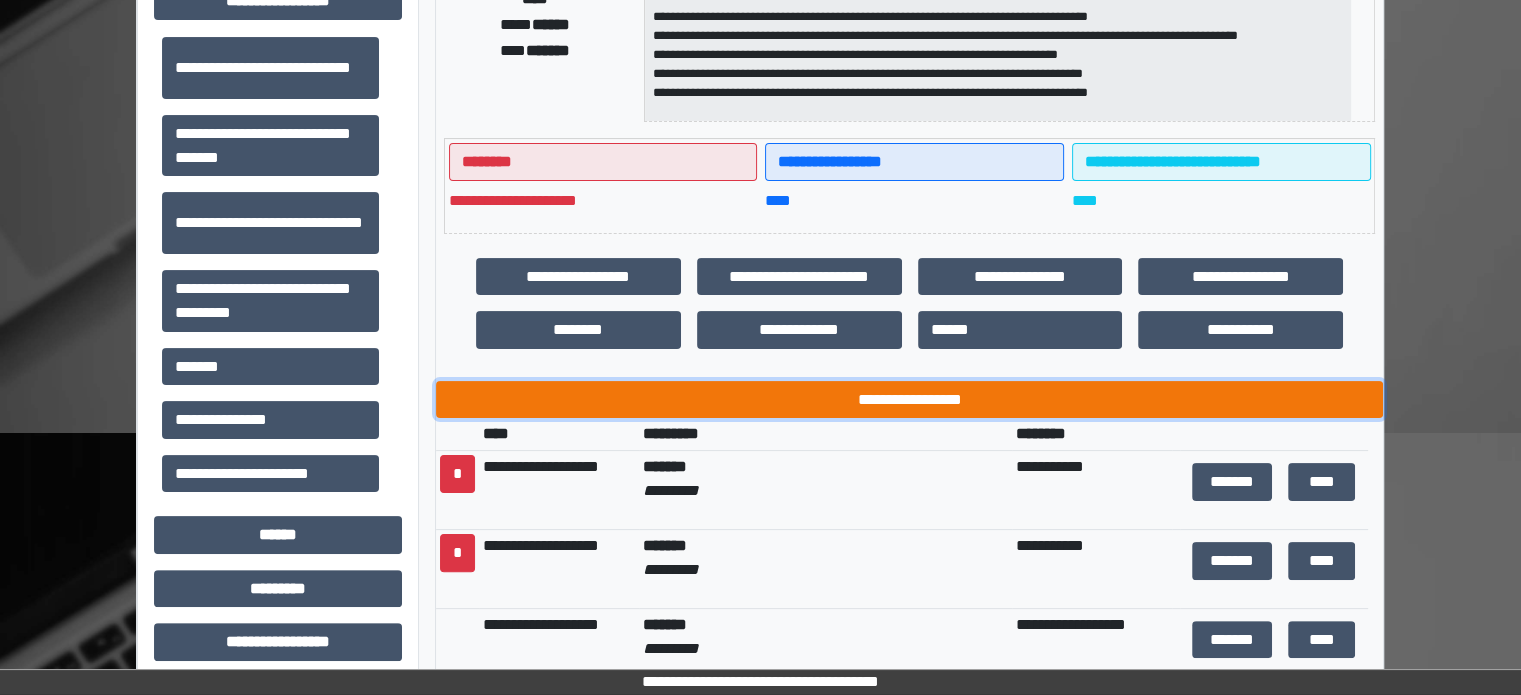 click on "**********" at bounding box center (909, 400) 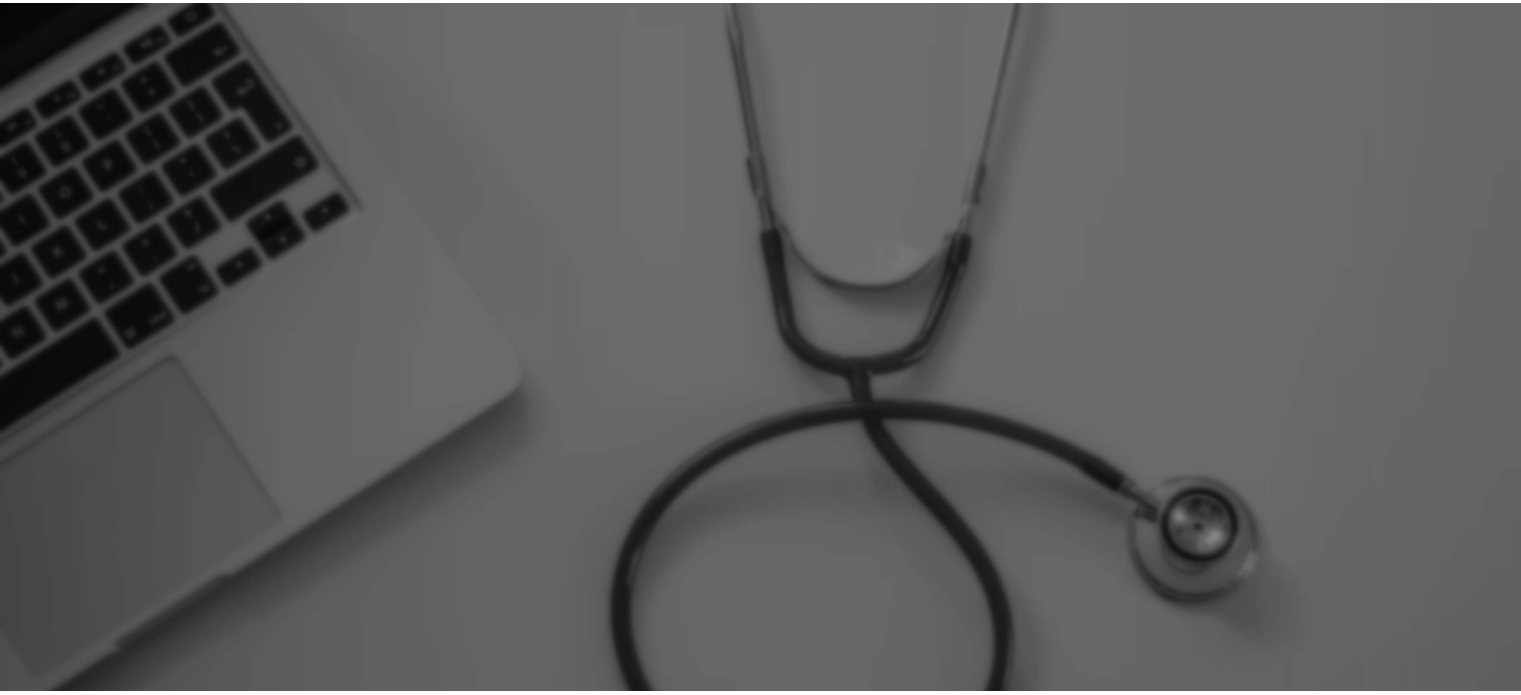 scroll, scrollTop: 0, scrollLeft: 0, axis: both 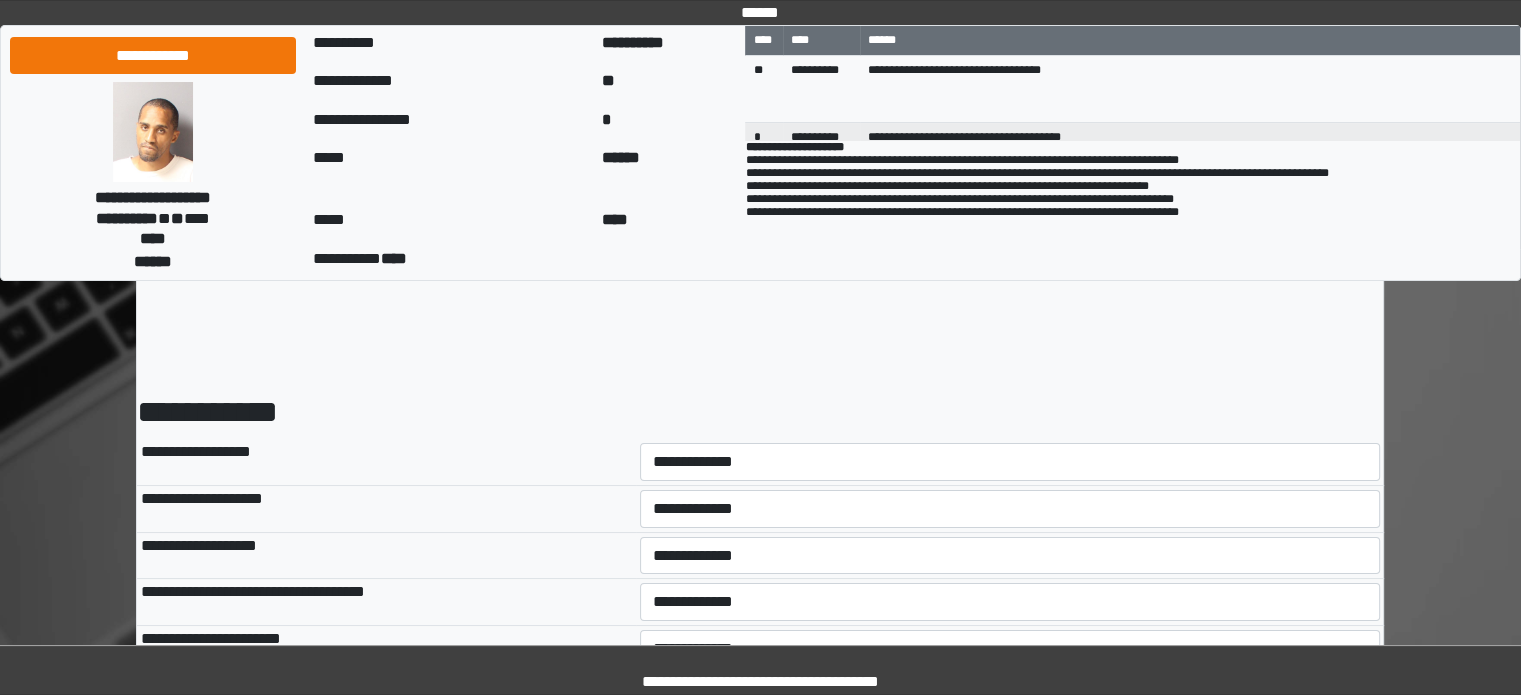 click on "**********" at bounding box center [1010, 462] 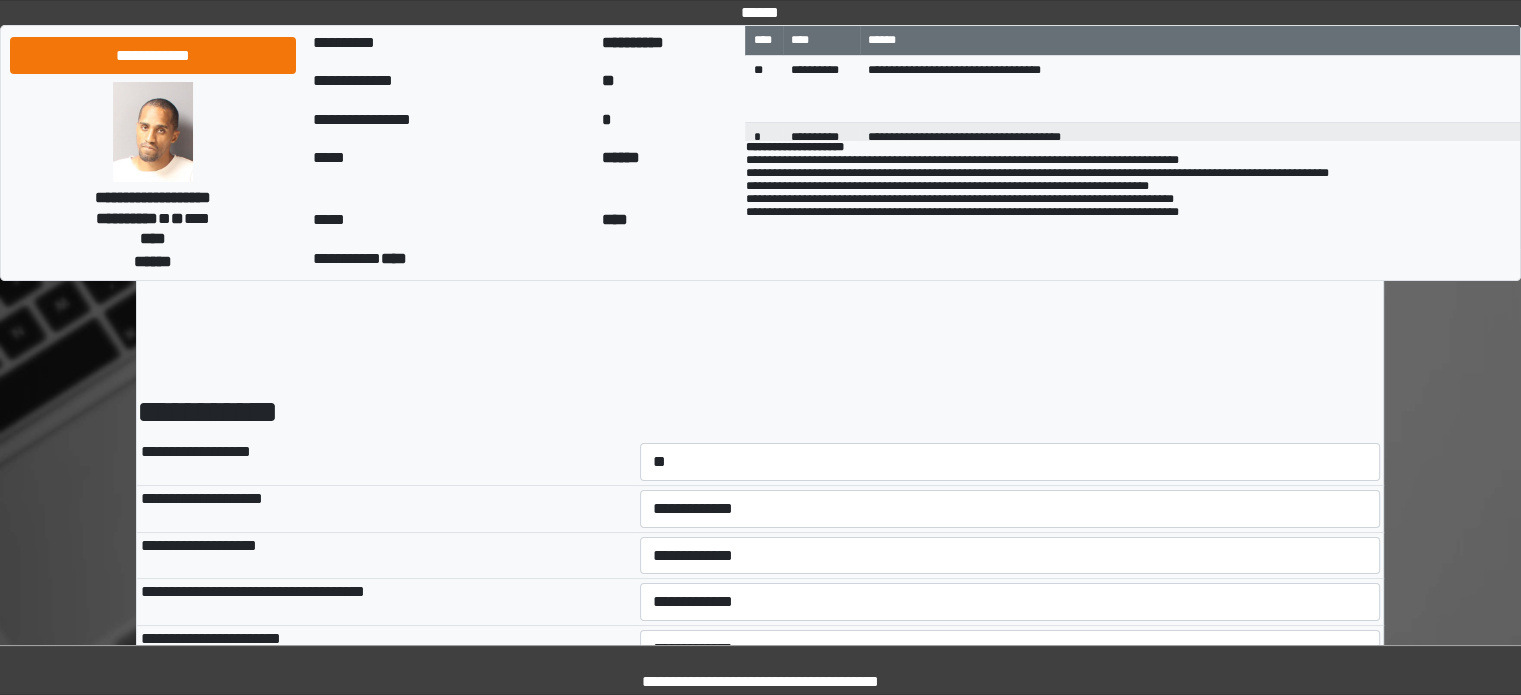 click on "**********" at bounding box center [1010, 462] 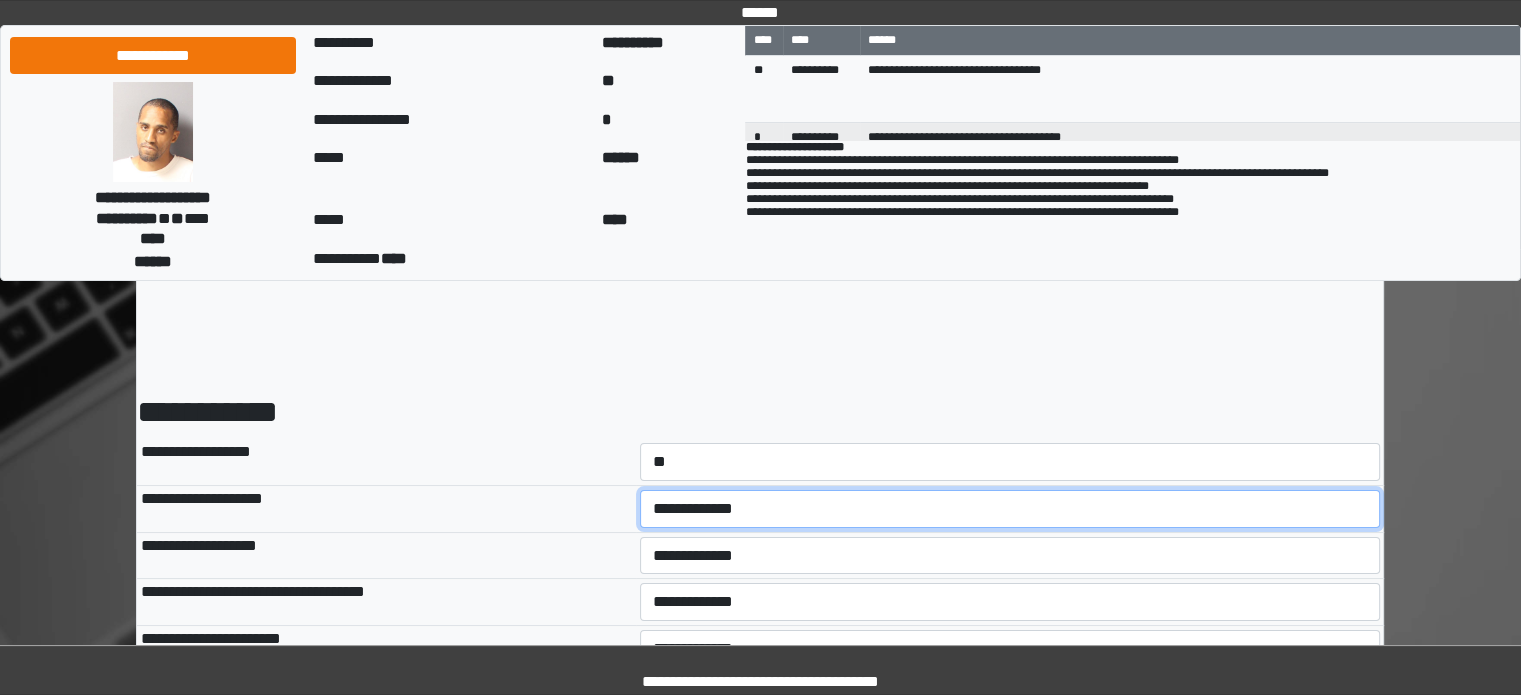 click on "**********" at bounding box center (1010, 509) 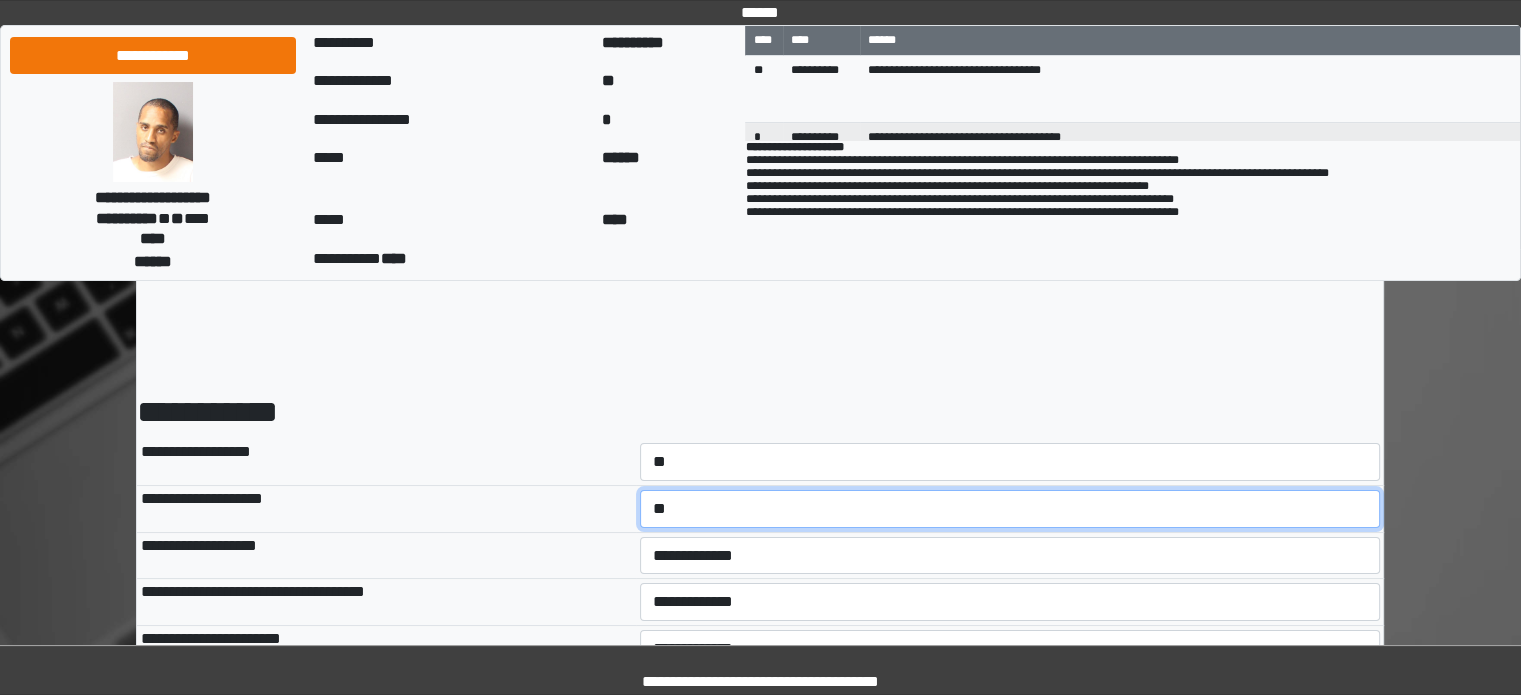 click on "**********" at bounding box center [1010, 509] 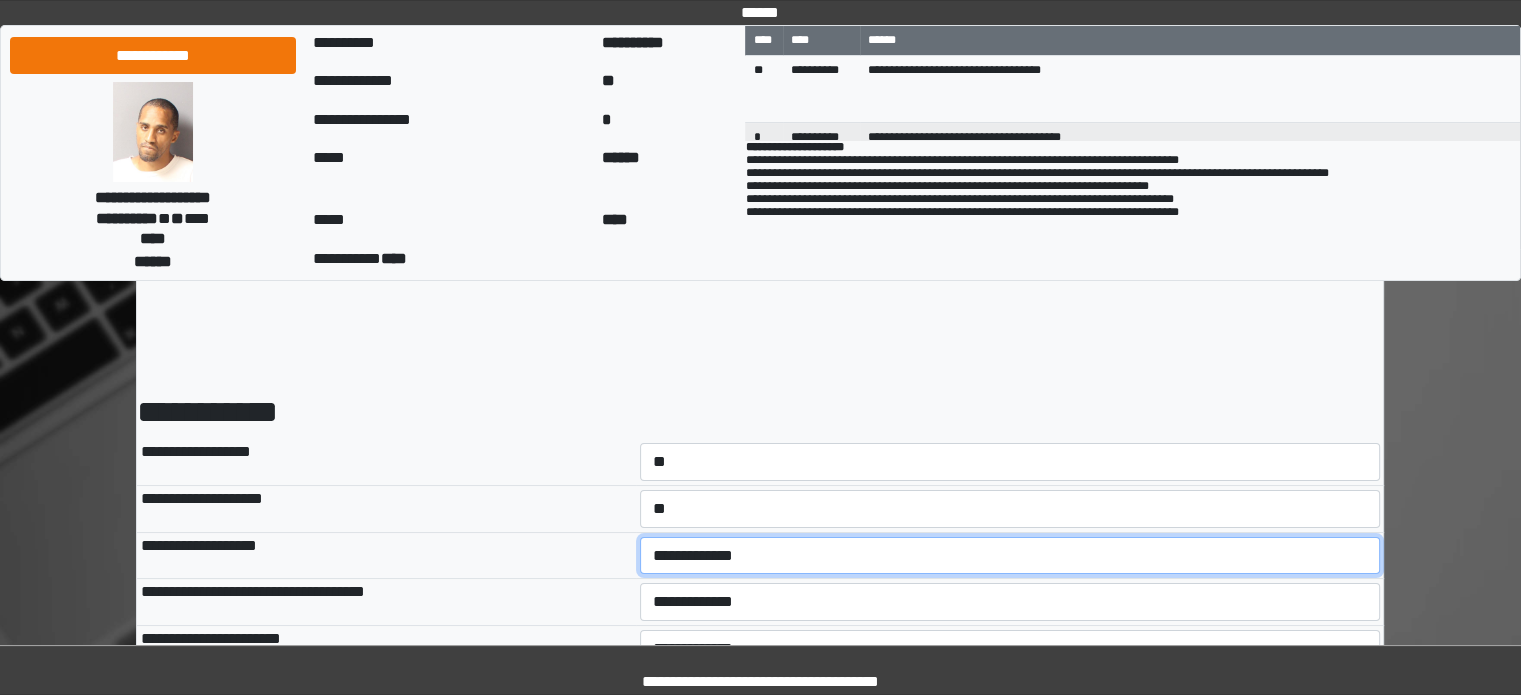 click on "**********" at bounding box center (1010, 556) 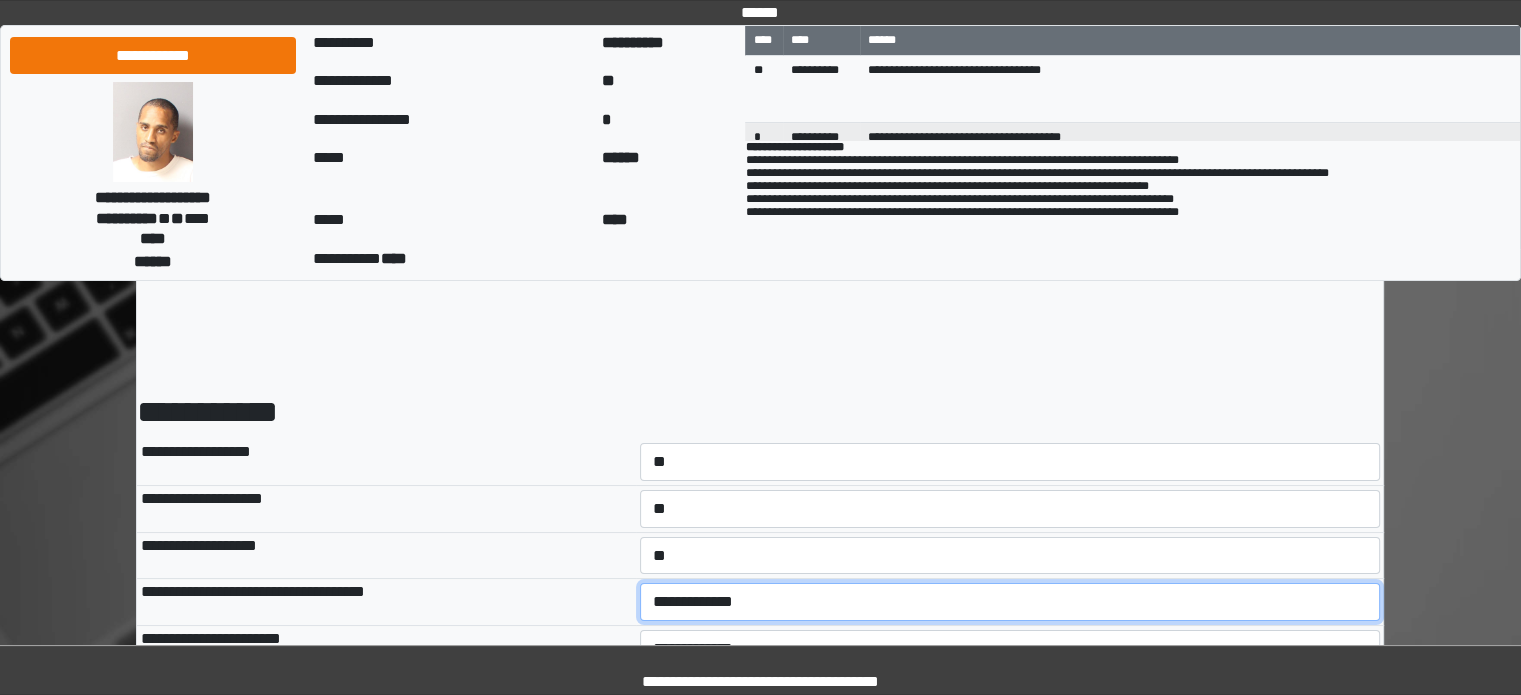 click on "**********" at bounding box center [1010, 602] 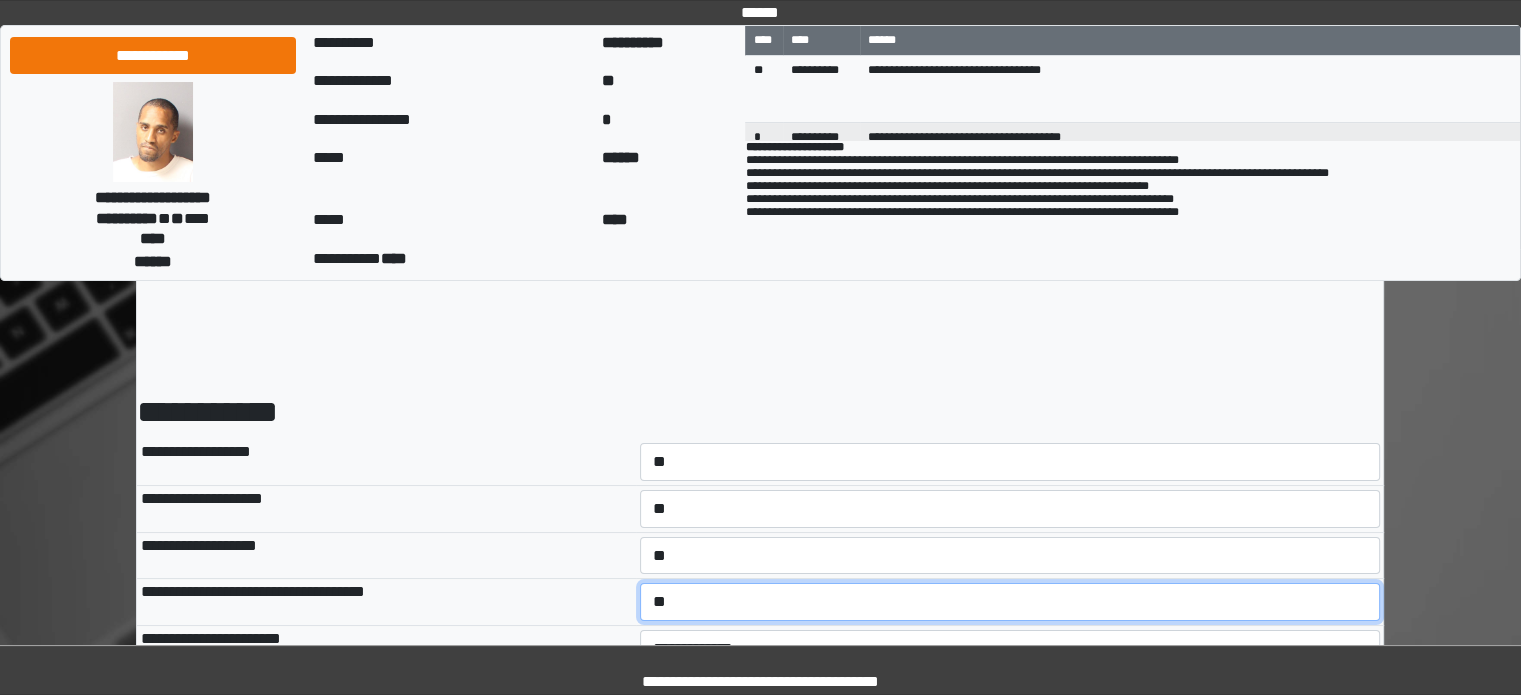 click on "**********" at bounding box center (1010, 602) 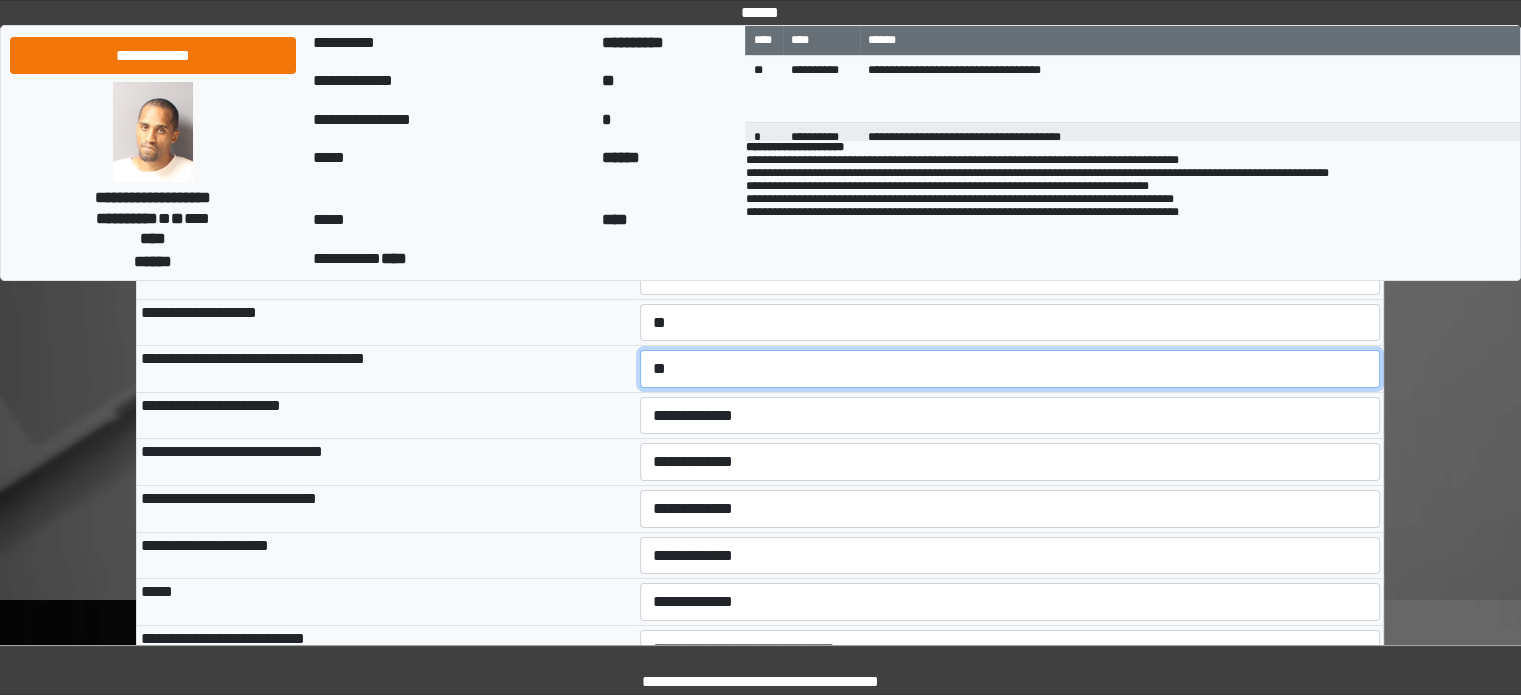 scroll, scrollTop: 300, scrollLeft: 0, axis: vertical 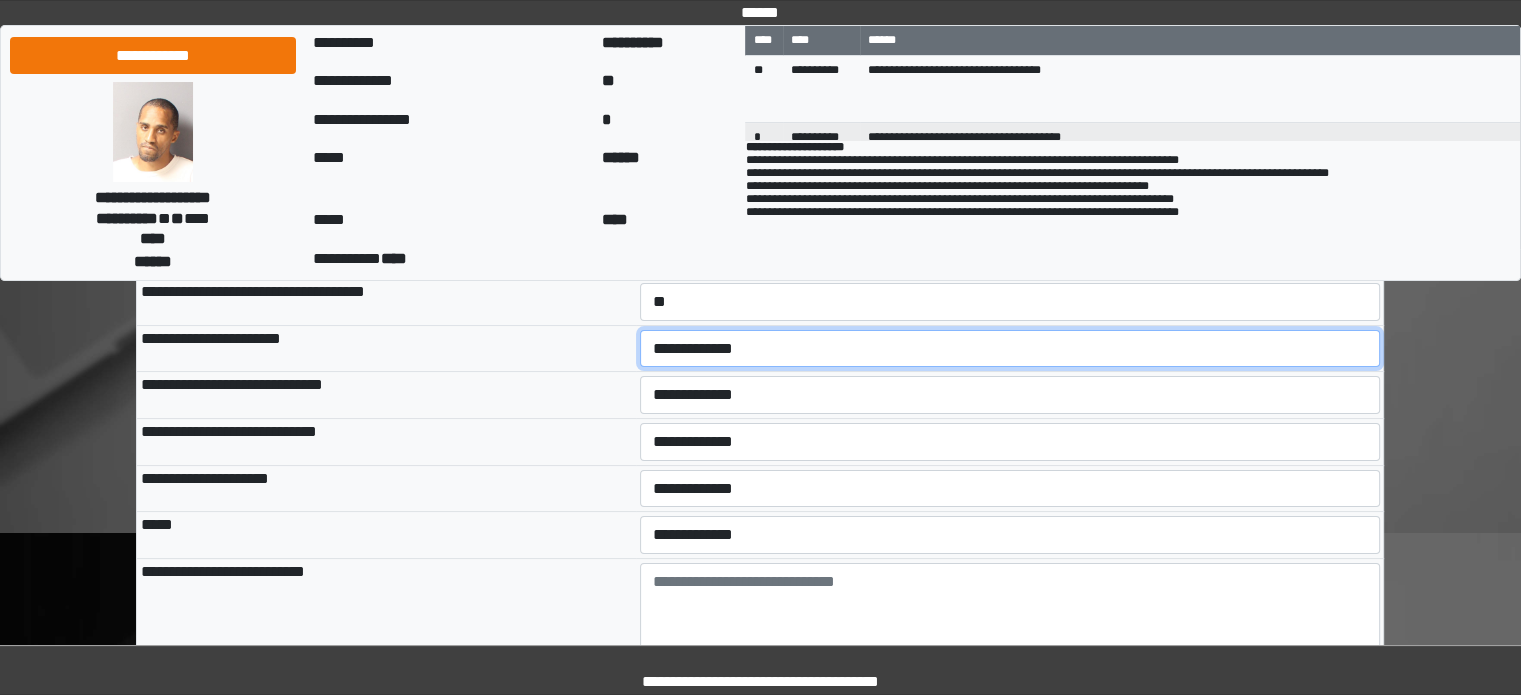 click on "**********" at bounding box center [1010, 349] 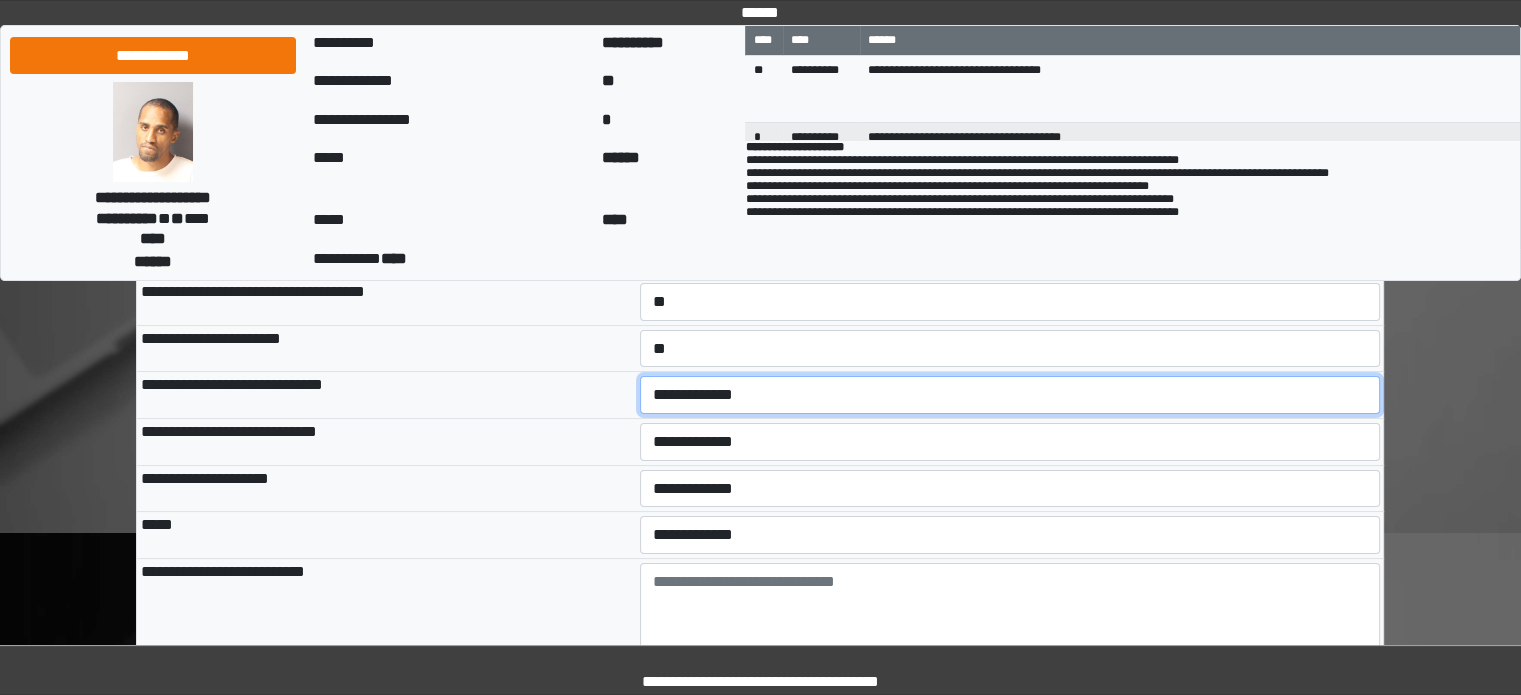 click on "**********" at bounding box center (1010, 395) 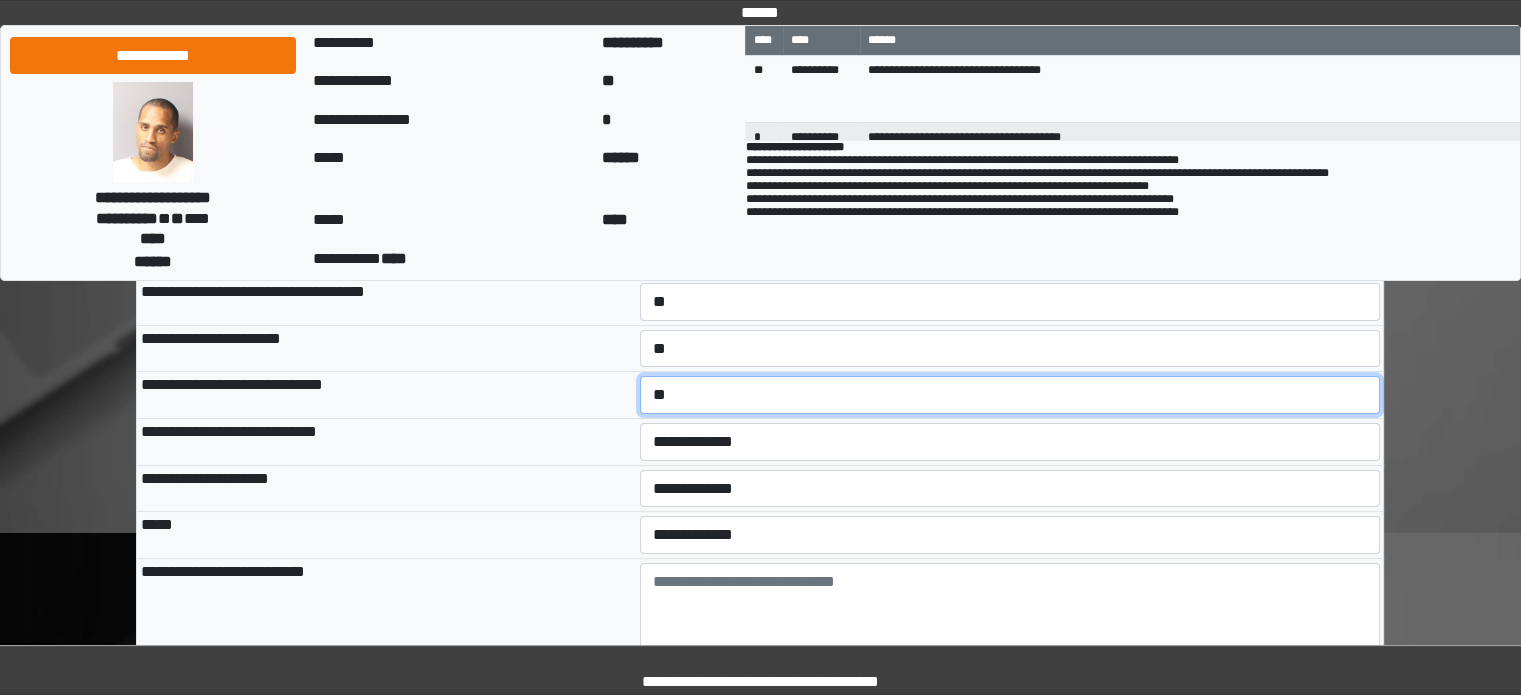 click on "**********" at bounding box center (1010, 395) 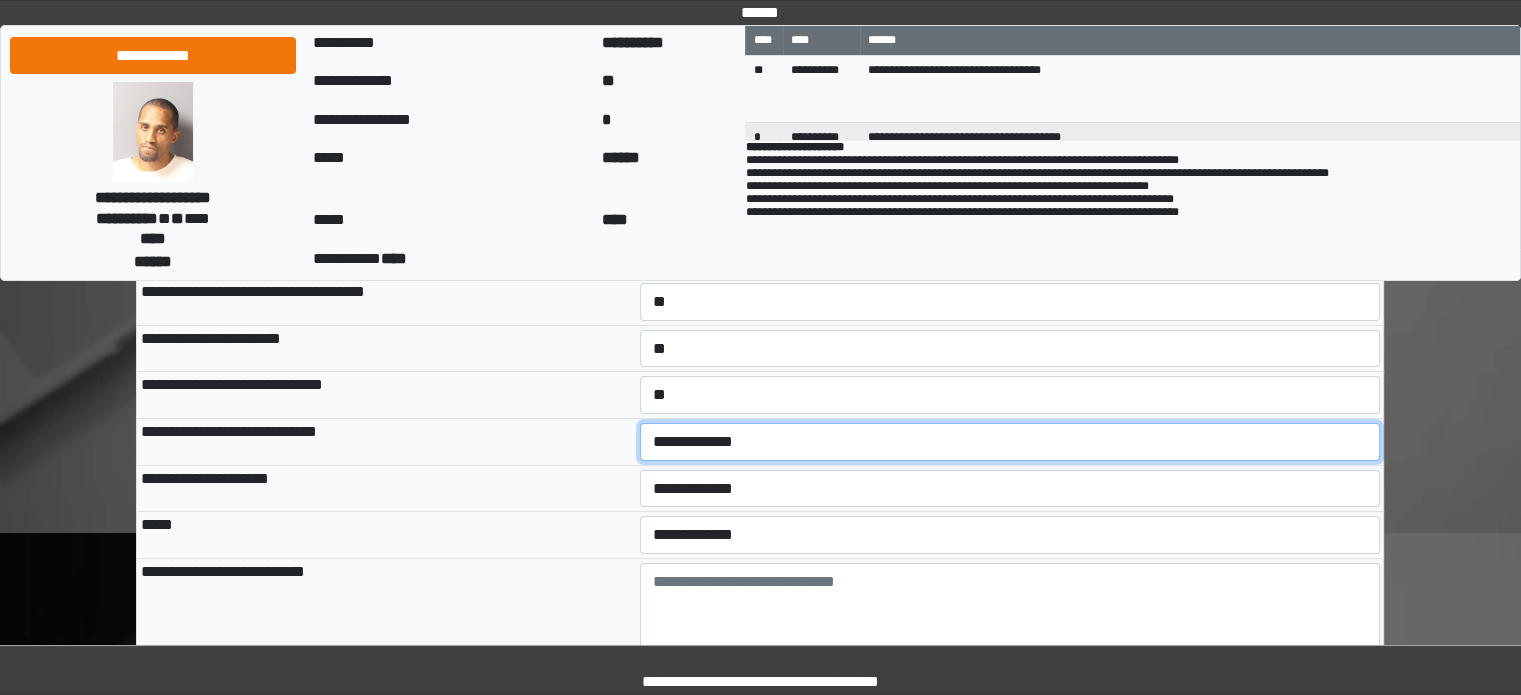 click on "**********" at bounding box center [1010, 442] 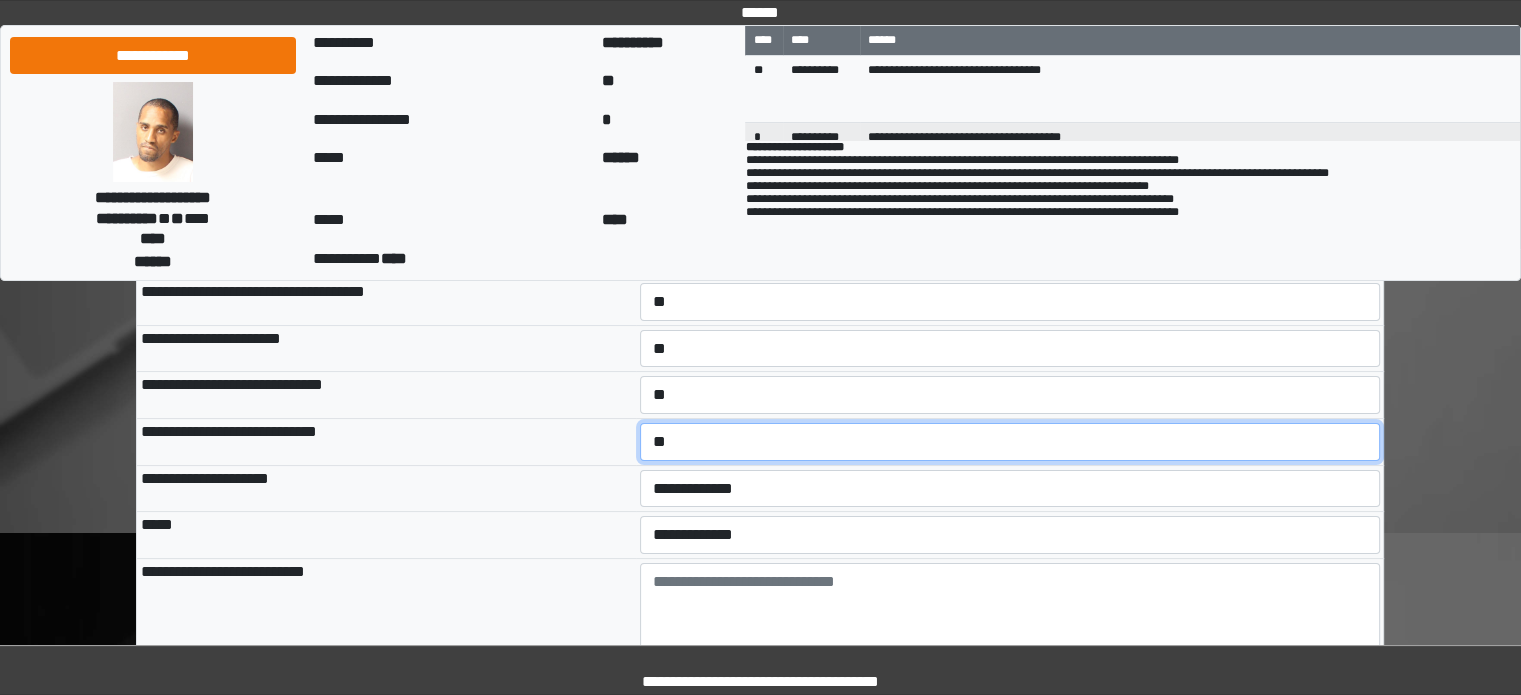 click on "**********" at bounding box center (1010, 442) 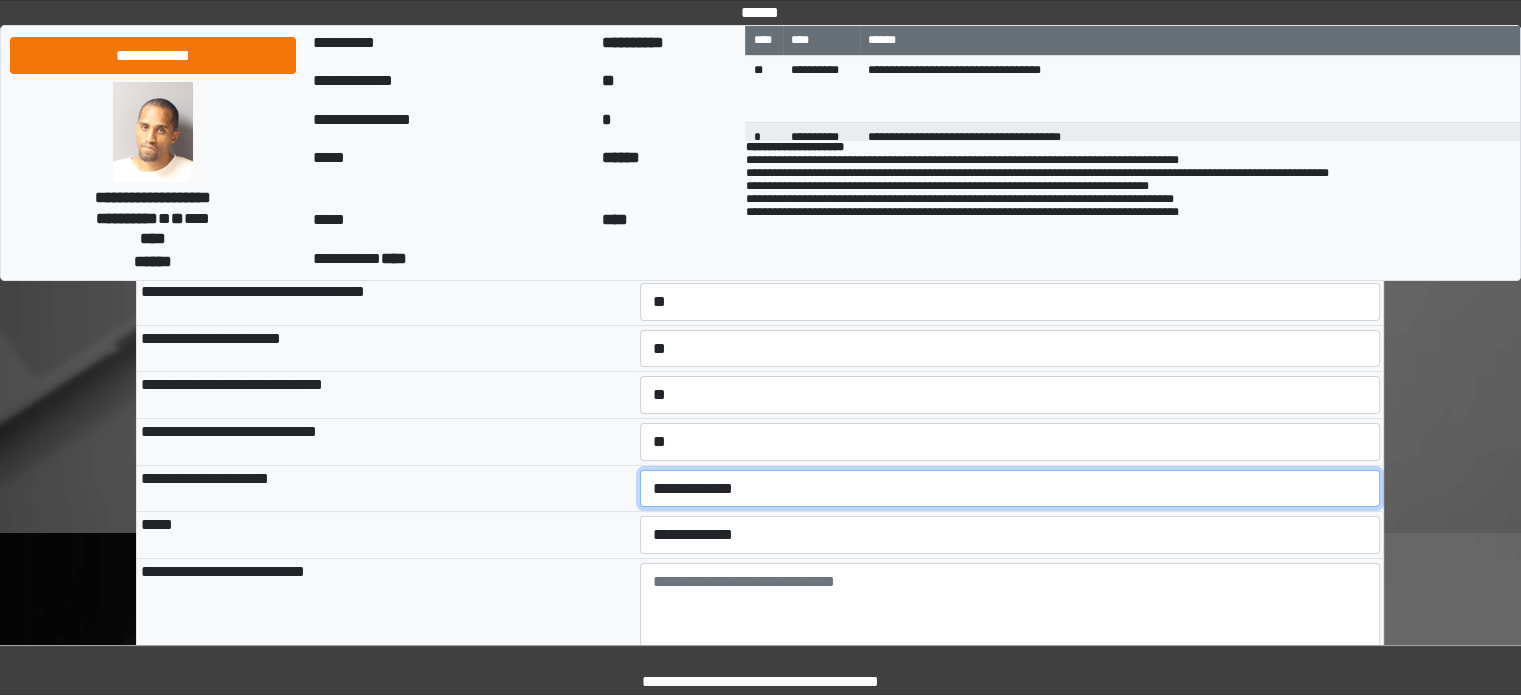 click on "**********" at bounding box center [1010, 489] 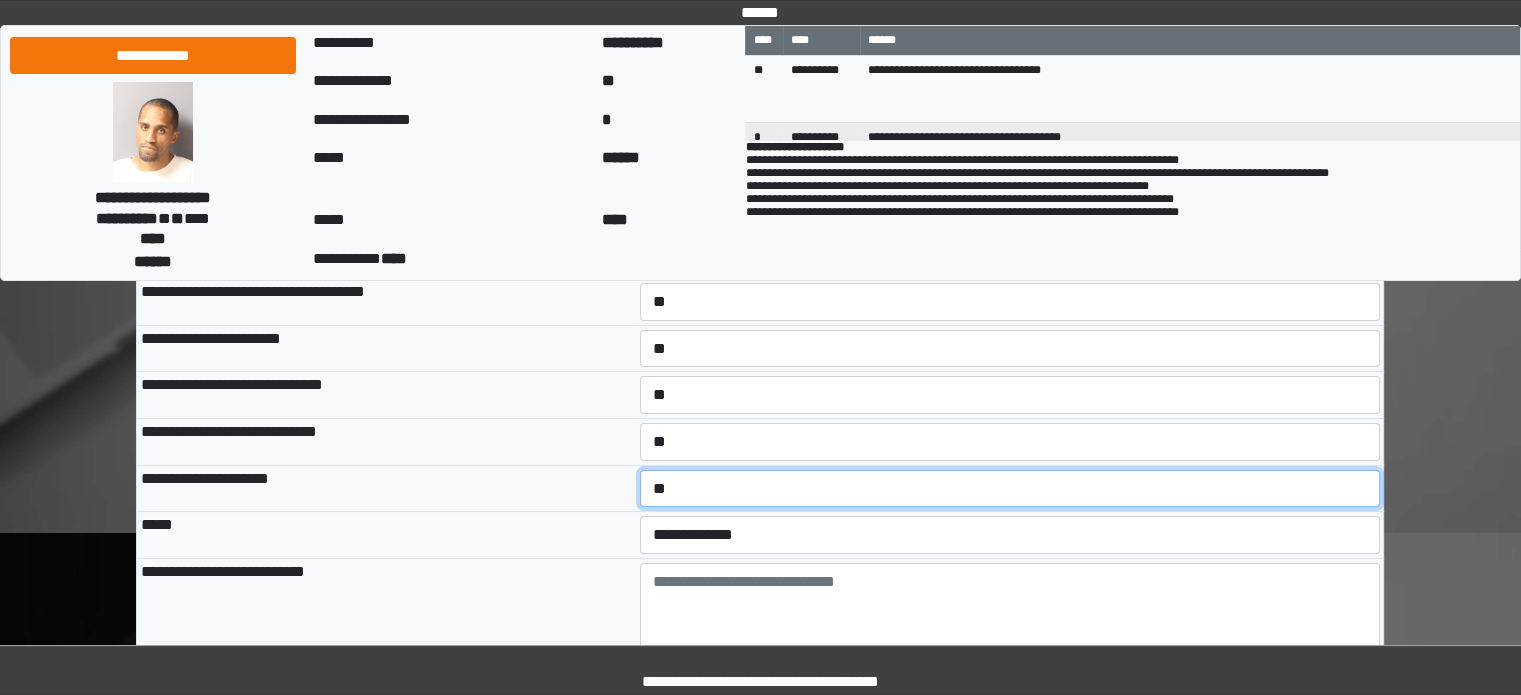 click on "**********" at bounding box center (1010, 489) 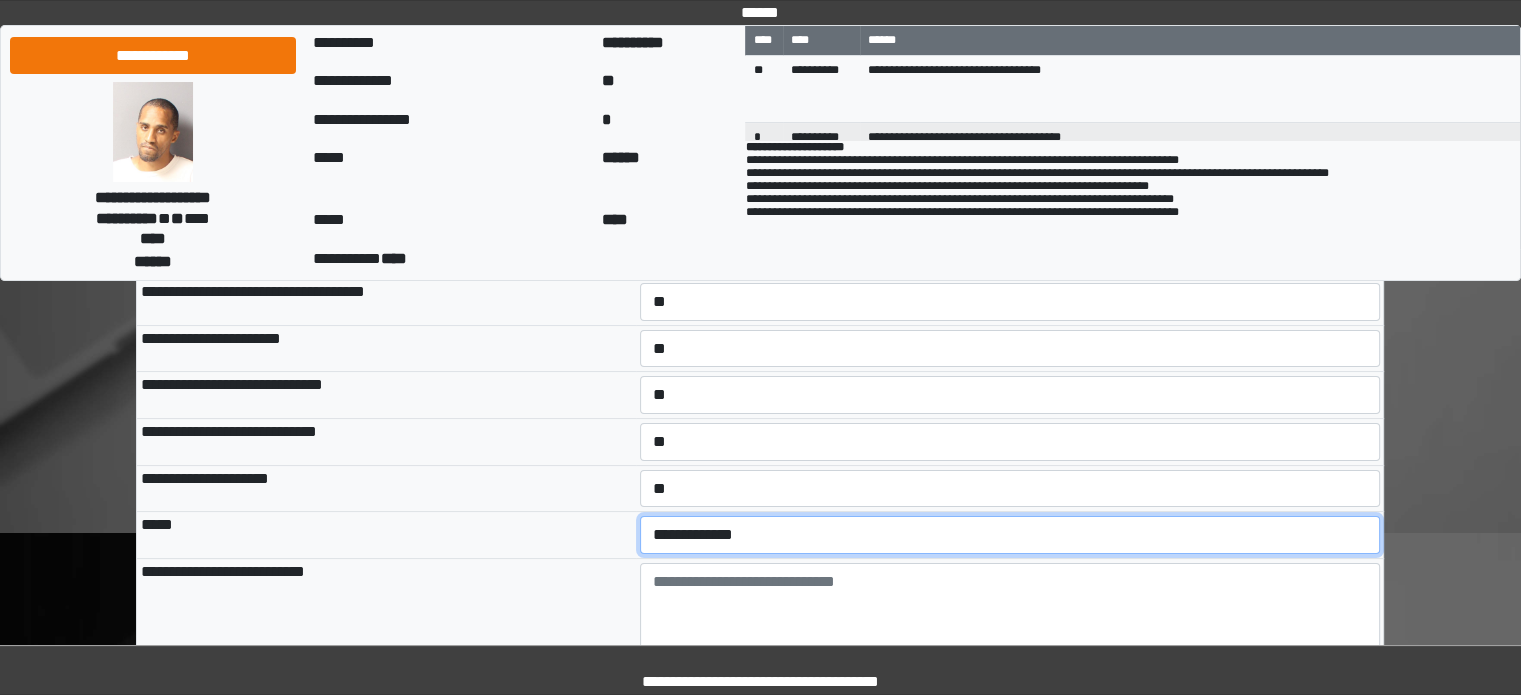 click on "**********" at bounding box center [1010, 535] 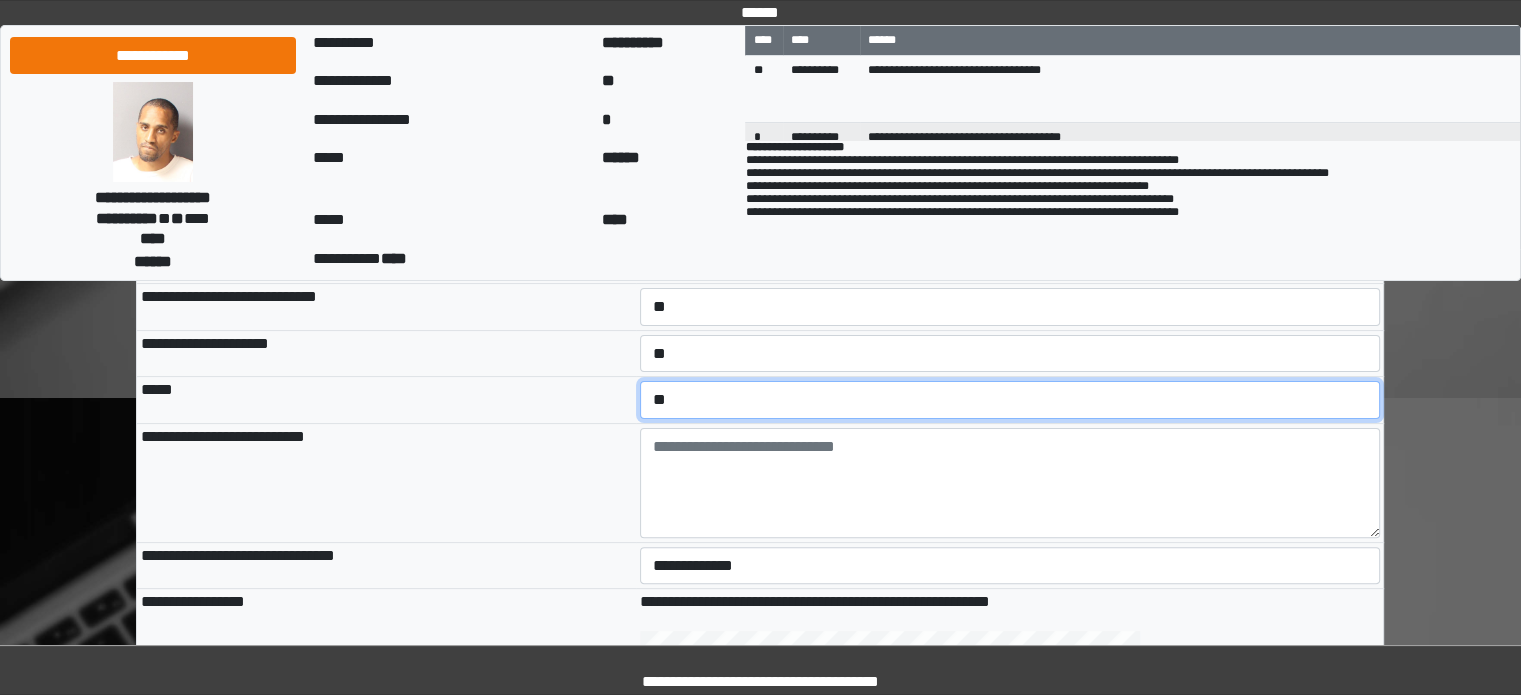 scroll, scrollTop: 600, scrollLeft: 0, axis: vertical 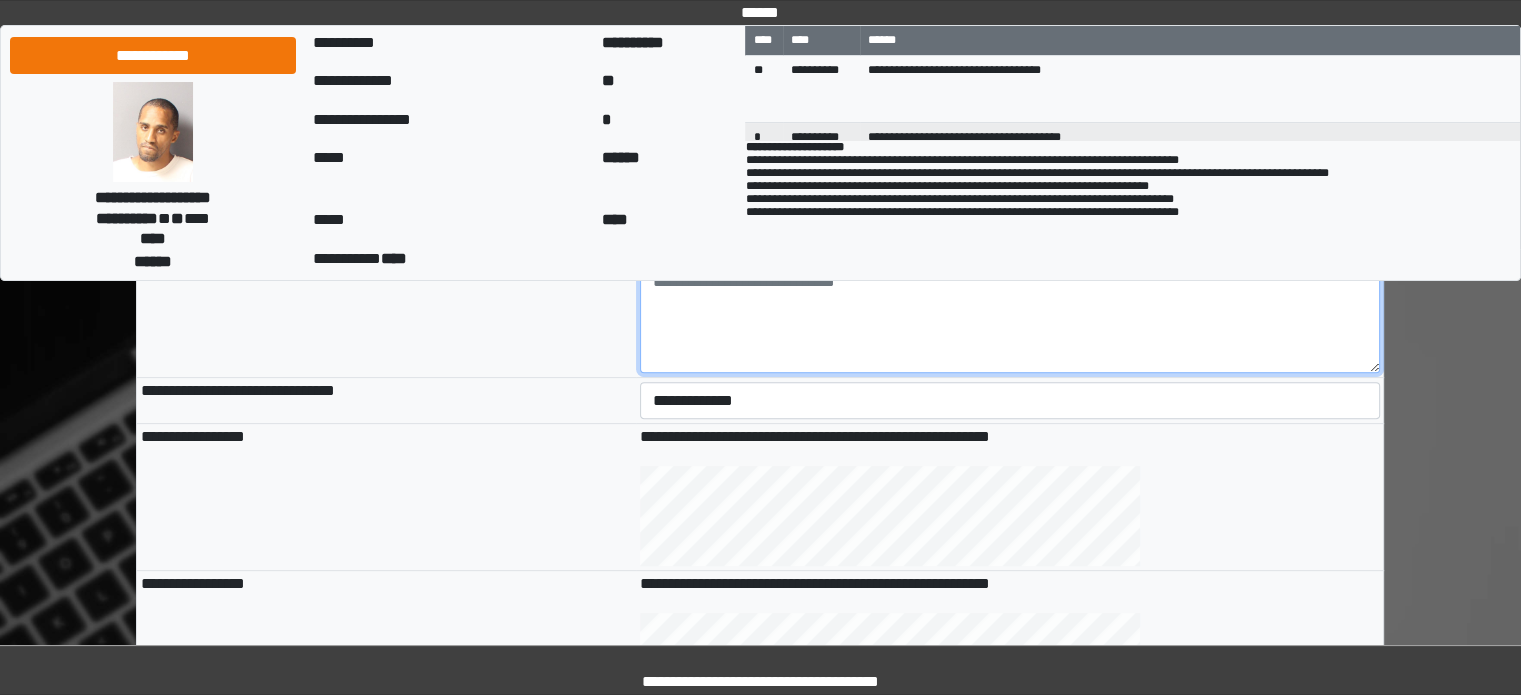 click at bounding box center (1010, 318) 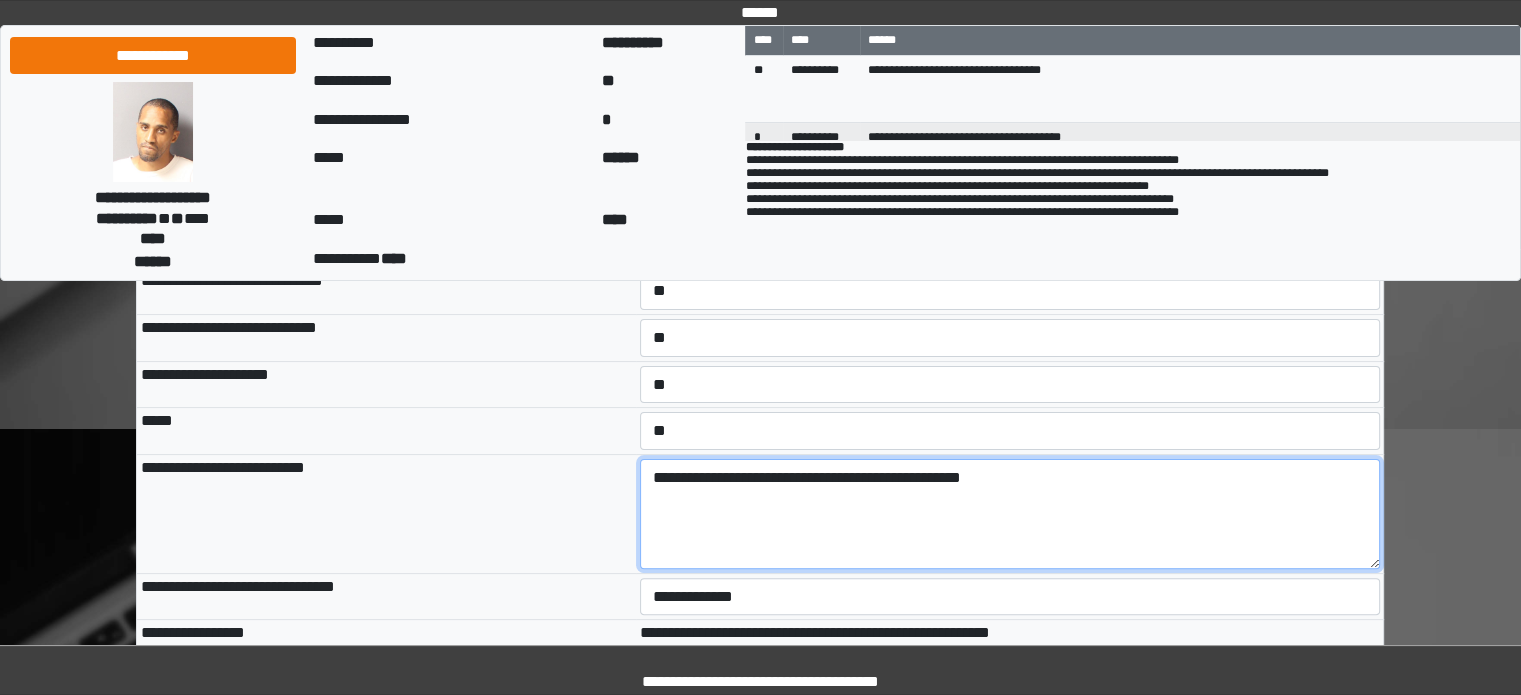 scroll, scrollTop: 400, scrollLeft: 0, axis: vertical 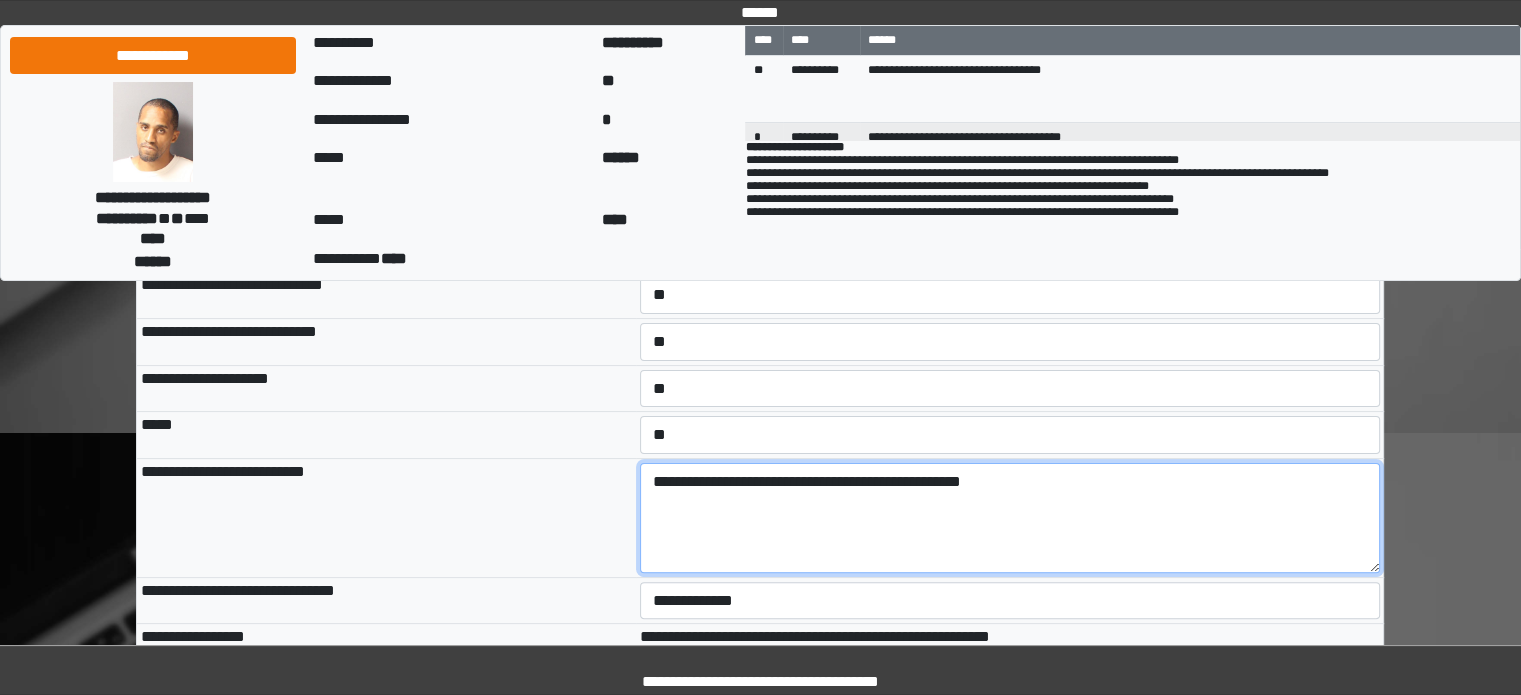 click on "**********" at bounding box center [1010, 518] 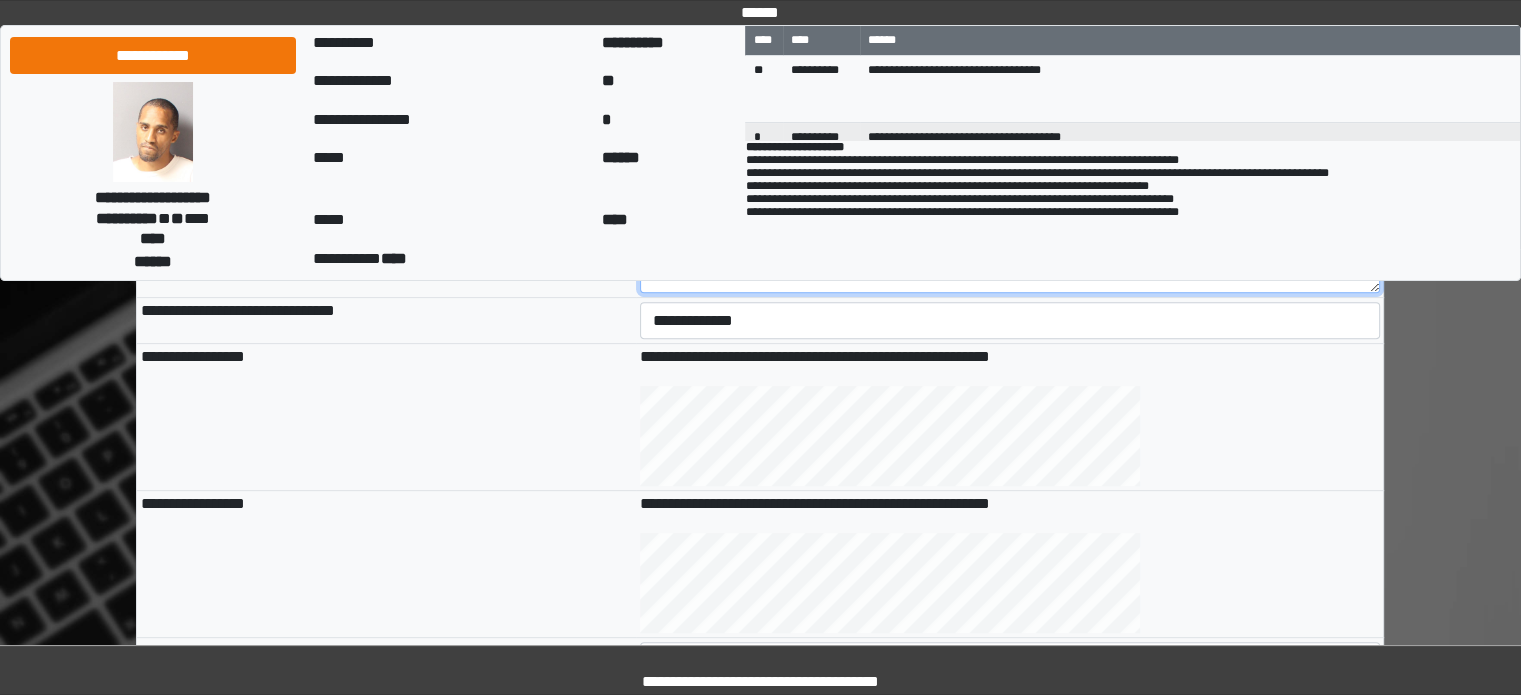 scroll, scrollTop: 800, scrollLeft: 0, axis: vertical 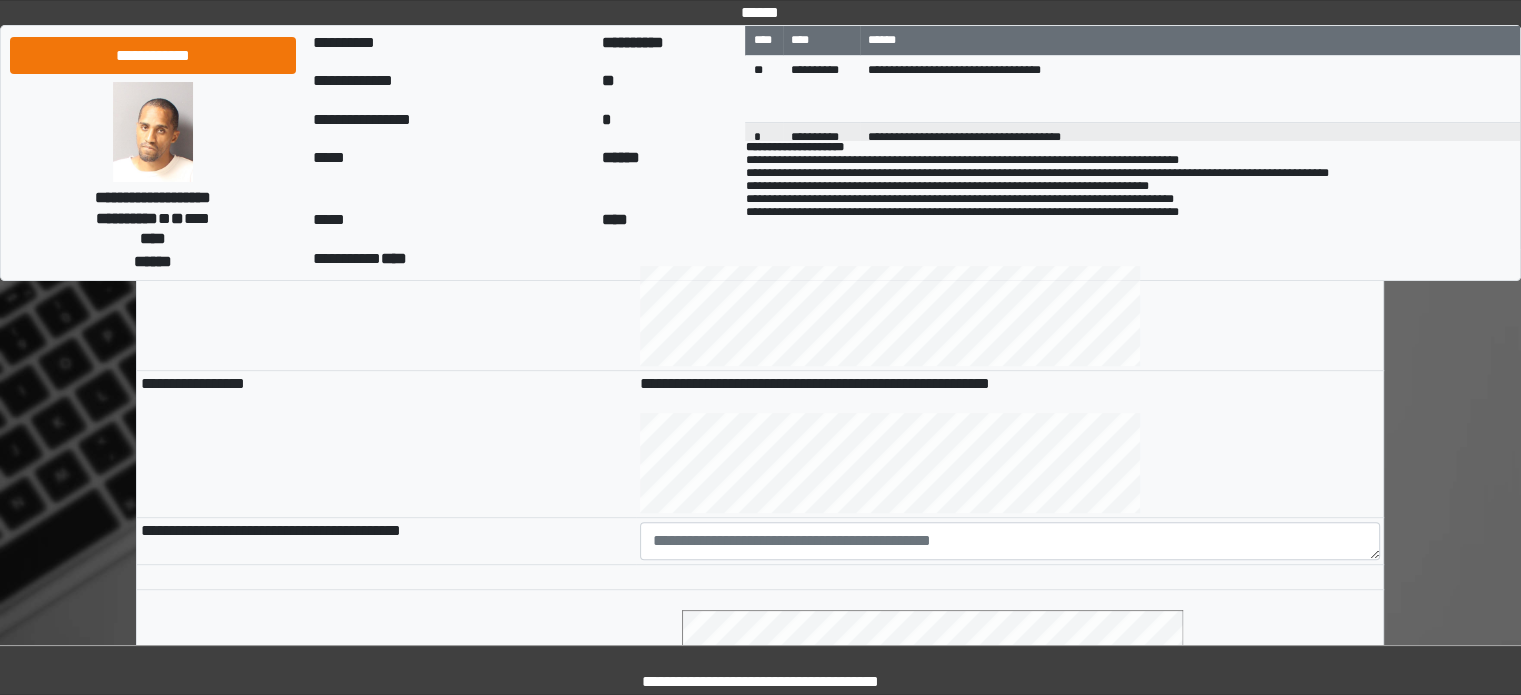 type on "**********" 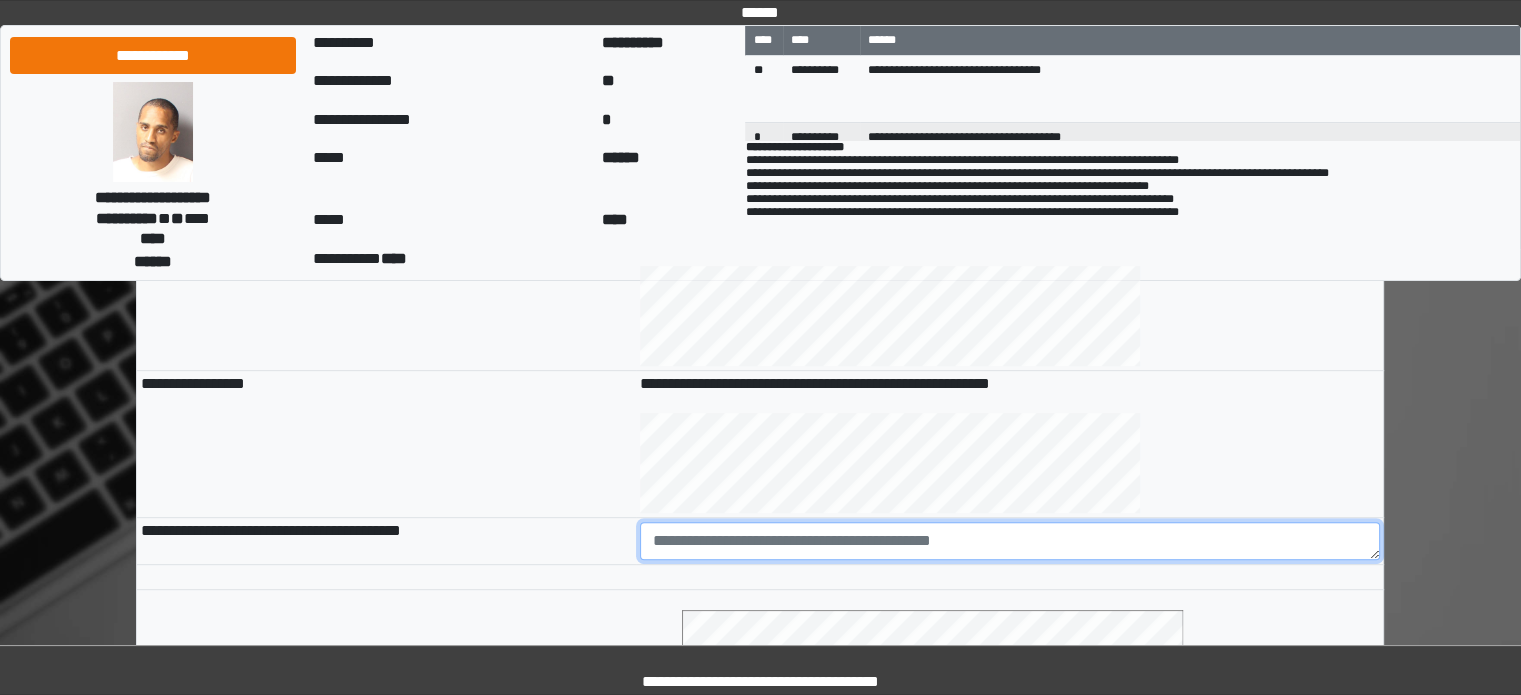 click at bounding box center [1010, 541] 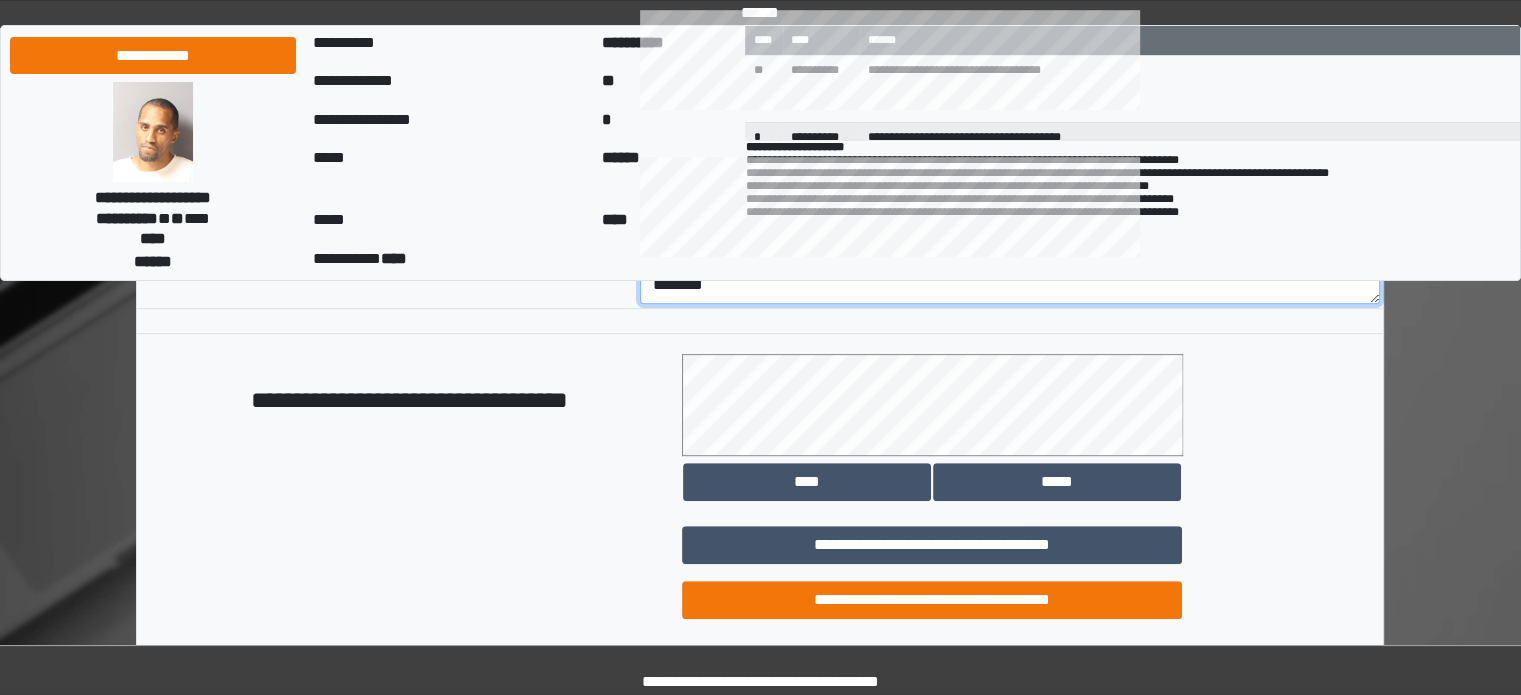 scroll, scrollTop: 1158, scrollLeft: 0, axis: vertical 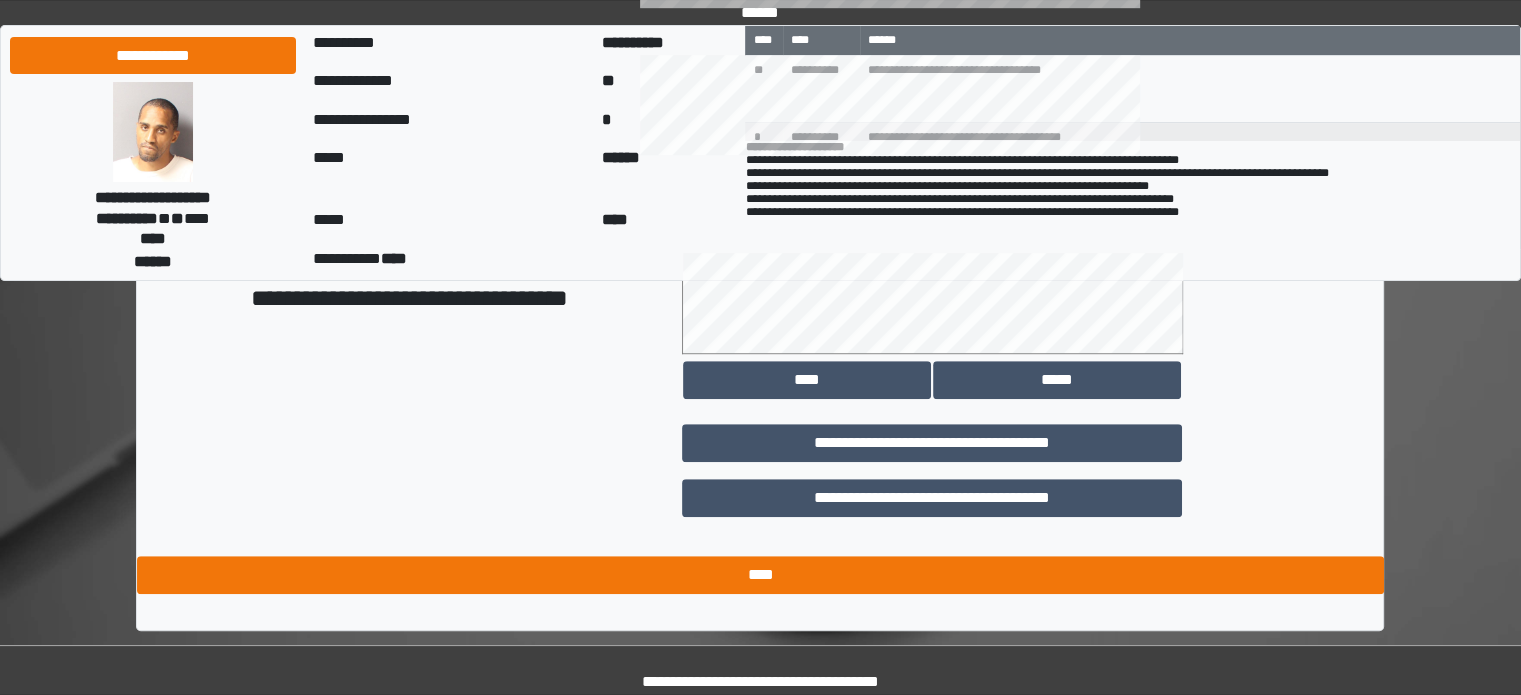 type on "********" 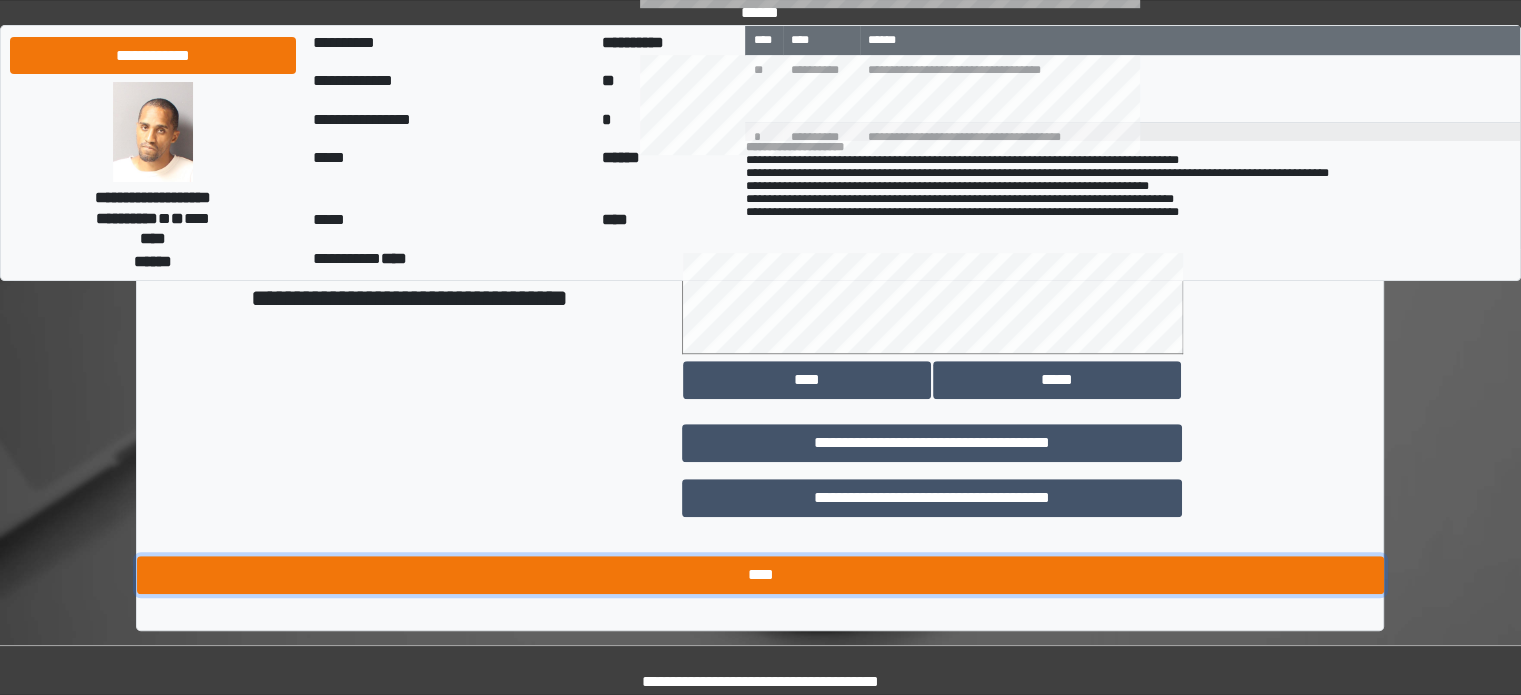 click on "****" at bounding box center (760, 575) 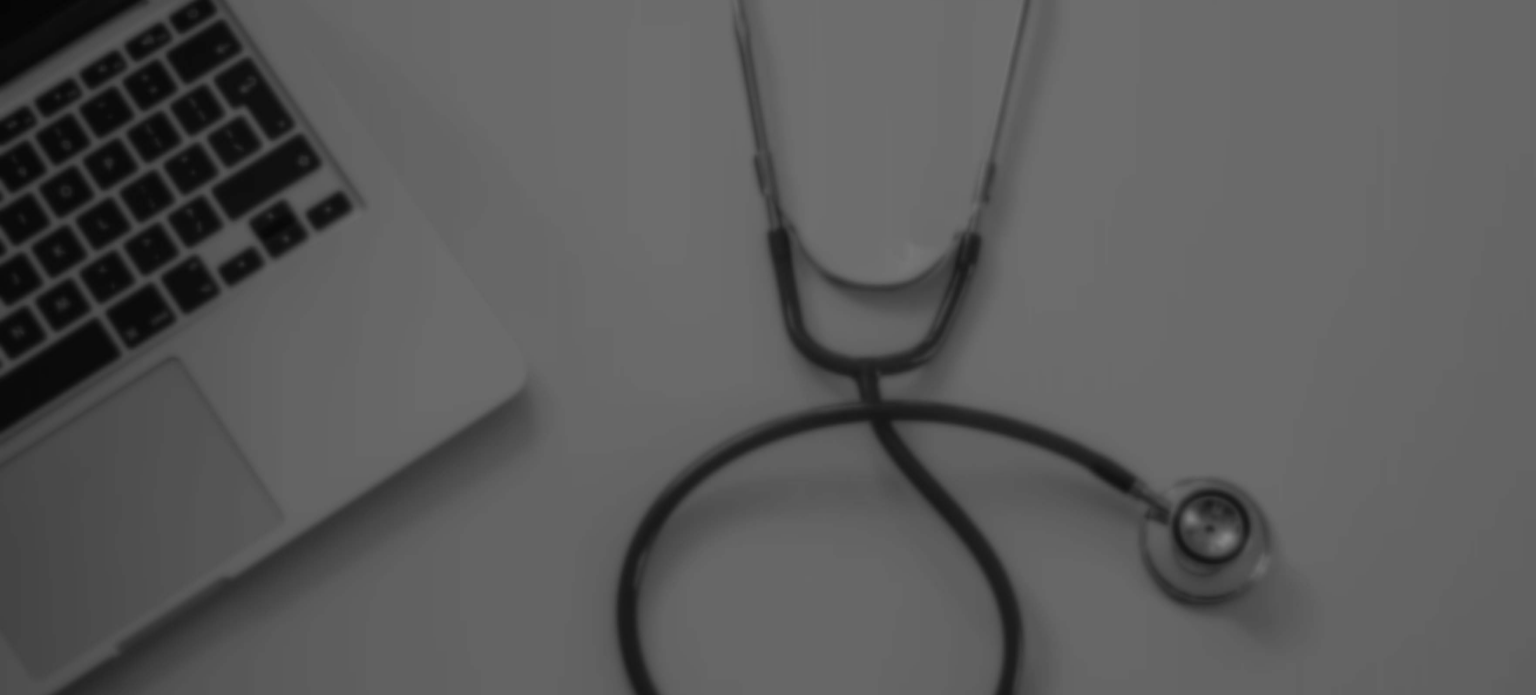 scroll, scrollTop: 0, scrollLeft: 0, axis: both 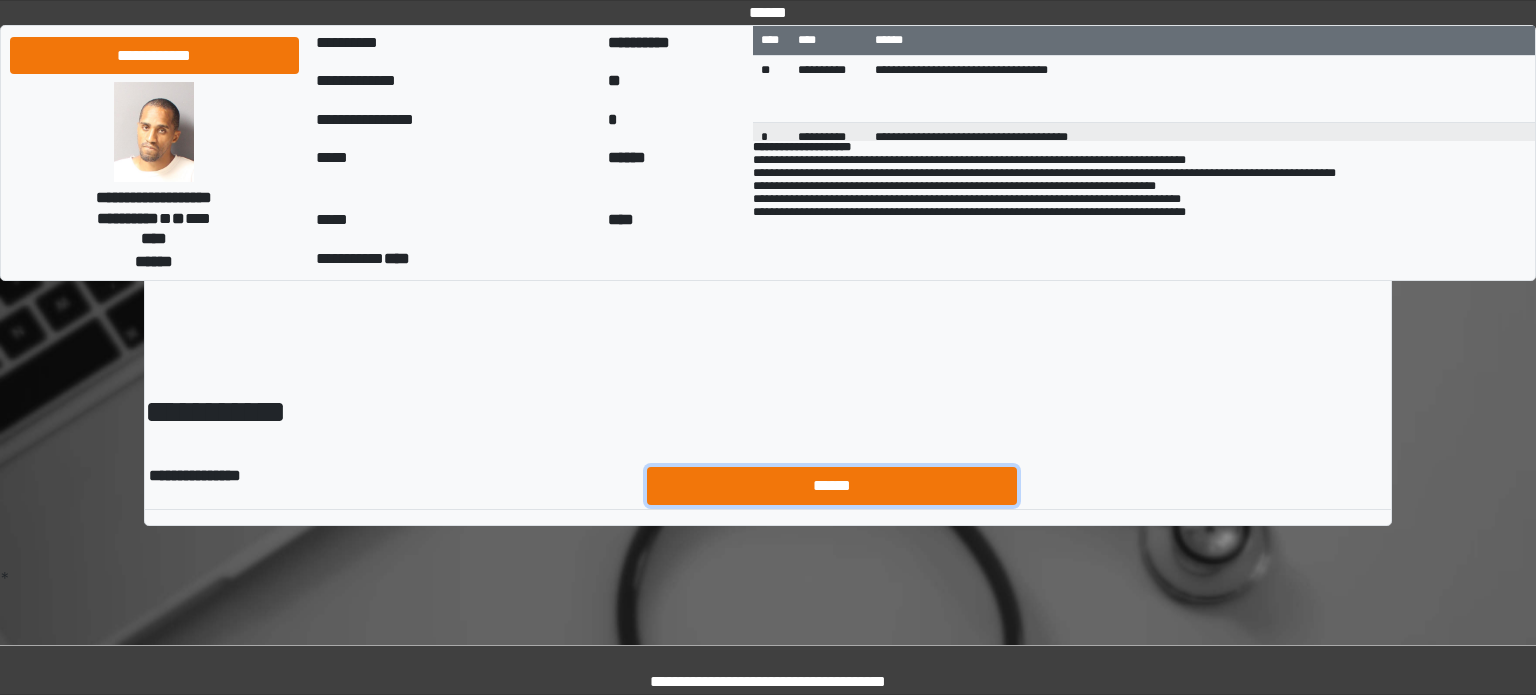 click on "******" at bounding box center (832, 486) 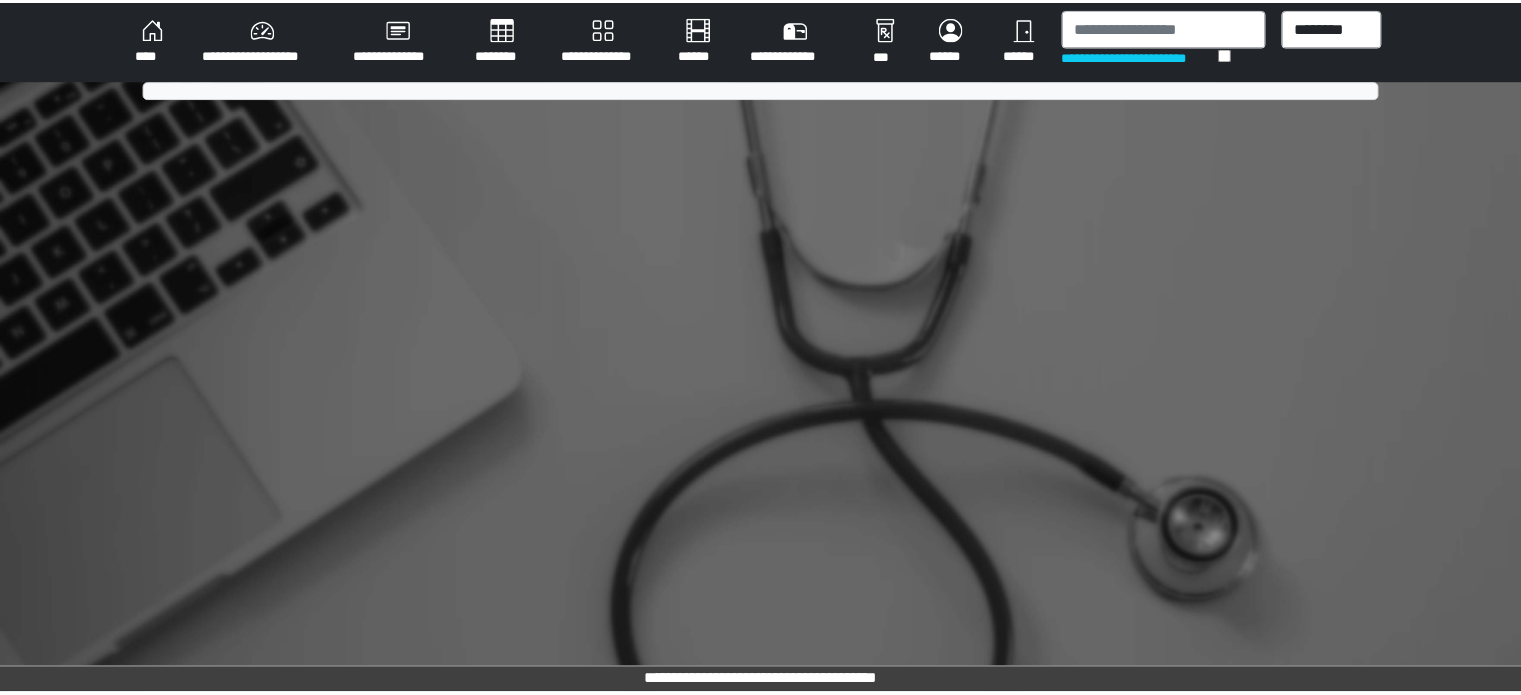 scroll, scrollTop: 0, scrollLeft: 0, axis: both 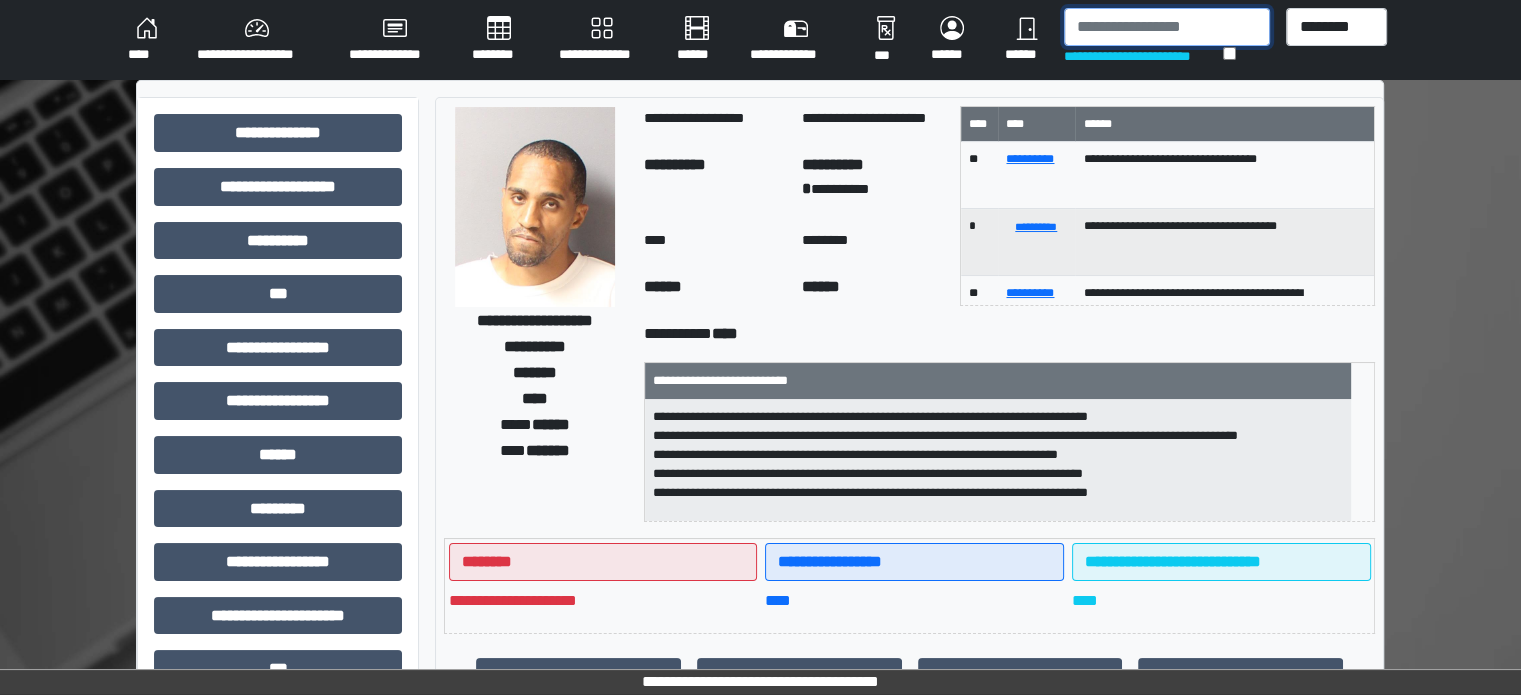 click at bounding box center (1167, 27) 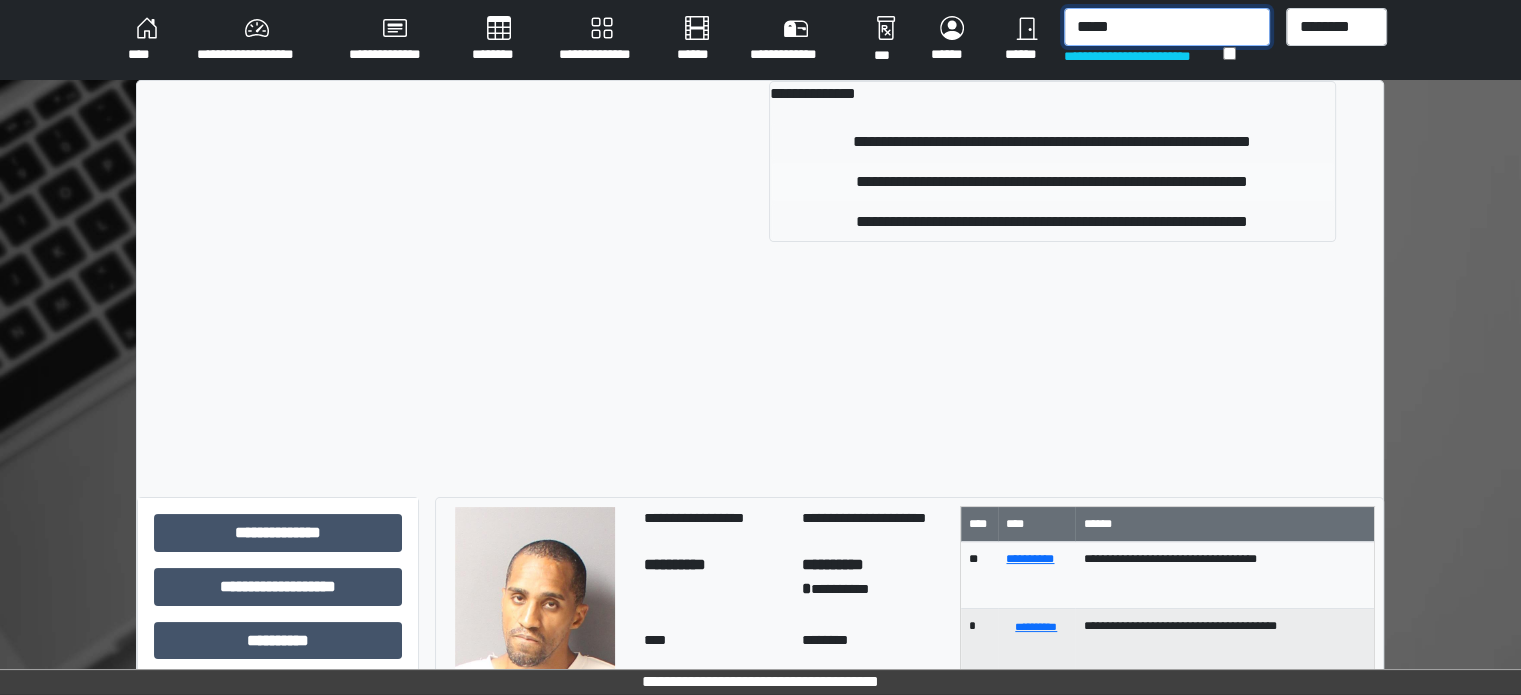 type on "*****" 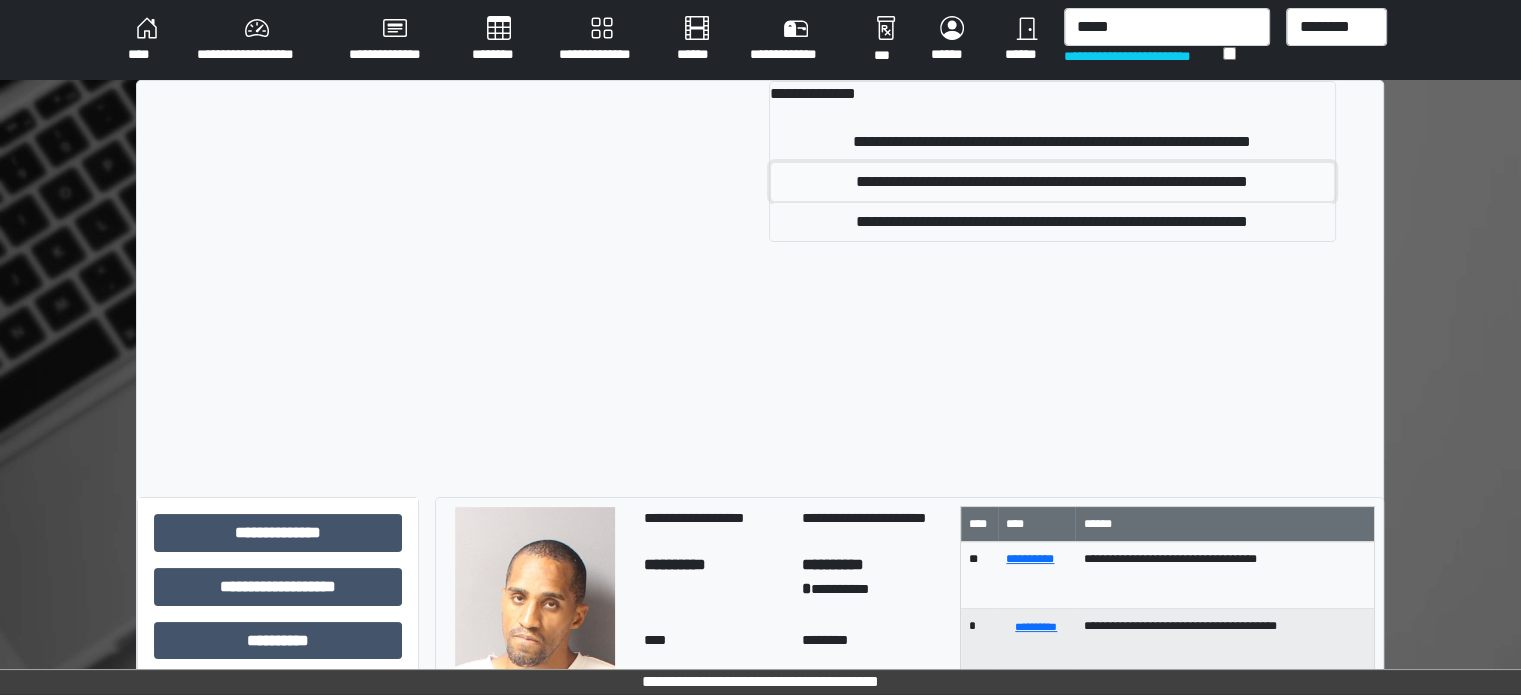 click on "**********" at bounding box center [1052, 182] 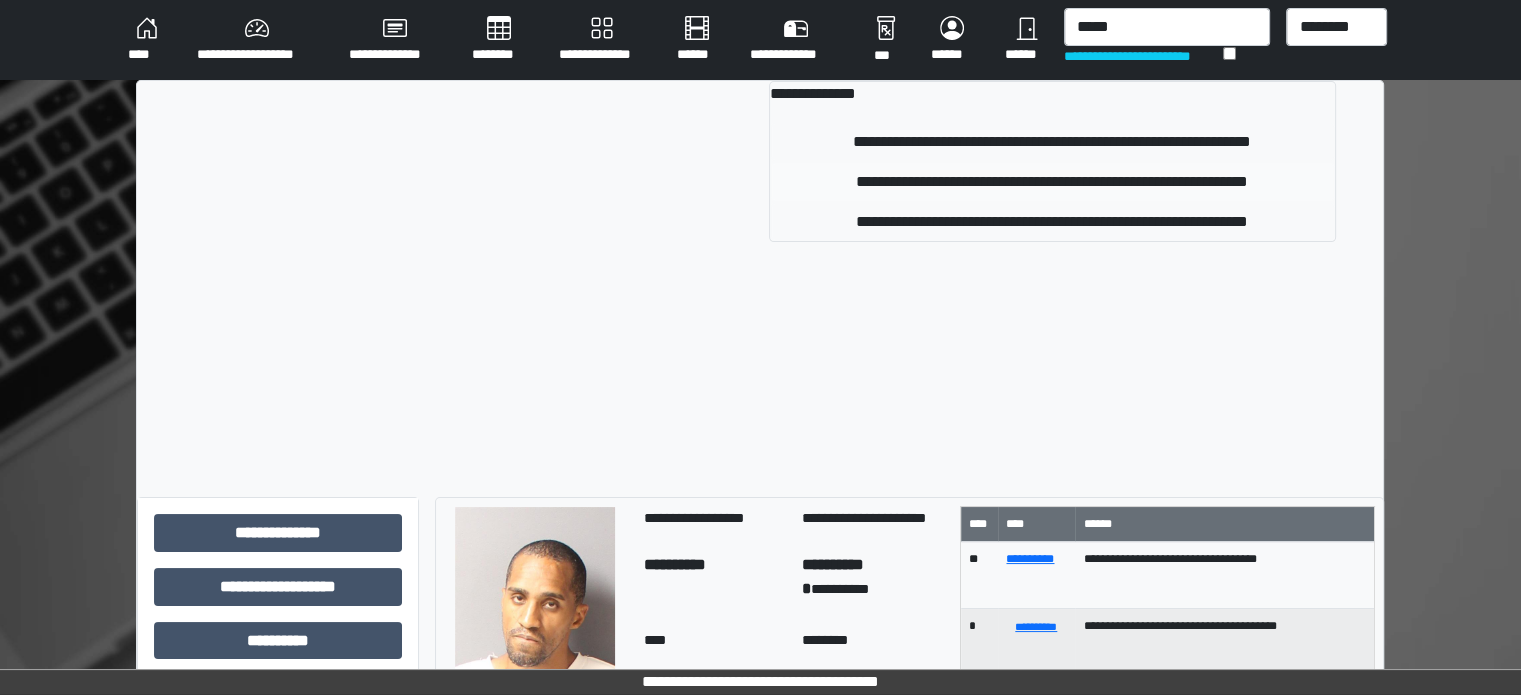 type 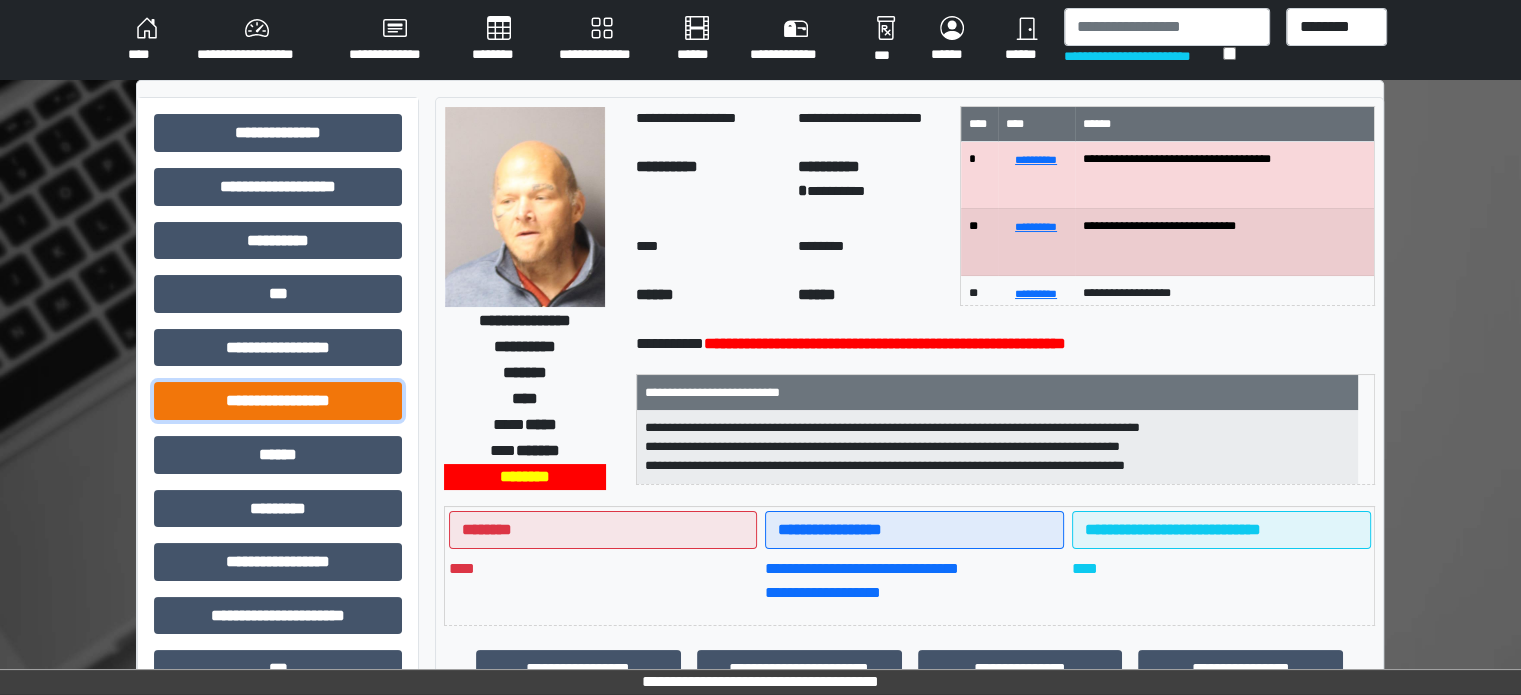 click on "**********" at bounding box center [278, 401] 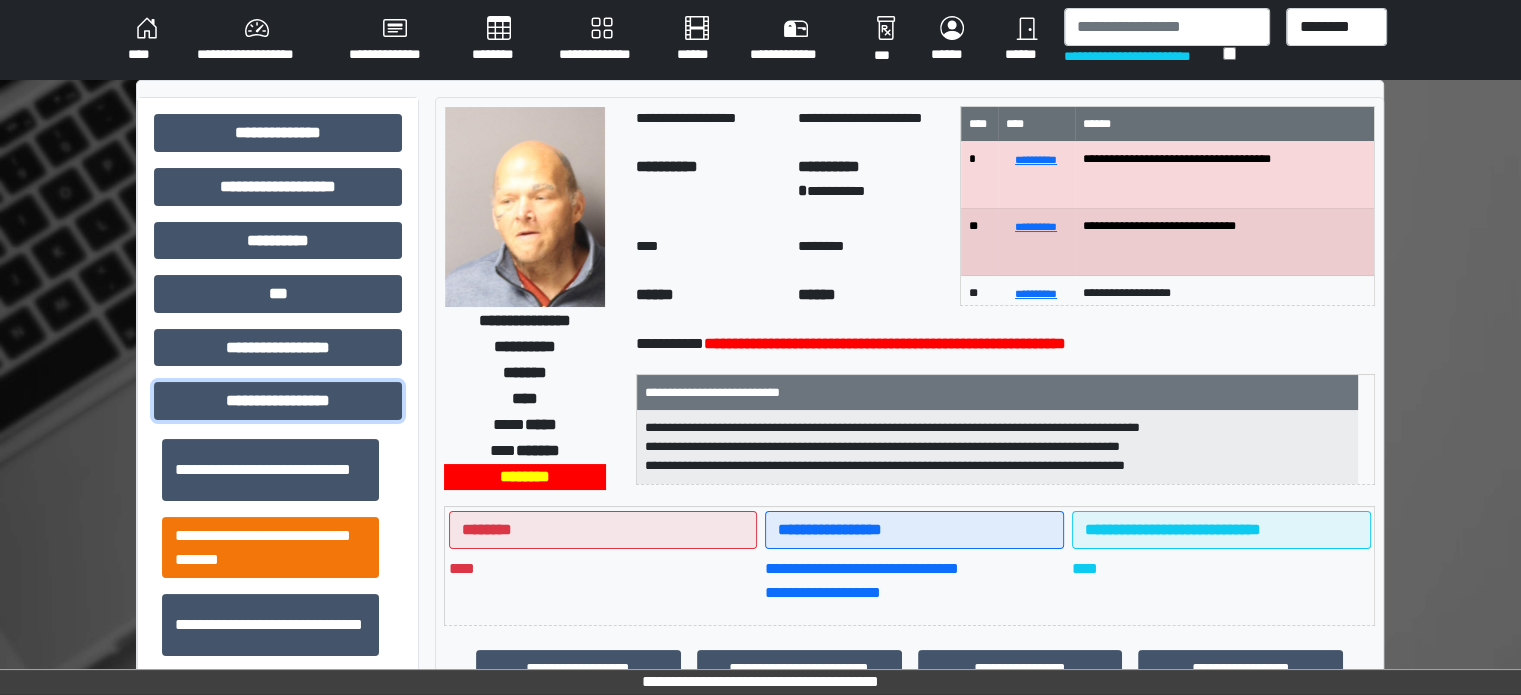 scroll, scrollTop: 1313, scrollLeft: 0, axis: vertical 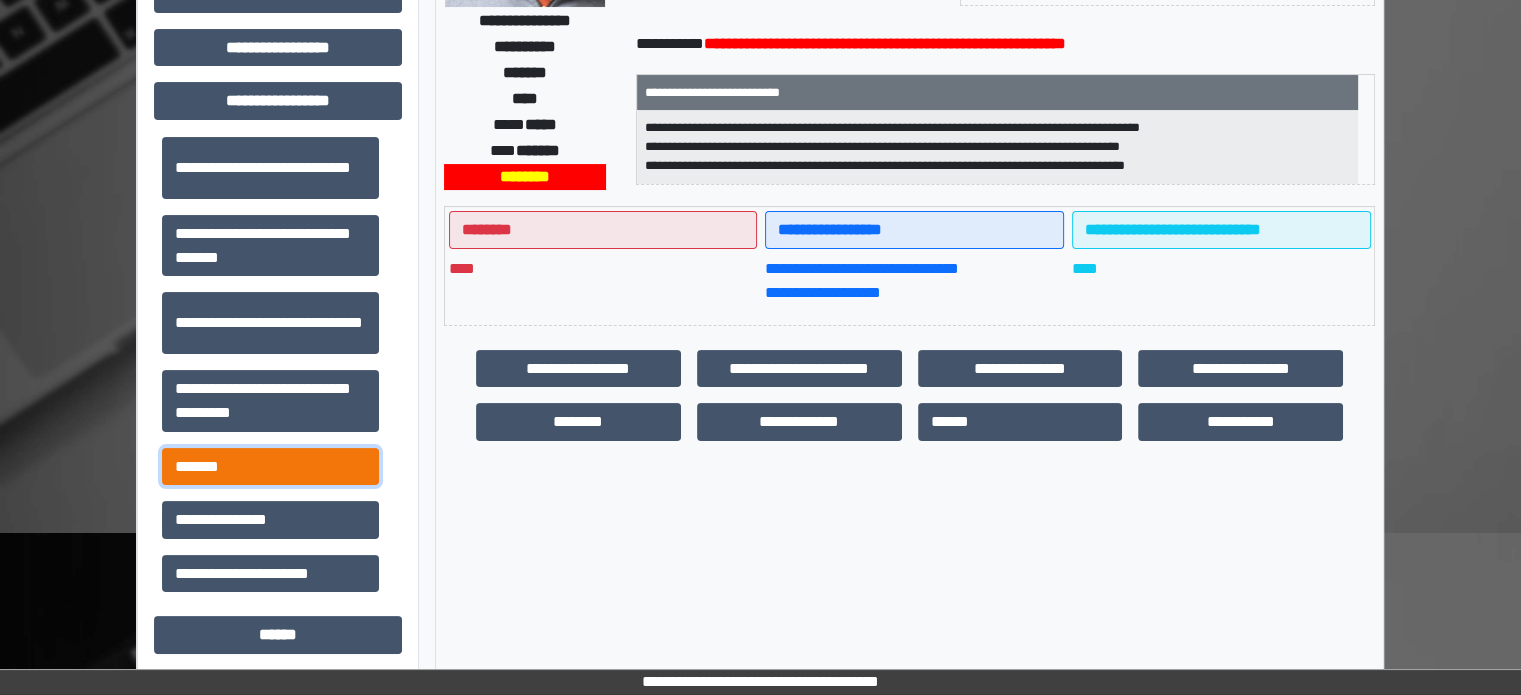 click on "*******" at bounding box center (270, 467) 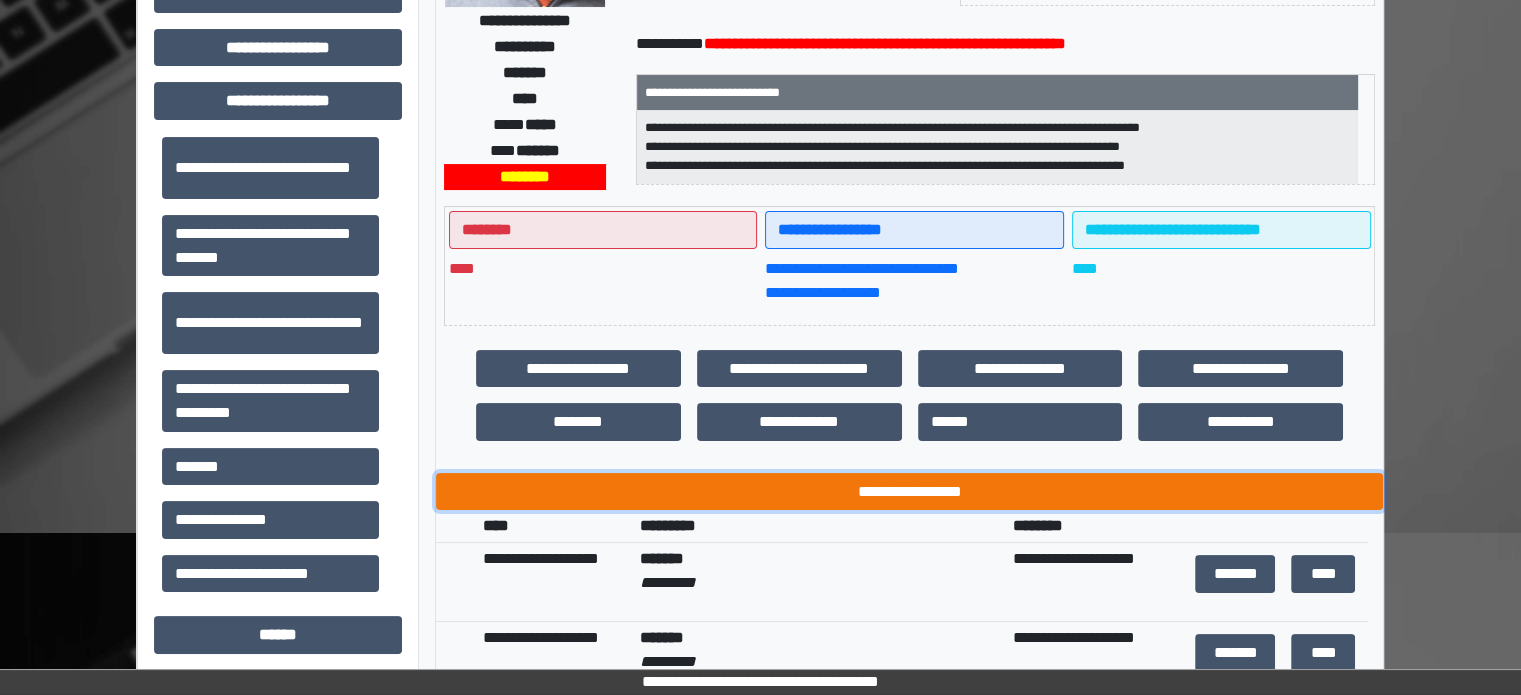 click on "**********" at bounding box center [909, 492] 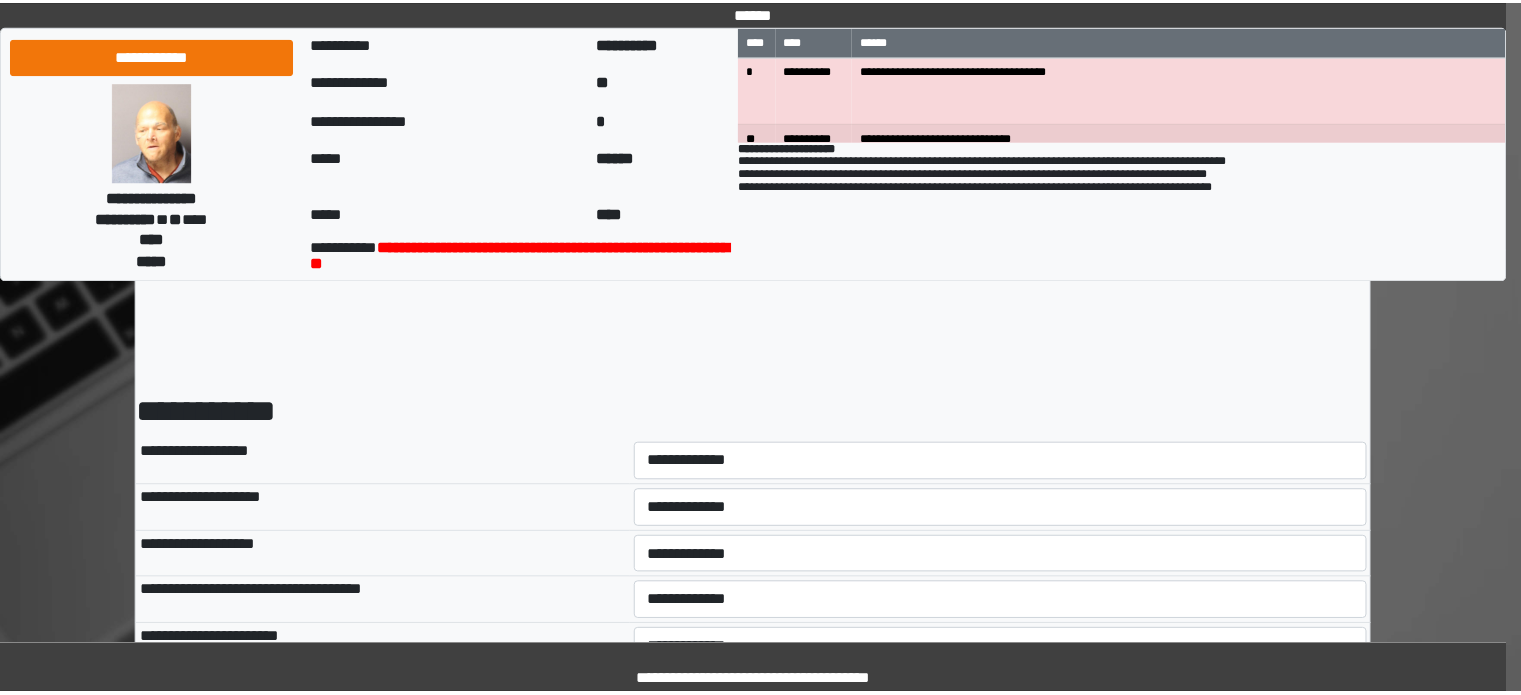 scroll, scrollTop: 0, scrollLeft: 0, axis: both 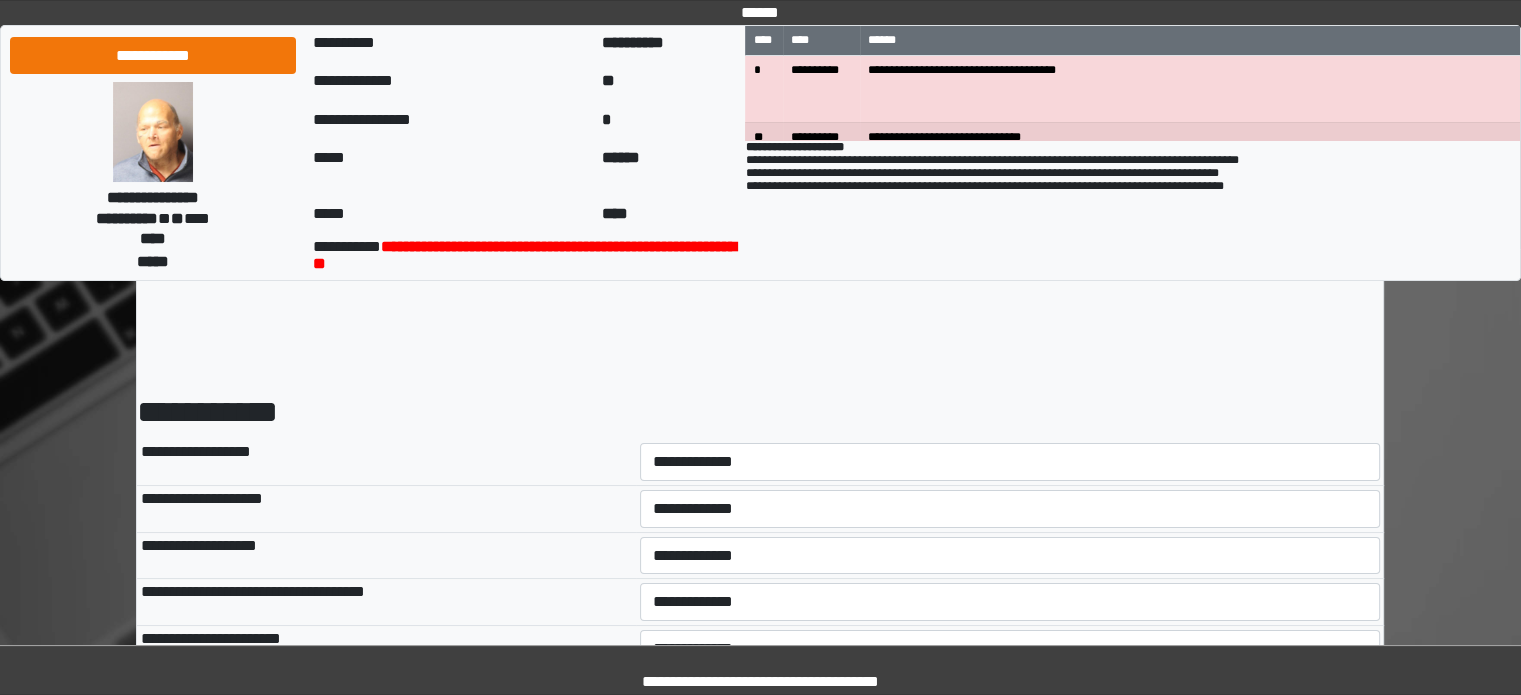 click on "**********" at bounding box center (1010, 462) 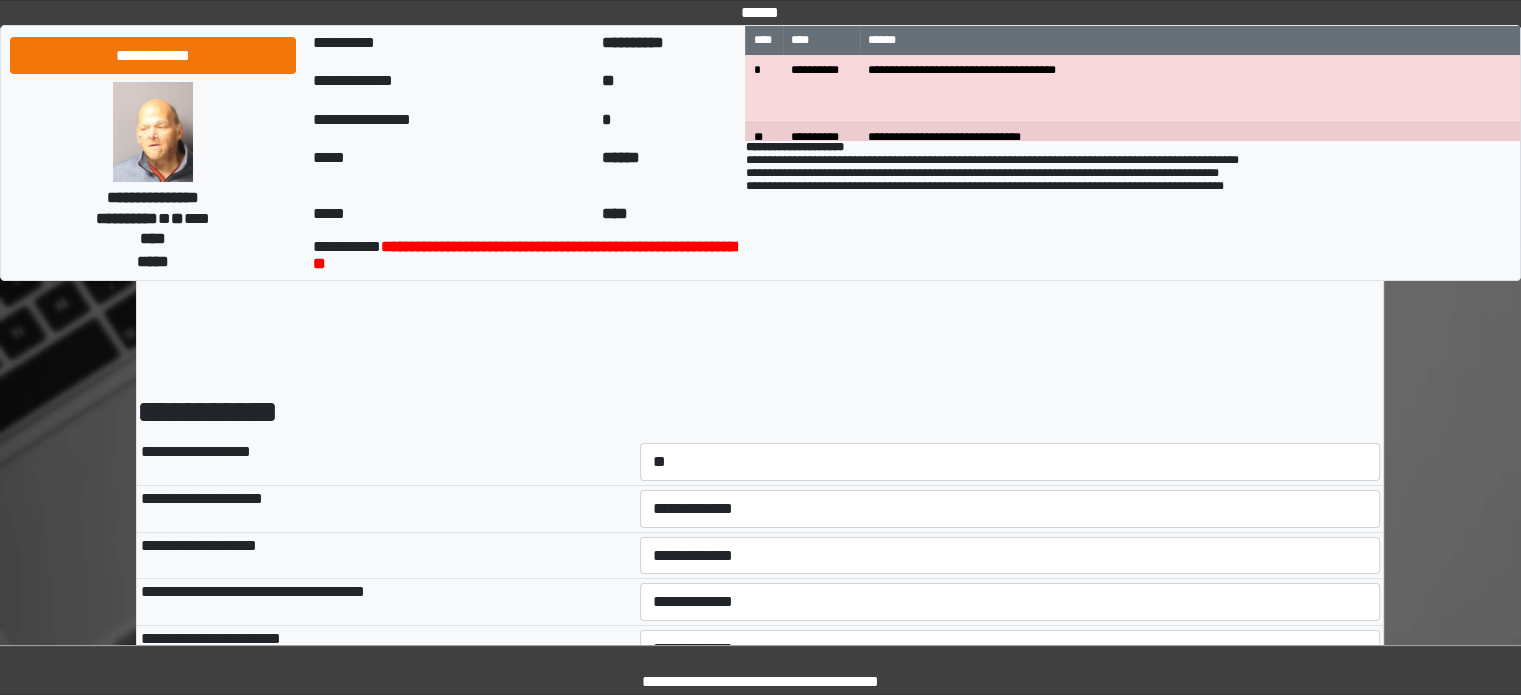 click on "**********" at bounding box center [1010, 462] 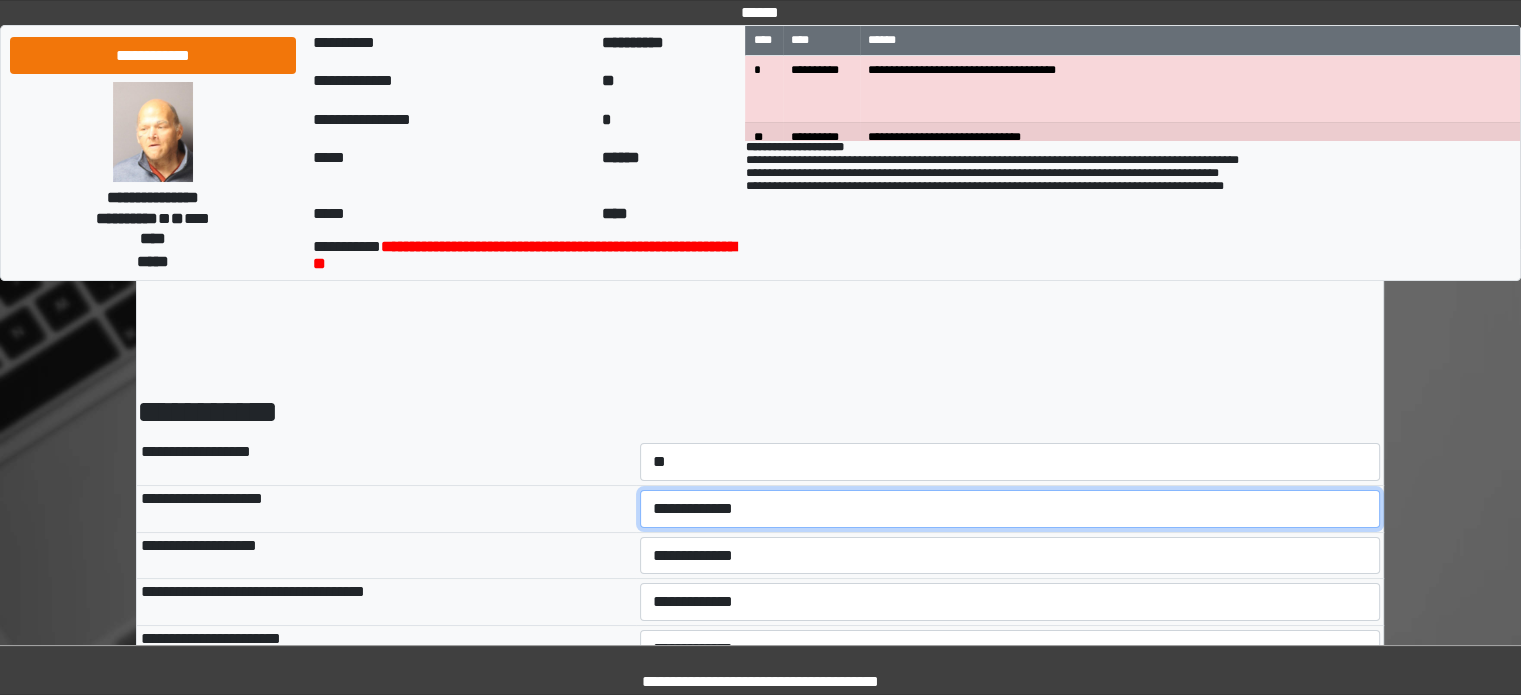click on "**********" at bounding box center [1010, 509] 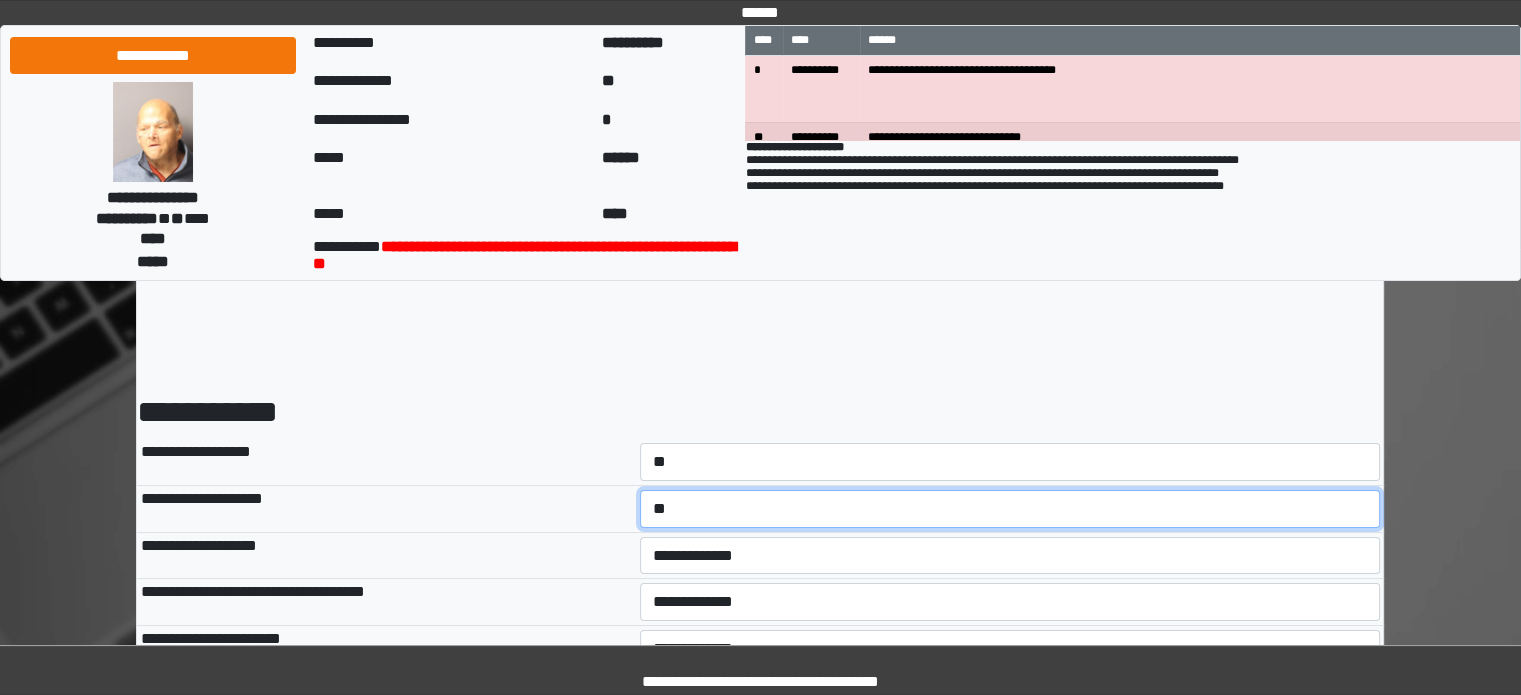 click on "**********" at bounding box center (1010, 509) 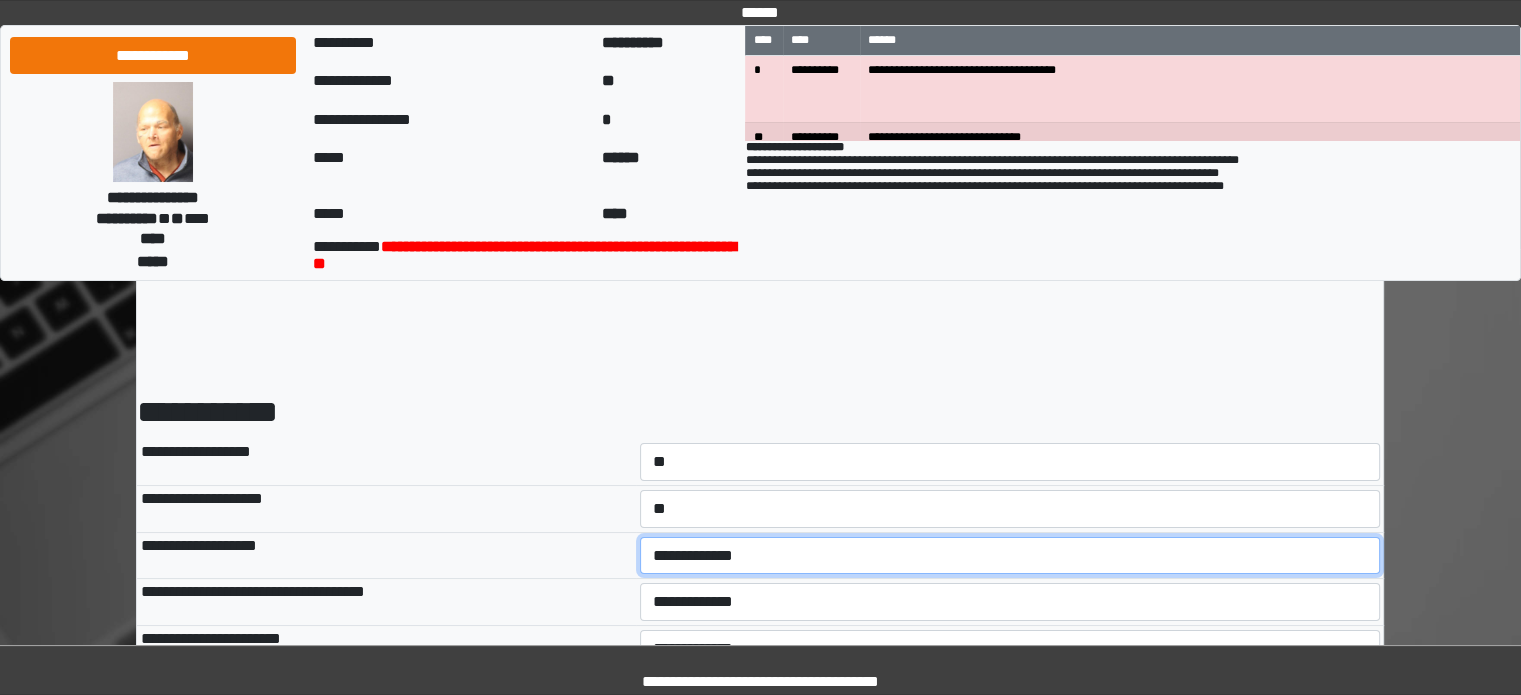 click on "**********" at bounding box center [1010, 556] 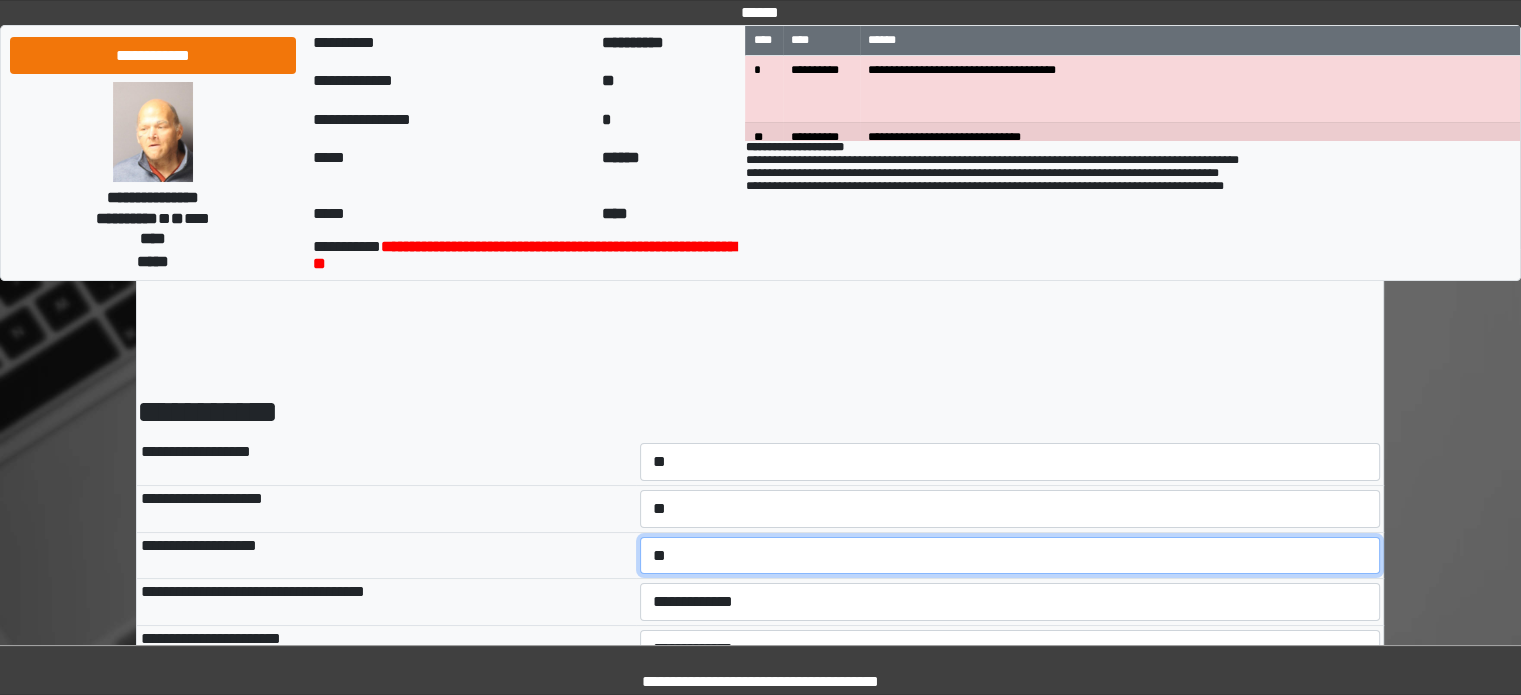 click on "**********" at bounding box center [1010, 556] 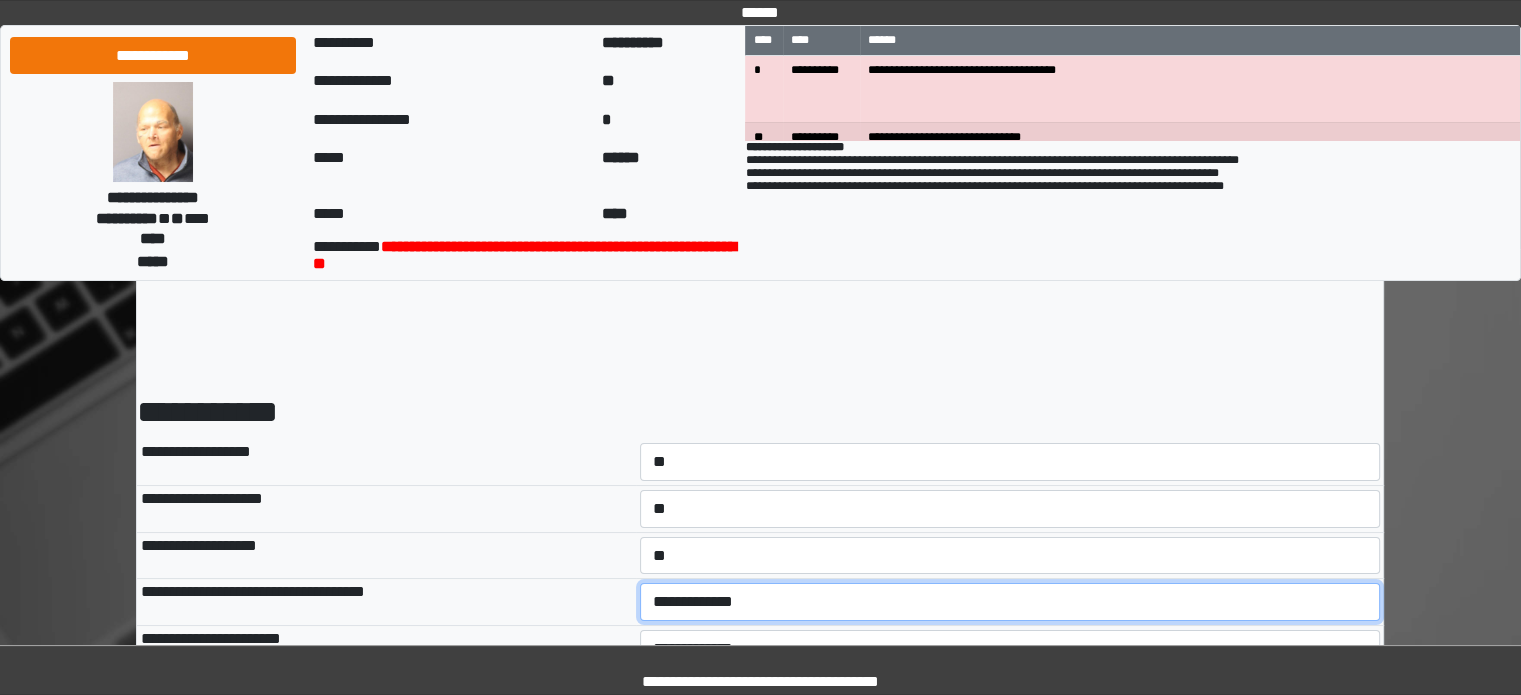 click on "**********" at bounding box center (1010, 602) 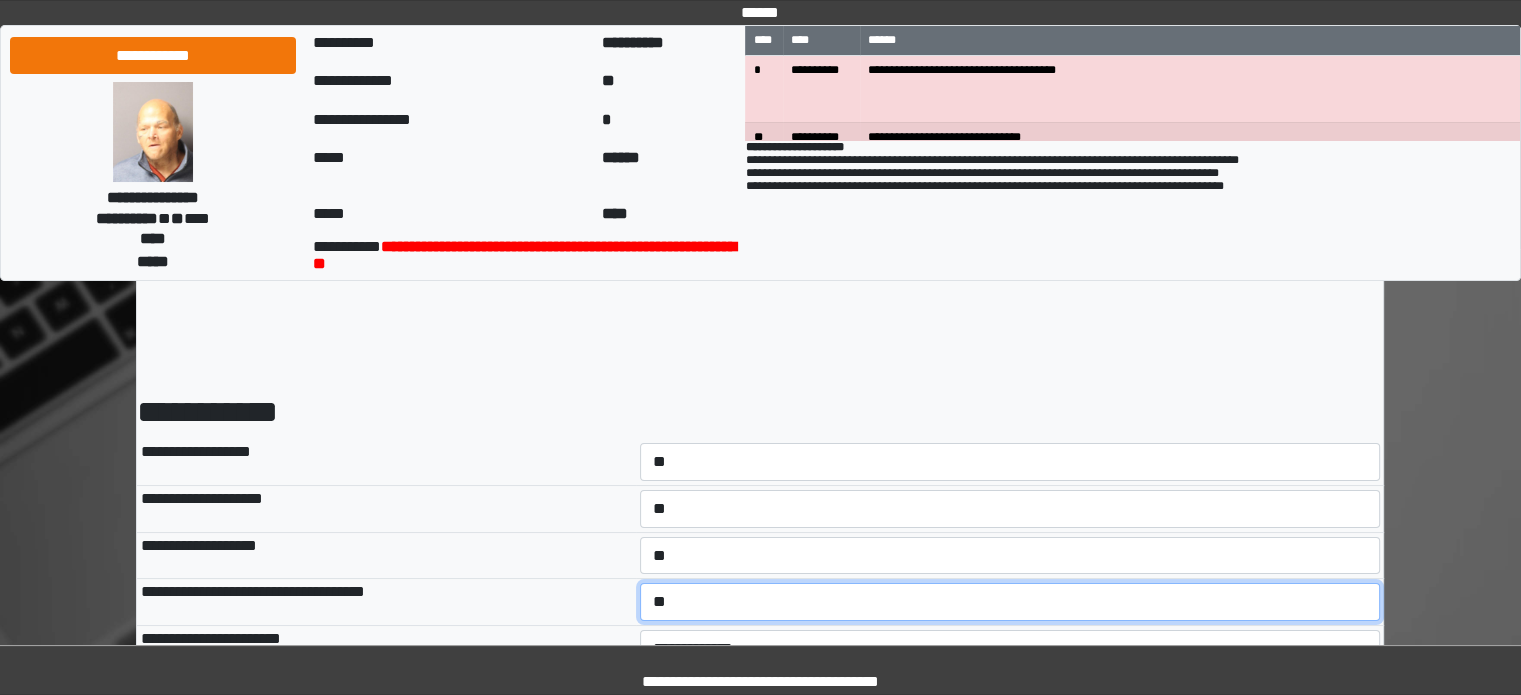 click on "**********" at bounding box center [1010, 602] 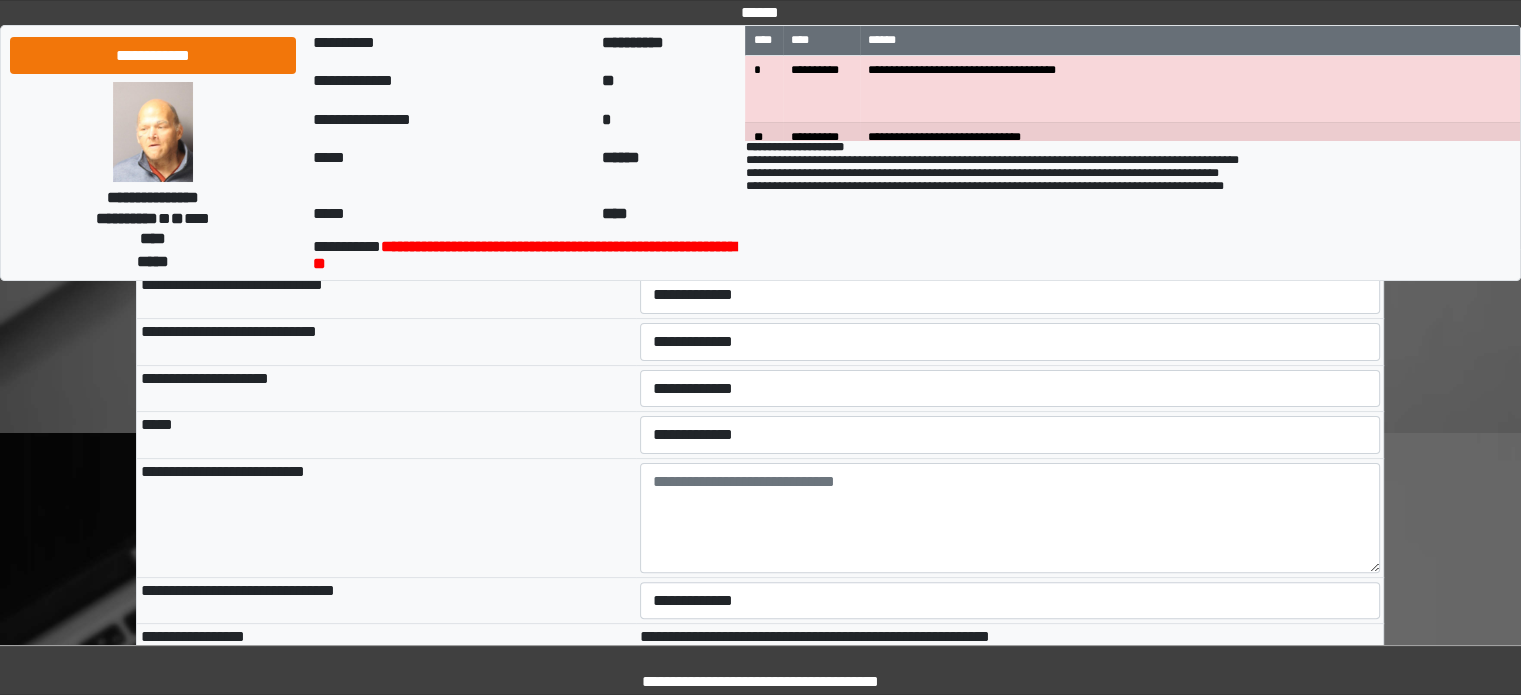 scroll, scrollTop: 300, scrollLeft: 0, axis: vertical 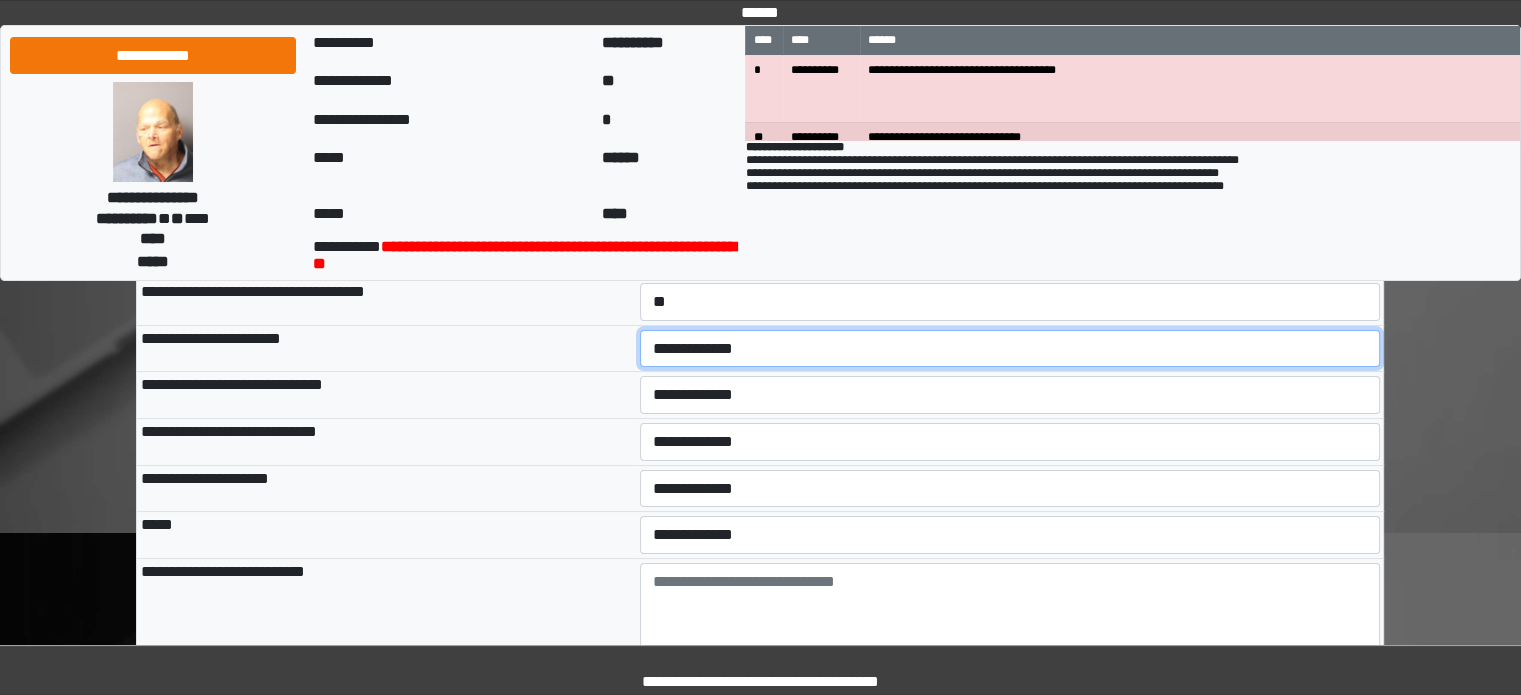 click on "**********" at bounding box center [1010, 349] 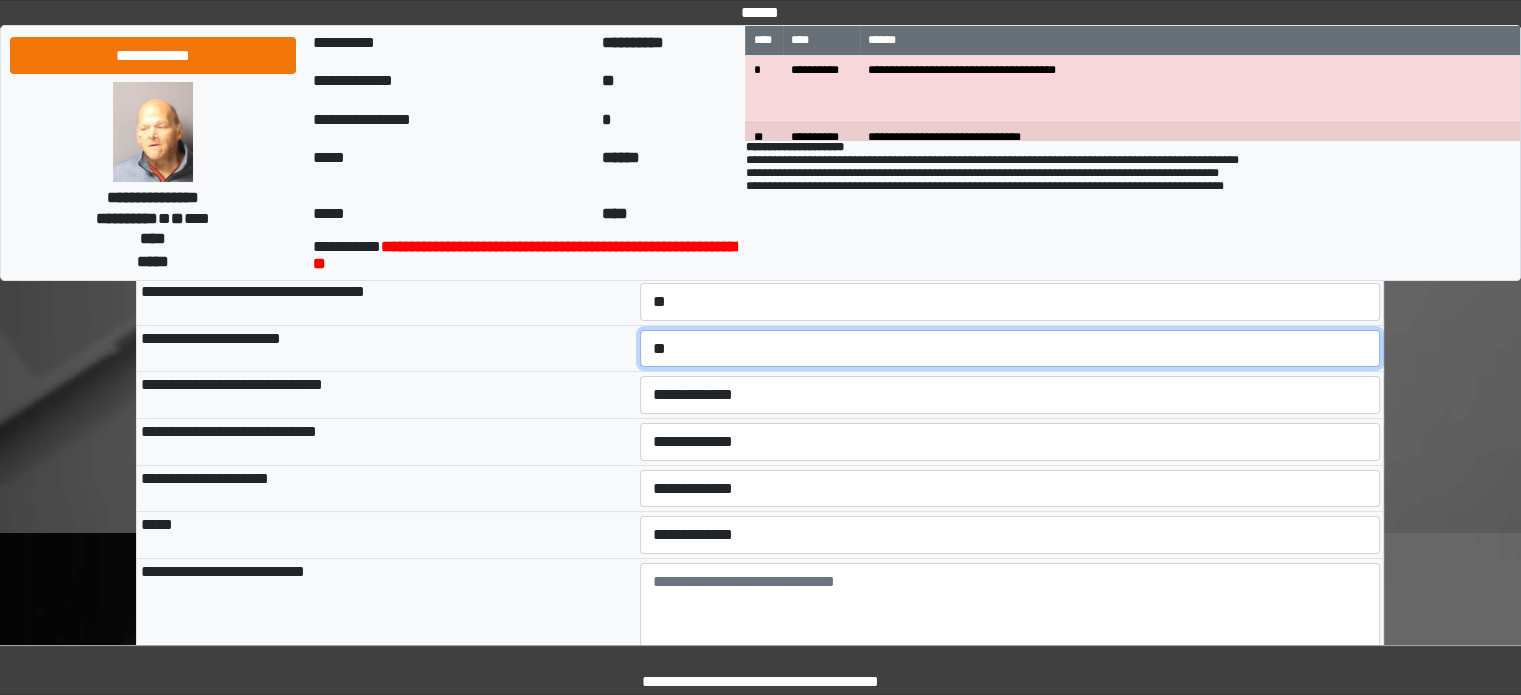click on "**********" at bounding box center [1010, 349] 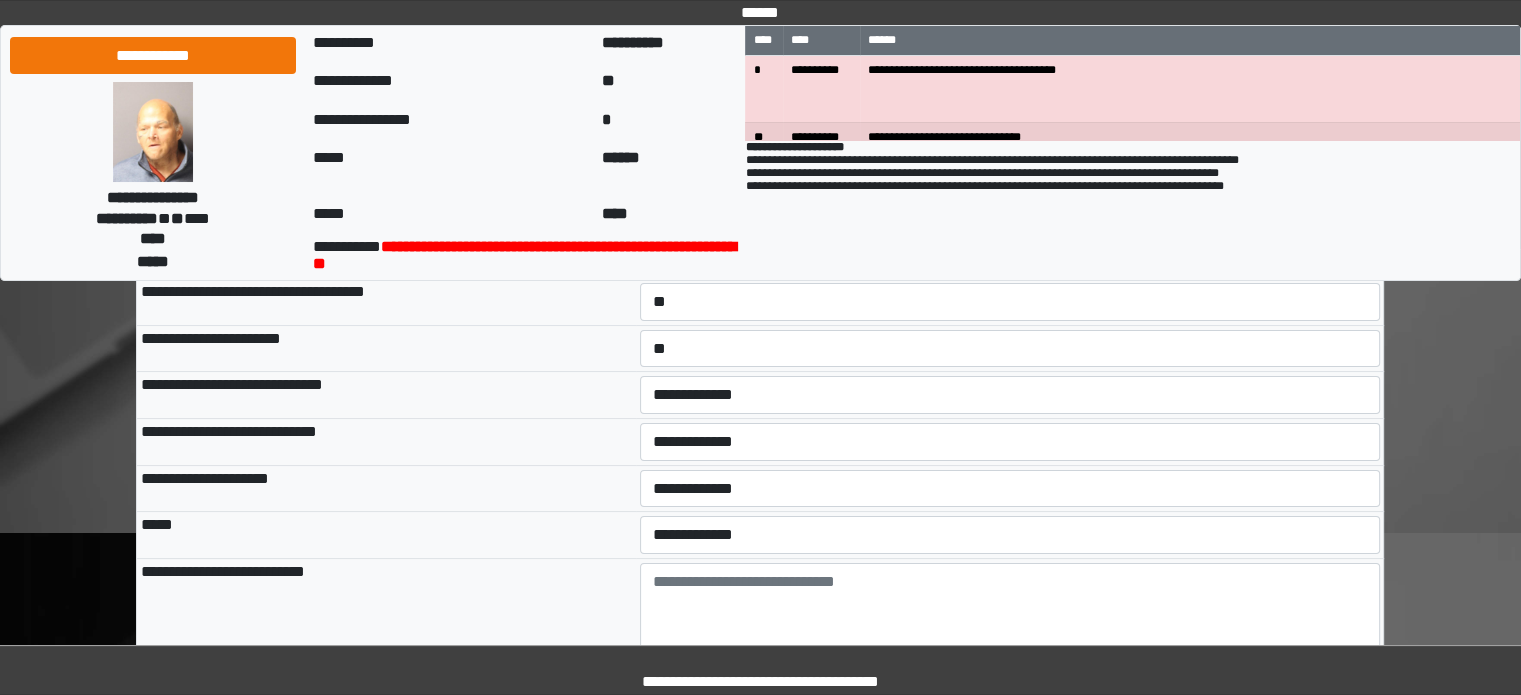 click on "**********" at bounding box center [1010, 441] 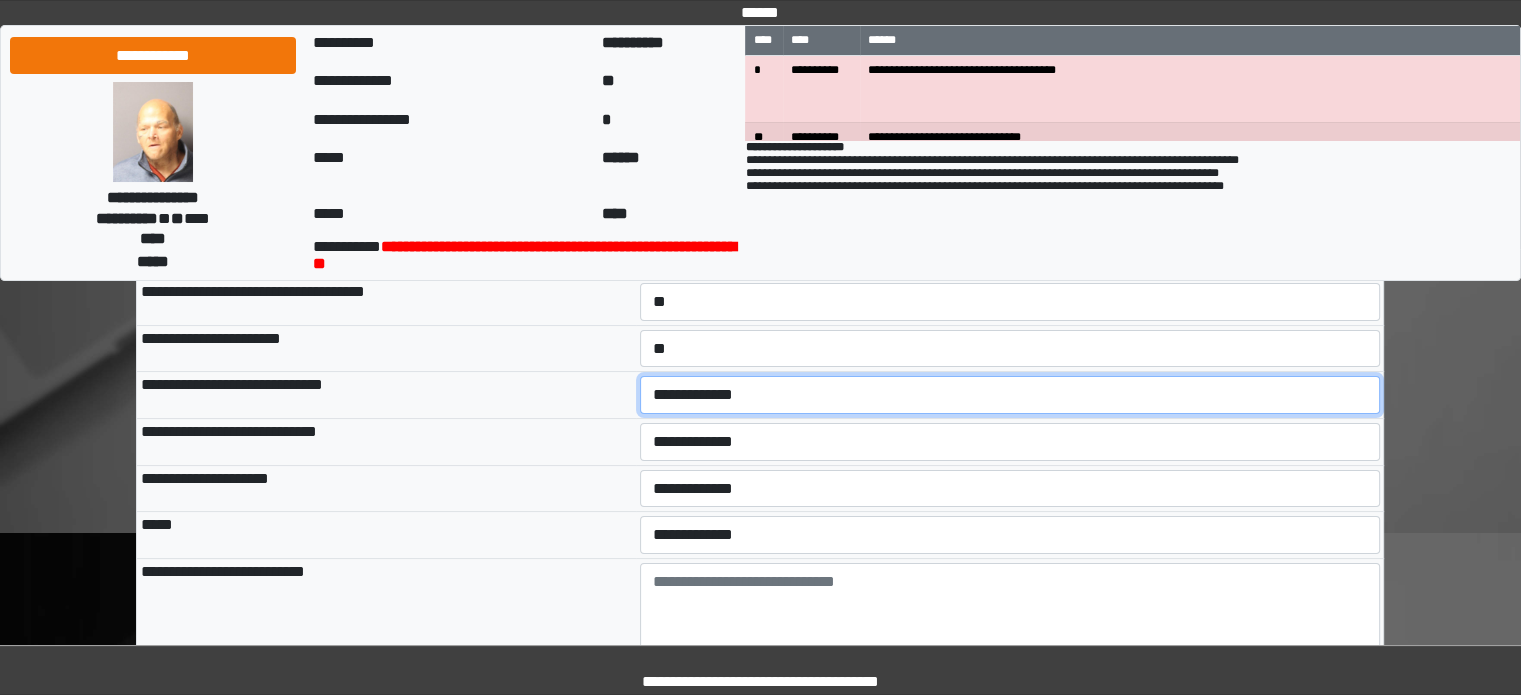 click on "**********" at bounding box center [1010, 395] 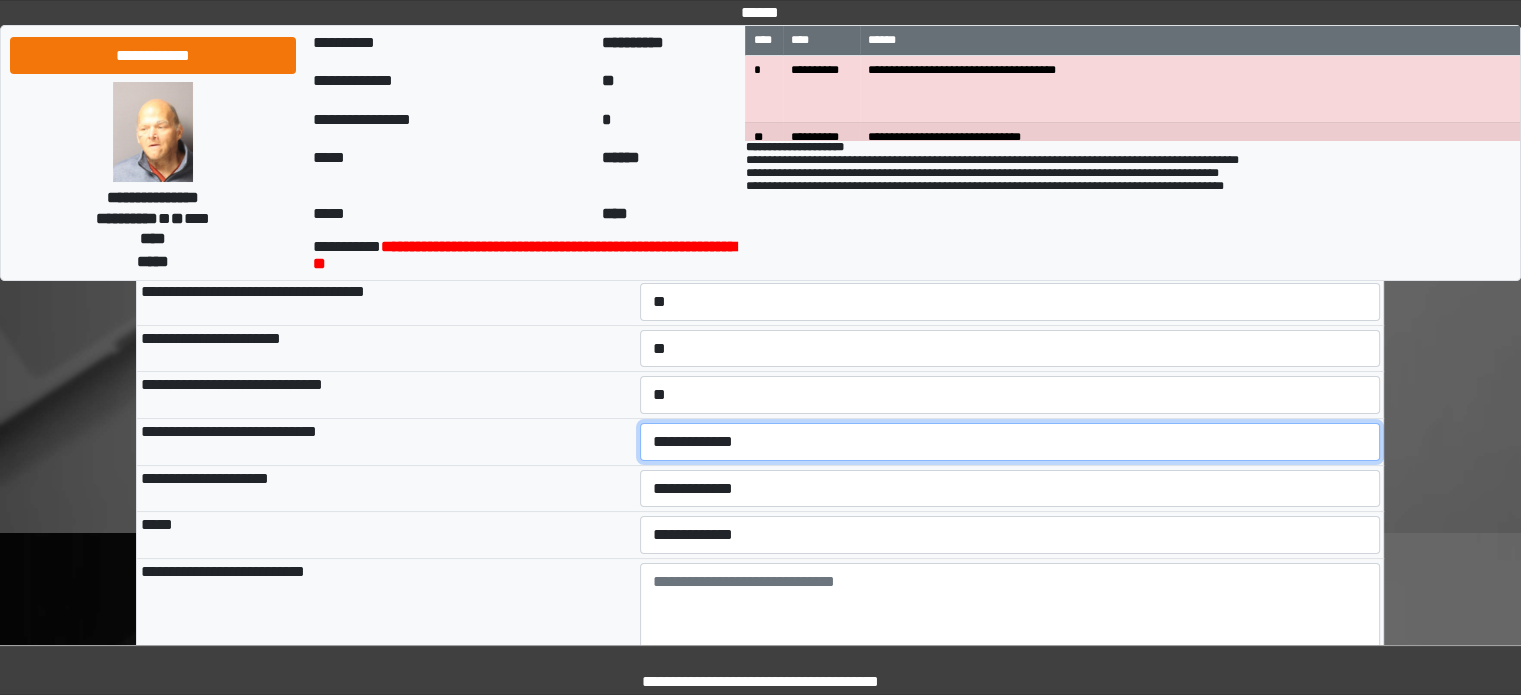 click on "**********" at bounding box center [1010, 442] 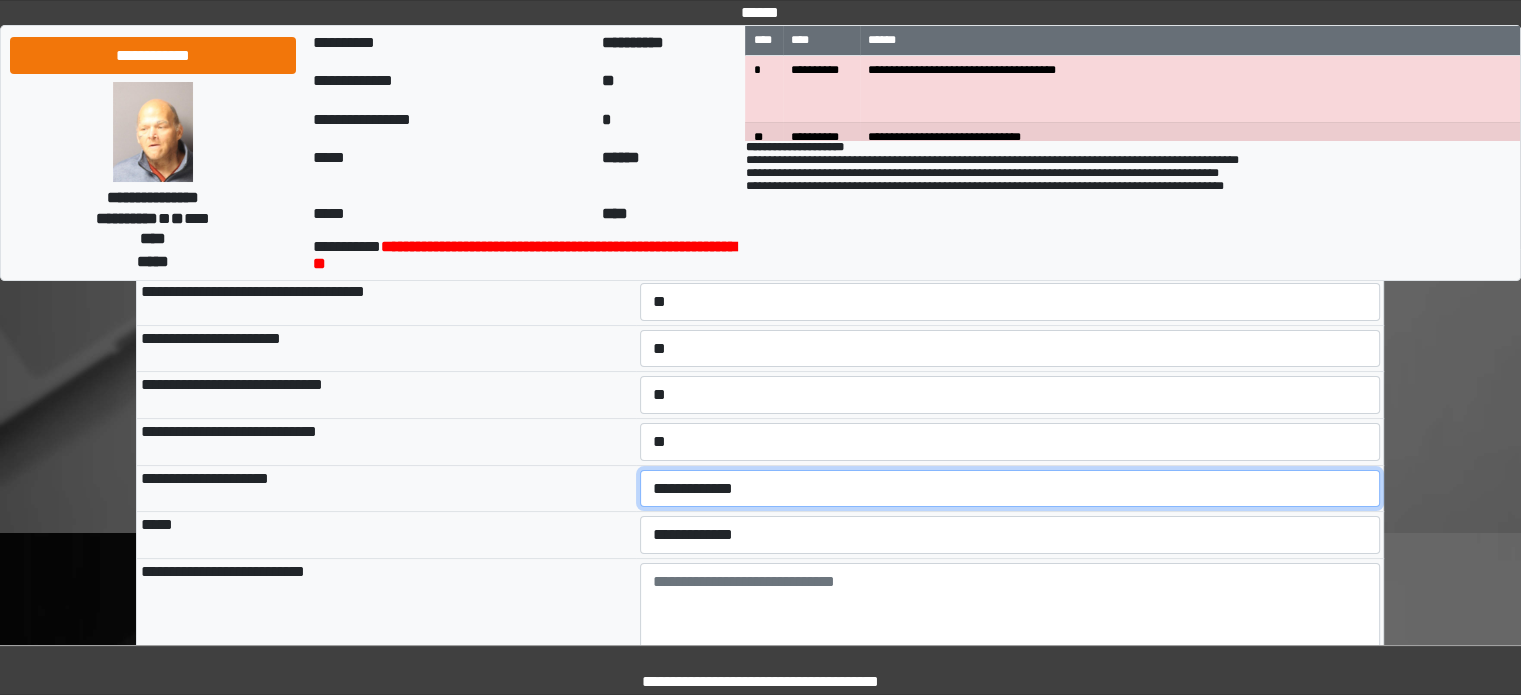 click on "**********" at bounding box center (1010, 489) 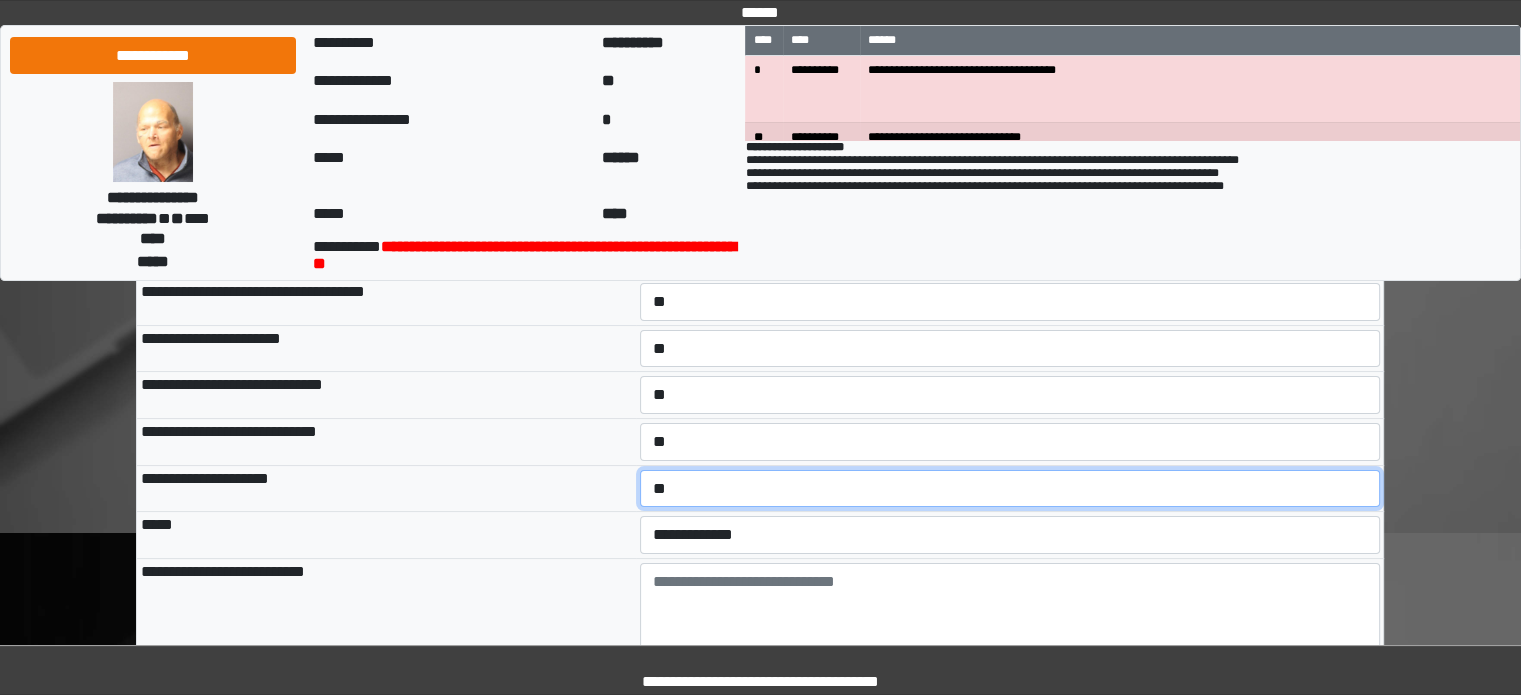 click on "**********" at bounding box center [1010, 489] 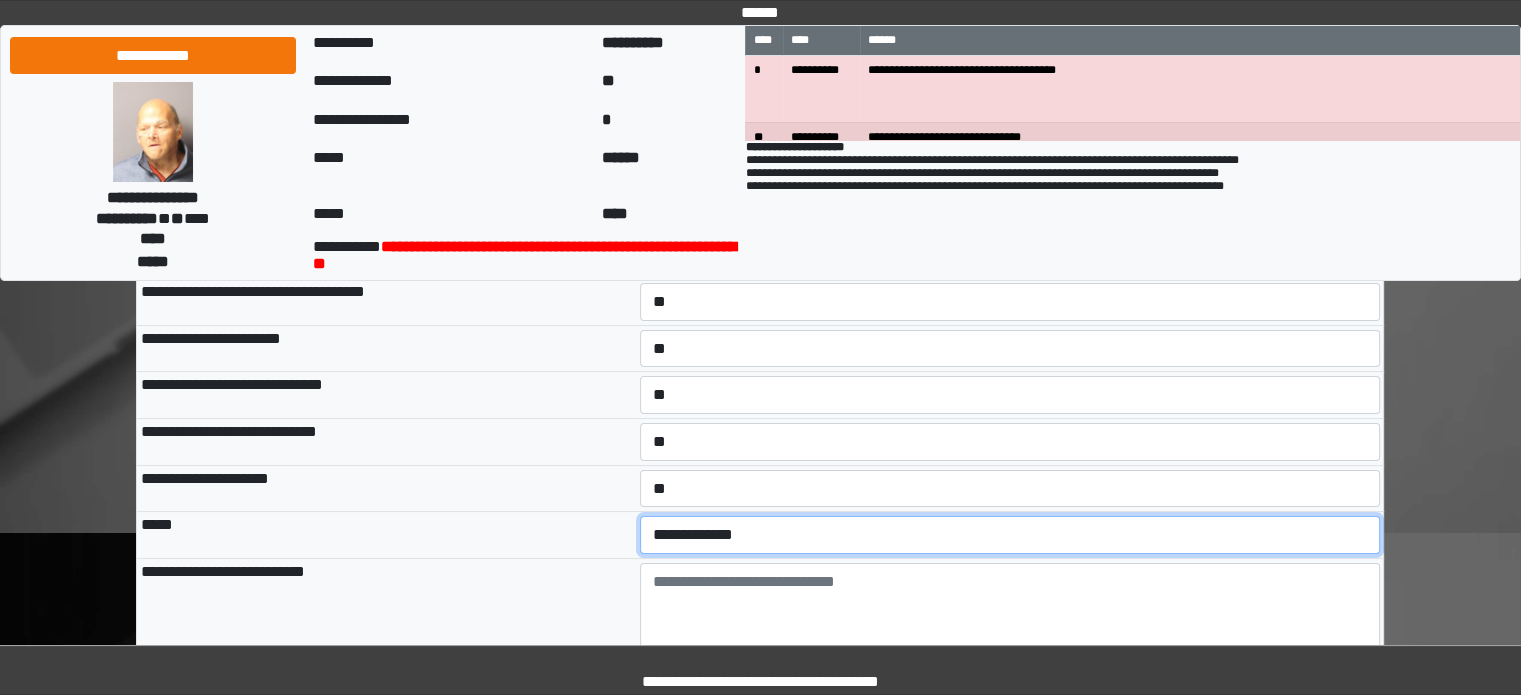 click on "**********" at bounding box center (1010, 535) 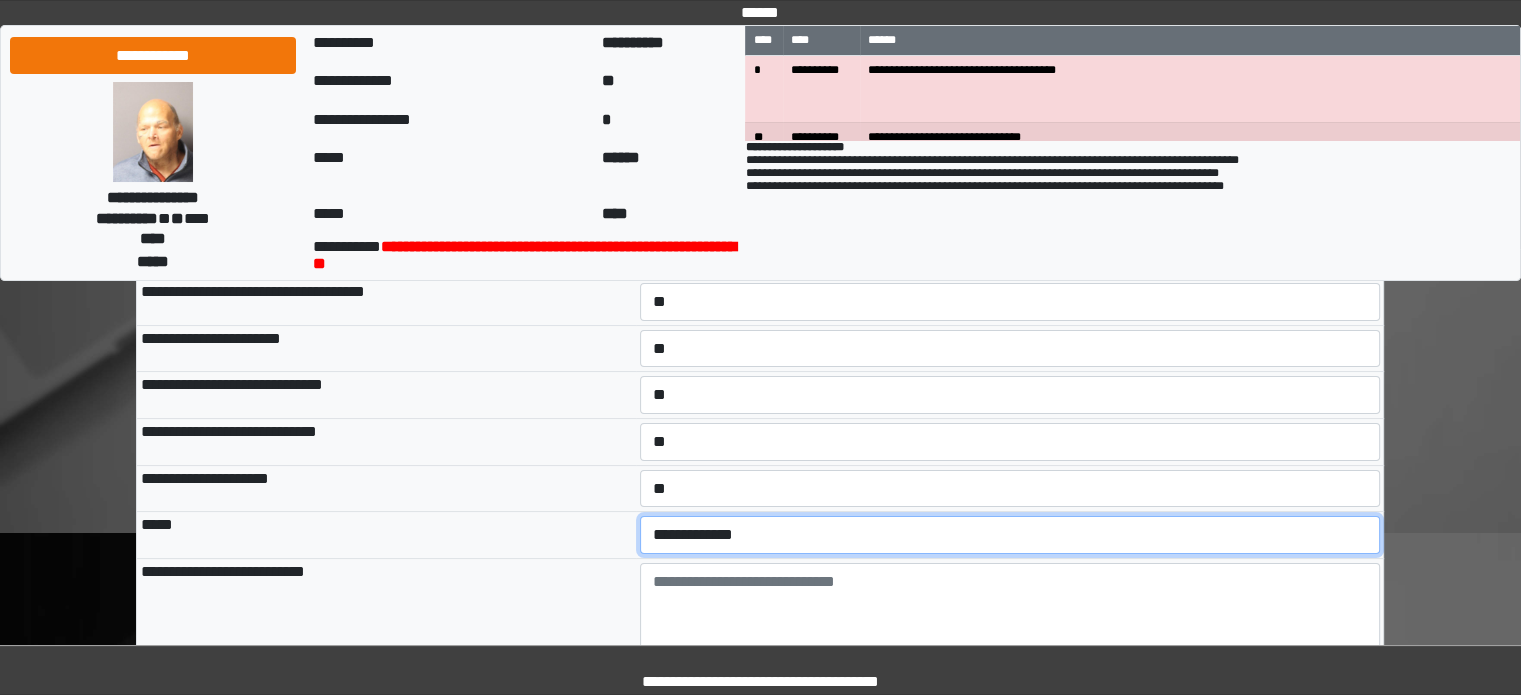 select on "*" 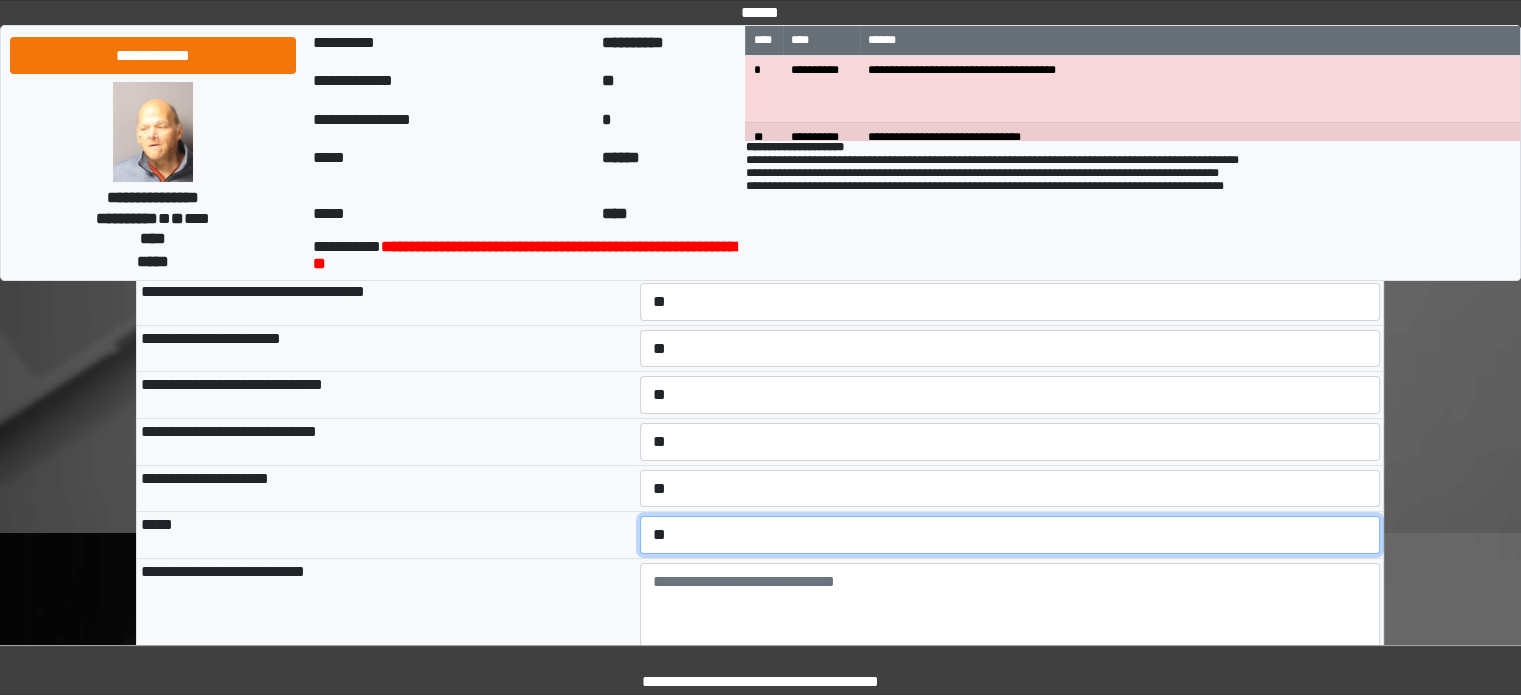 click on "**********" at bounding box center [1010, 535] 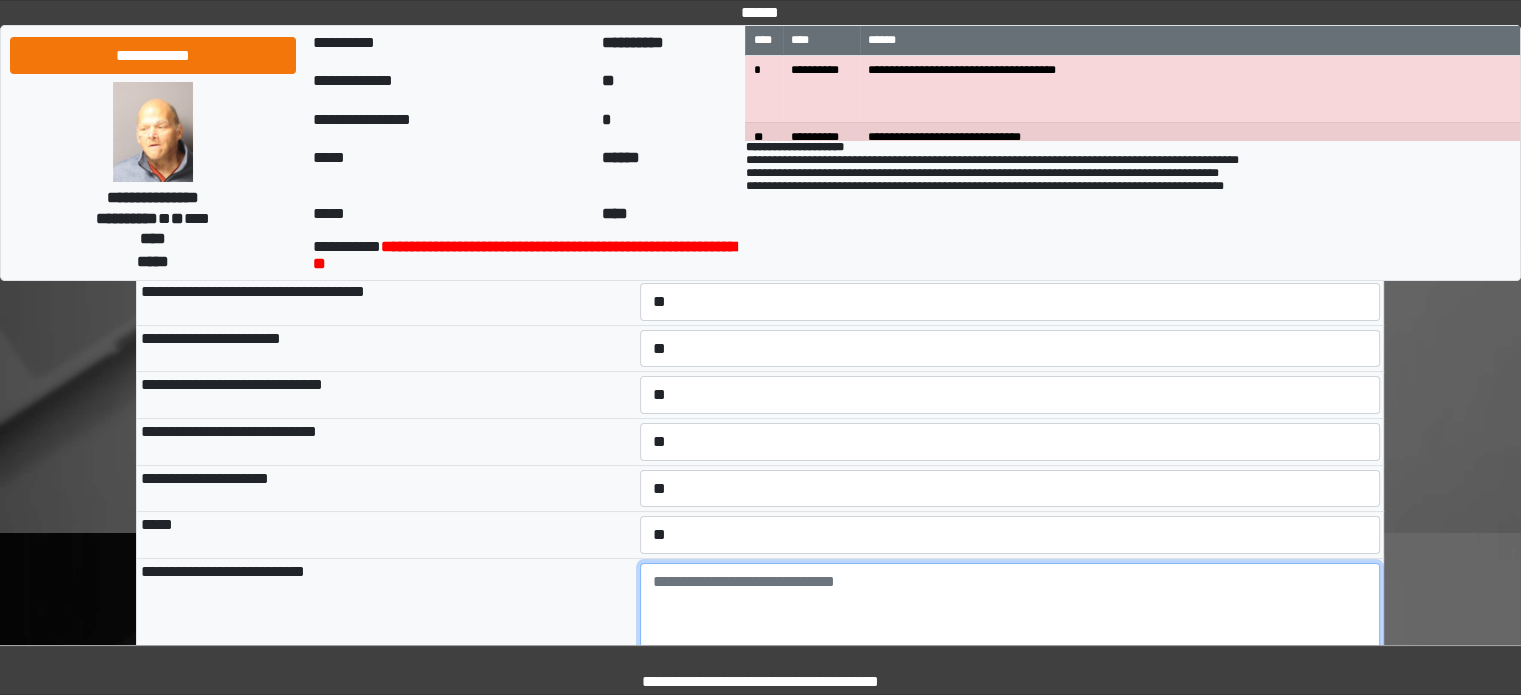click at bounding box center (1010, 618) 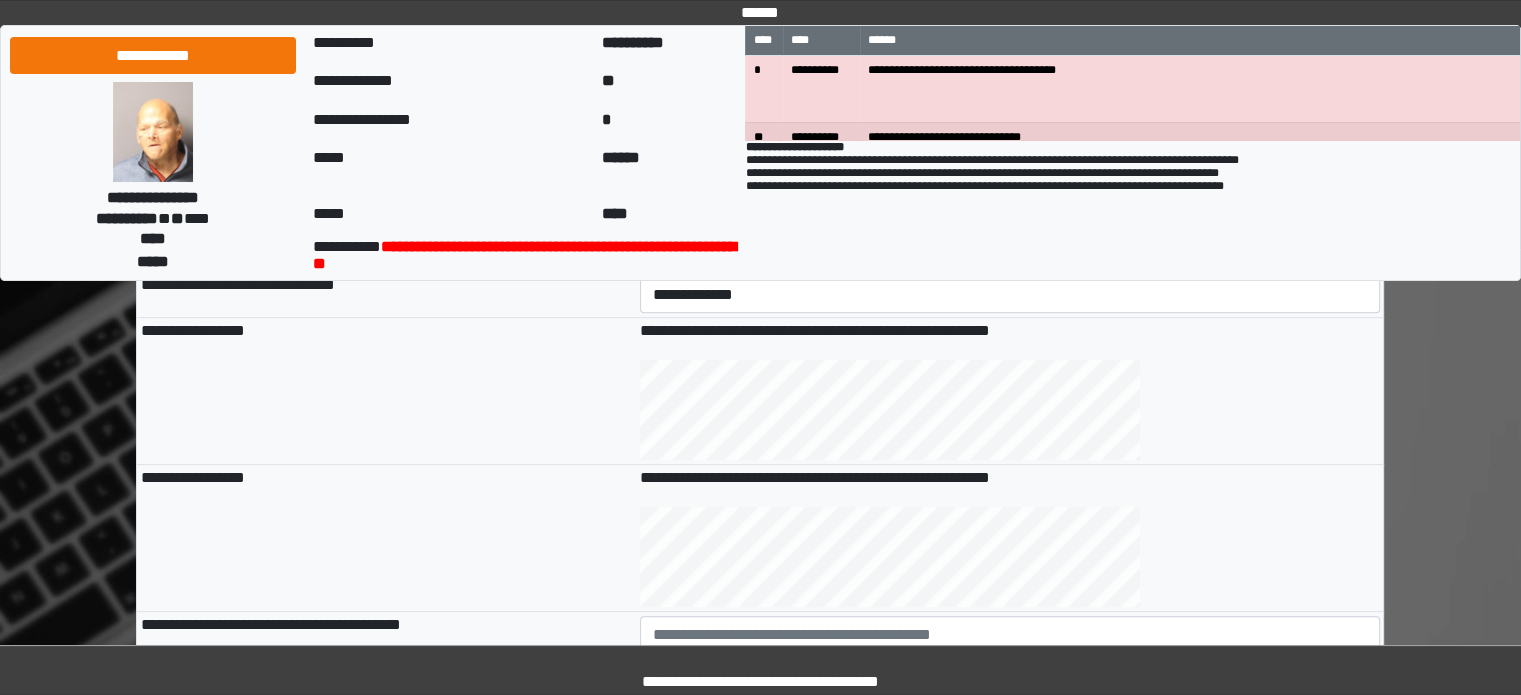 scroll, scrollTop: 800, scrollLeft: 0, axis: vertical 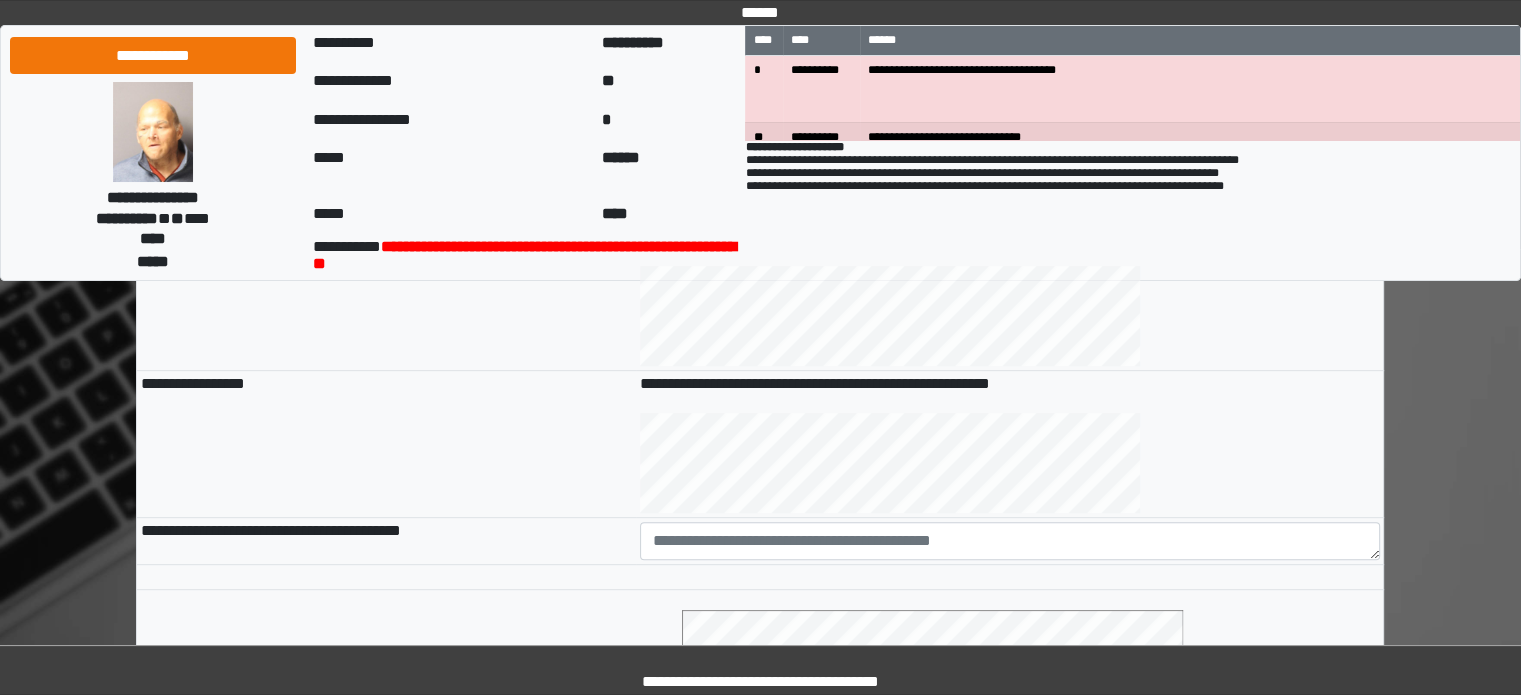 type on "**********" 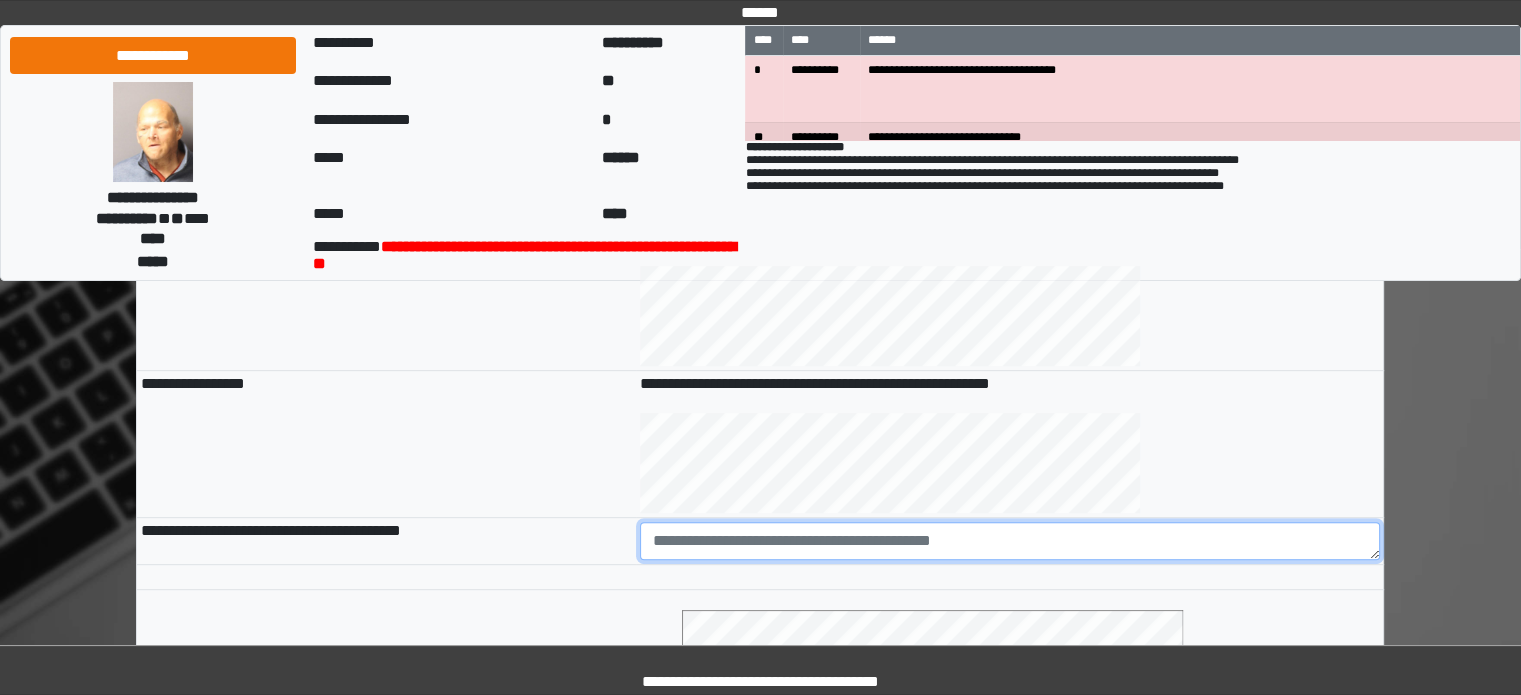 click at bounding box center [1010, 541] 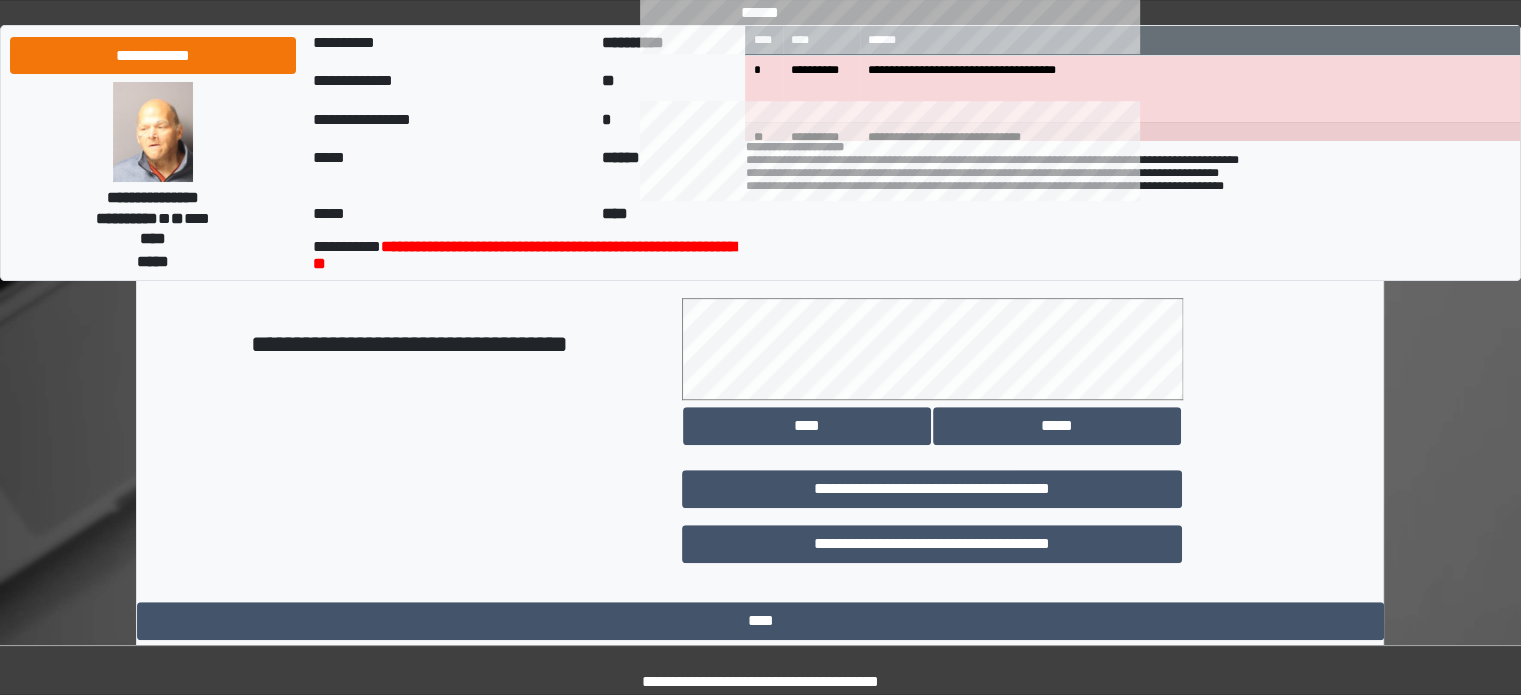 scroll, scrollTop: 1158, scrollLeft: 0, axis: vertical 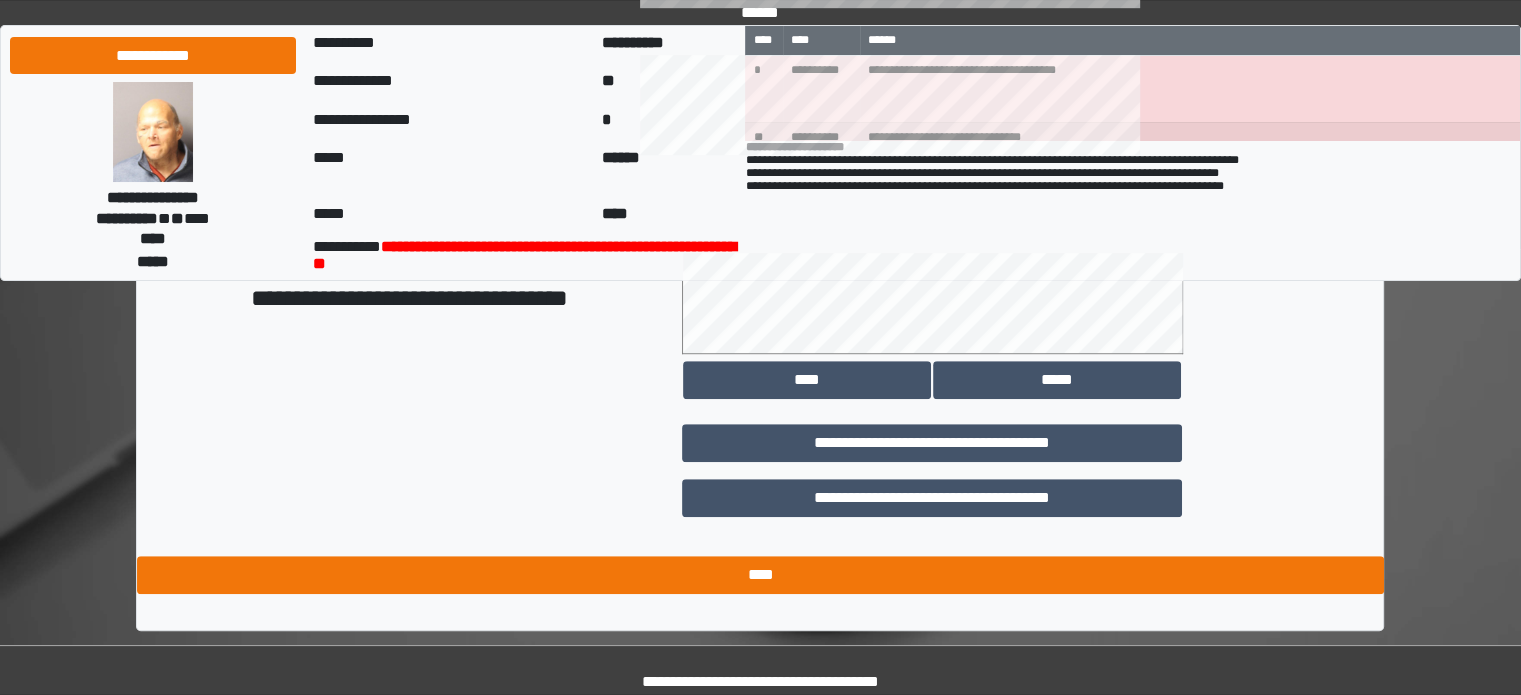 type on "********" 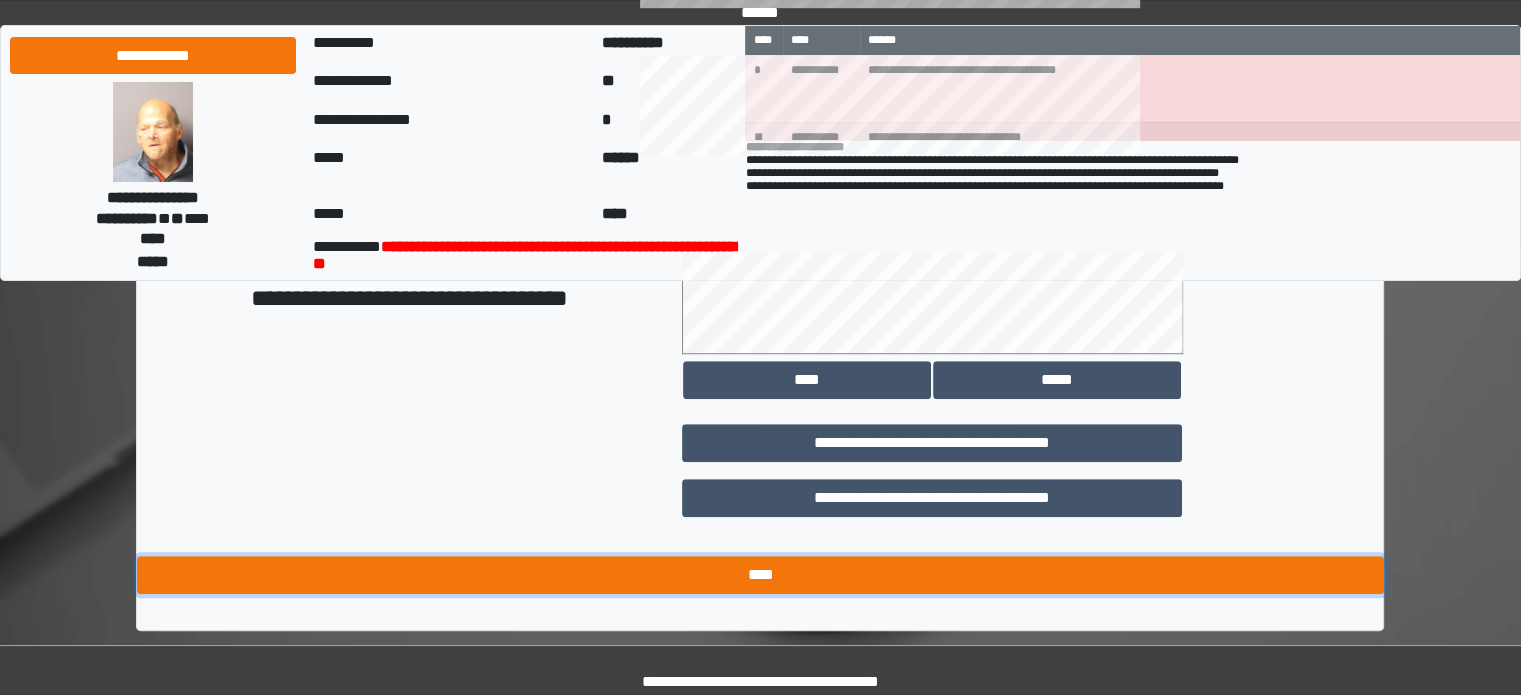 click on "****" at bounding box center (760, 575) 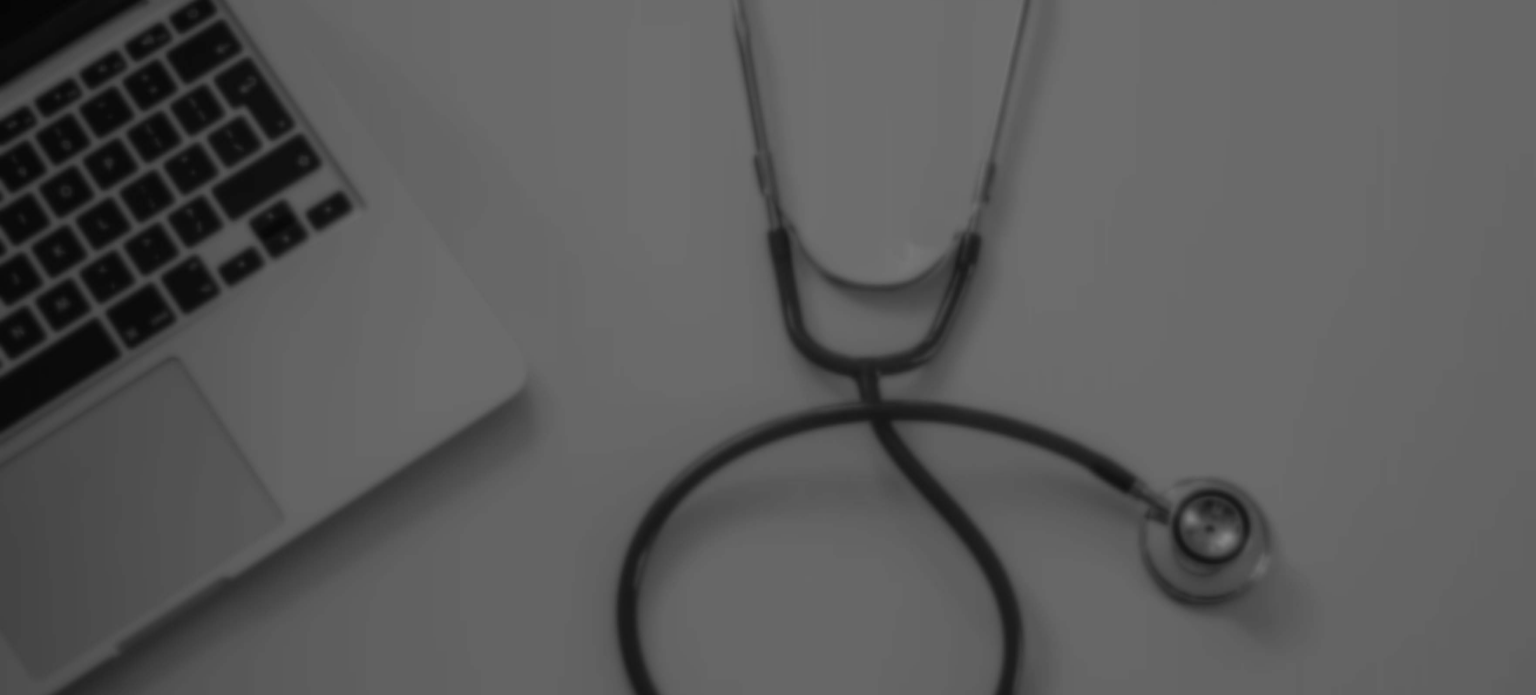 scroll, scrollTop: 0, scrollLeft: 0, axis: both 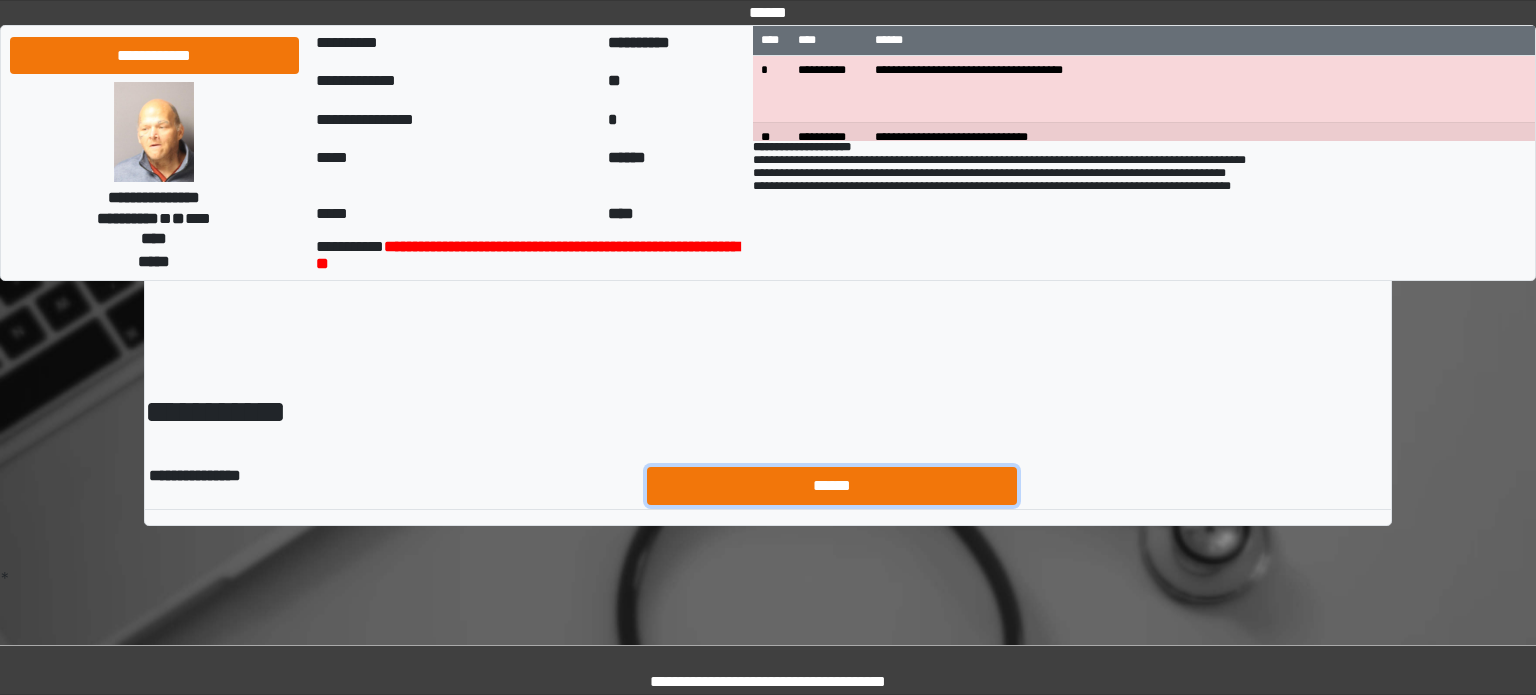 click on "******" at bounding box center (832, 486) 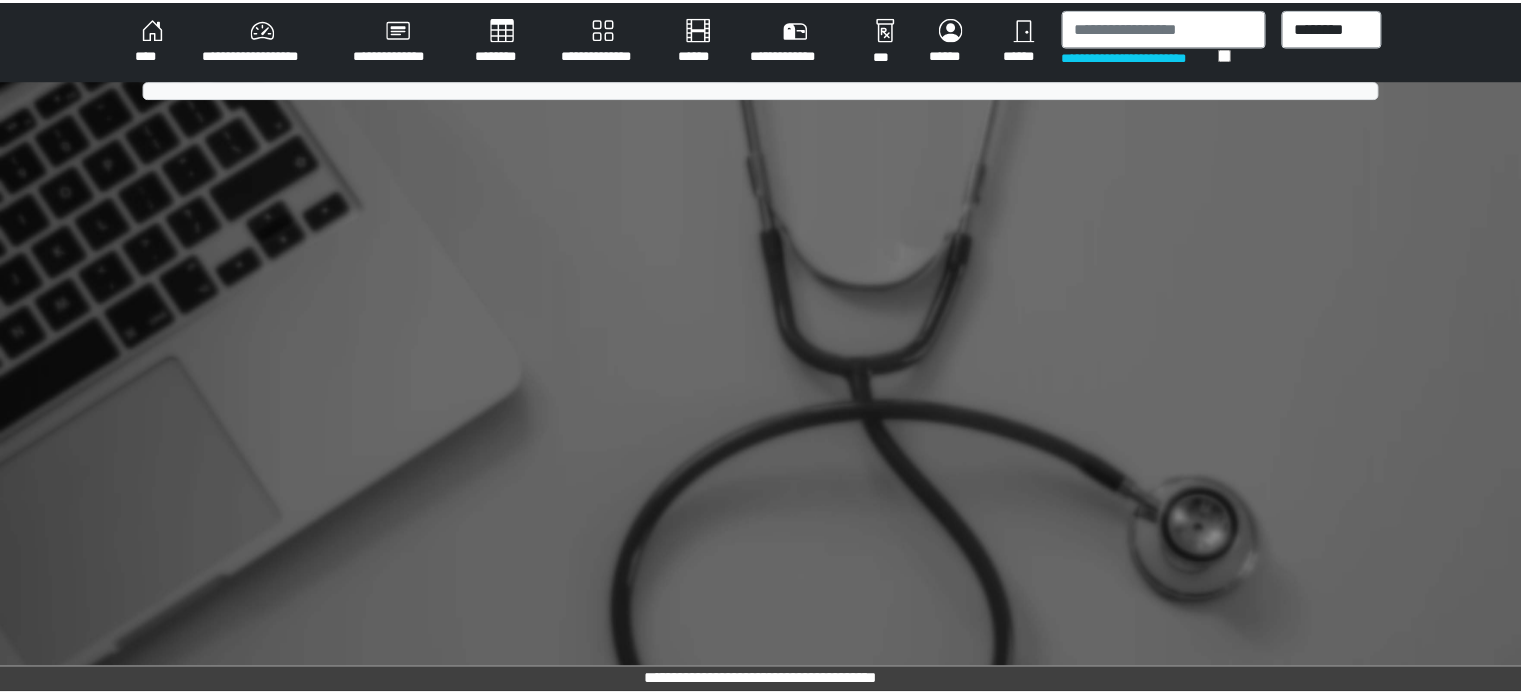 scroll, scrollTop: 0, scrollLeft: 0, axis: both 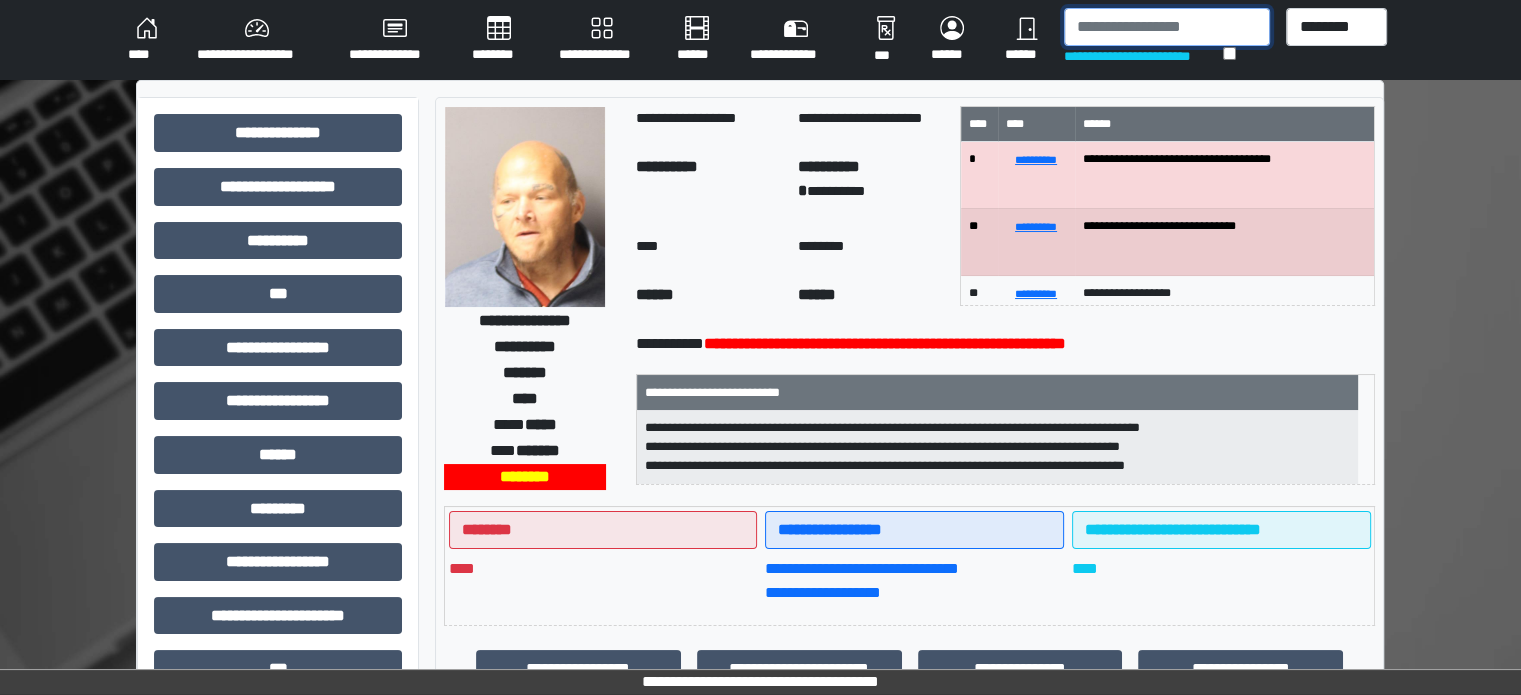 click at bounding box center [1167, 27] 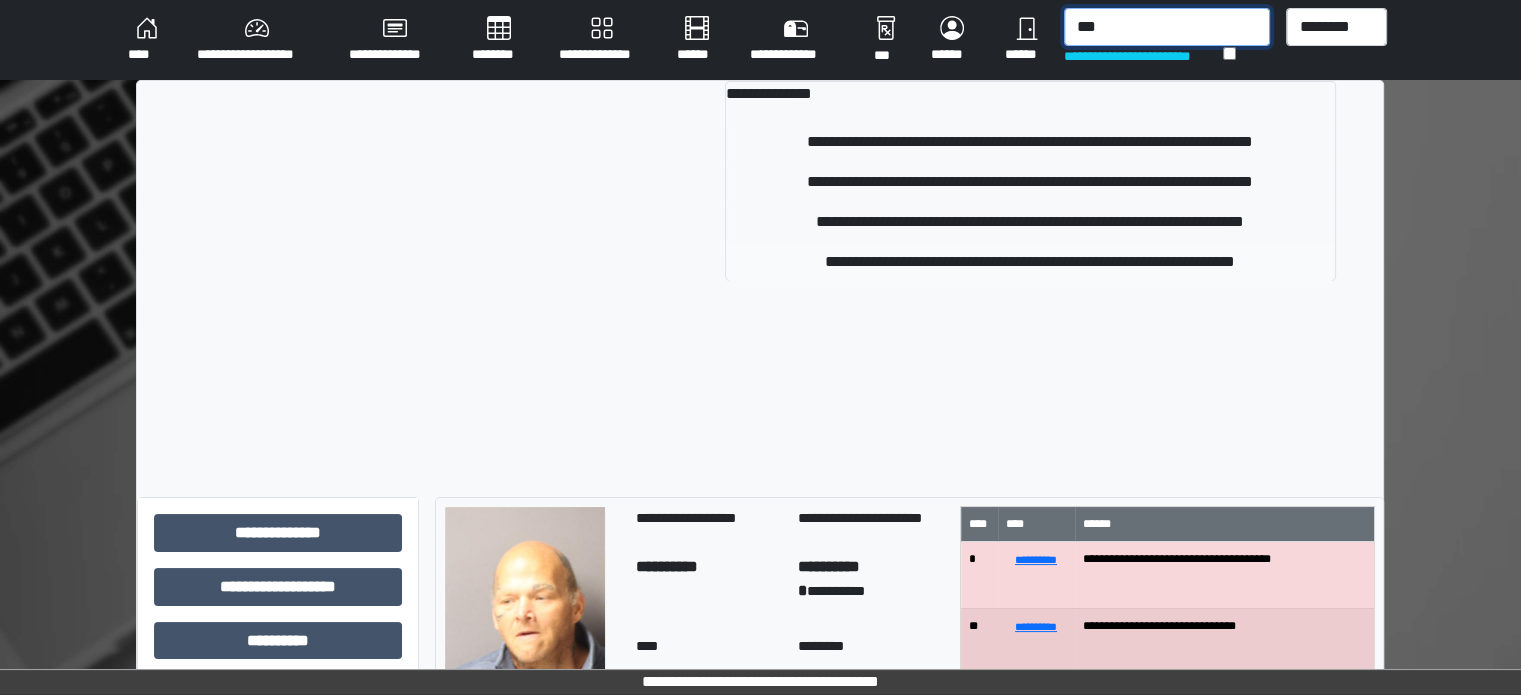 type on "***" 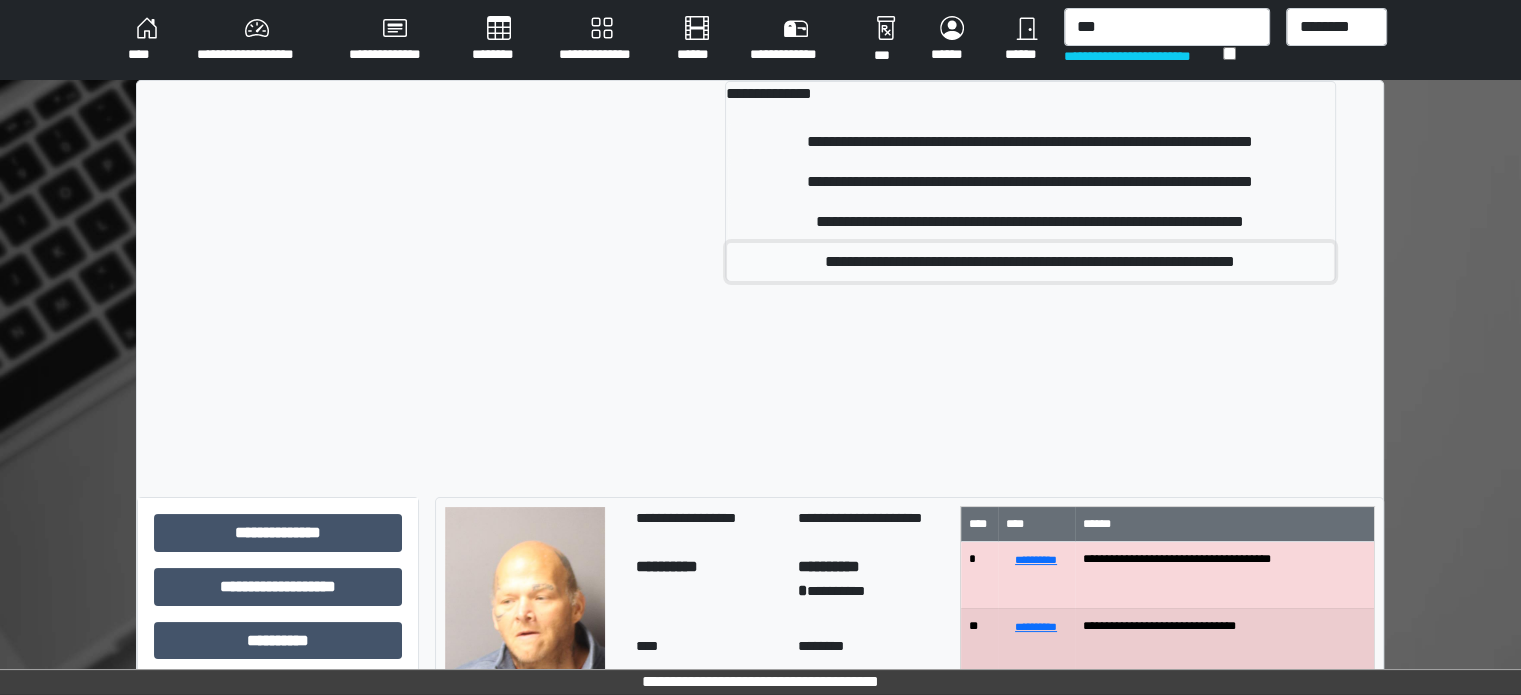 click on "**********" at bounding box center [1030, 262] 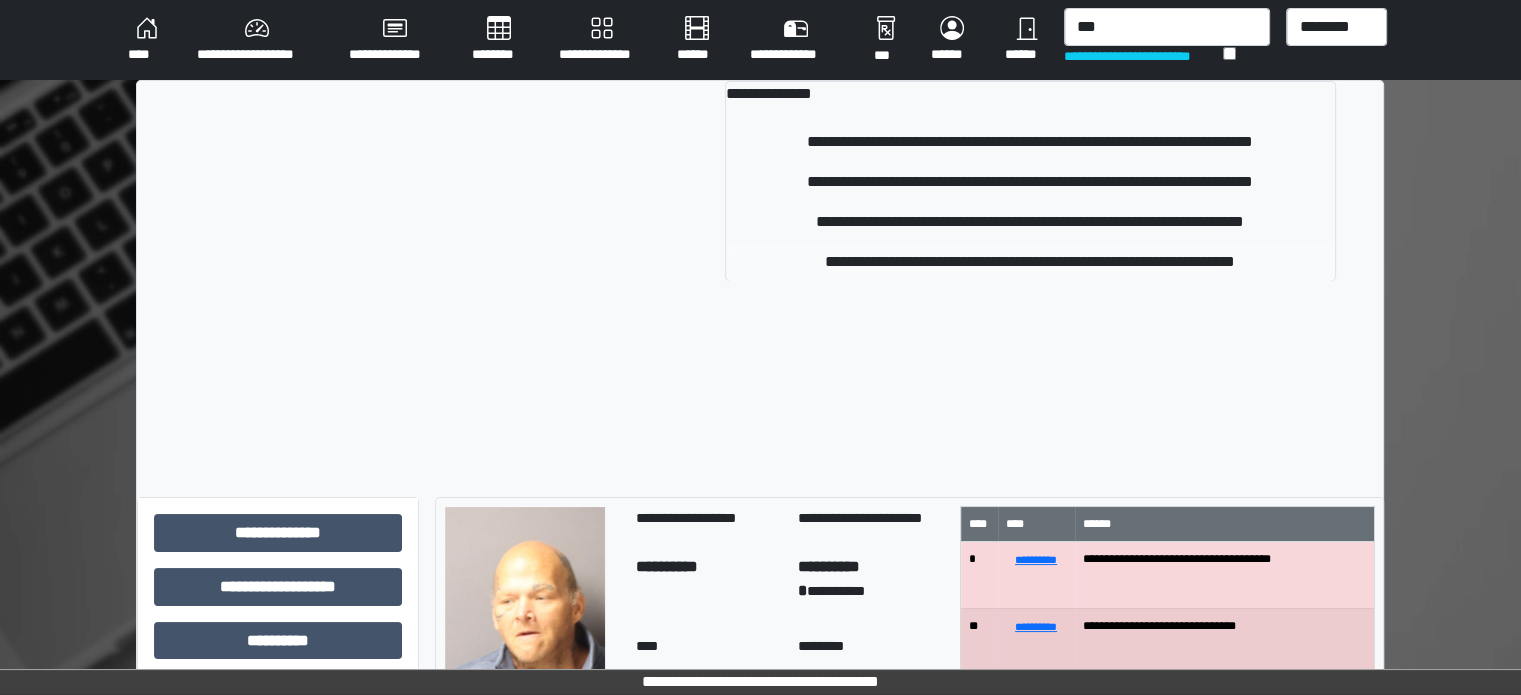 type 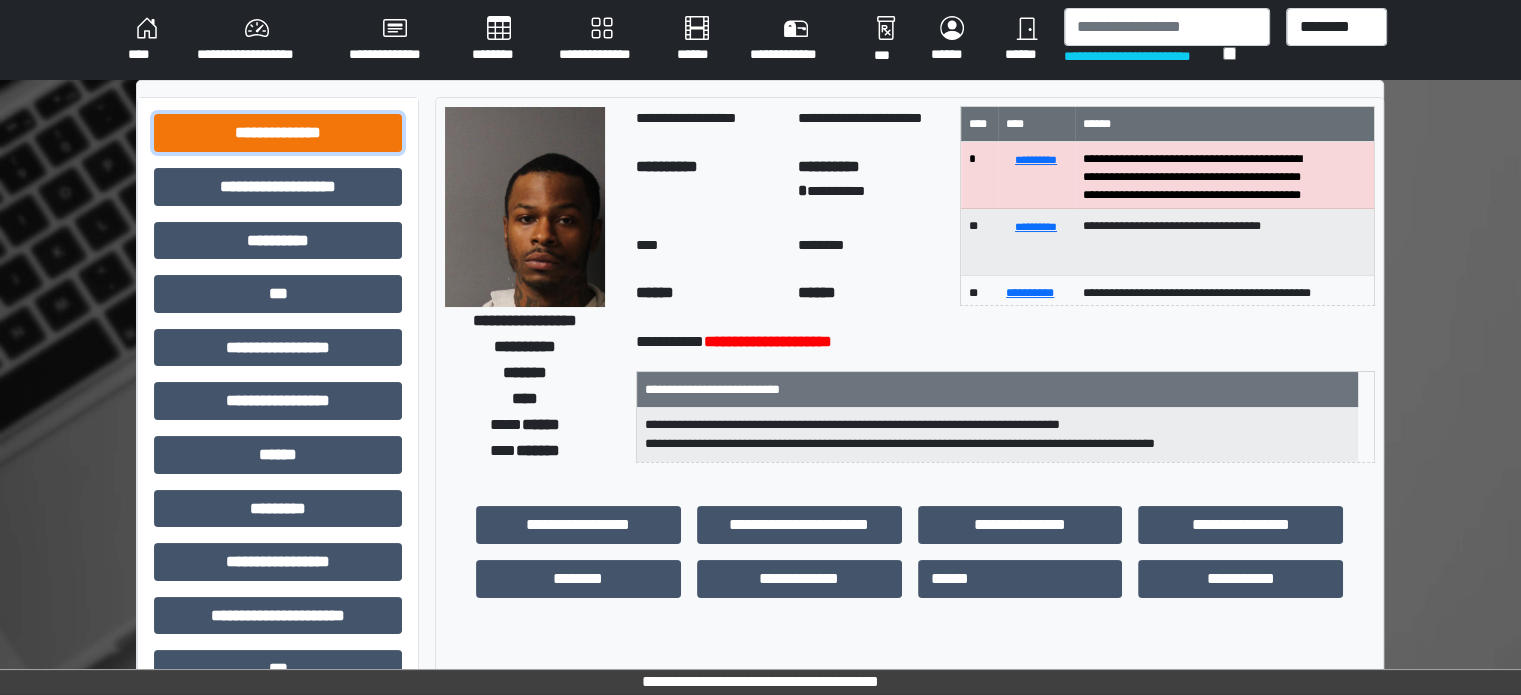 click on "**********" at bounding box center (278, 133) 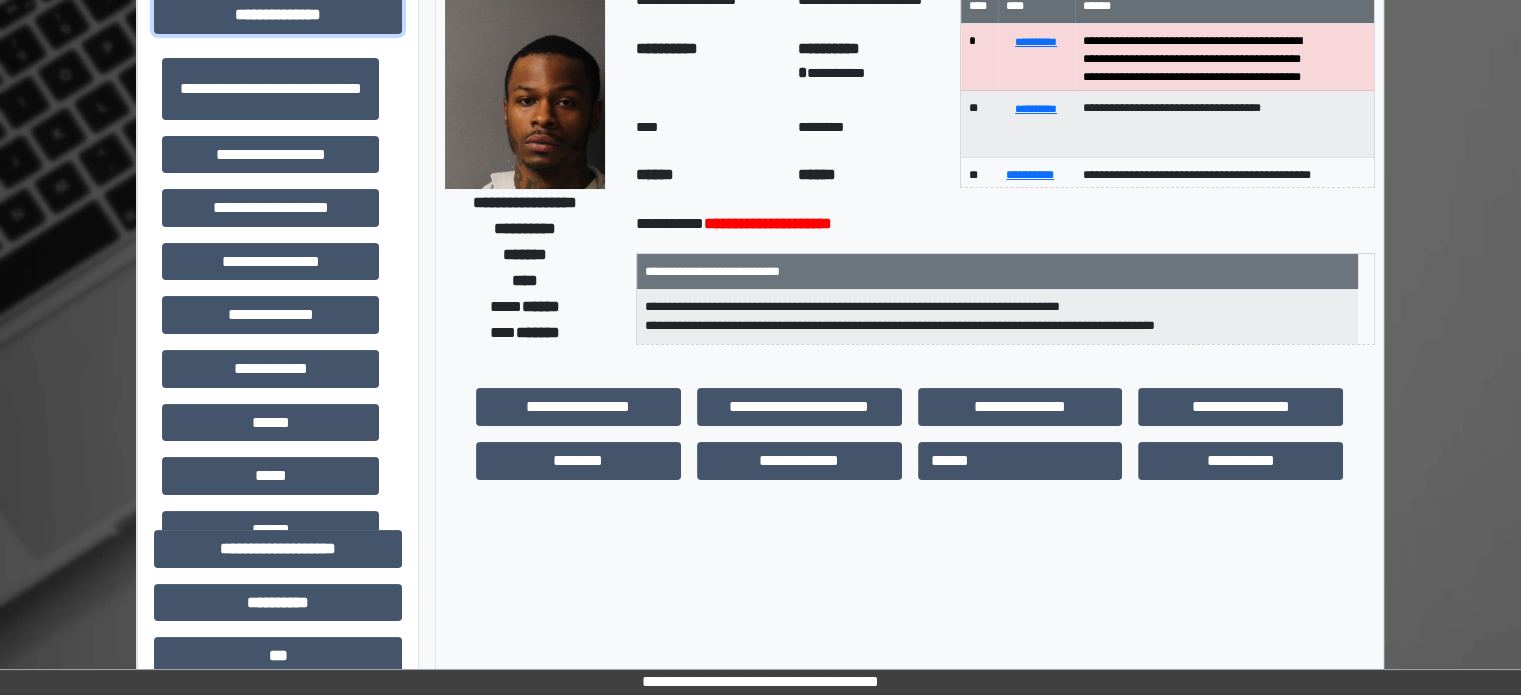 scroll, scrollTop: 0, scrollLeft: 0, axis: both 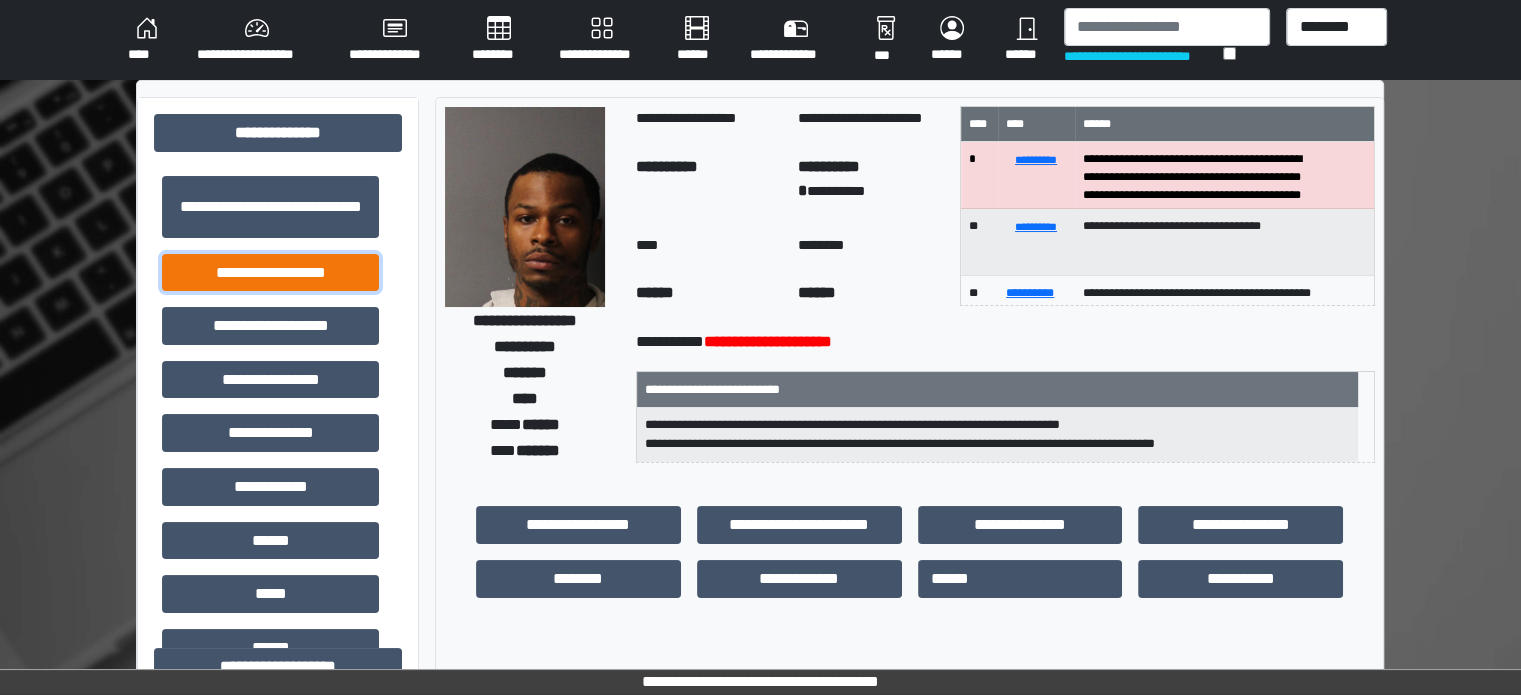 click on "**********" at bounding box center (270, 273) 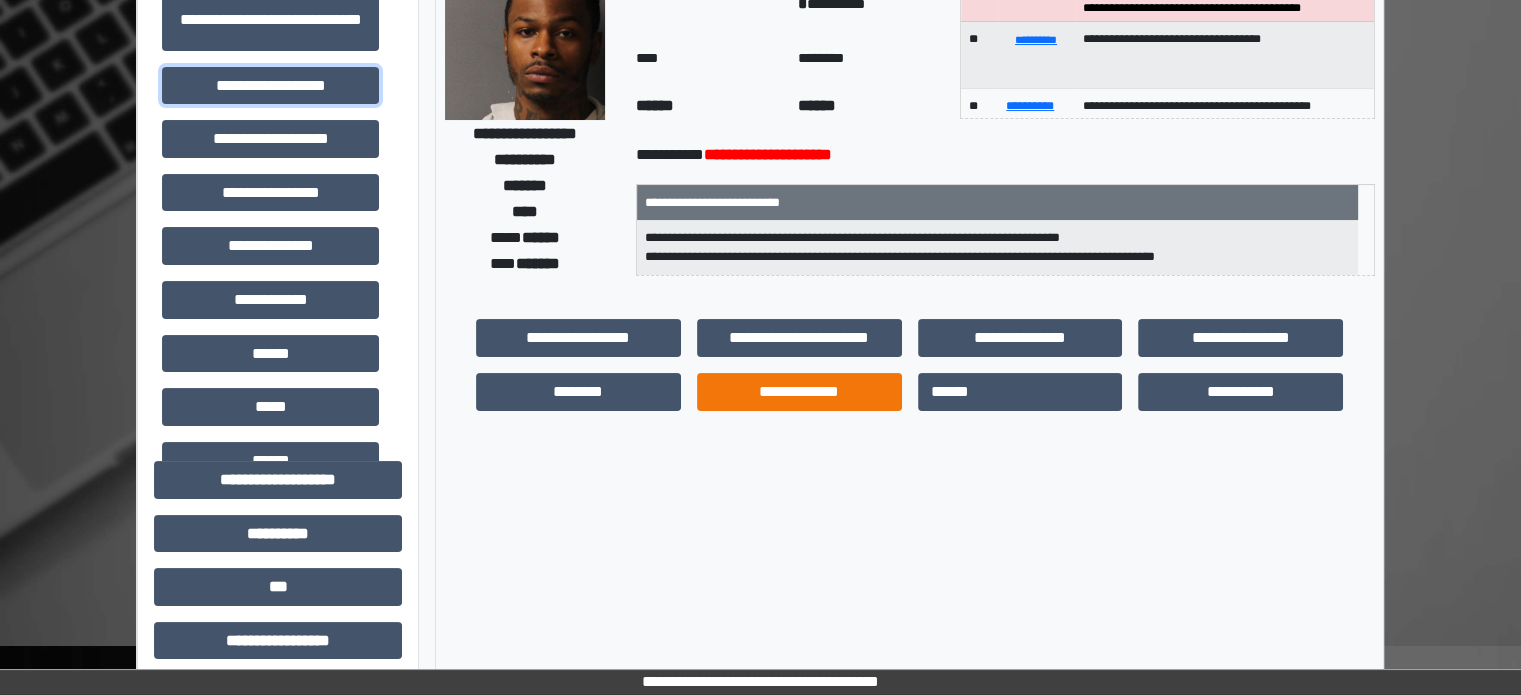 scroll, scrollTop: 200, scrollLeft: 0, axis: vertical 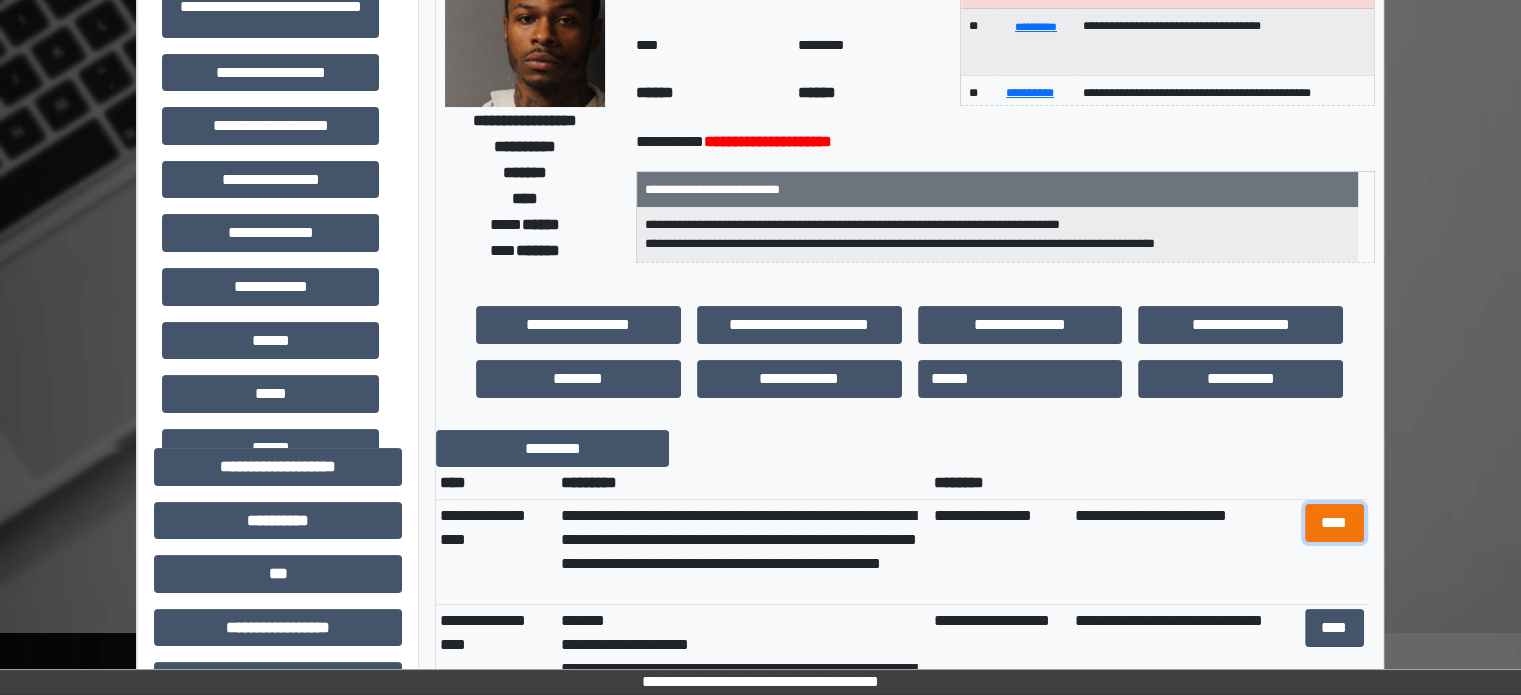 click on "****" at bounding box center [1334, 523] 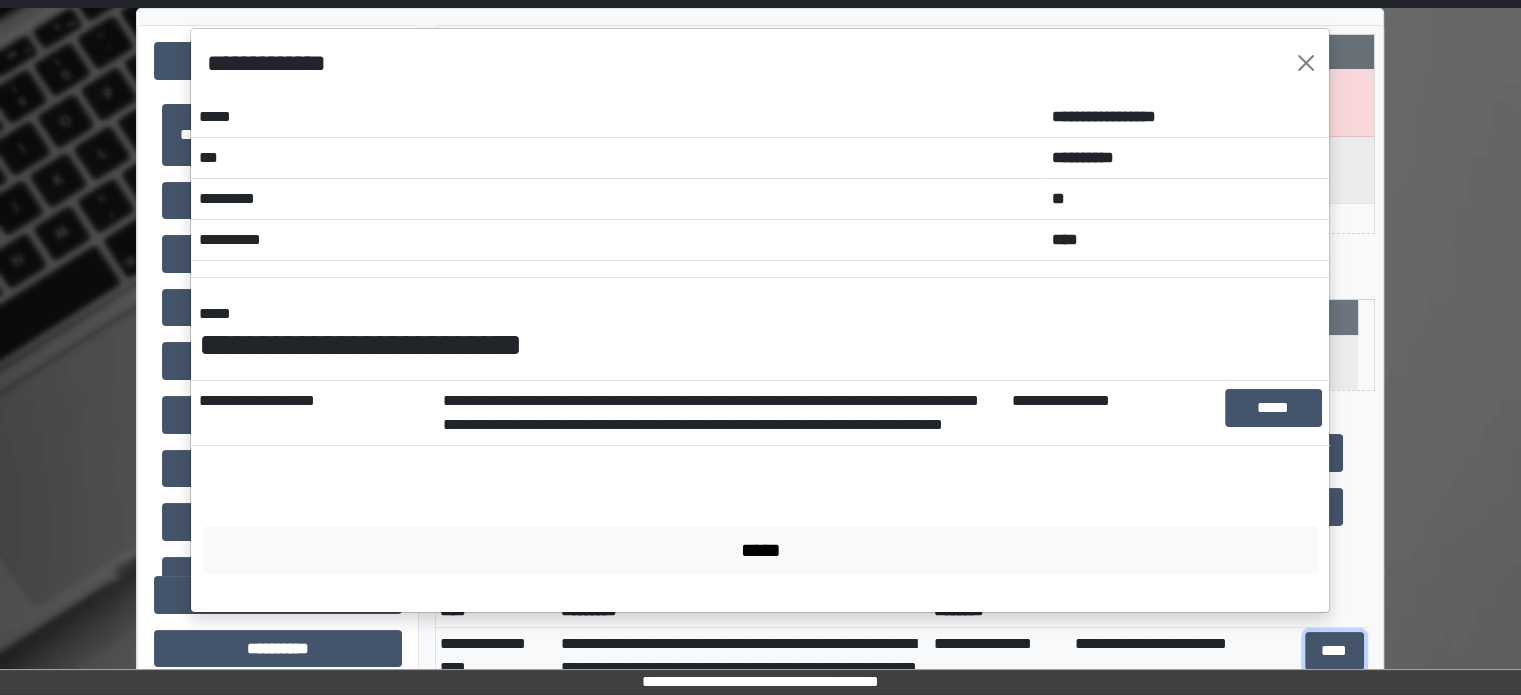scroll, scrollTop: 300, scrollLeft: 0, axis: vertical 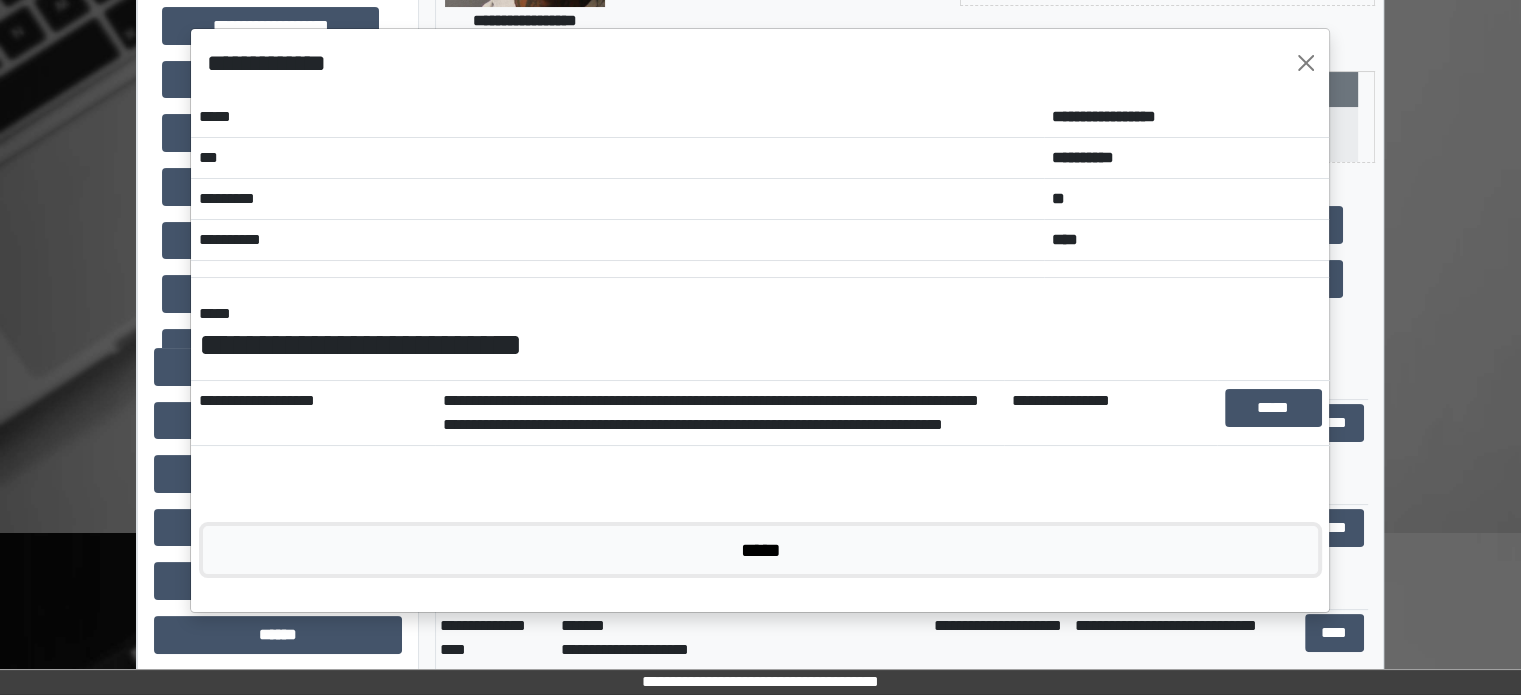 click on "*****" at bounding box center [760, 550] 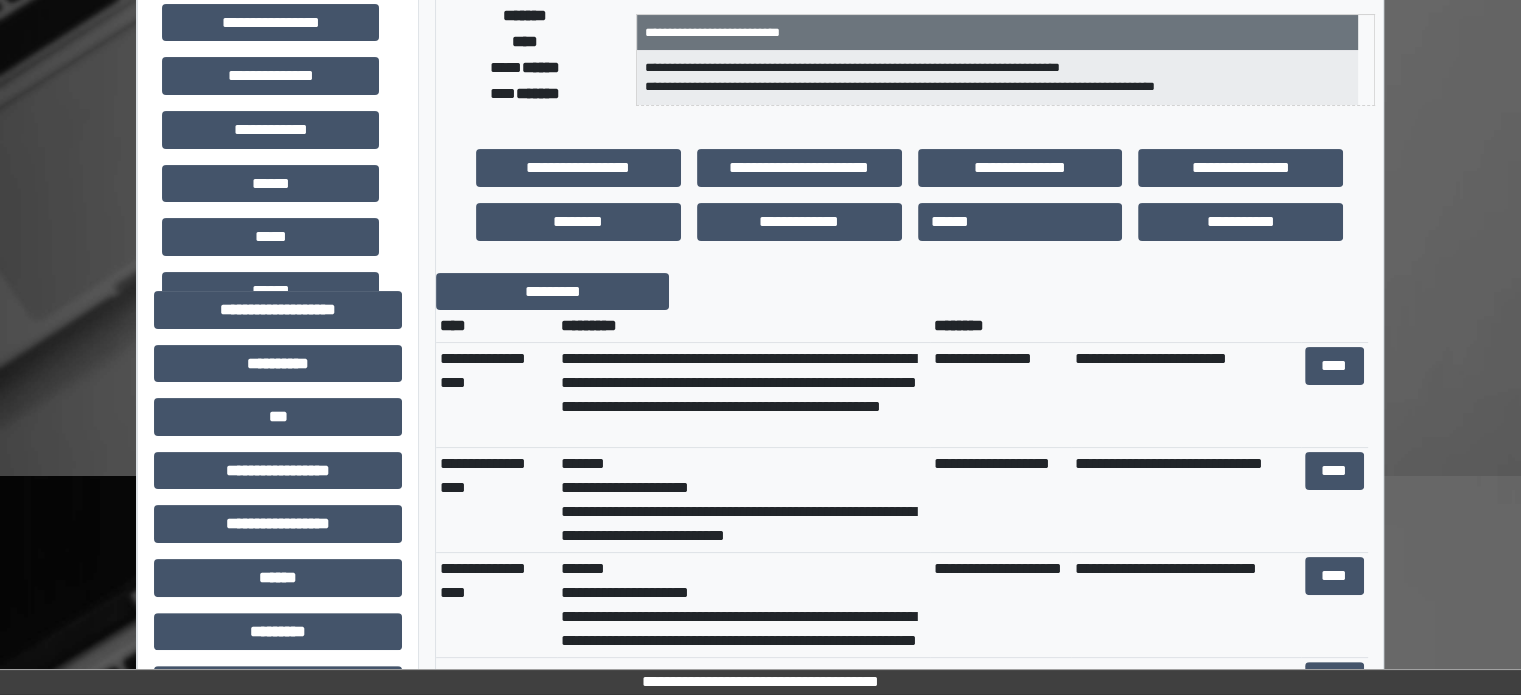 scroll, scrollTop: 400, scrollLeft: 0, axis: vertical 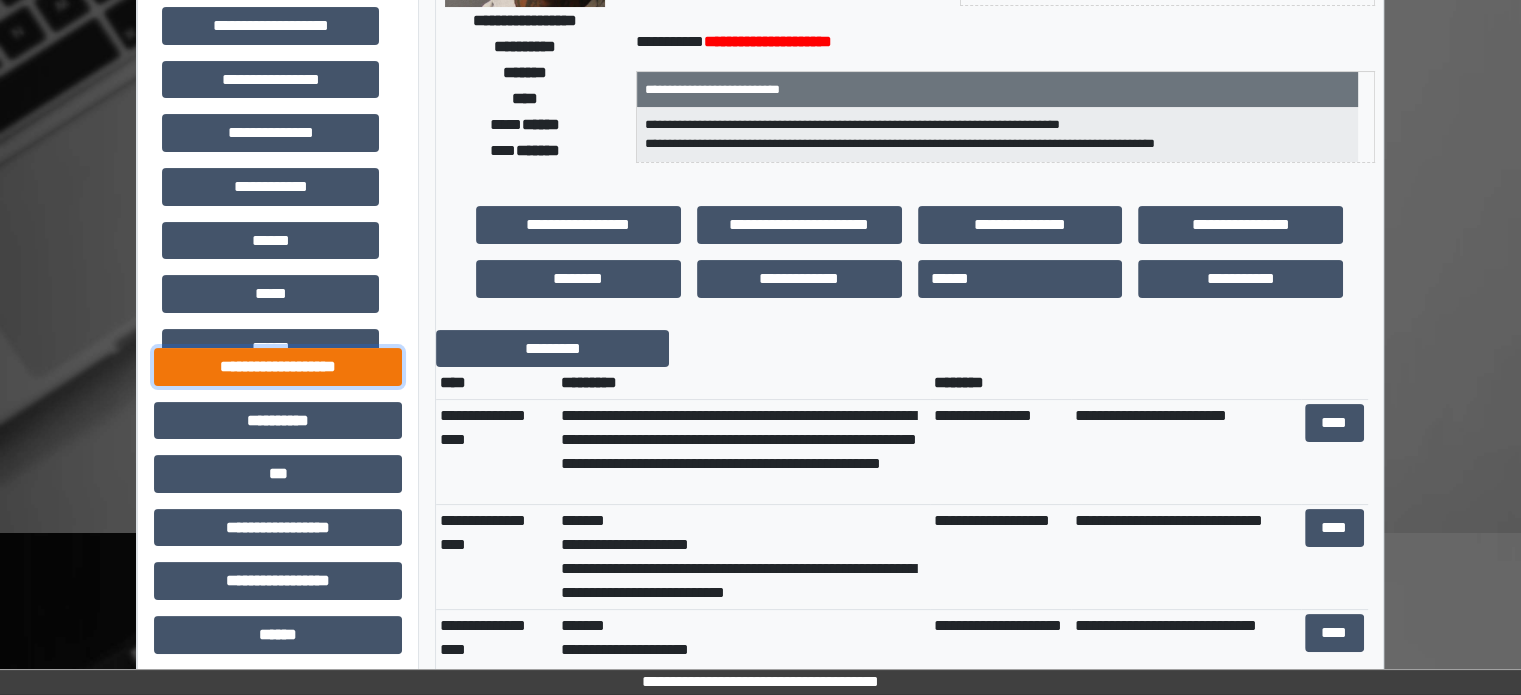 click on "**********" at bounding box center (278, 367) 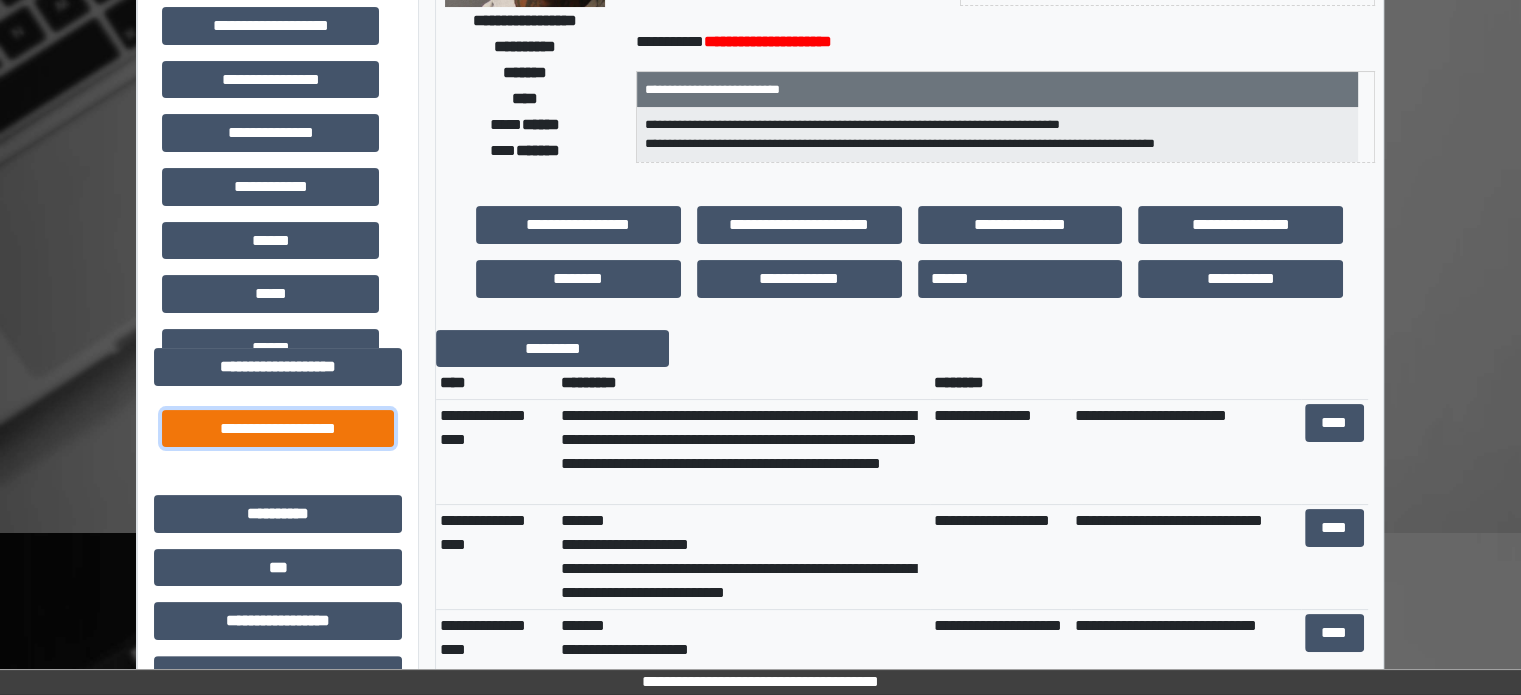 click on "**********" at bounding box center (278, 429) 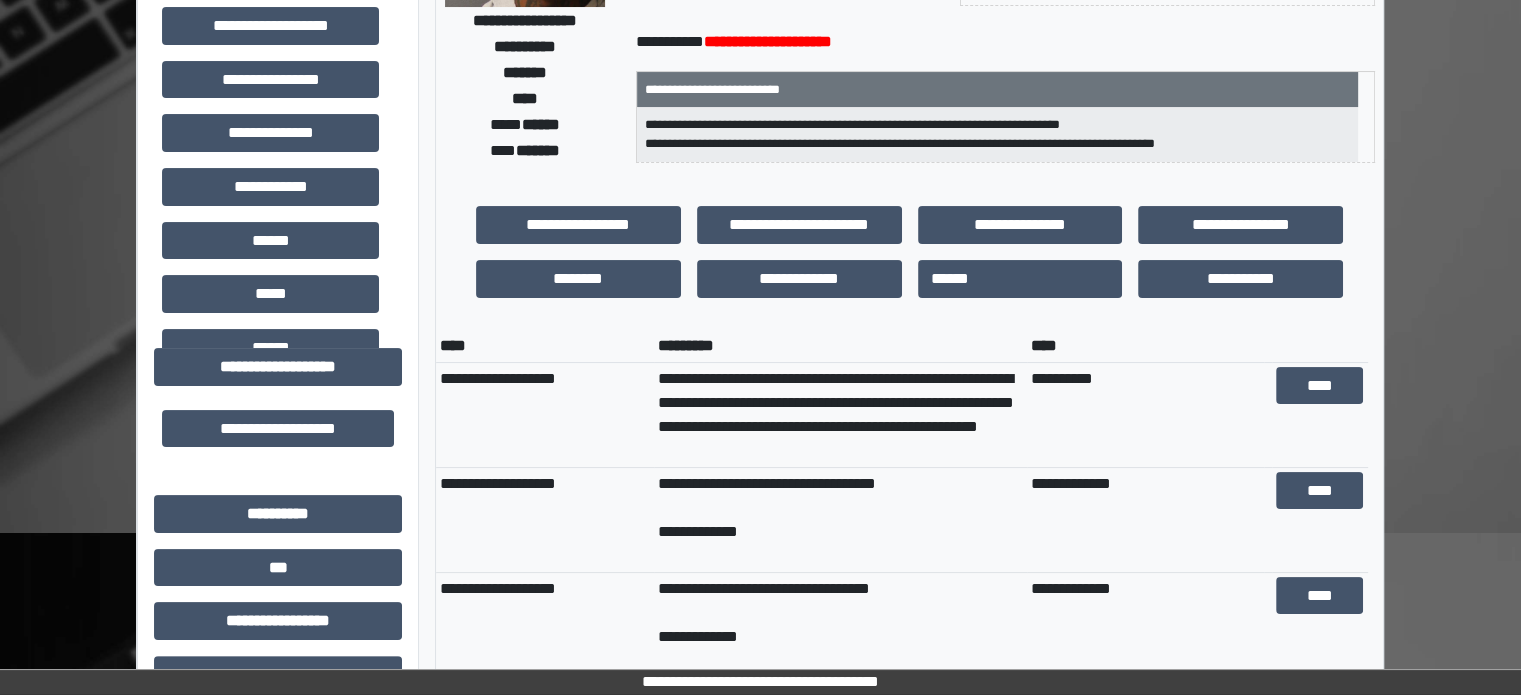click on "****" at bounding box center [1320, 414] 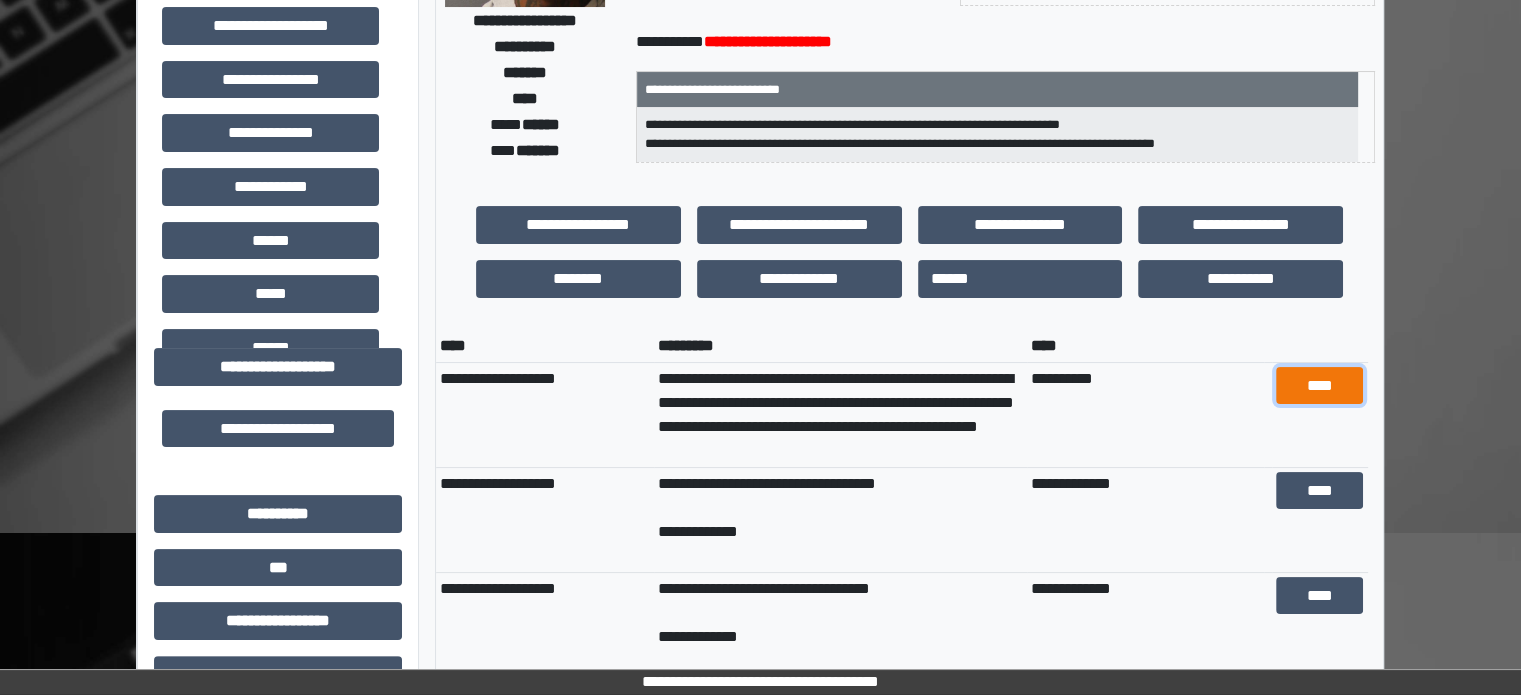 click on "****" at bounding box center (1320, 386) 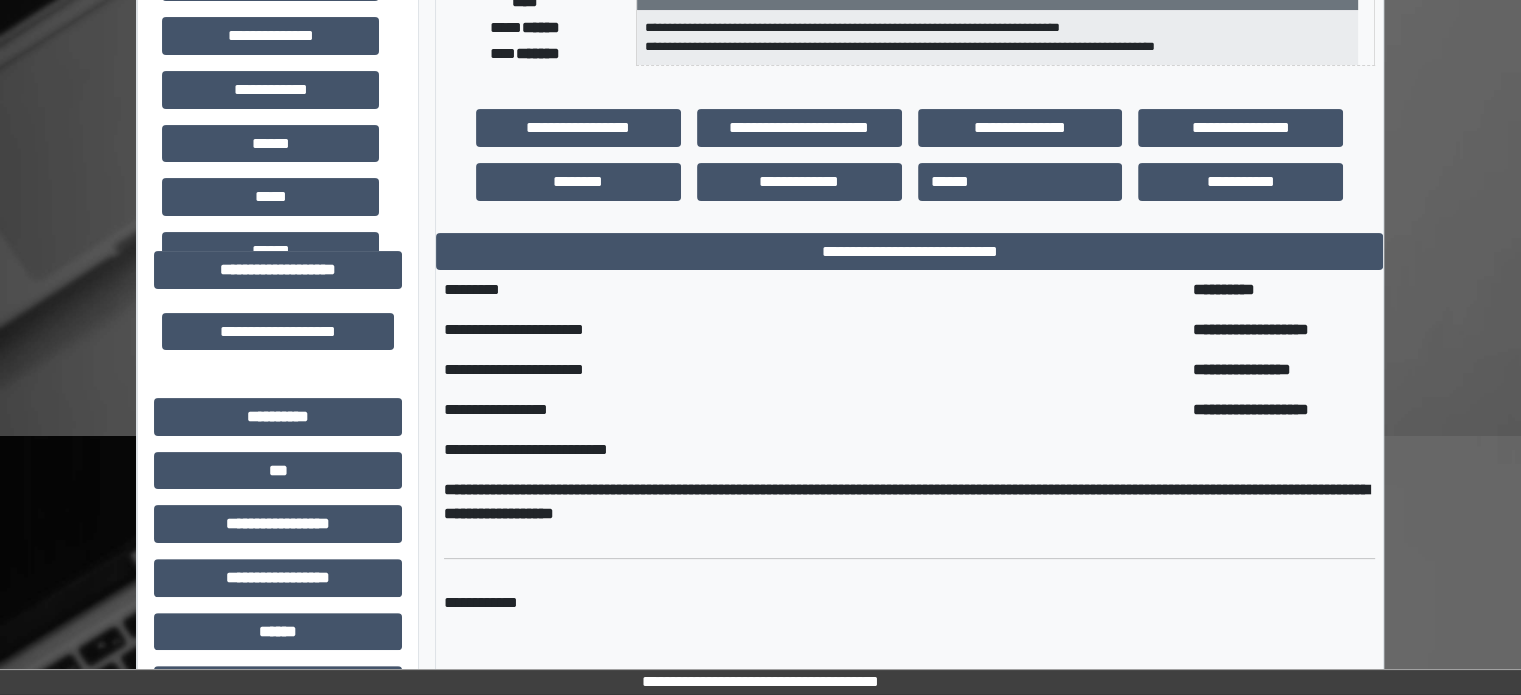 scroll, scrollTop: 144, scrollLeft: 0, axis: vertical 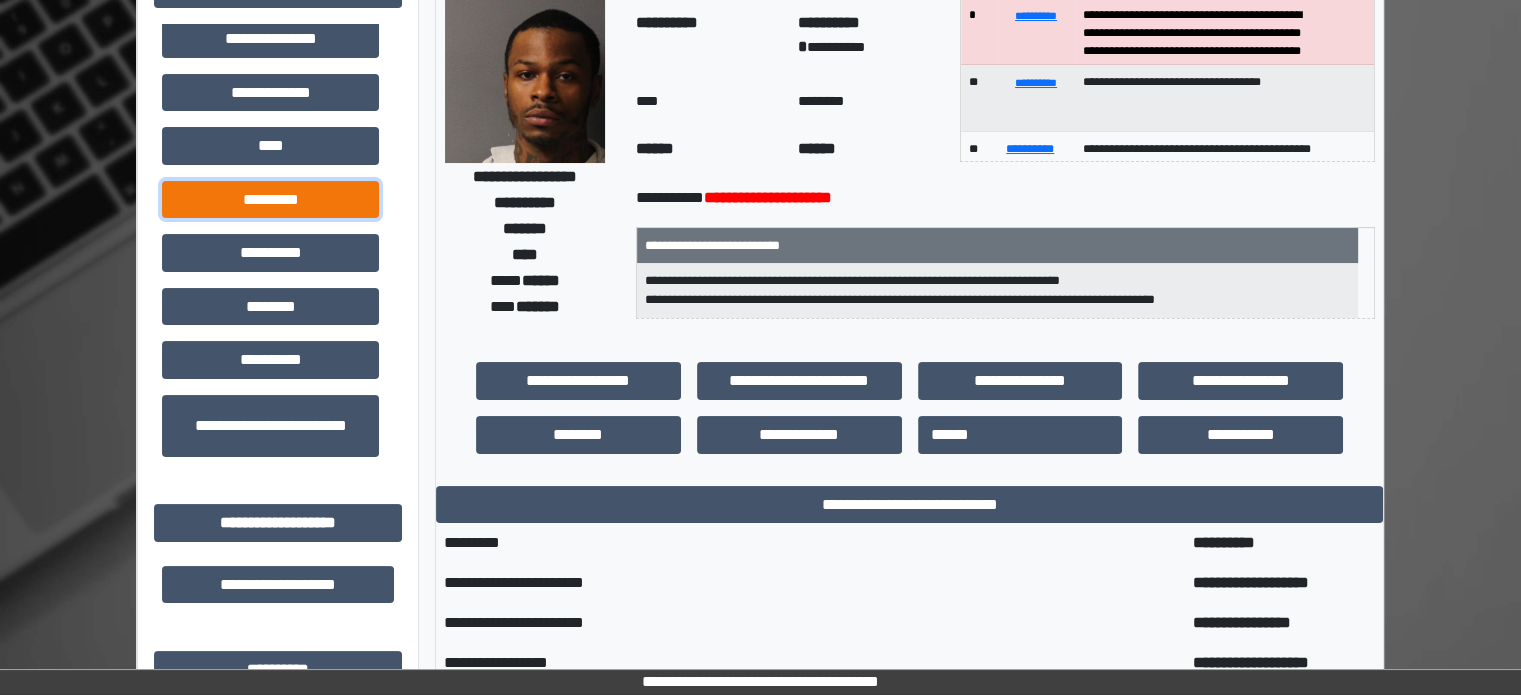 click on "*********" at bounding box center [270, 200] 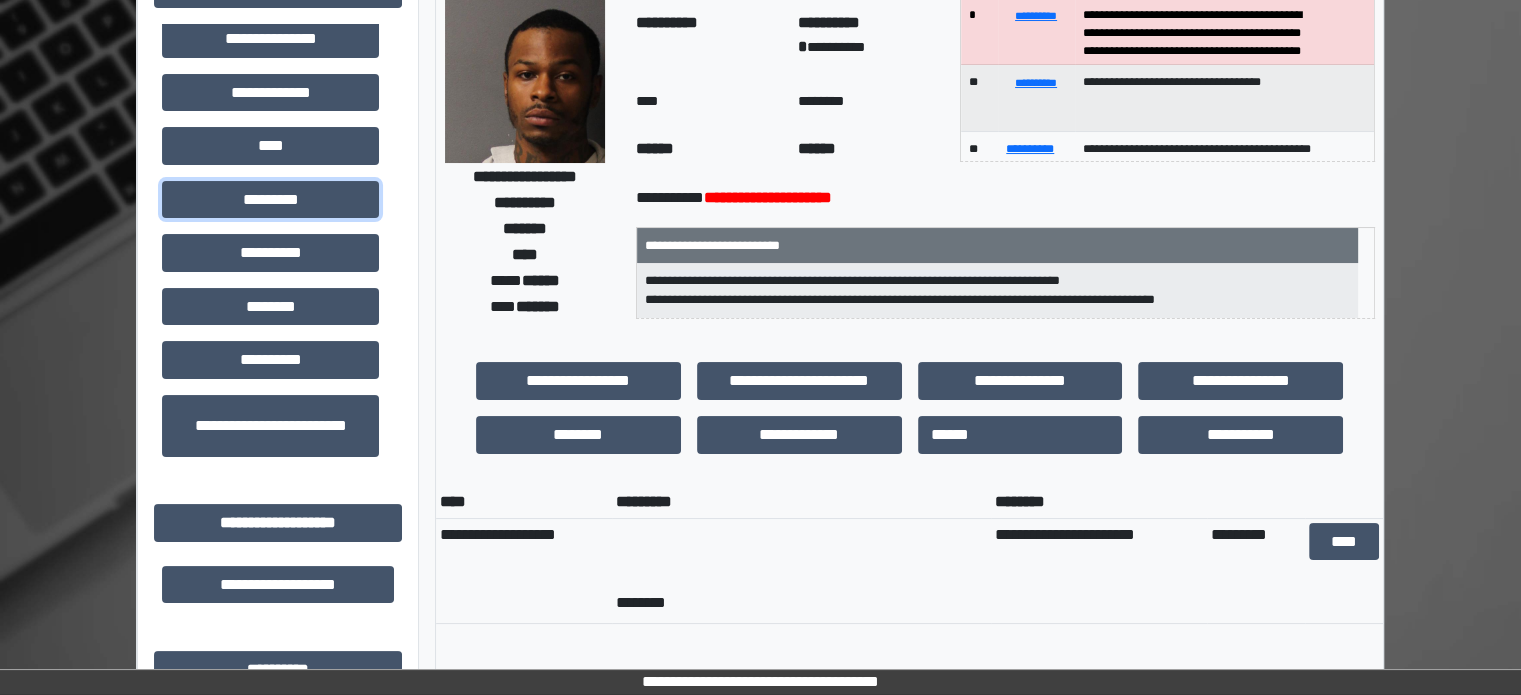 scroll, scrollTop: 0, scrollLeft: 0, axis: both 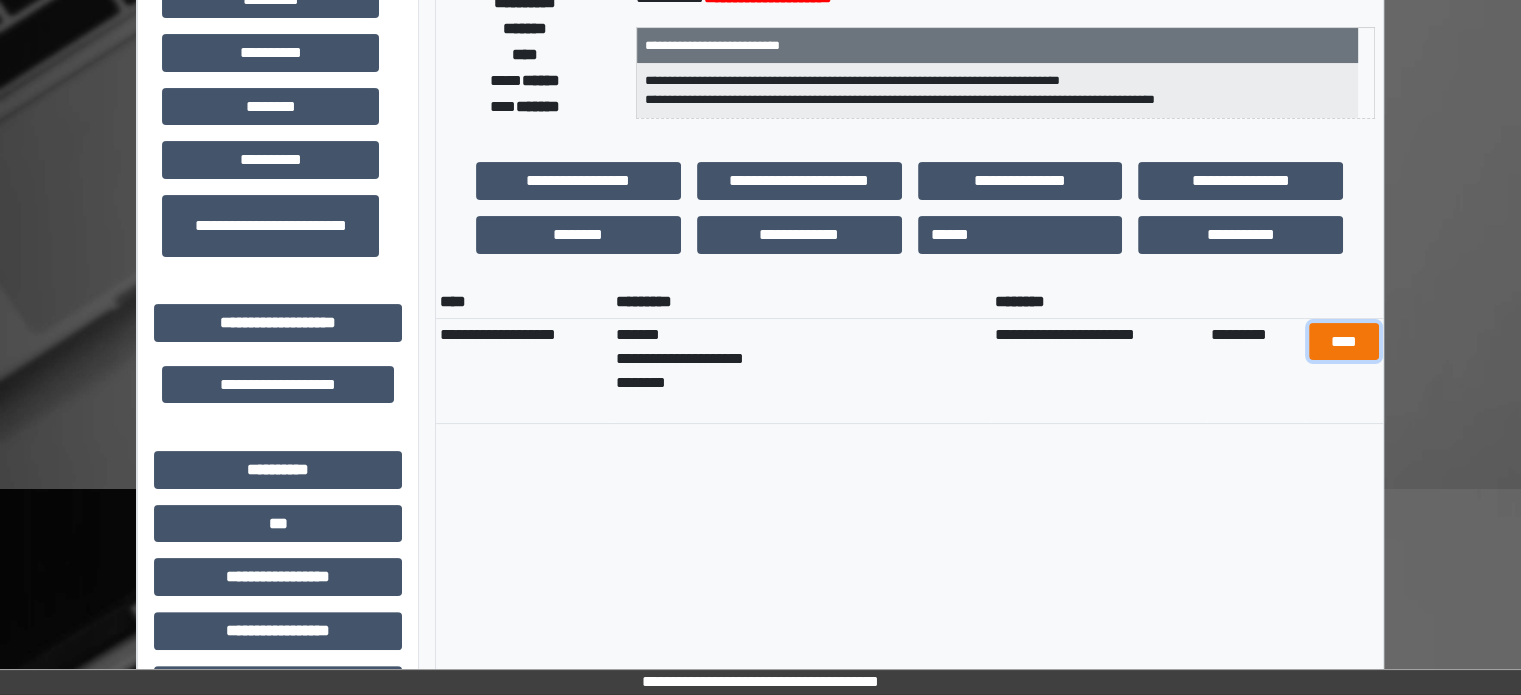 click on "****" at bounding box center [1344, 342] 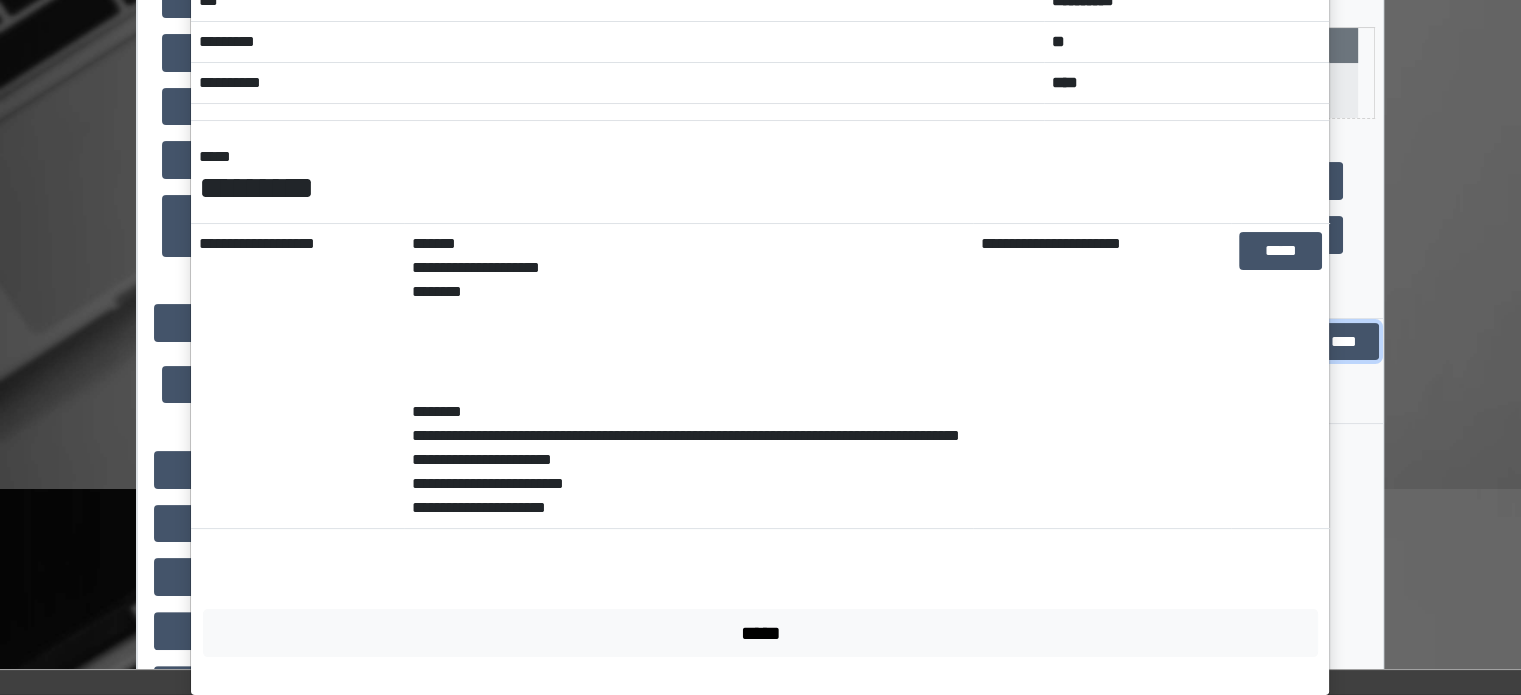 scroll, scrollTop: 186, scrollLeft: 0, axis: vertical 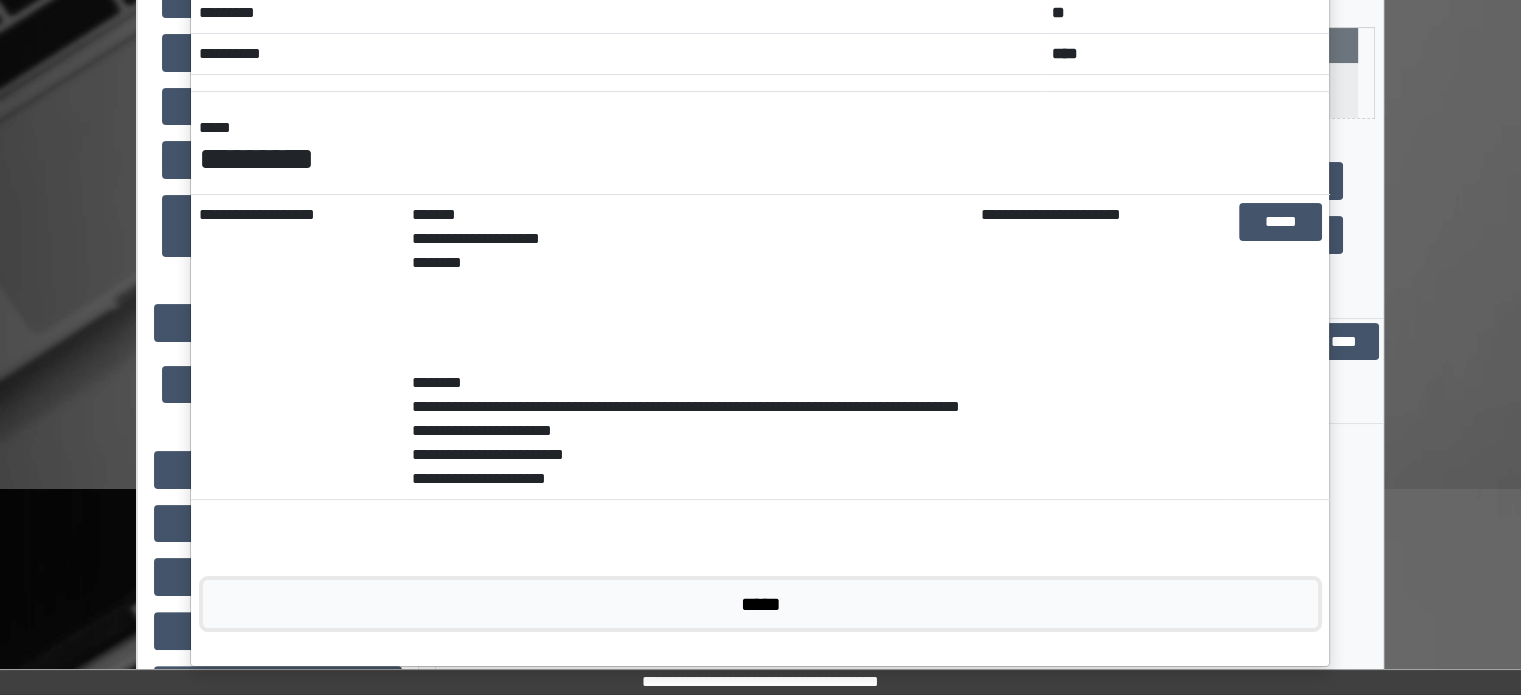 click on "*****" at bounding box center (760, 604) 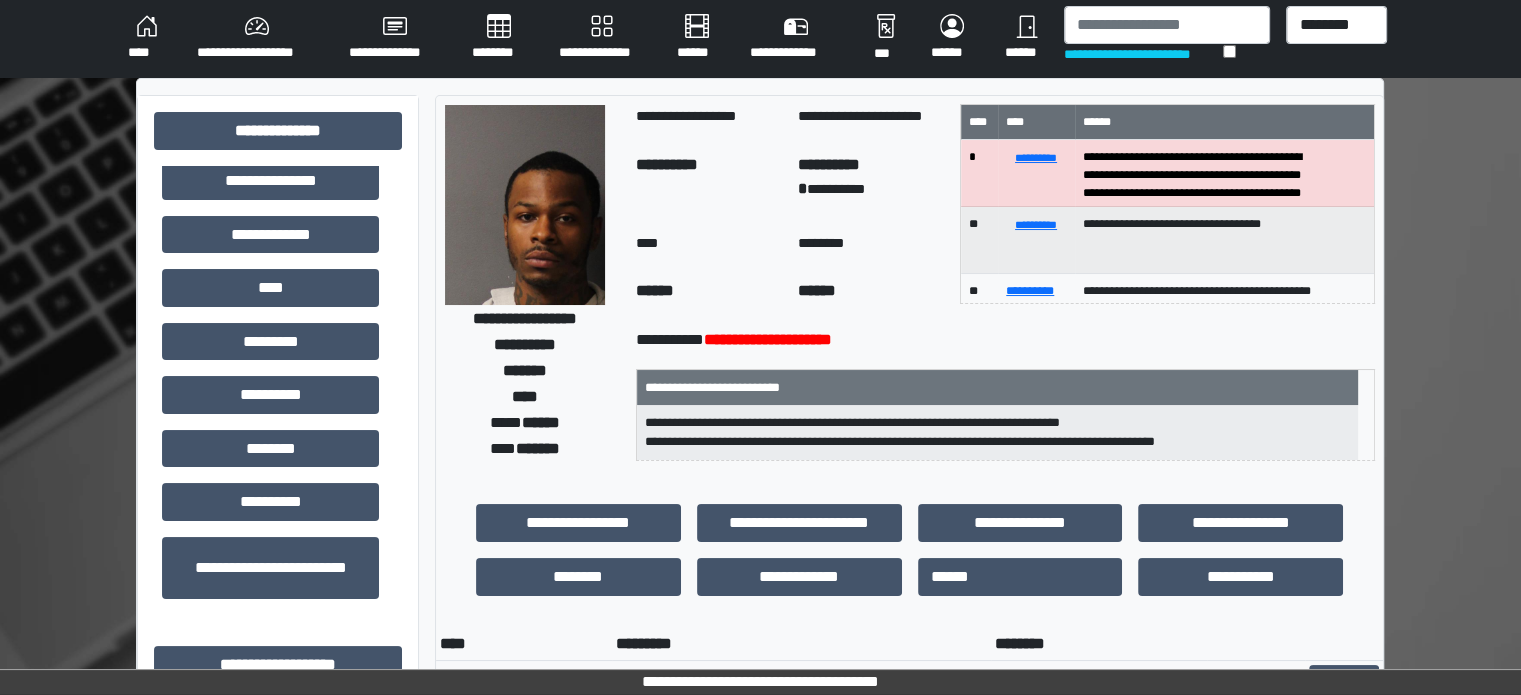 scroll, scrollTop: 0, scrollLeft: 0, axis: both 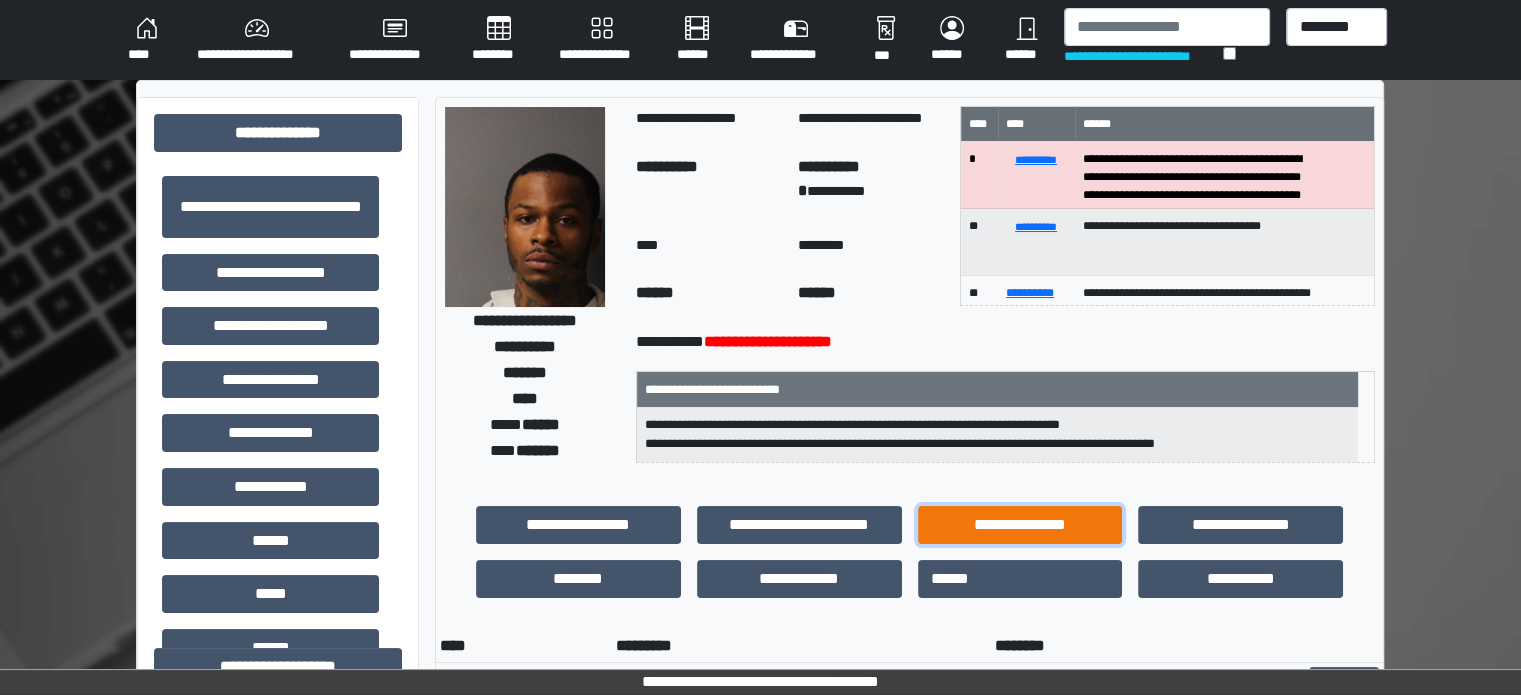 click on "**********" at bounding box center [1020, 525] 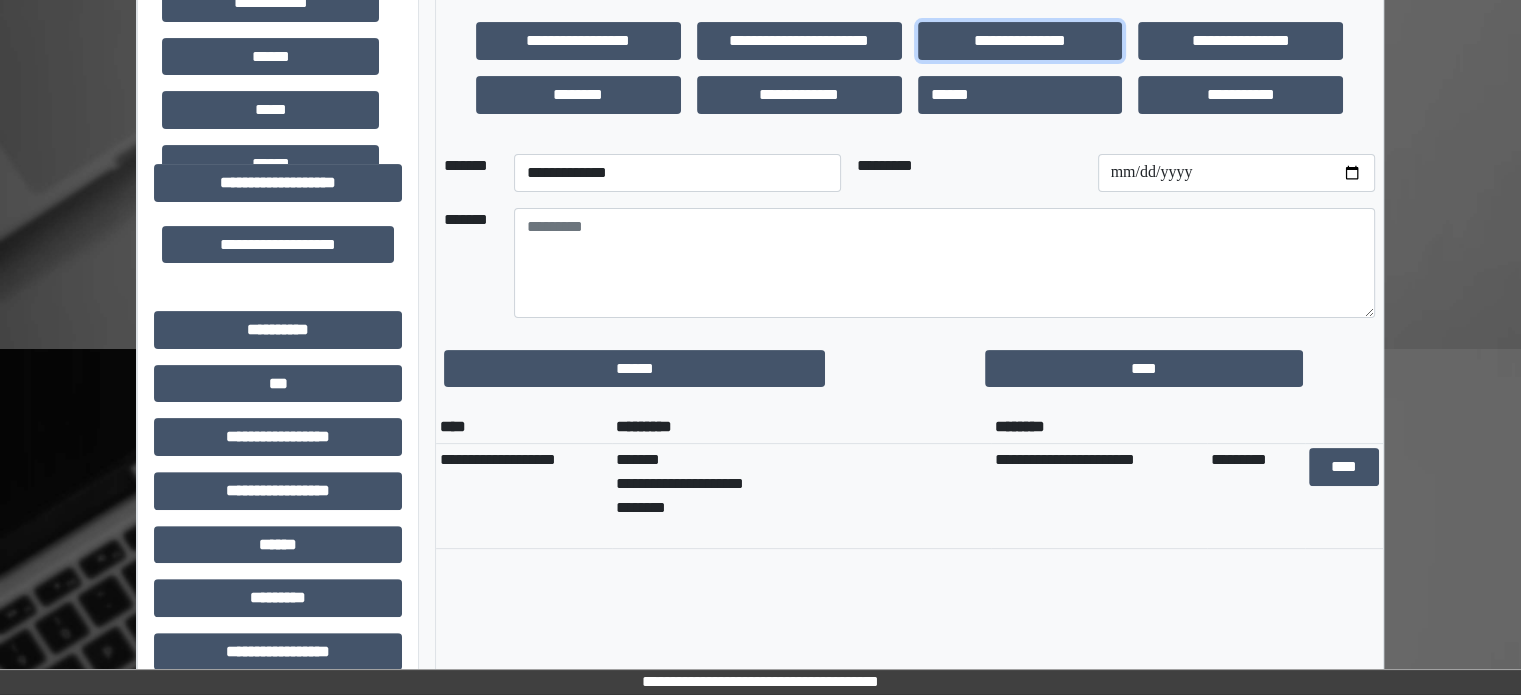 scroll, scrollTop: 500, scrollLeft: 0, axis: vertical 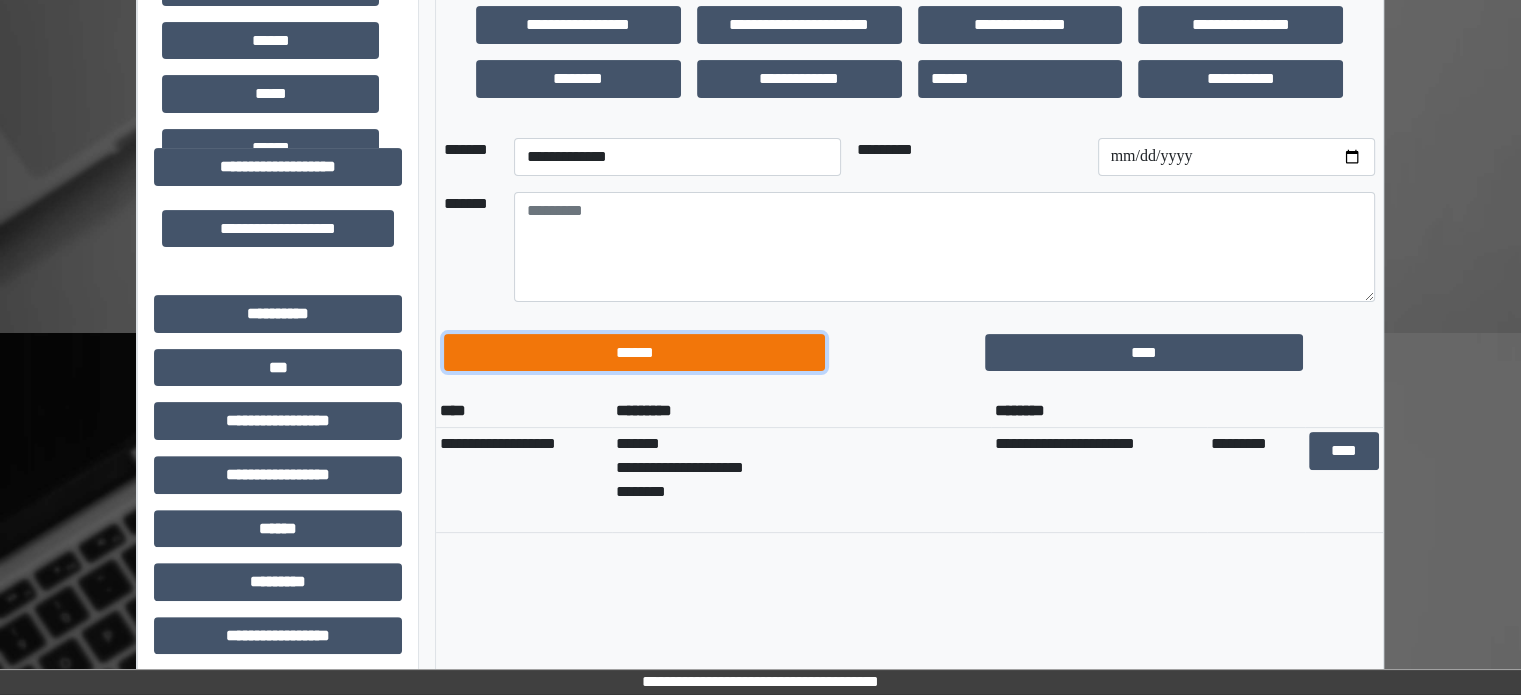 click on "******" at bounding box center (634, 353) 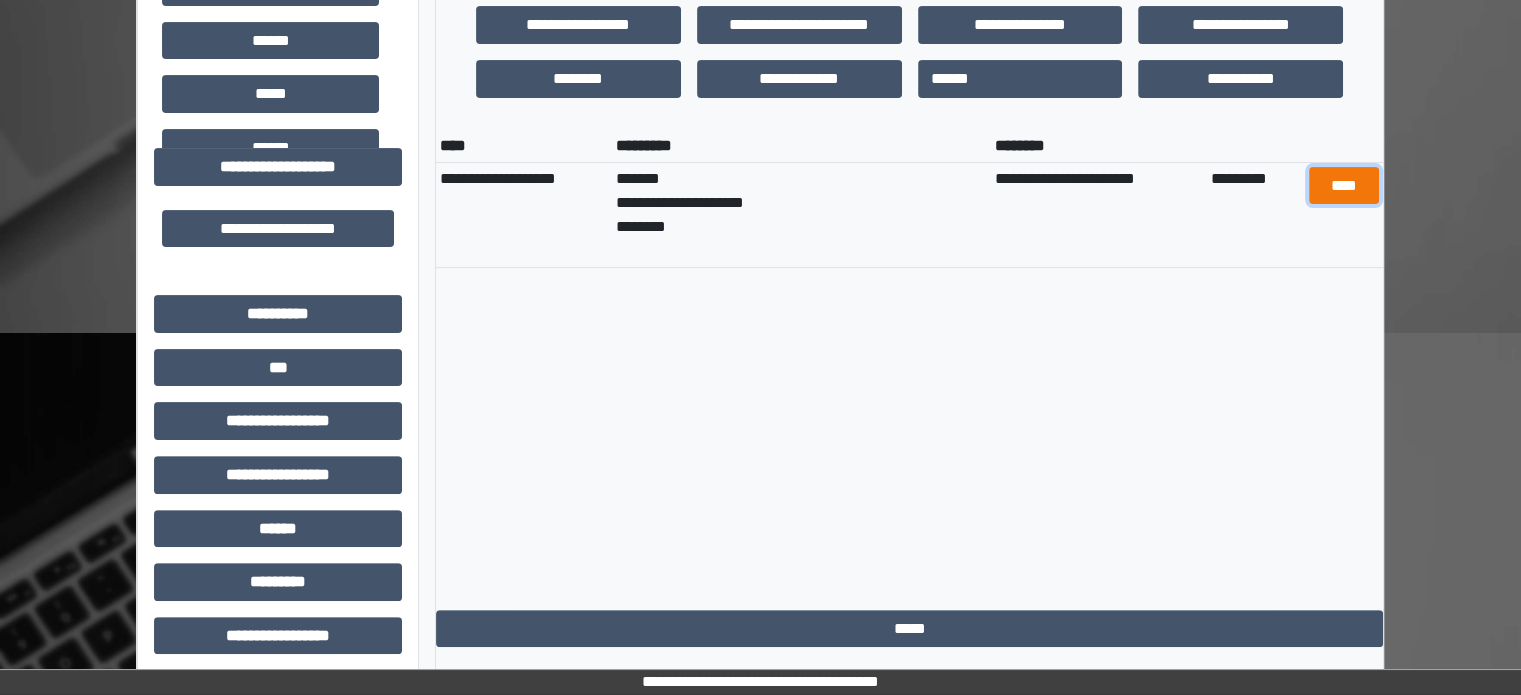 click on "****" at bounding box center (1344, 186) 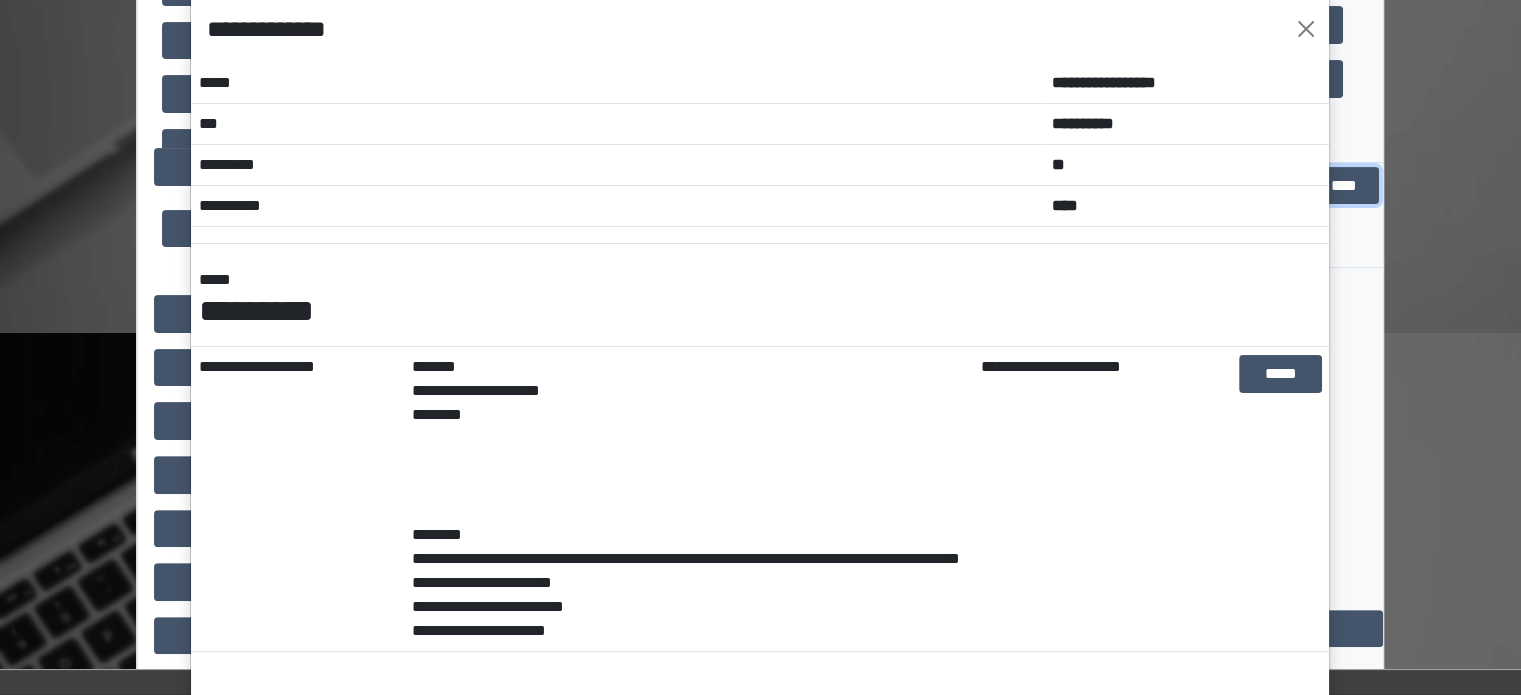 scroll, scrollTop: 0, scrollLeft: 0, axis: both 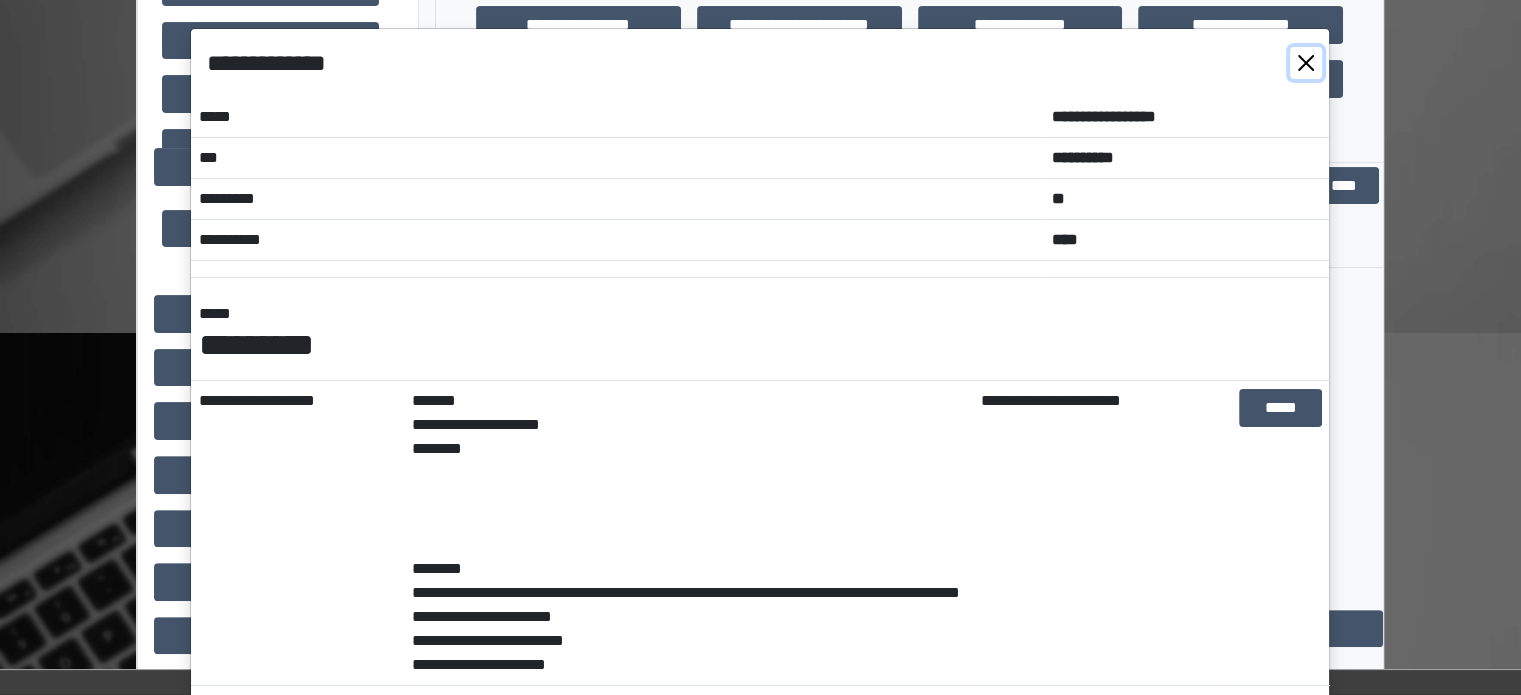 click at bounding box center [1306, 63] 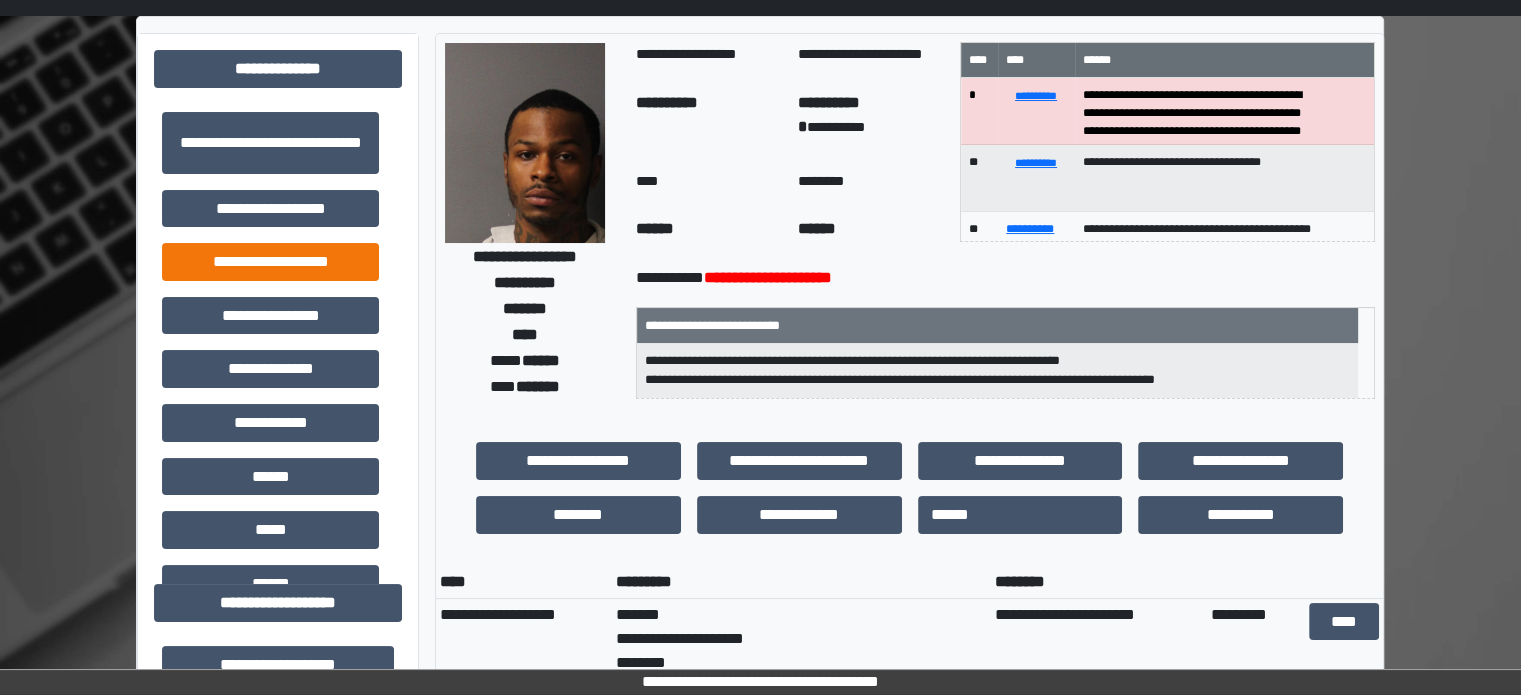scroll, scrollTop: 0, scrollLeft: 0, axis: both 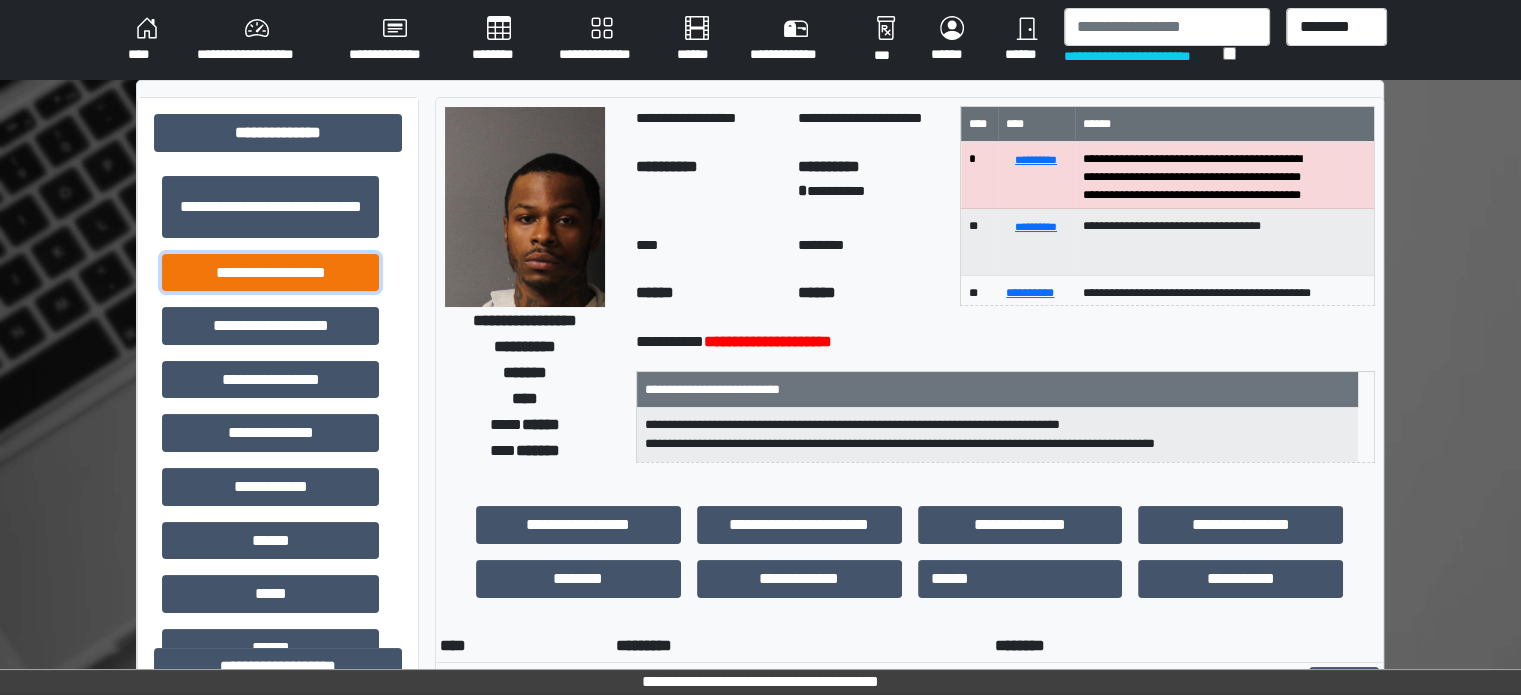 click on "**********" at bounding box center (270, 273) 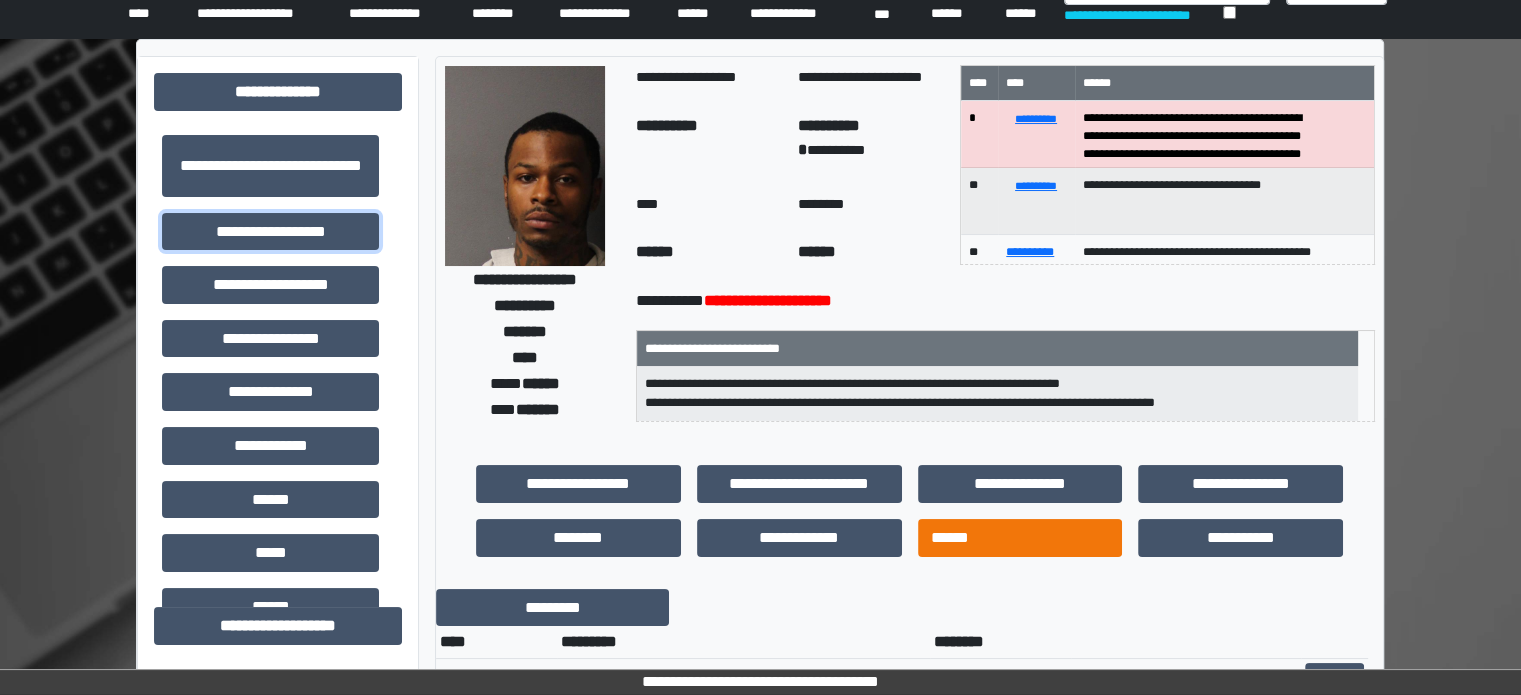 scroll, scrollTop: 100, scrollLeft: 0, axis: vertical 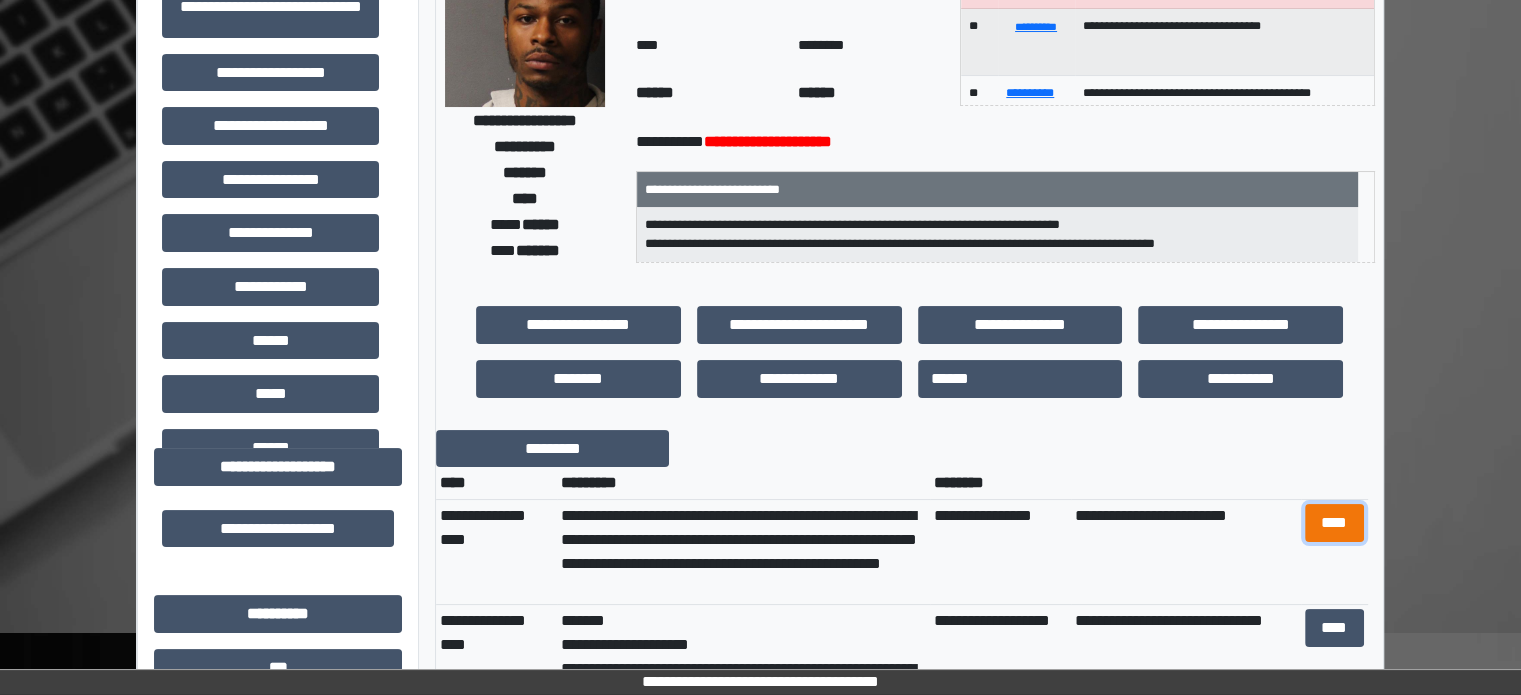 click on "****" at bounding box center [1334, 523] 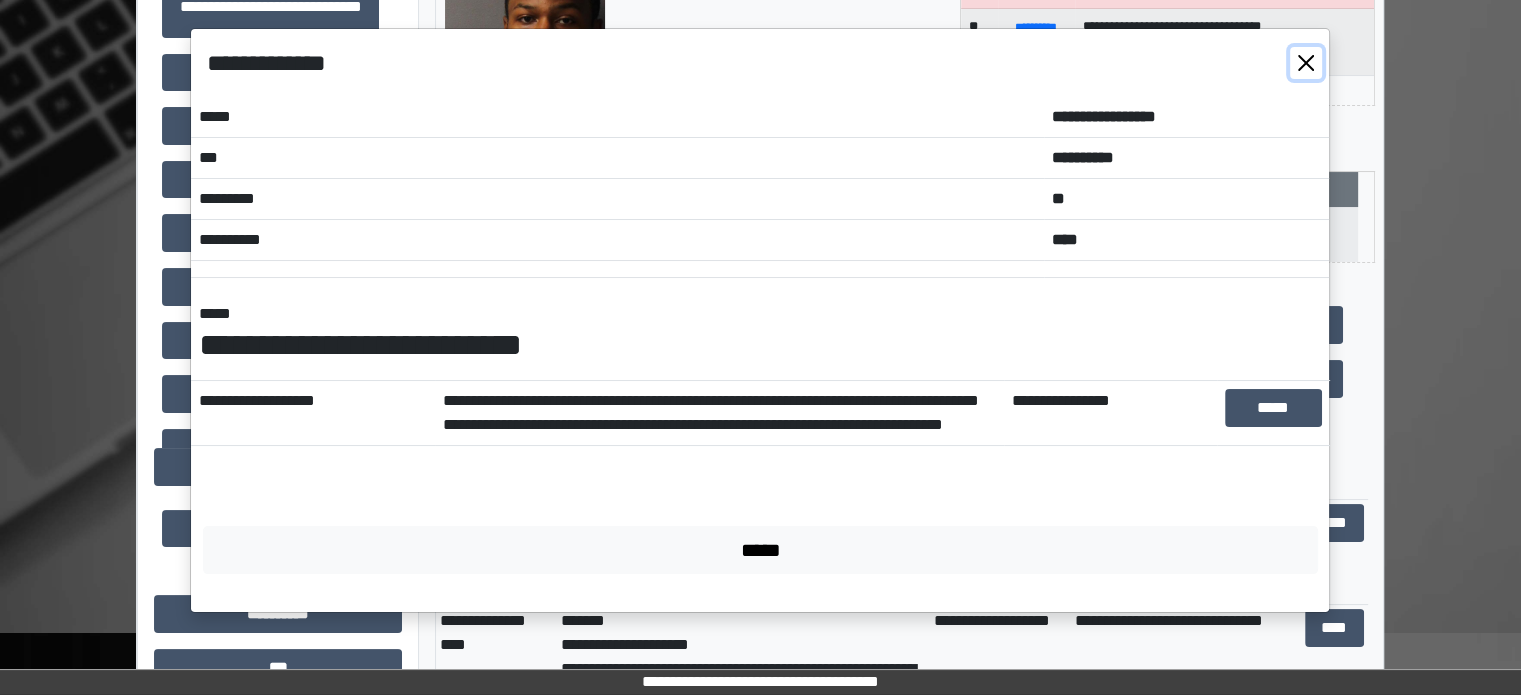 click at bounding box center [1306, 63] 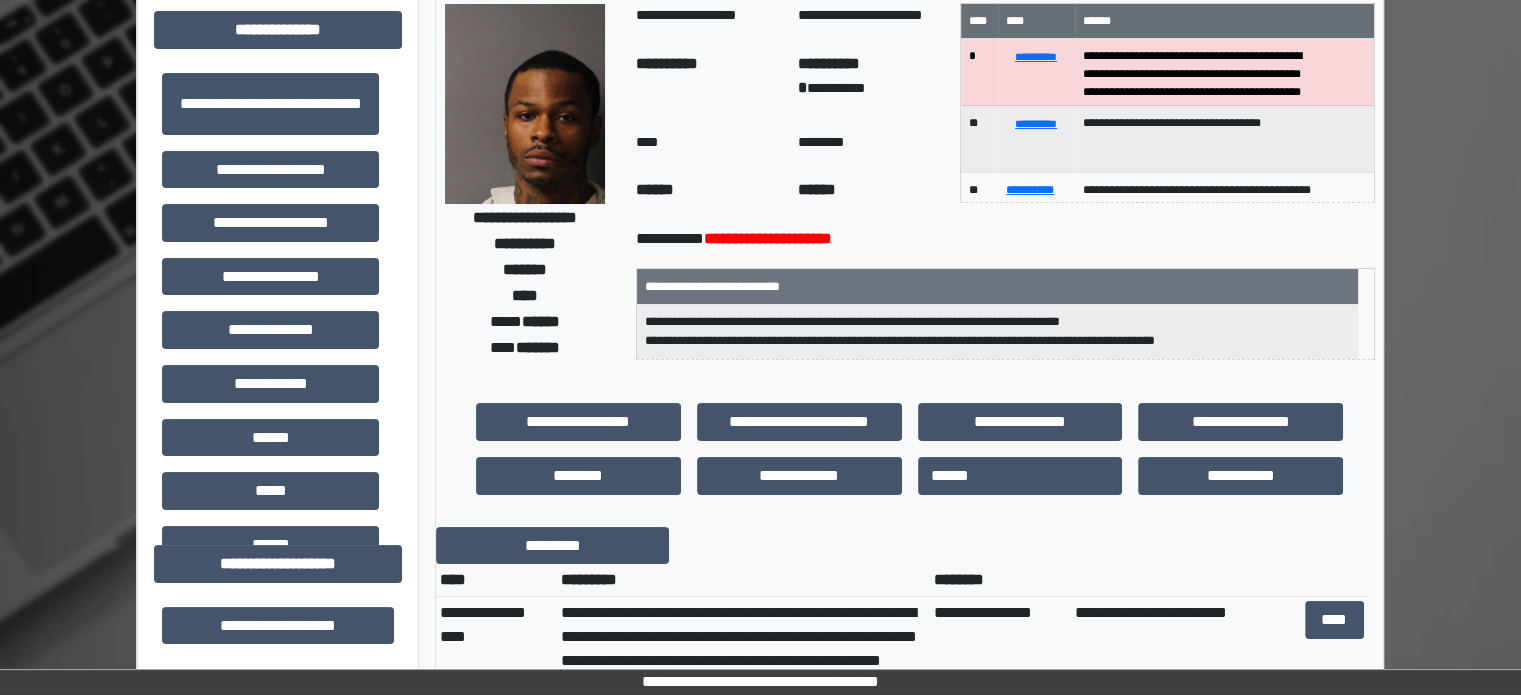 scroll, scrollTop: 0, scrollLeft: 0, axis: both 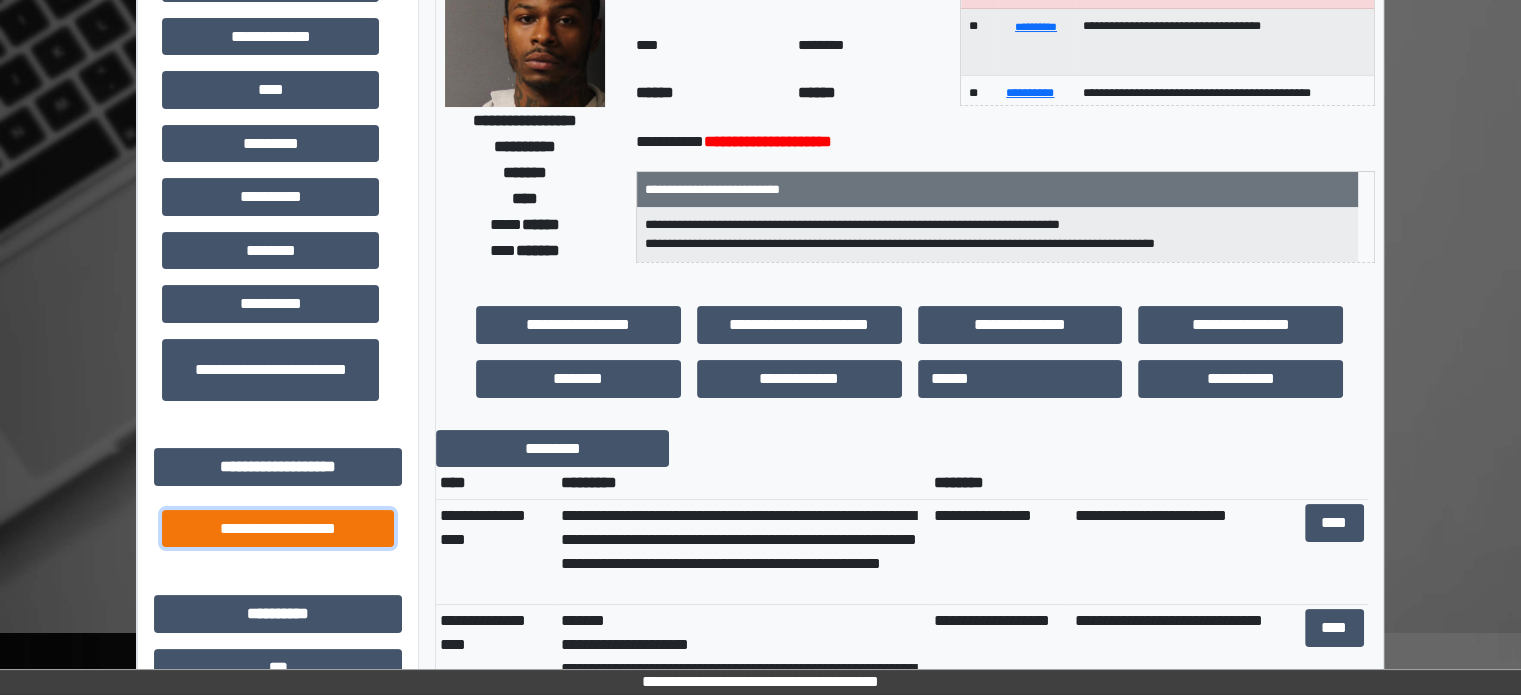 click on "**********" at bounding box center (278, 529) 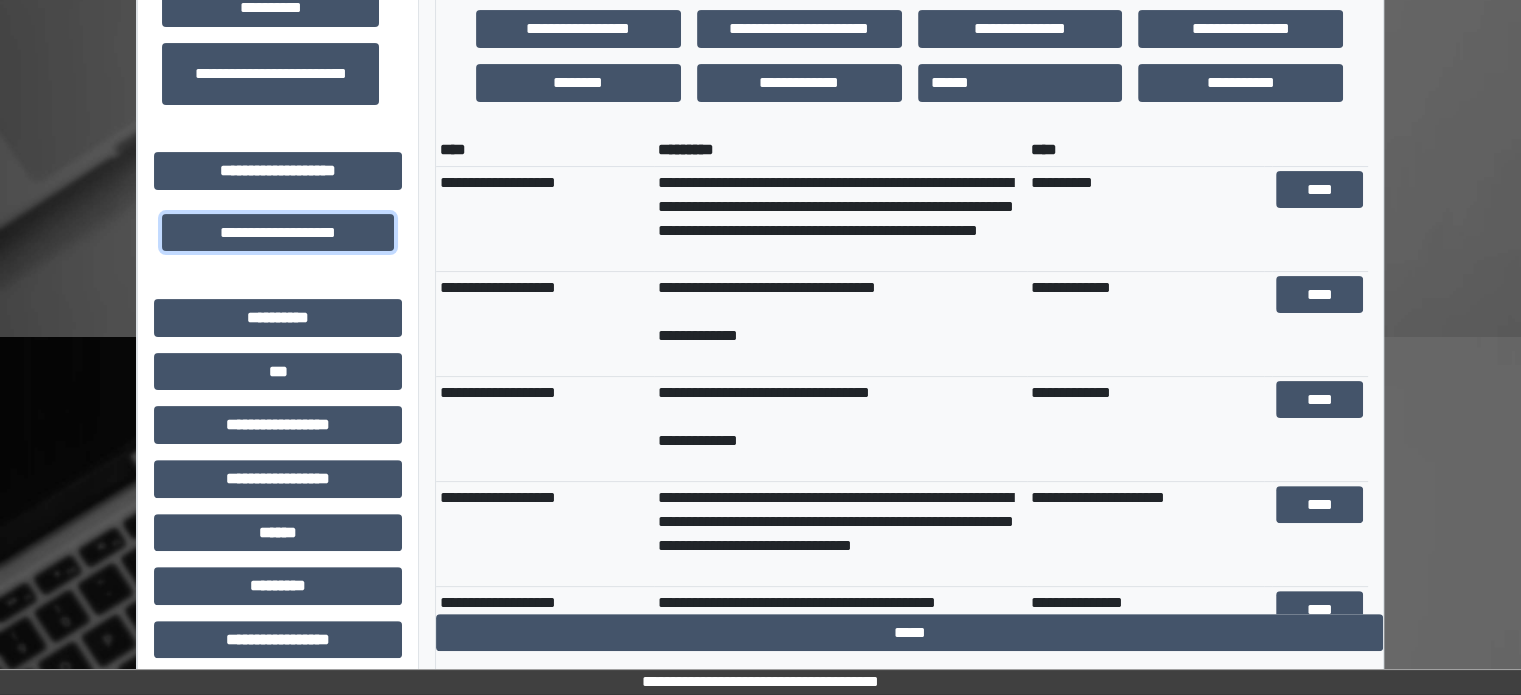 scroll, scrollTop: 500, scrollLeft: 0, axis: vertical 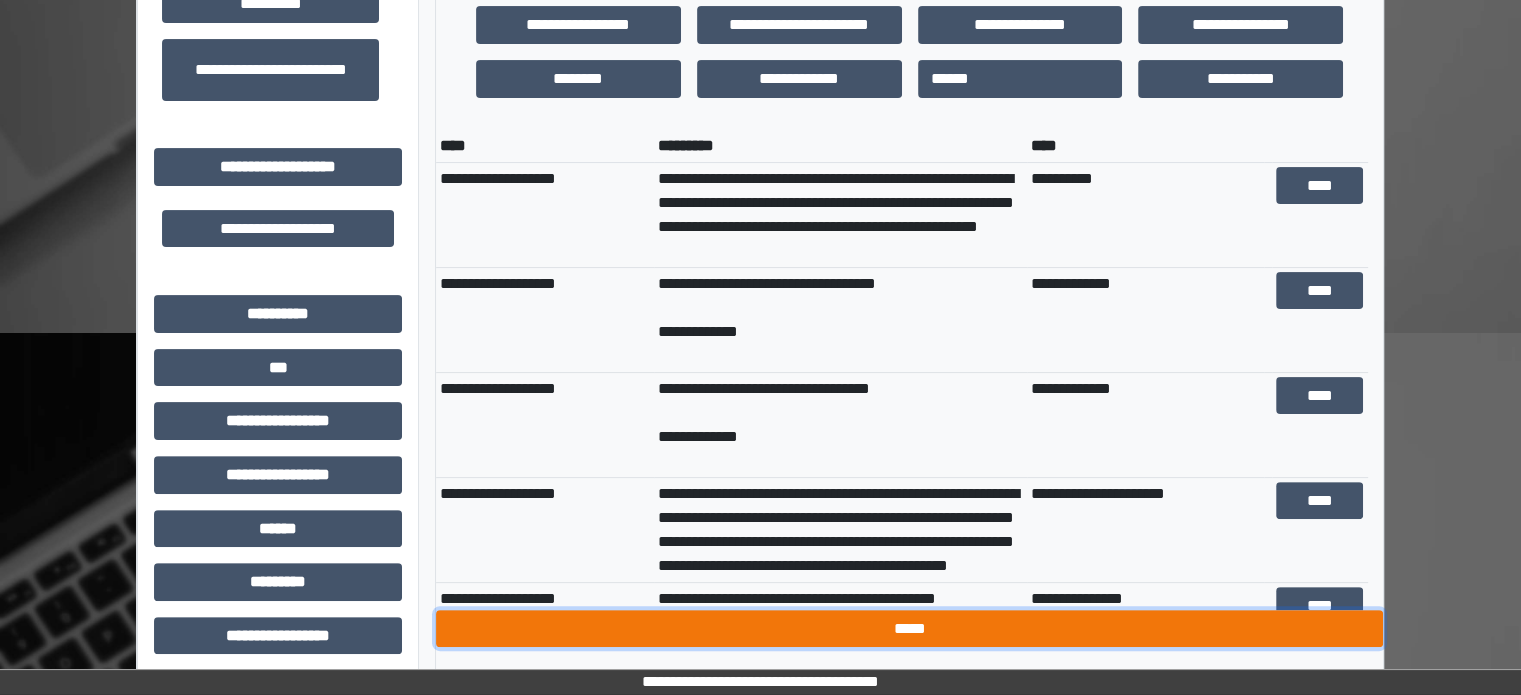 click on "*****" at bounding box center (909, 629) 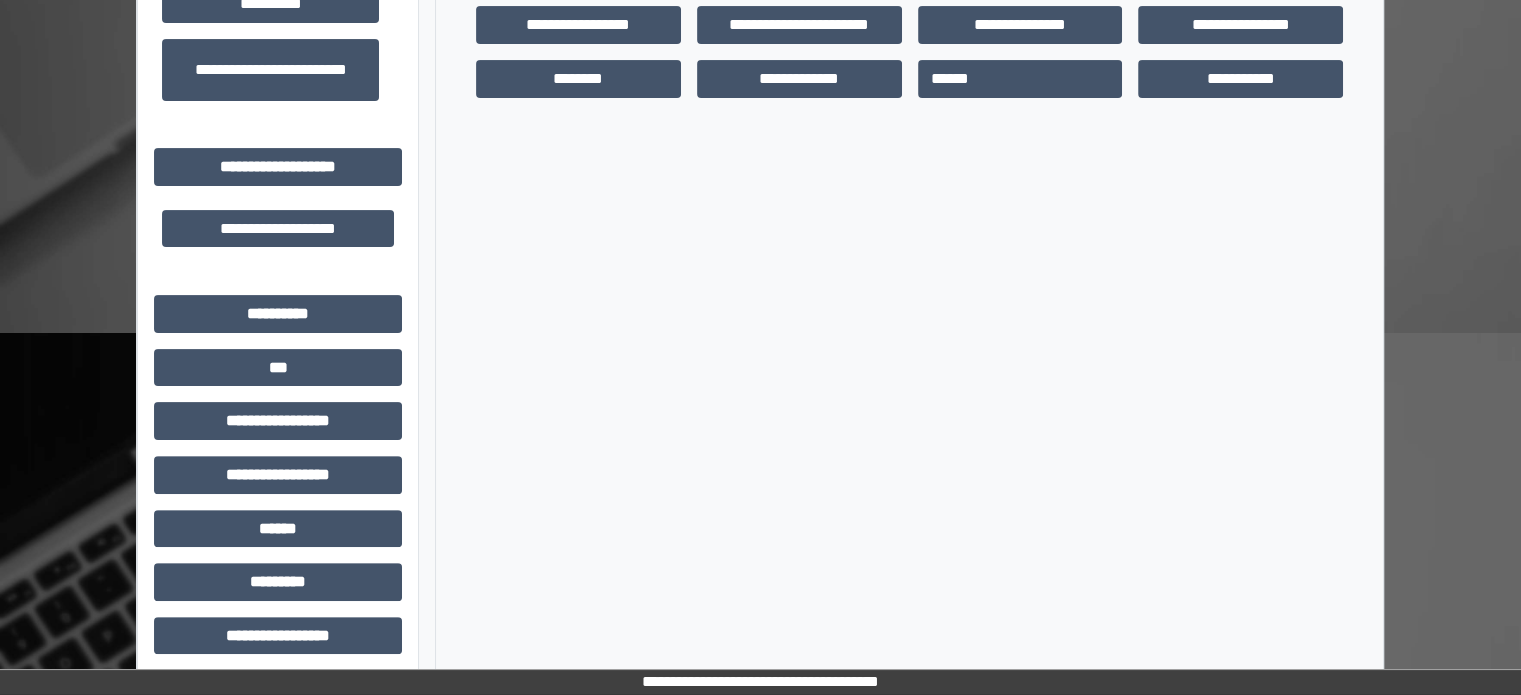 scroll, scrollTop: 400, scrollLeft: 0, axis: vertical 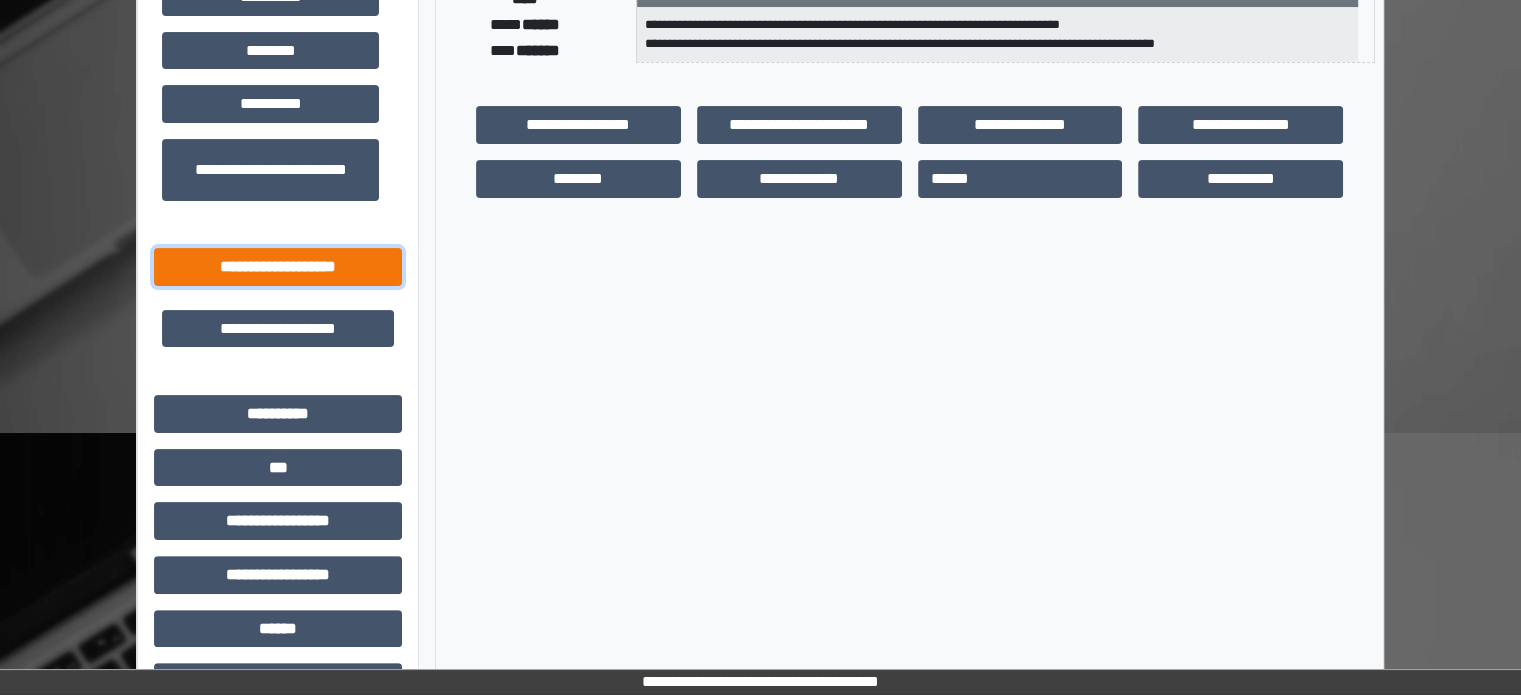 click on "**********" at bounding box center [278, 267] 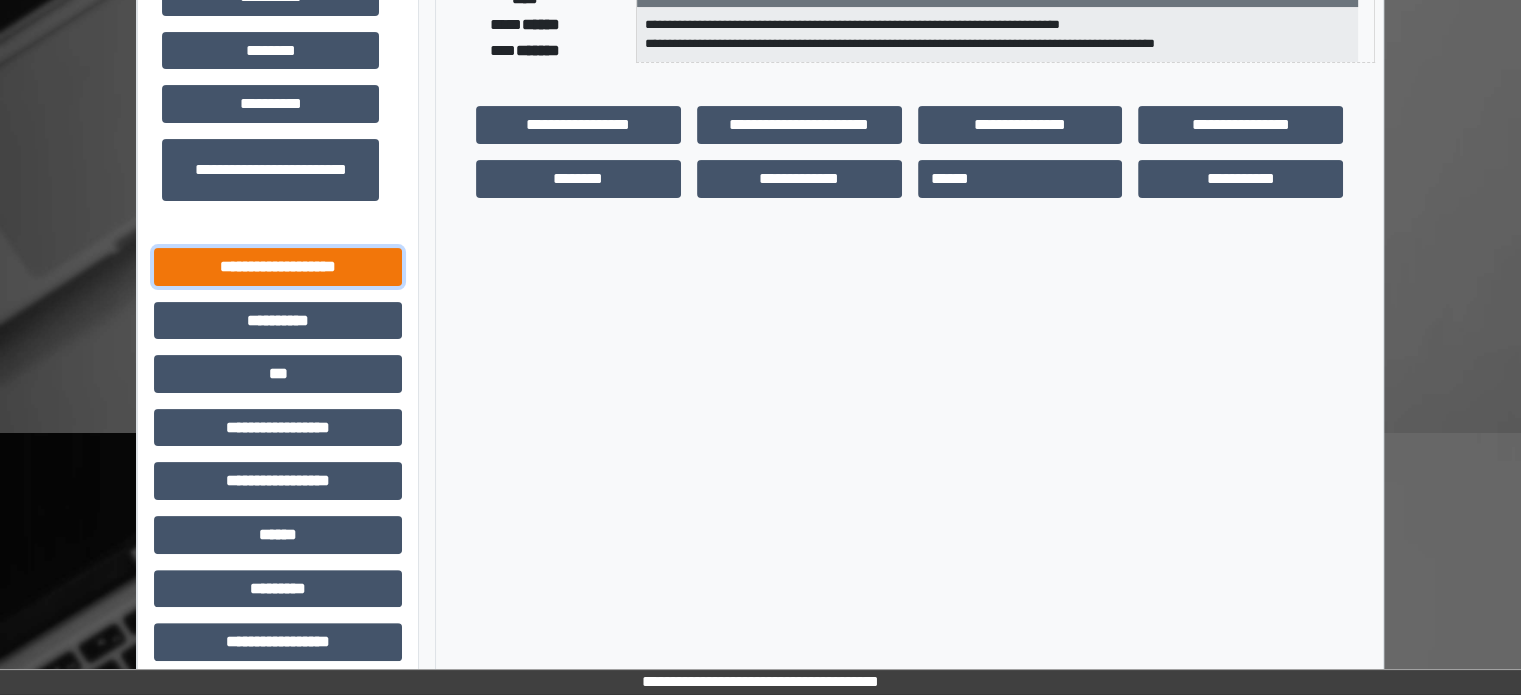 click on "**********" at bounding box center (278, 267) 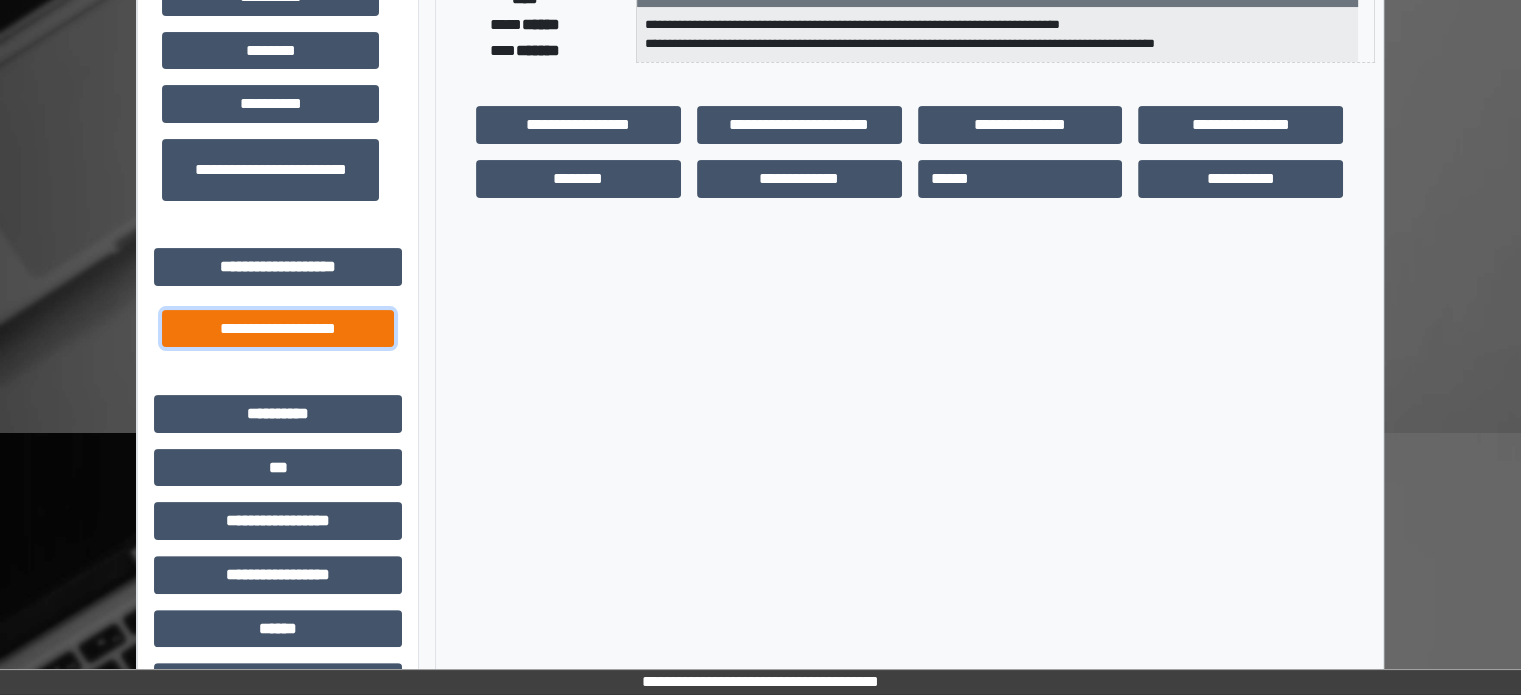 click on "**********" at bounding box center [278, 329] 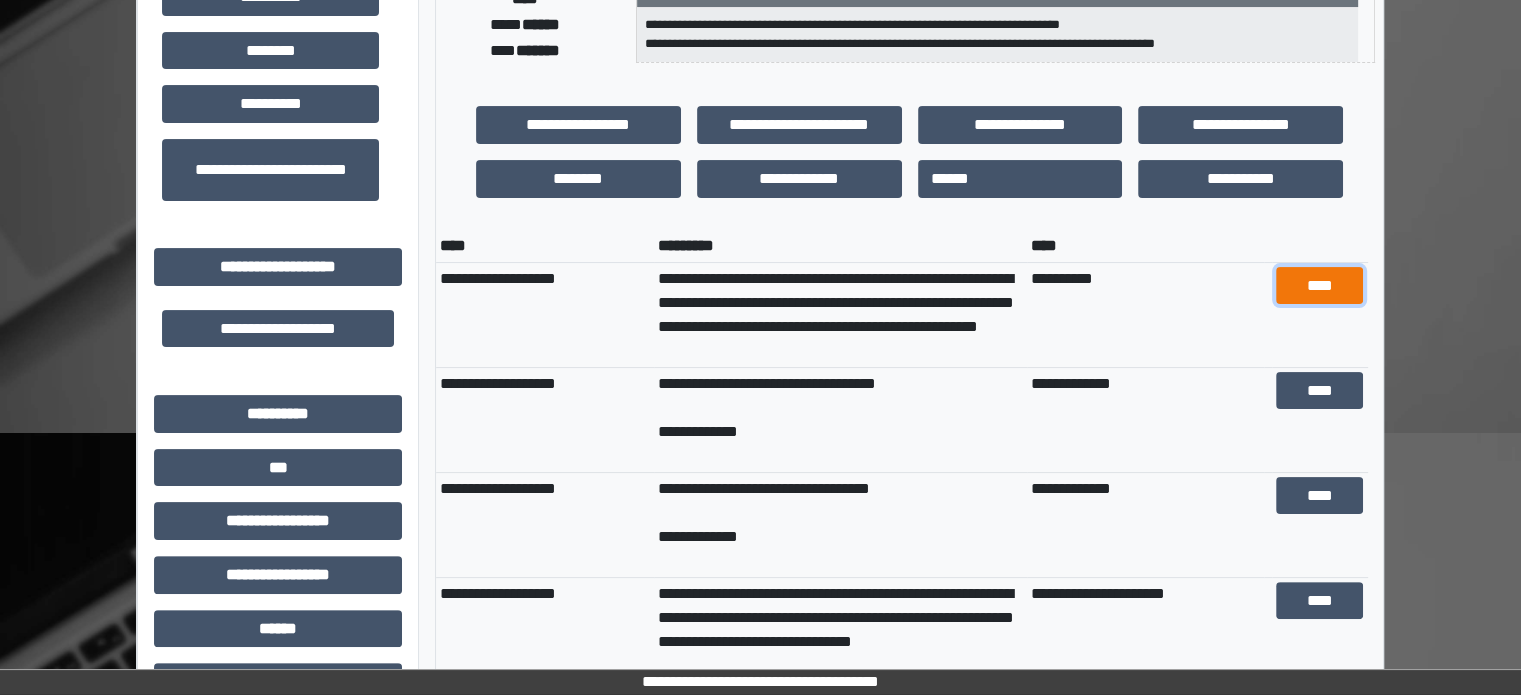 click on "****" at bounding box center (1320, 286) 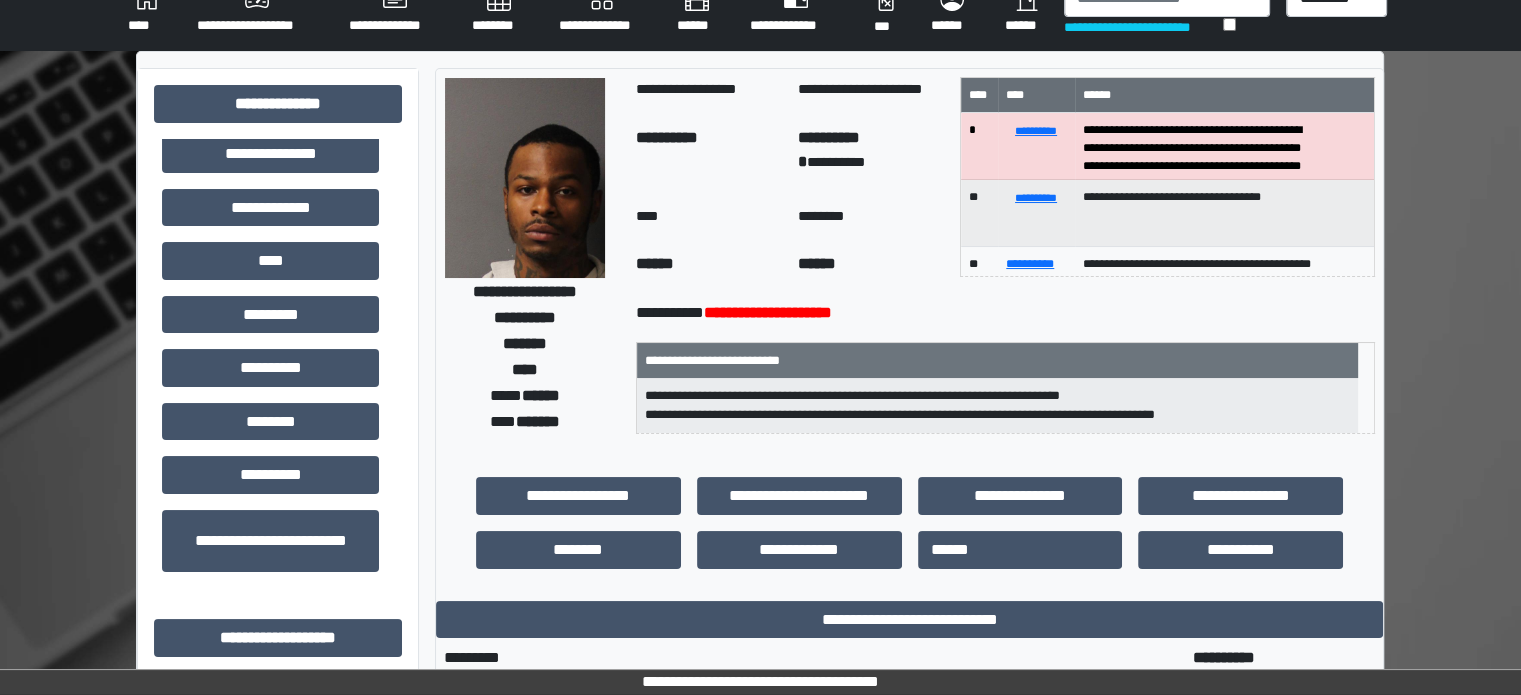 scroll, scrollTop: 0, scrollLeft: 0, axis: both 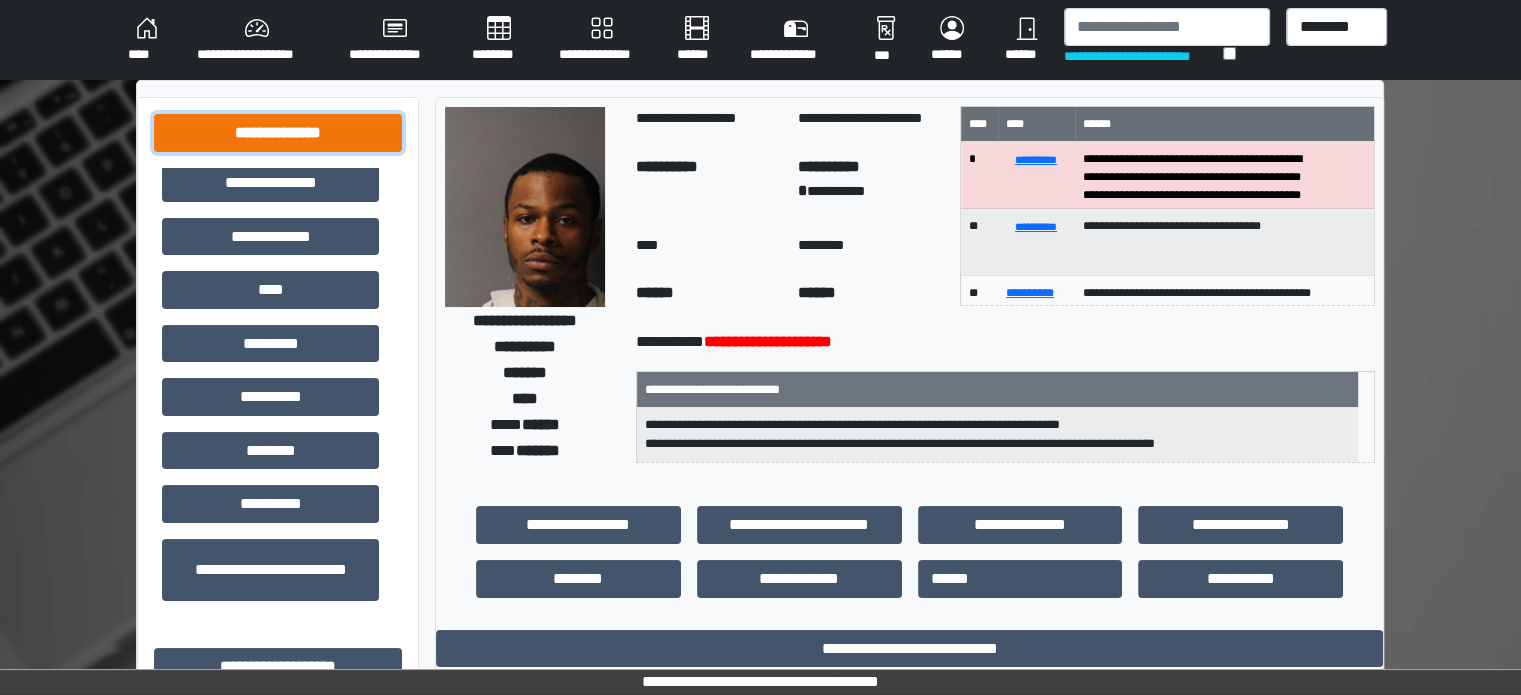 click on "**********" at bounding box center [278, 133] 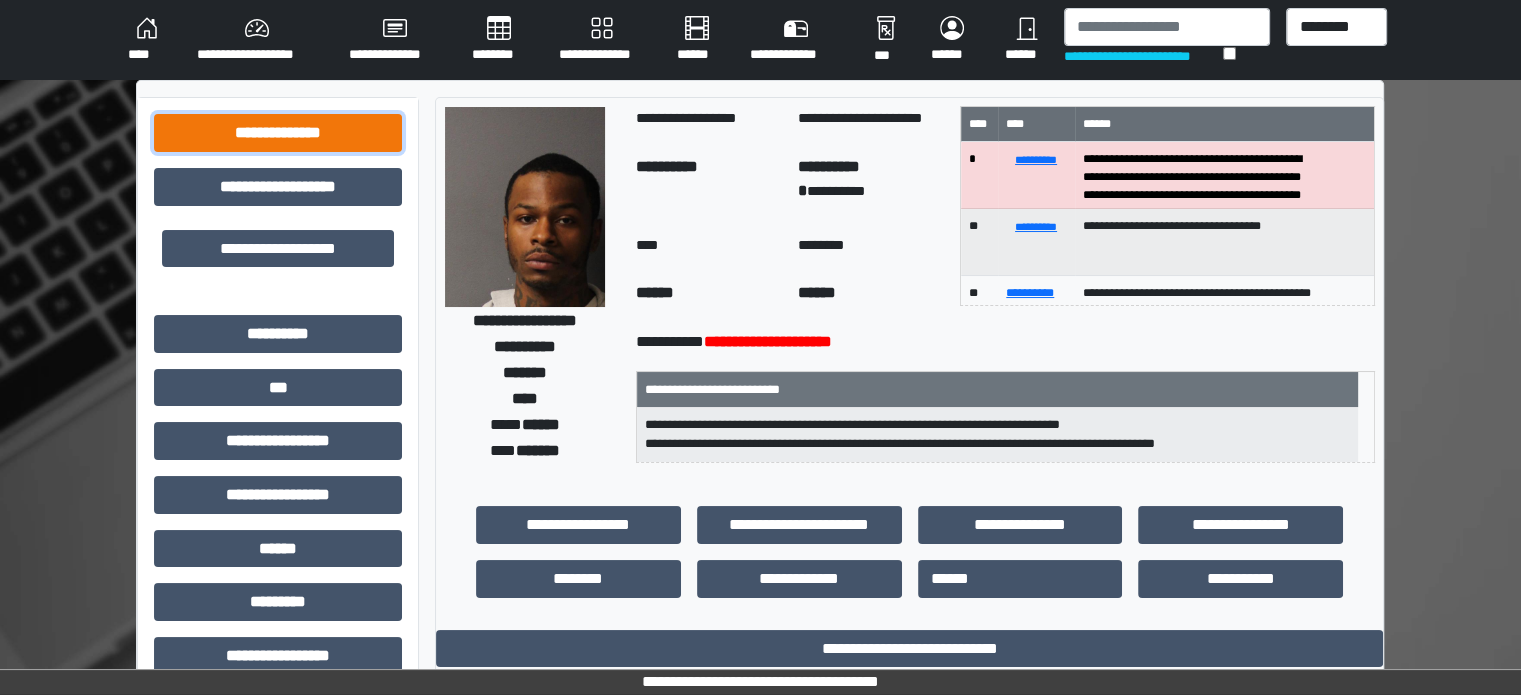 click on "**********" at bounding box center (278, 133) 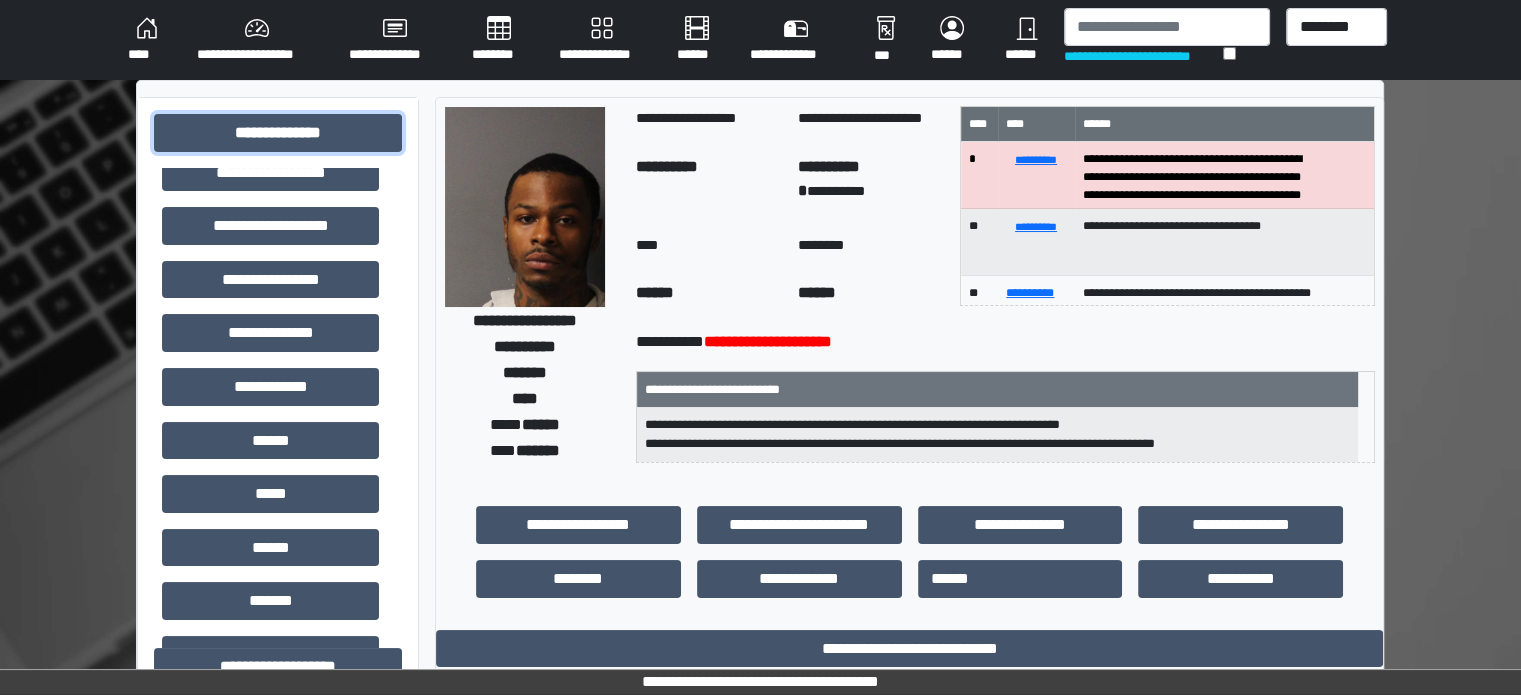 scroll, scrollTop: 0, scrollLeft: 0, axis: both 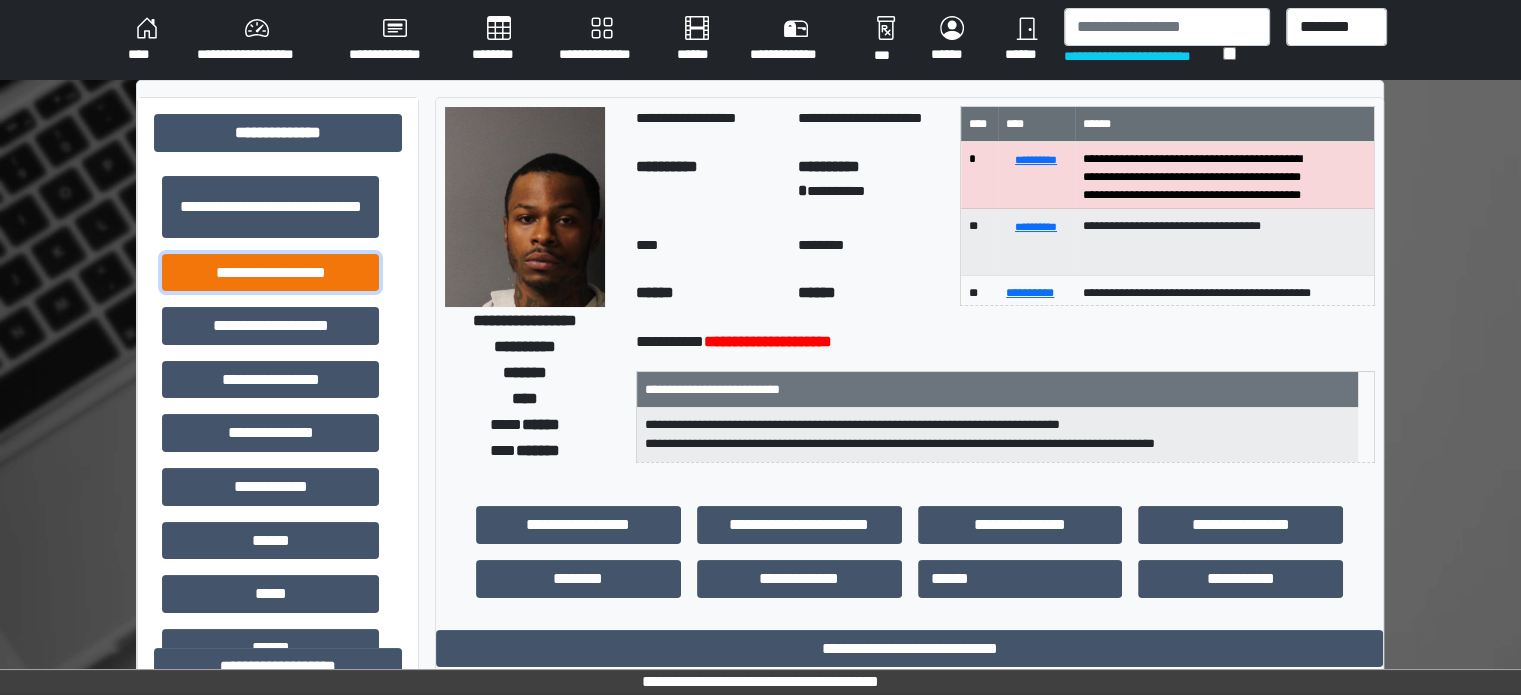 click on "**********" at bounding box center [270, 273] 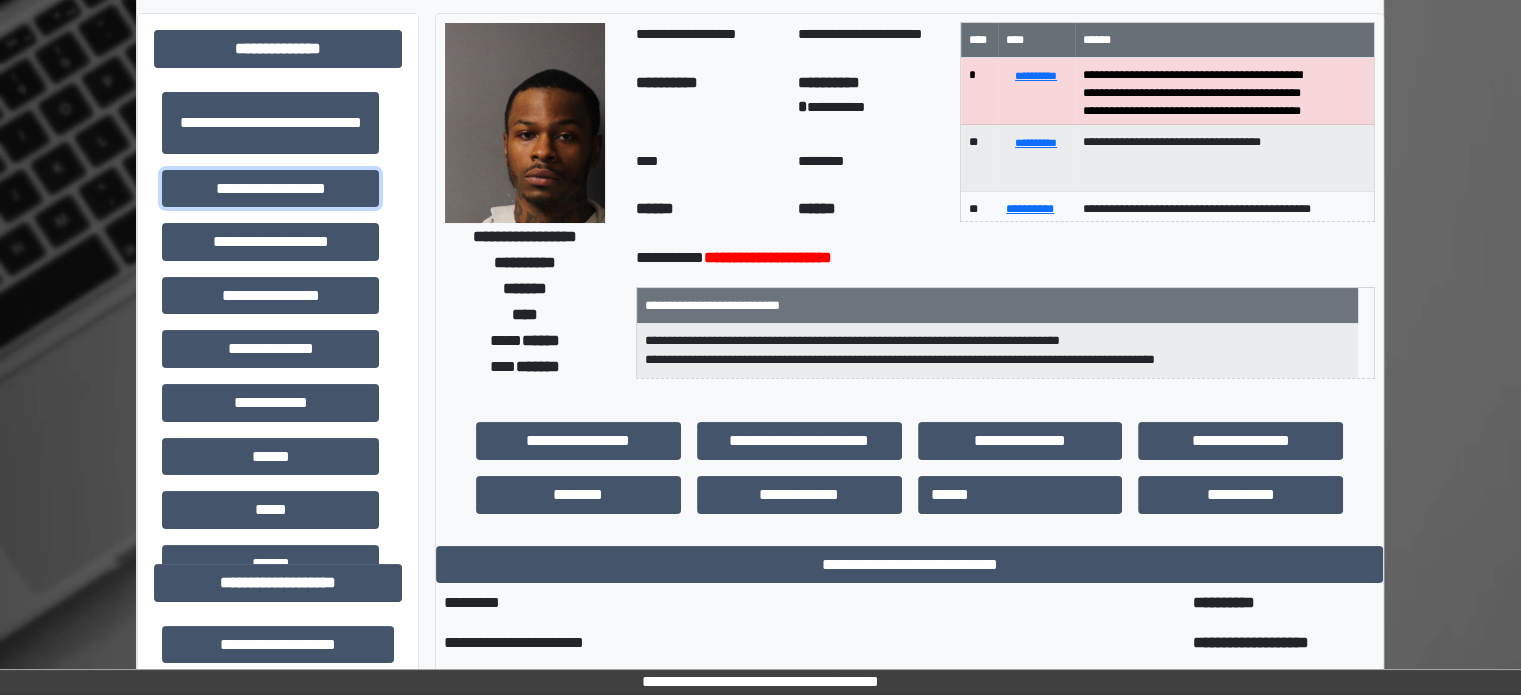 scroll, scrollTop: 200, scrollLeft: 0, axis: vertical 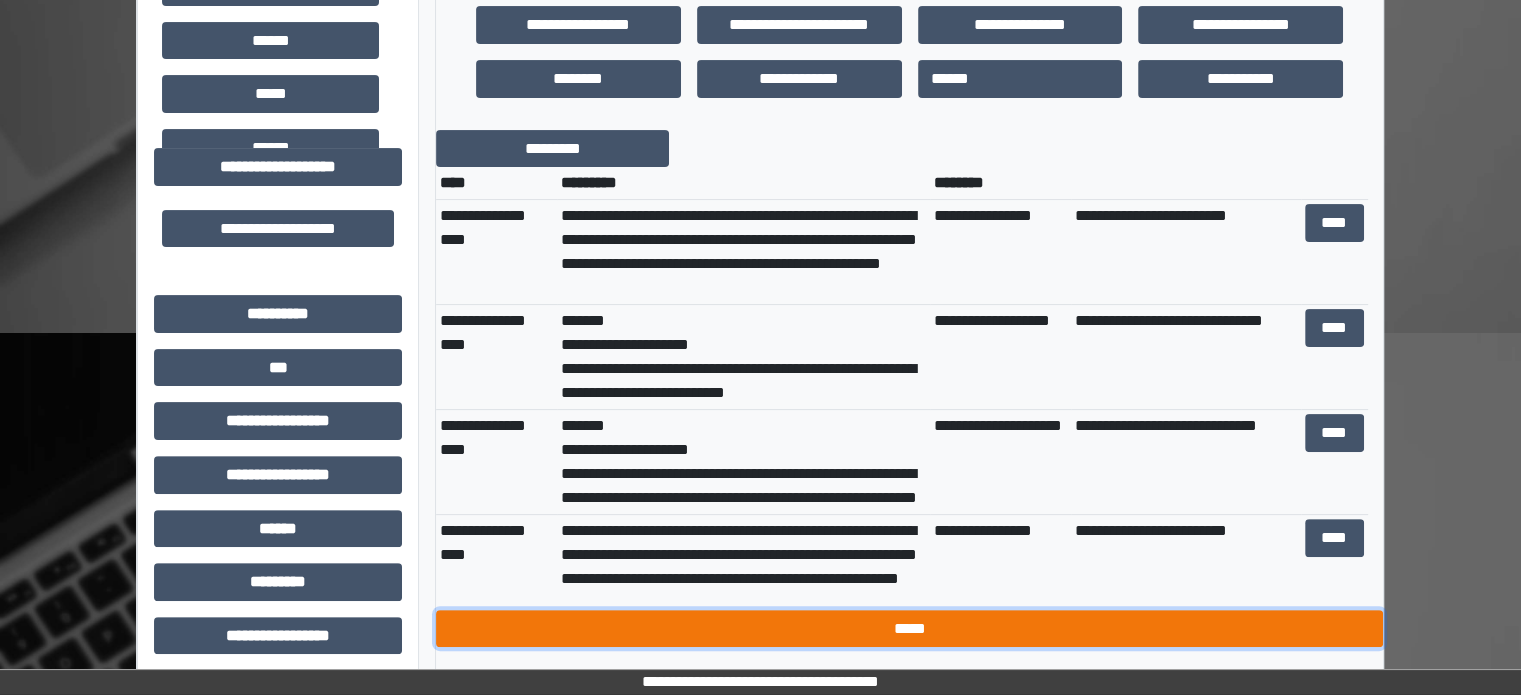 click on "*****" at bounding box center (909, 629) 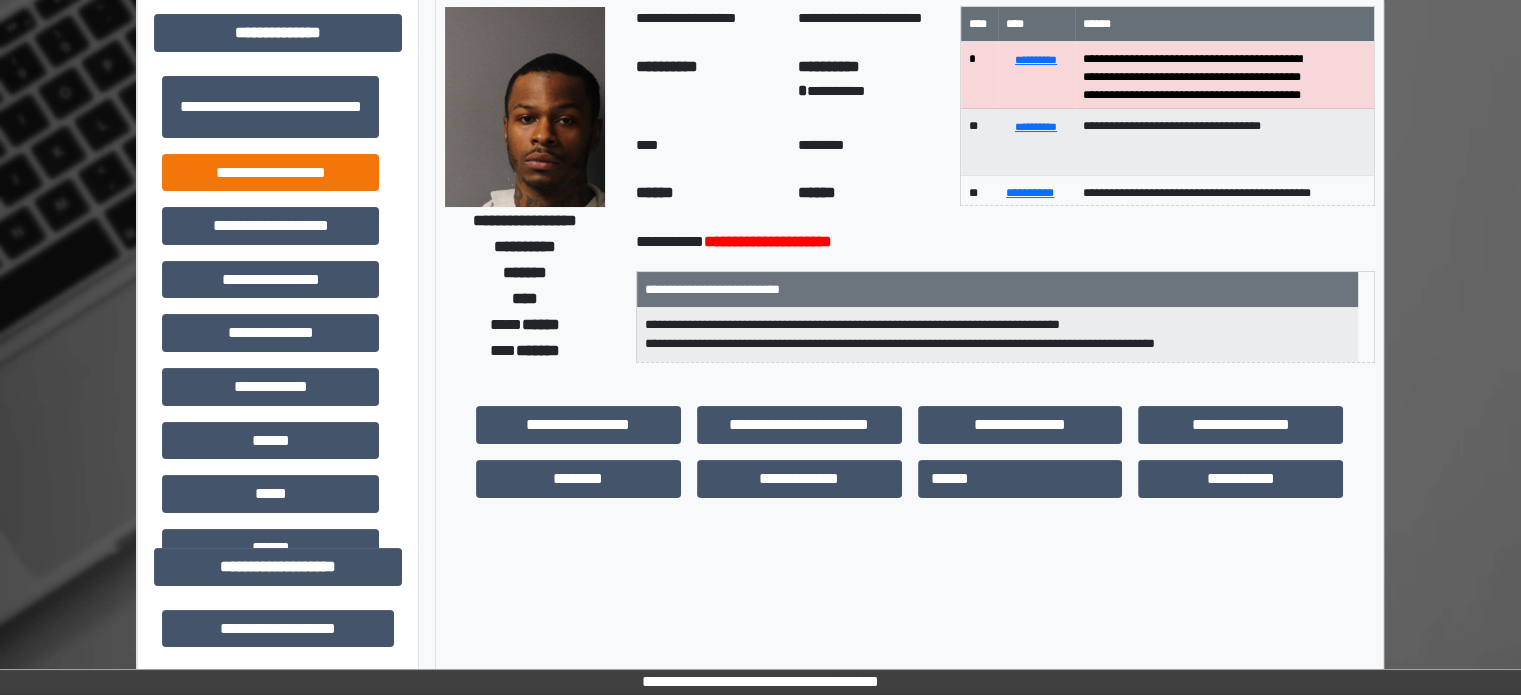 scroll, scrollTop: 0, scrollLeft: 0, axis: both 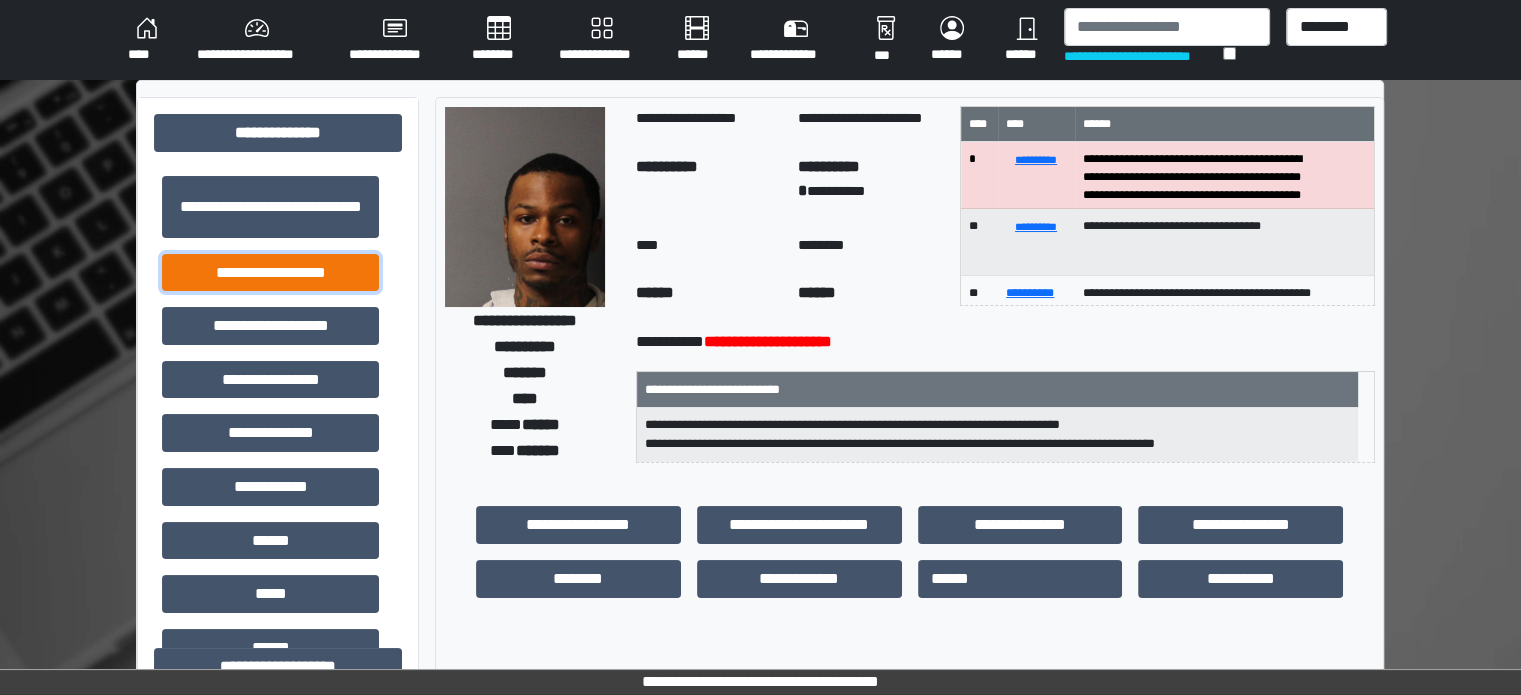 click on "**********" at bounding box center (270, 273) 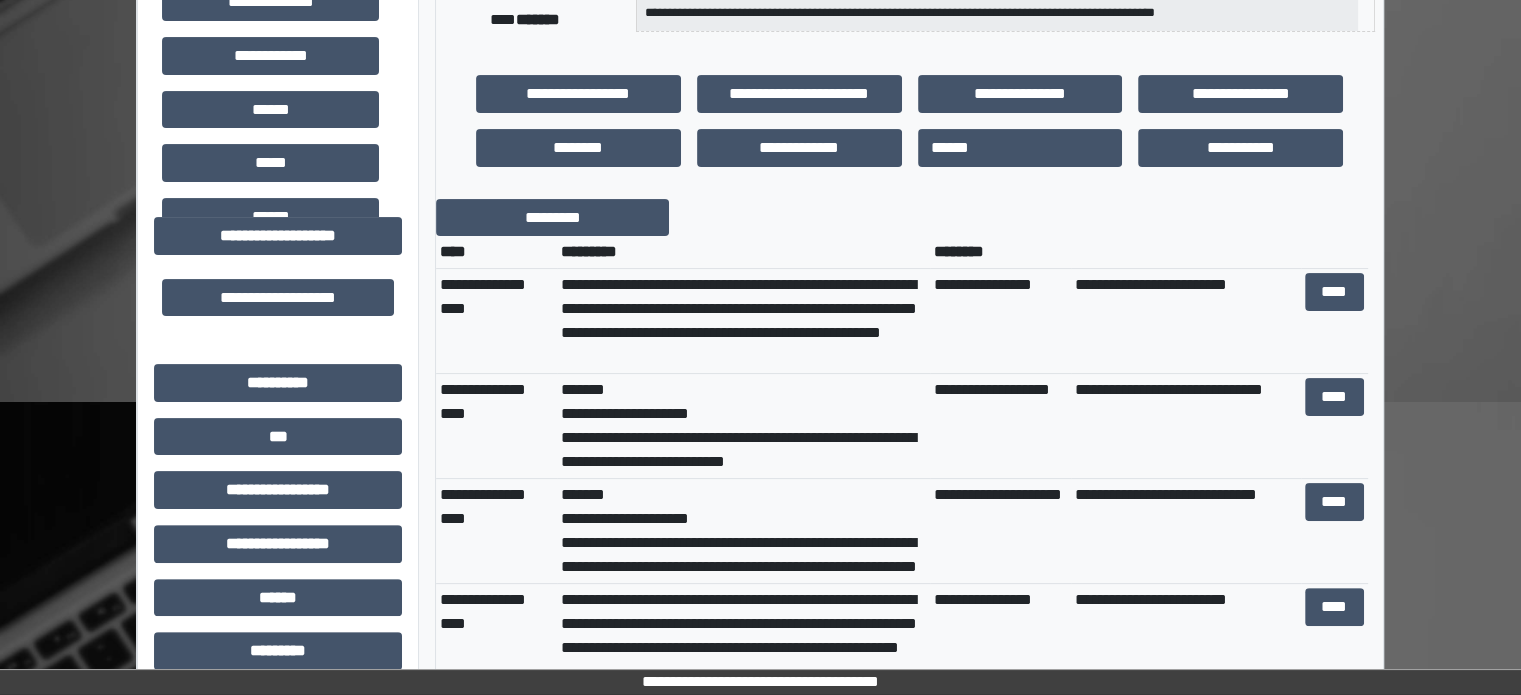 scroll, scrollTop: 400, scrollLeft: 0, axis: vertical 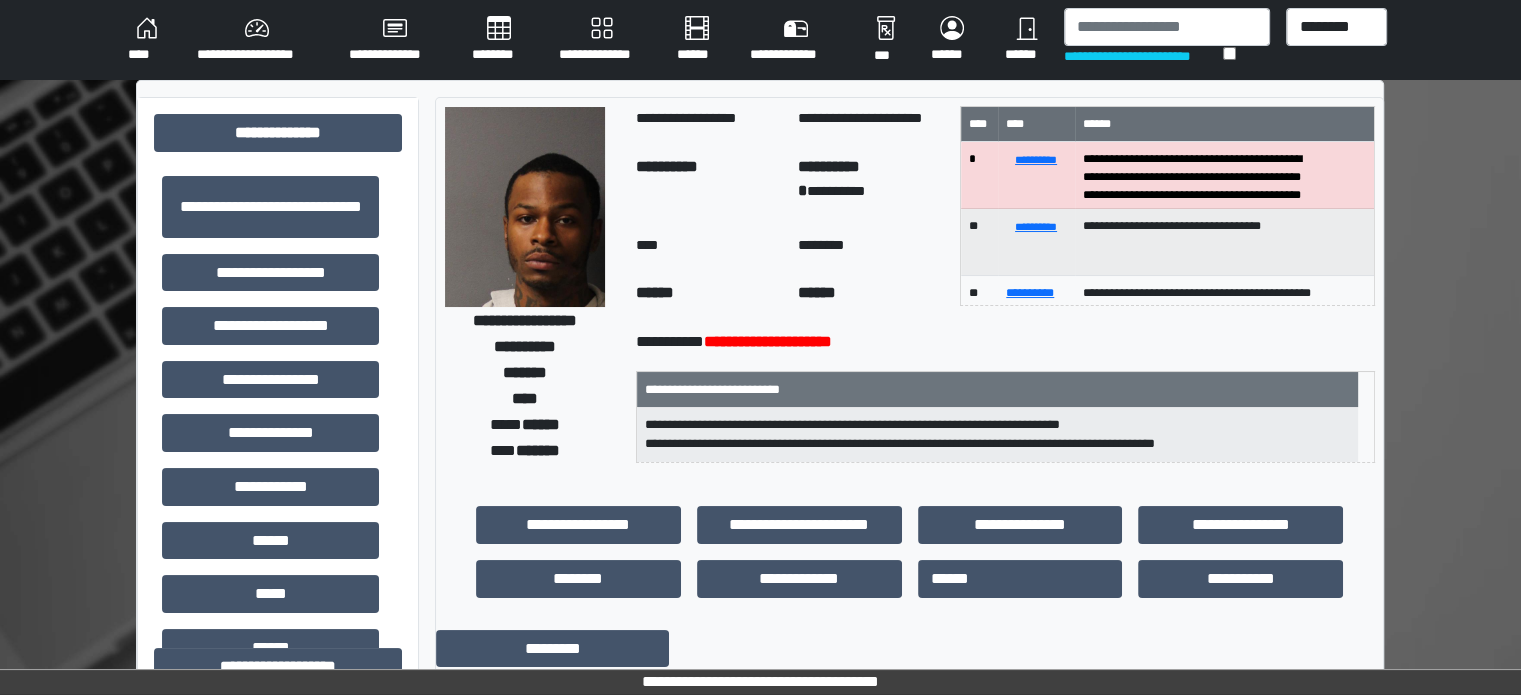 click on "********" at bounding box center (499, 40) 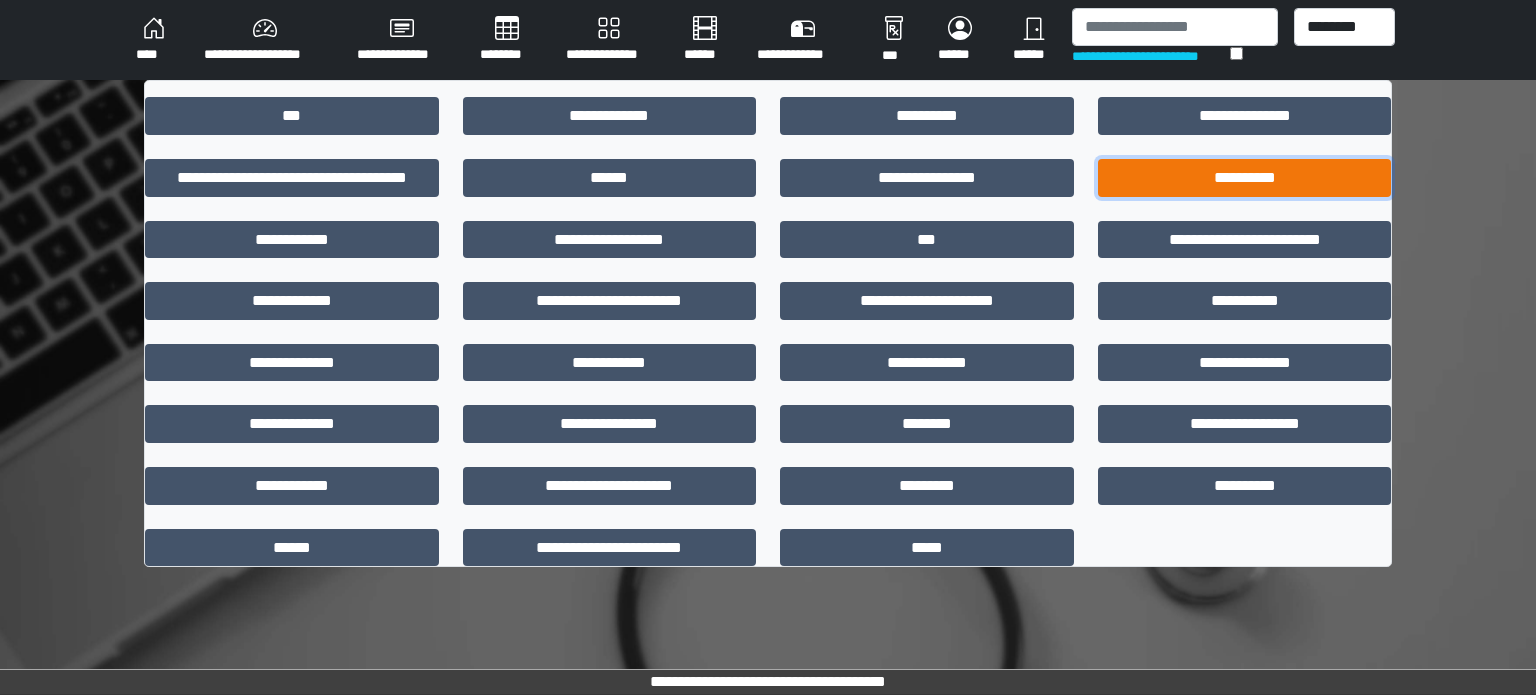 click on "**********" at bounding box center (1245, 178) 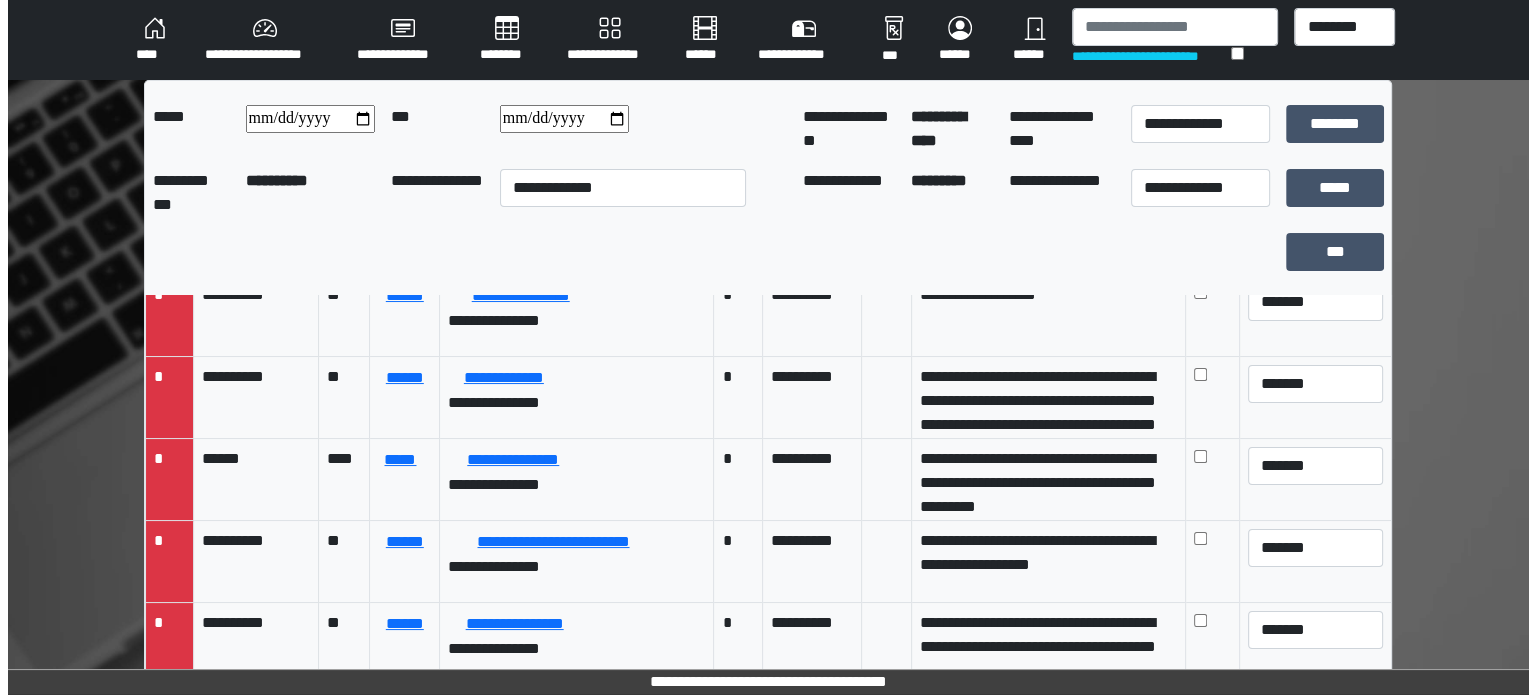scroll, scrollTop: 2700, scrollLeft: 0, axis: vertical 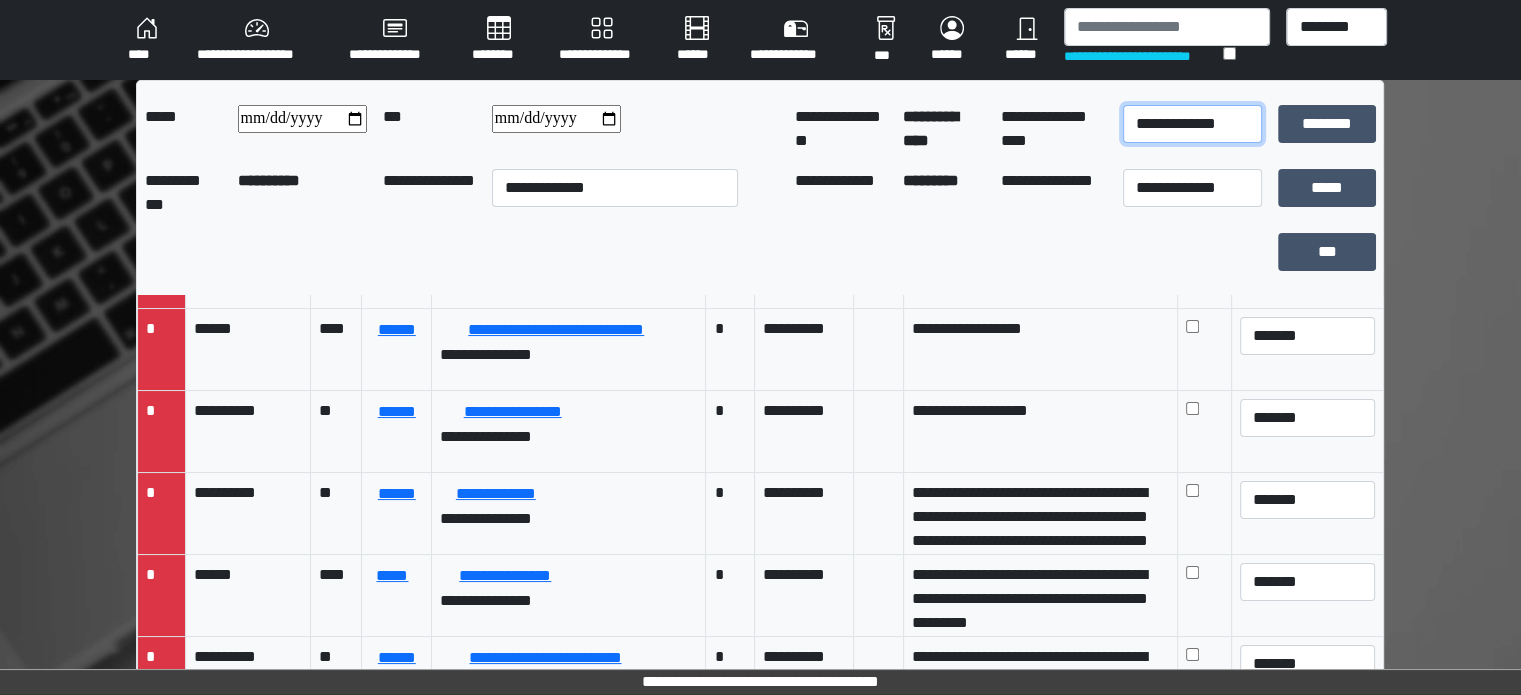 click on "**********" at bounding box center (1192, 124) 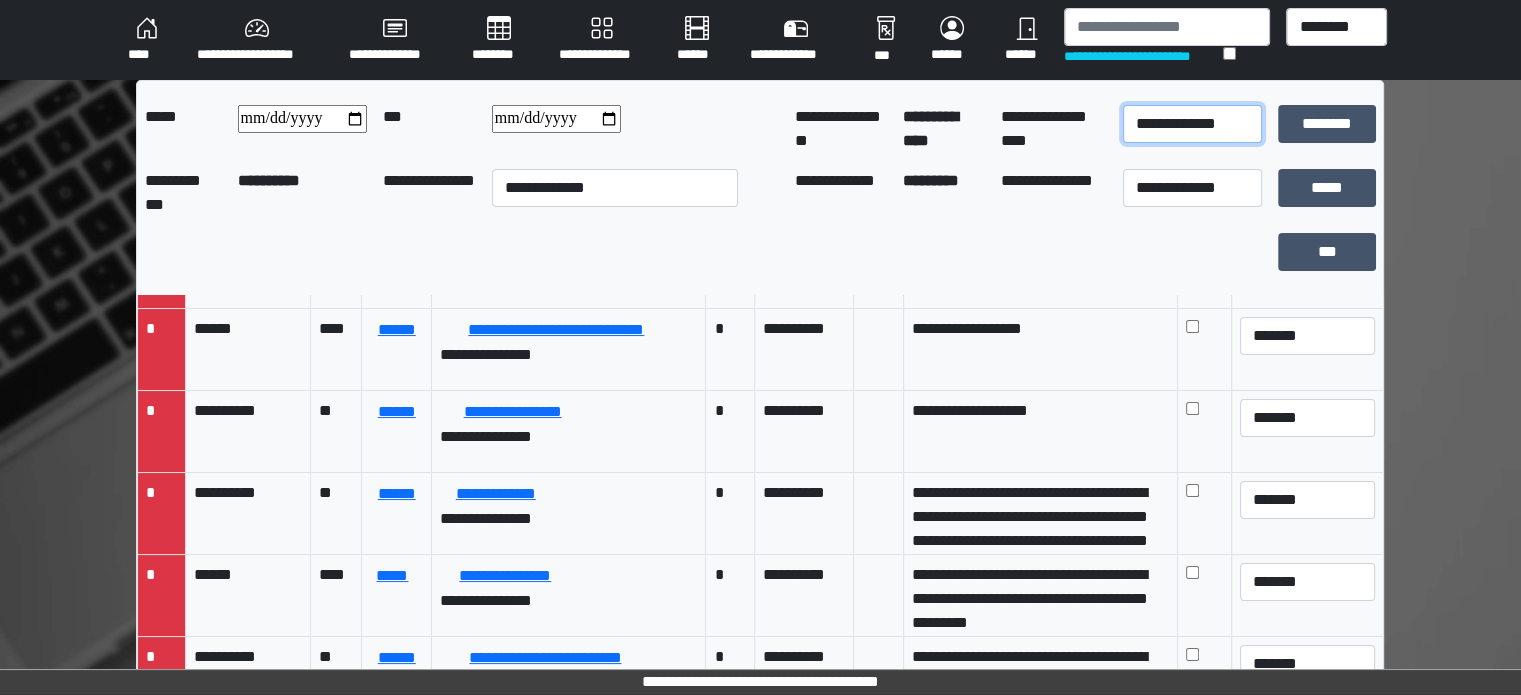 select on "*" 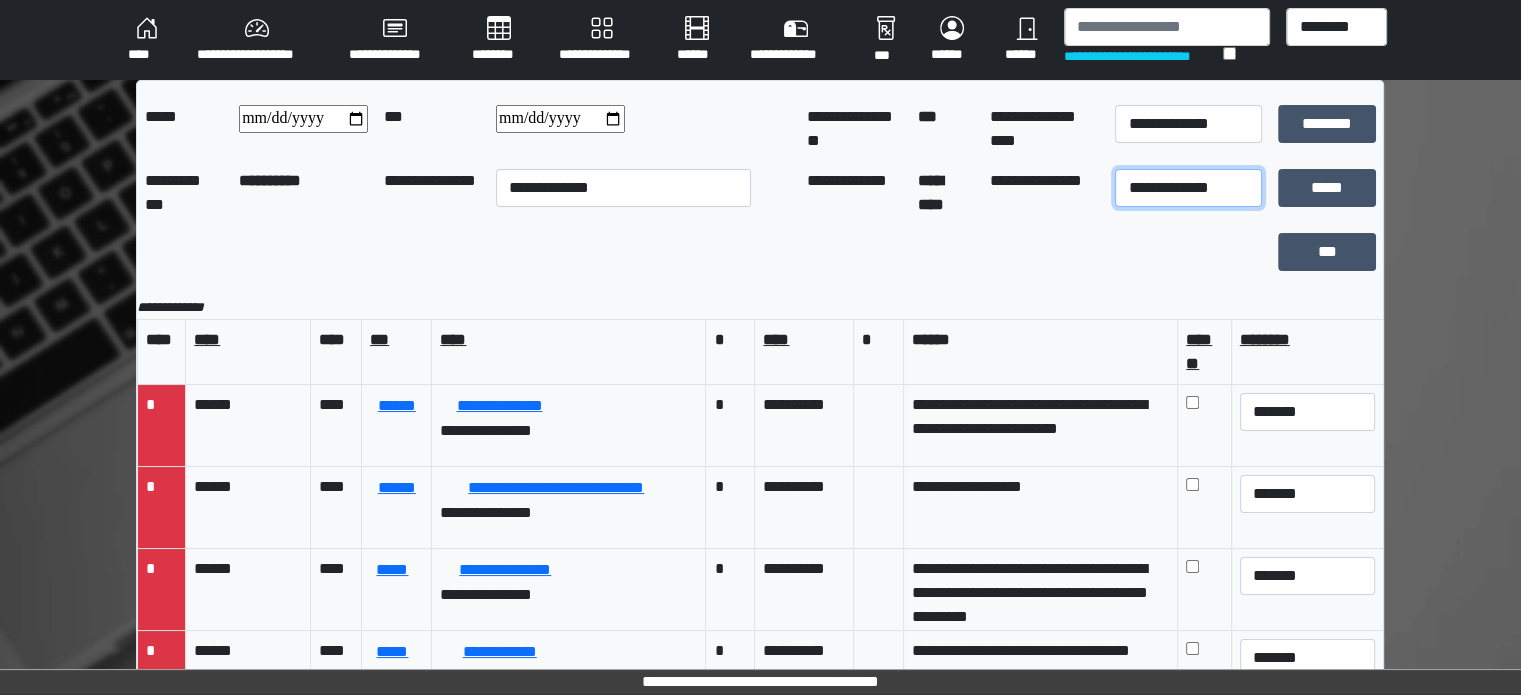 drag, startPoint x: 1165, startPoint y: 188, endPoint x: 1162, endPoint y: 201, distance: 13.341664 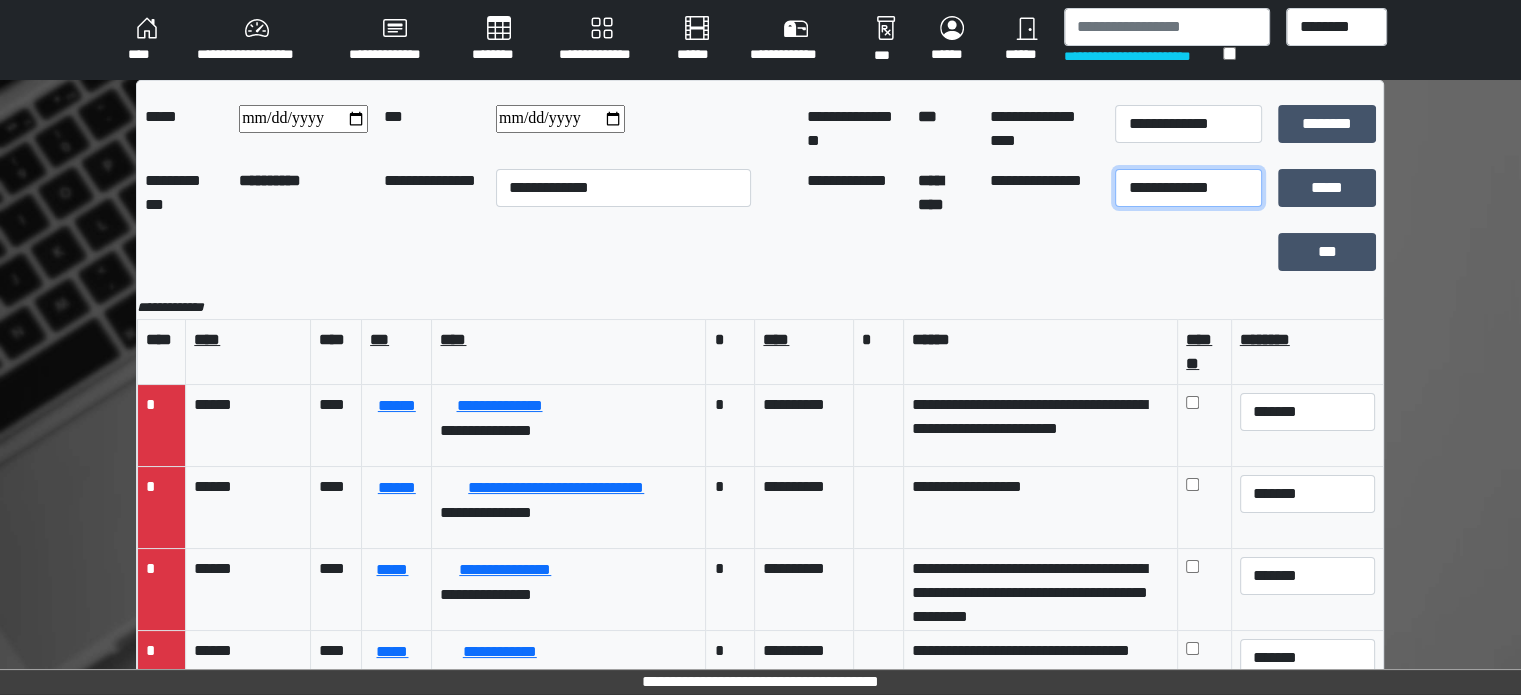 select on "**" 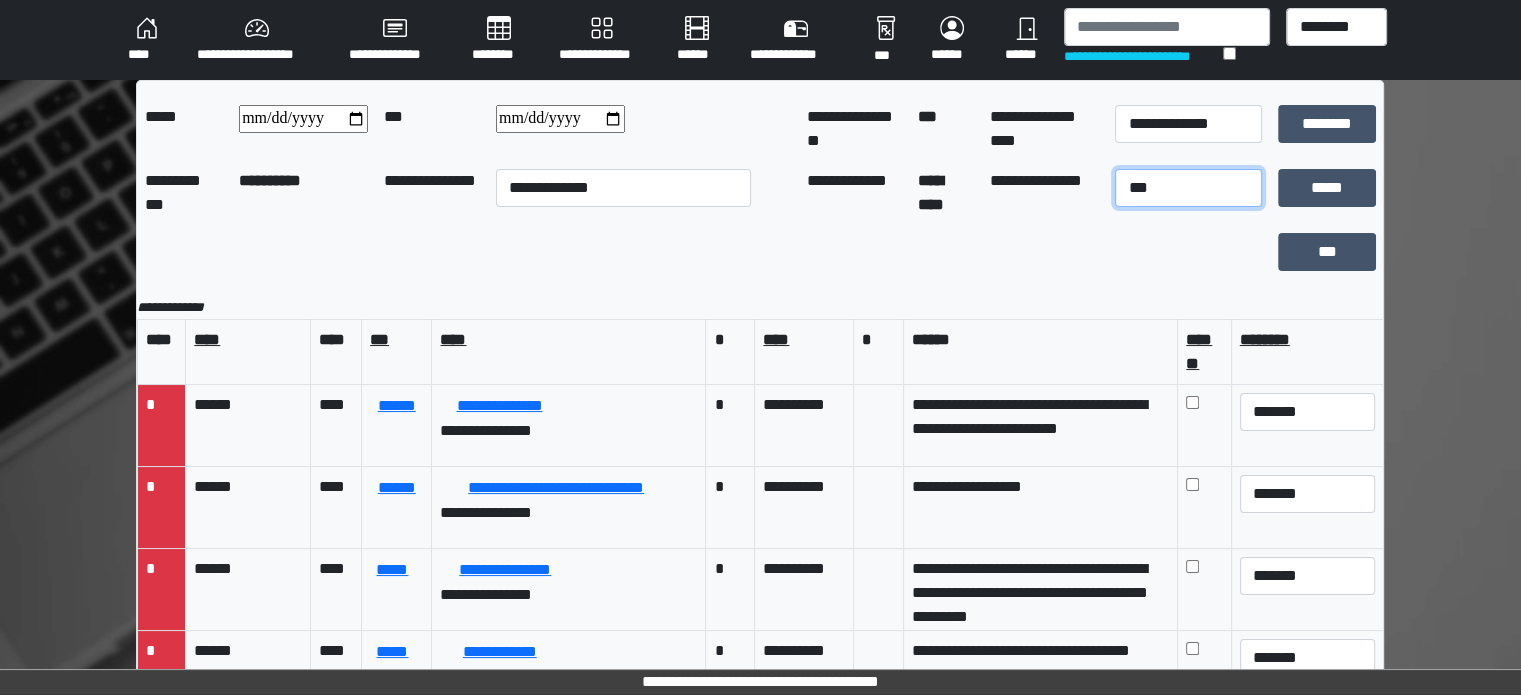 click on "**********" at bounding box center (1188, 188) 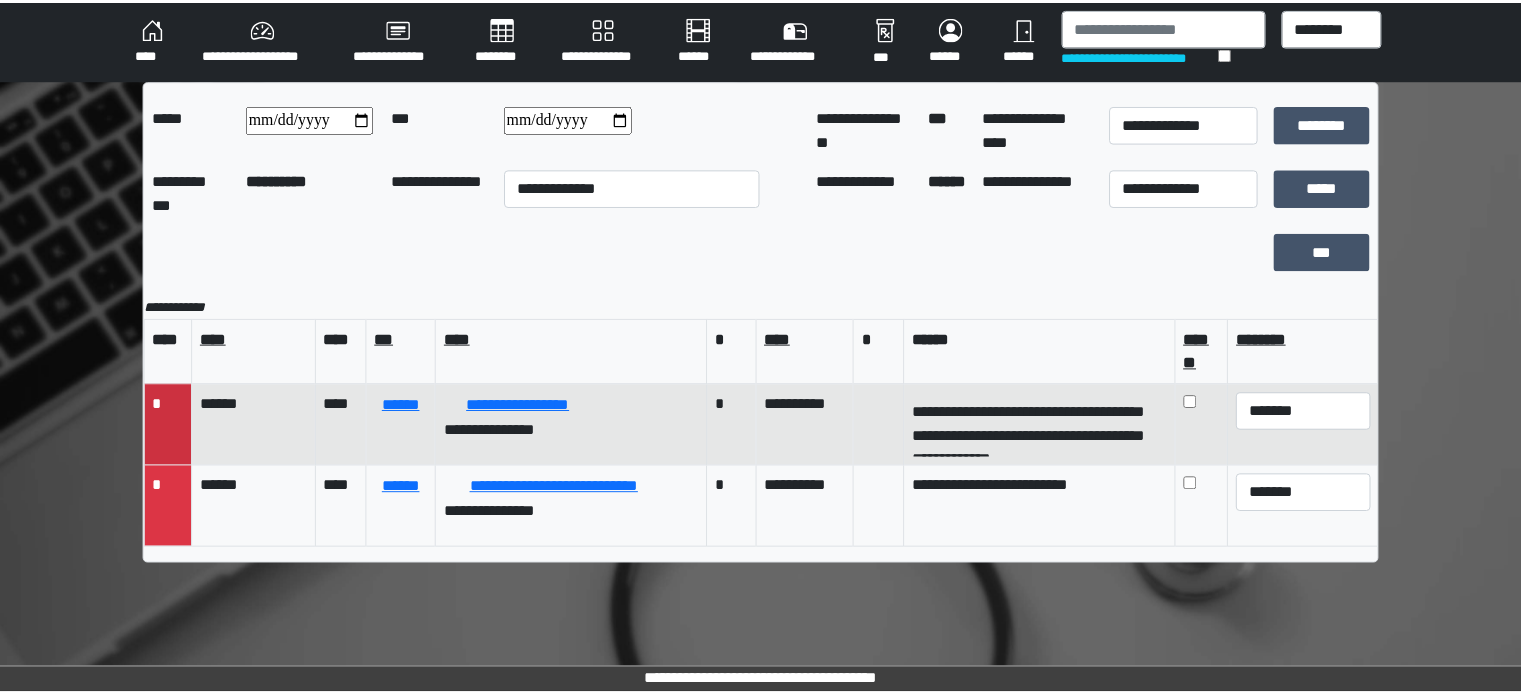 scroll, scrollTop: 79, scrollLeft: 0, axis: vertical 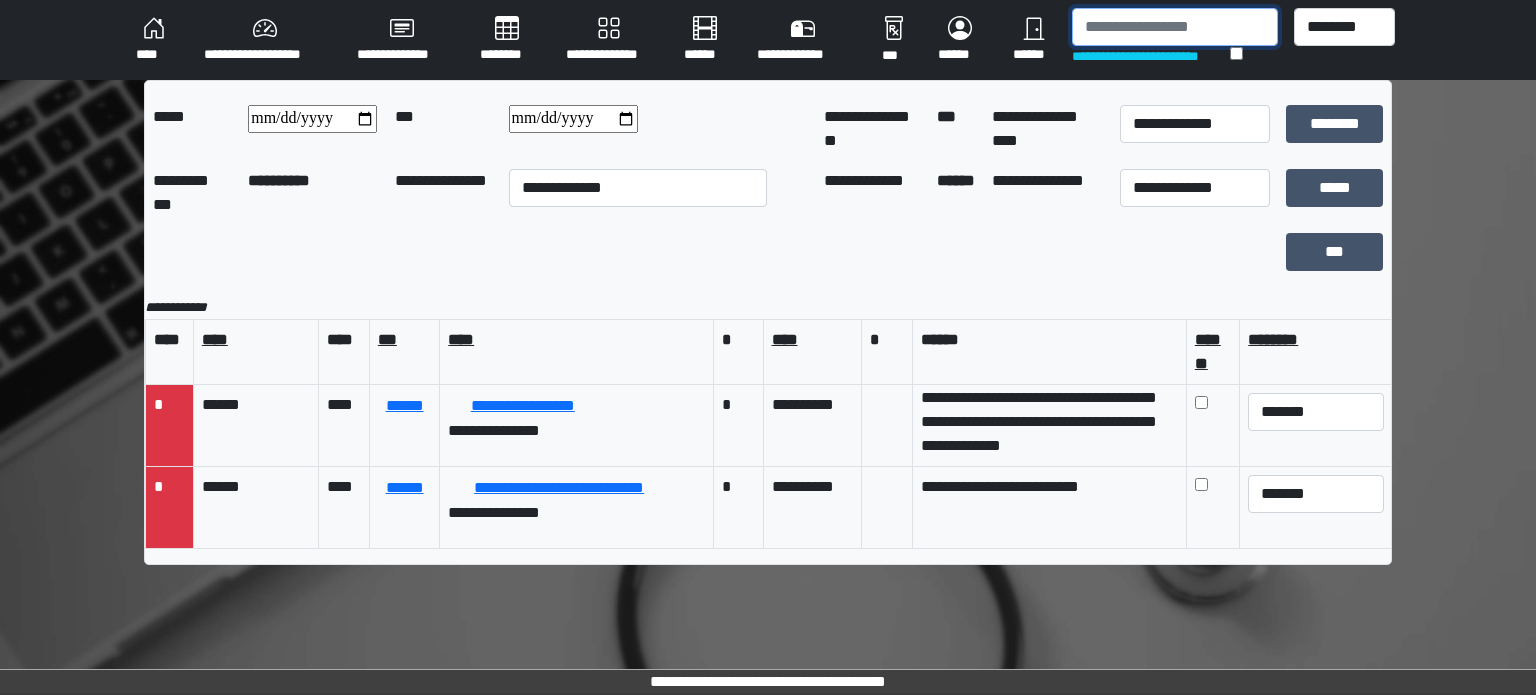 click at bounding box center [1175, 27] 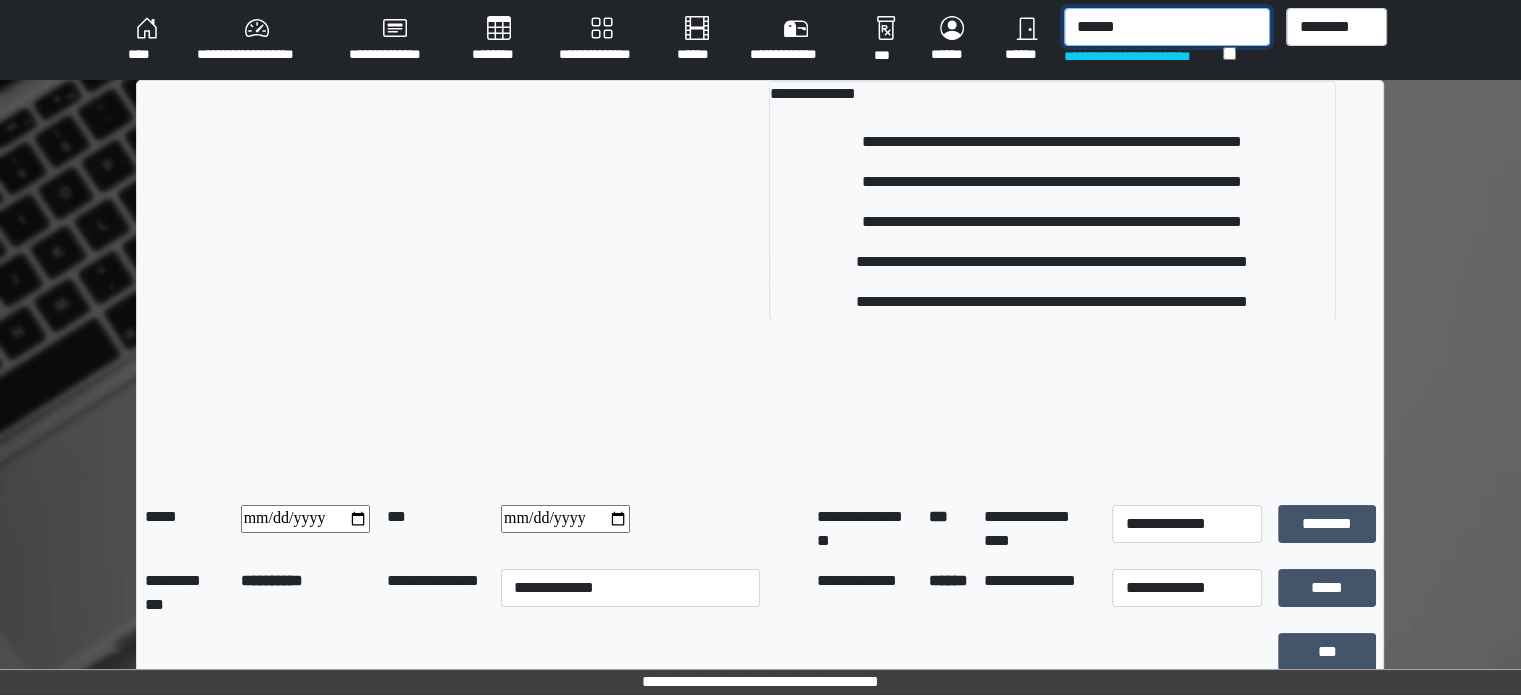 click on "******" at bounding box center (1167, 27) 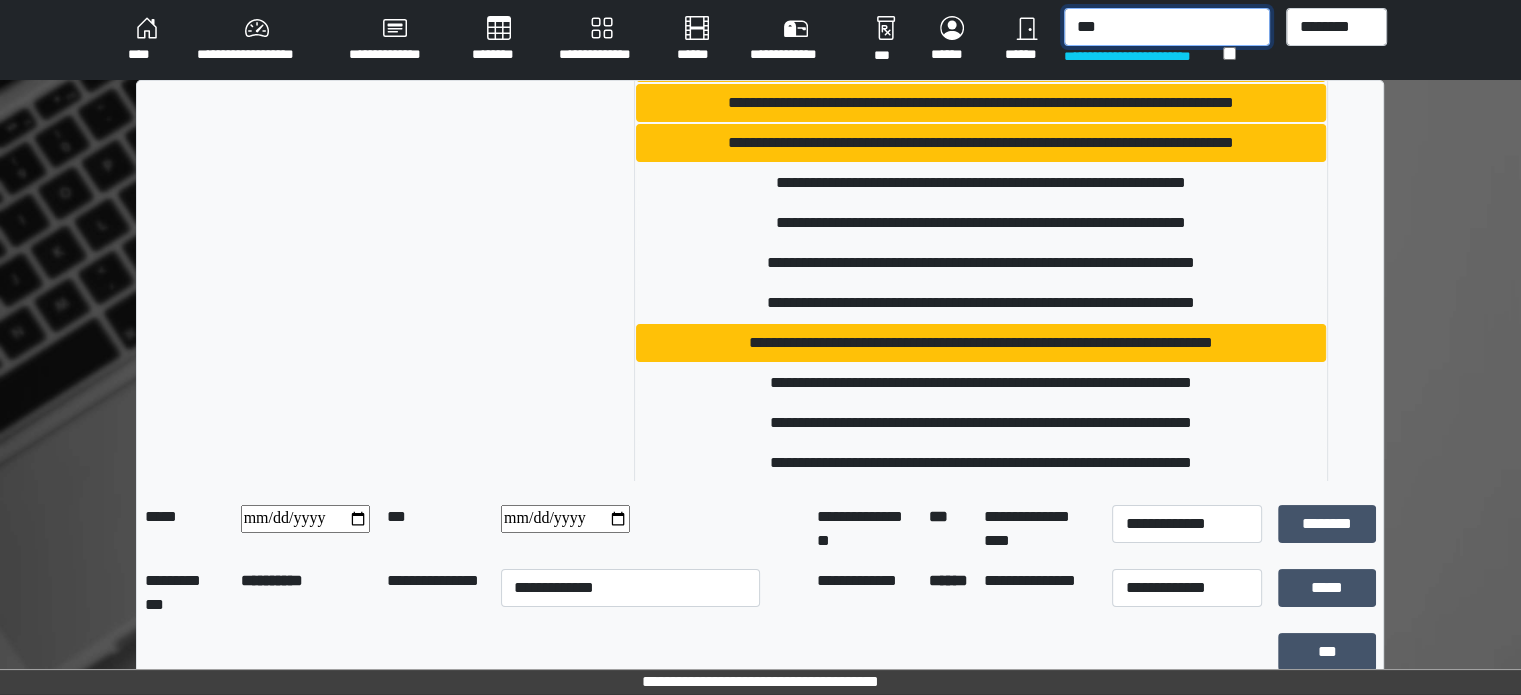 scroll, scrollTop: 800, scrollLeft: 0, axis: vertical 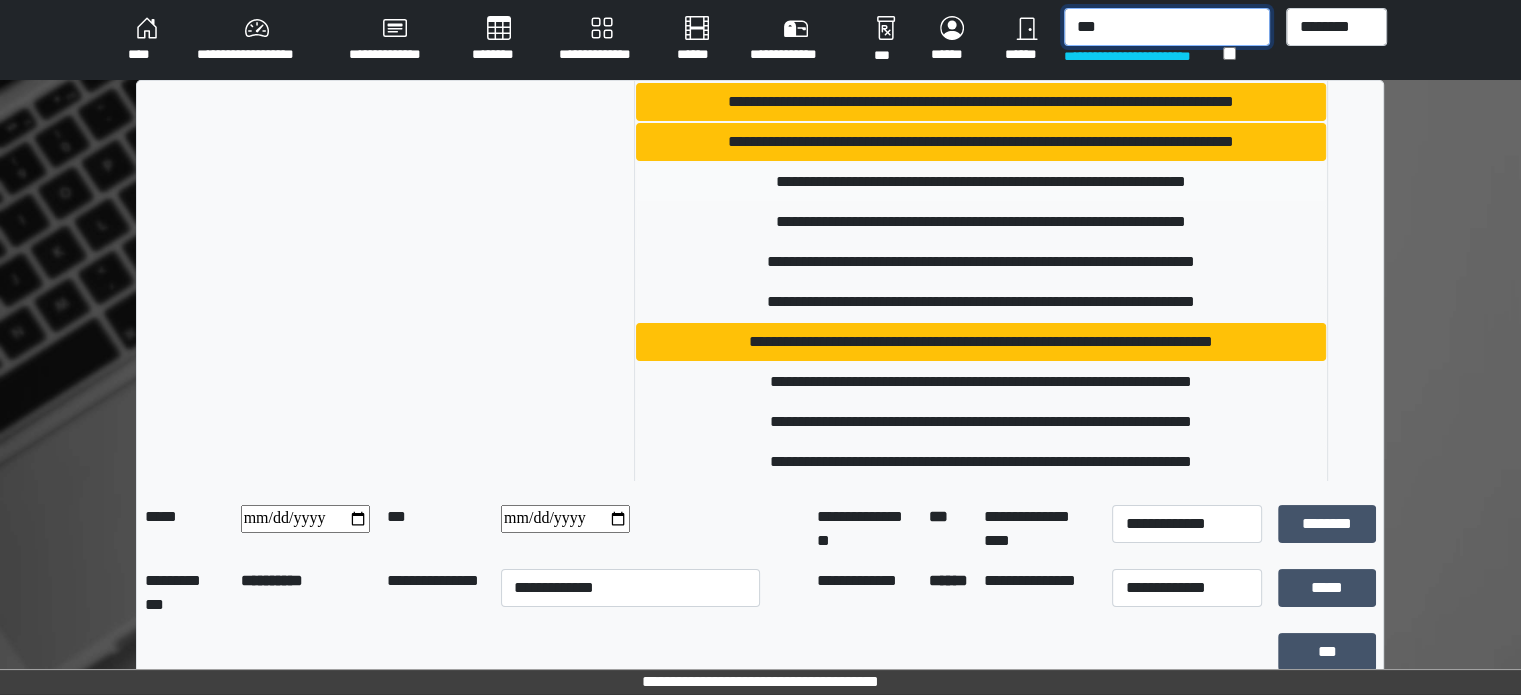 type on "***" 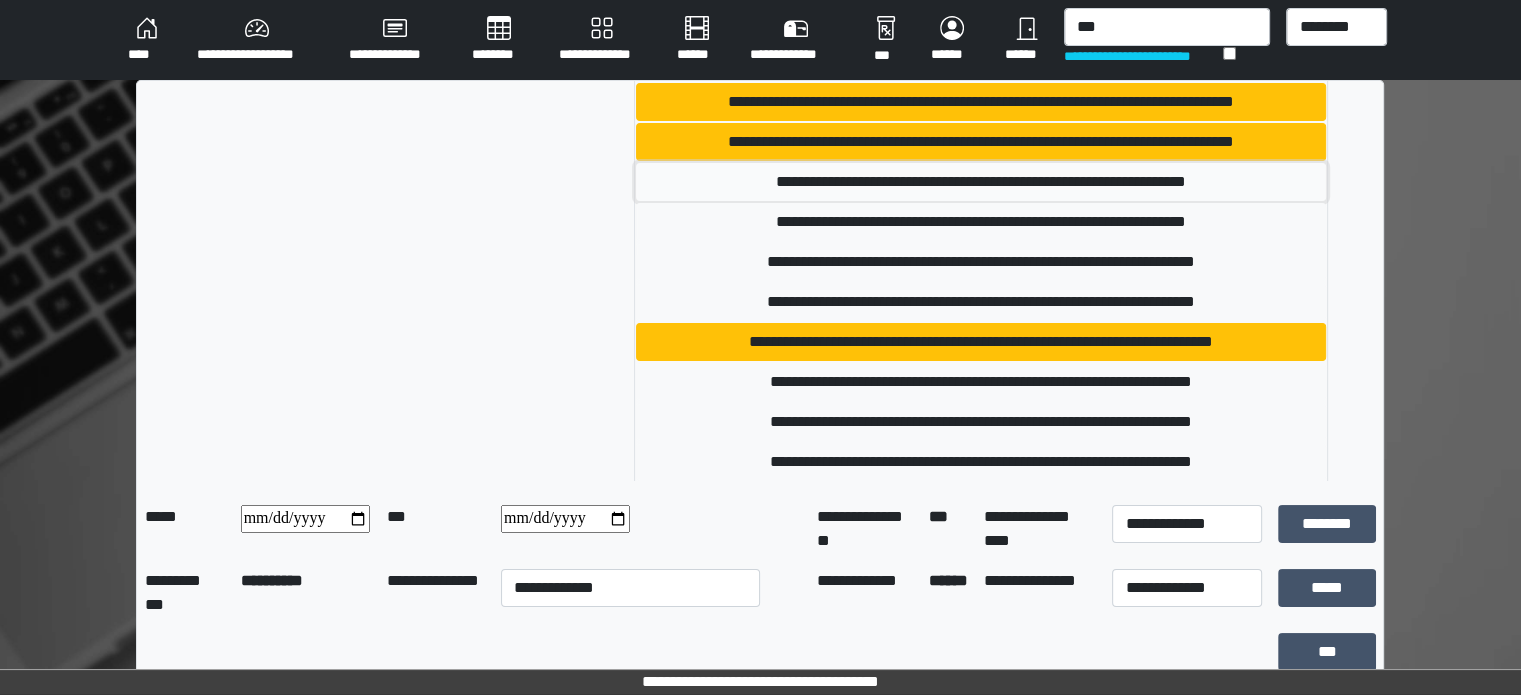 click on "**********" at bounding box center [981, 182] 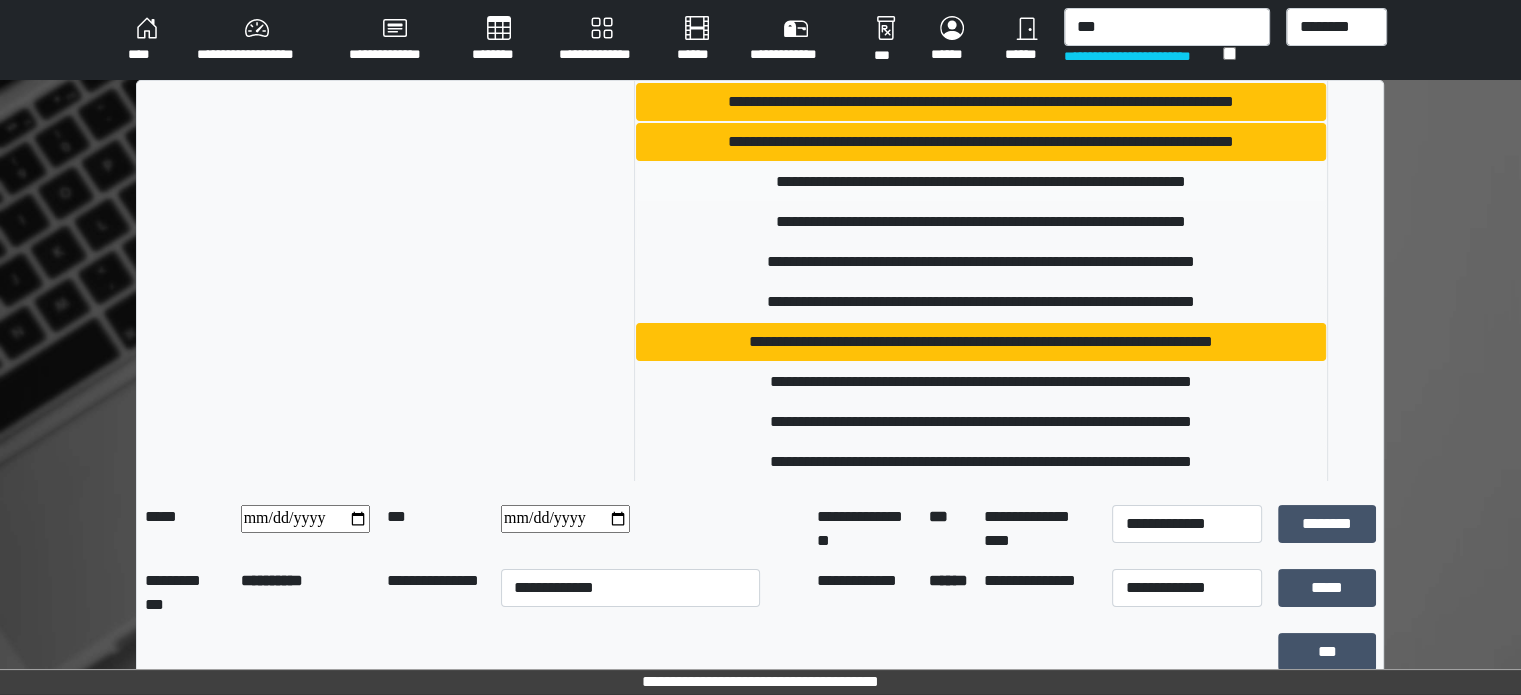 type 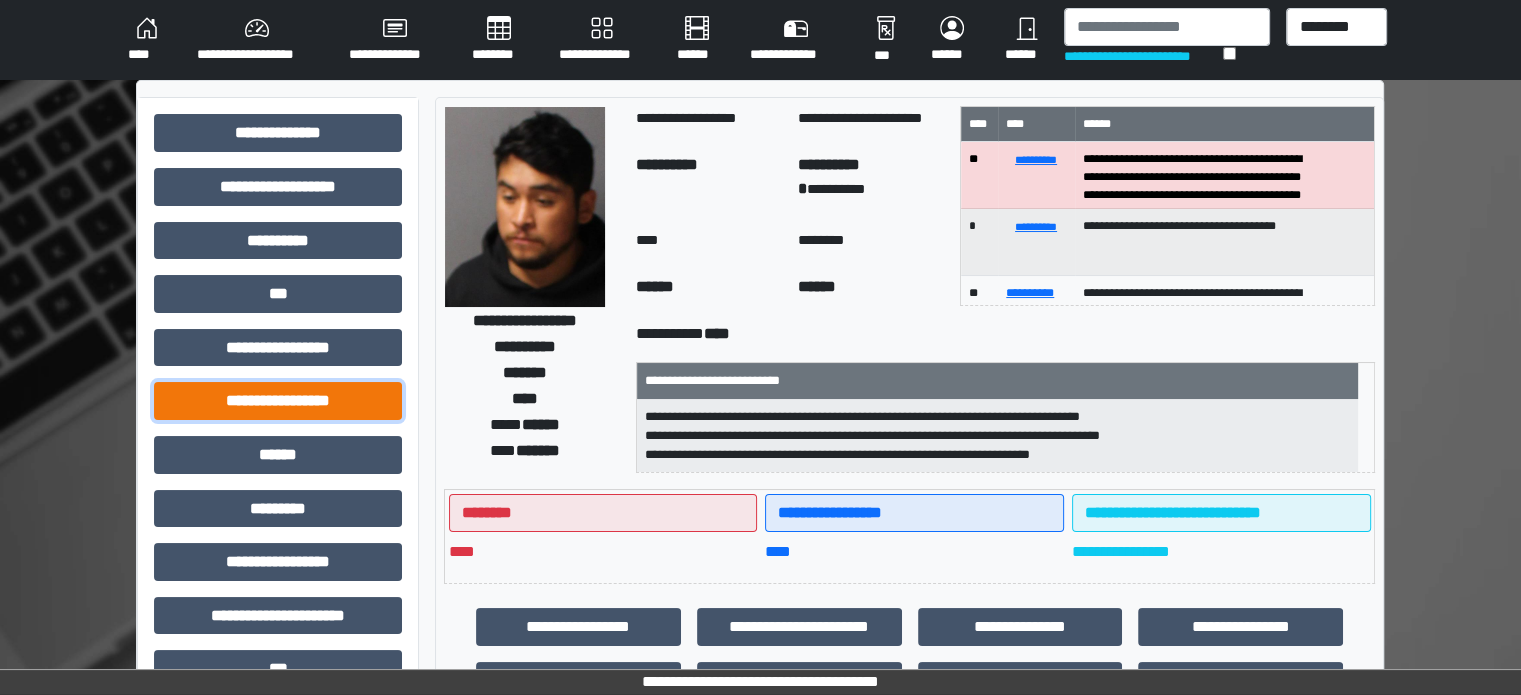 click on "**********" at bounding box center [278, 401] 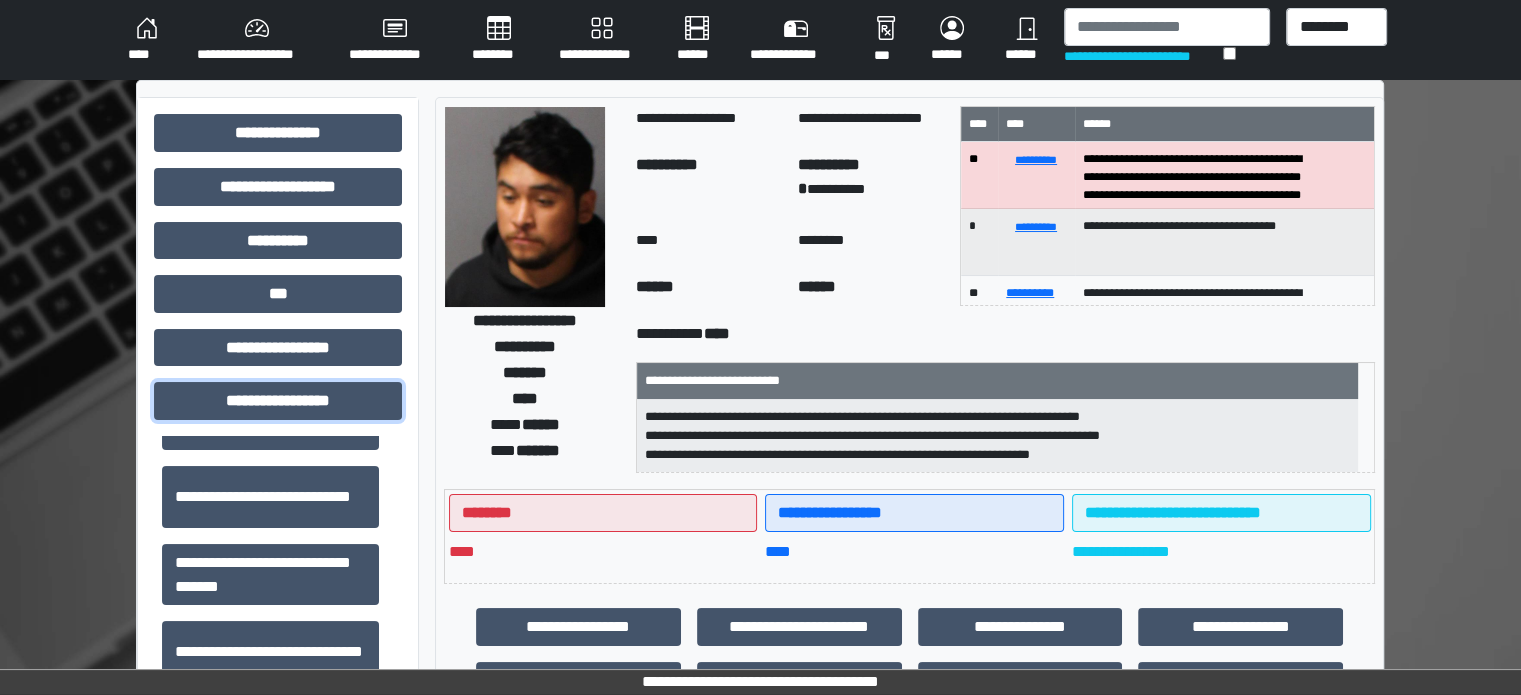 scroll, scrollTop: 1313, scrollLeft: 0, axis: vertical 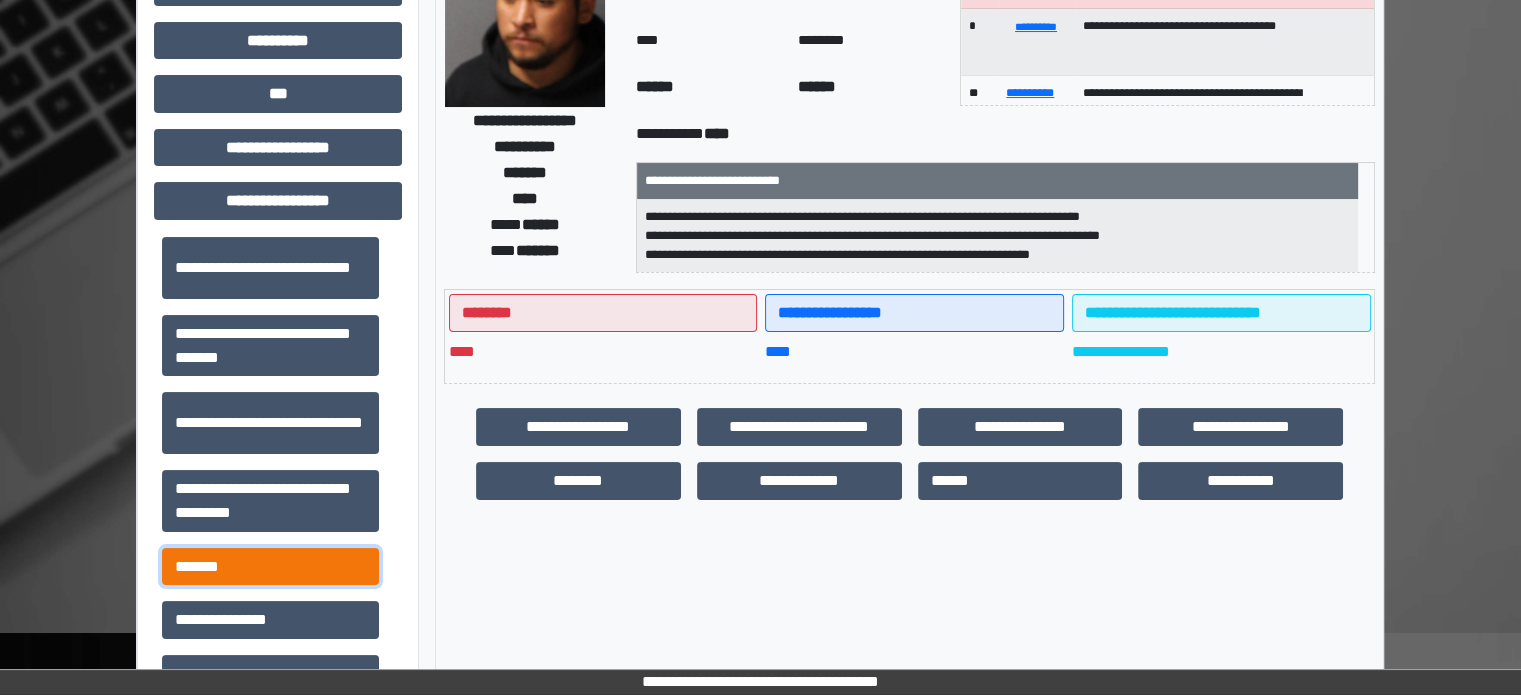 click on "*******" at bounding box center [270, 567] 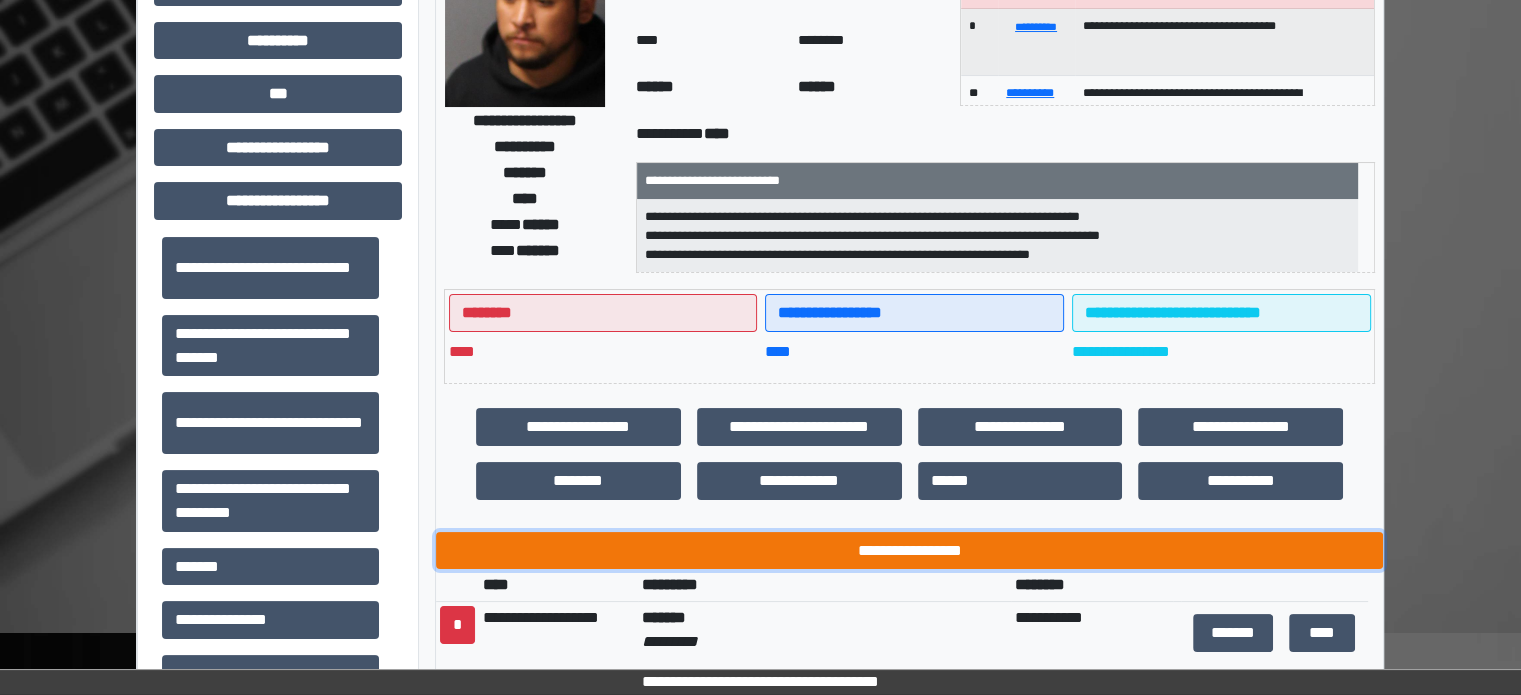 click on "**********" at bounding box center [909, 551] 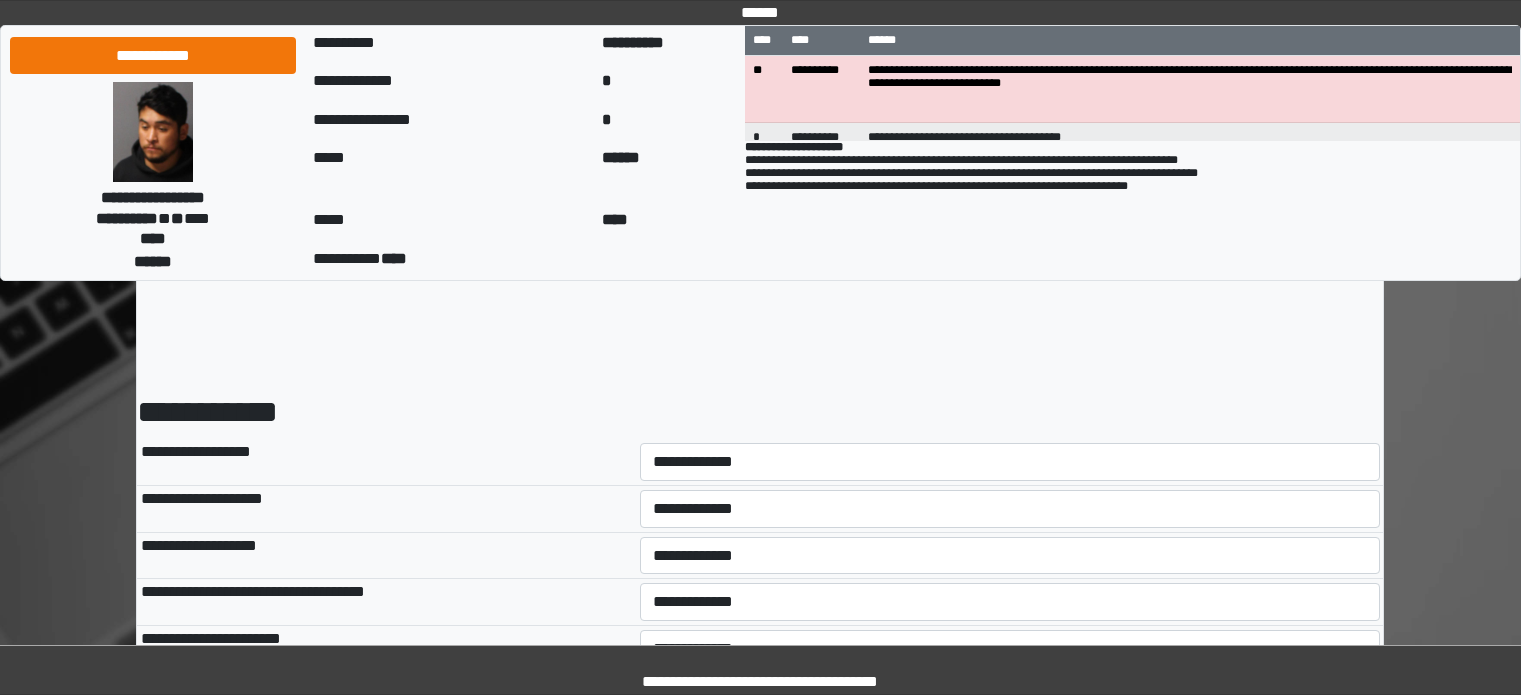 scroll, scrollTop: 0, scrollLeft: 0, axis: both 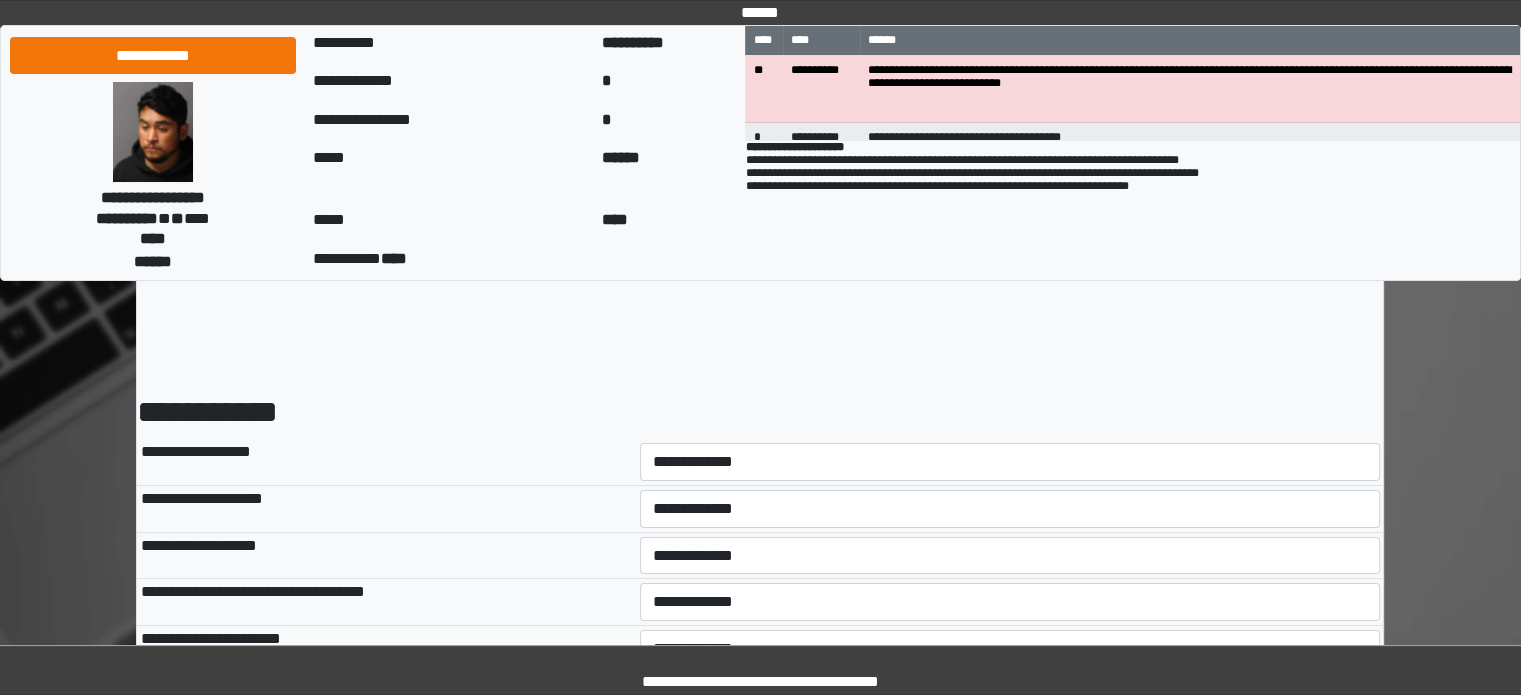 click on "**********" at bounding box center [1010, 462] 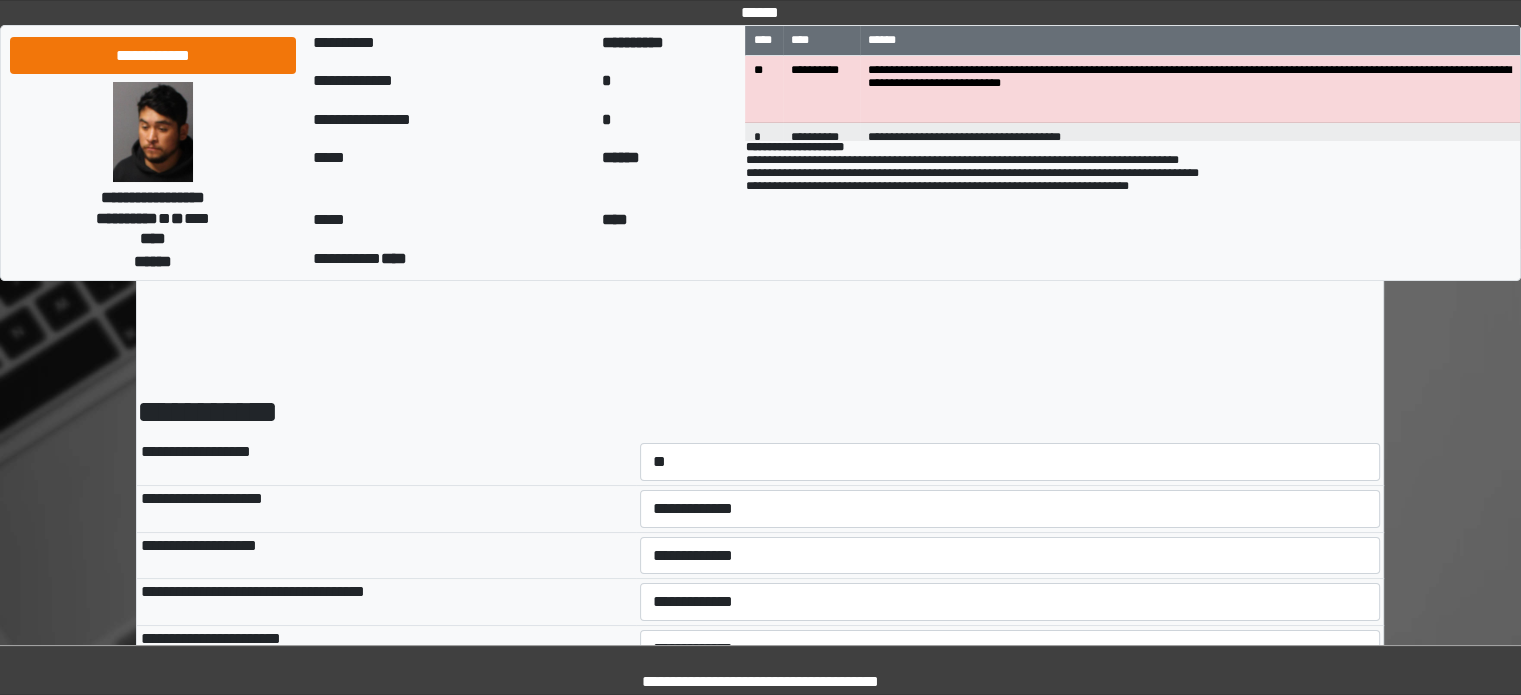 click on "**********" at bounding box center (1010, 462) 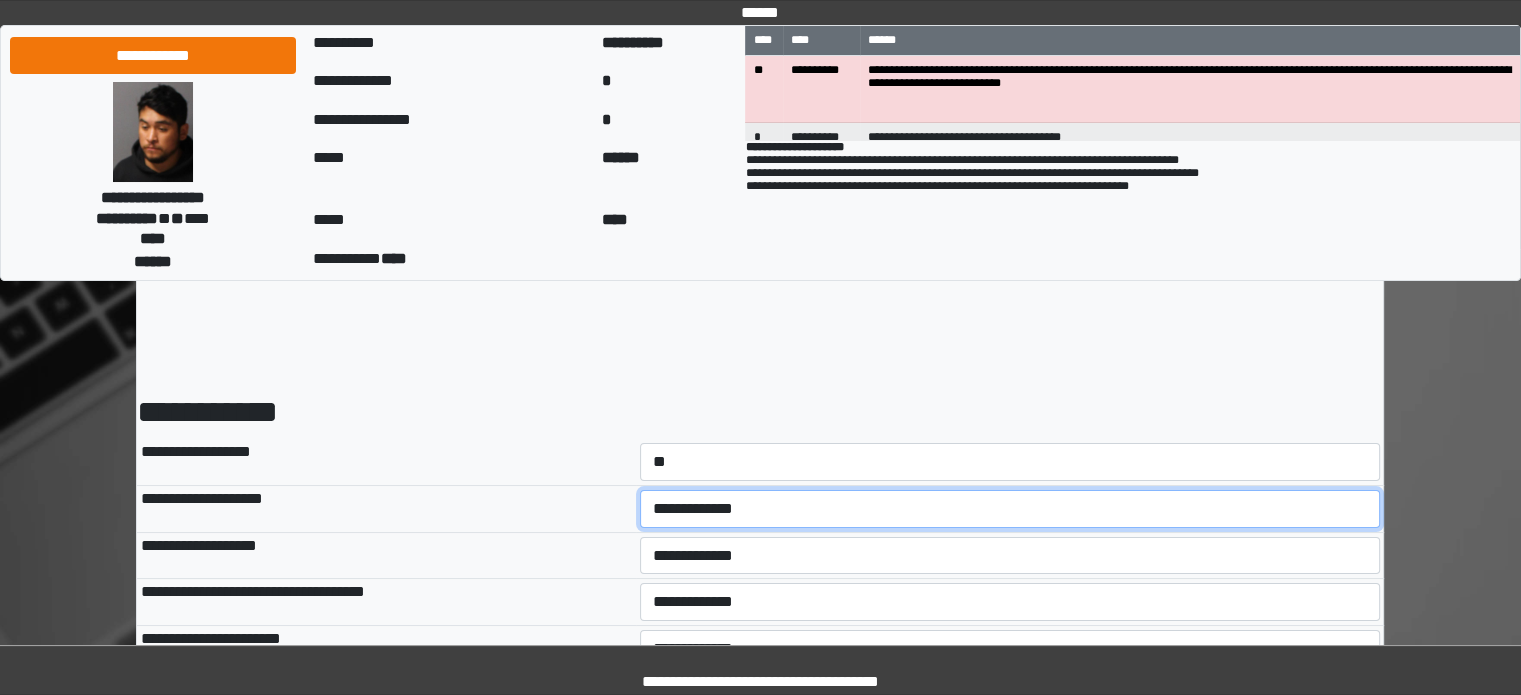 click on "**********" at bounding box center (1010, 509) 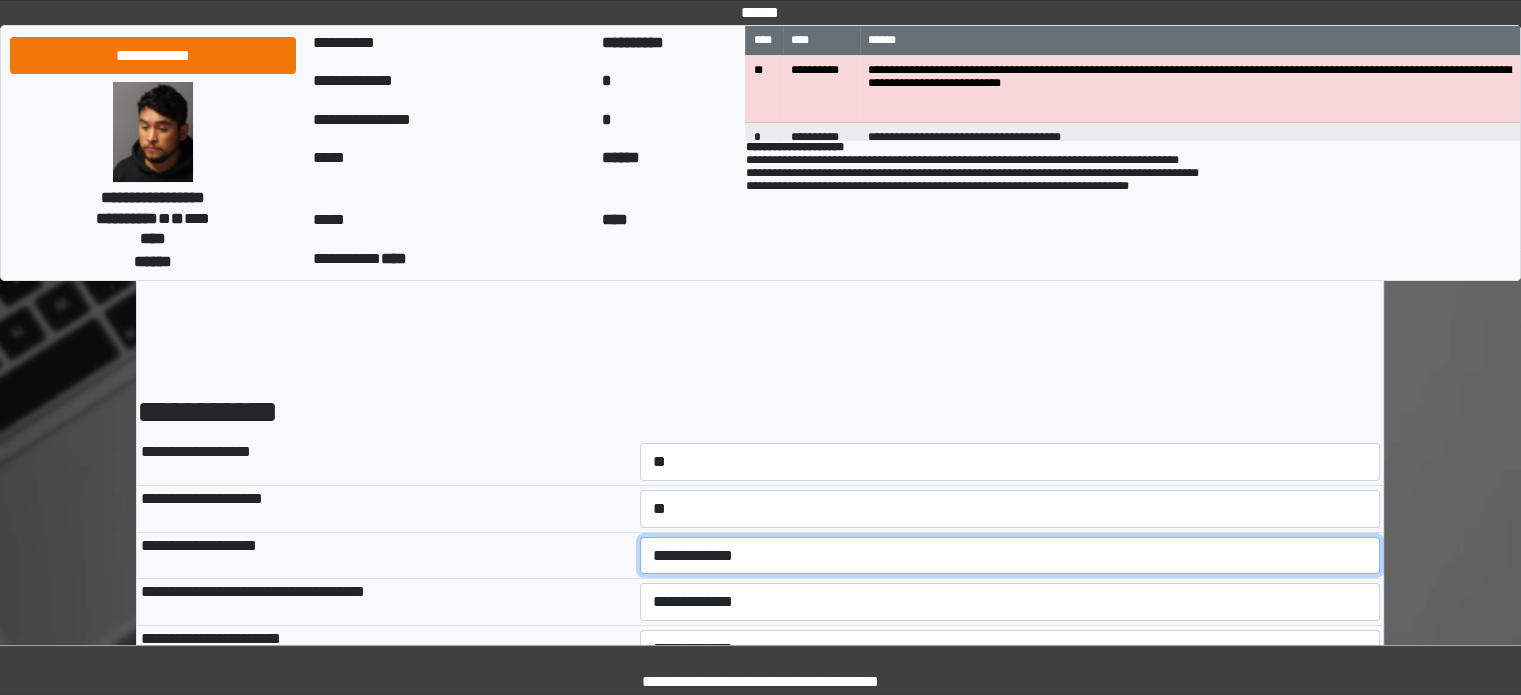 click on "**********" at bounding box center (1010, 556) 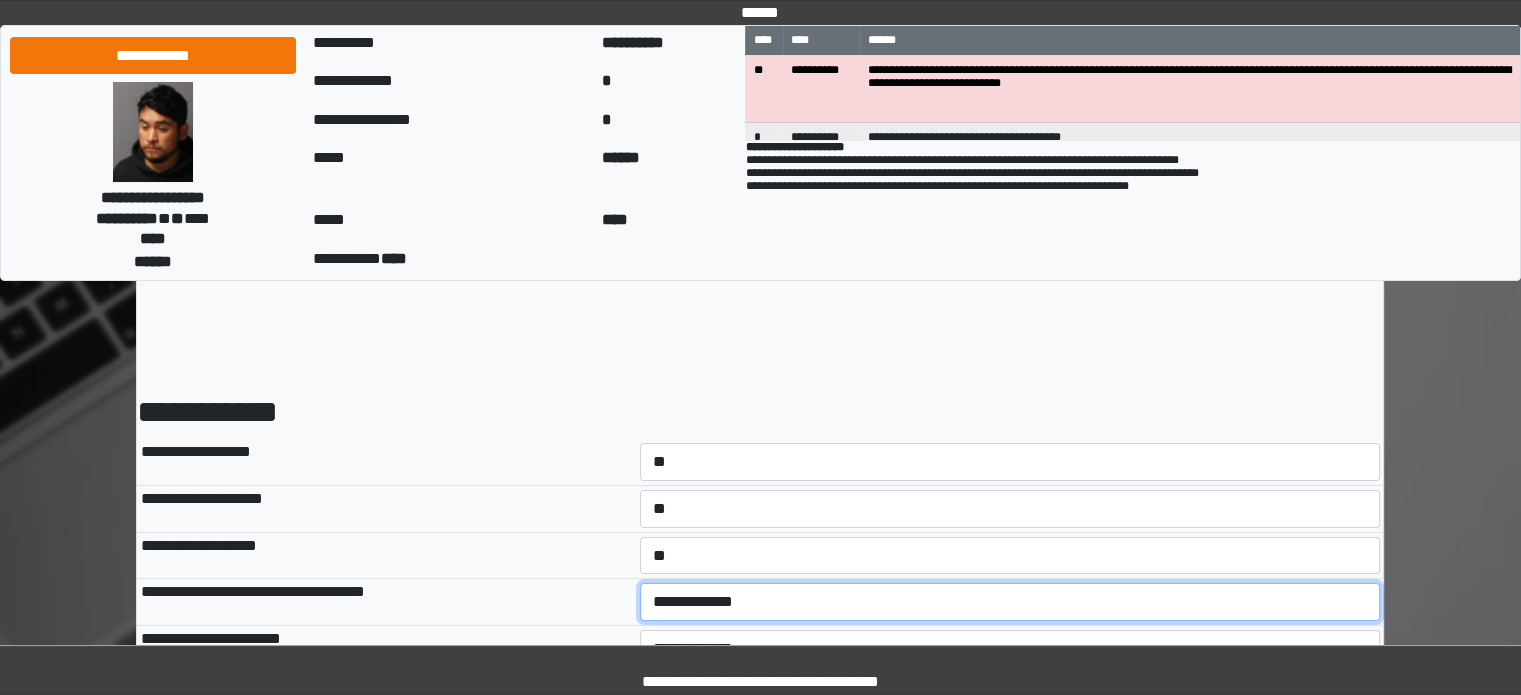 click on "**********" at bounding box center [1010, 602] 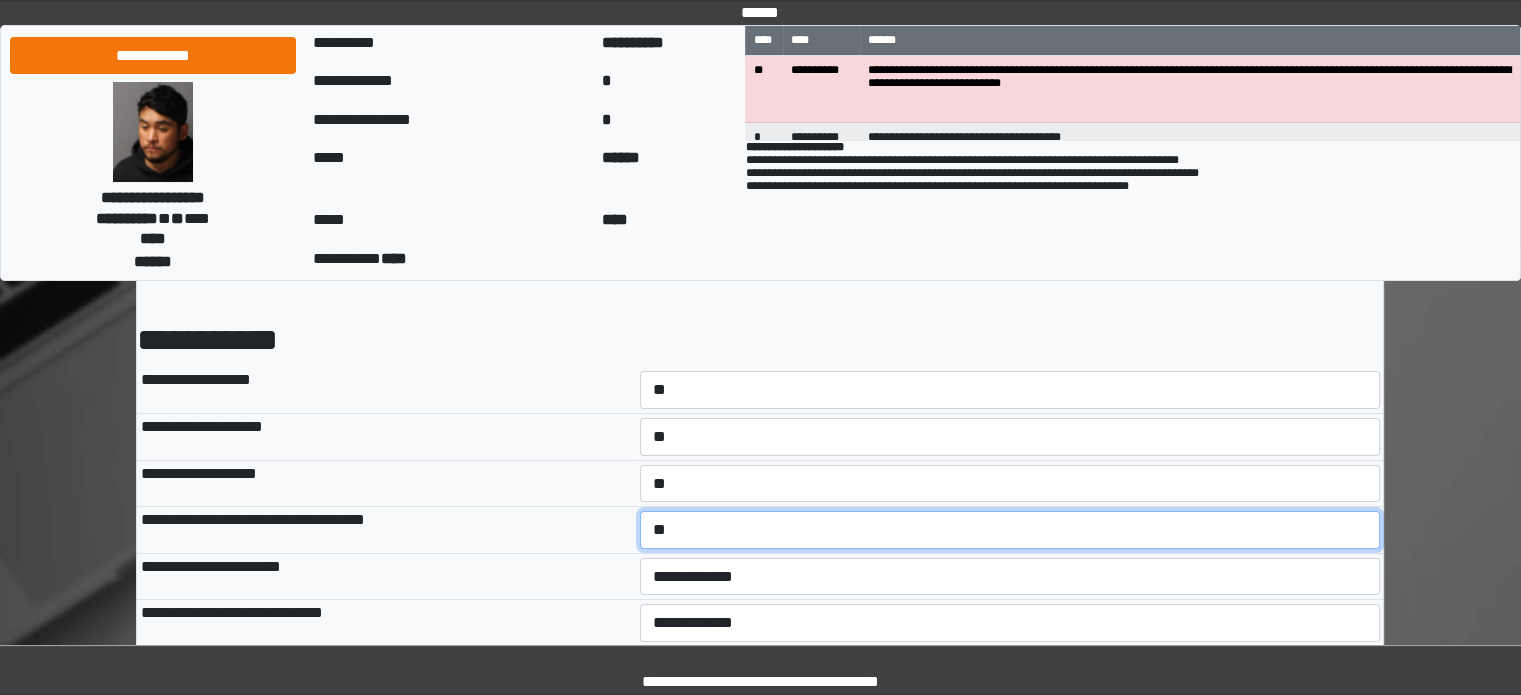 scroll, scrollTop: 300, scrollLeft: 0, axis: vertical 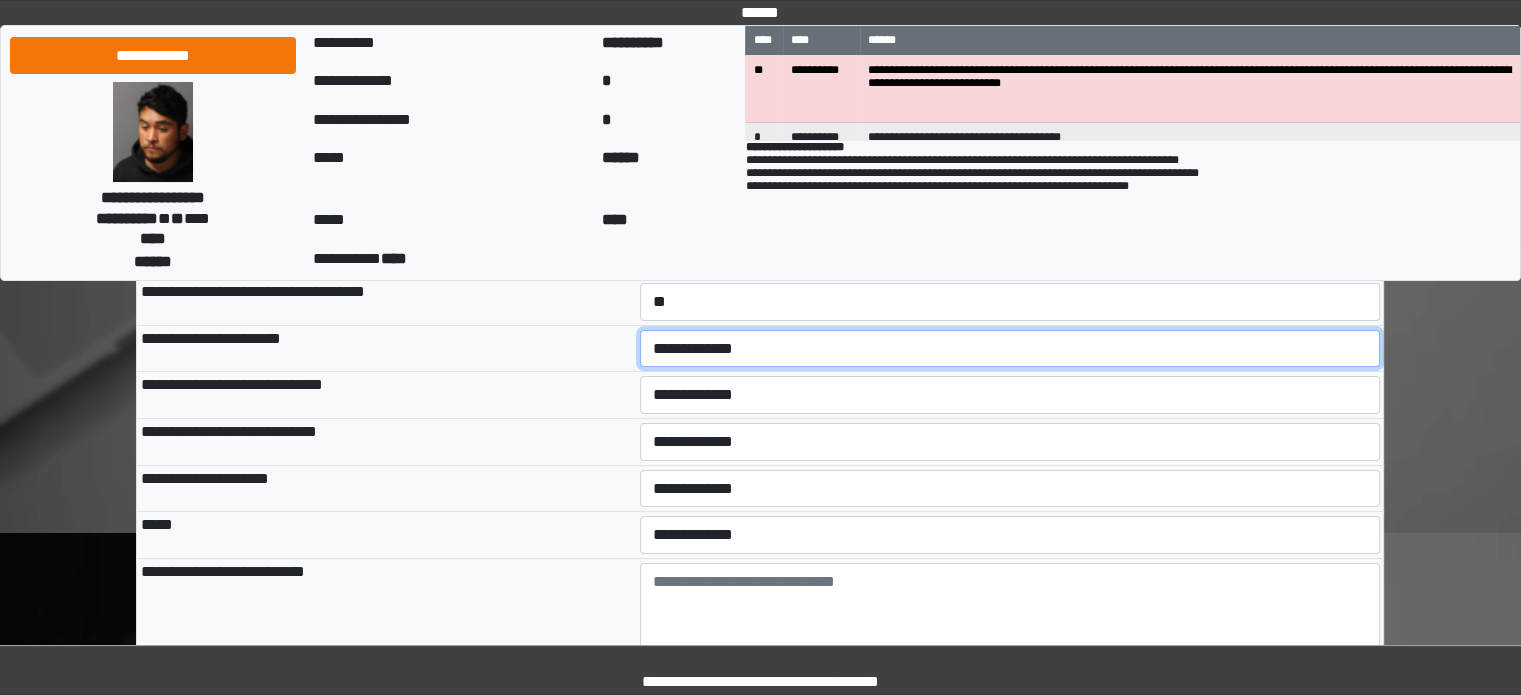 click on "**********" at bounding box center (1010, 349) 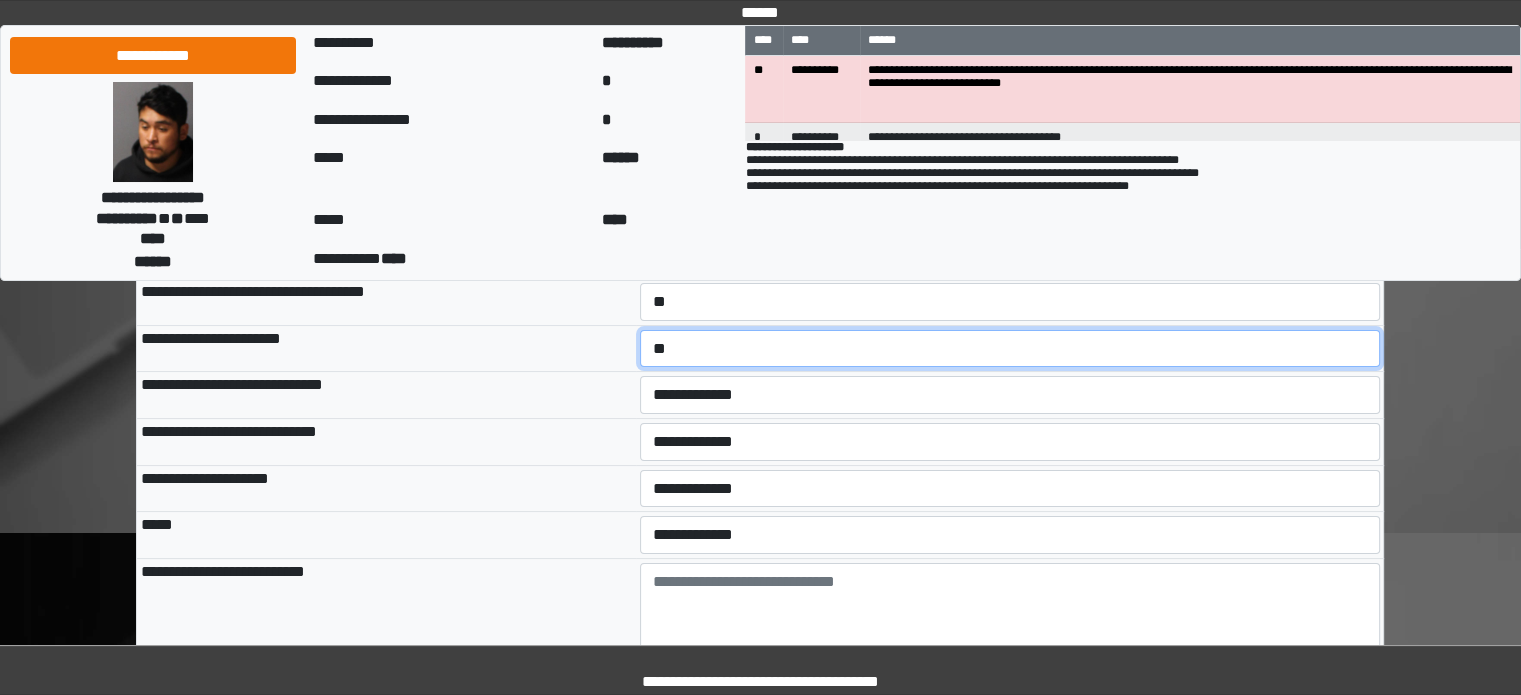 click on "**********" at bounding box center [1010, 349] 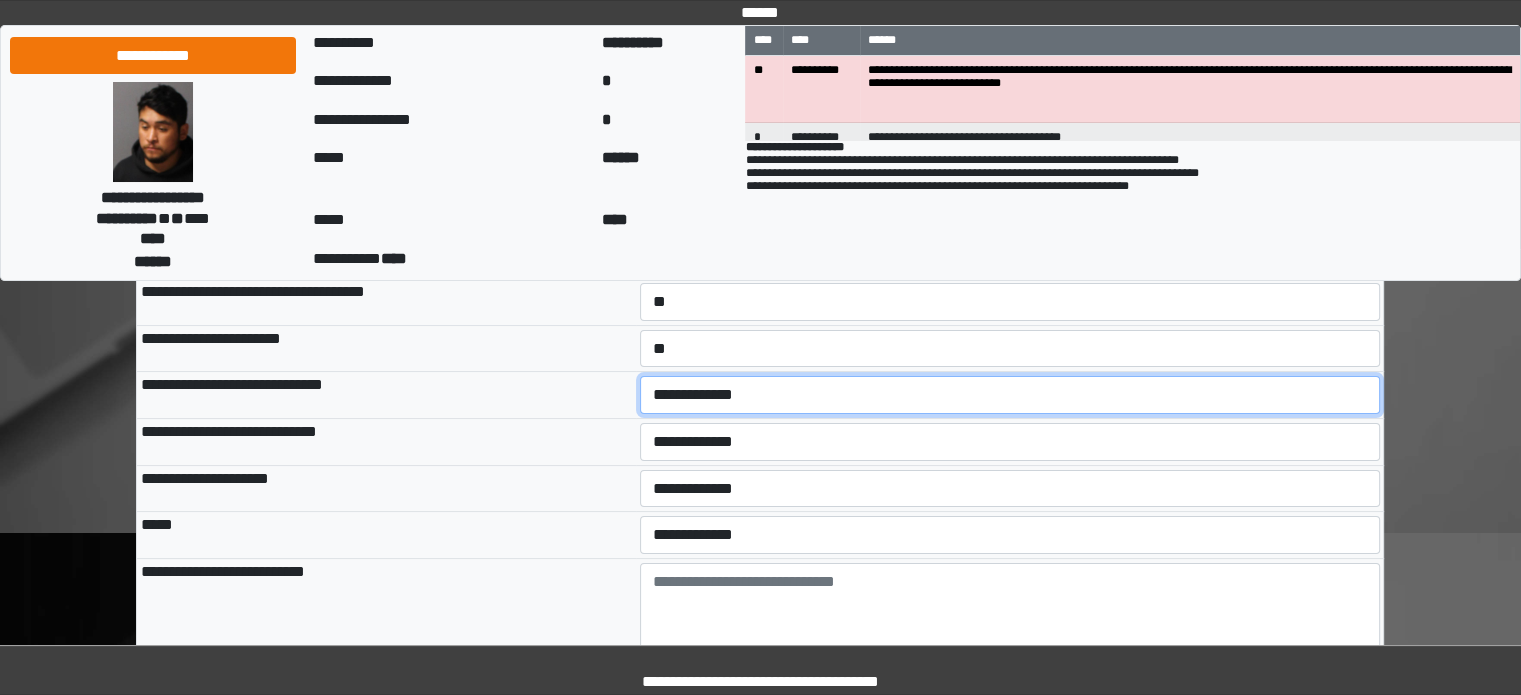 click on "**********" at bounding box center [1010, 395] 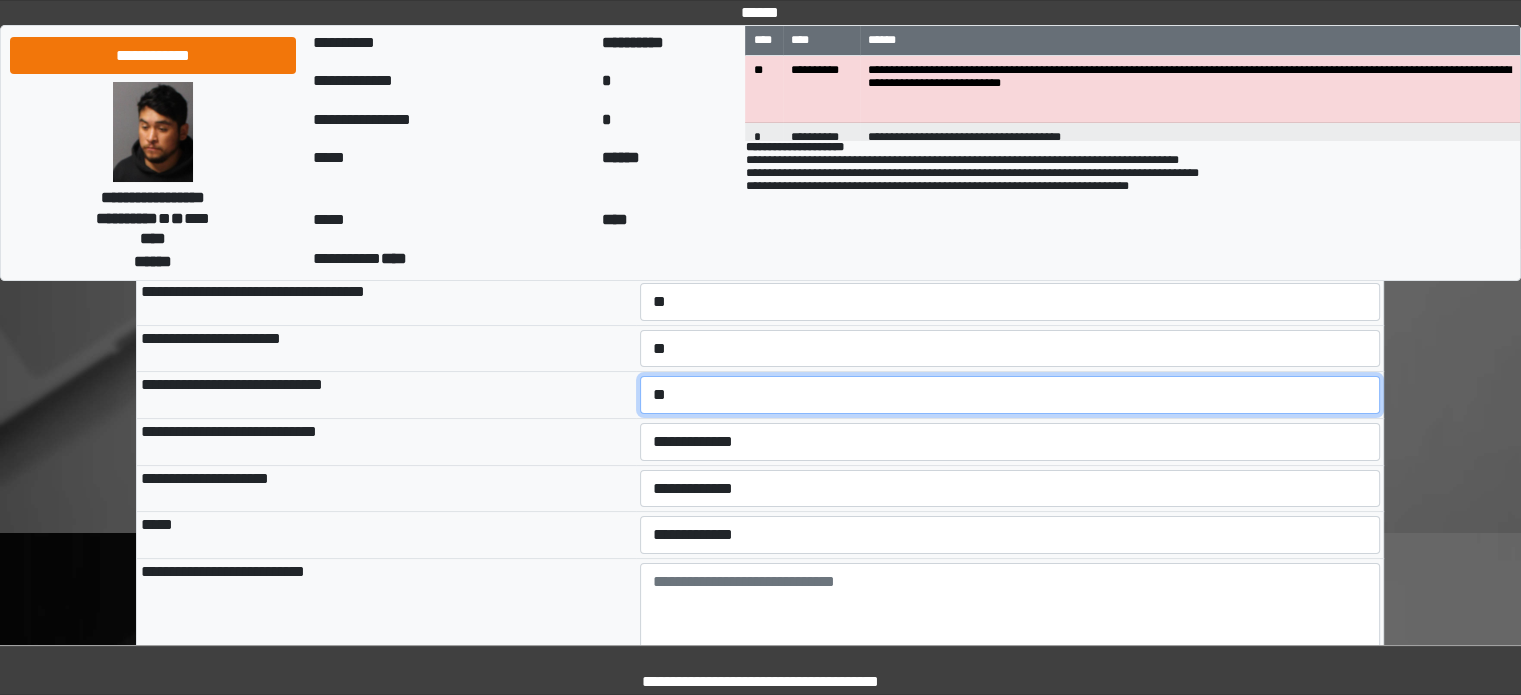 click on "**********" at bounding box center (1010, 395) 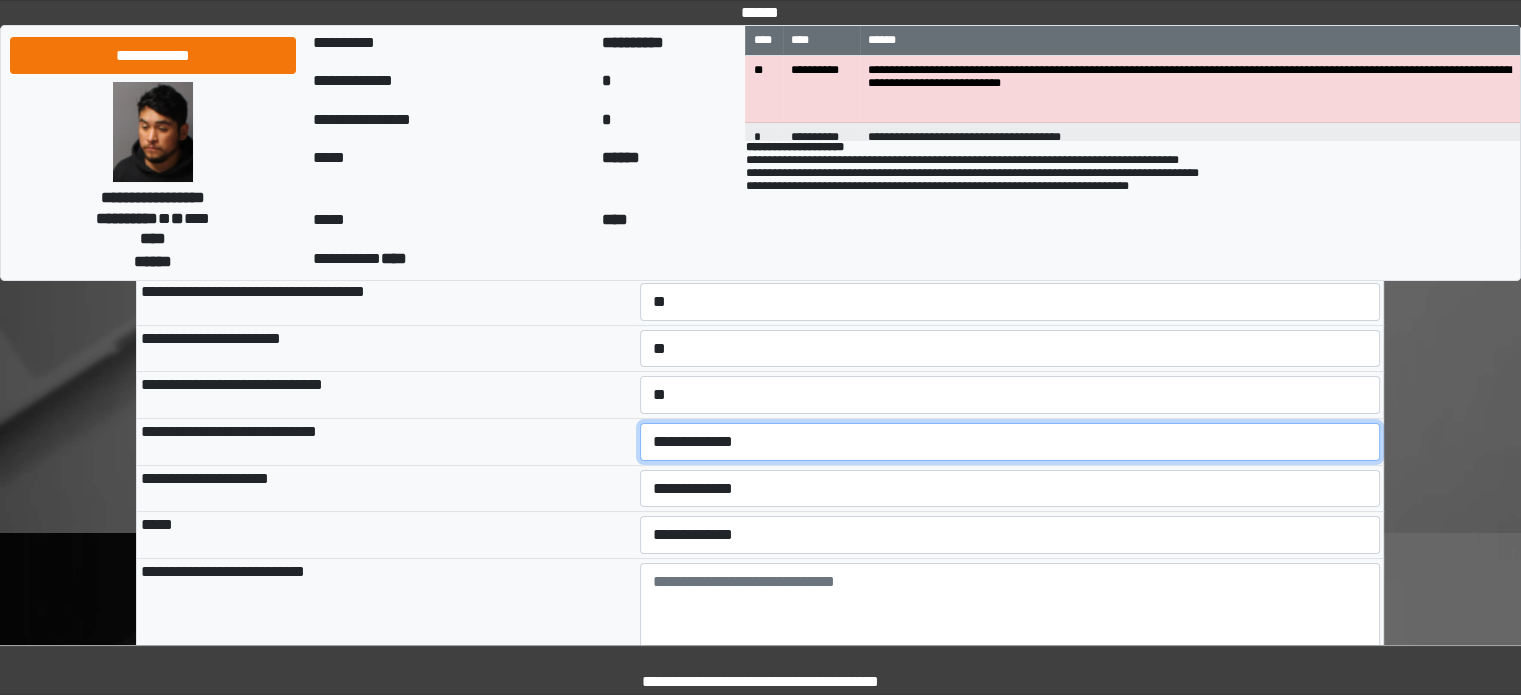 click on "**********" at bounding box center [1010, 442] 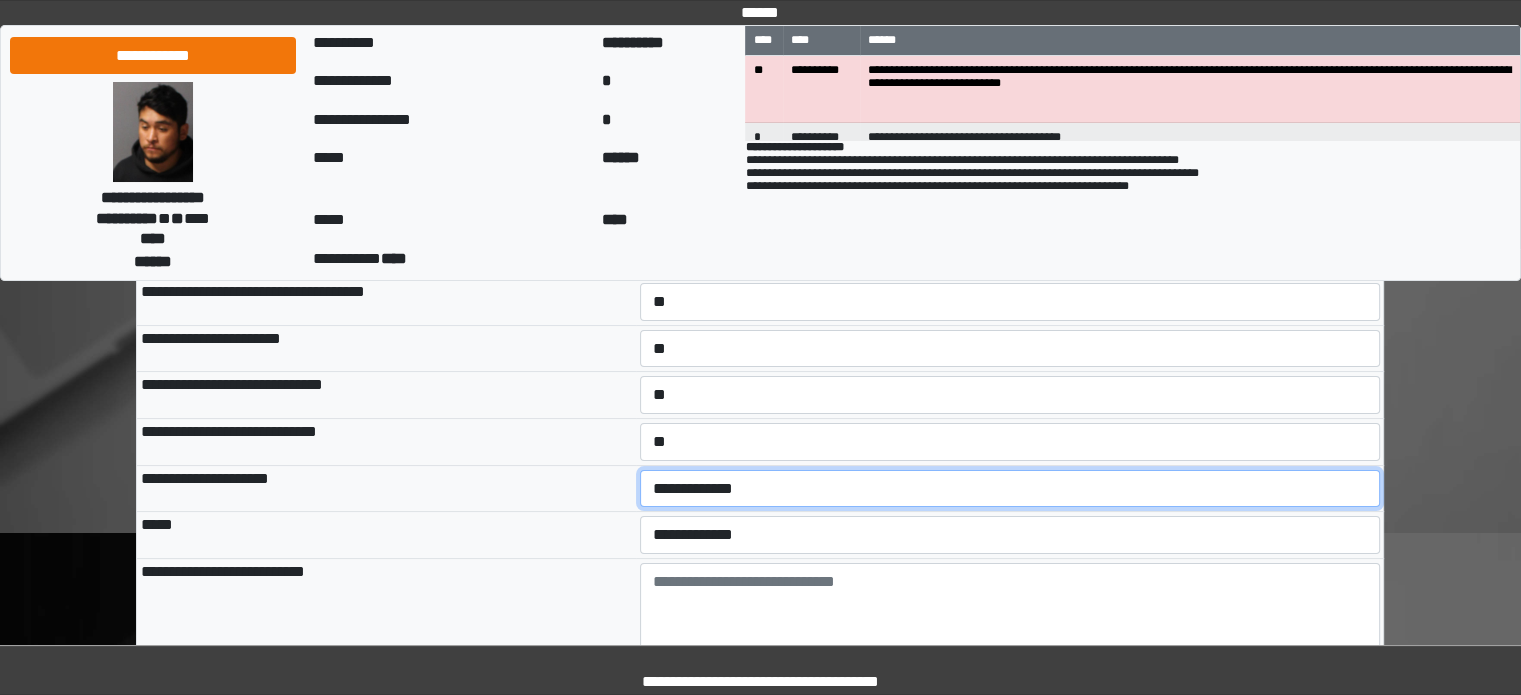 click on "**********" at bounding box center (1010, 489) 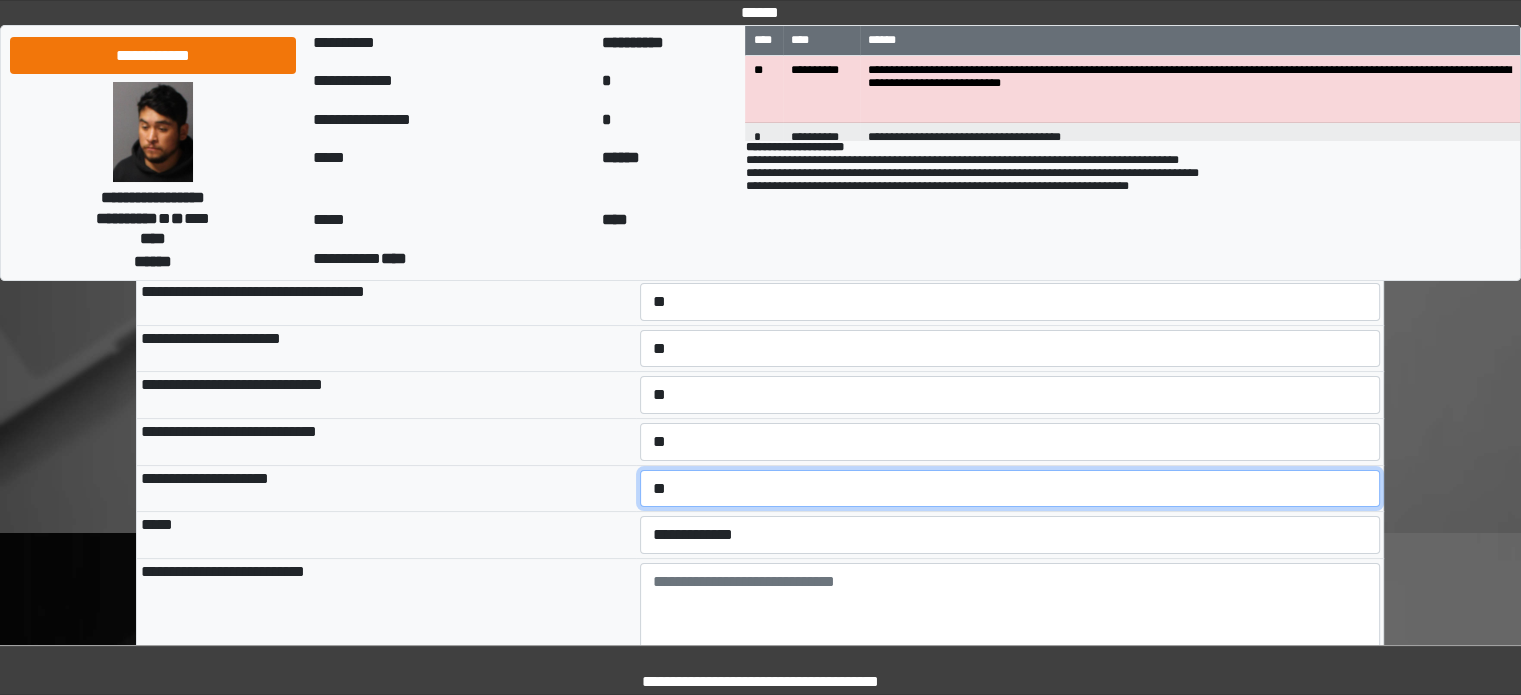click on "**********" at bounding box center (1010, 489) 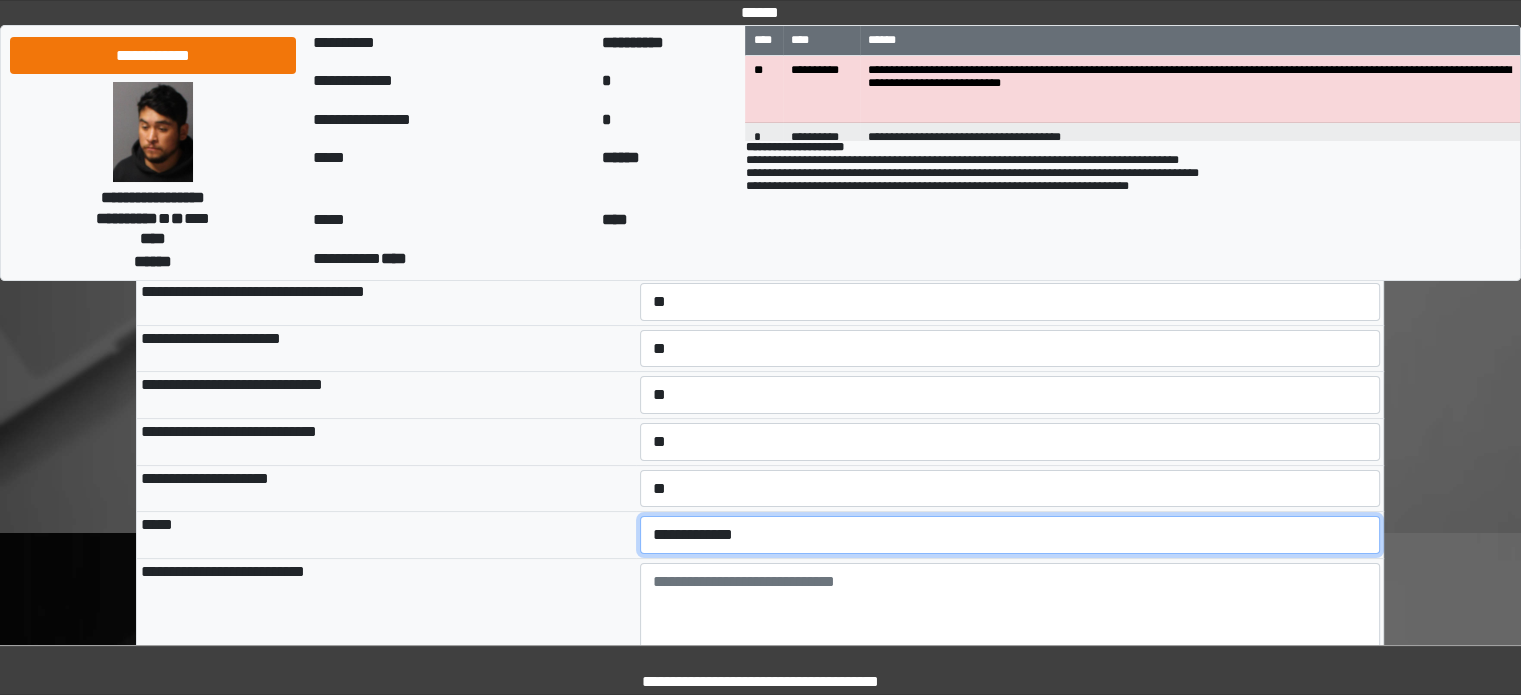 click on "**********" at bounding box center (1010, 535) 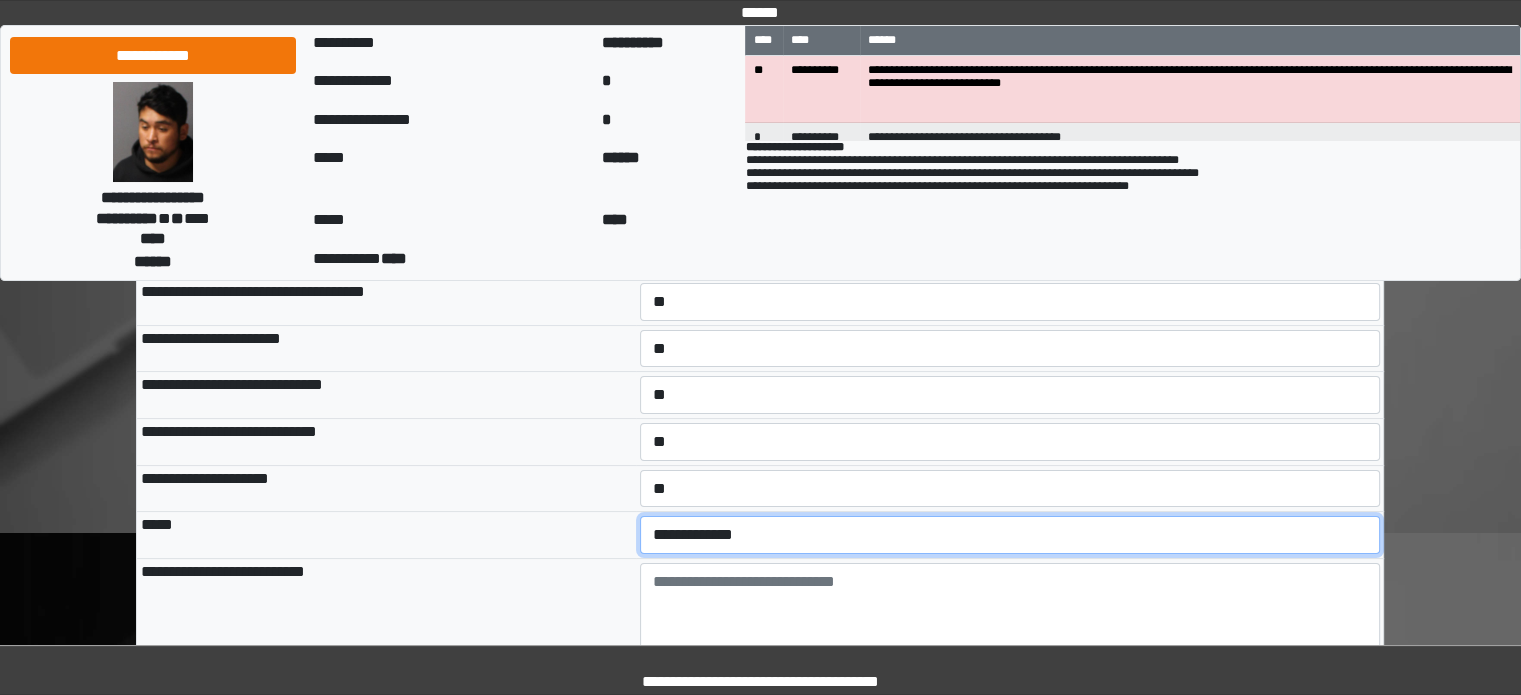select on "*" 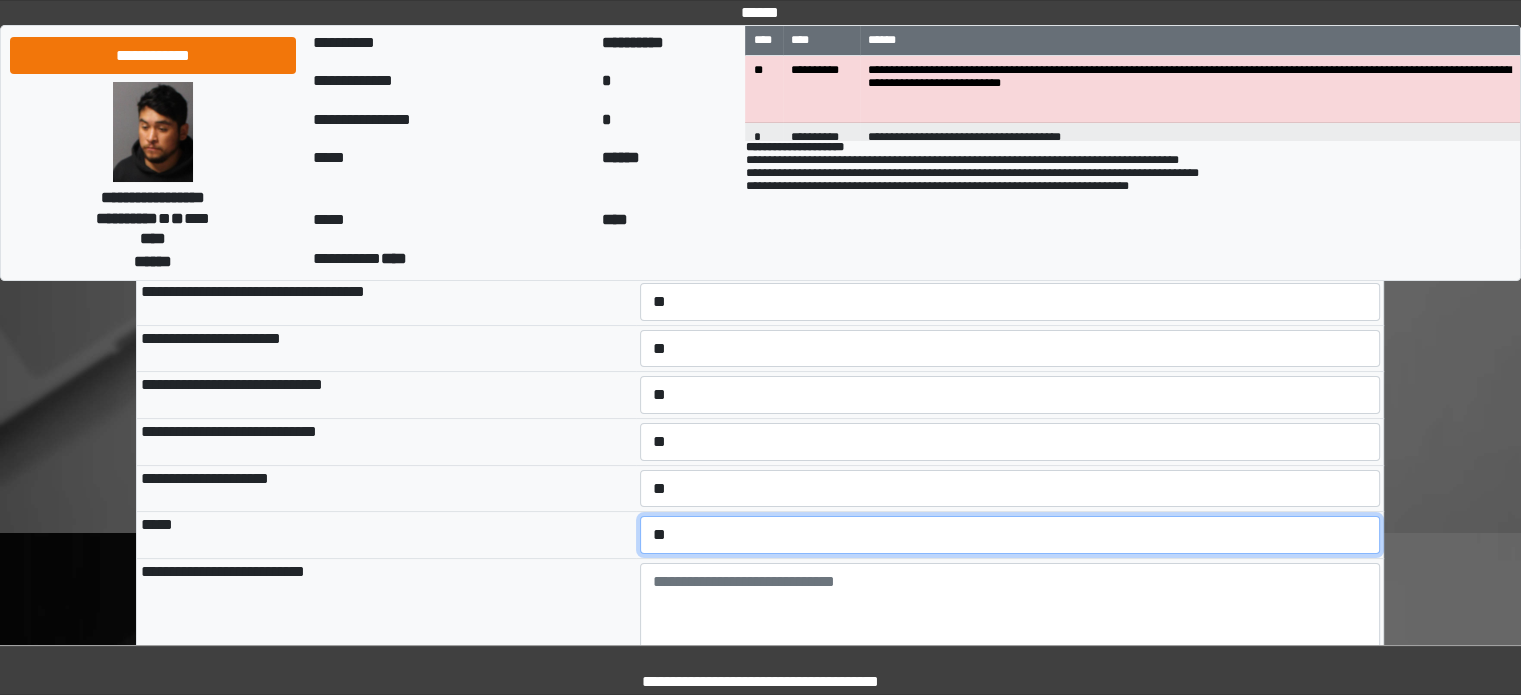 click on "**********" at bounding box center [1010, 535] 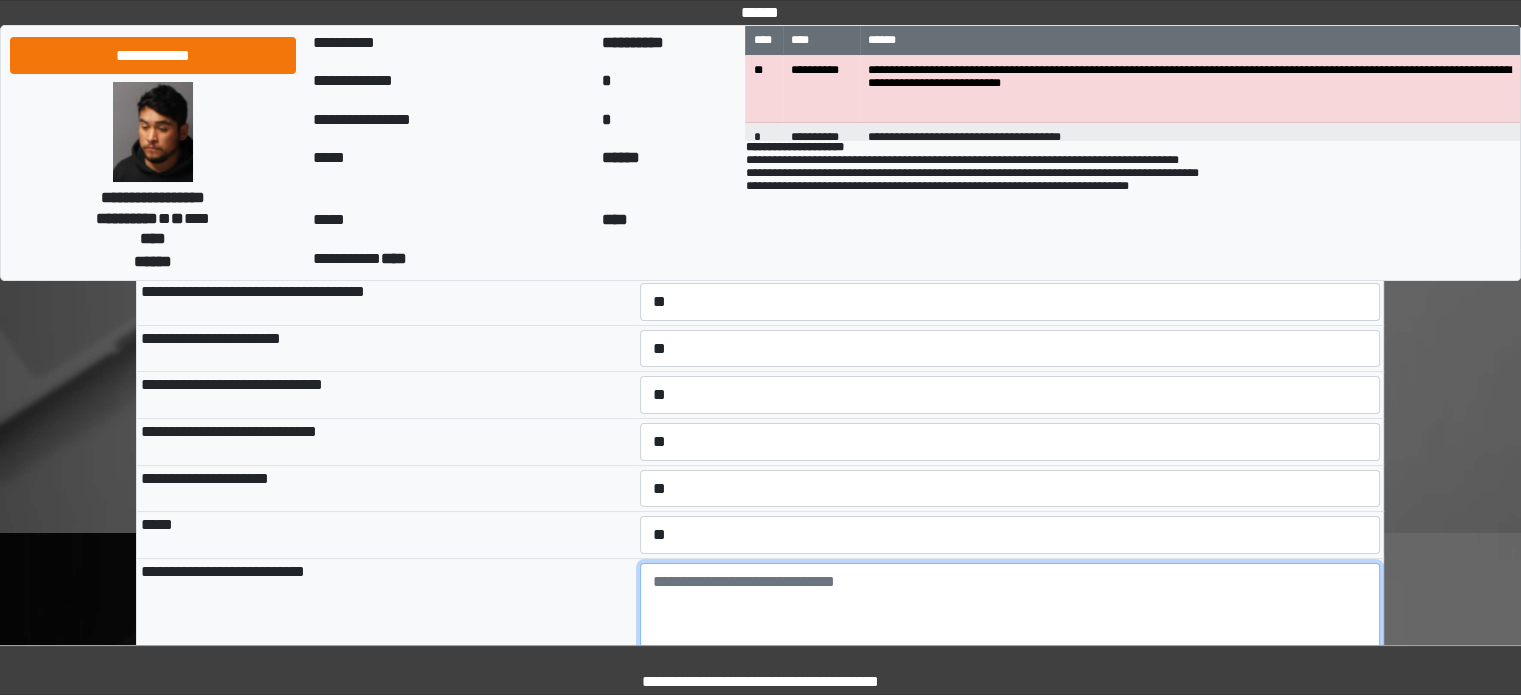 click at bounding box center (1010, 618) 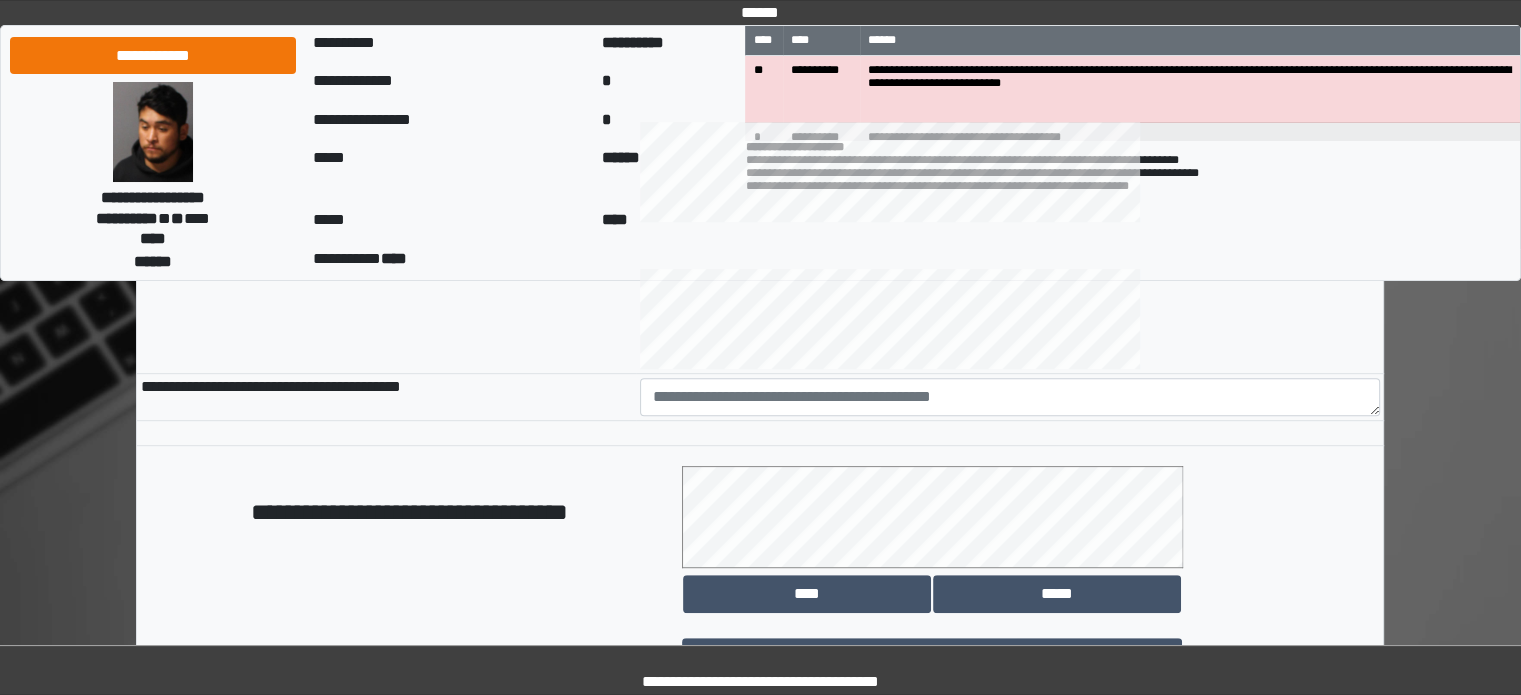 scroll, scrollTop: 1000, scrollLeft: 0, axis: vertical 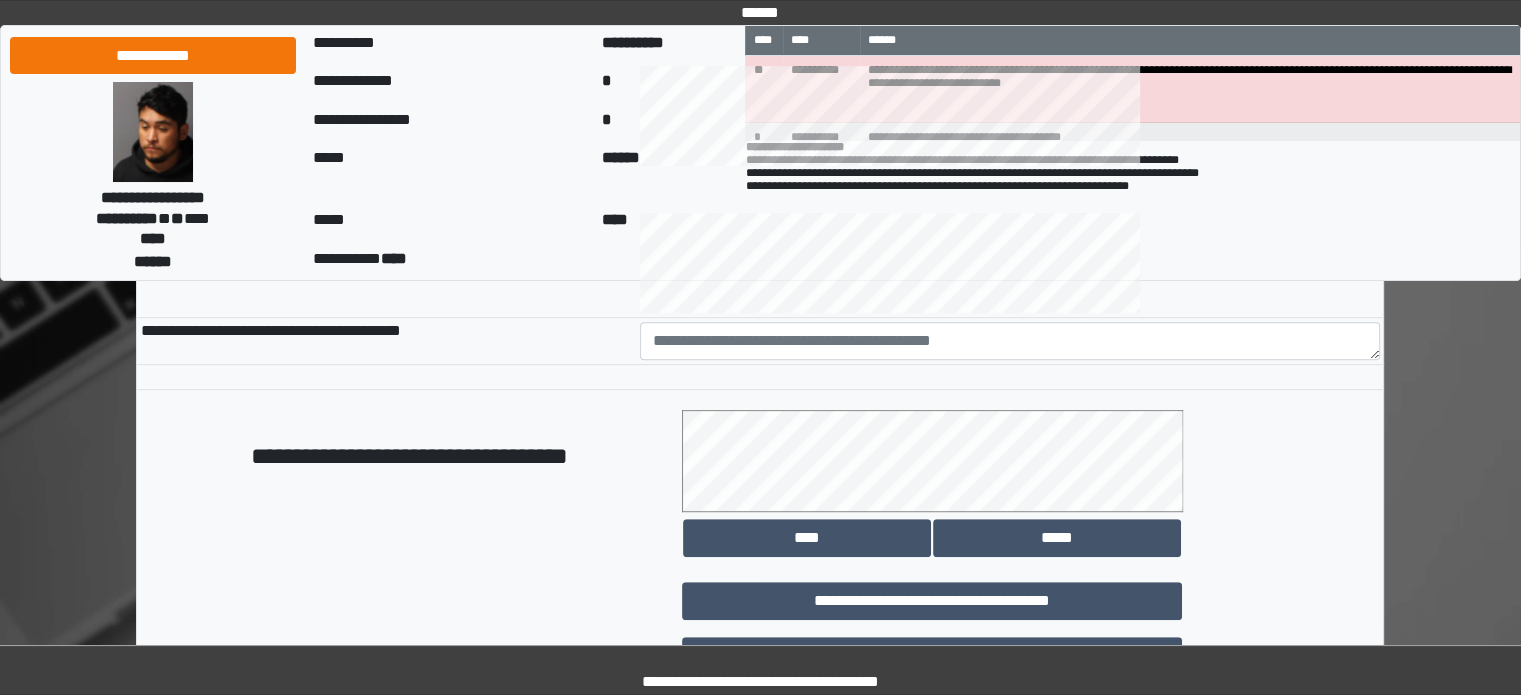 type on "**********" 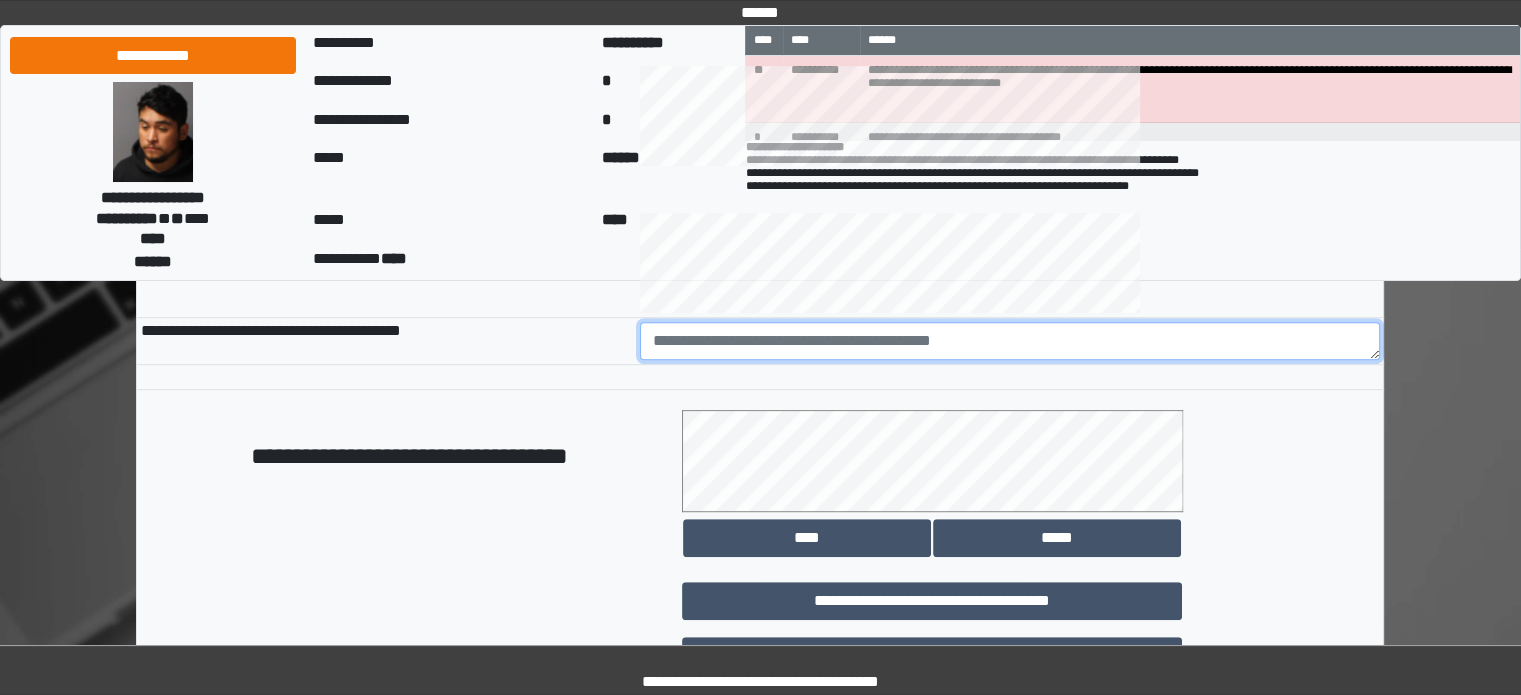 click at bounding box center (1010, 341) 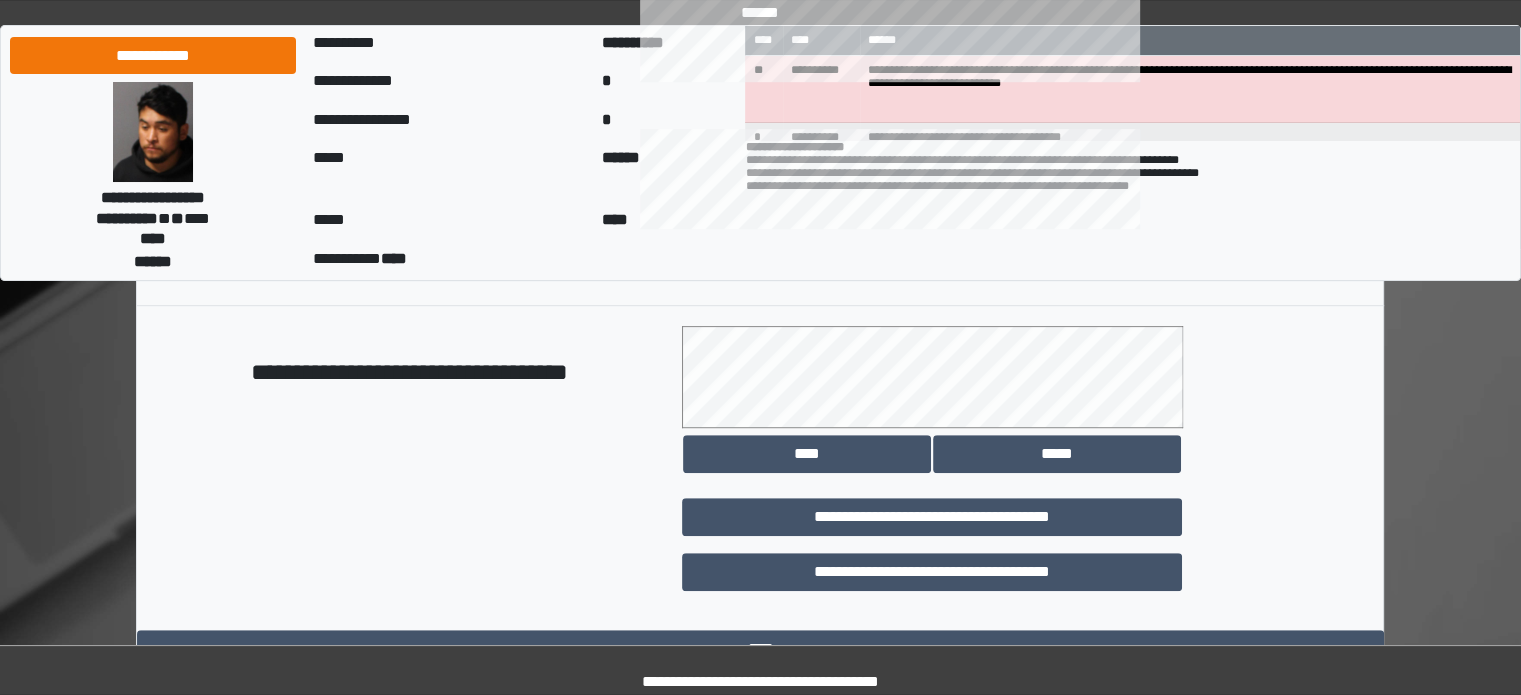 scroll, scrollTop: 1158, scrollLeft: 0, axis: vertical 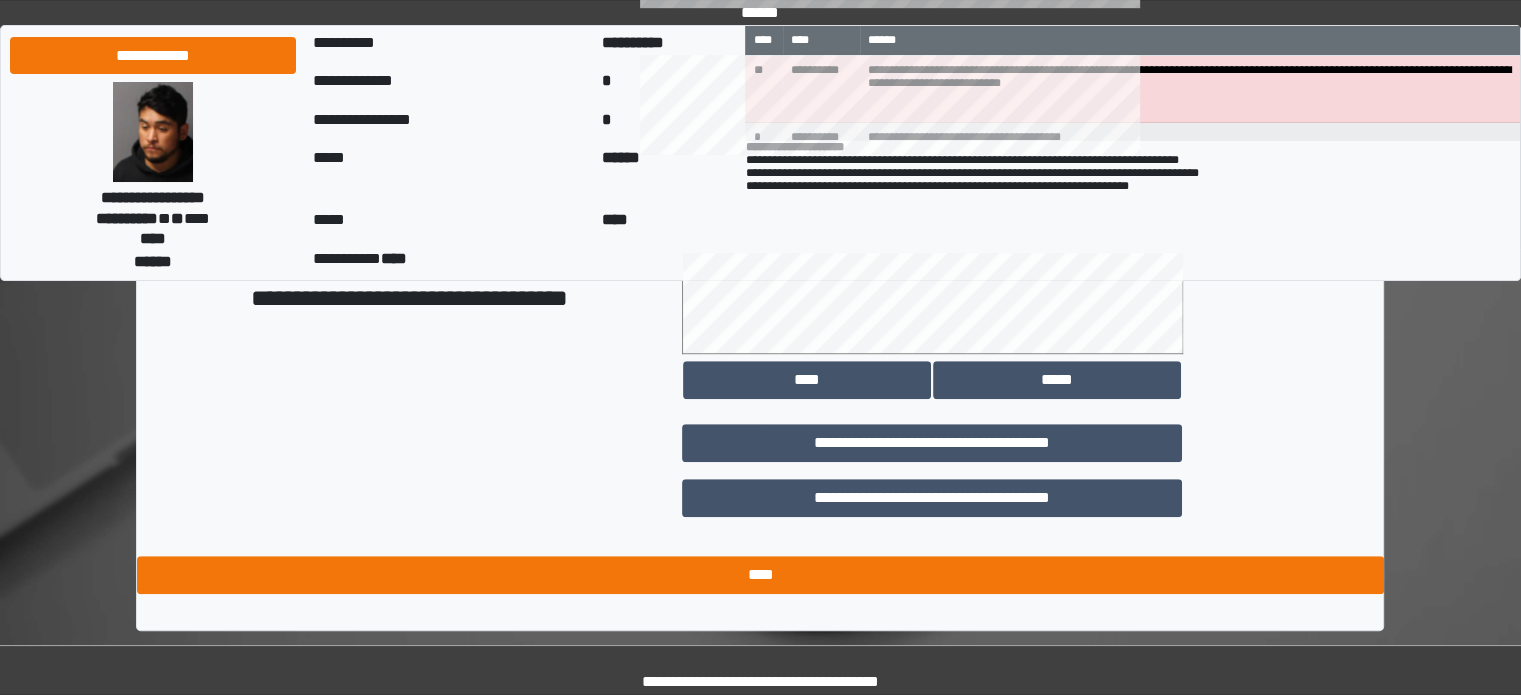 type on "********" 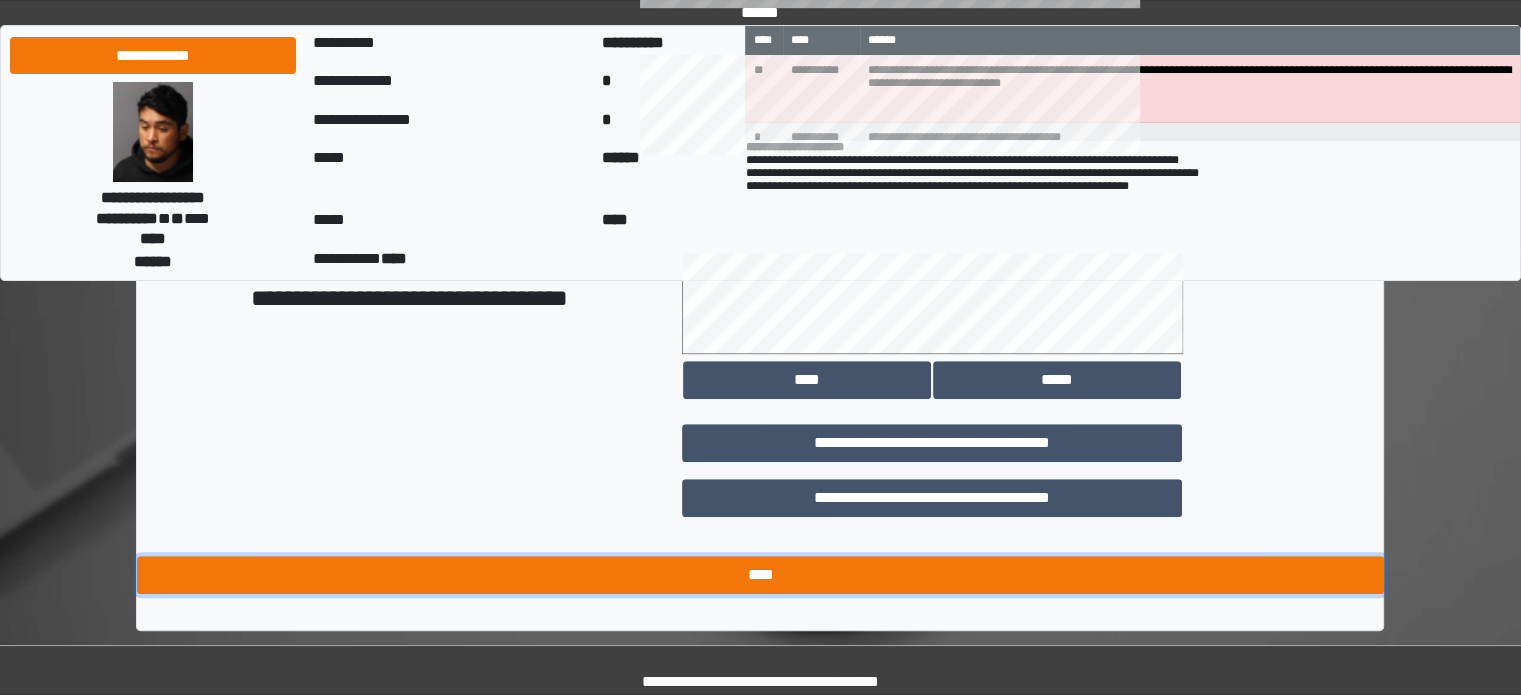 click on "****" at bounding box center (760, 575) 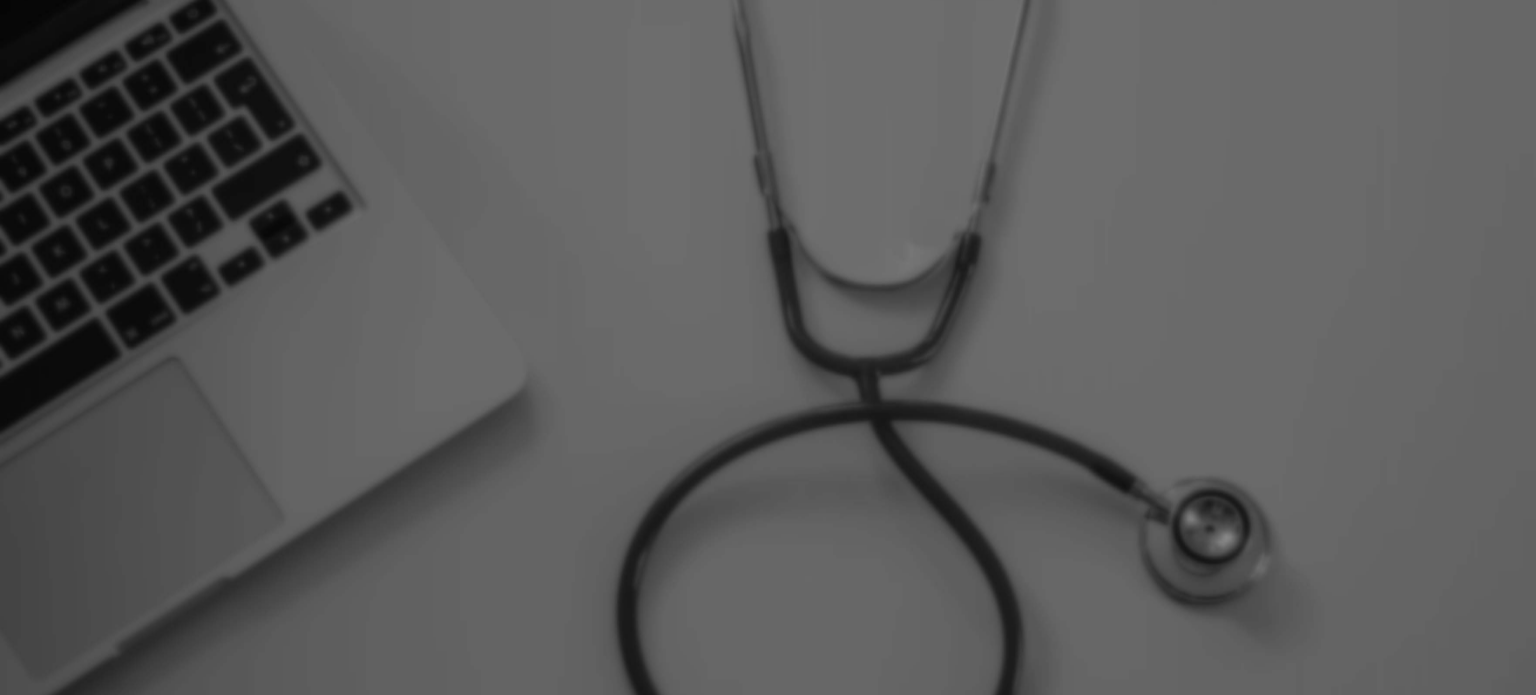 scroll, scrollTop: 0, scrollLeft: 0, axis: both 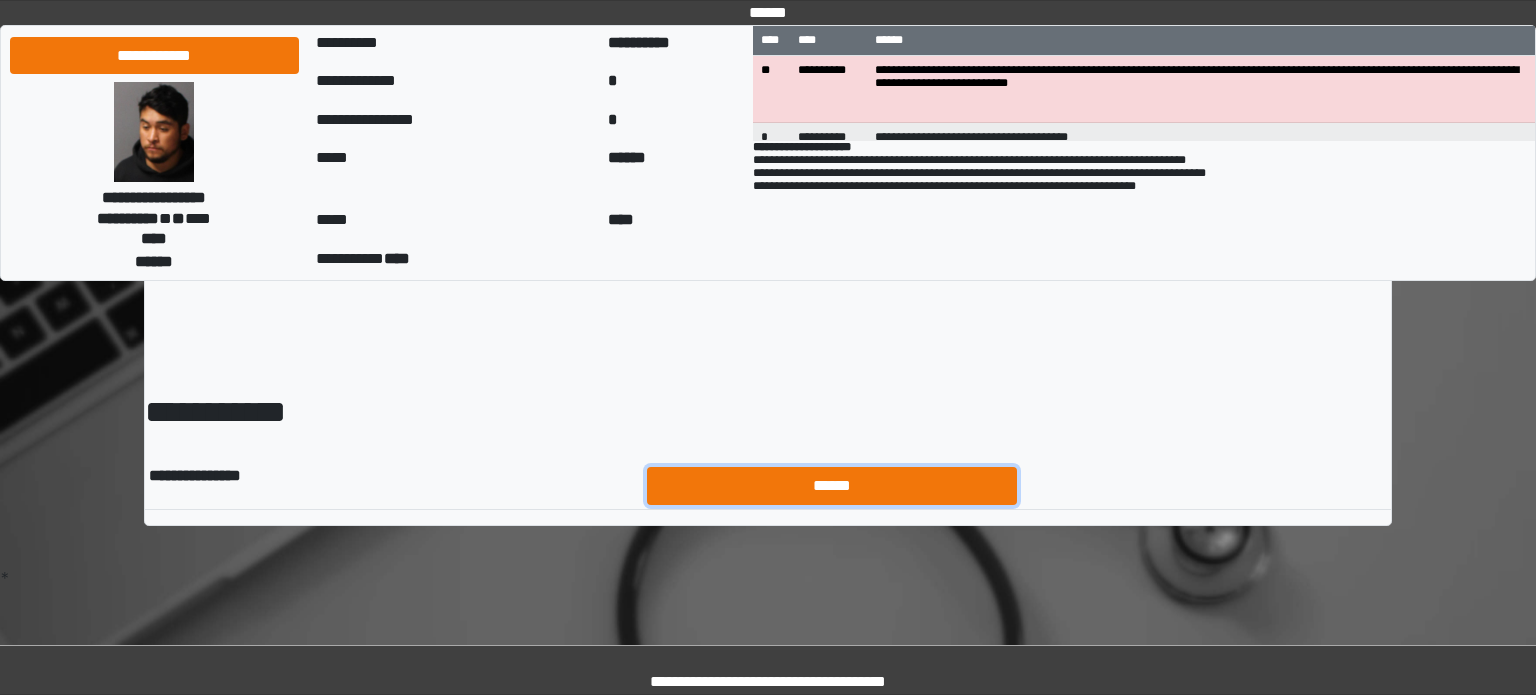 click on "******" 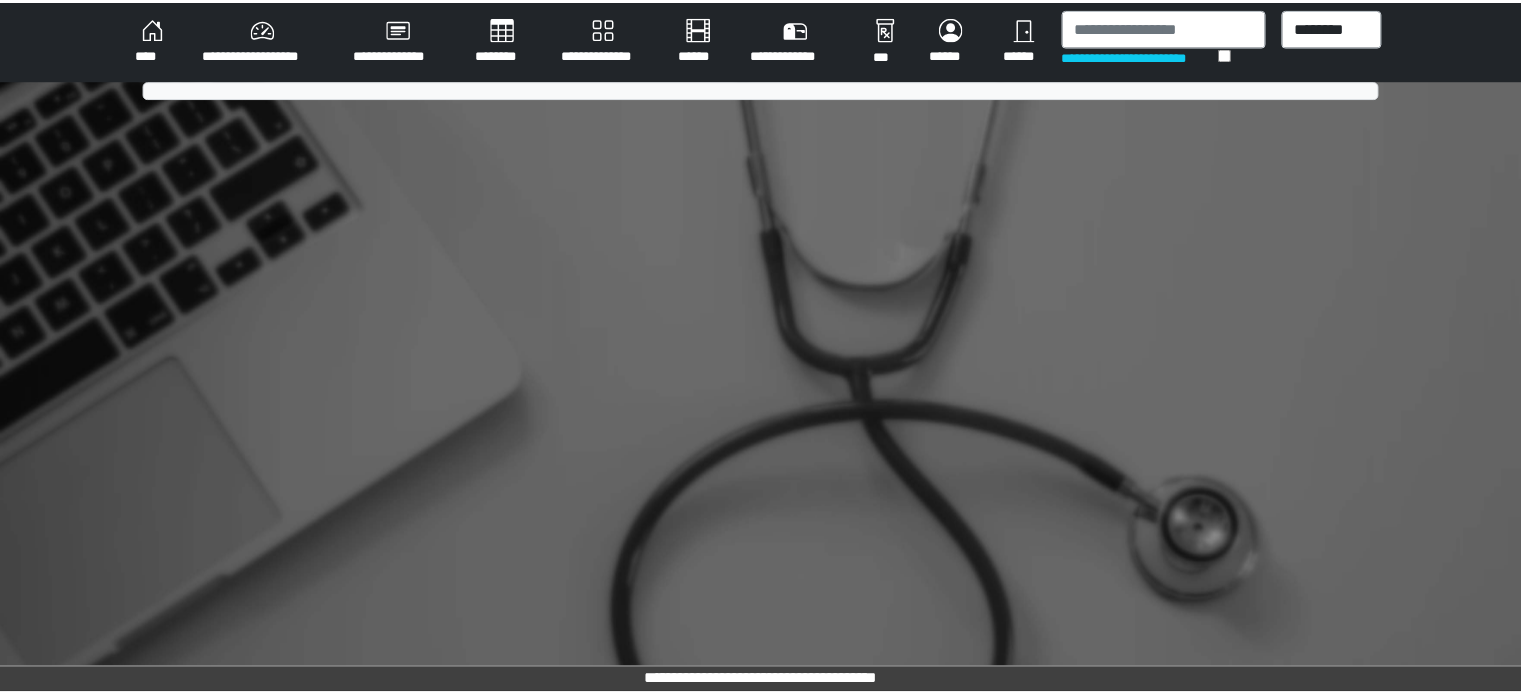 scroll, scrollTop: 0, scrollLeft: 0, axis: both 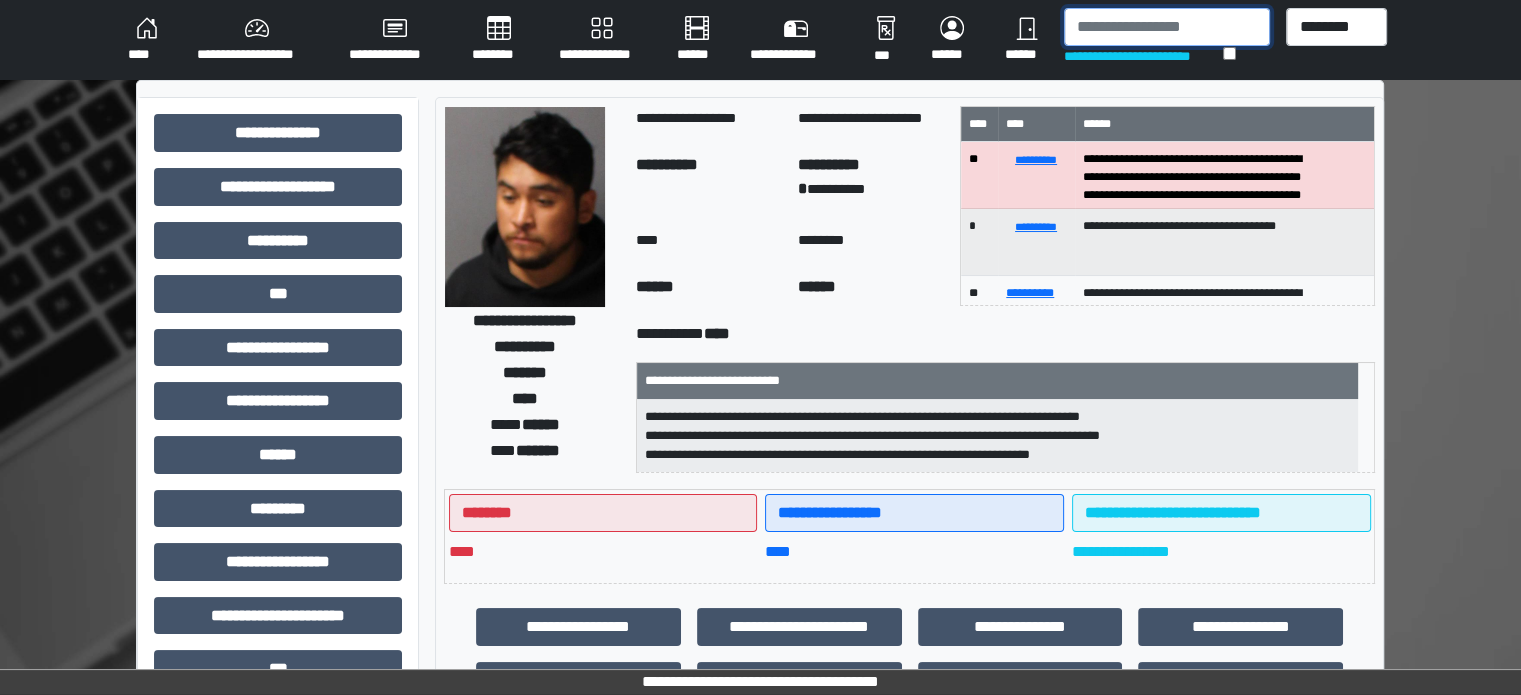 click at bounding box center [1167, 27] 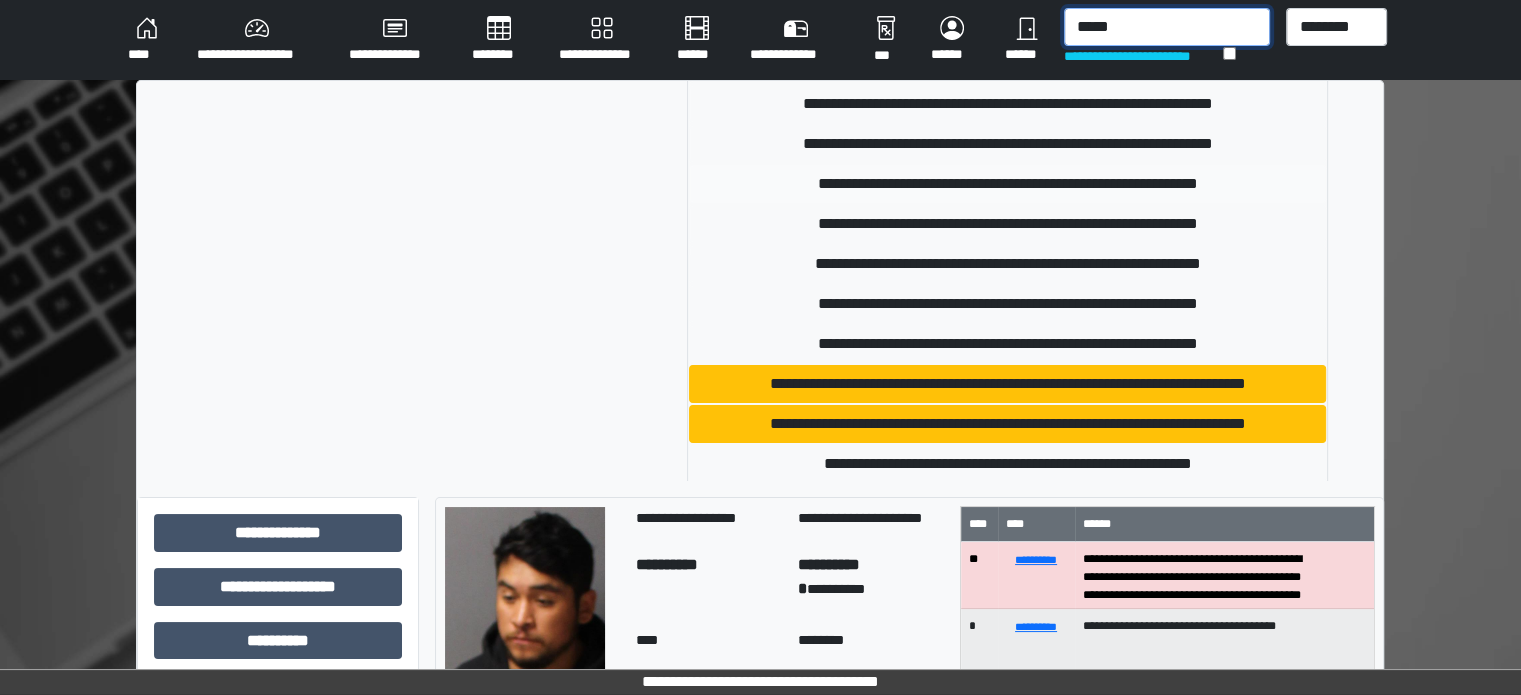scroll, scrollTop: 400, scrollLeft: 0, axis: vertical 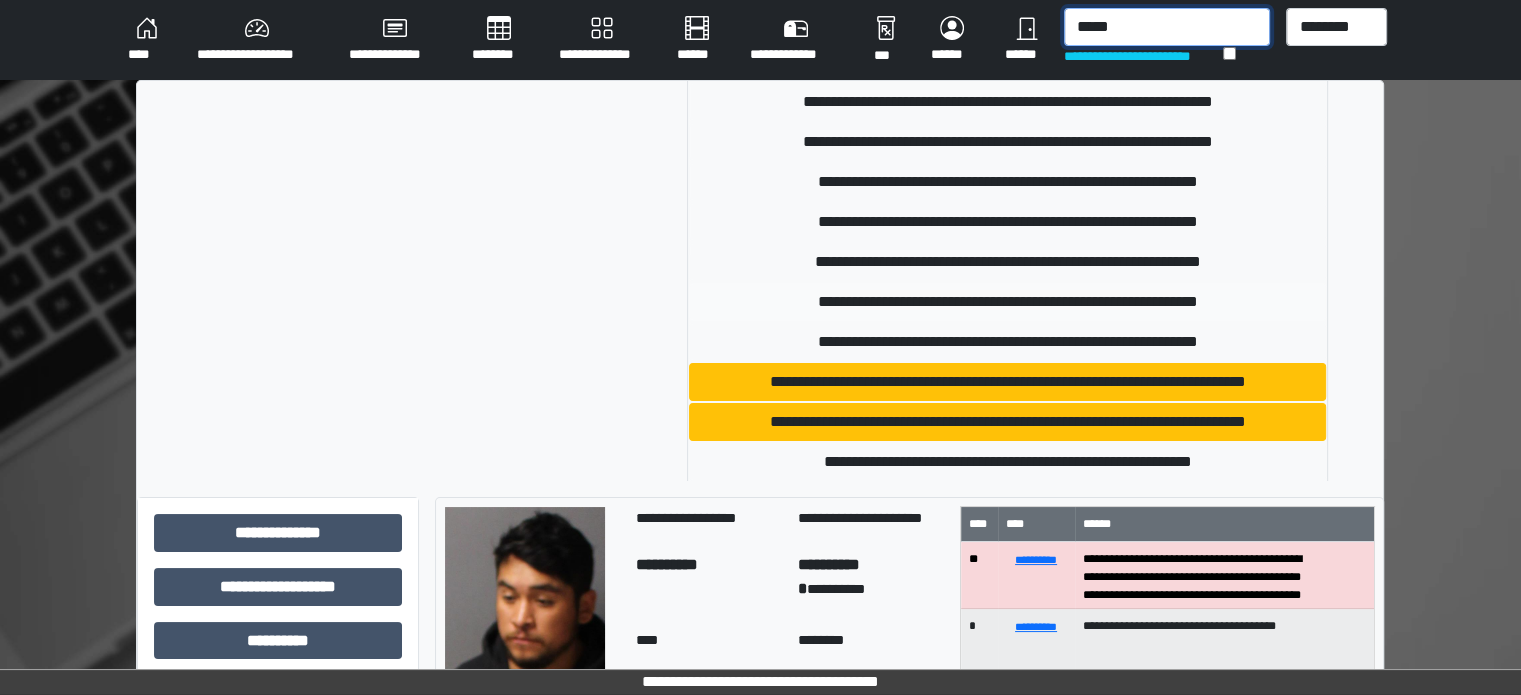 type on "*****" 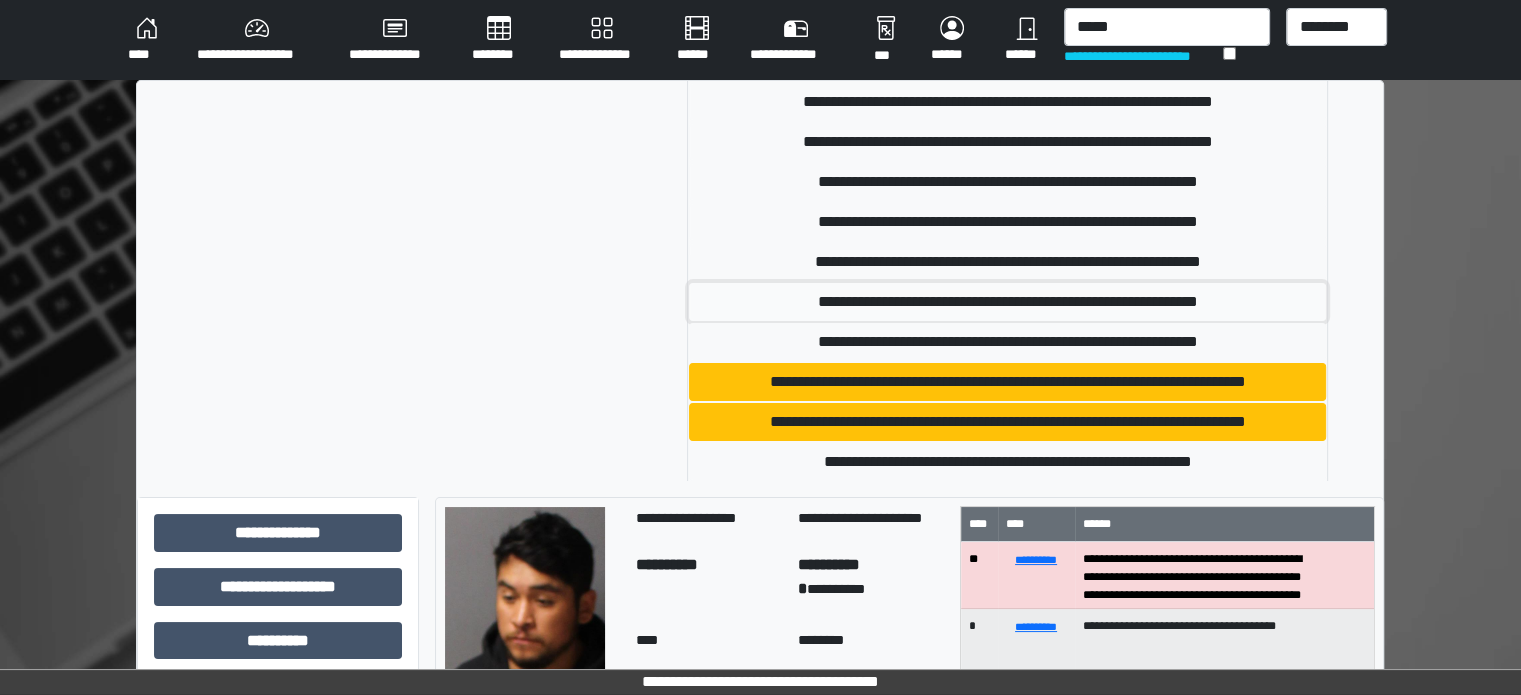click on "**********" at bounding box center [1007, 302] 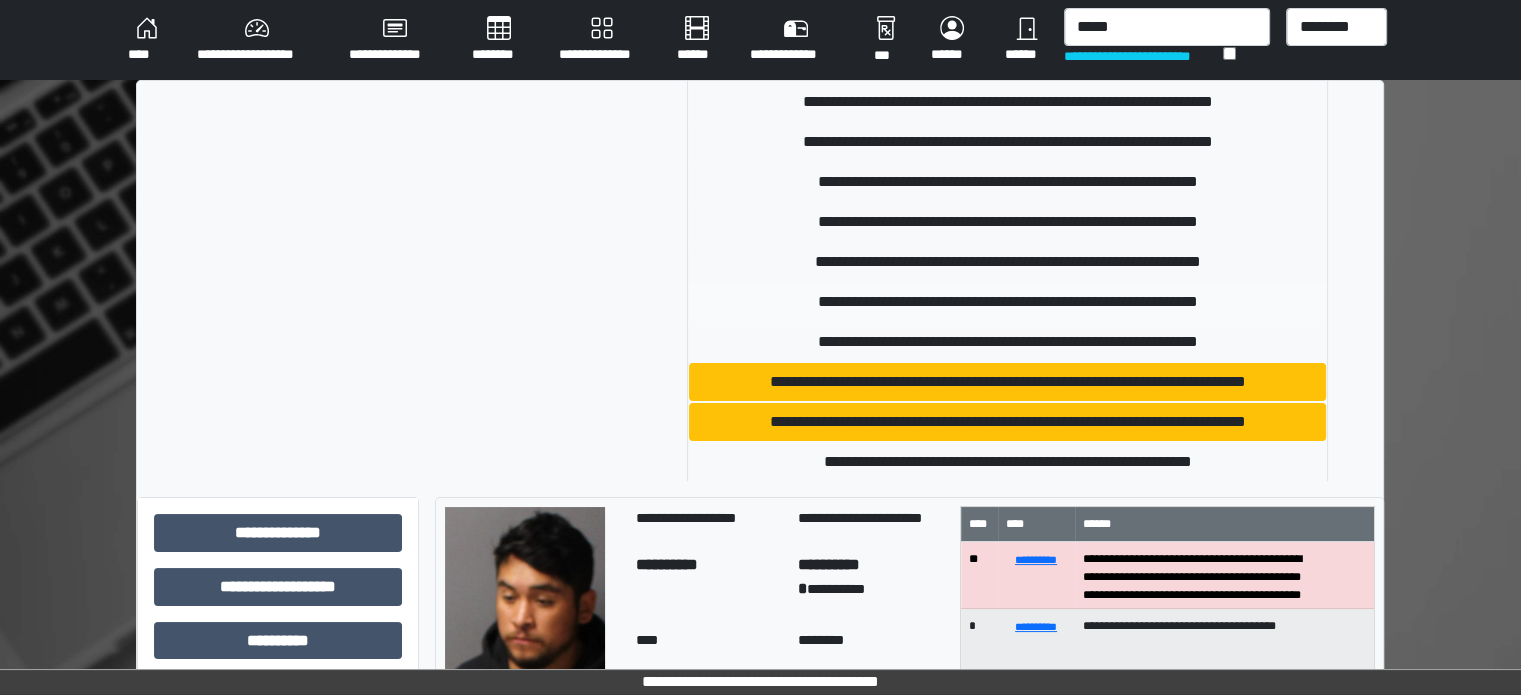 type 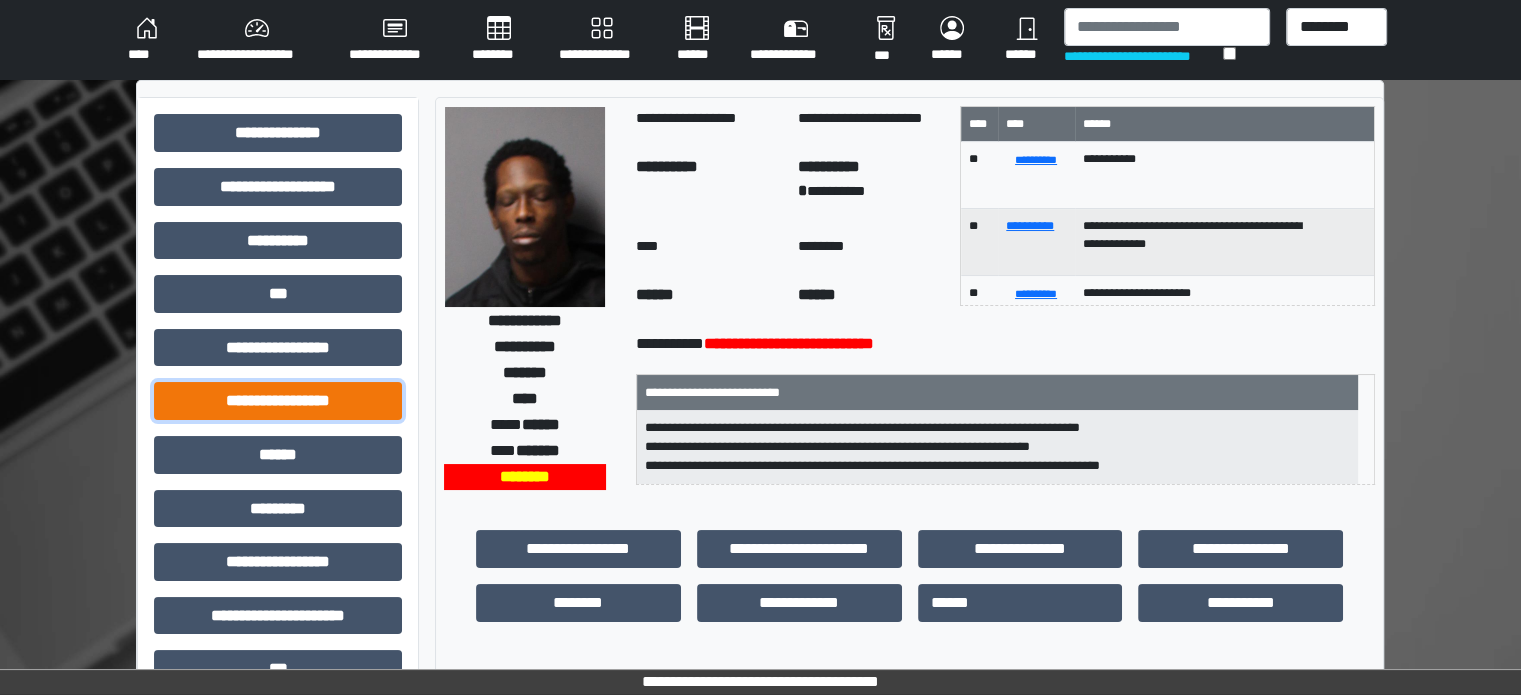 click on "**********" at bounding box center [278, 401] 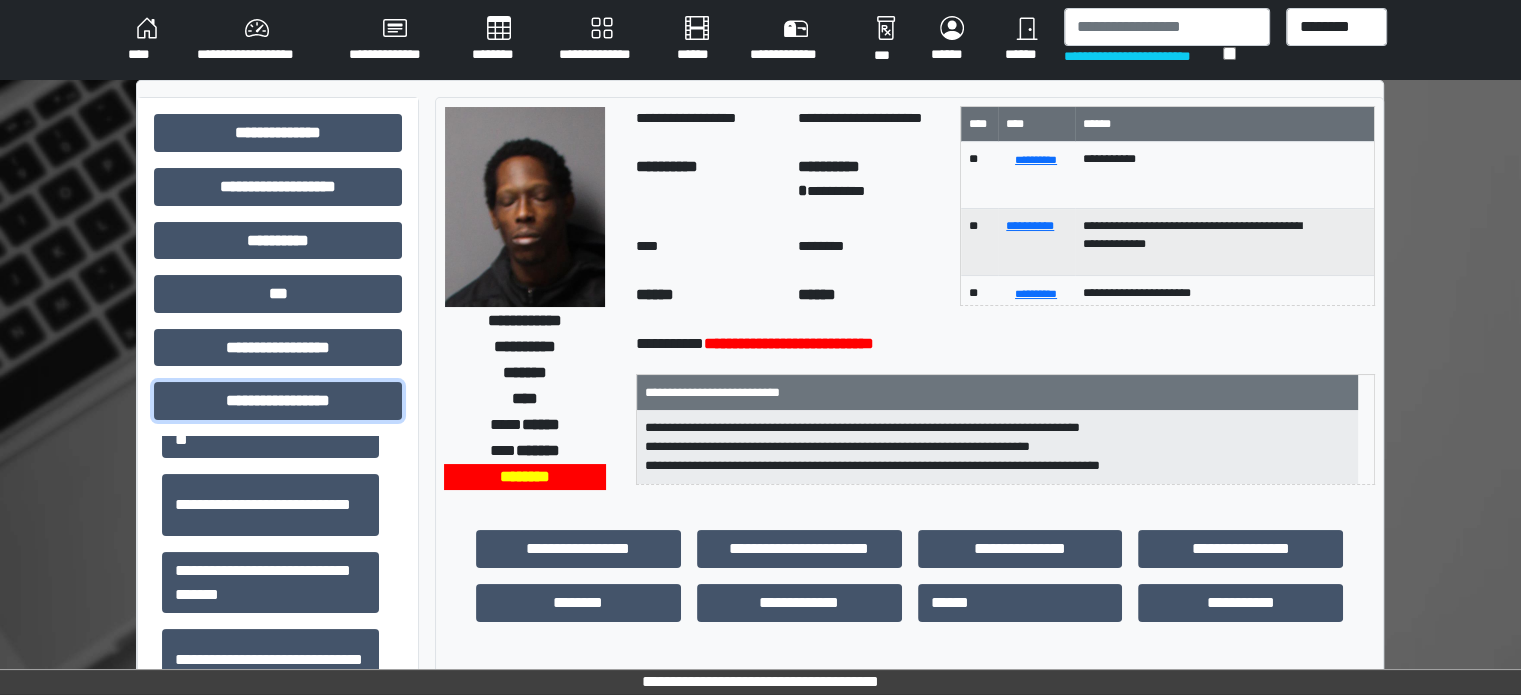scroll, scrollTop: 1313, scrollLeft: 0, axis: vertical 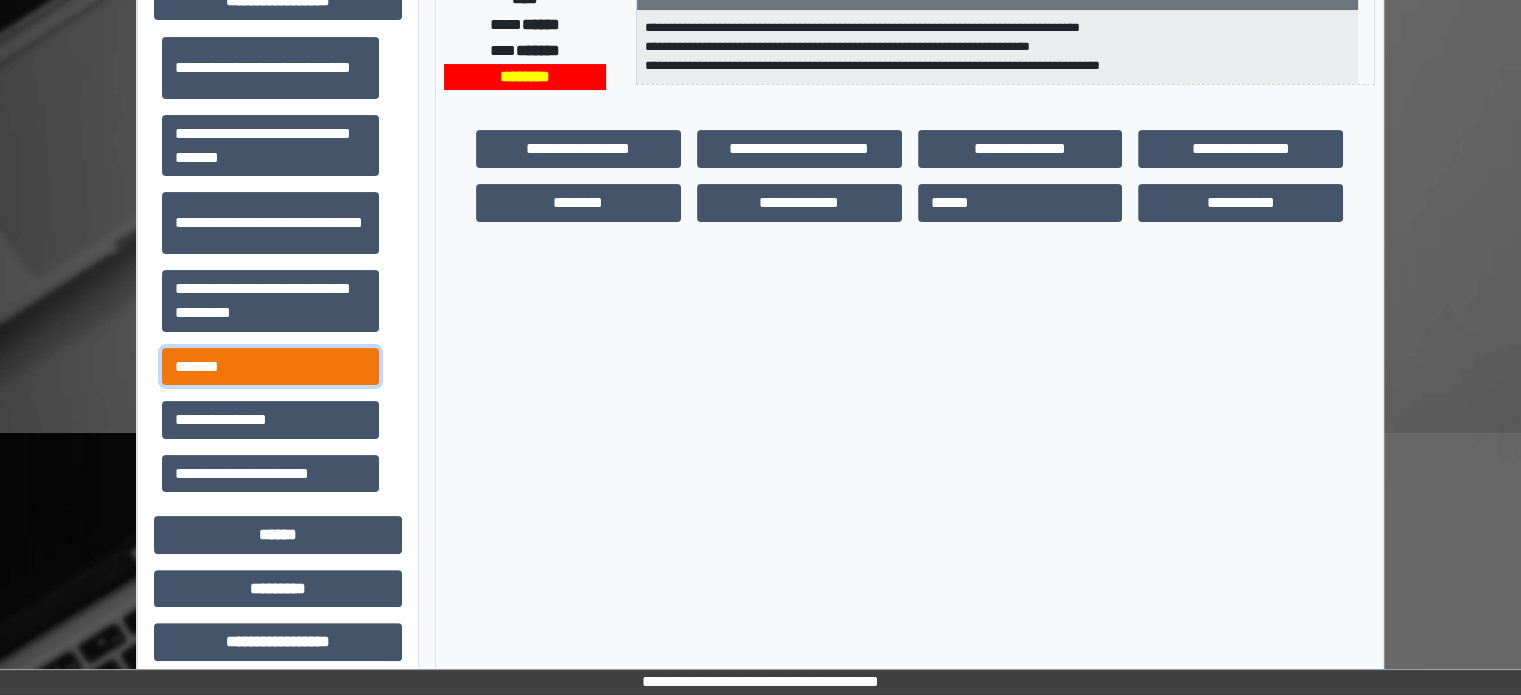click on "*******" at bounding box center (270, 367) 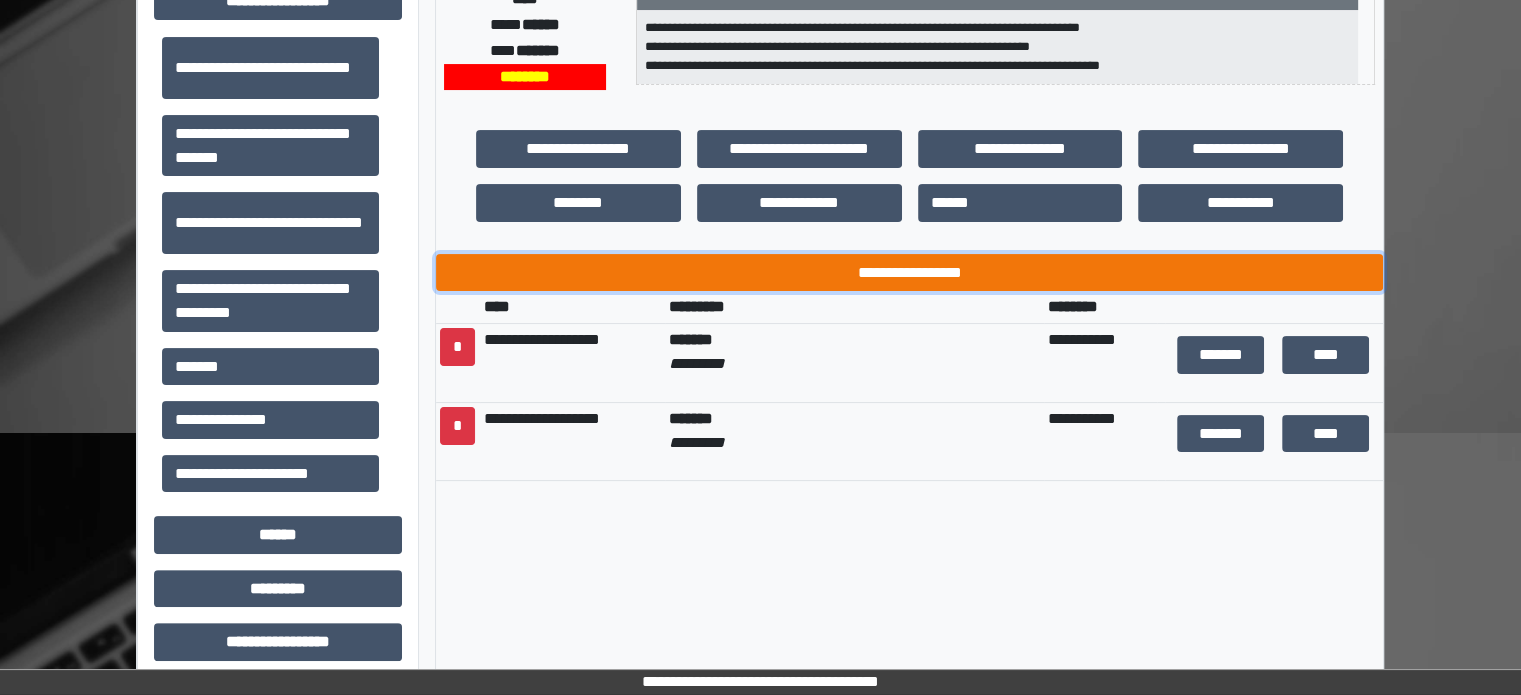click on "**********" at bounding box center [909, 273] 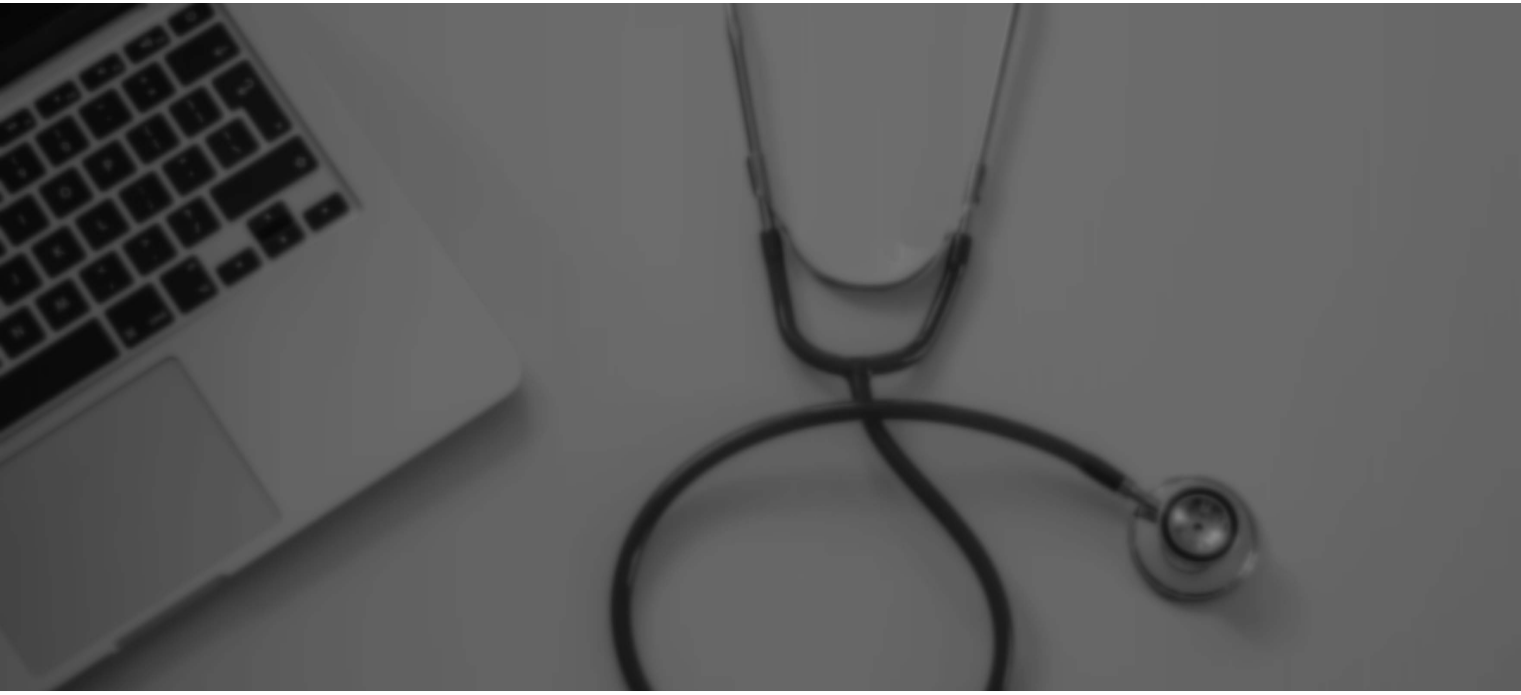 scroll, scrollTop: 0, scrollLeft: 0, axis: both 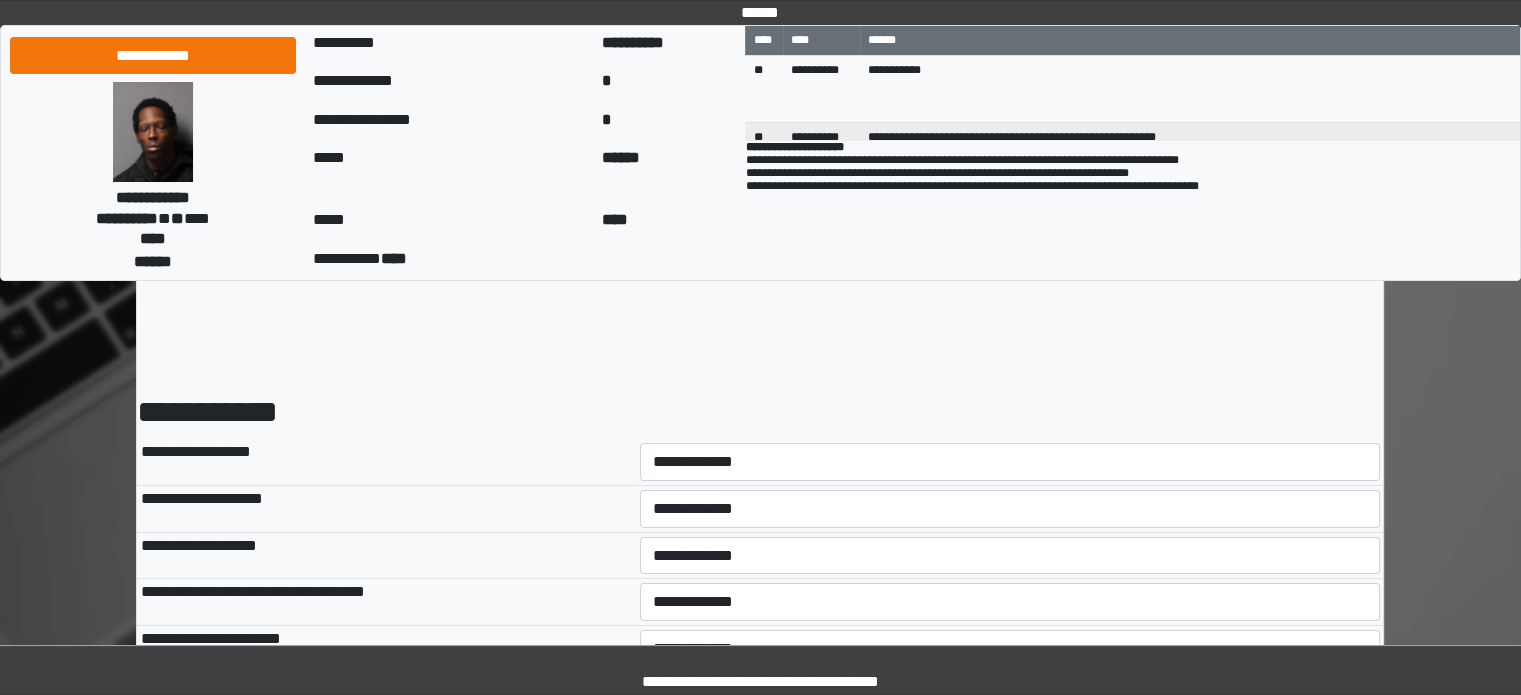 click on "**********" at bounding box center (1010, 462) 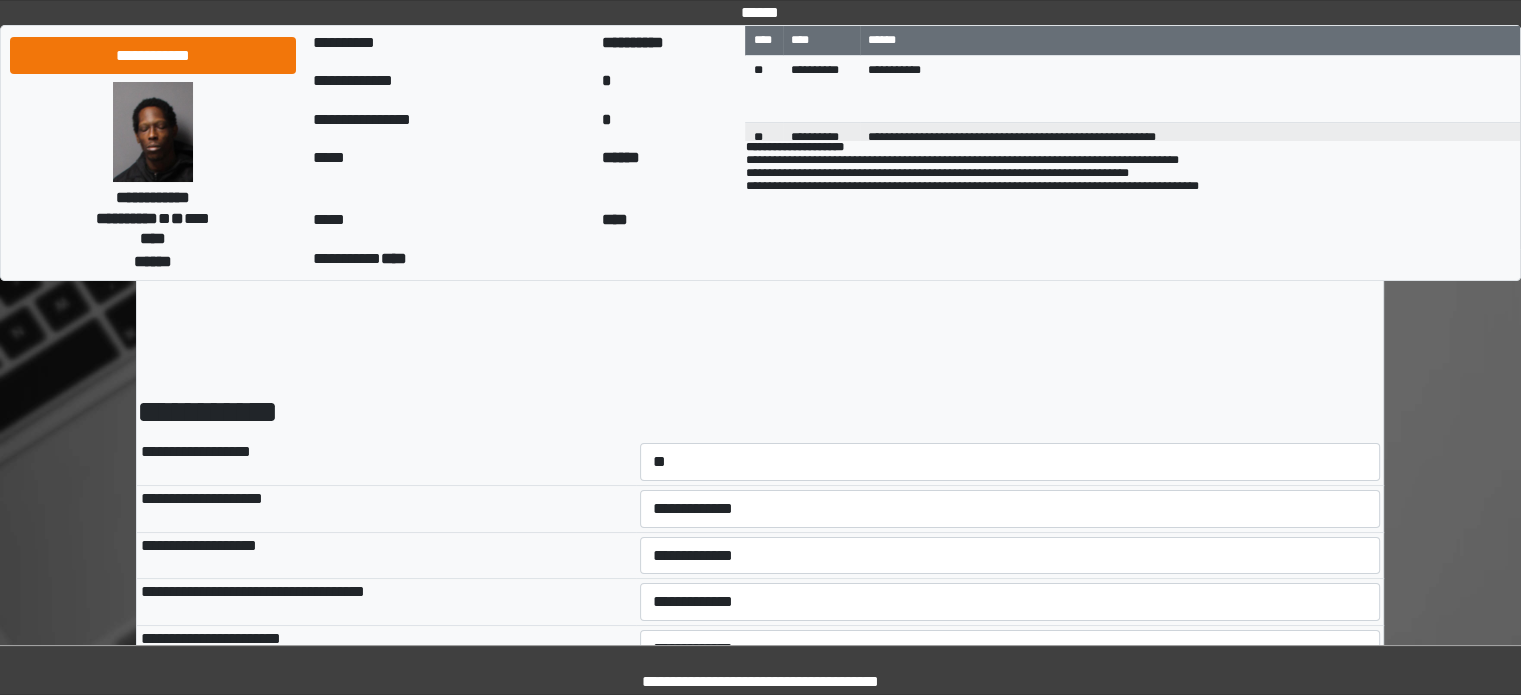 click on "**********" at bounding box center (1010, 462) 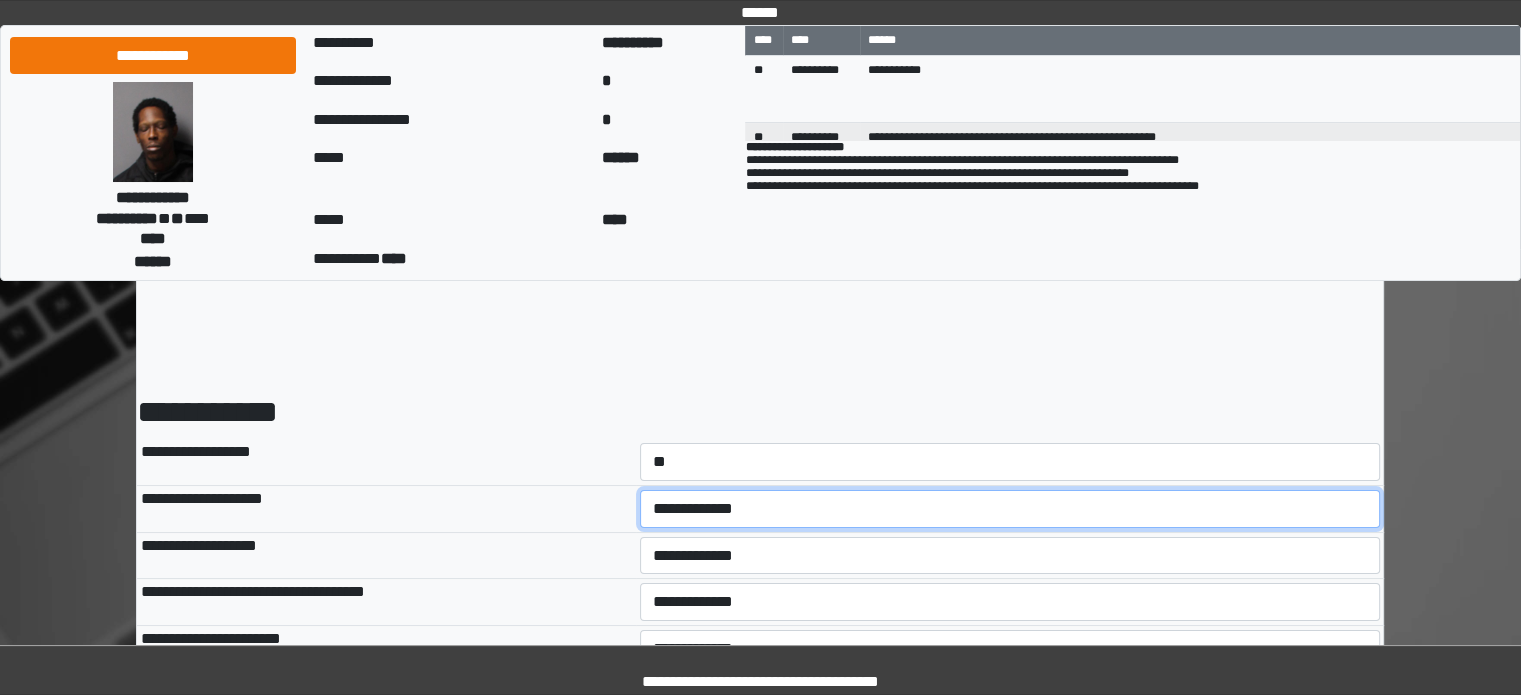 click on "**********" at bounding box center (1010, 509) 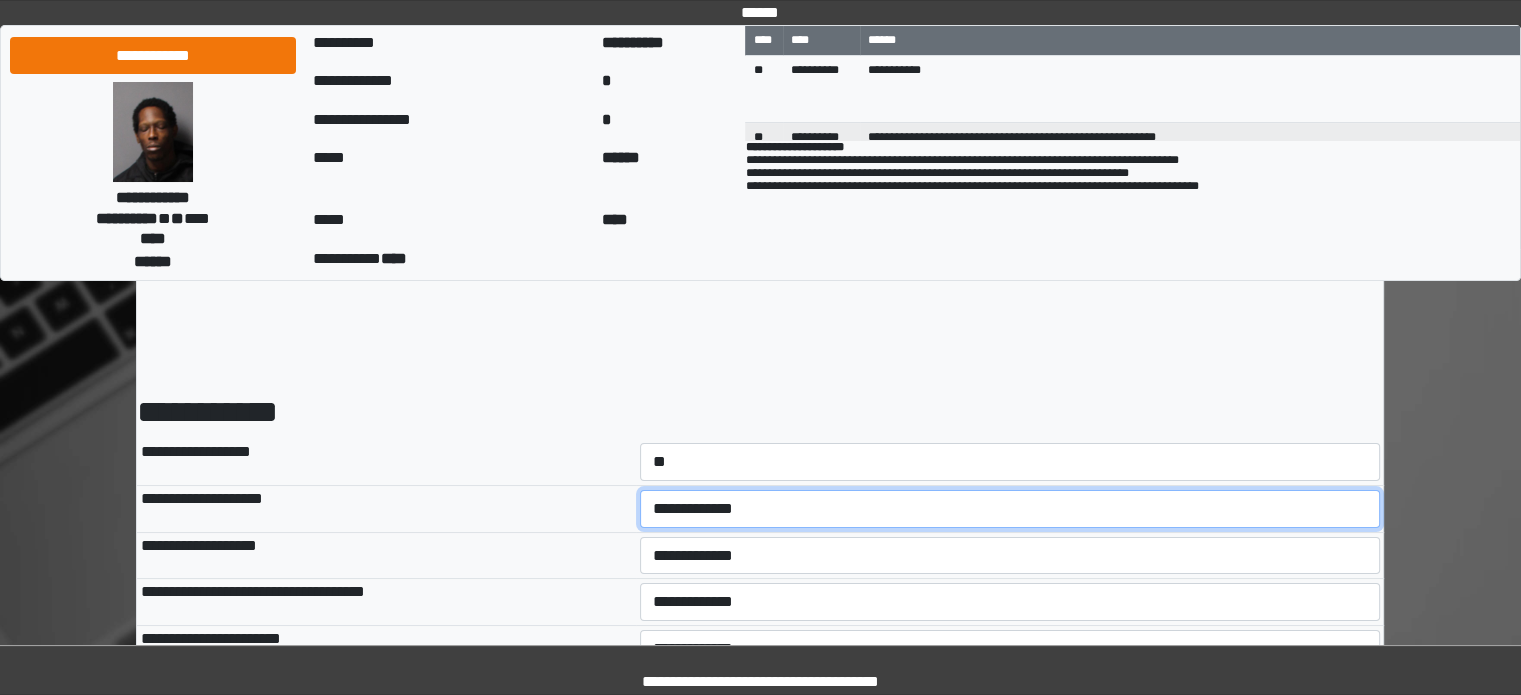 select on "*" 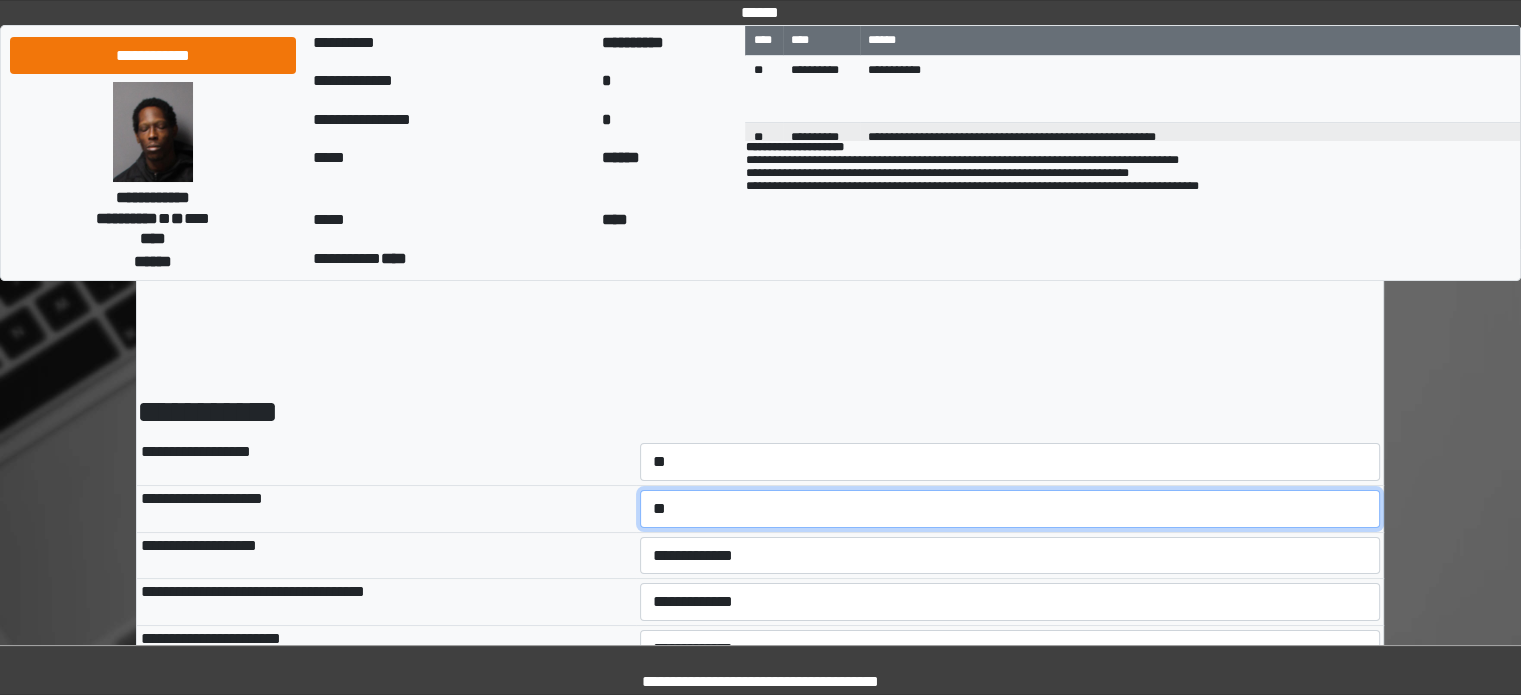 click on "**********" at bounding box center [1010, 509] 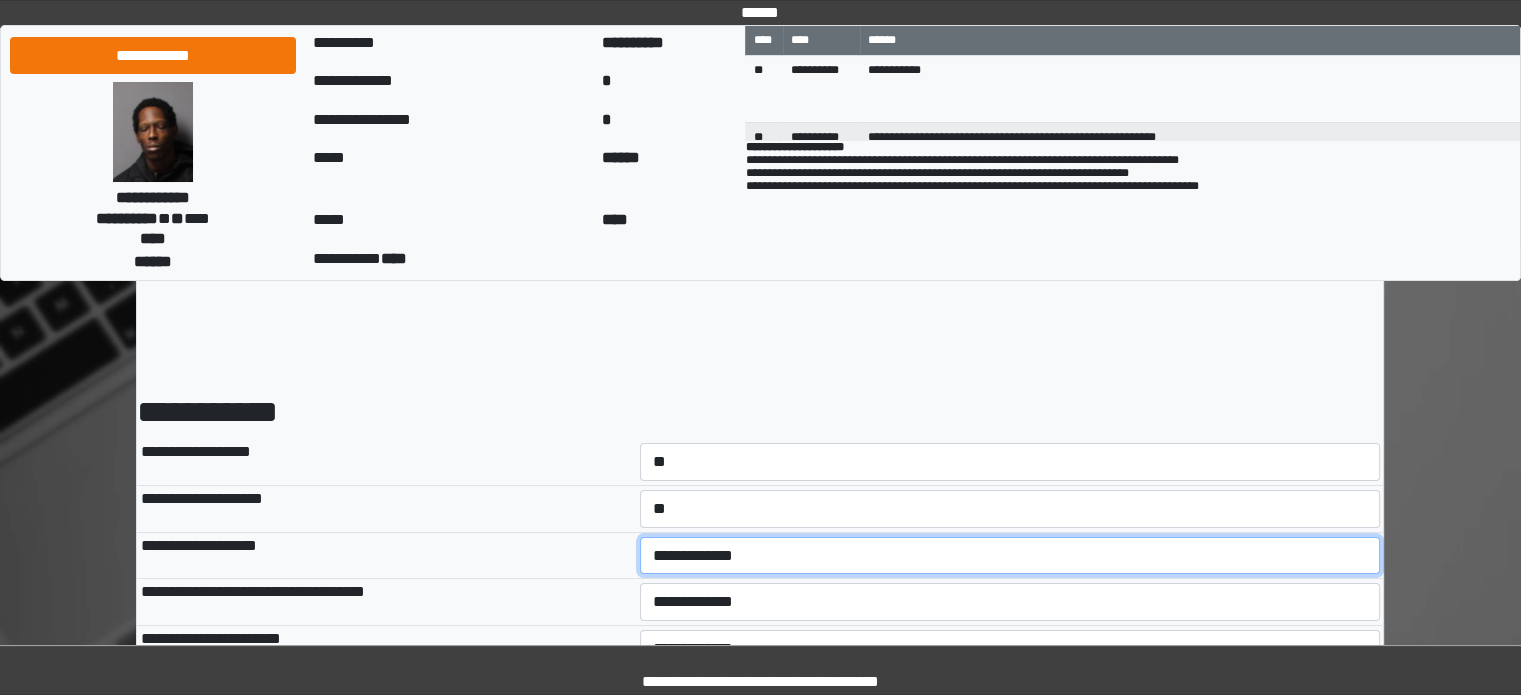 click on "**********" at bounding box center [1010, 556] 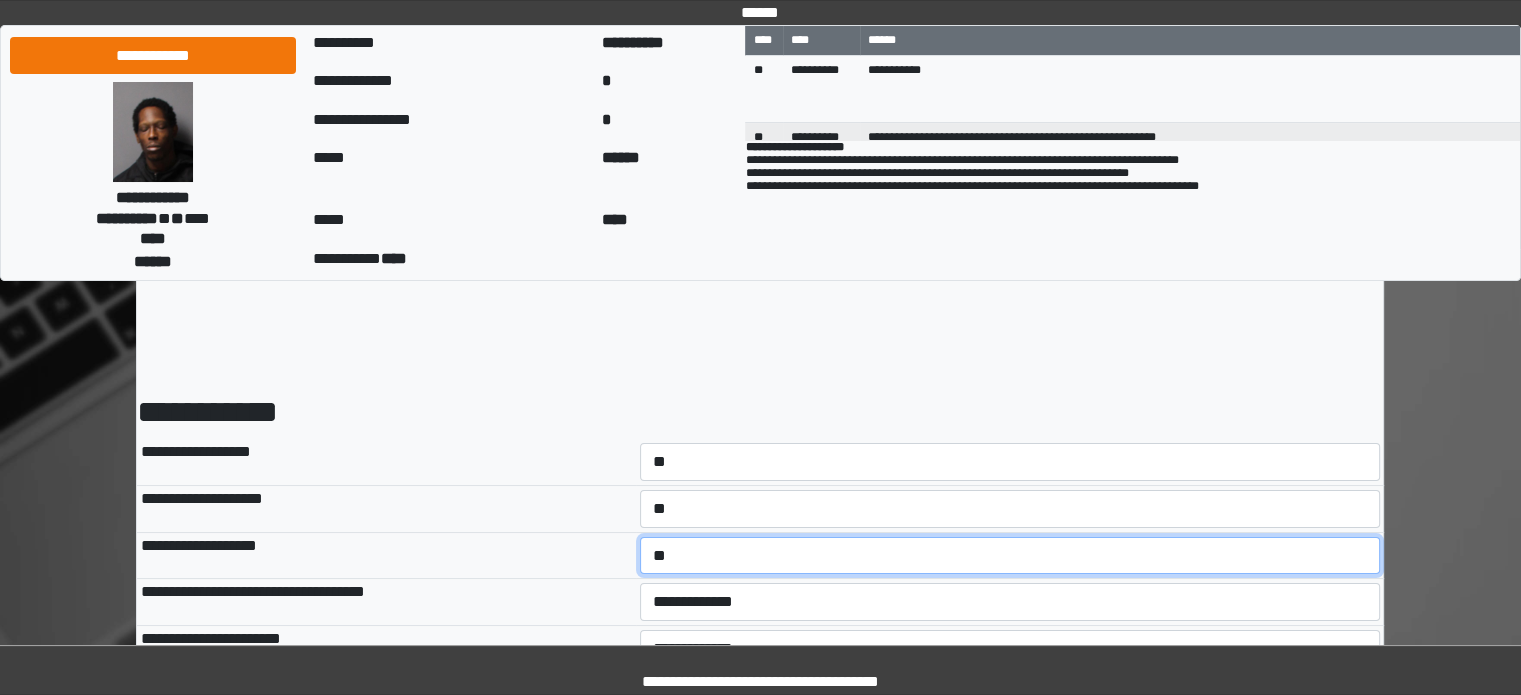 click on "**********" at bounding box center [1010, 556] 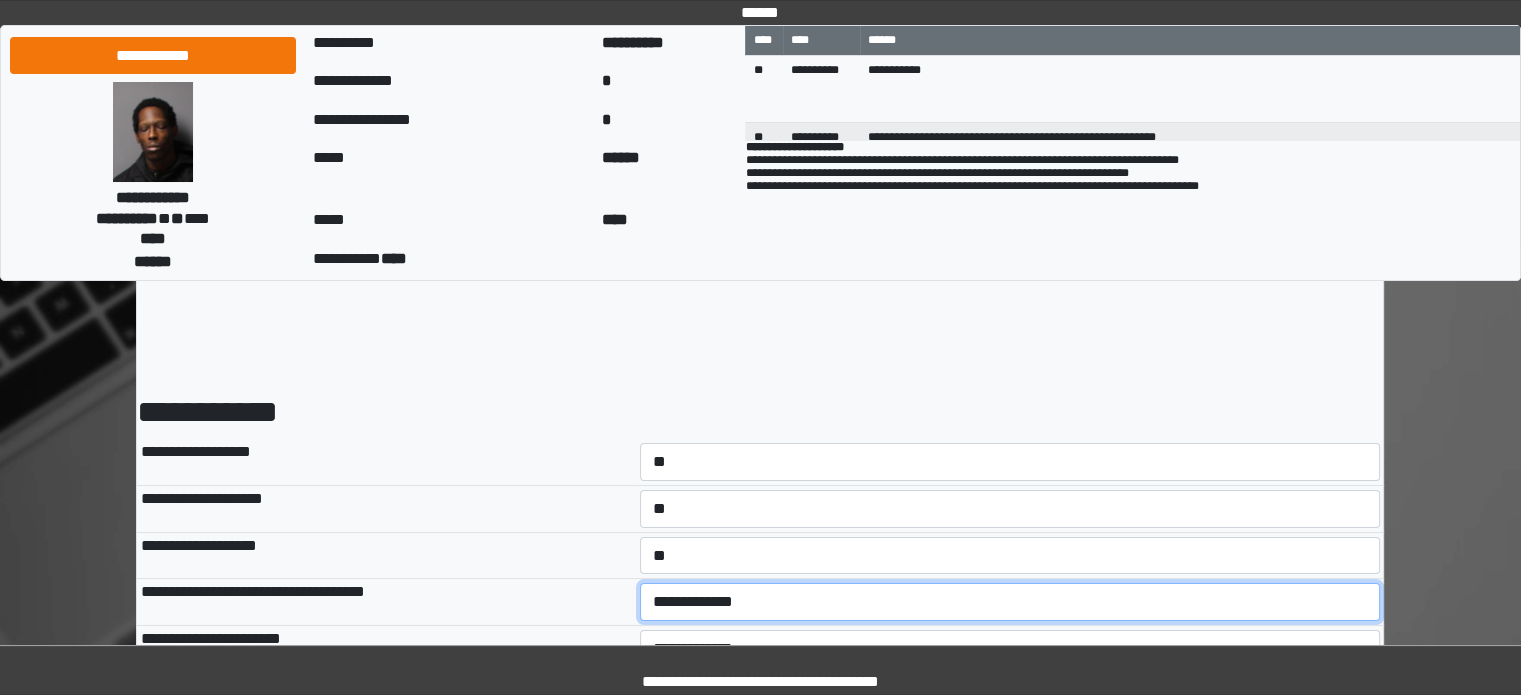 click on "**********" at bounding box center (1010, 602) 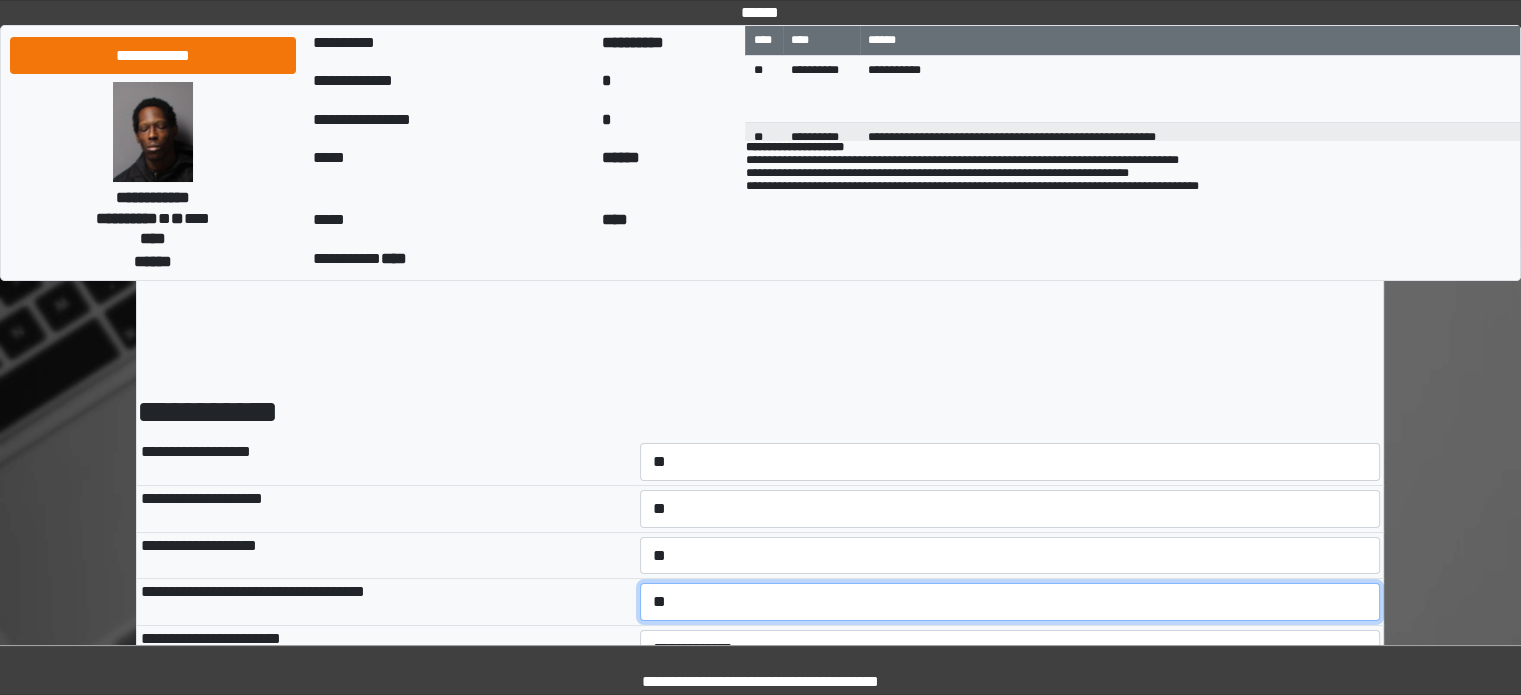 click on "**********" at bounding box center (1010, 602) 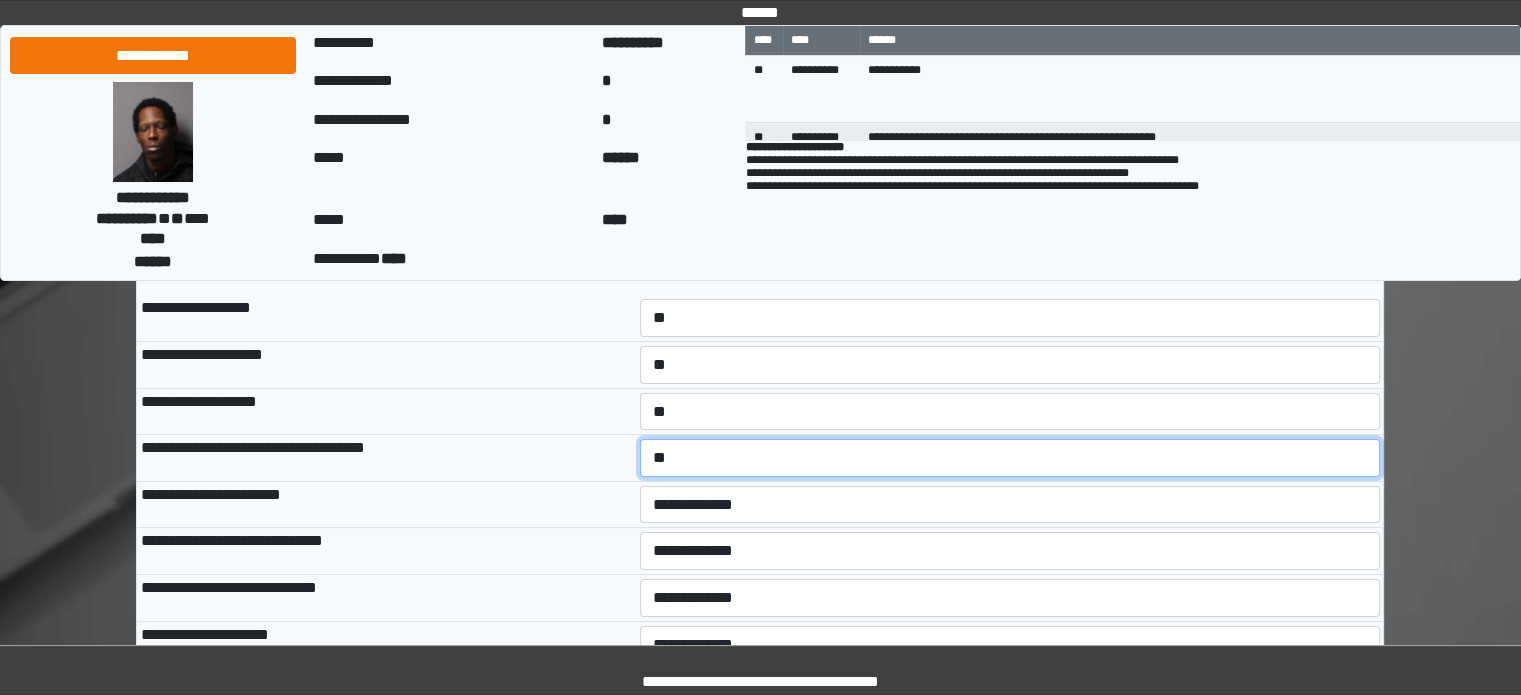 scroll, scrollTop: 300, scrollLeft: 0, axis: vertical 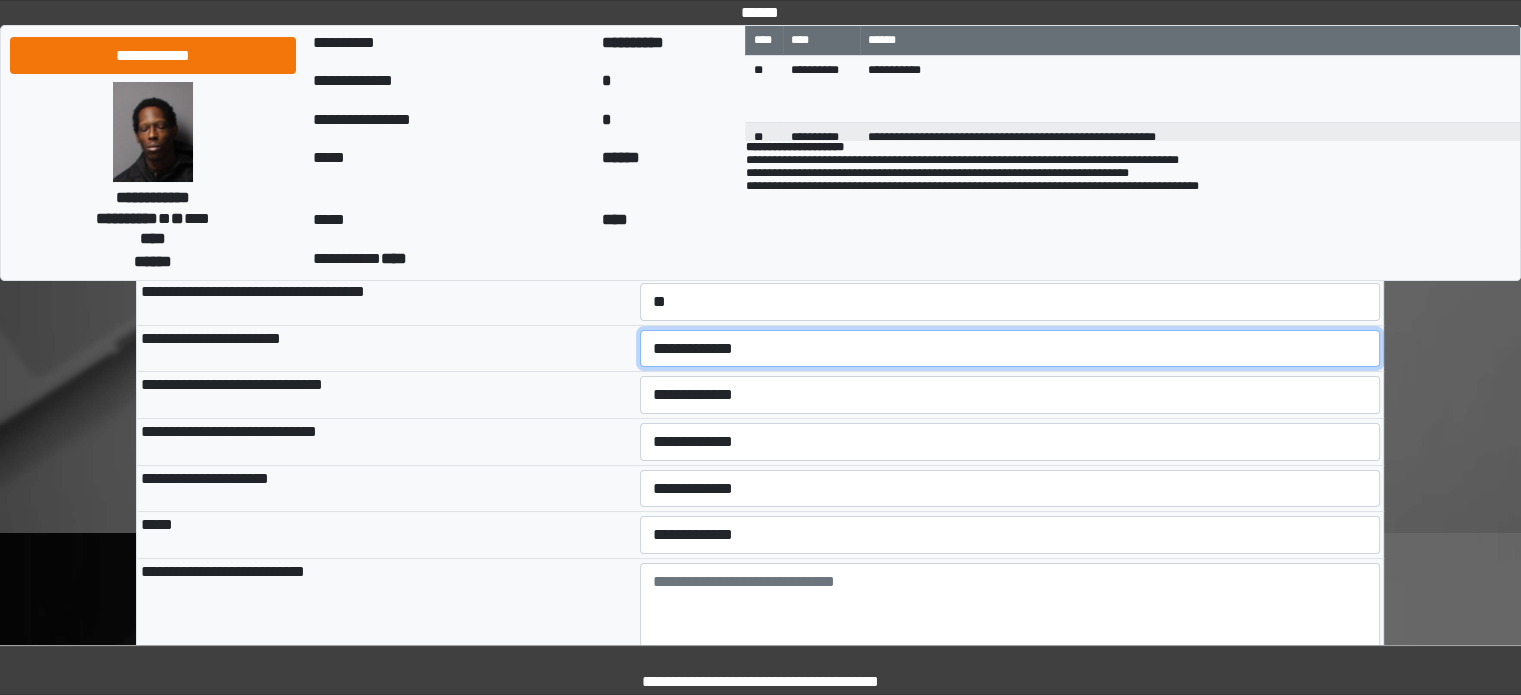 click on "**********" at bounding box center (1010, 349) 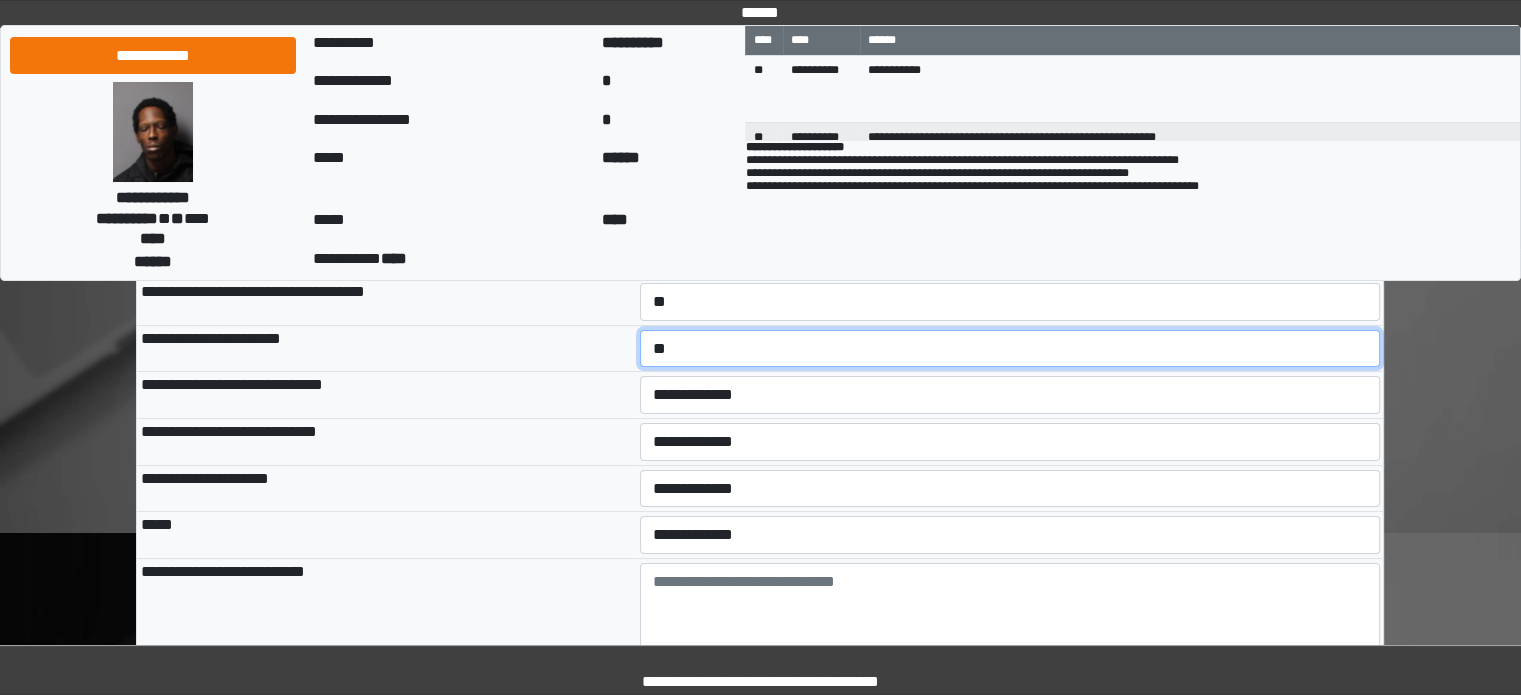 click on "**********" at bounding box center [1010, 349] 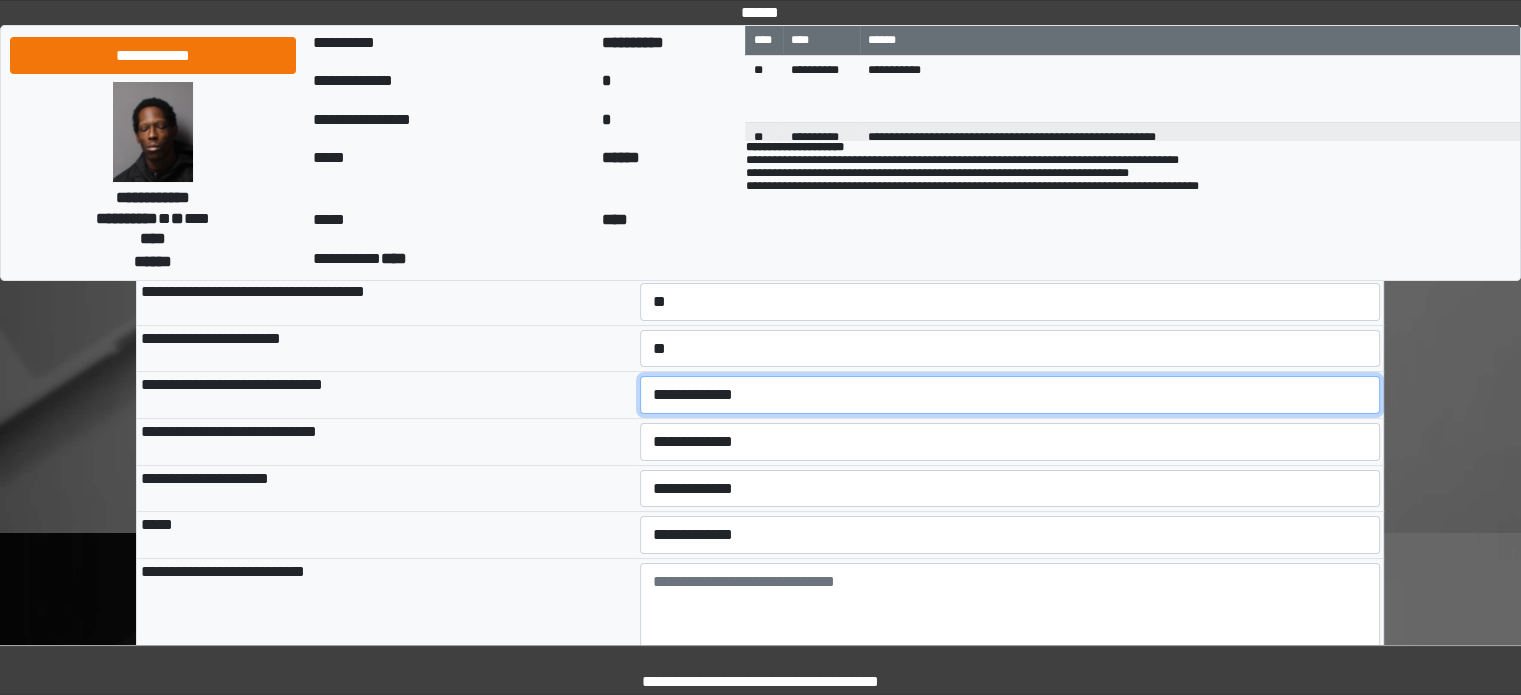 click on "**********" at bounding box center (1010, 395) 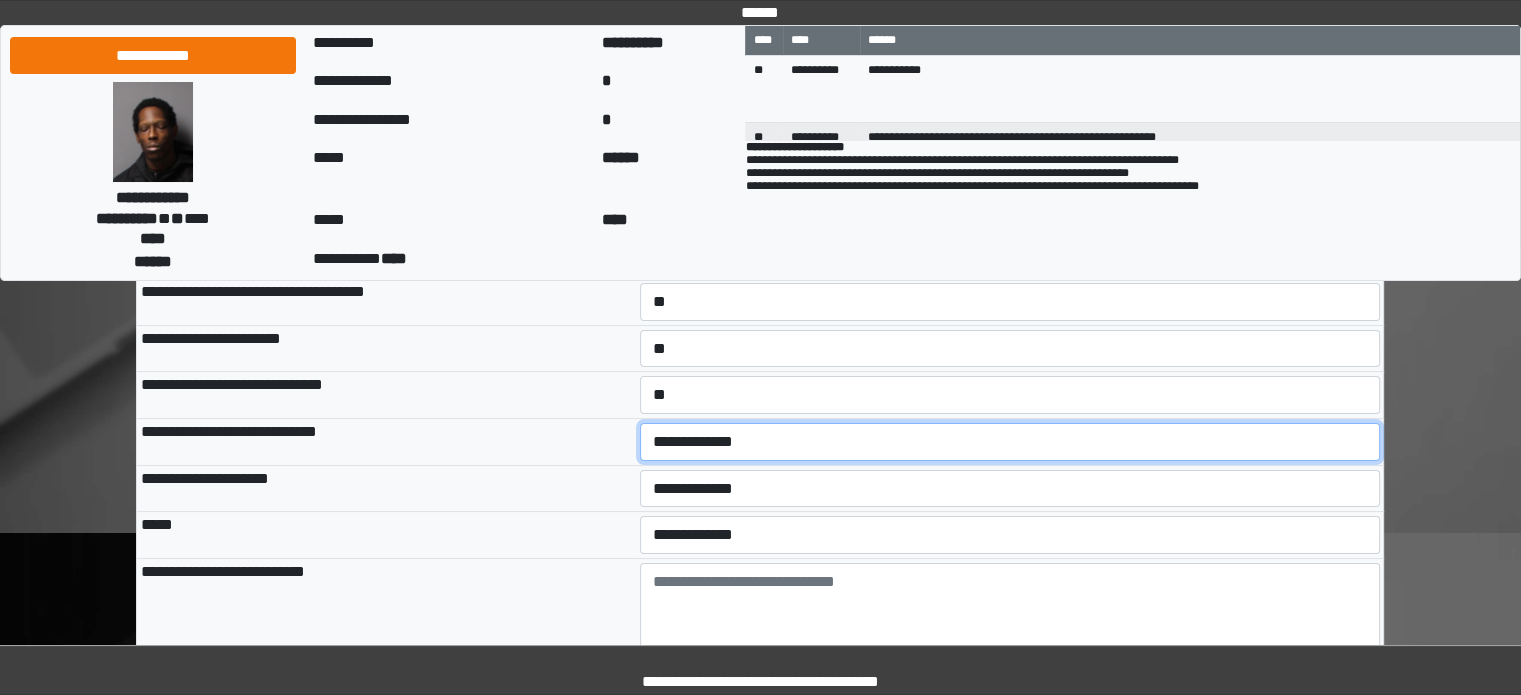 click on "**********" at bounding box center (1010, 442) 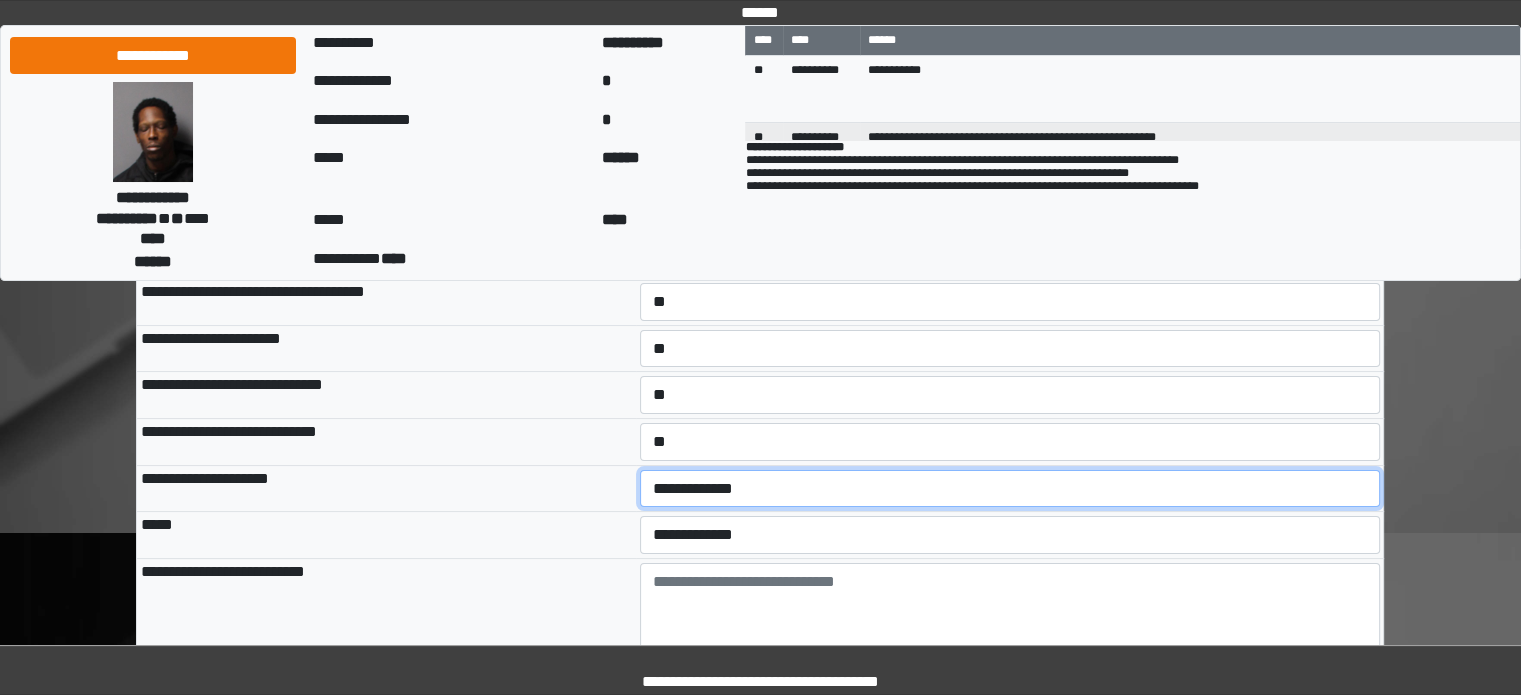click on "**********" at bounding box center (1010, 489) 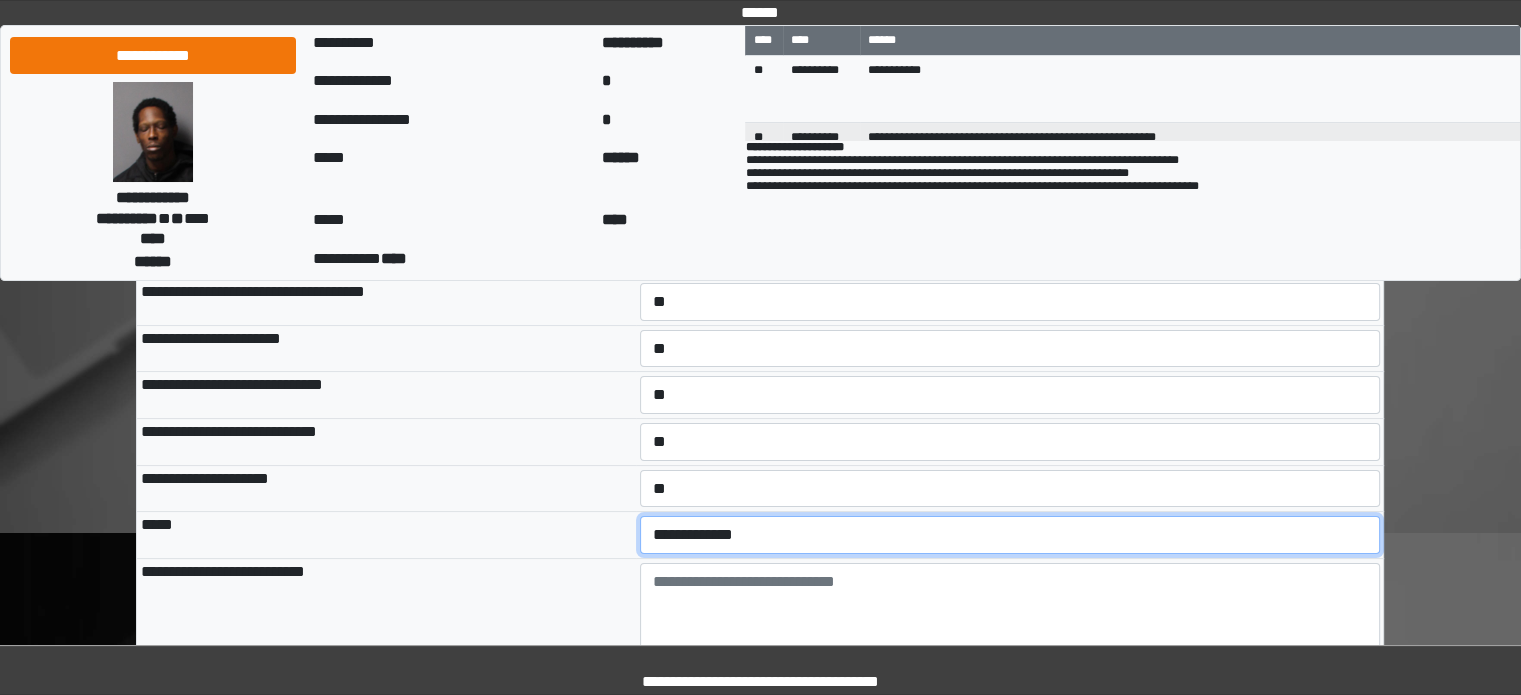 click on "**********" at bounding box center (1010, 535) 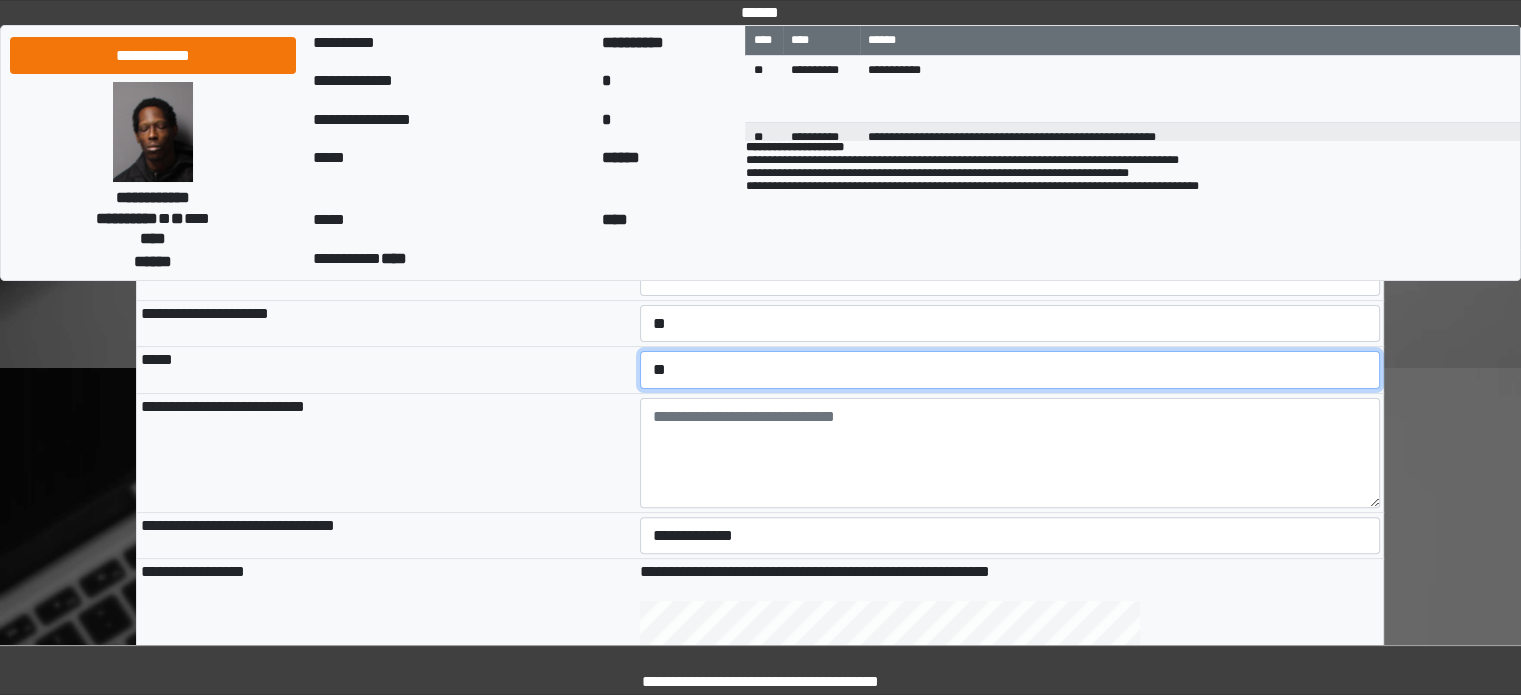 scroll, scrollTop: 500, scrollLeft: 0, axis: vertical 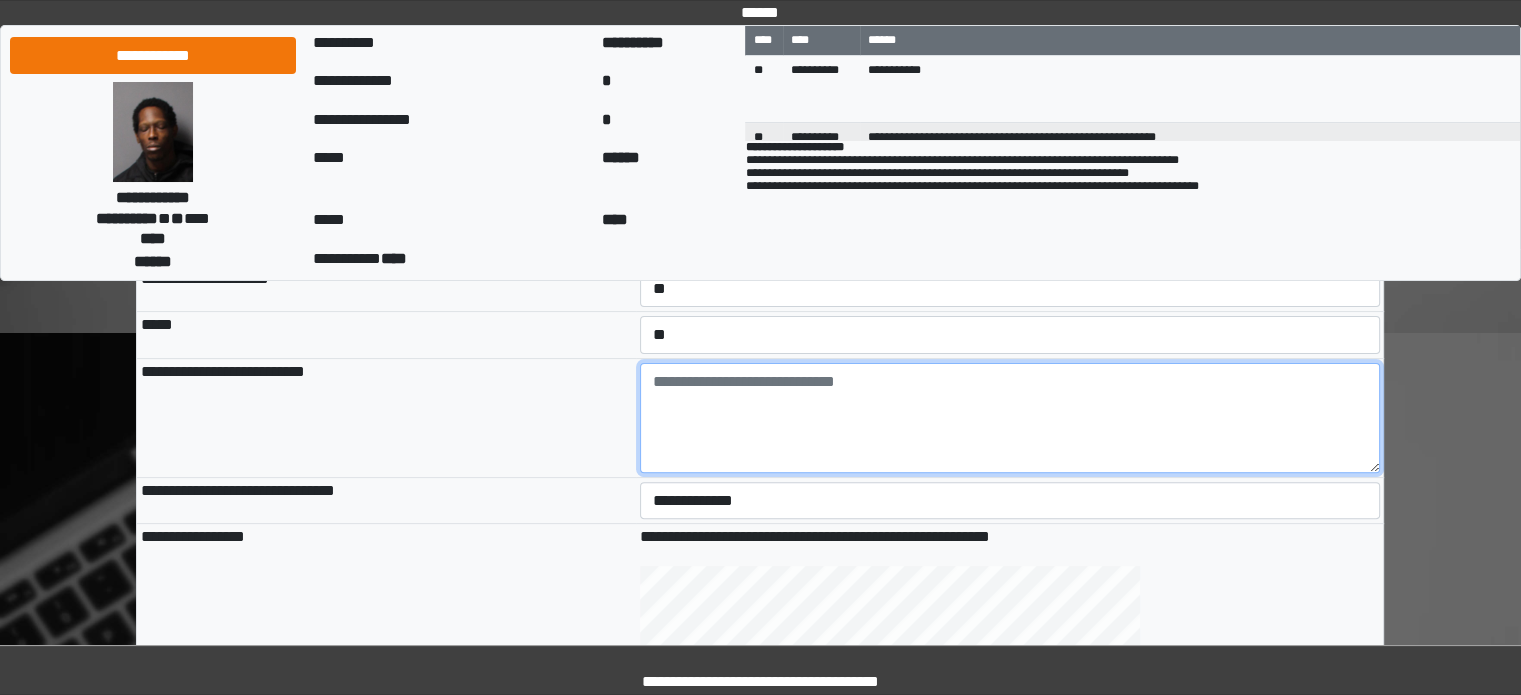 click at bounding box center [1010, 418] 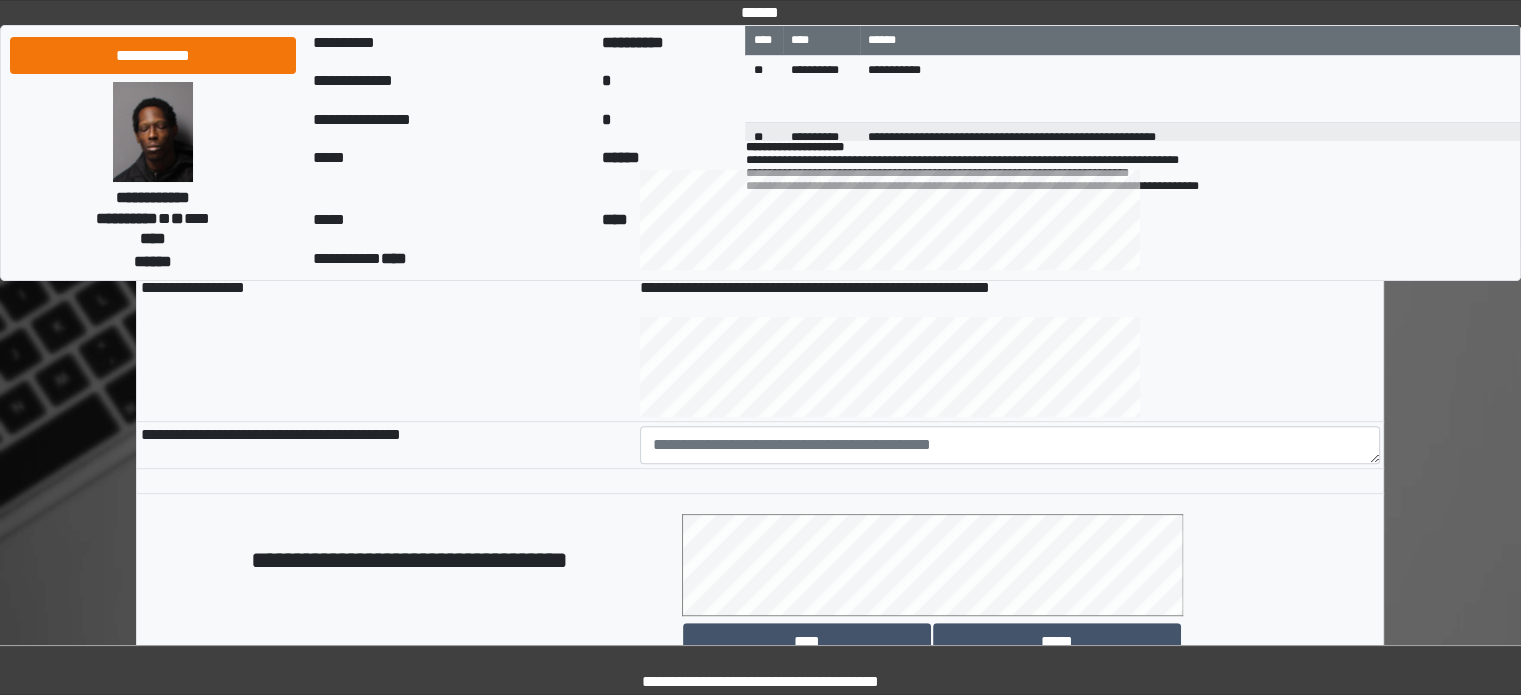 scroll, scrollTop: 900, scrollLeft: 0, axis: vertical 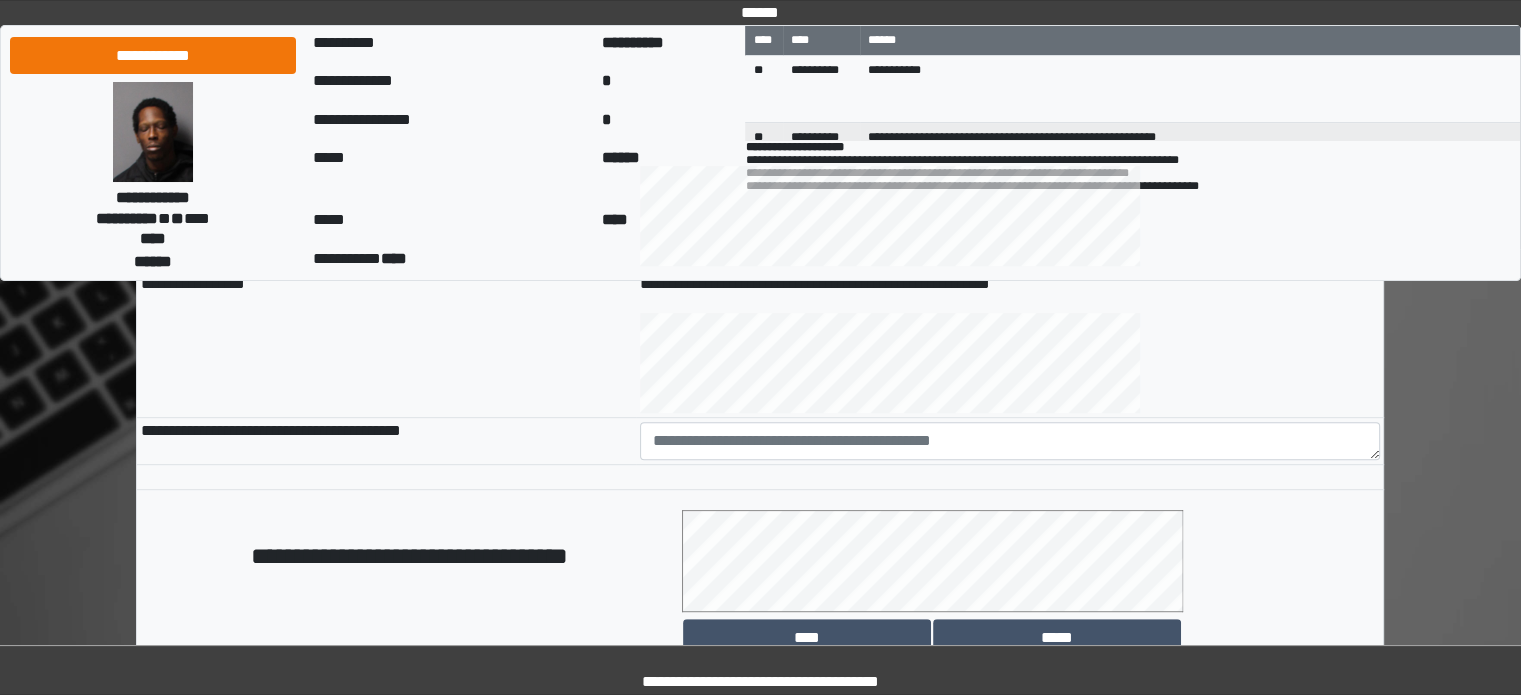 type on "**********" 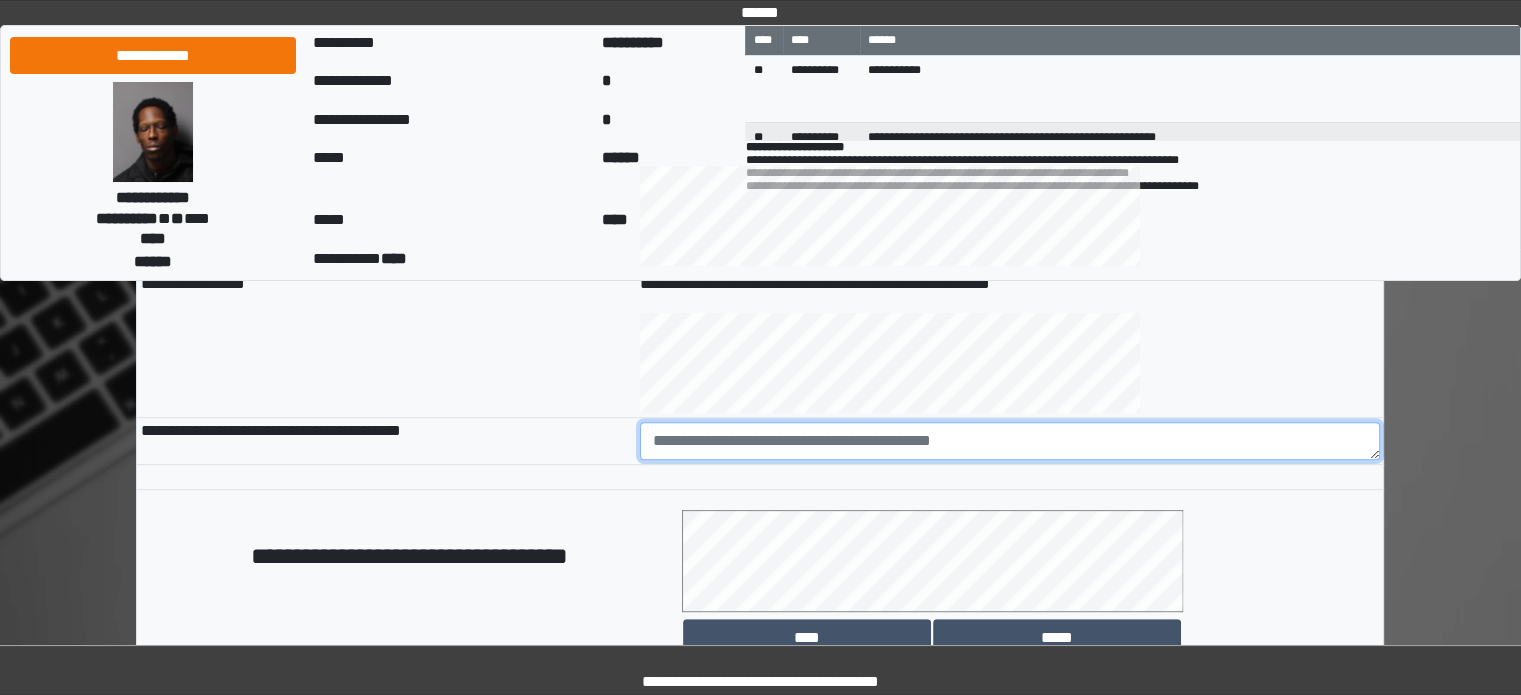 click at bounding box center (1010, 441) 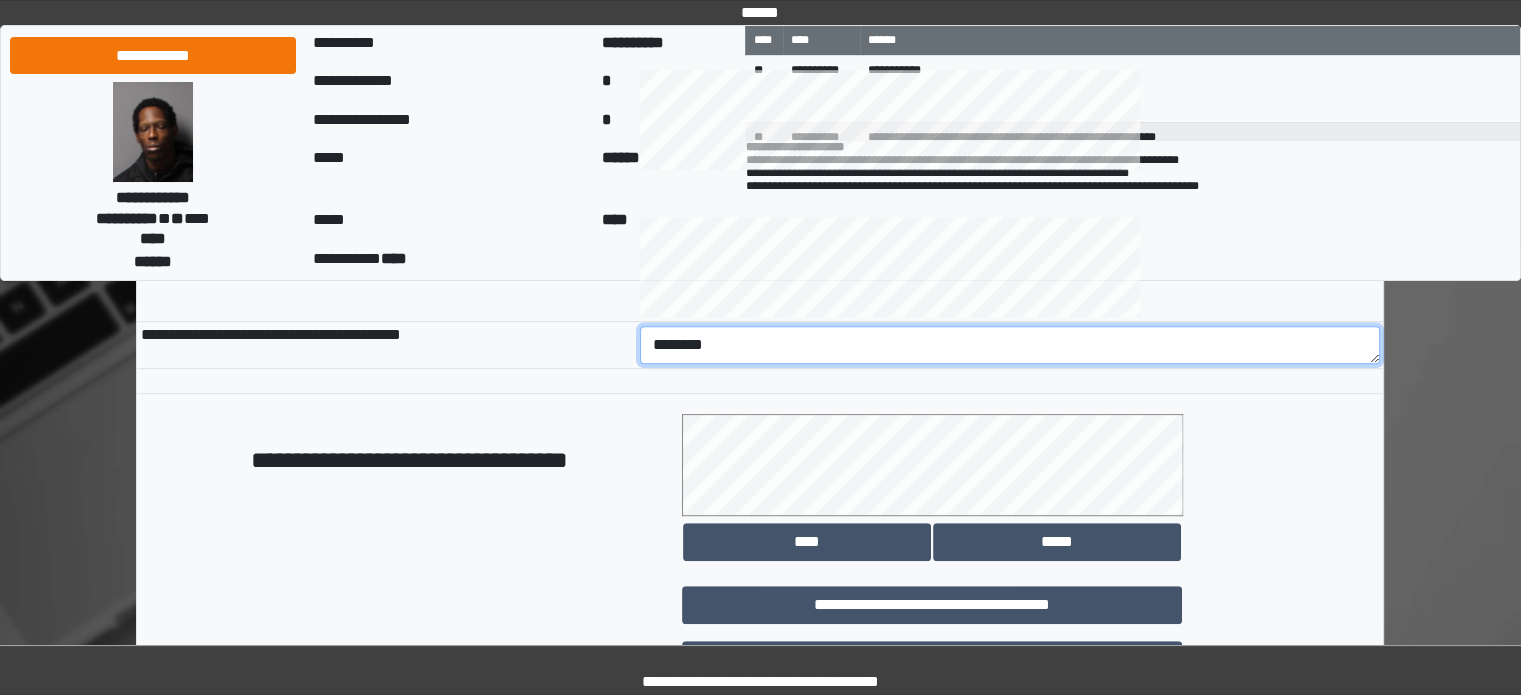 scroll, scrollTop: 1158, scrollLeft: 0, axis: vertical 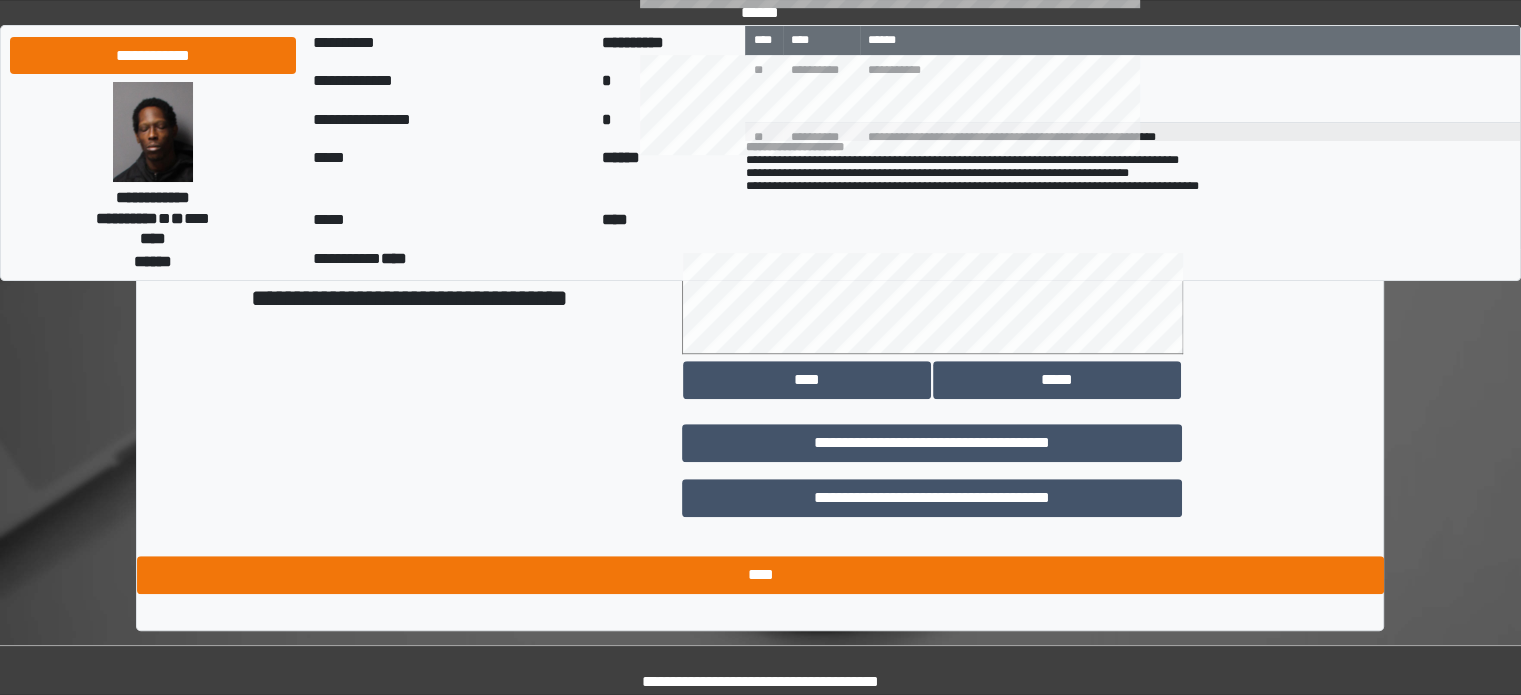 type on "********" 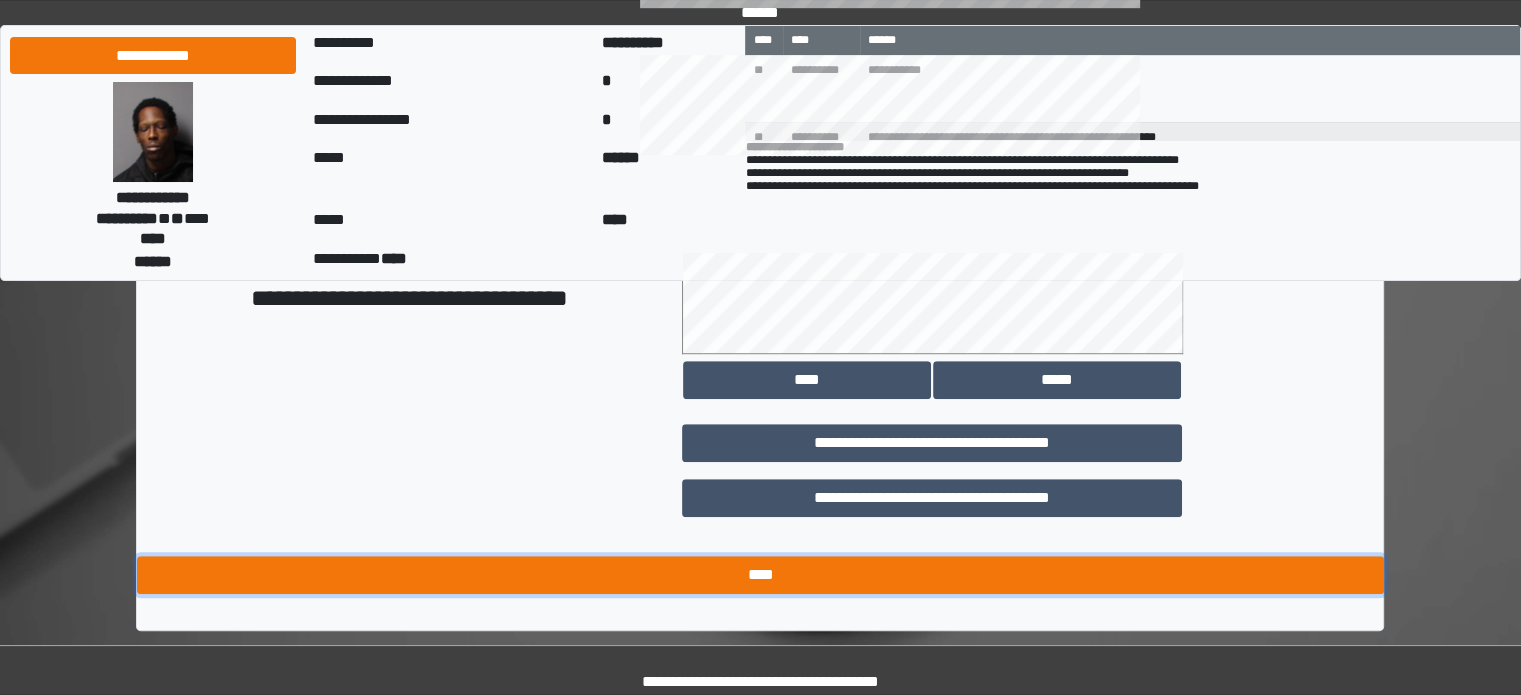 click on "****" at bounding box center [760, 575] 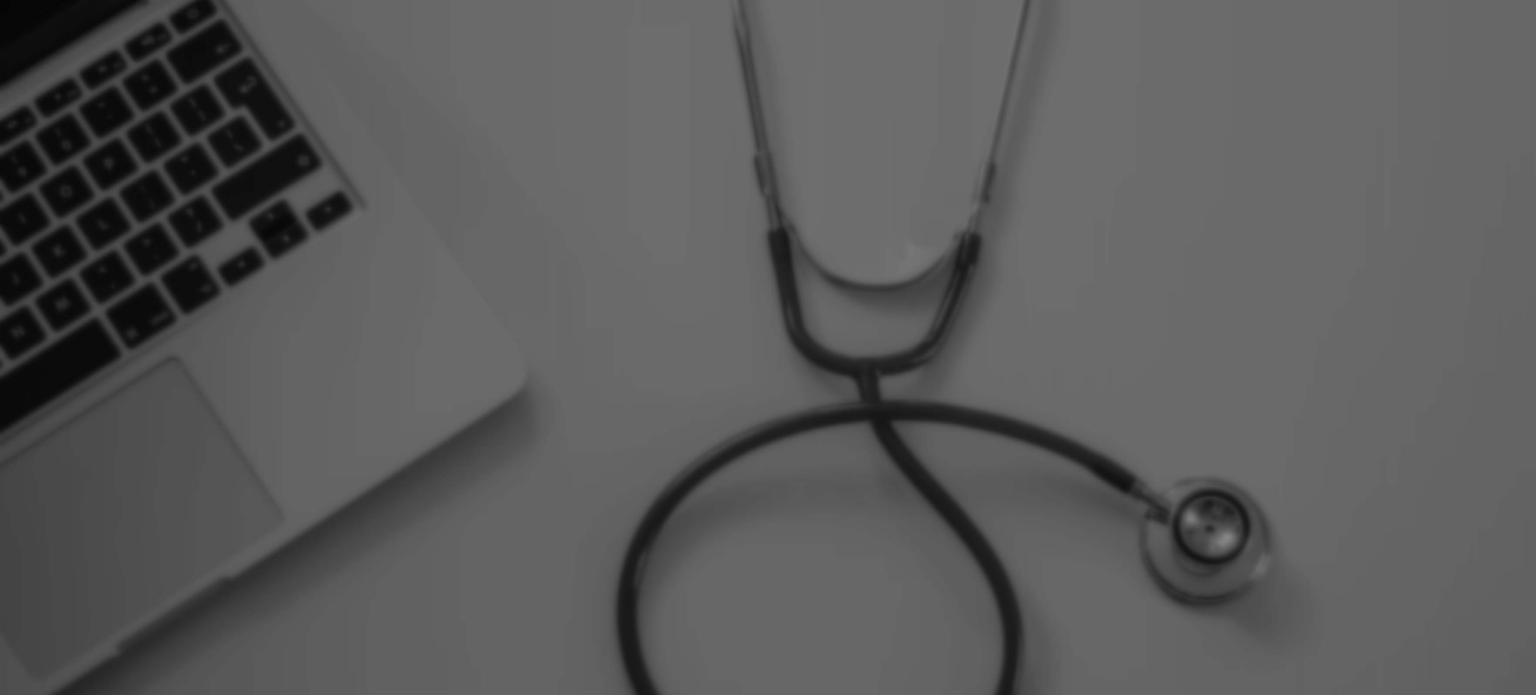 scroll, scrollTop: 0, scrollLeft: 0, axis: both 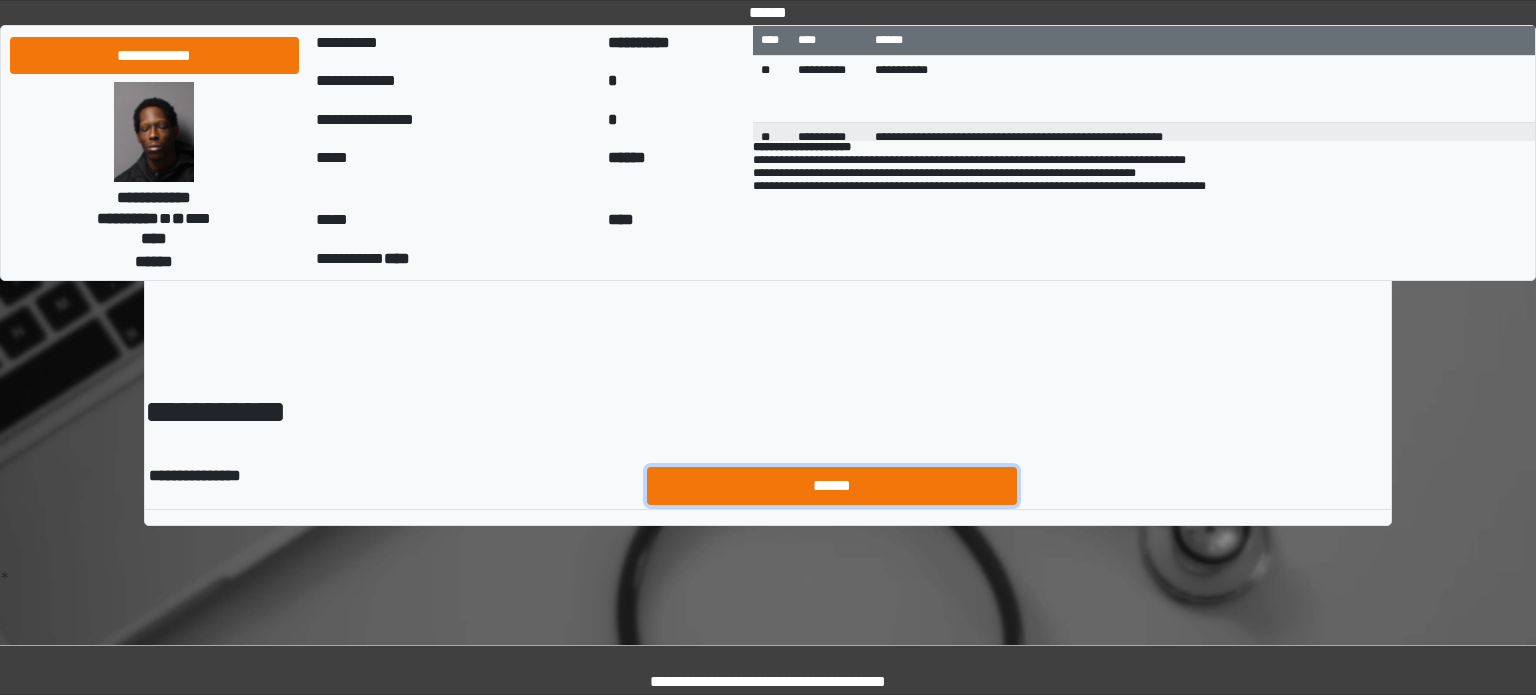 click on "******" at bounding box center [832, 486] 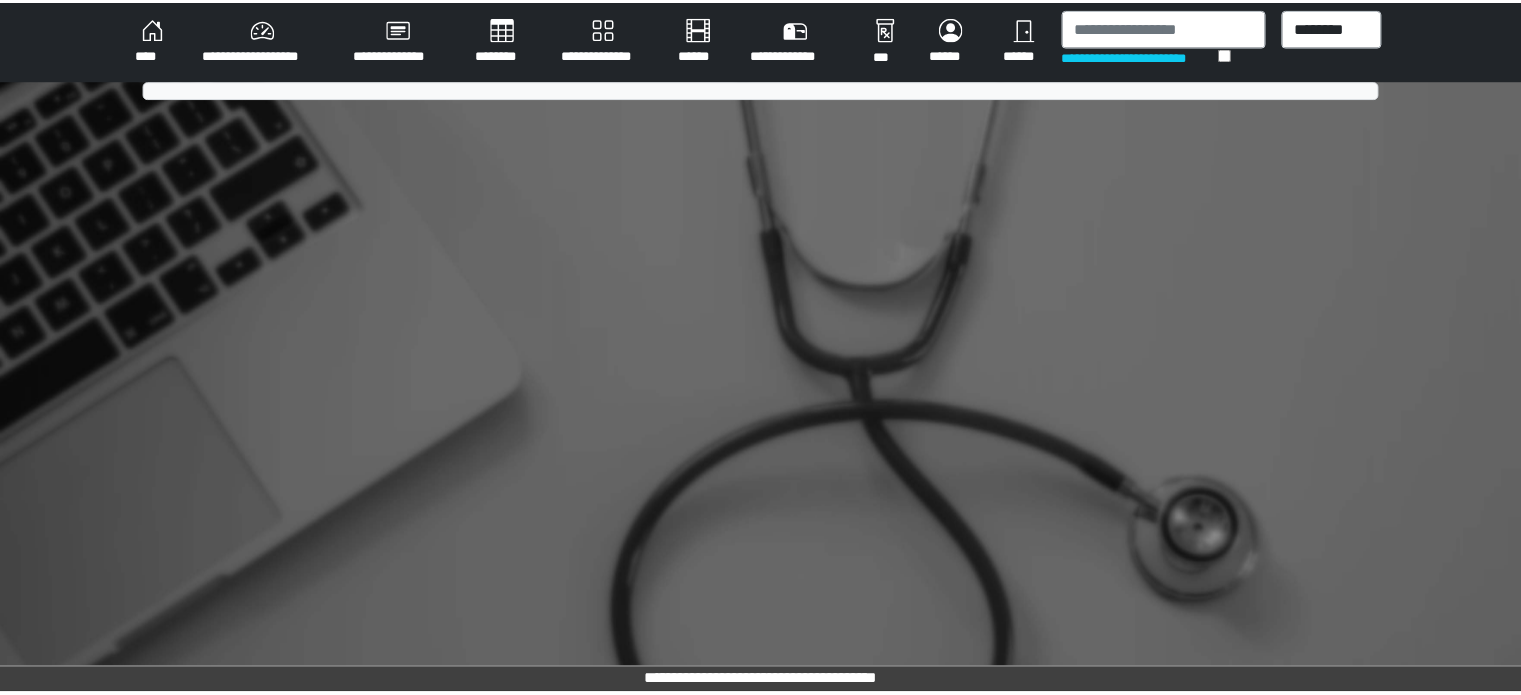 scroll, scrollTop: 0, scrollLeft: 0, axis: both 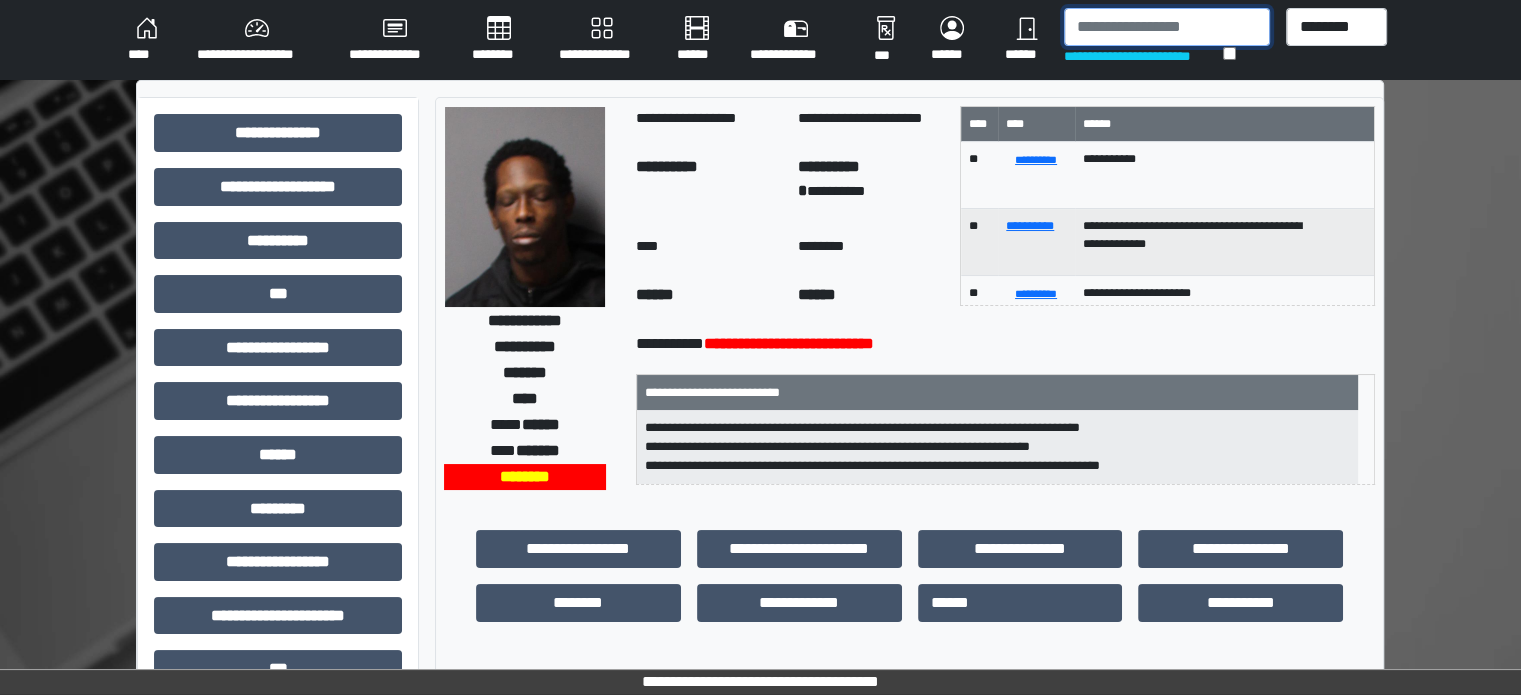 click at bounding box center [1167, 27] 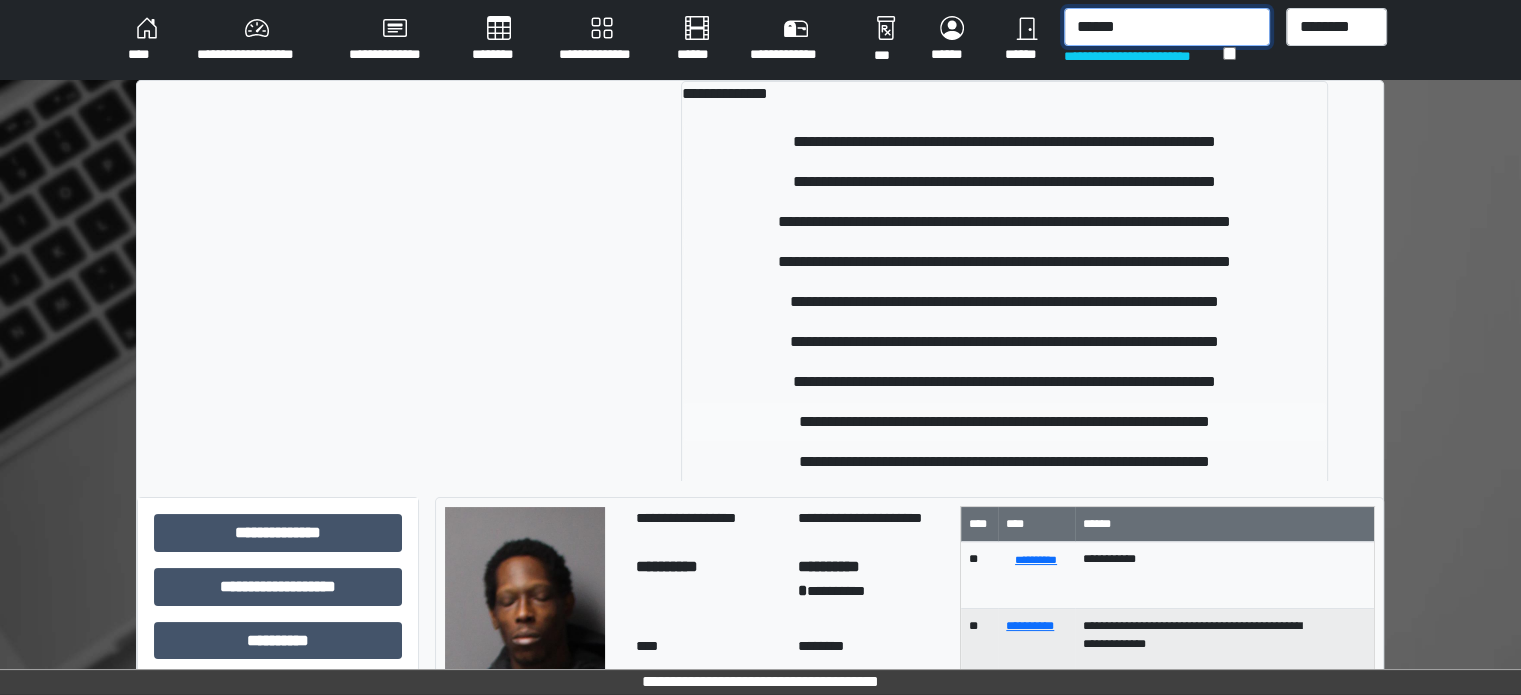 type on "******" 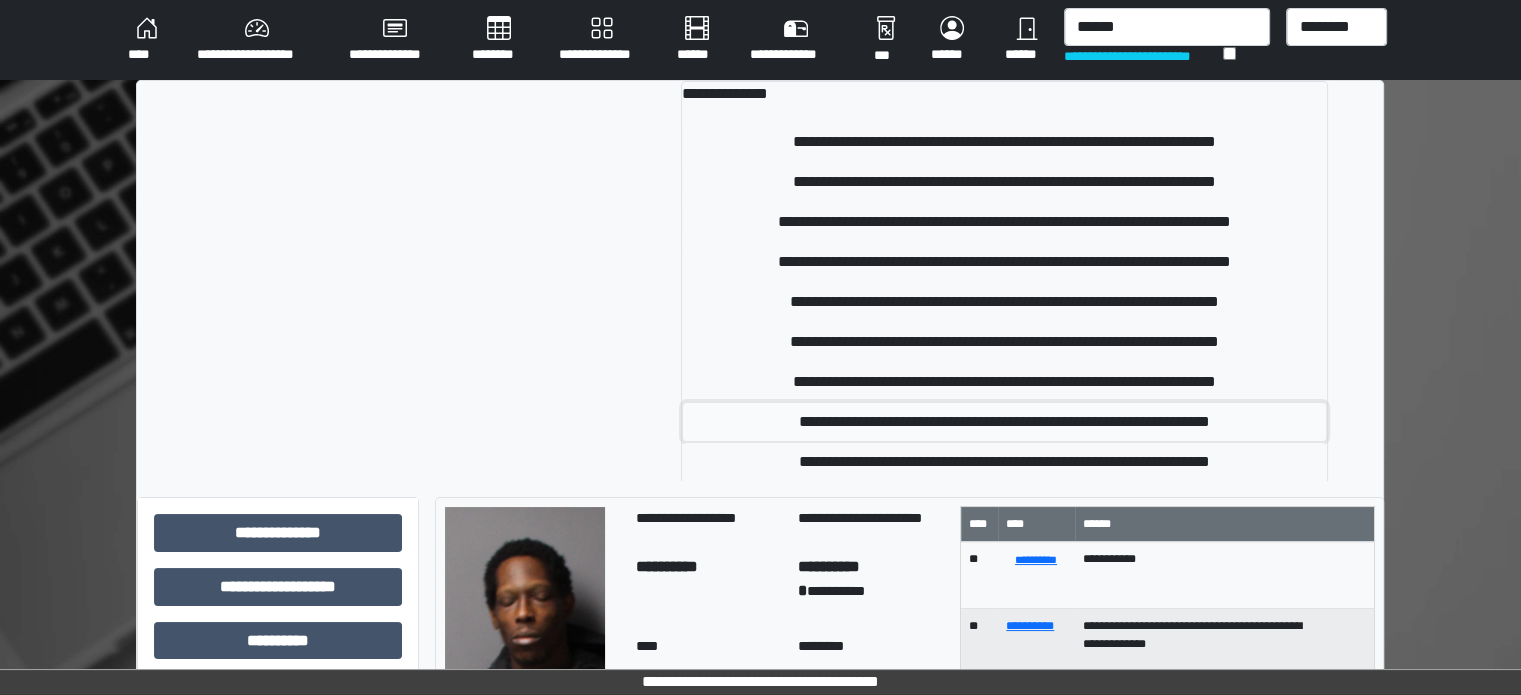 click on "**********" at bounding box center [1005, 422] 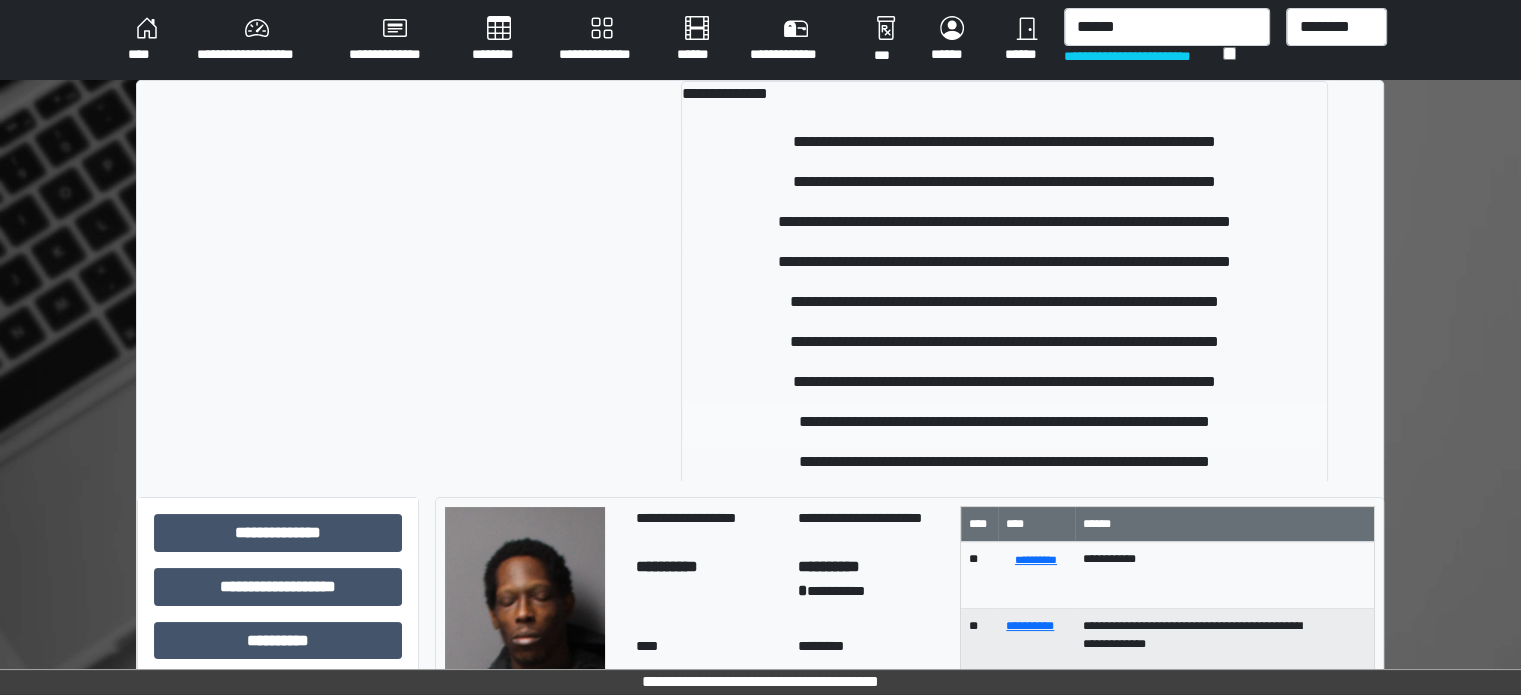 type 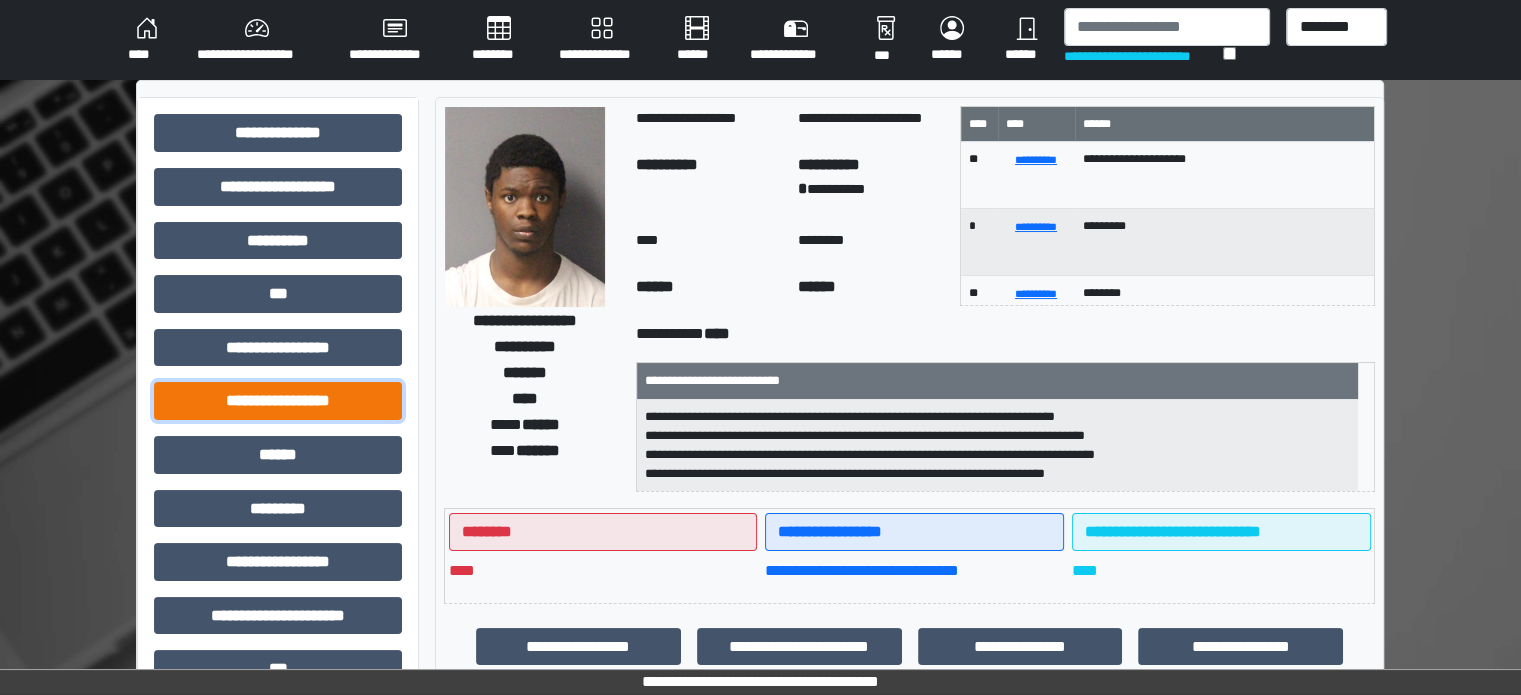 click on "**********" at bounding box center (278, 401) 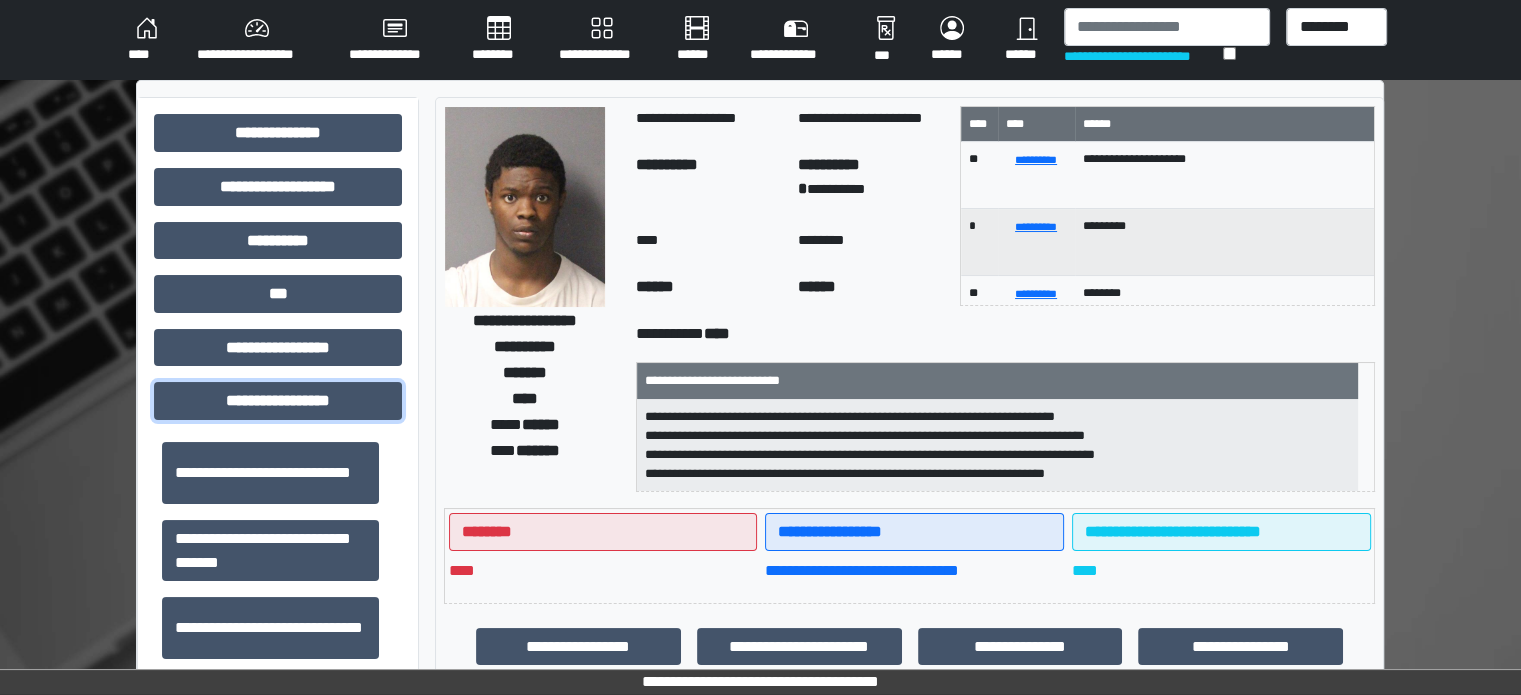 scroll, scrollTop: 1313, scrollLeft: 0, axis: vertical 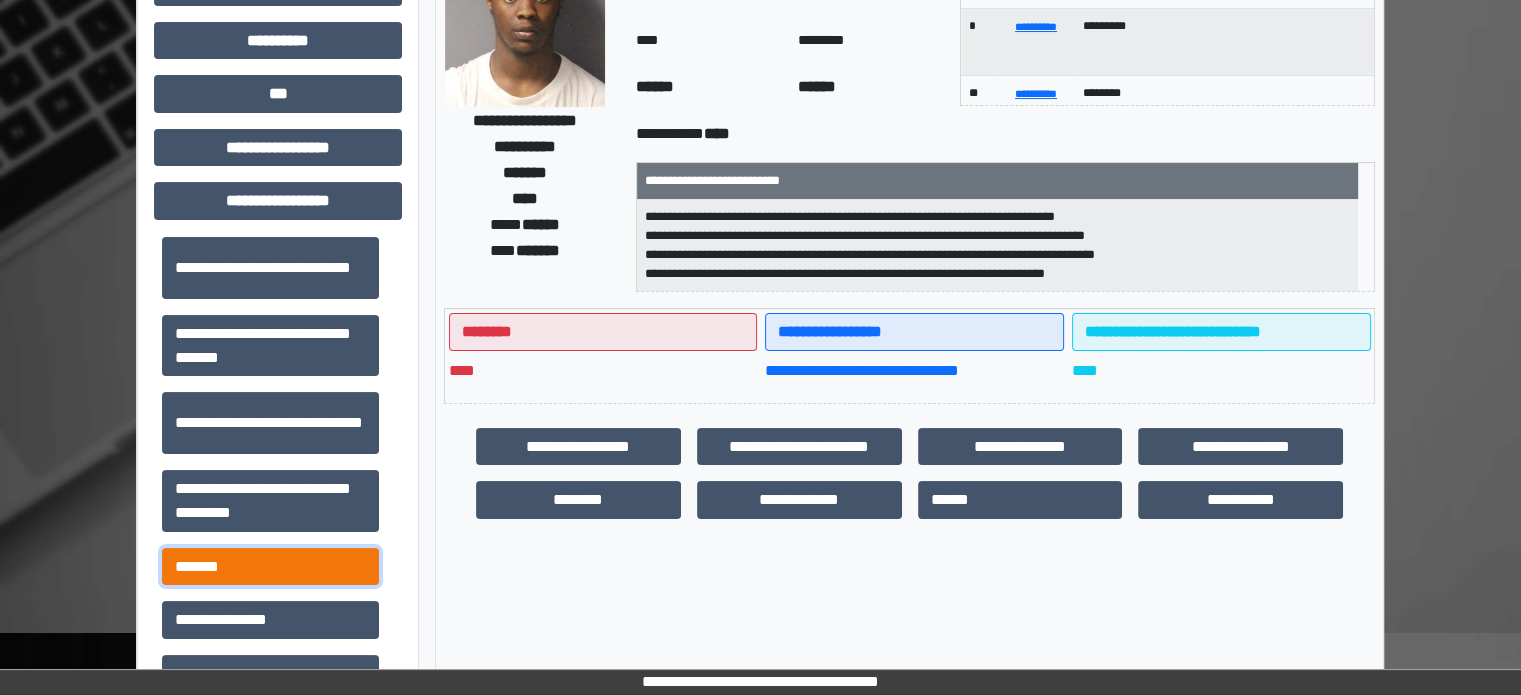 click on "*******" at bounding box center [270, 567] 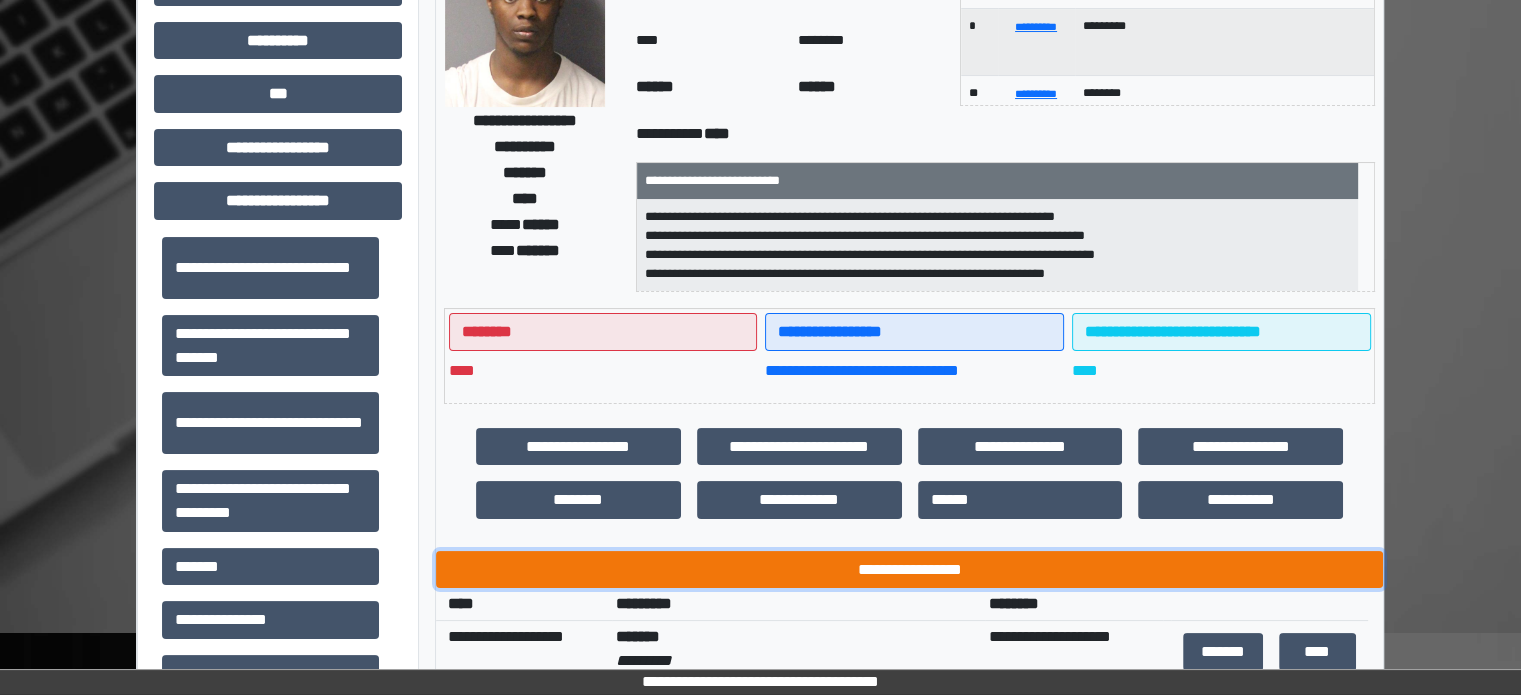 click on "**********" at bounding box center (909, 570) 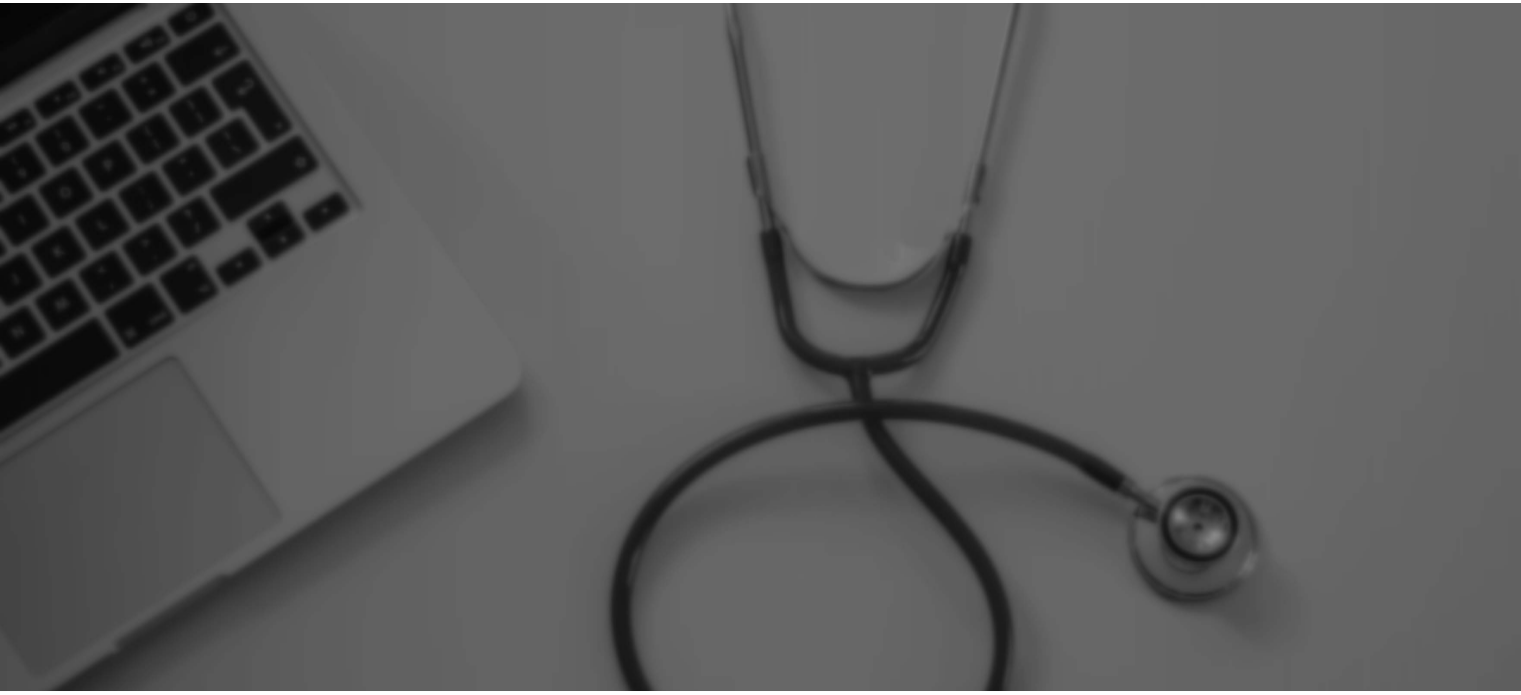 scroll, scrollTop: 0, scrollLeft: 0, axis: both 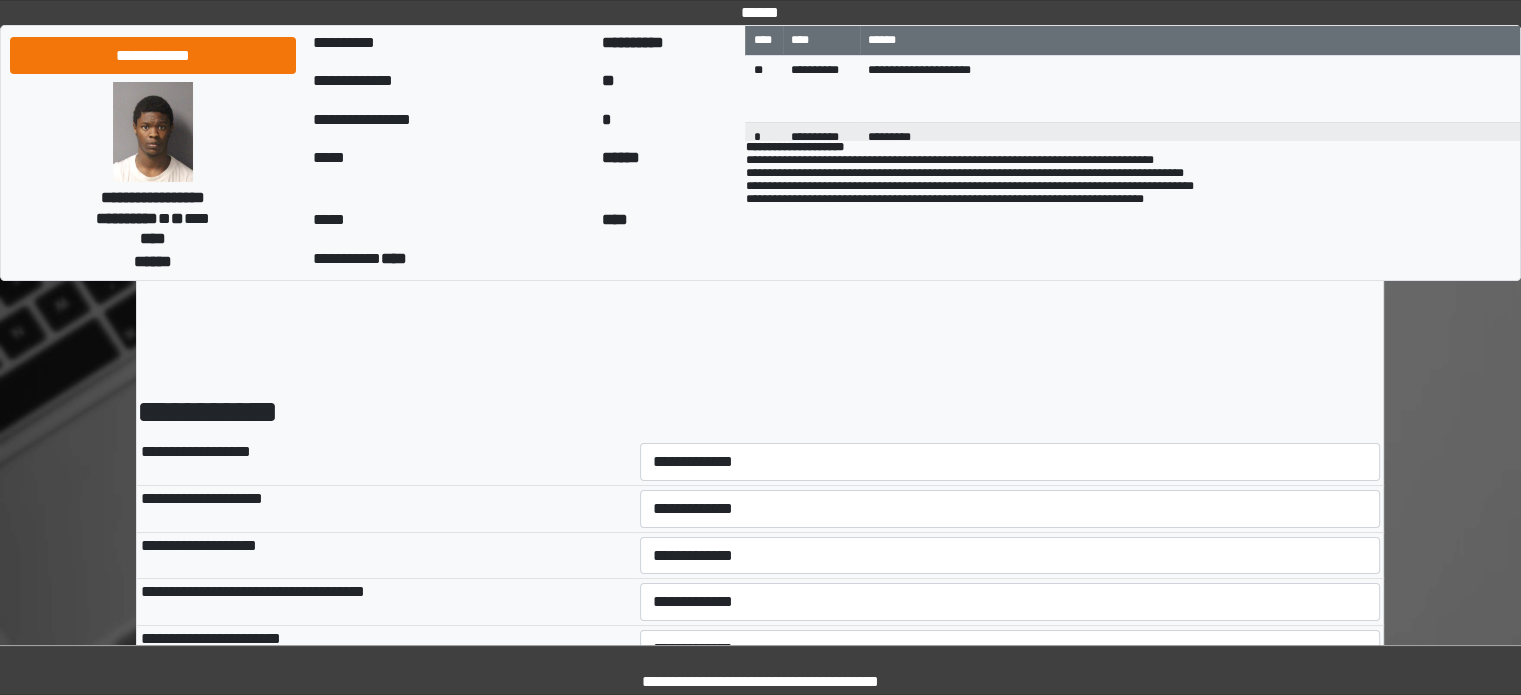 click on "**********" at bounding box center (1010, 462) 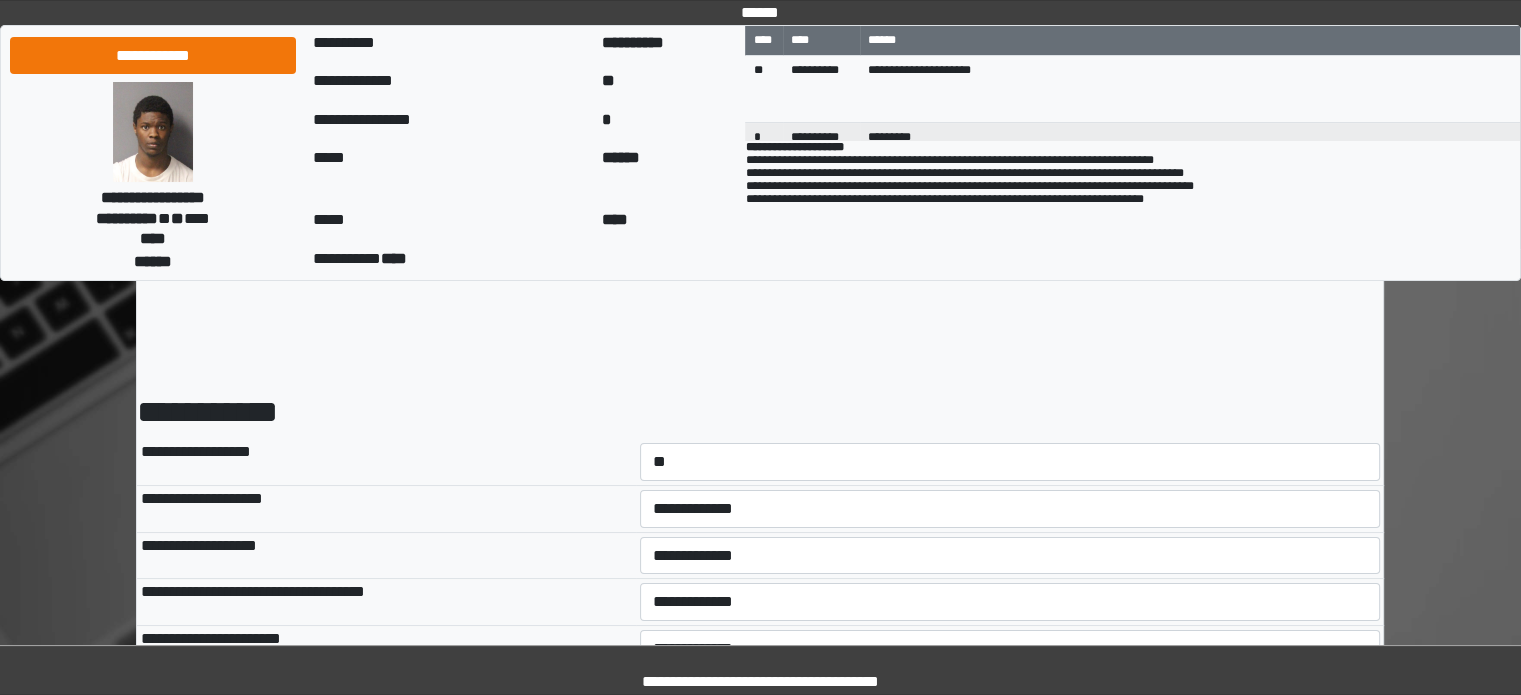 click on "**********" at bounding box center (1010, 462) 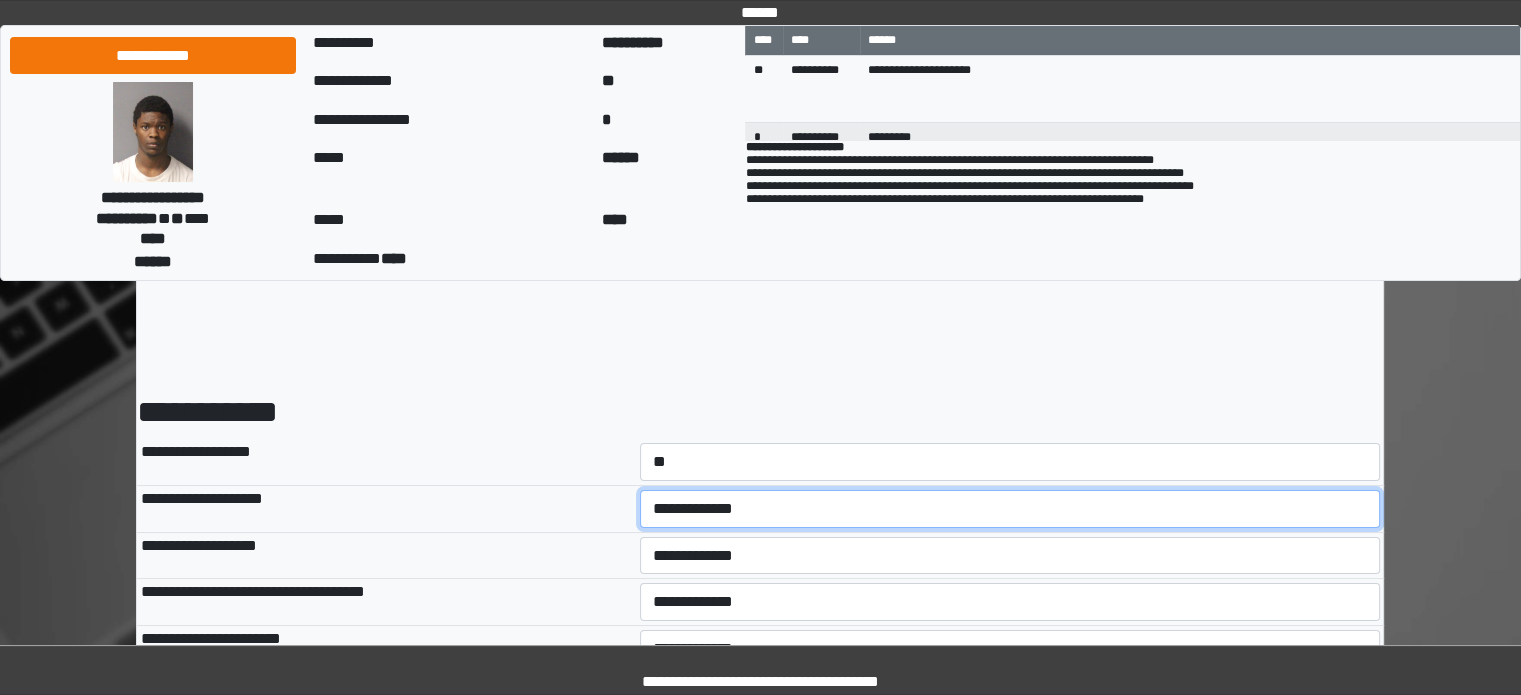 click on "**********" at bounding box center [1010, 509] 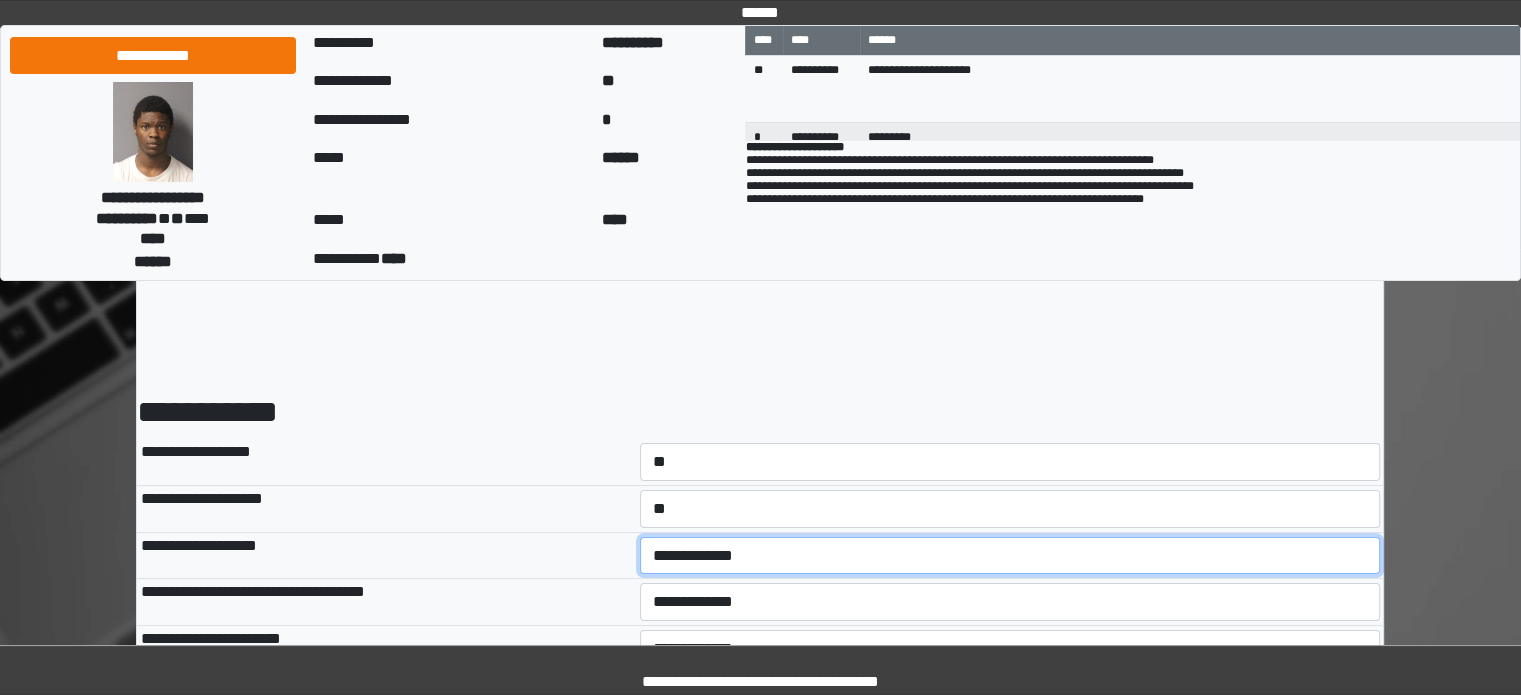 click on "**********" at bounding box center [1010, 556] 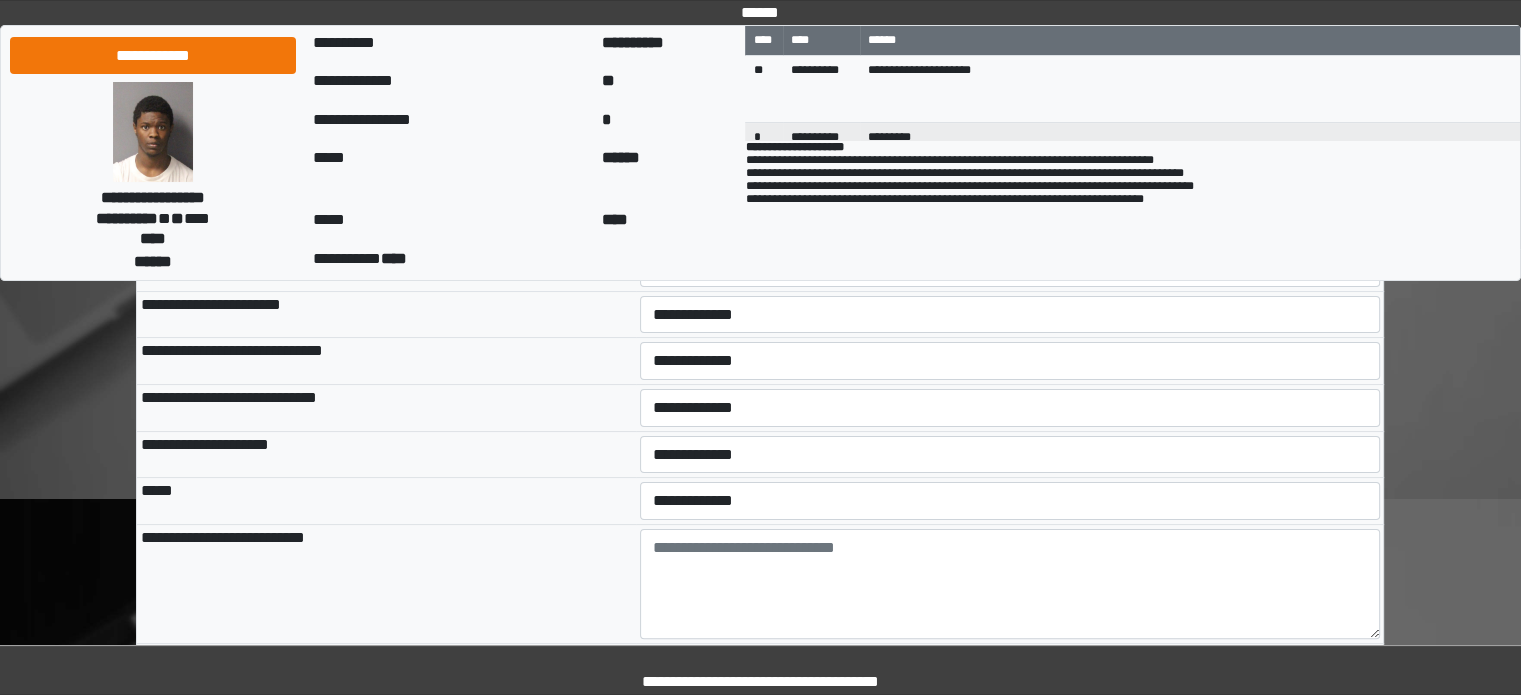 scroll, scrollTop: 300, scrollLeft: 0, axis: vertical 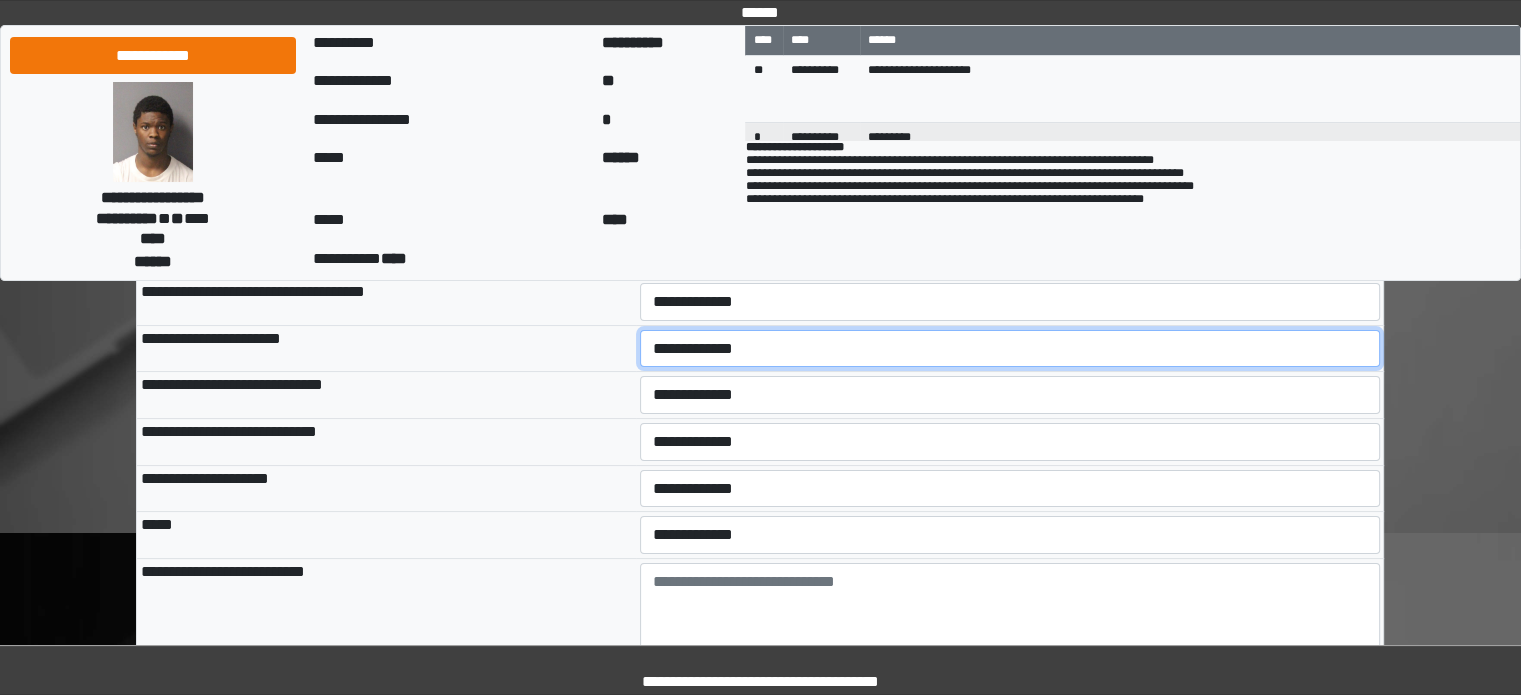 click on "**********" at bounding box center (1010, 349) 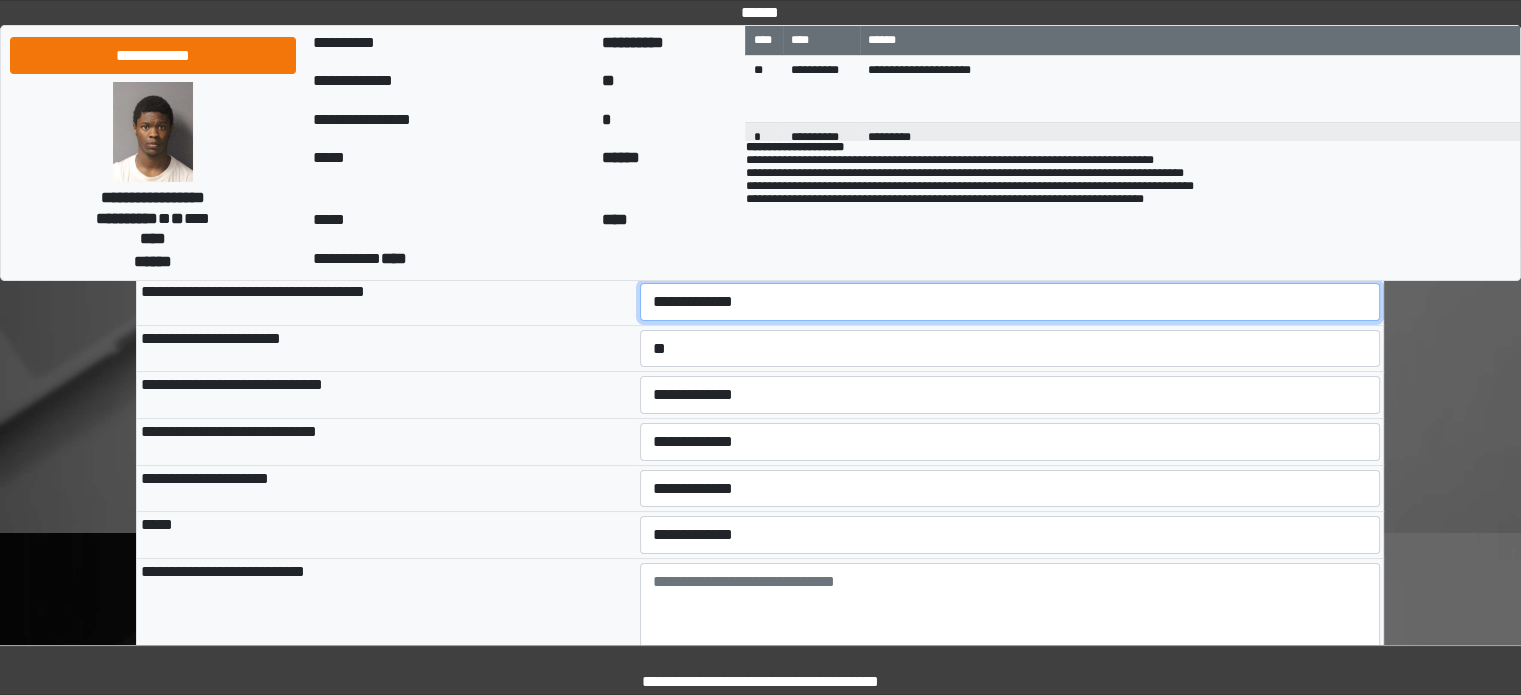click on "**********" at bounding box center [1010, 302] 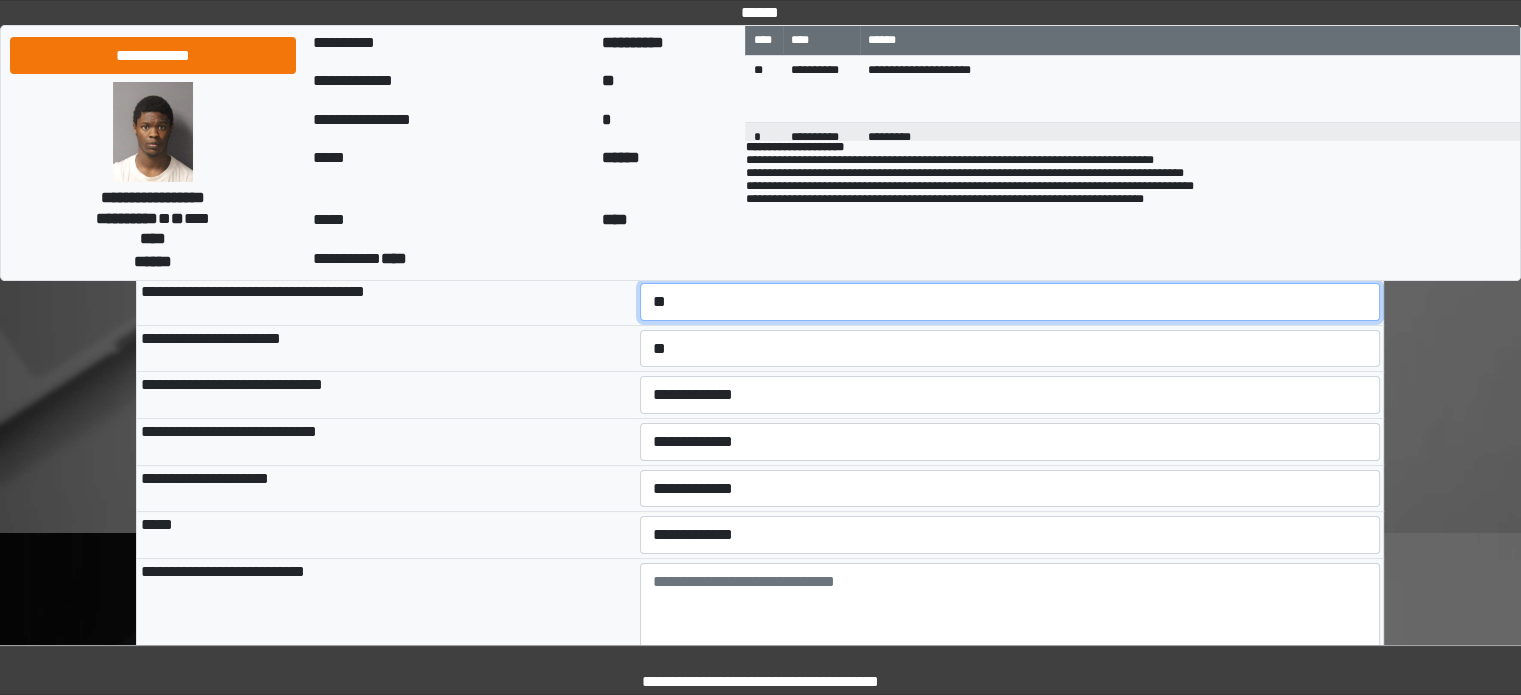 click on "**********" at bounding box center [1010, 302] 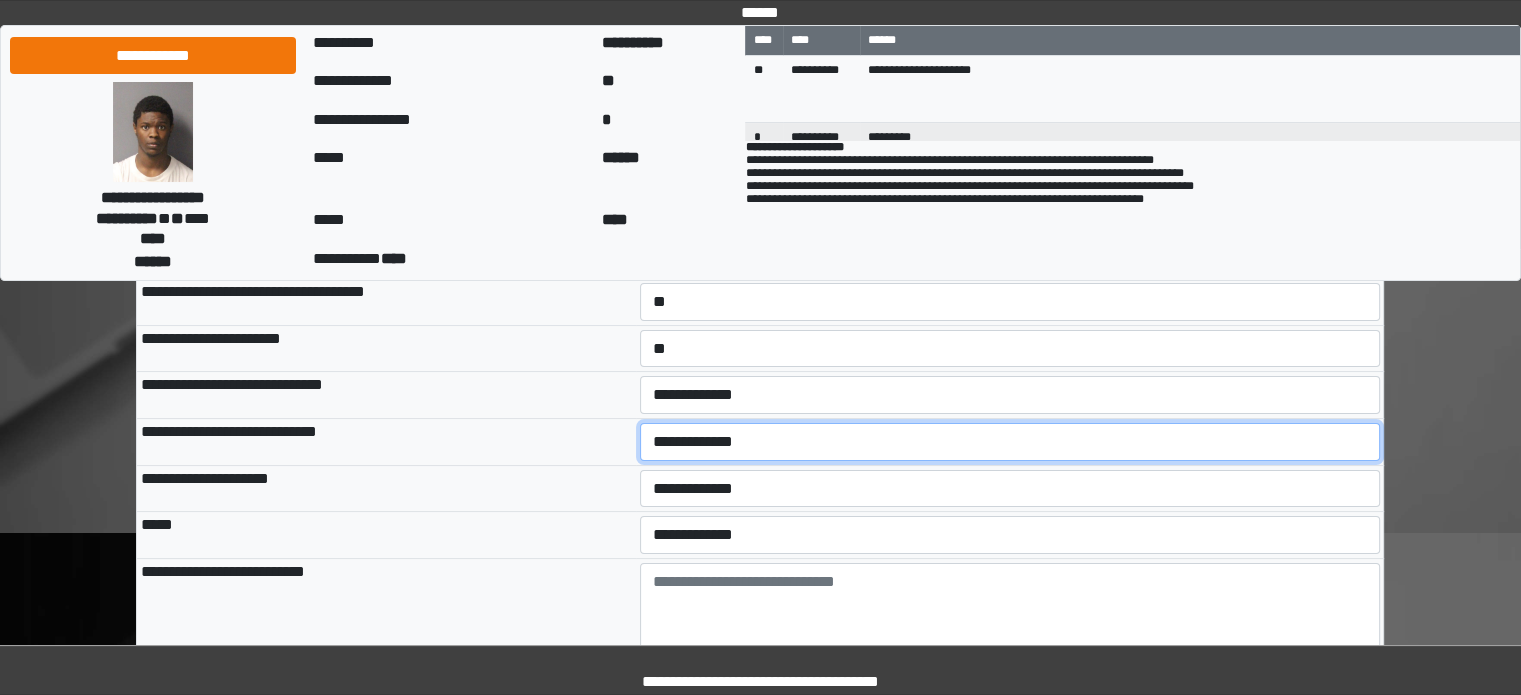 click on "**********" at bounding box center [1010, 442] 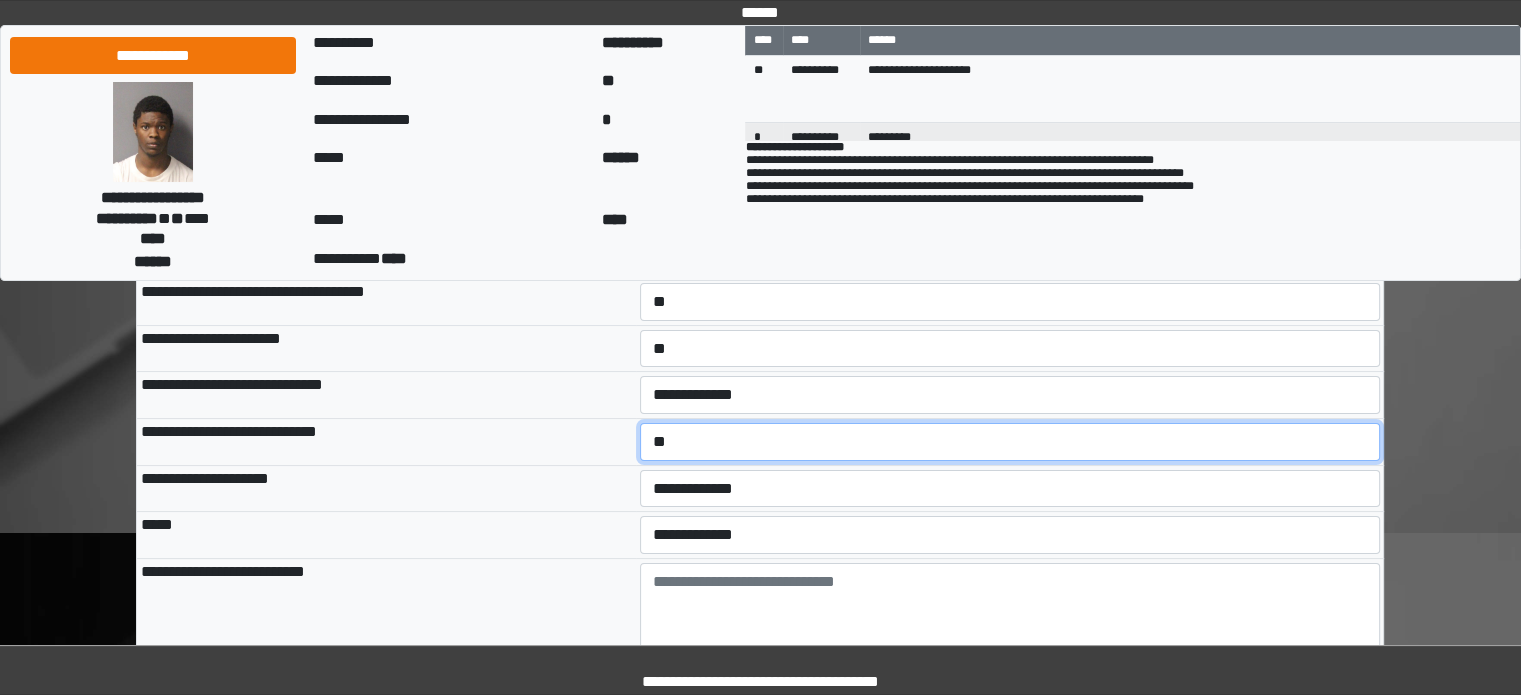 click on "**********" at bounding box center [1010, 442] 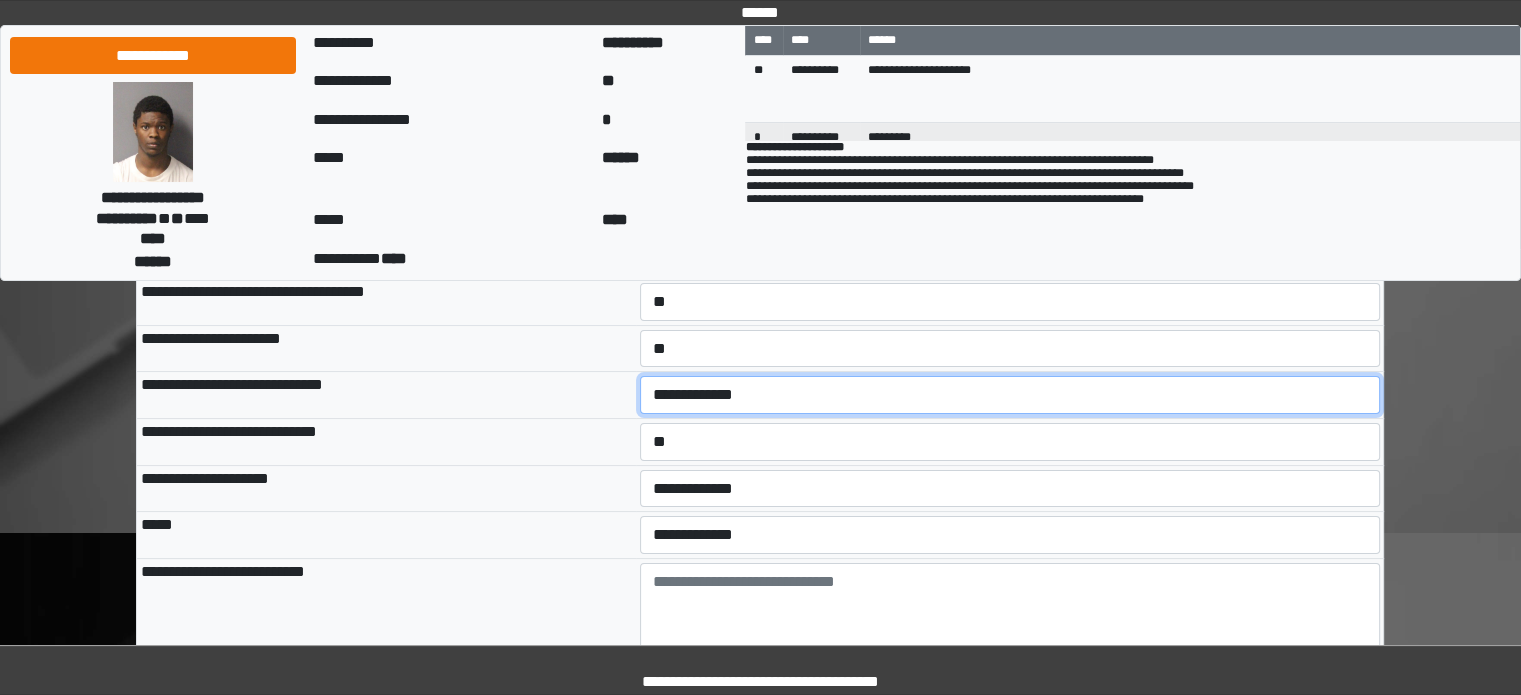 click on "**********" at bounding box center [1010, 395] 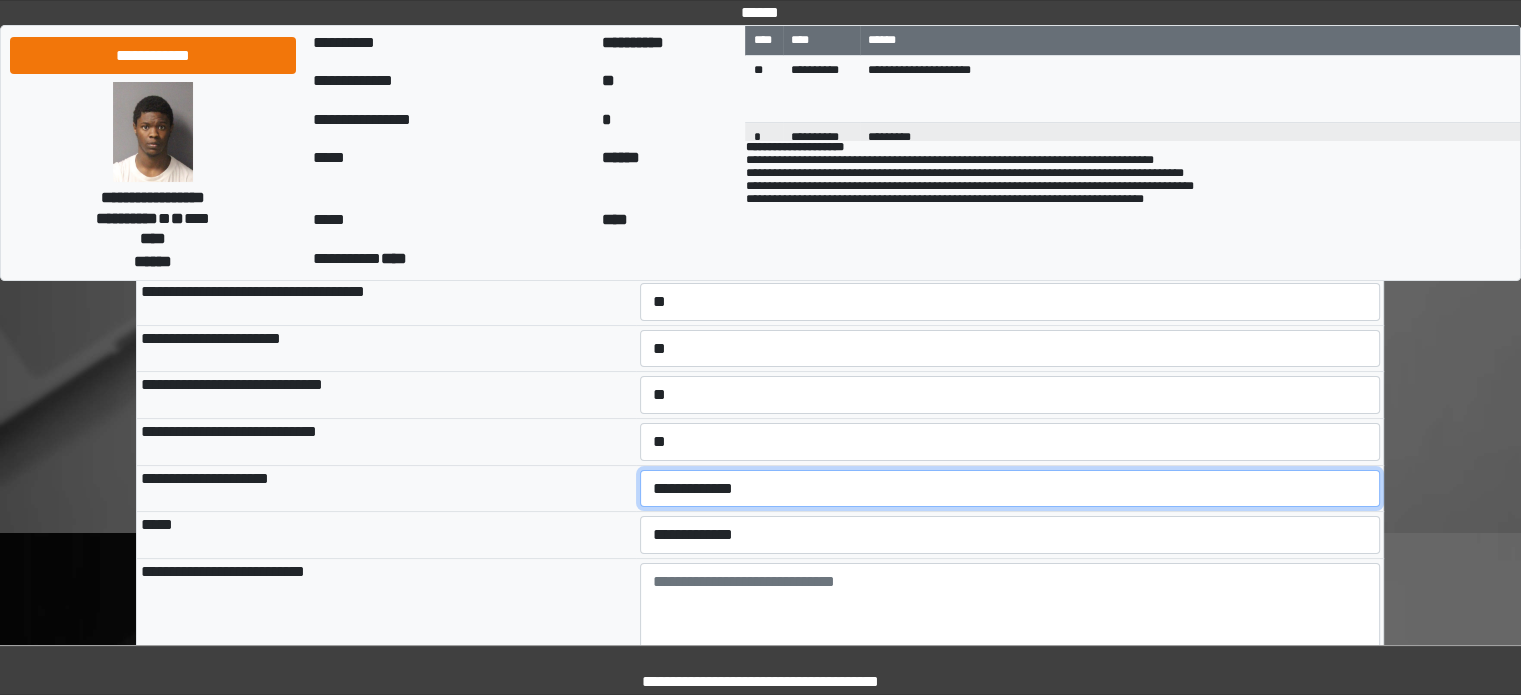 click on "**********" at bounding box center [1010, 489] 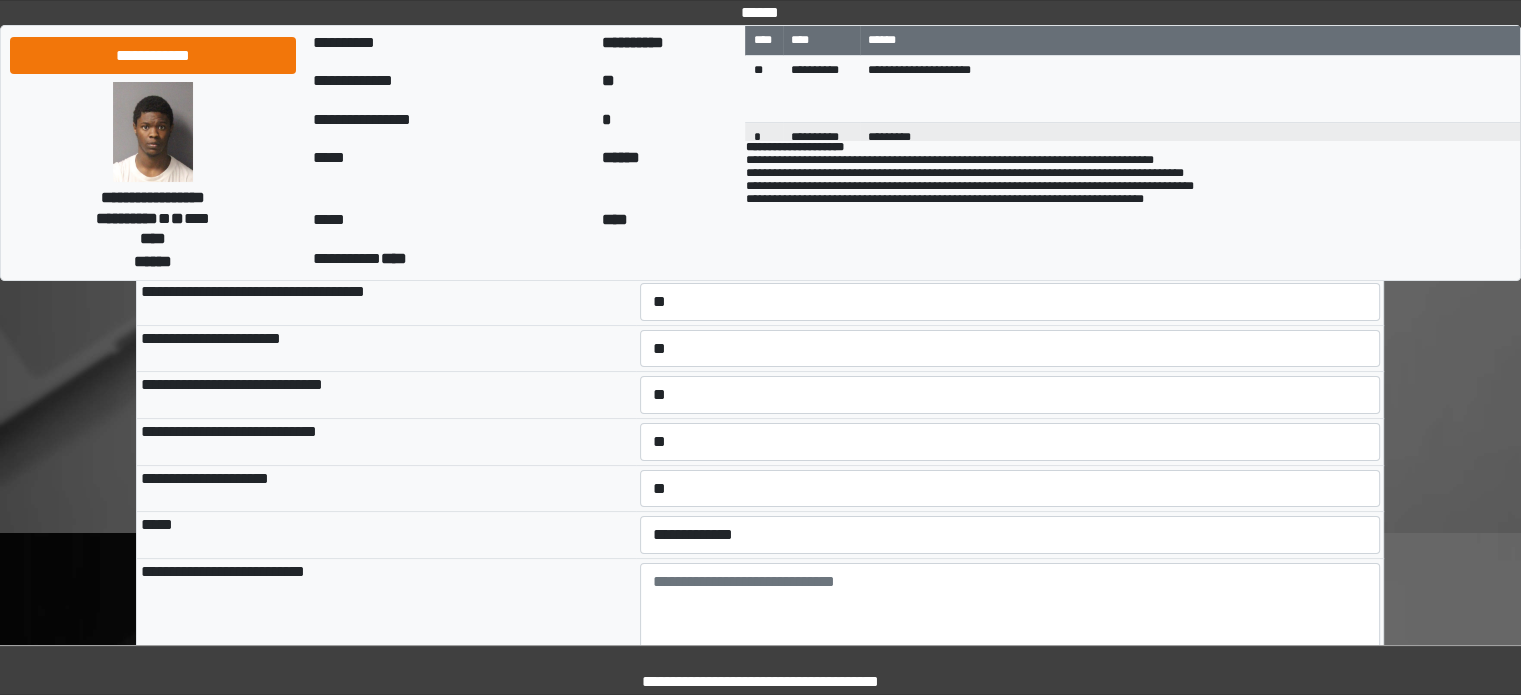 click on "**********" at bounding box center [1010, 535] 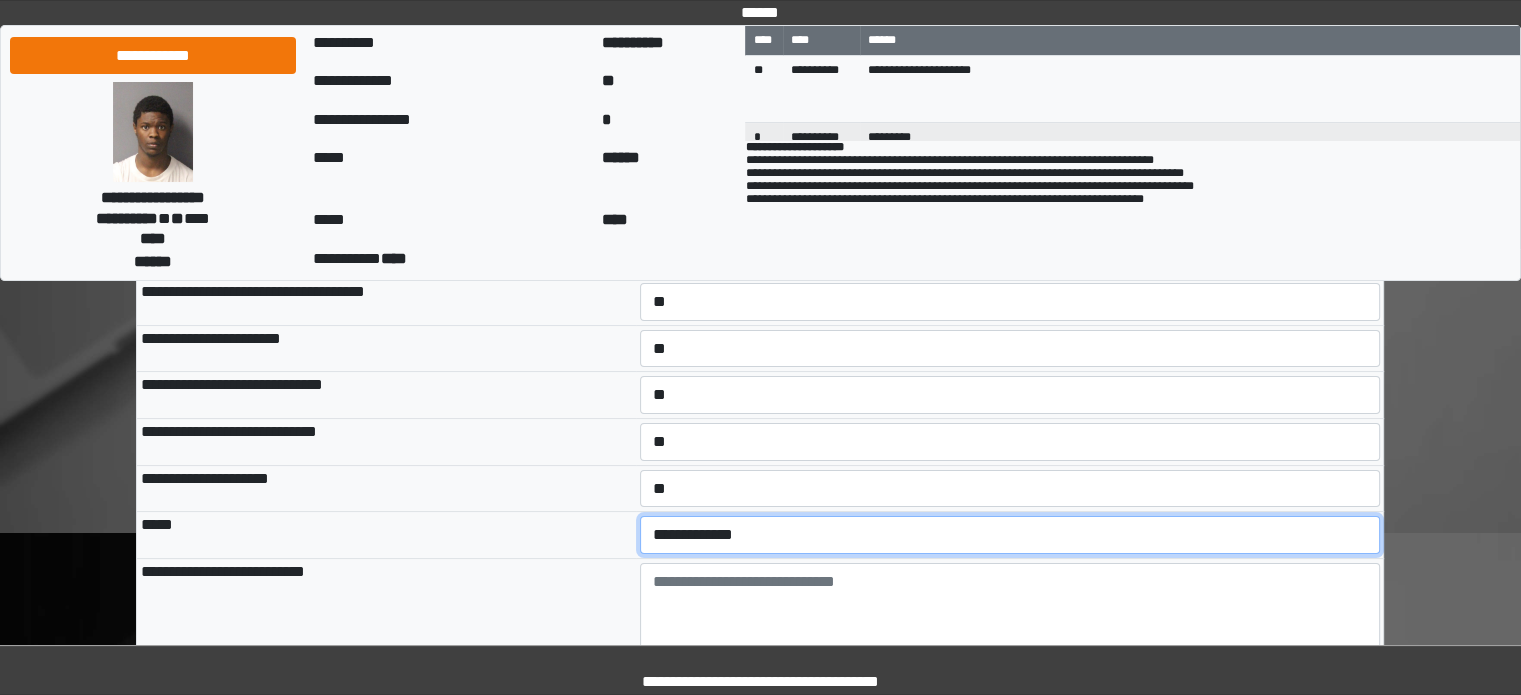 click on "**********" at bounding box center [1010, 535] 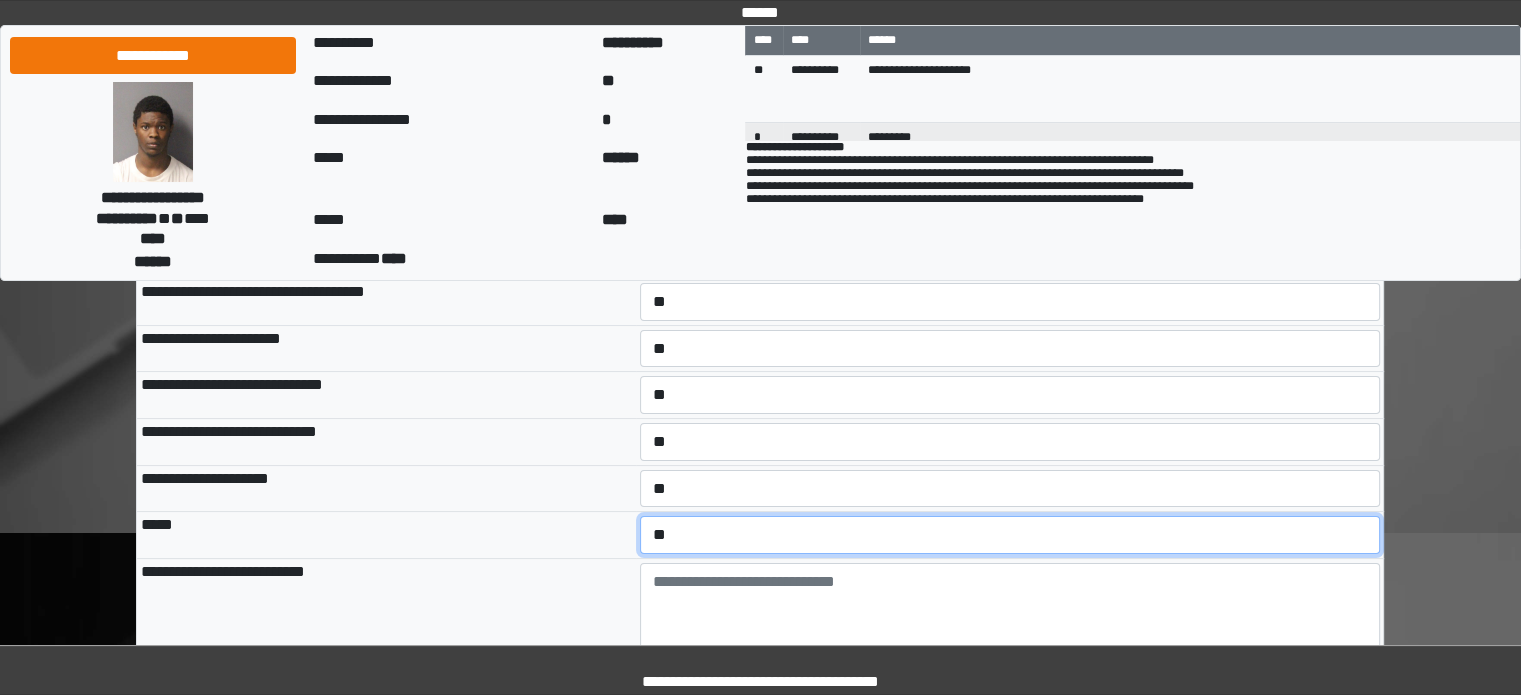 click on "**********" at bounding box center (1010, 535) 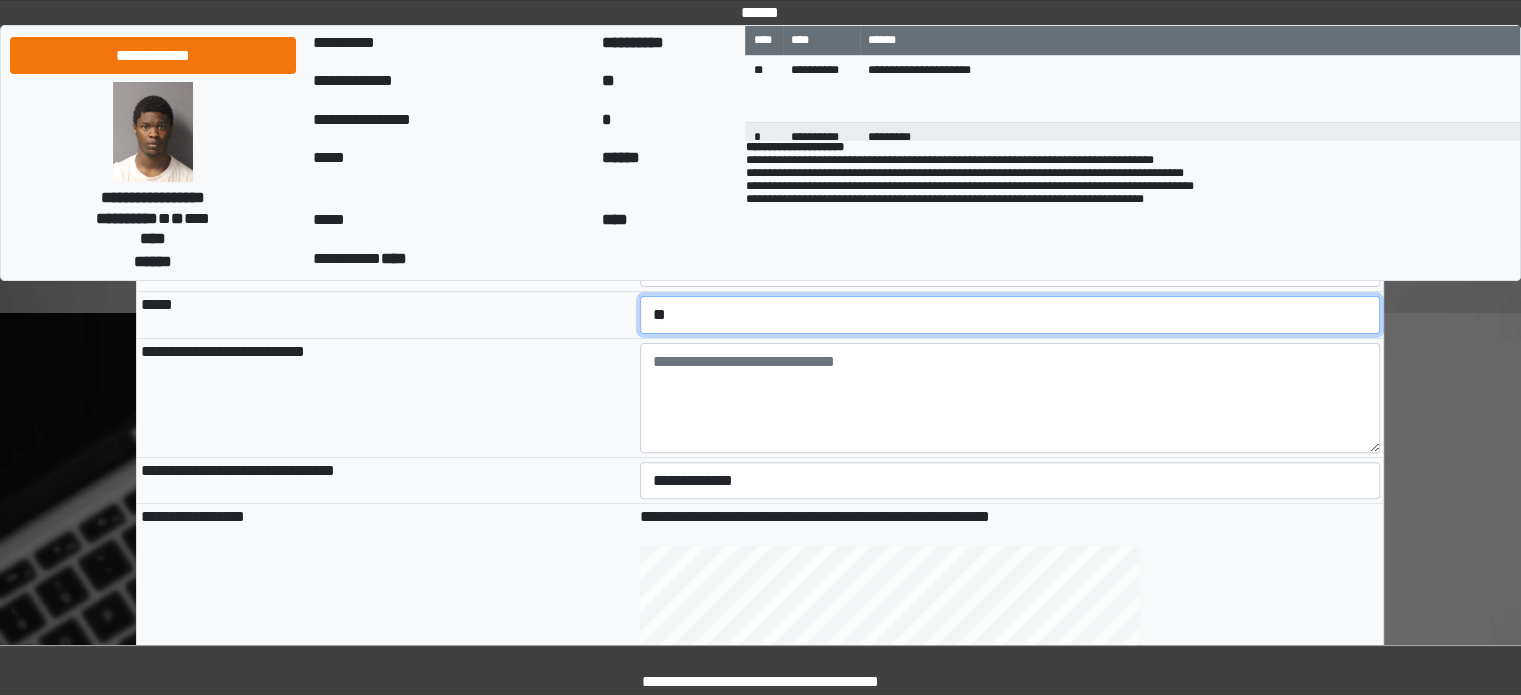 scroll, scrollTop: 600, scrollLeft: 0, axis: vertical 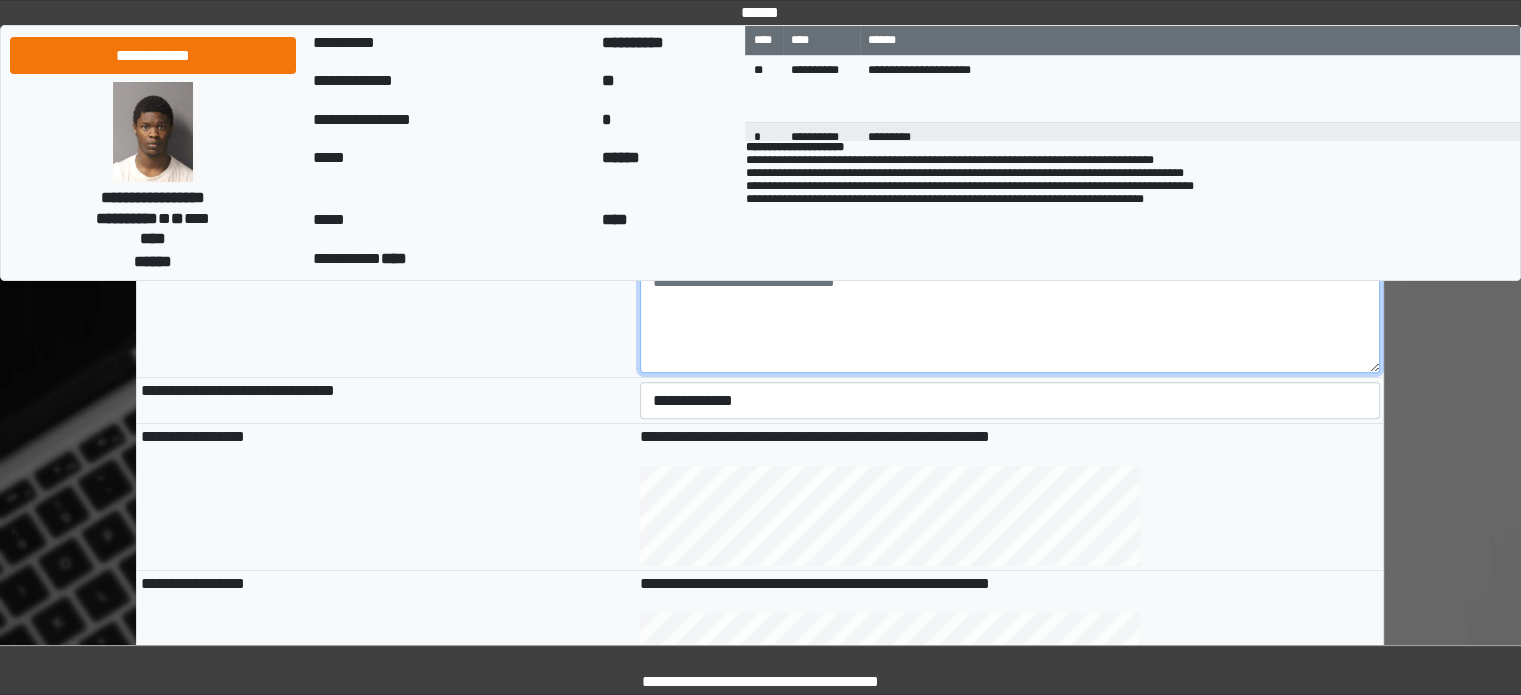 click at bounding box center (1010, 318) 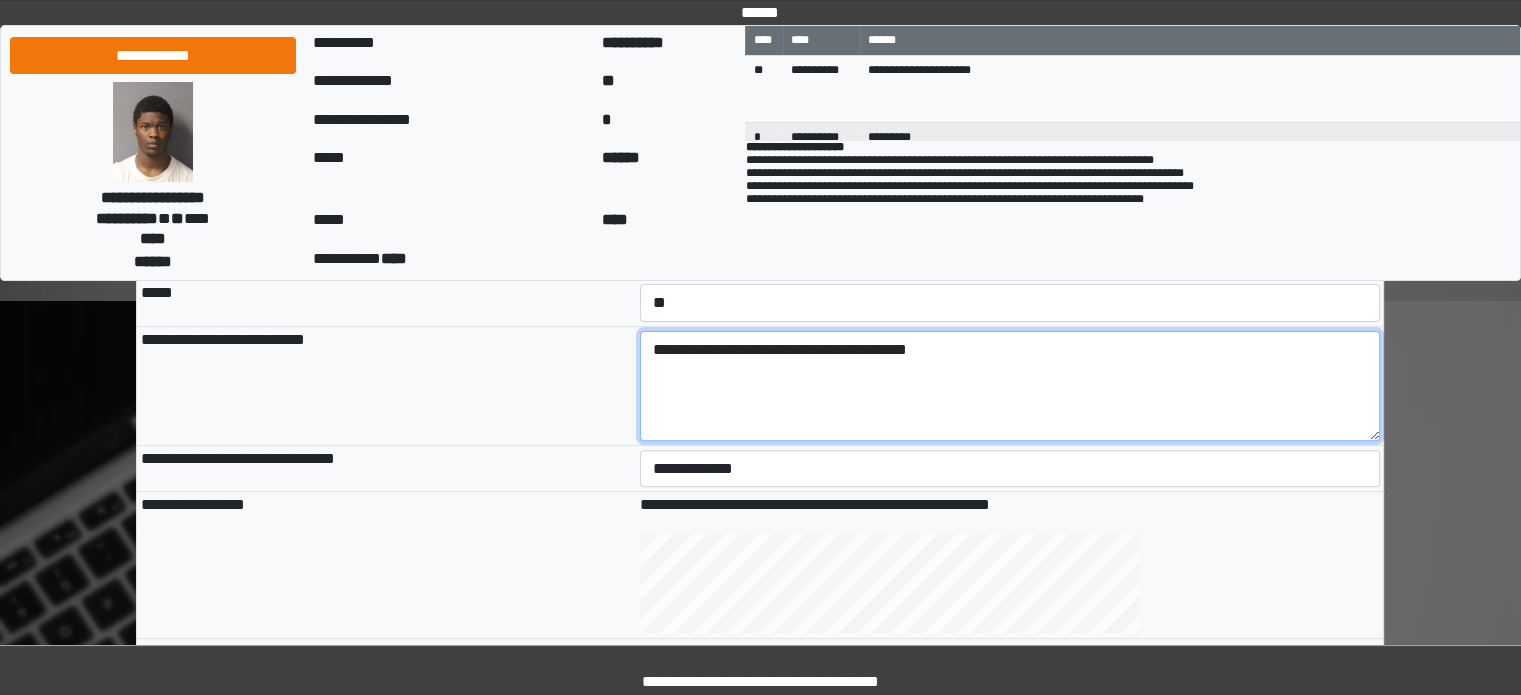 scroll, scrollTop: 500, scrollLeft: 0, axis: vertical 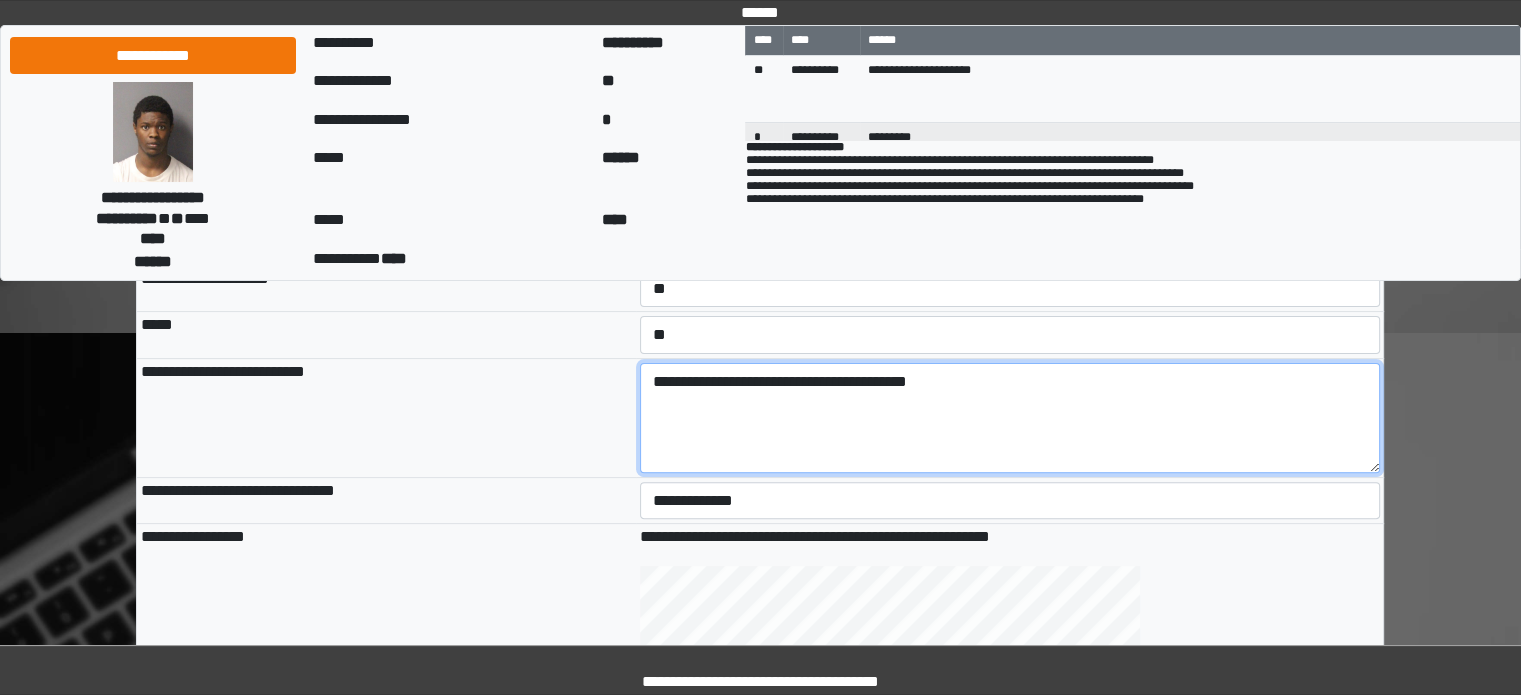 click on "**********" at bounding box center (1010, 418) 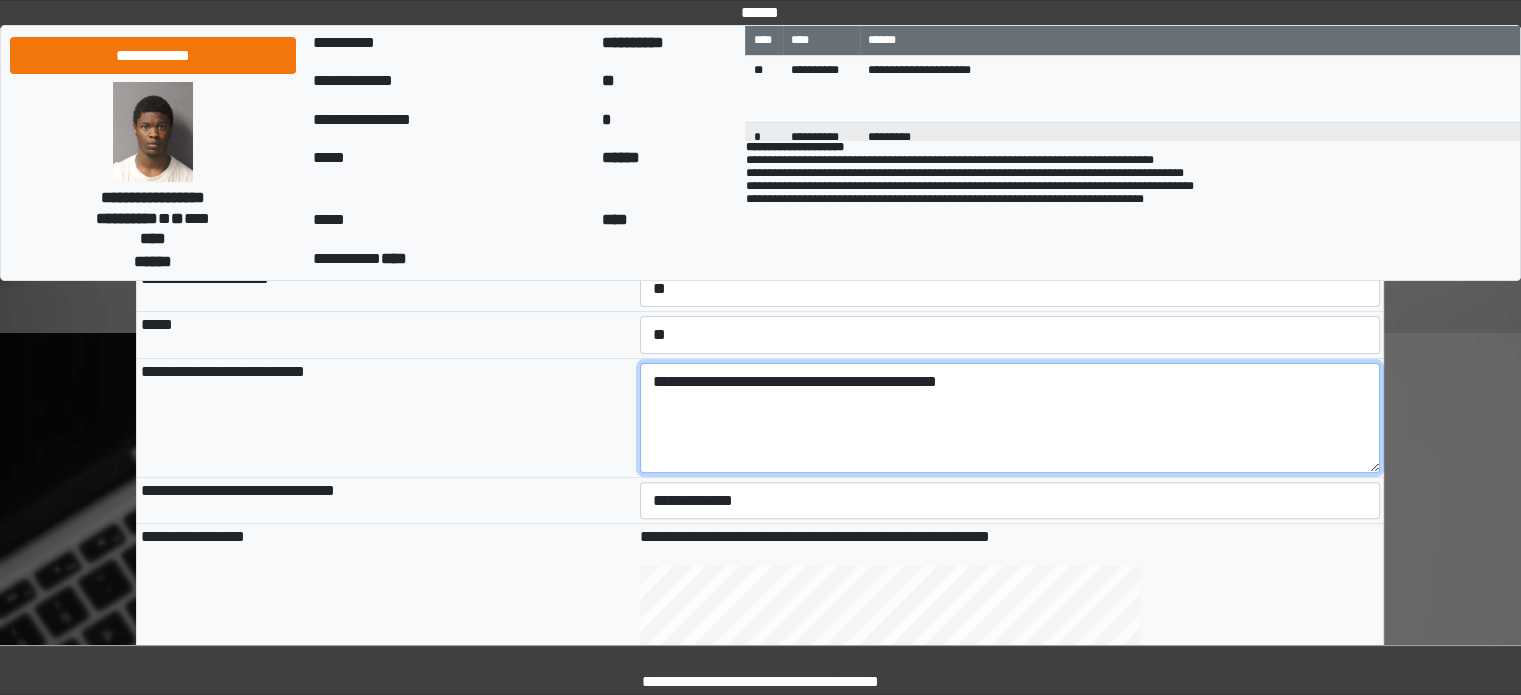 click on "**********" at bounding box center [1010, 418] 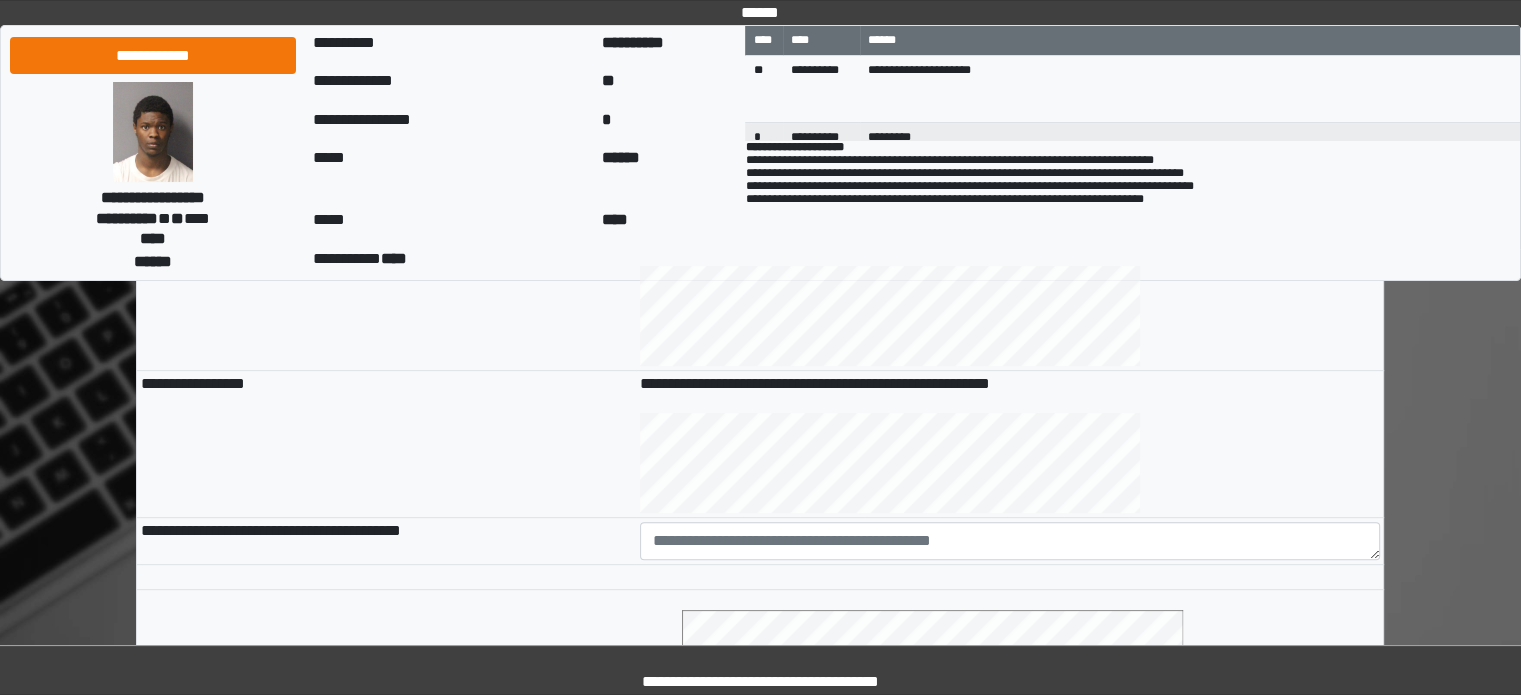 scroll, scrollTop: 900, scrollLeft: 0, axis: vertical 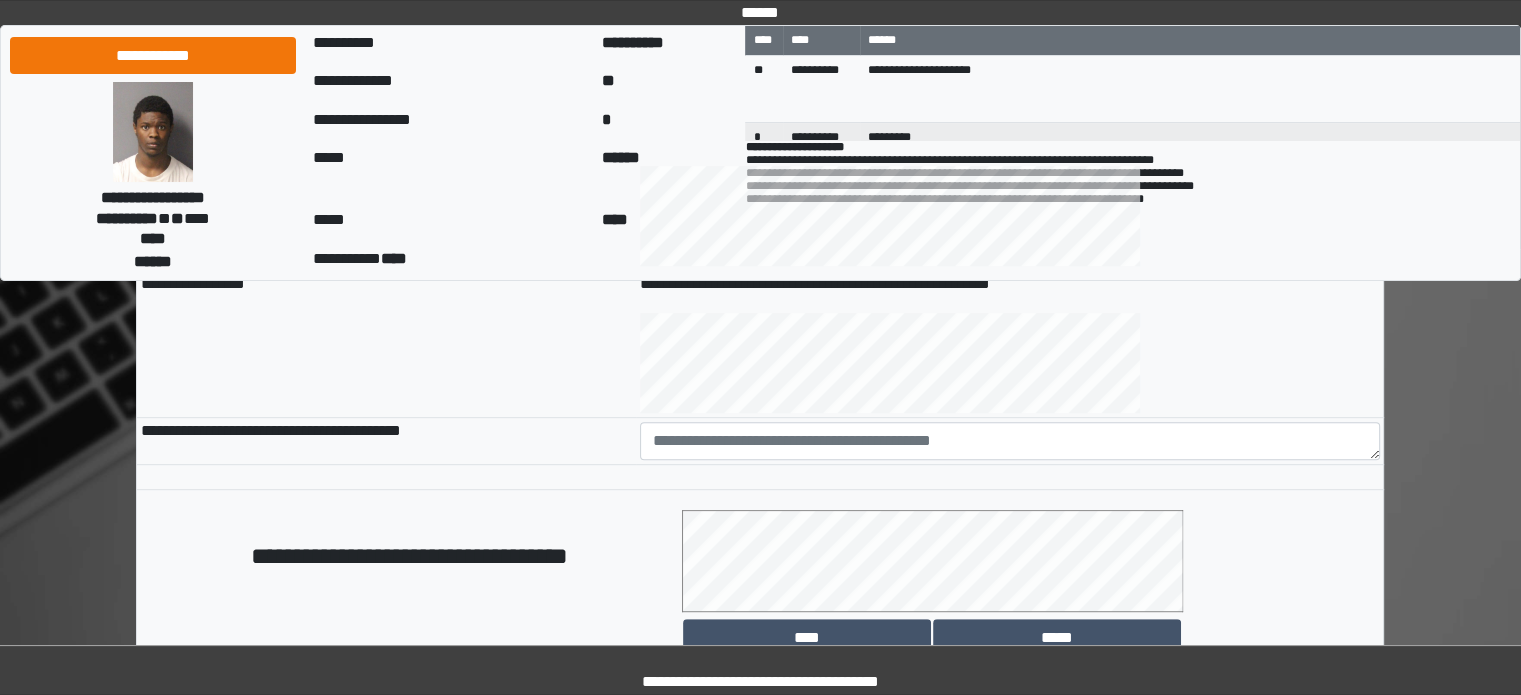 type on "**********" 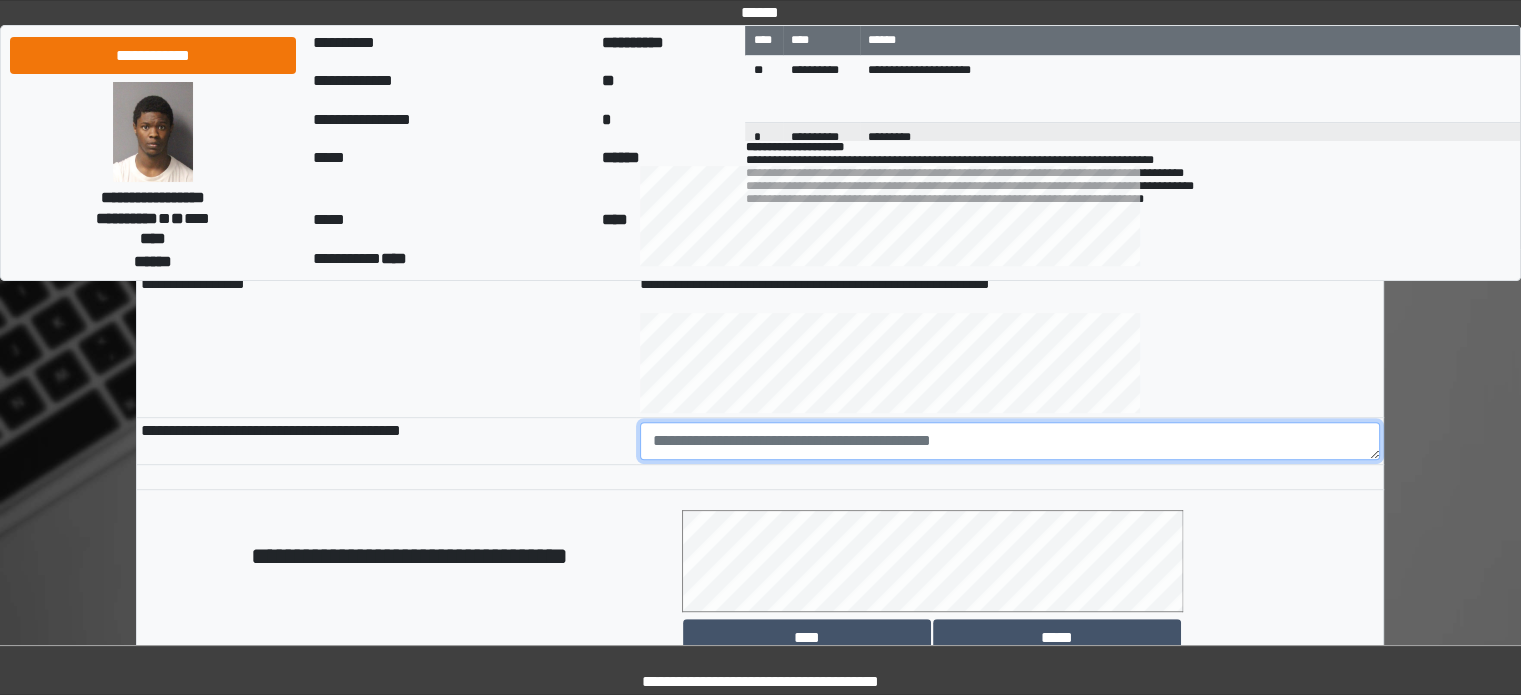 click at bounding box center [1010, 441] 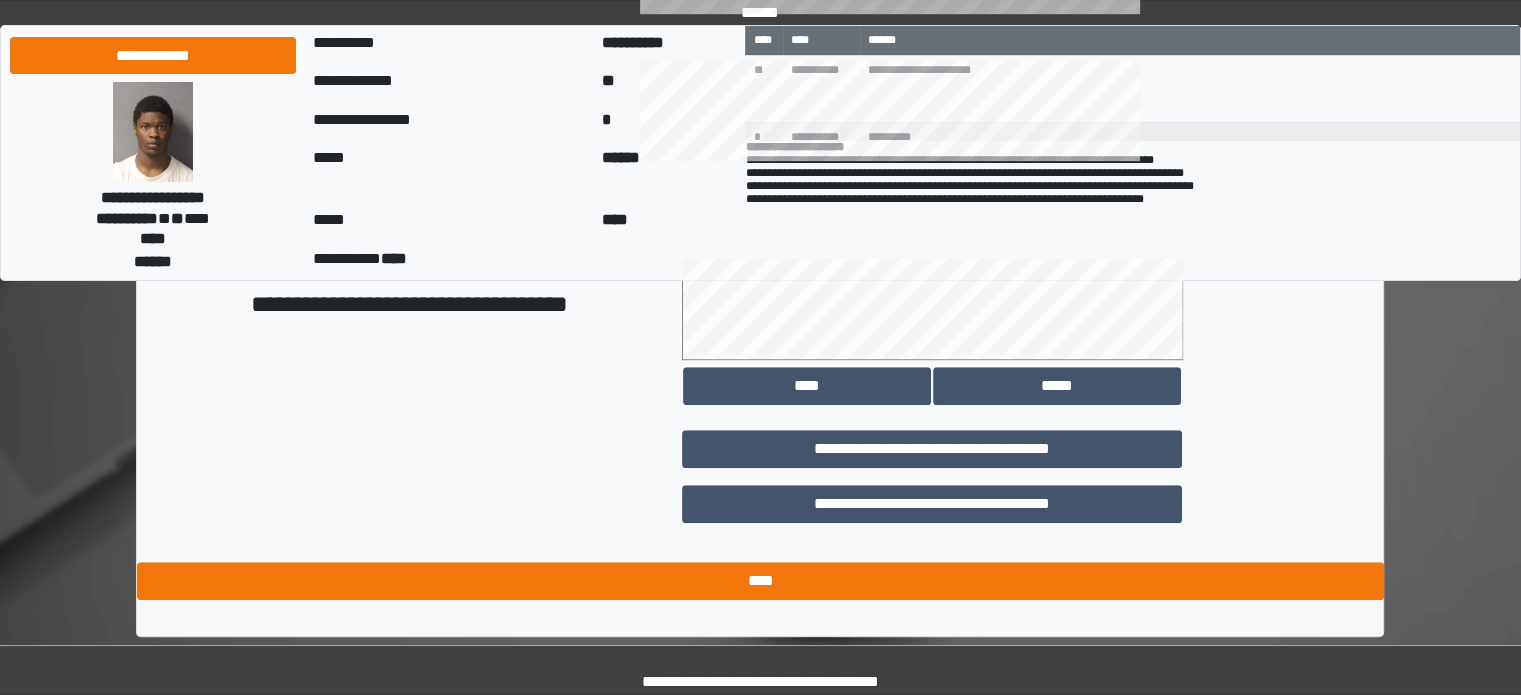scroll, scrollTop: 1158, scrollLeft: 0, axis: vertical 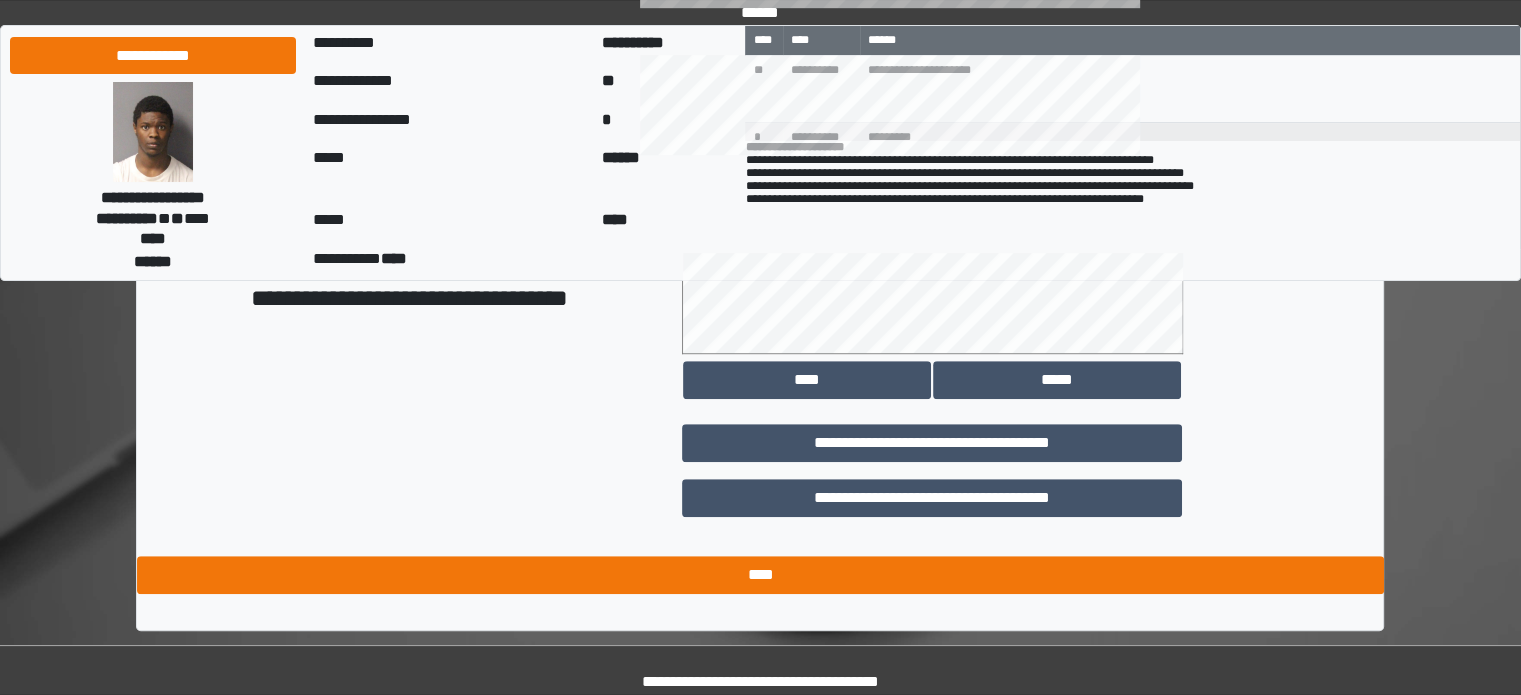 type on "********" 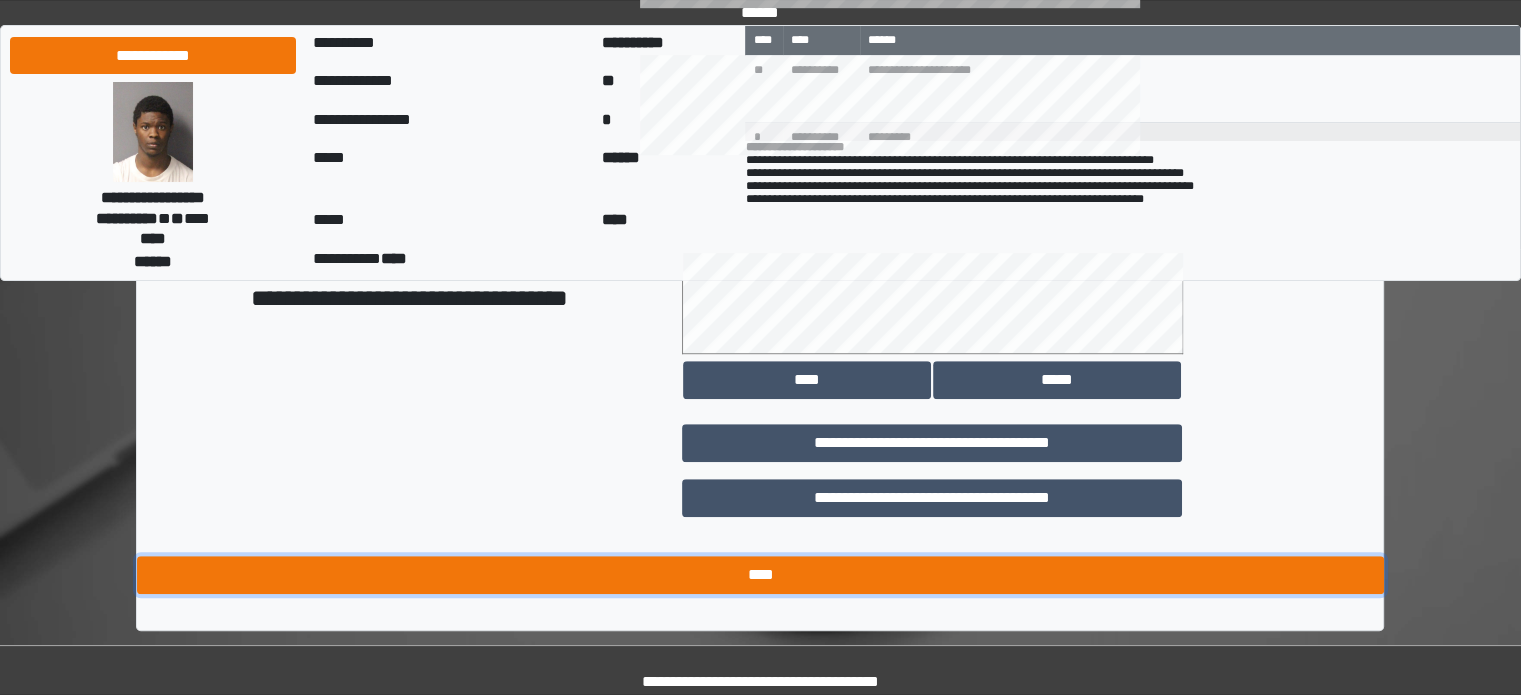 click on "****" at bounding box center [760, 575] 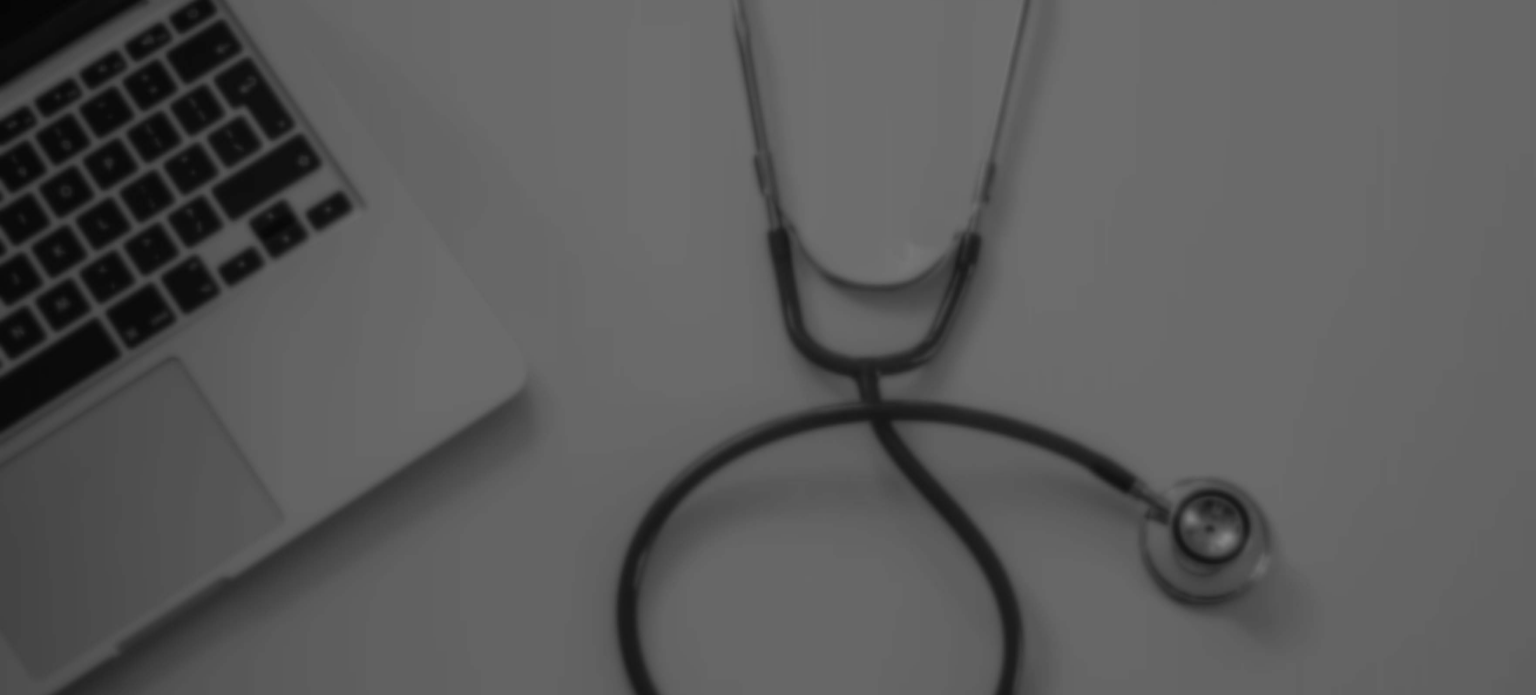 scroll, scrollTop: 0, scrollLeft: 0, axis: both 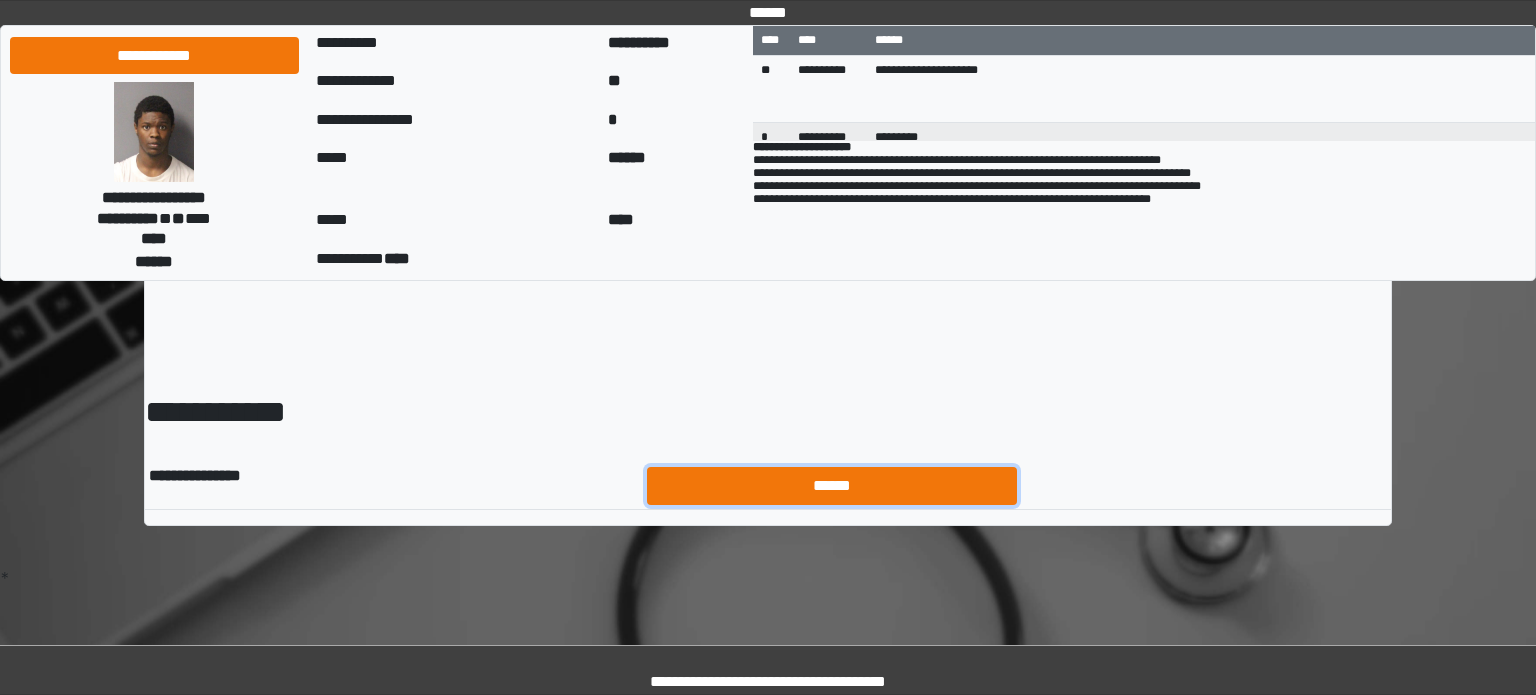 click on "******" at bounding box center (832, 486) 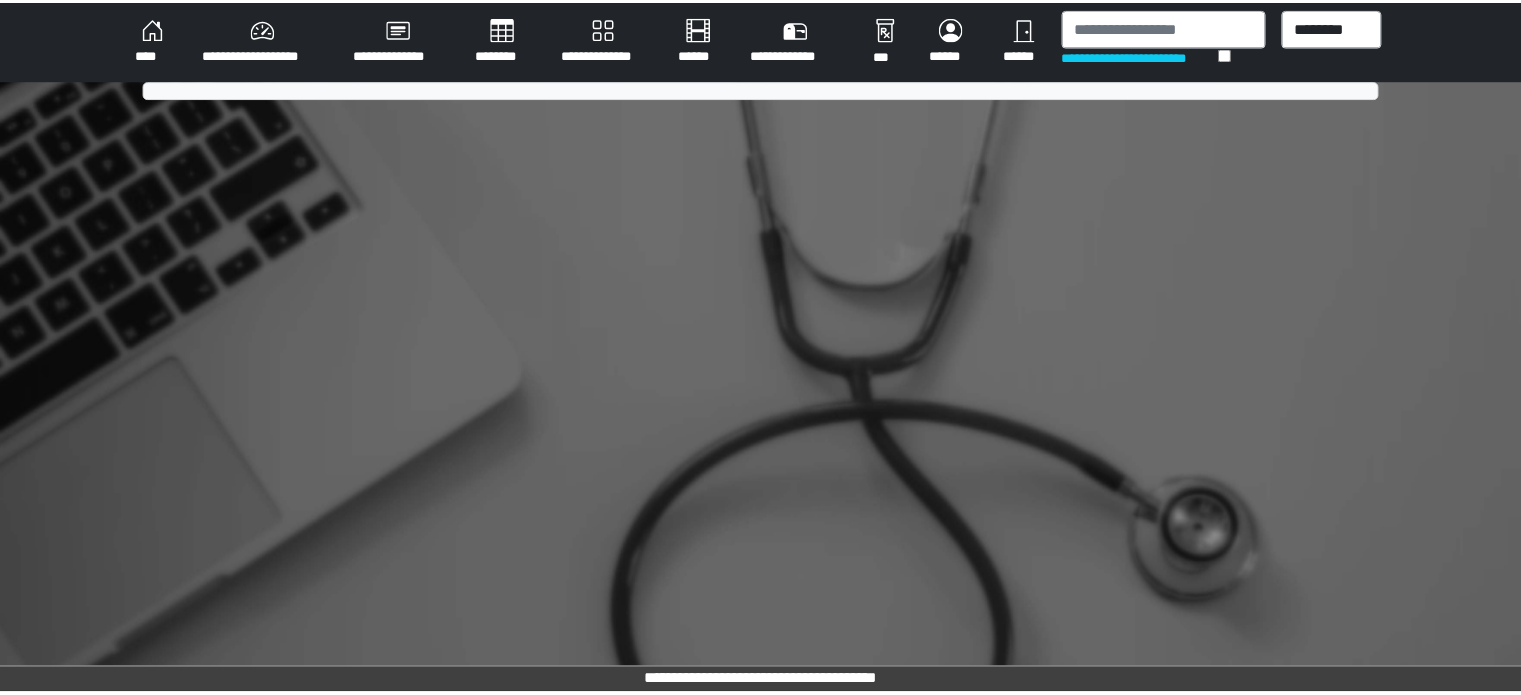 scroll, scrollTop: 0, scrollLeft: 0, axis: both 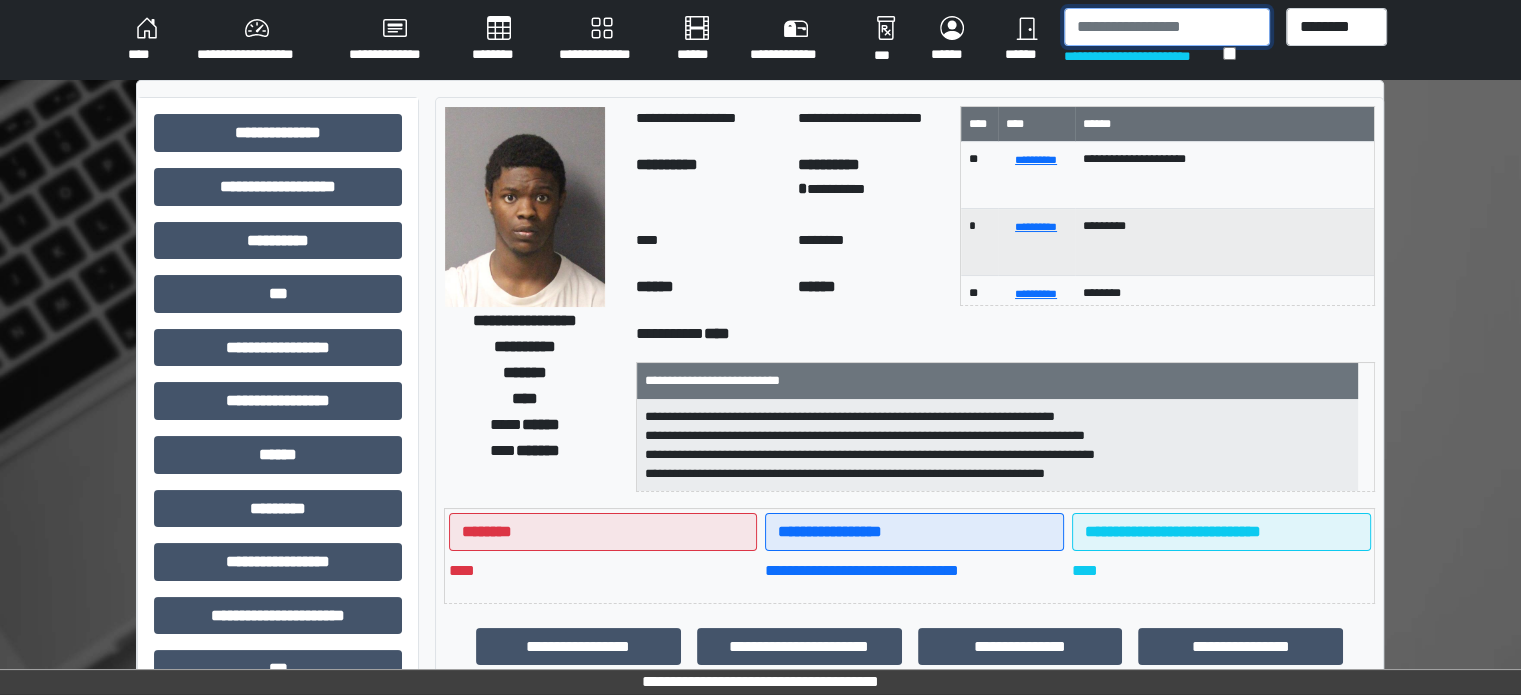click at bounding box center (1167, 27) 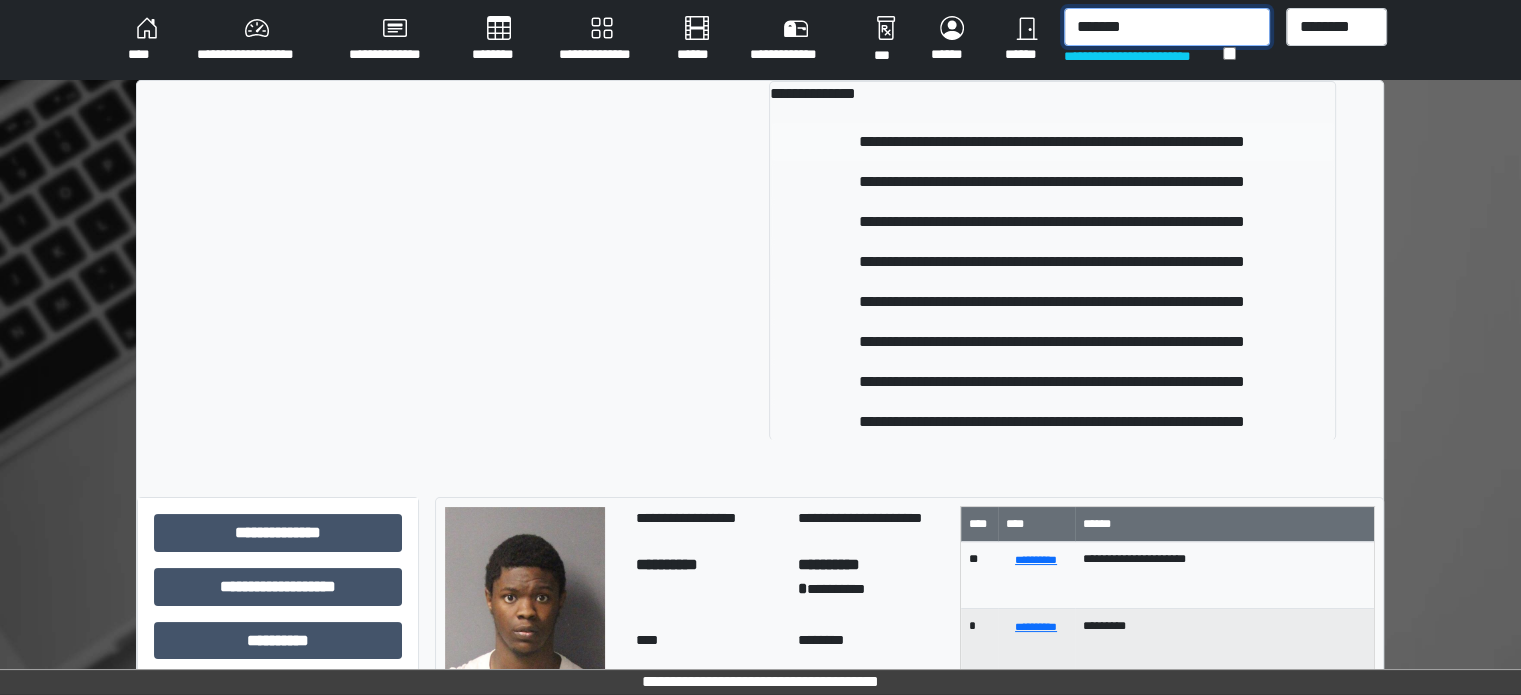 type on "*******" 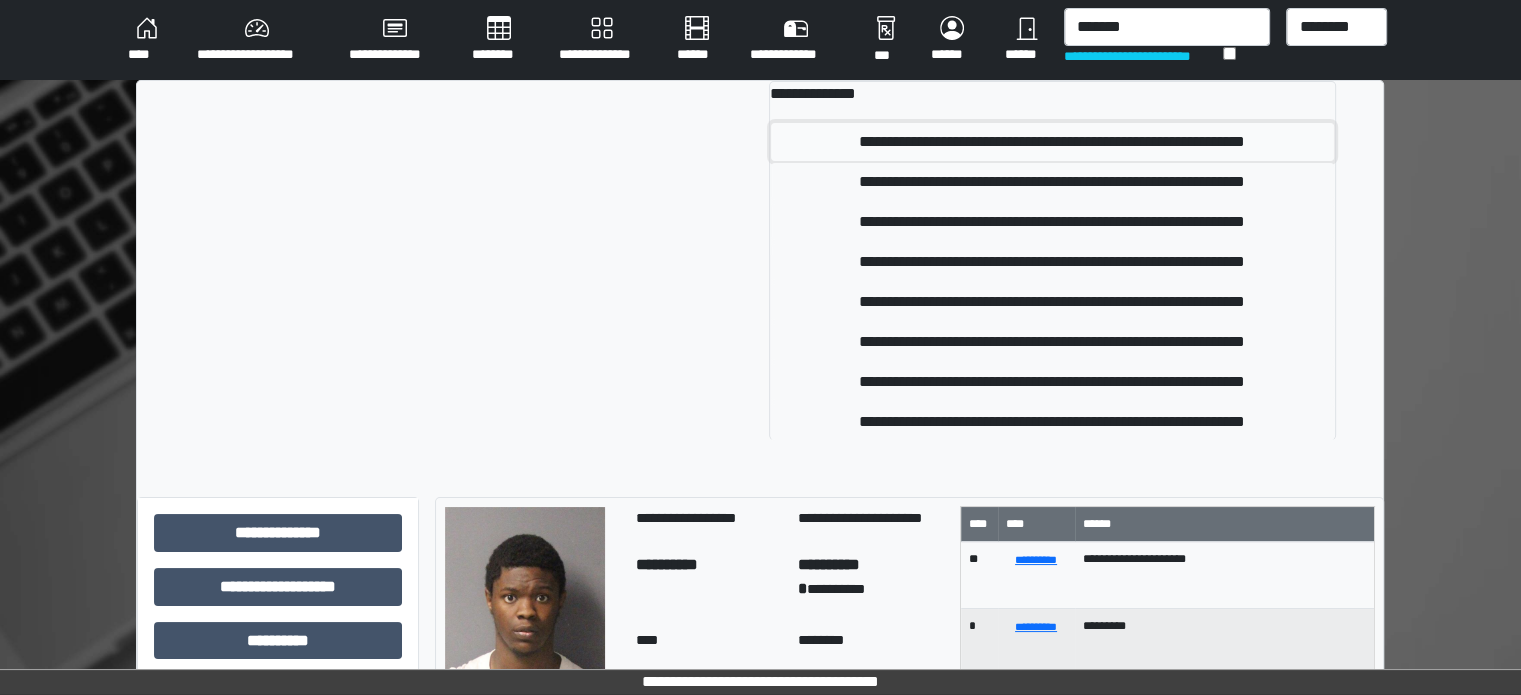 click on "**********" at bounding box center [1052, 142] 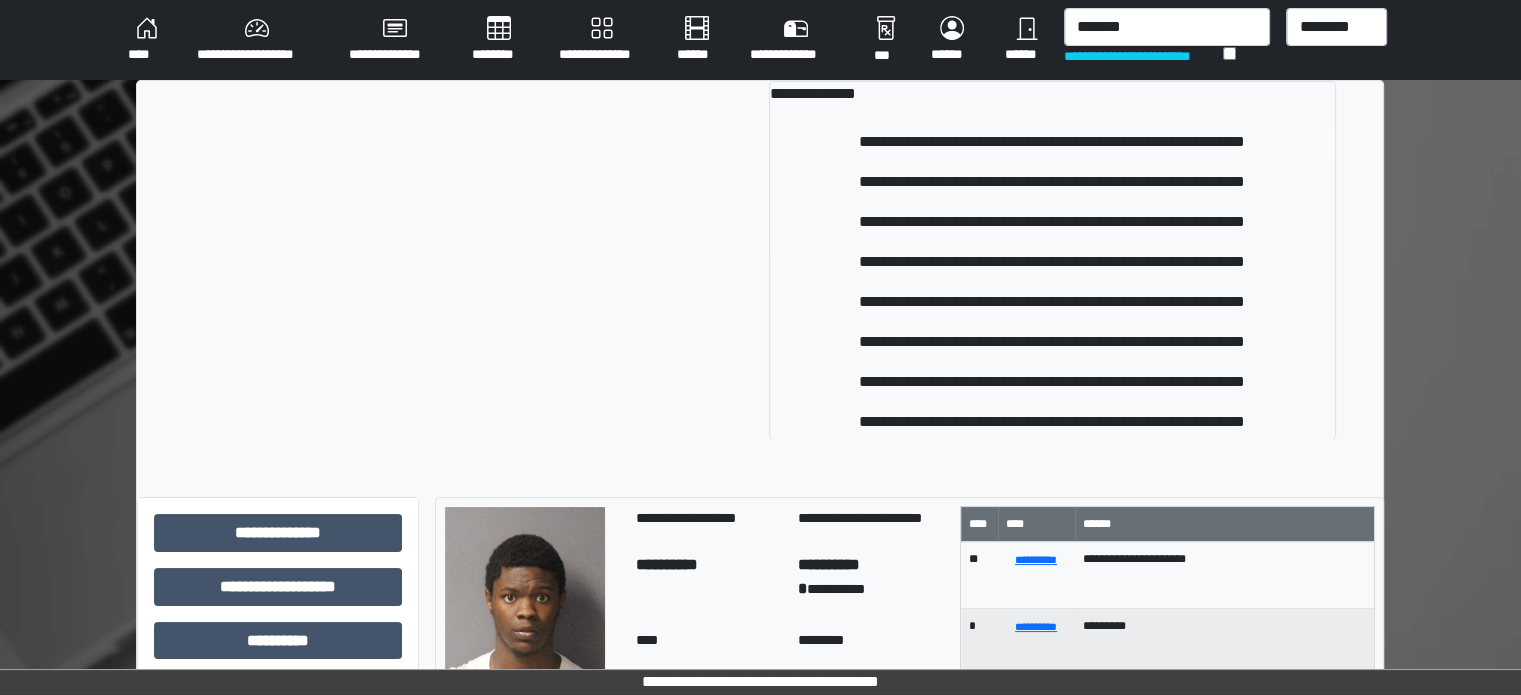 type 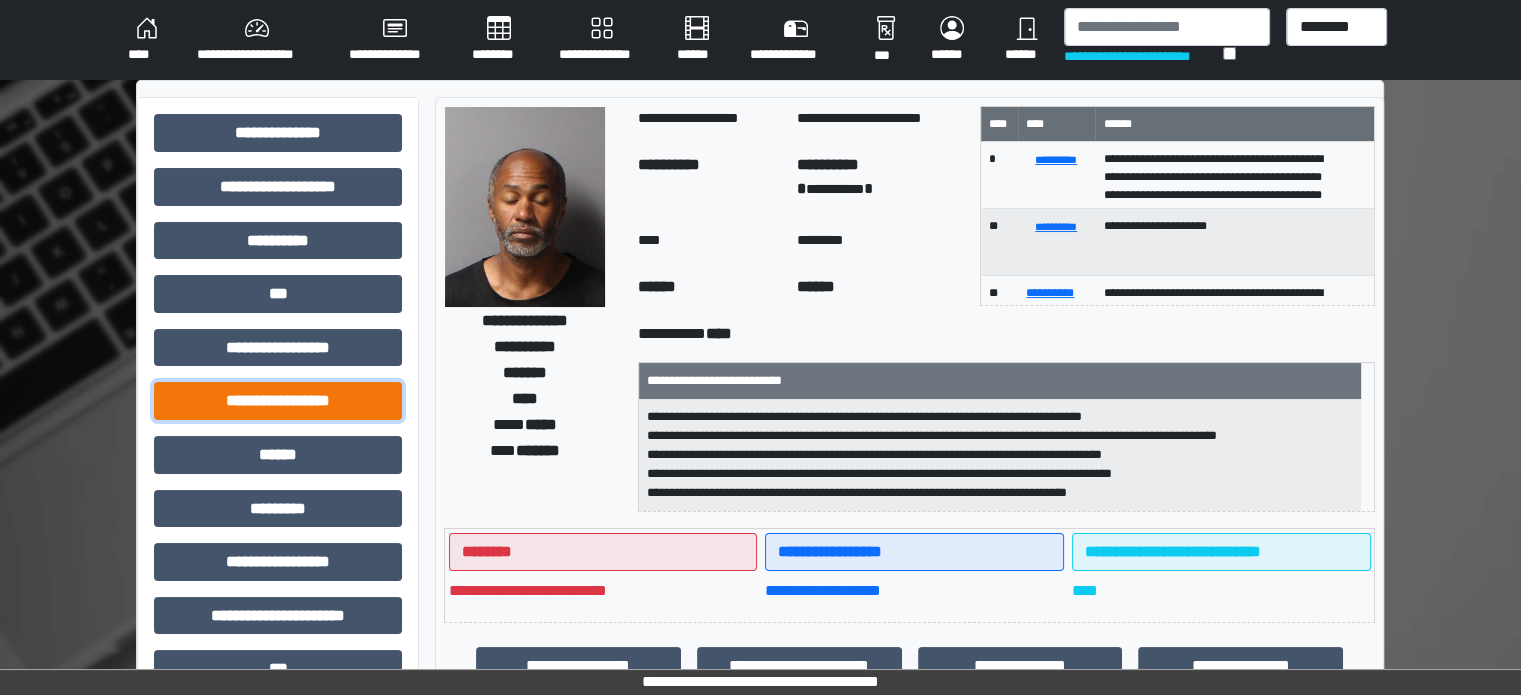 click on "**********" at bounding box center [278, 401] 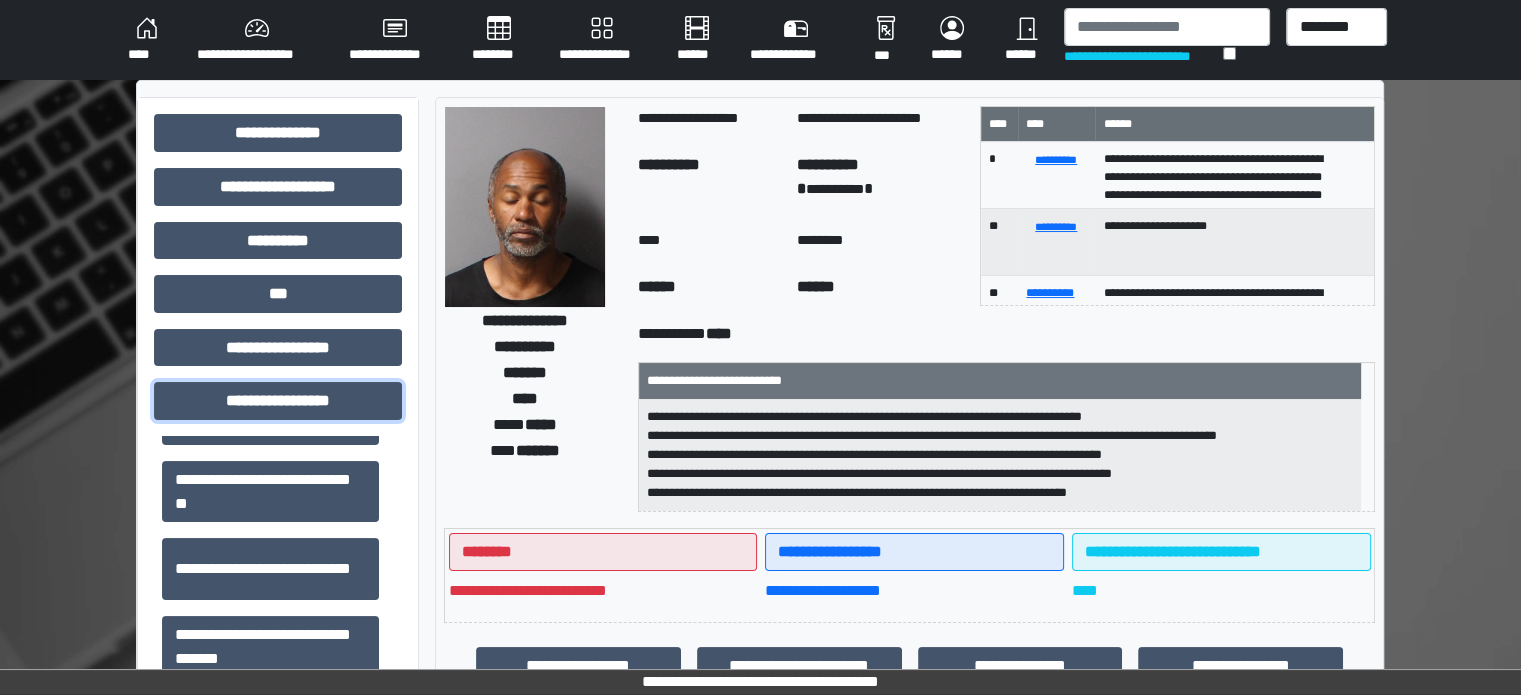 scroll, scrollTop: 1313, scrollLeft: 0, axis: vertical 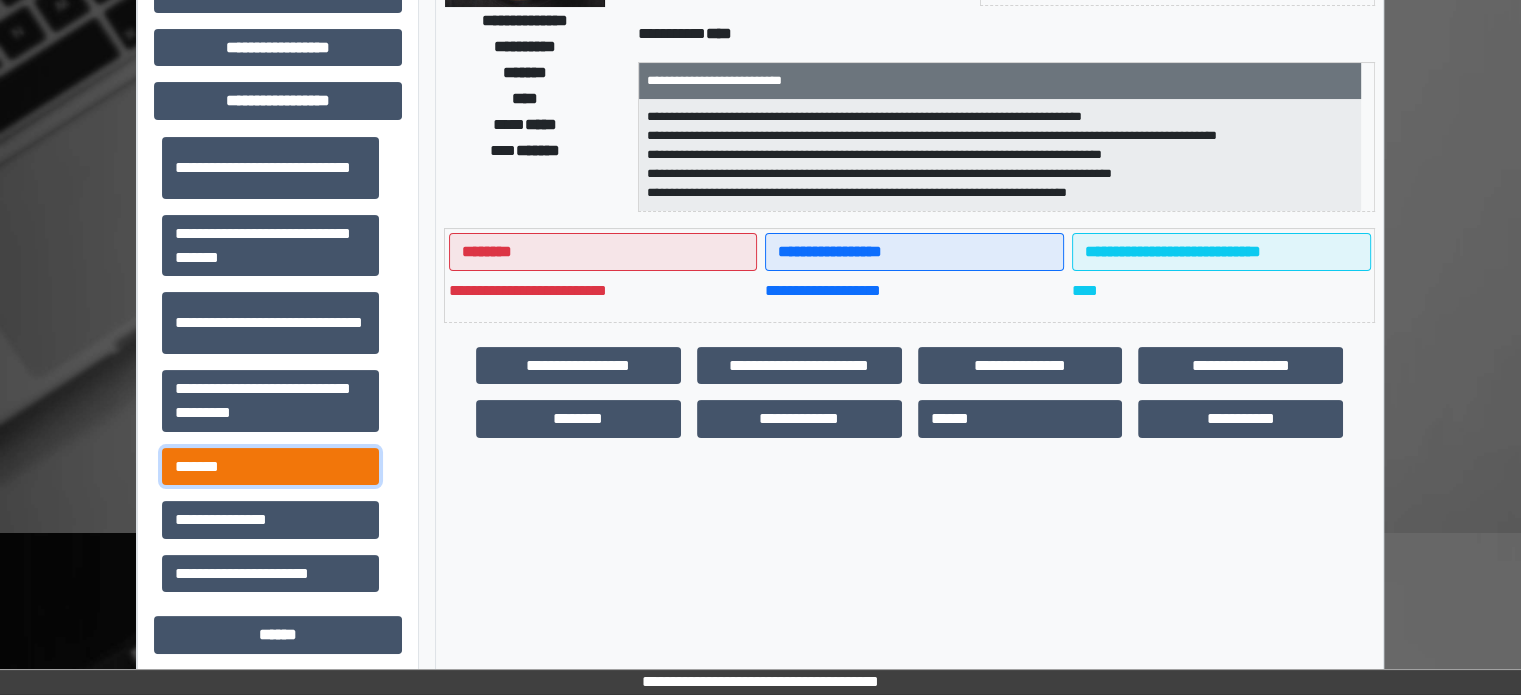 click on "*******" at bounding box center (270, 467) 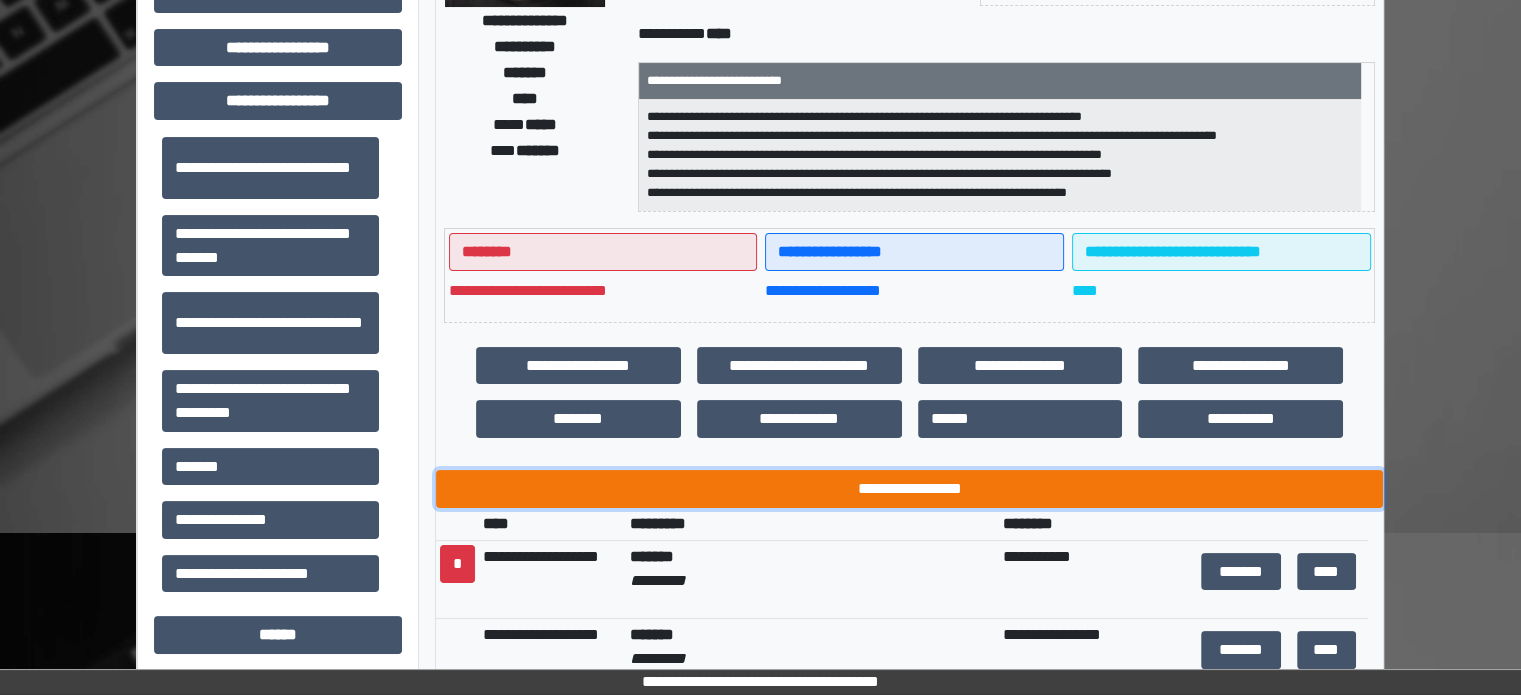 click on "**********" at bounding box center [909, 489] 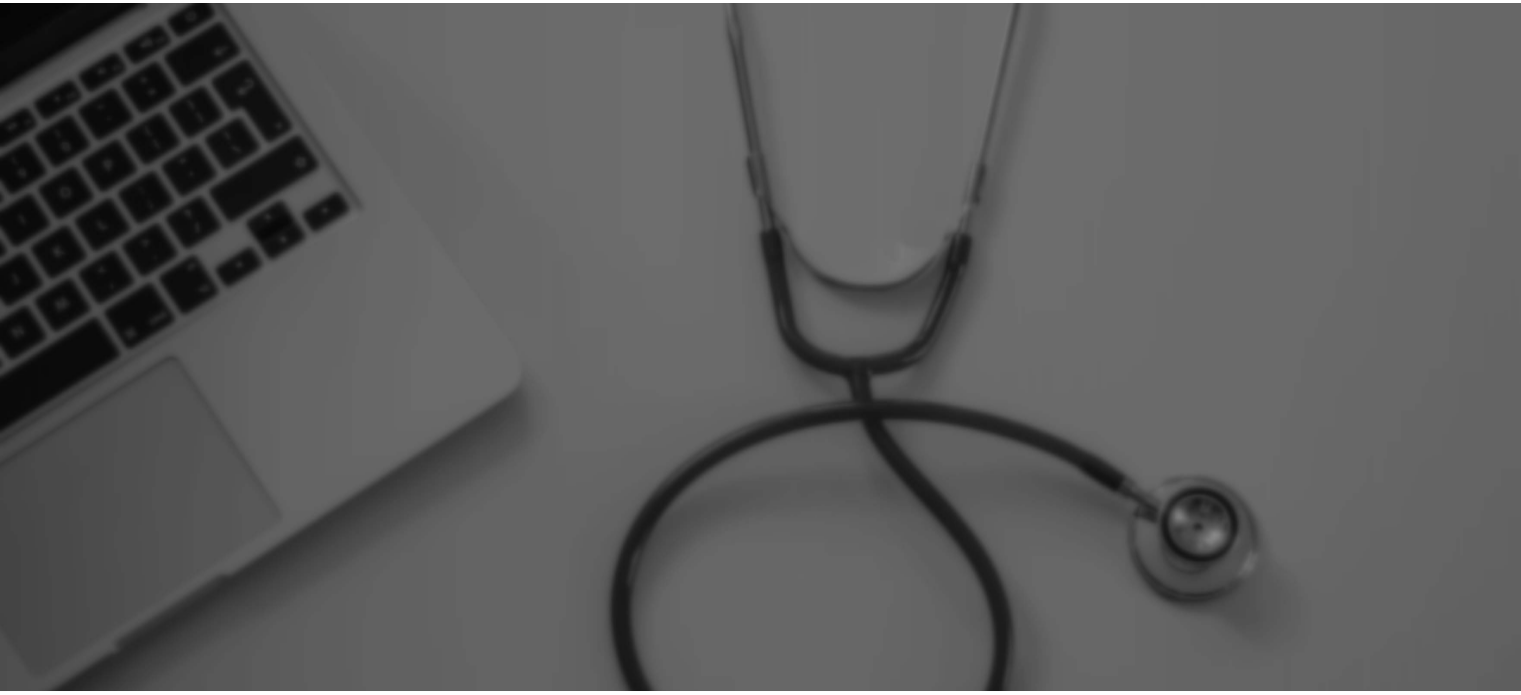 scroll, scrollTop: 0, scrollLeft: 0, axis: both 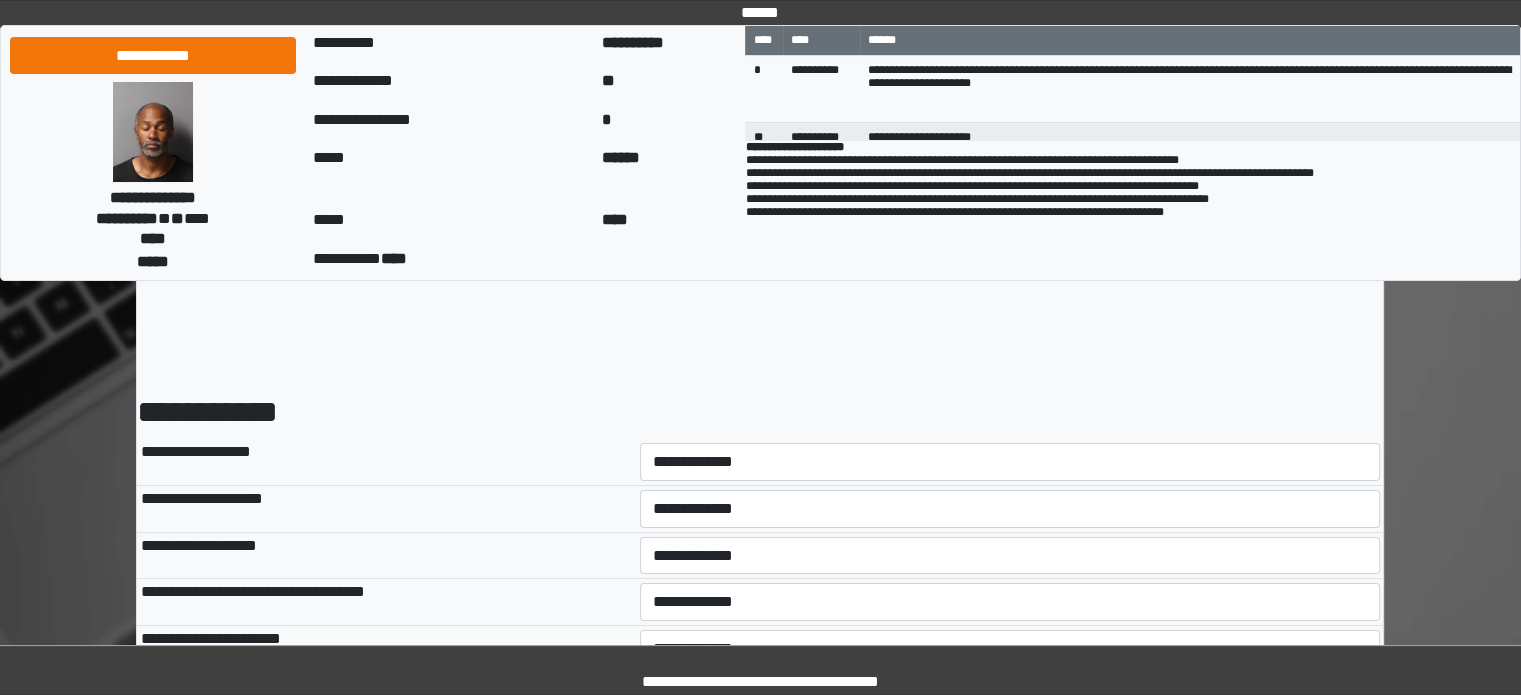 click on "**********" at bounding box center (1010, 462) 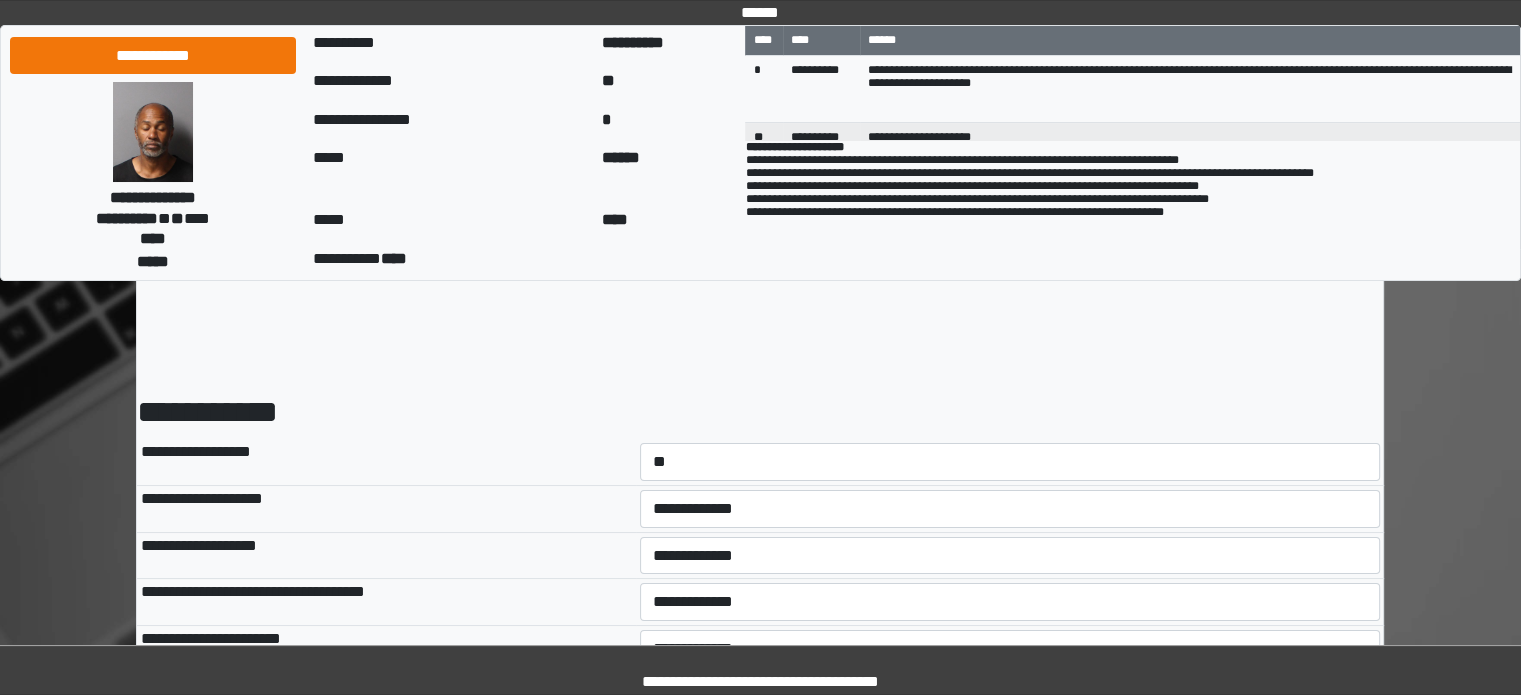 click on "**********" at bounding box center [1010, 462] 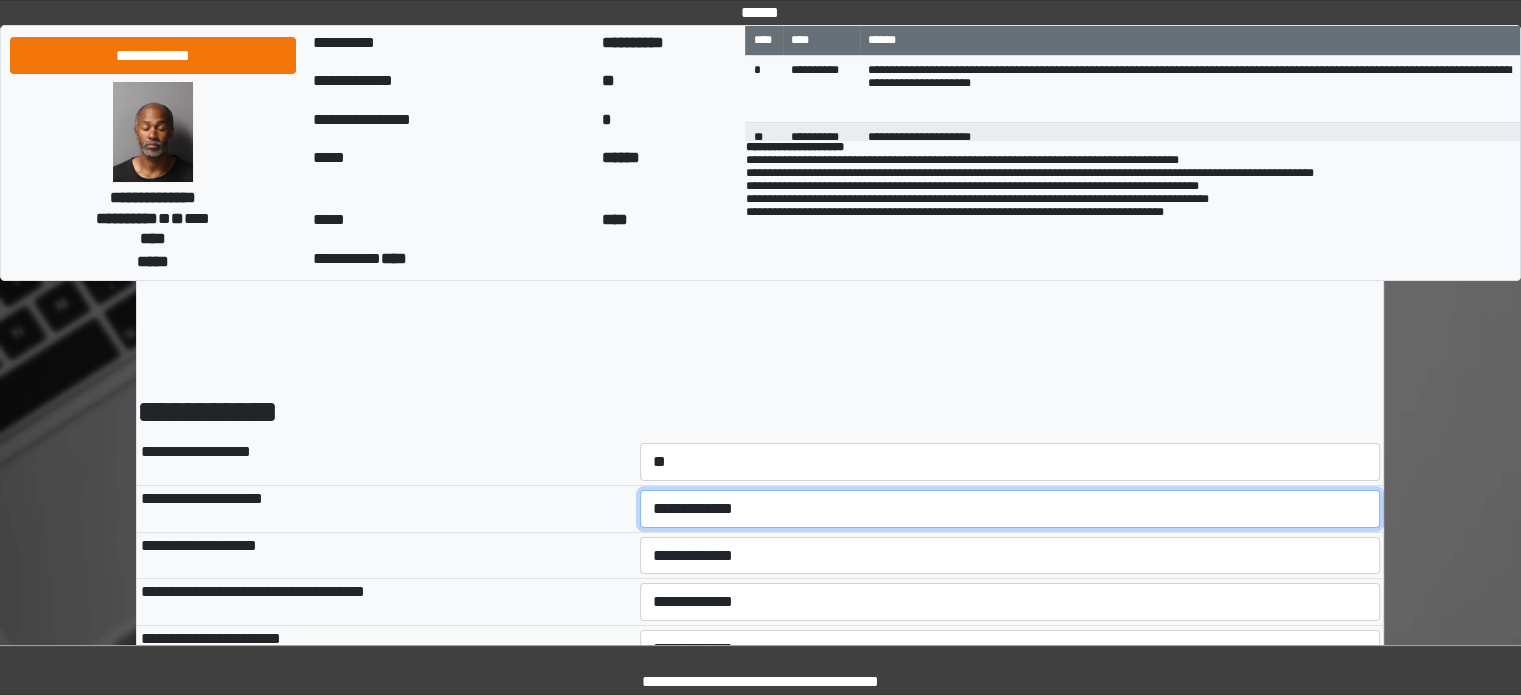 click on "**********" at bounding box center (1010, 509) 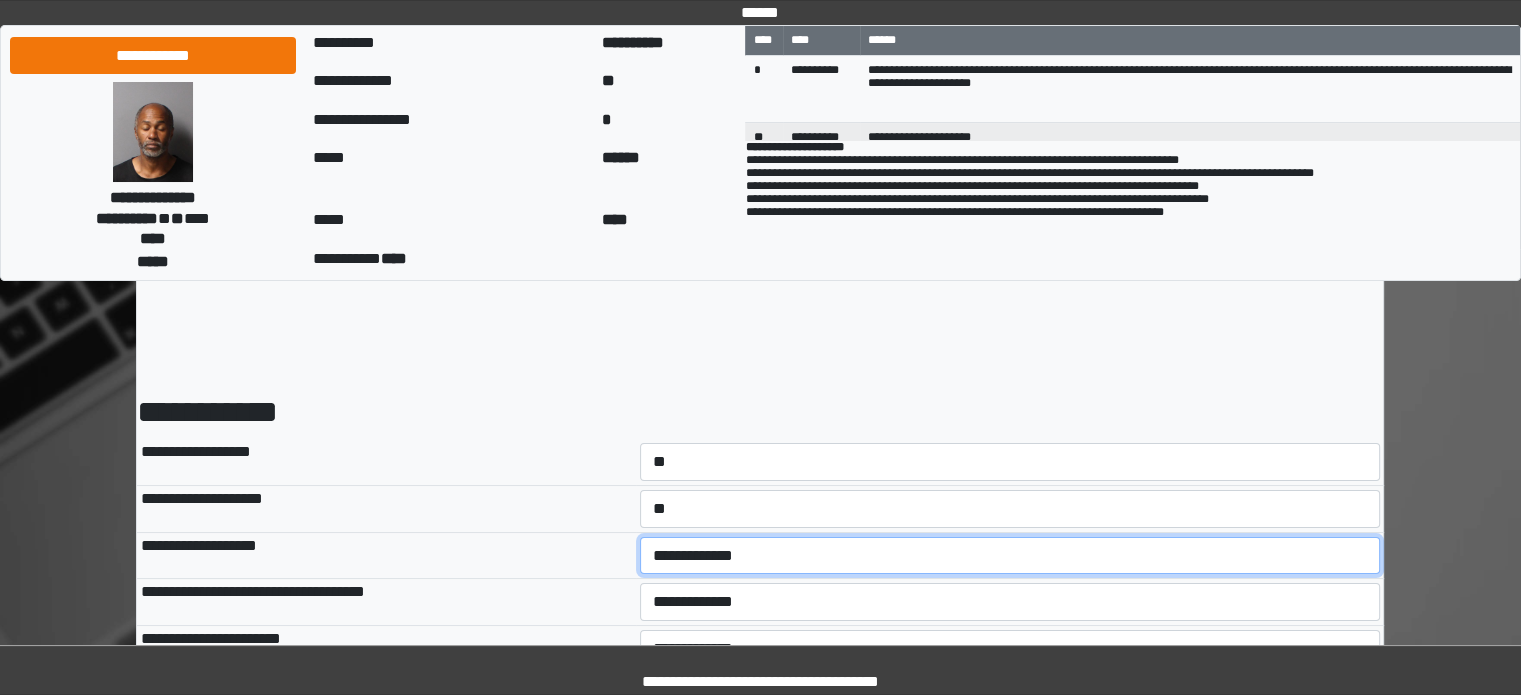click on "**********" at bounding box center [1010, 556] 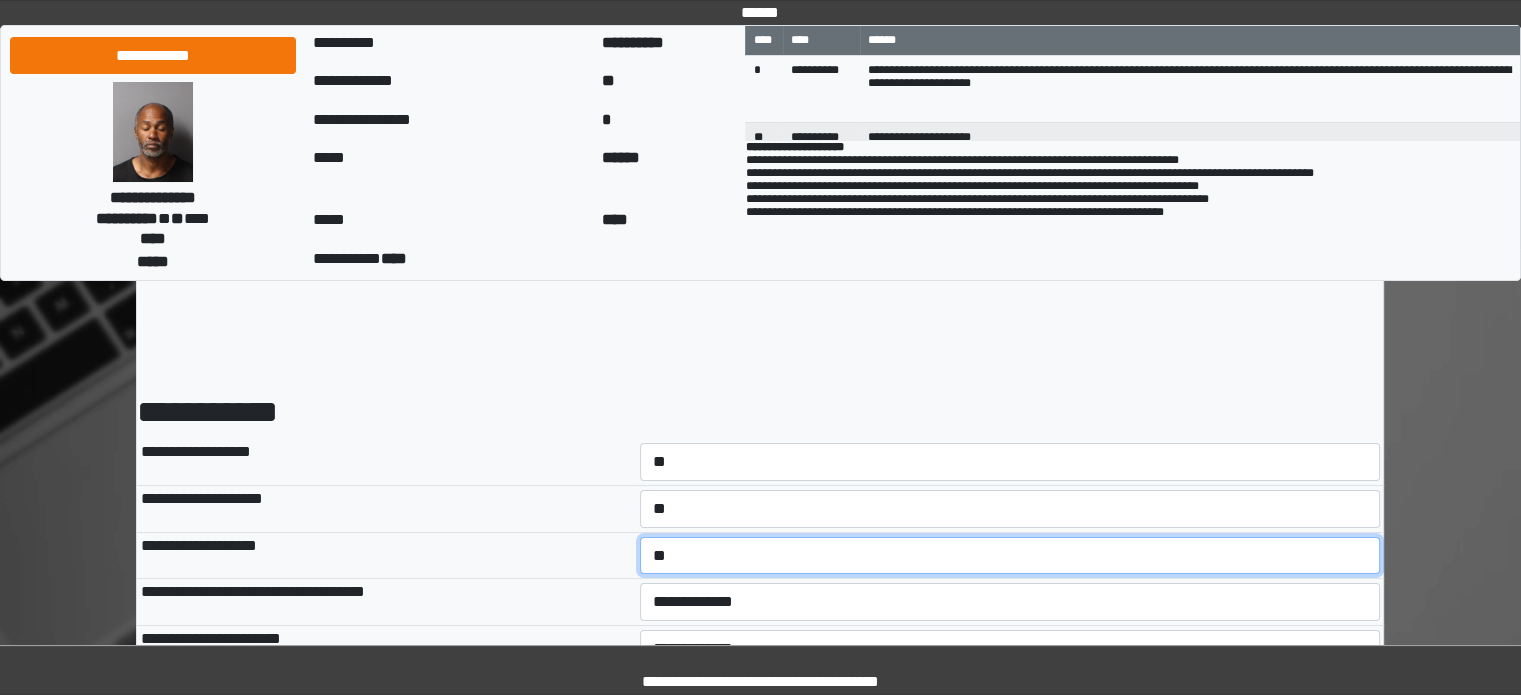 click on "**********" at bounding box center (1010, 556) 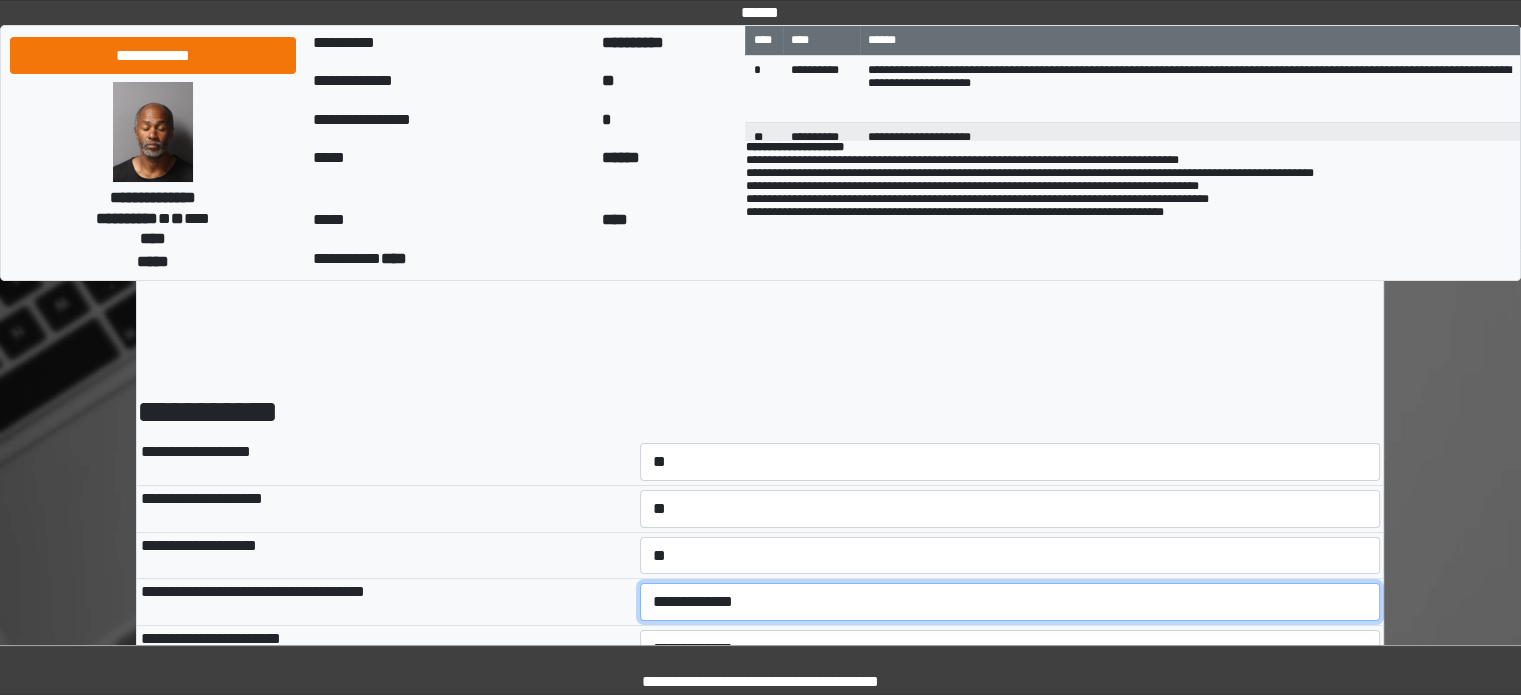 click on "**********" at bounding box center (1010, 602) 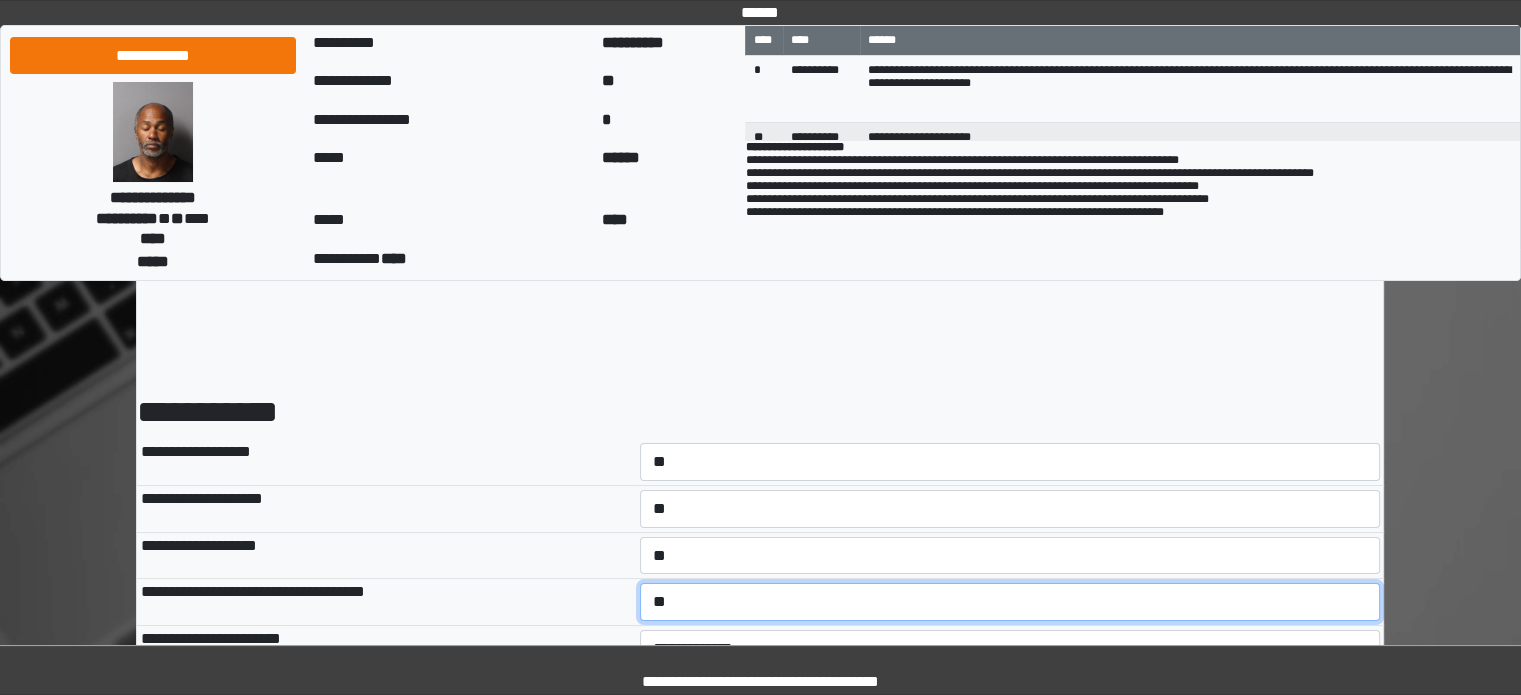 click on "**********" at bounding box center (1010, 602) 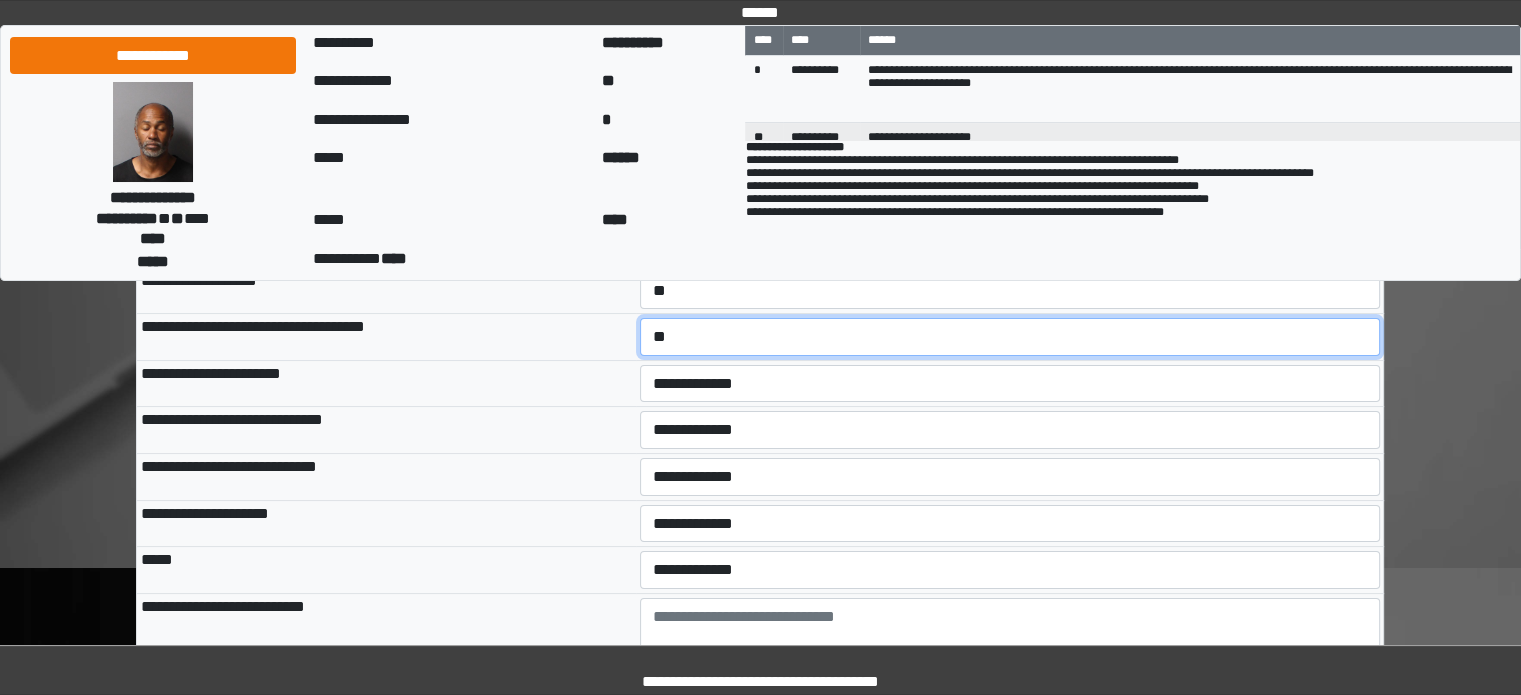 scroll, scrollTop: 300, scrollLeft: 0, axis: vertical 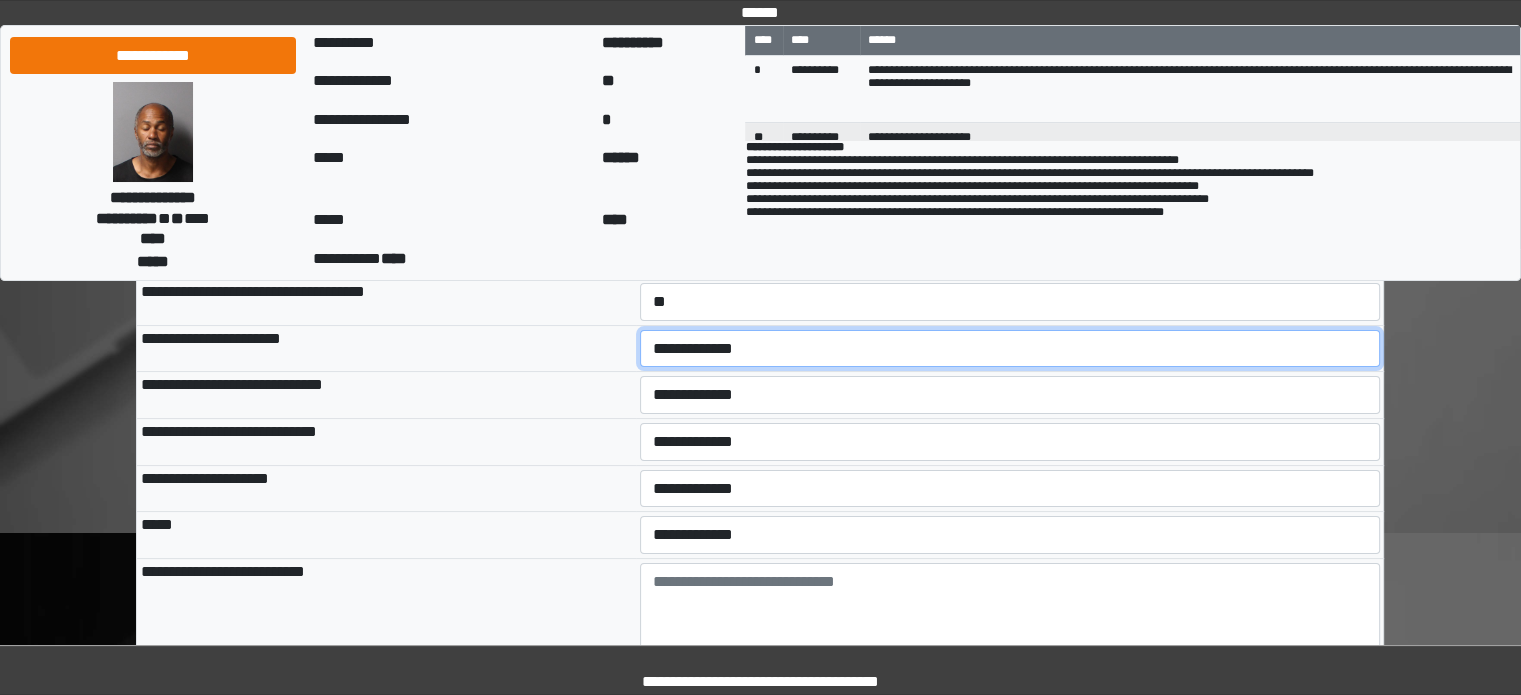 click on "**********" at bounding box center [1010, 349] 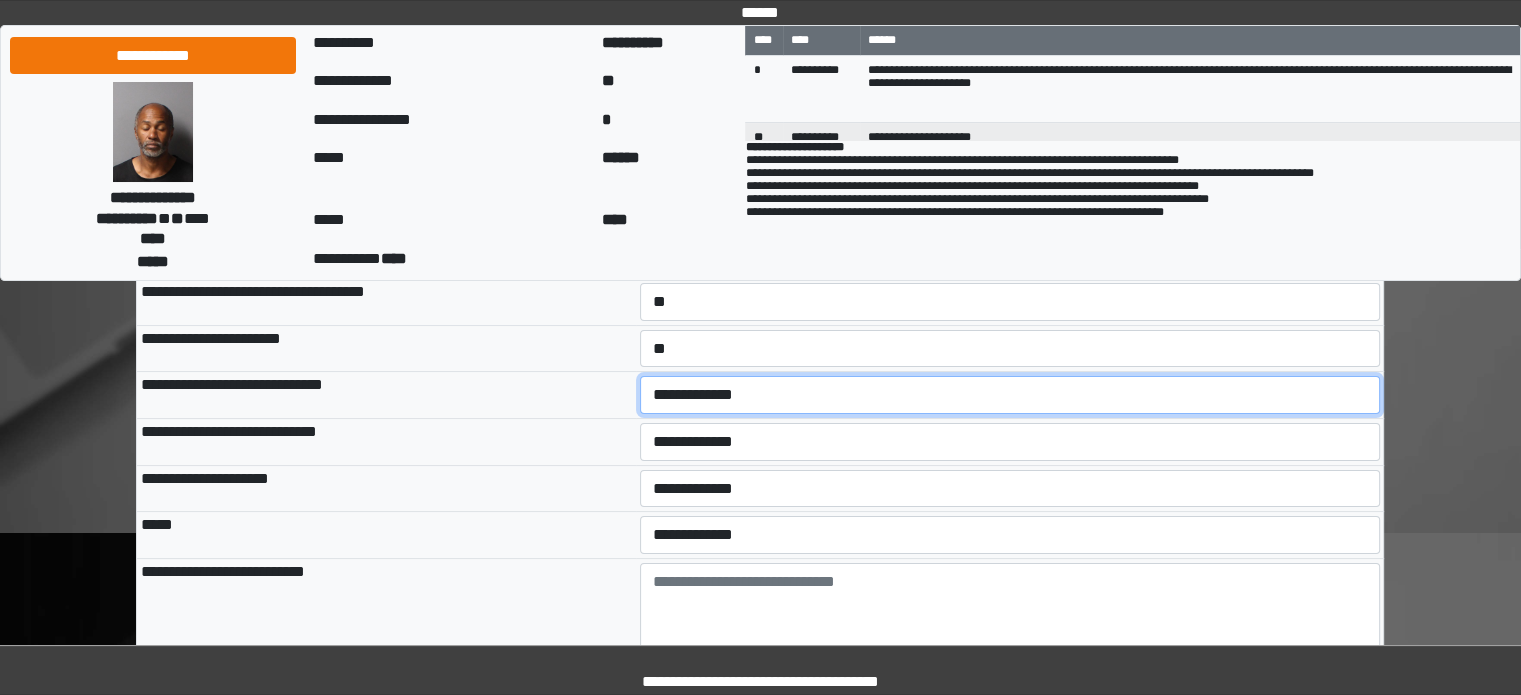 click on "**********" at bounding box center (1010, 395) 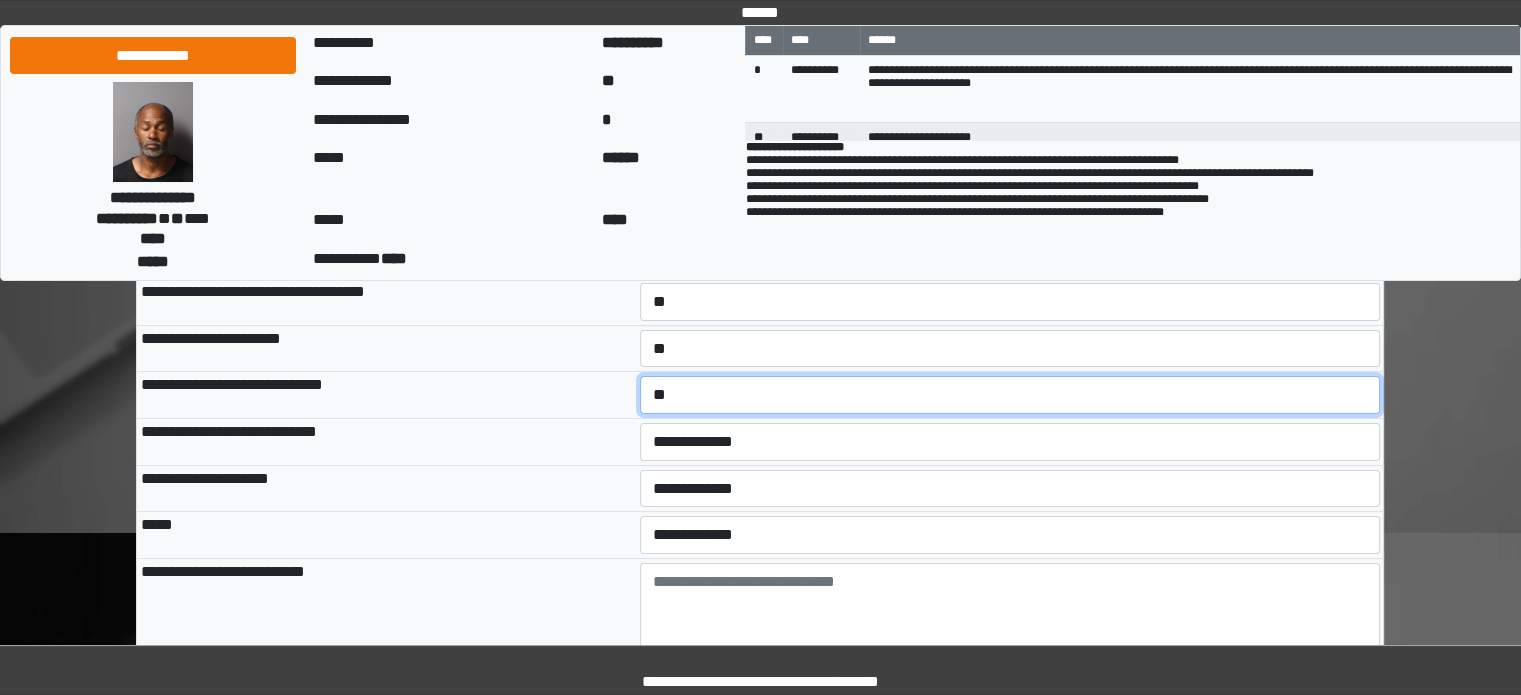 click on "**********" at bounding box center (1010, 395) 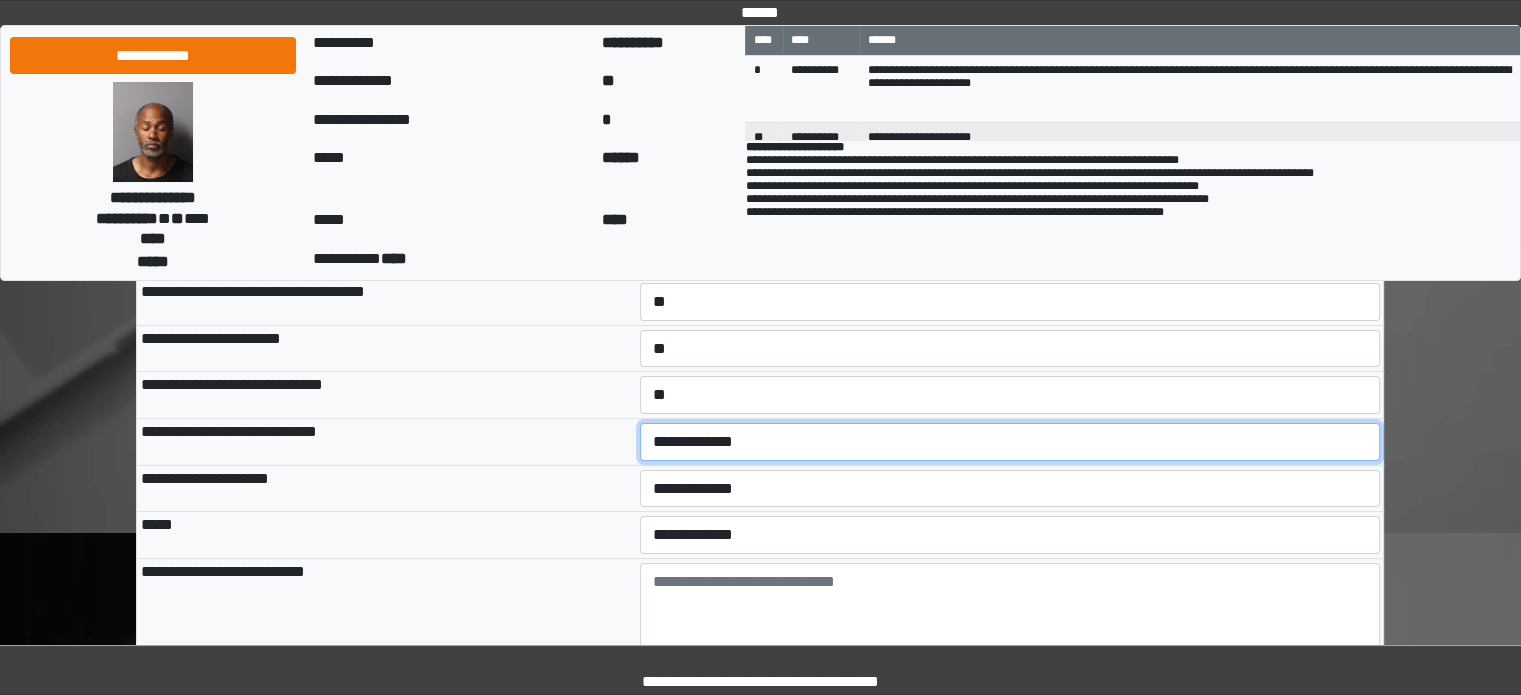click on "**********" at bounding box center (1010, 442) 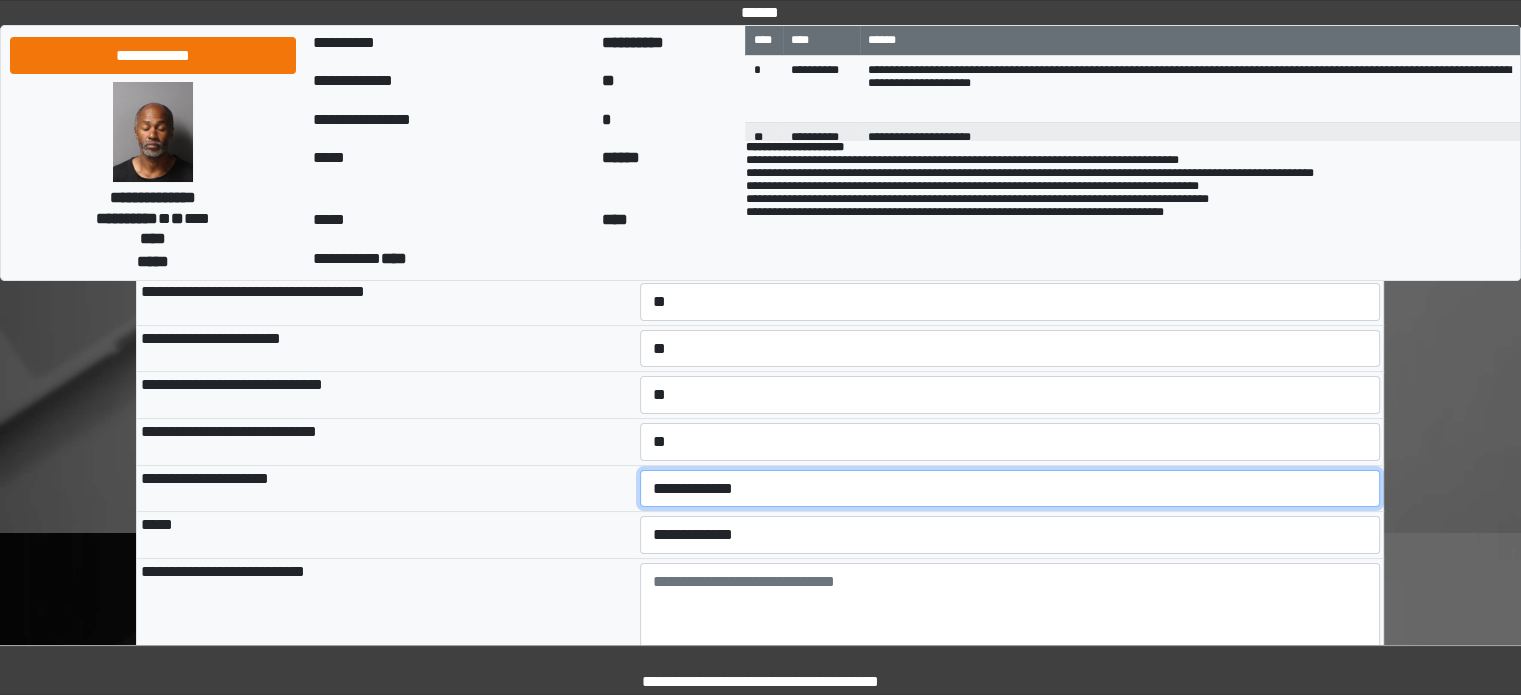 click on "**********" at bounding box center [1010, 489] 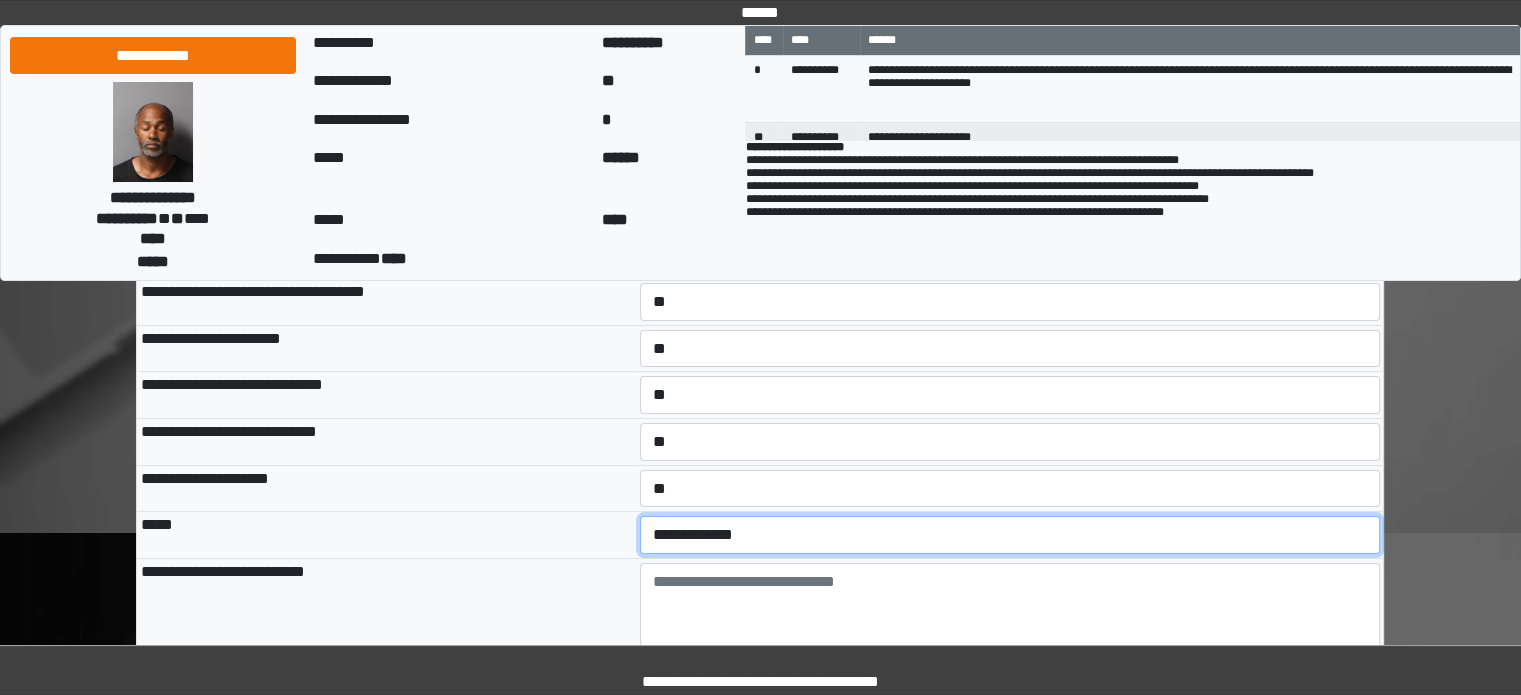 click on "**********" at bounding box center [1010, 535] 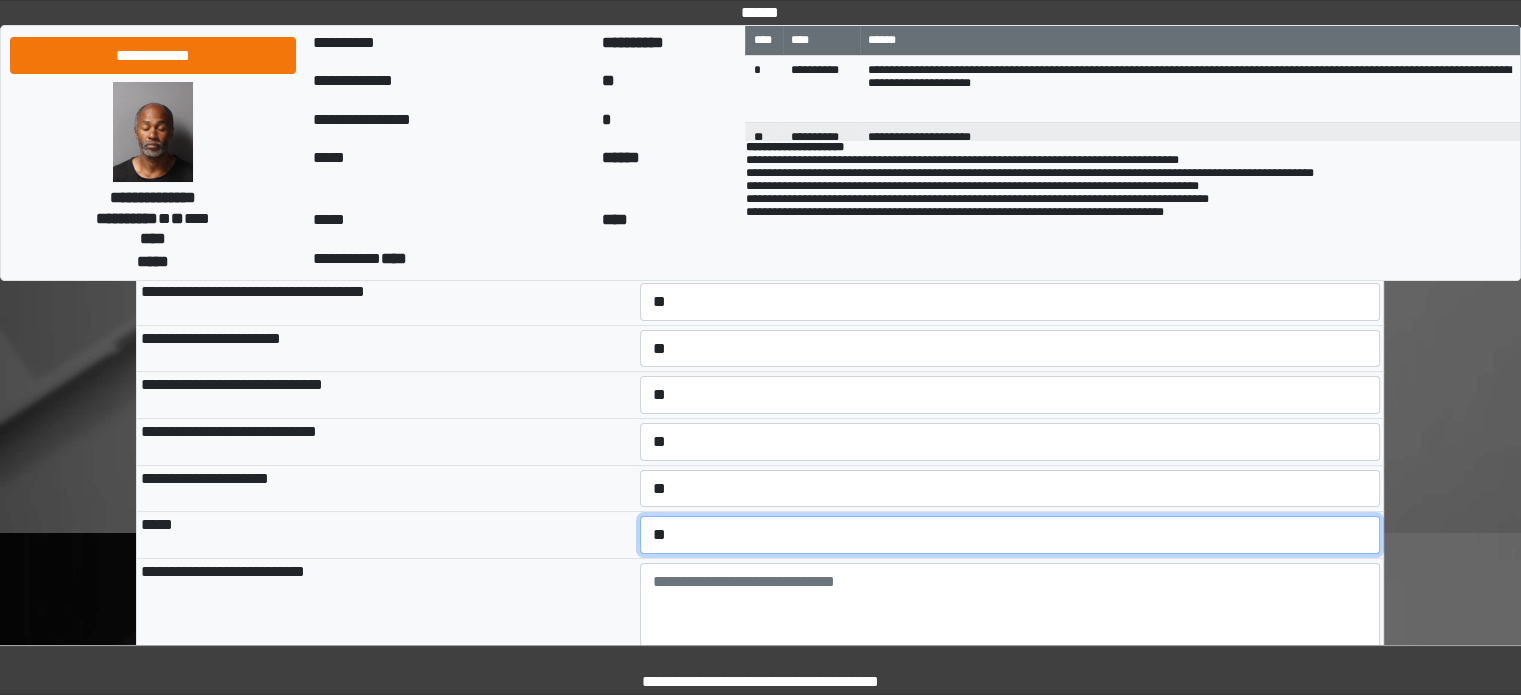 click on "**********" at bounding box center [1010, 535] 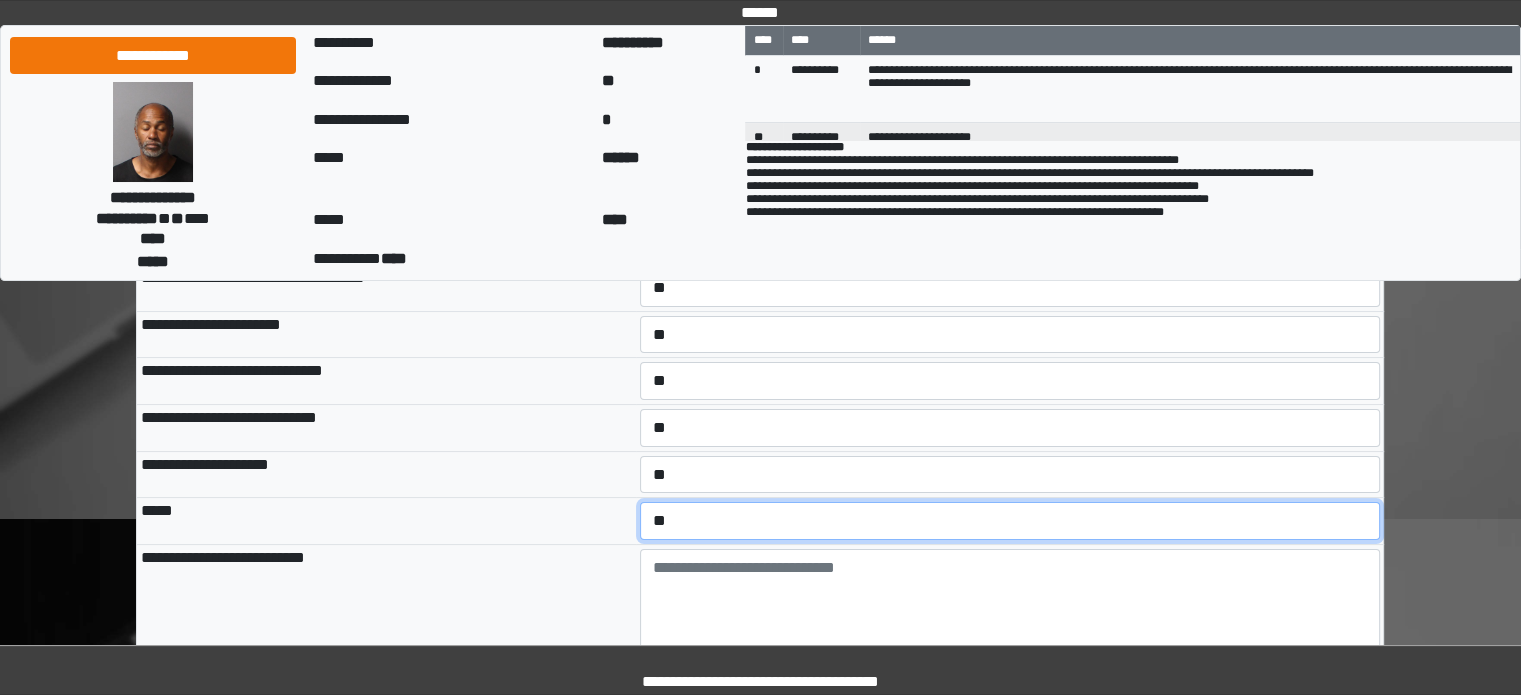 scroll, scrollTop: 400, scrollLeft: 0, axis: vertical 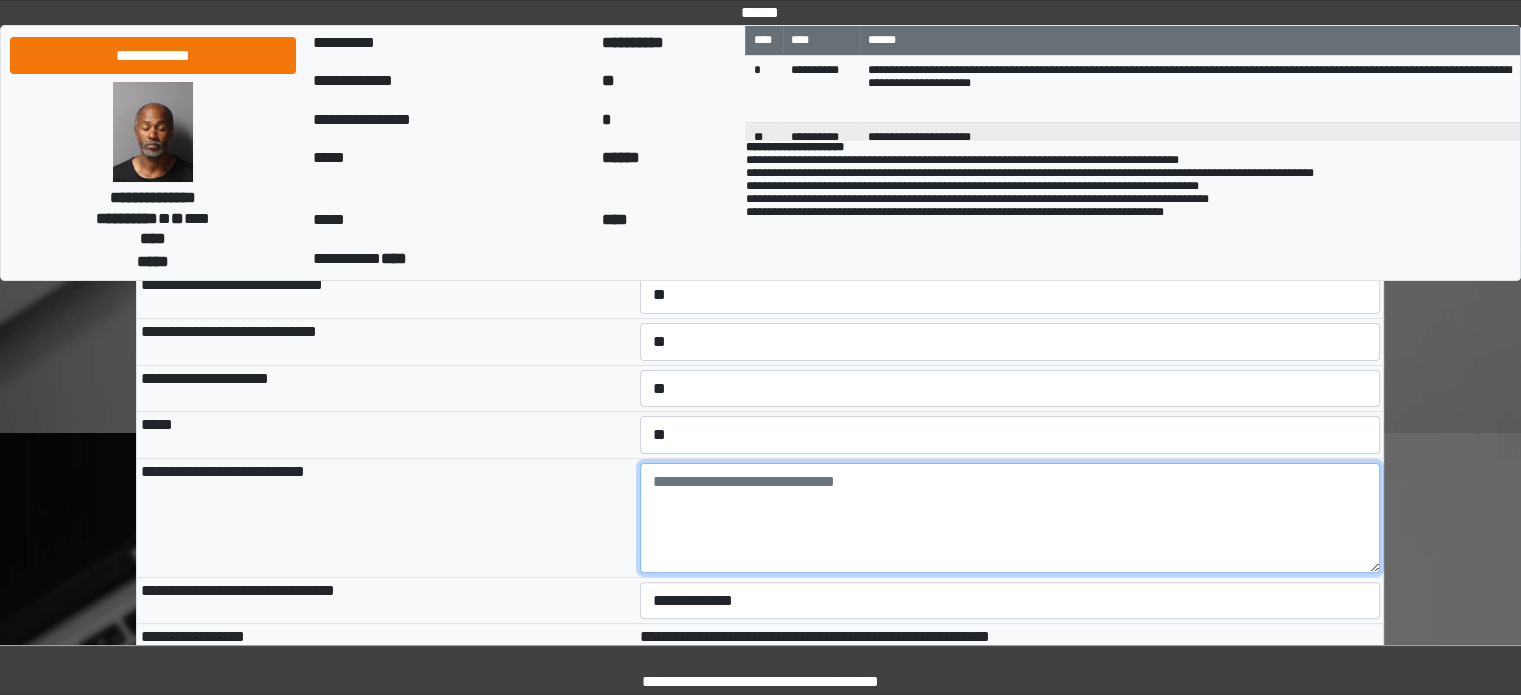 click at bounding box center [1010, 518] 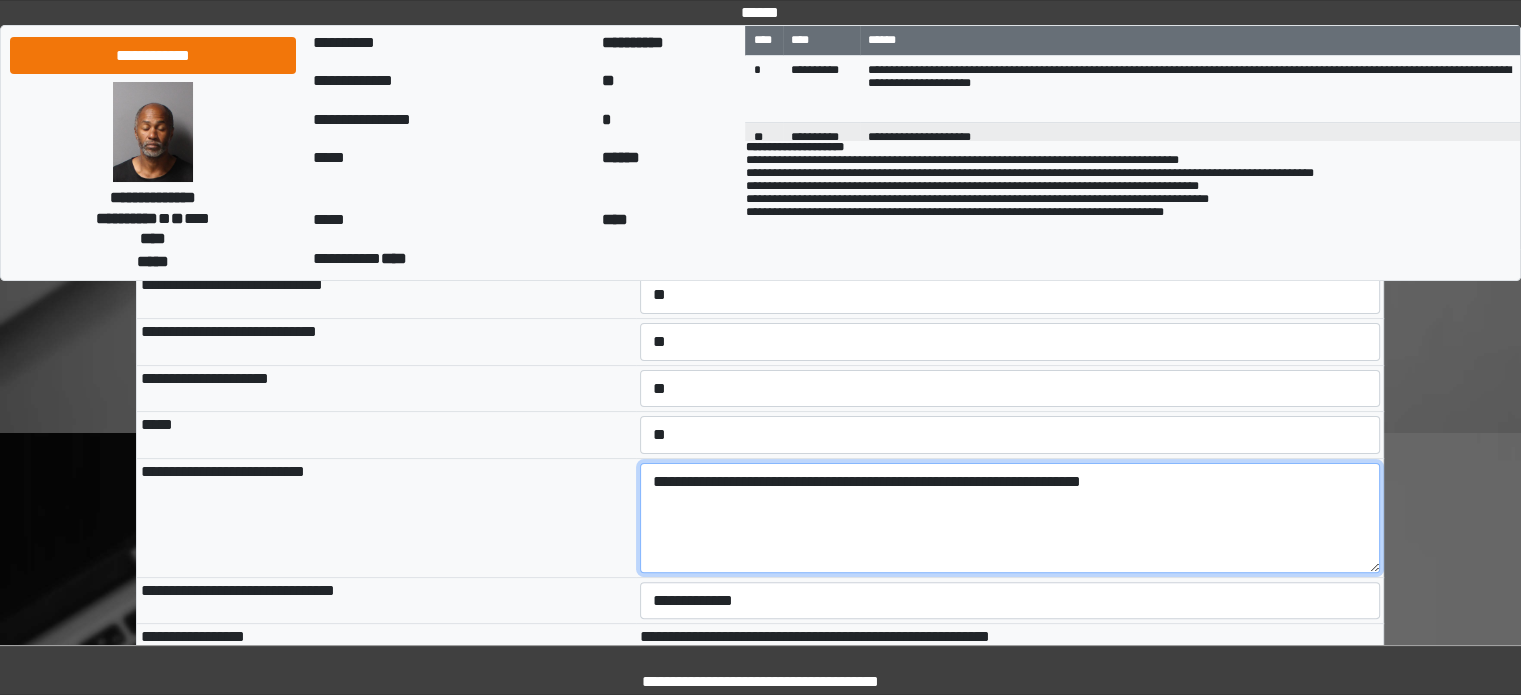click on "**********" at bounding box center (1010, 518) 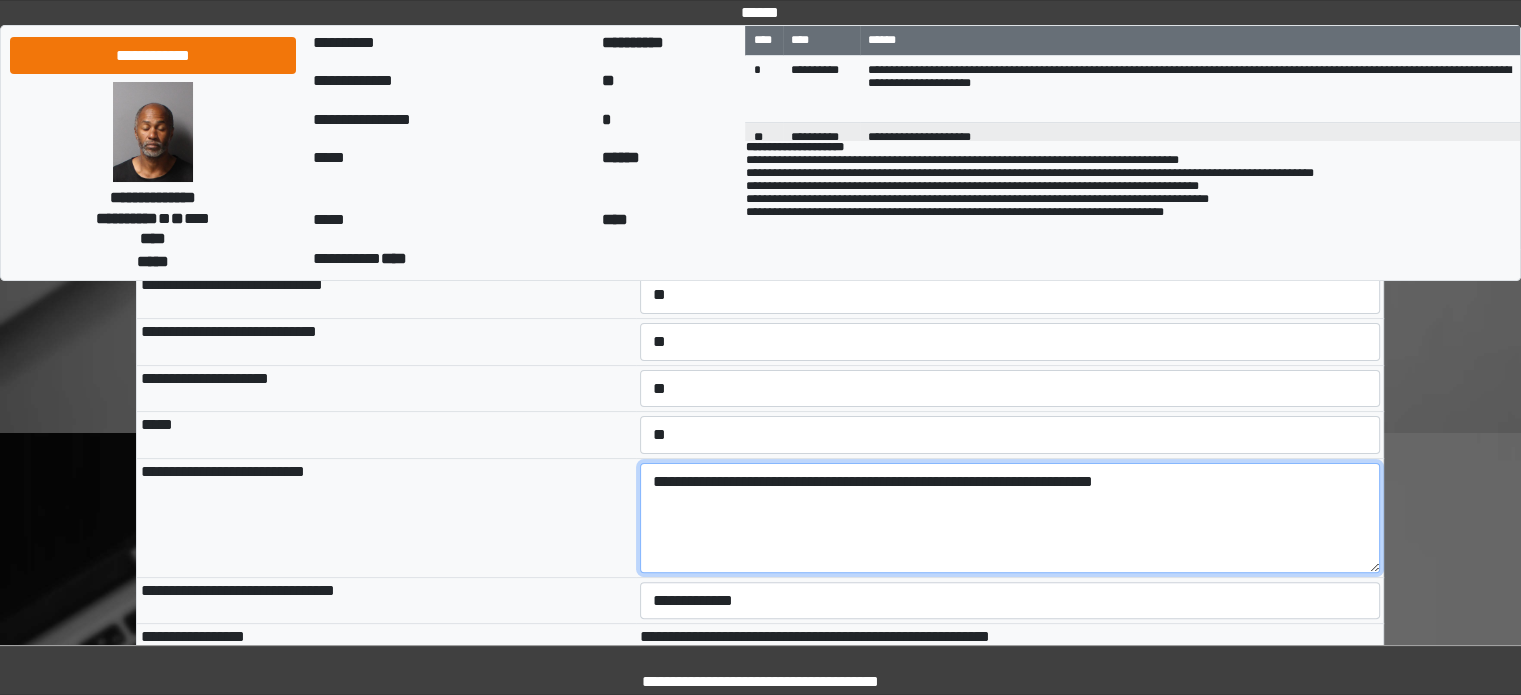 click on "**********" at bounding box center (1010, 518) 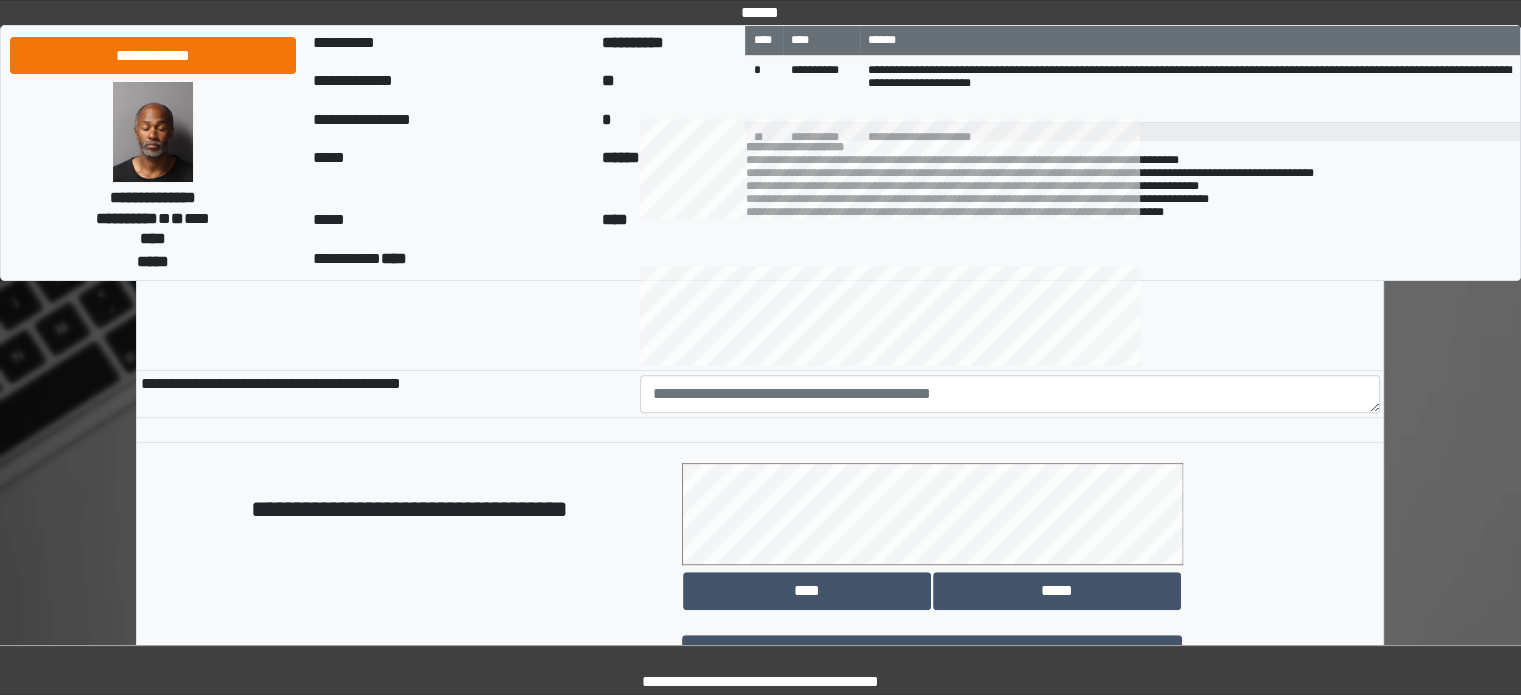 scroll, scrollTop: 1000, scrollLeft: 0, axis: vertical 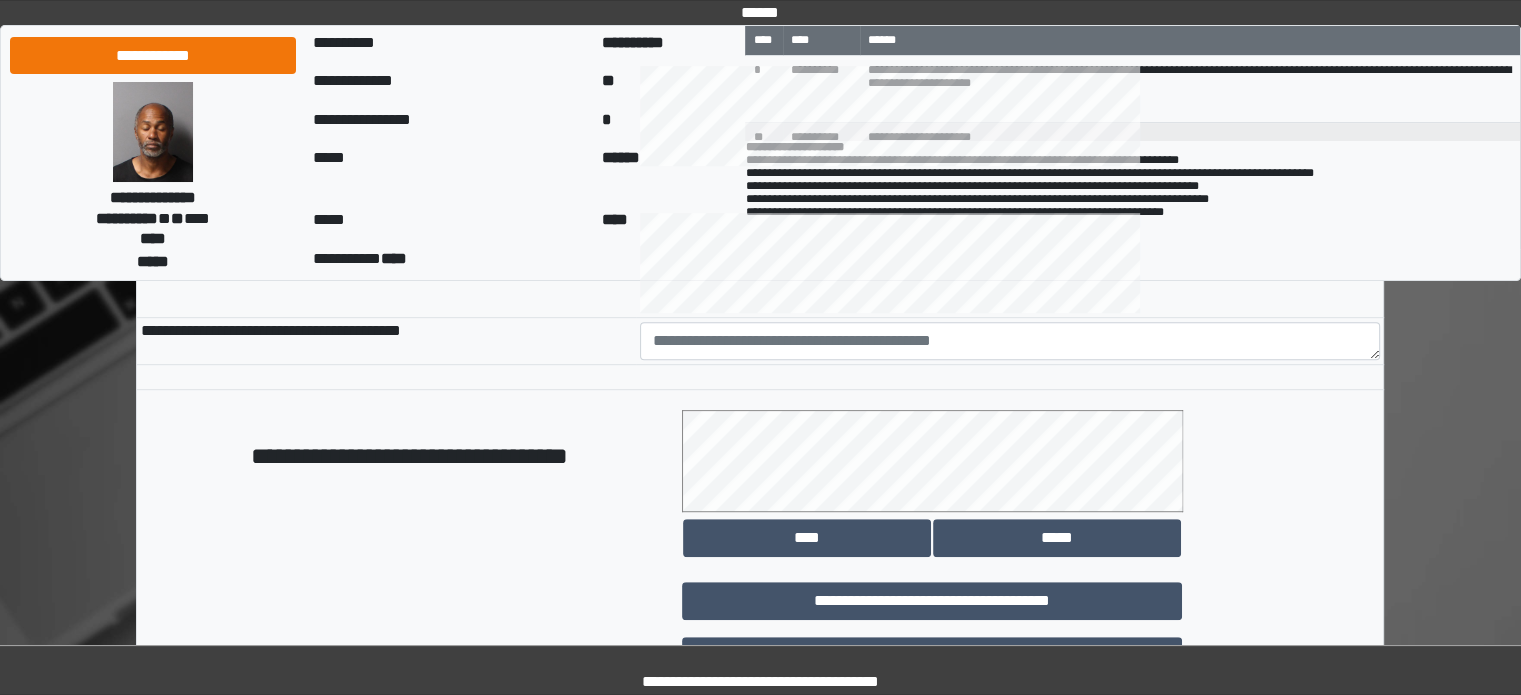 type on "**********" 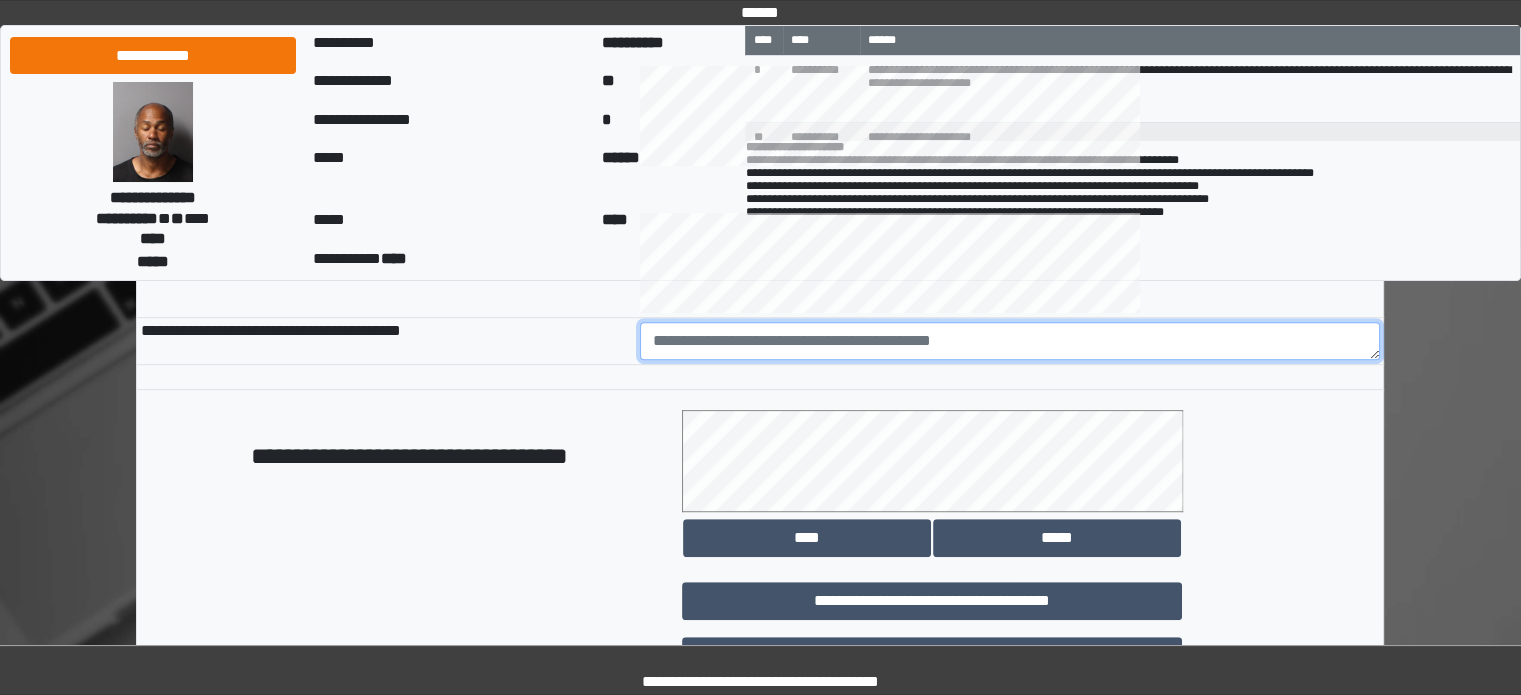 click at bounding box center [1010, 341] 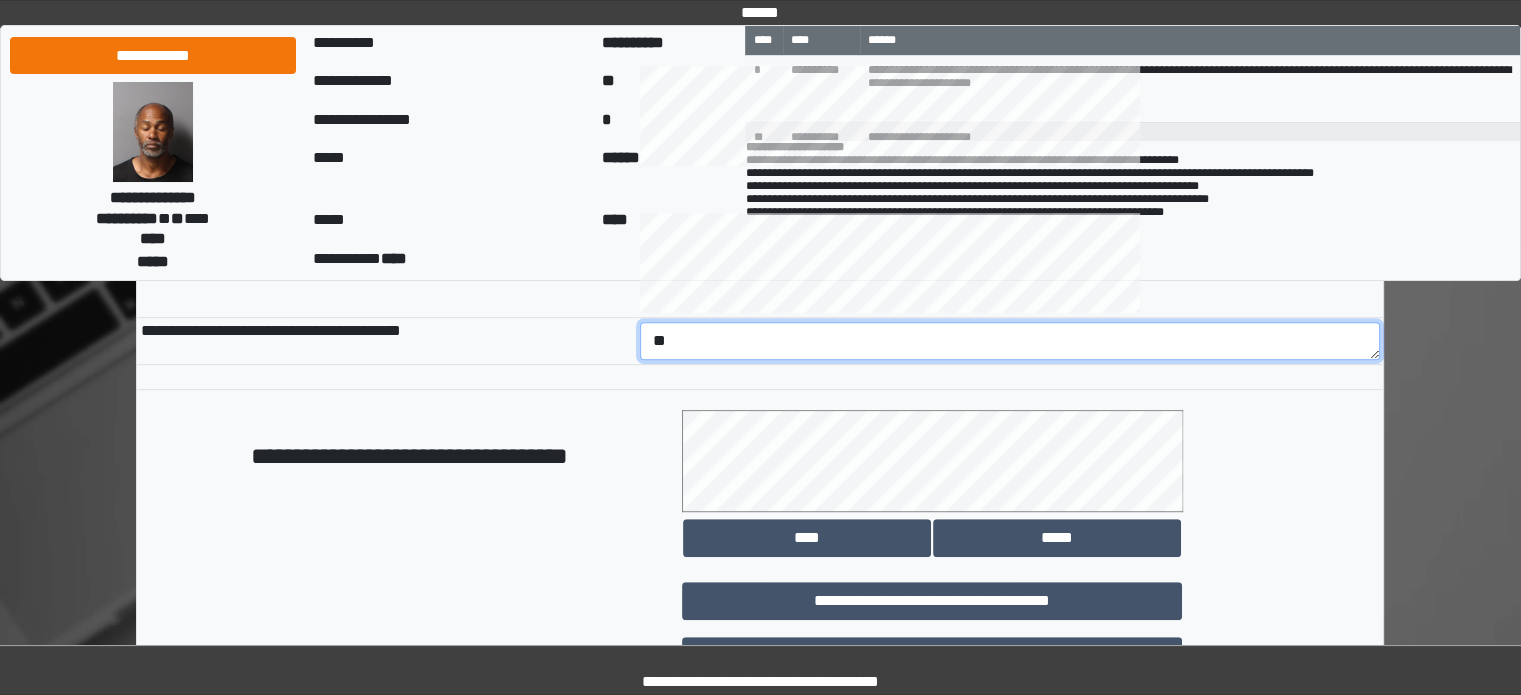 type on "*" 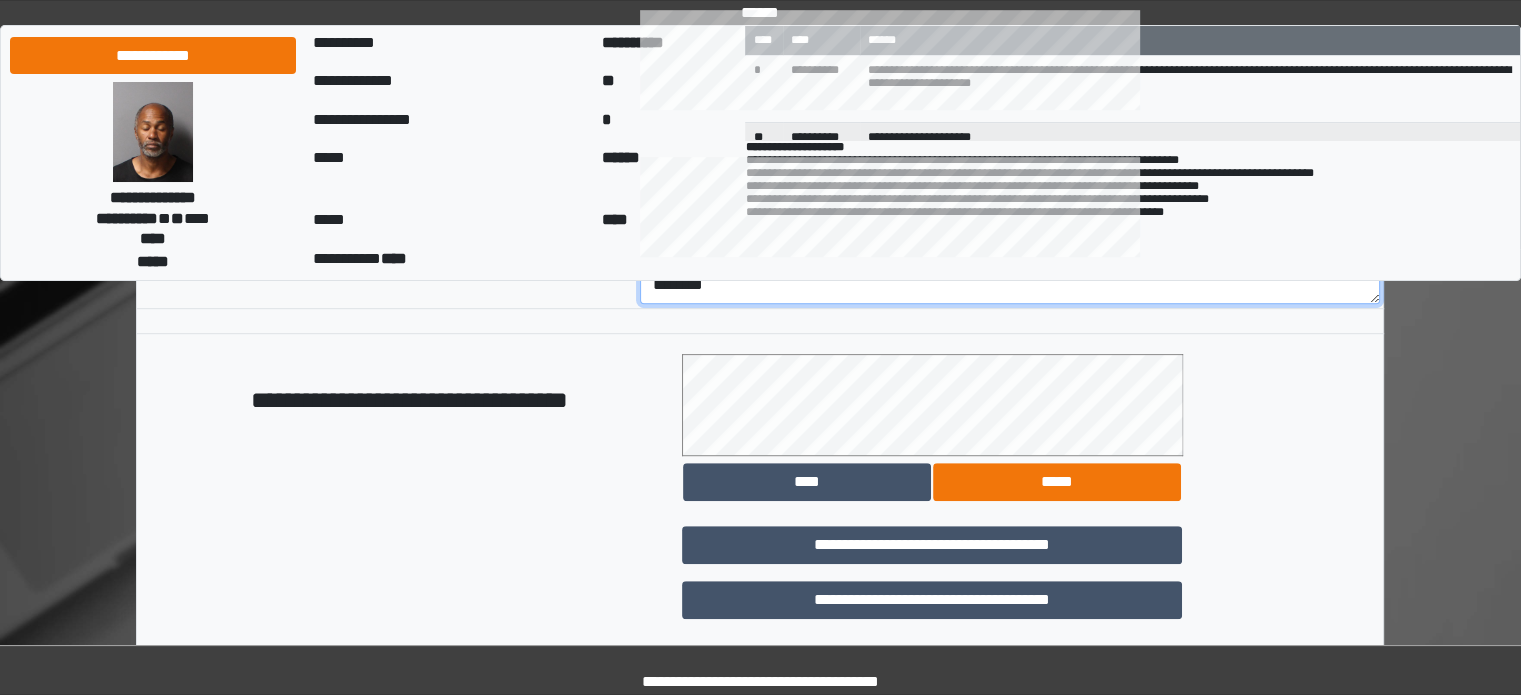 scroll, scrollTop: 1158, scrollLeft: 0, axis: vertical 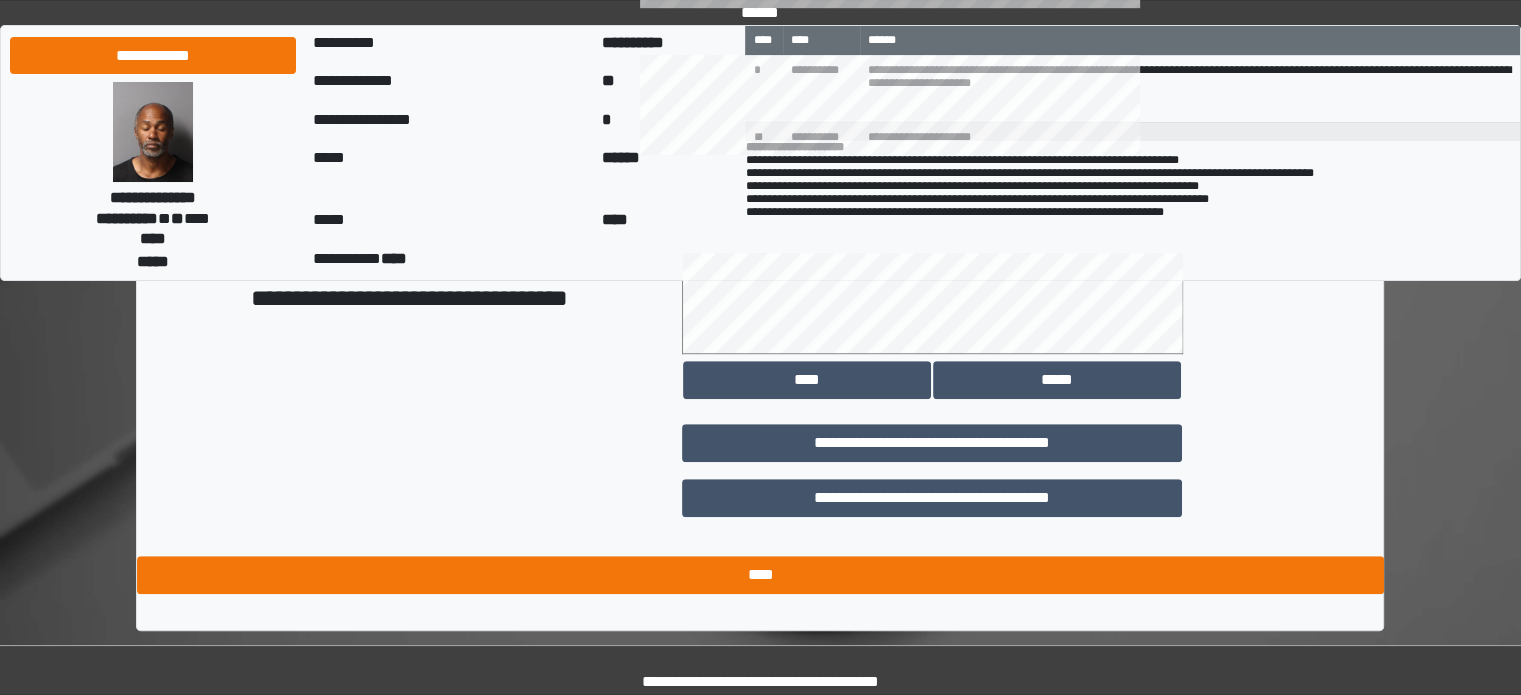 type on "********" 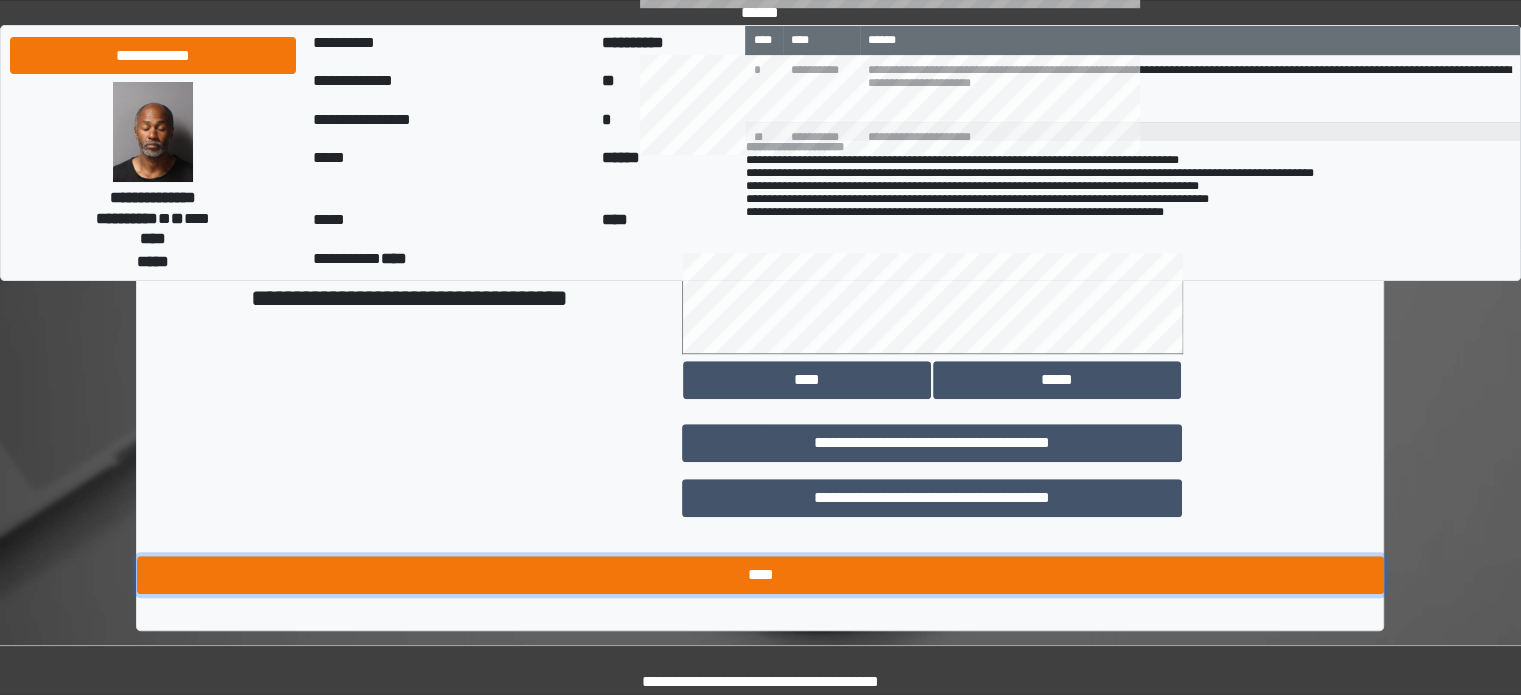 click on "****" at bounding box center (760, 575) 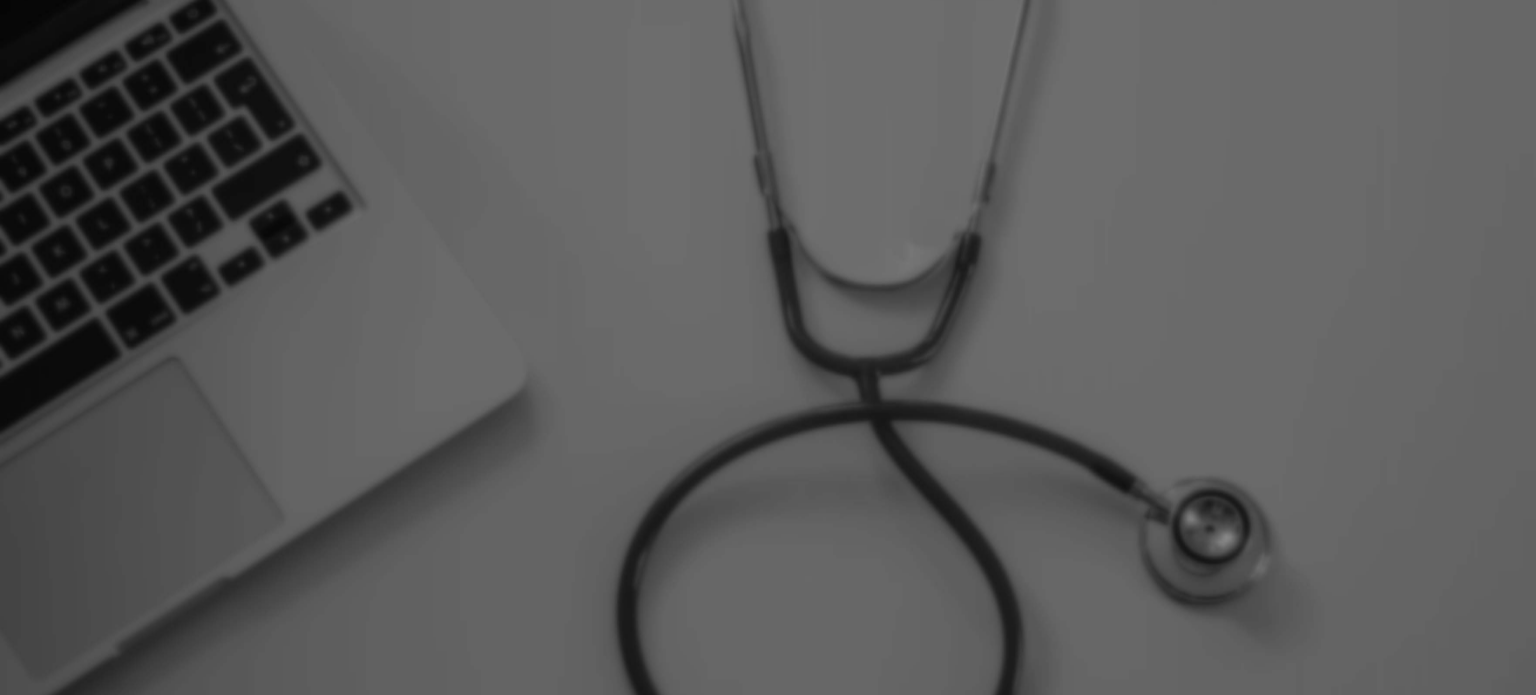 scroll, scrollTop: 0, scrollLeft: 0, axis: both 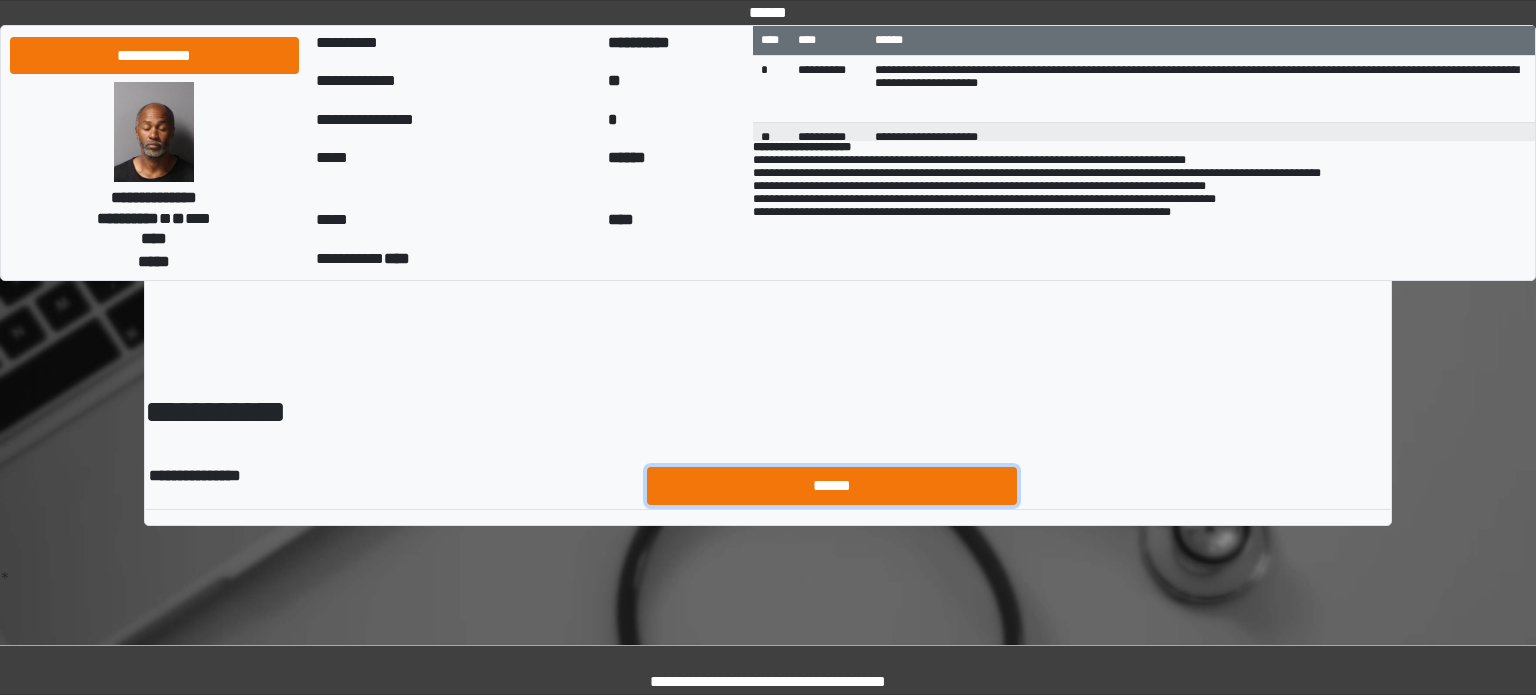 click on "******" at bounding box center [832, 486] 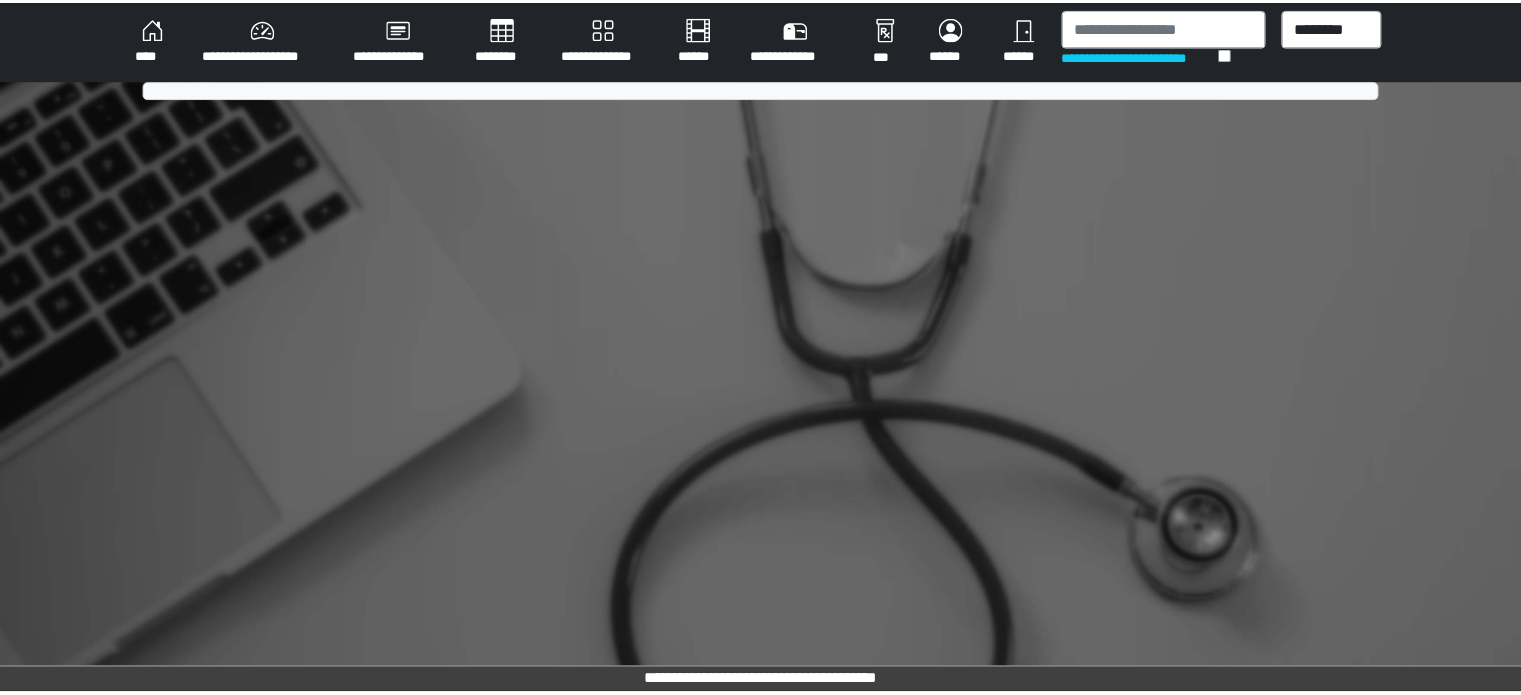 scroll, scrollTop: 0, scrollLeft: 0, axis: both 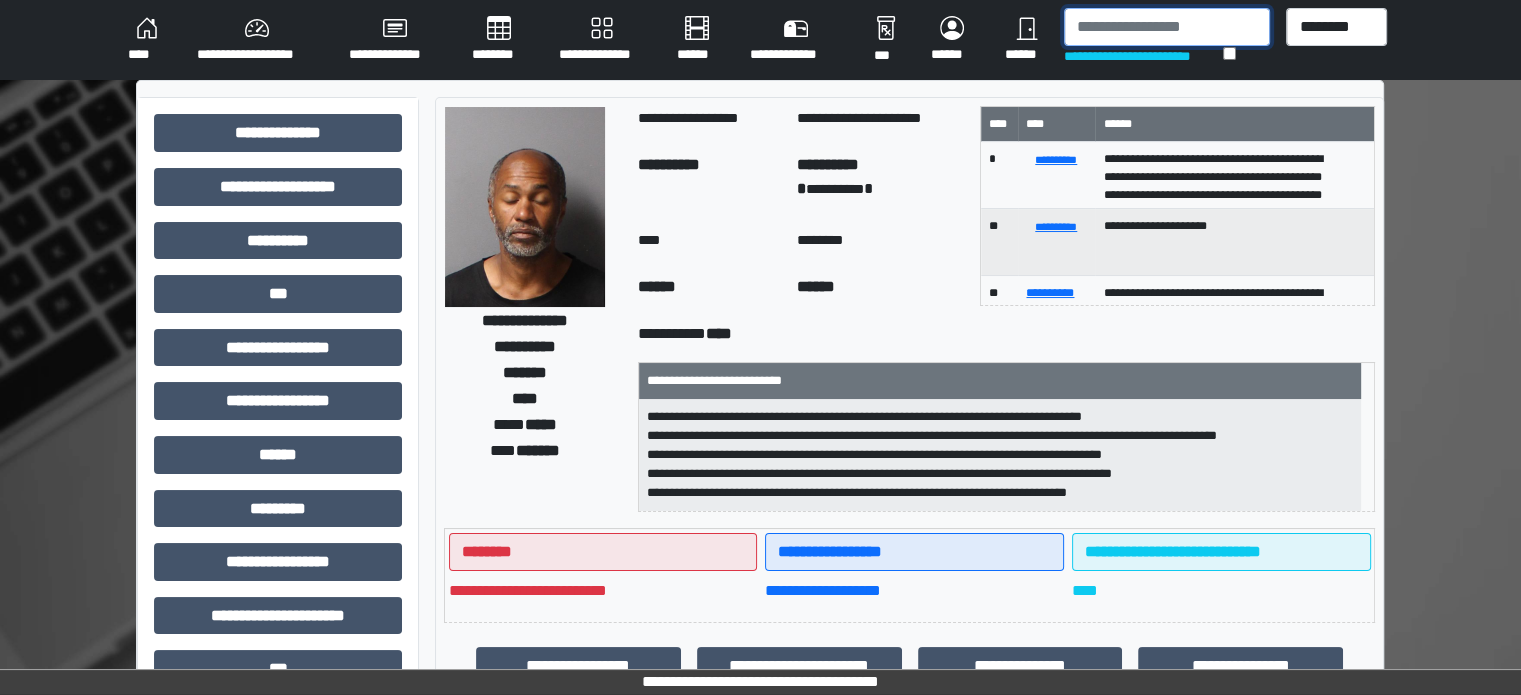 click at bounding box center (1167, 27) 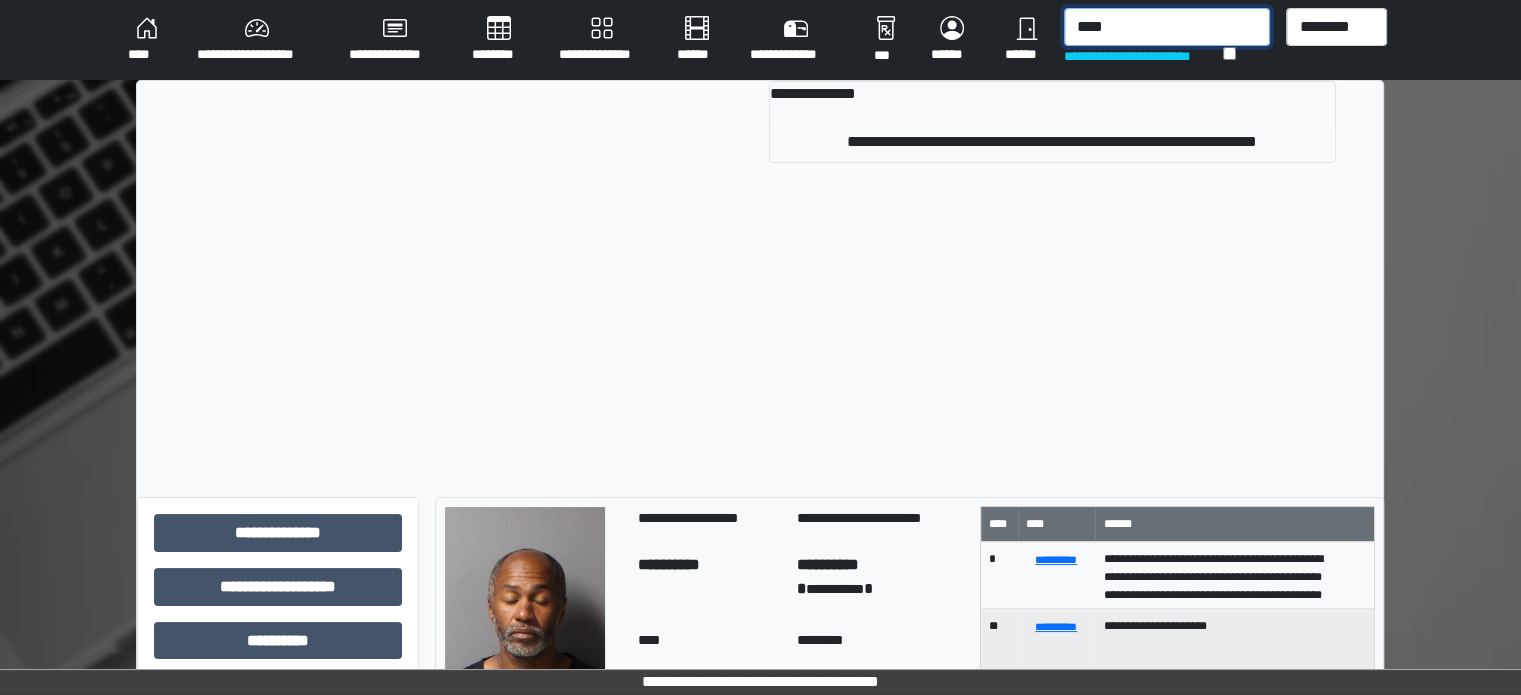 type on "****" 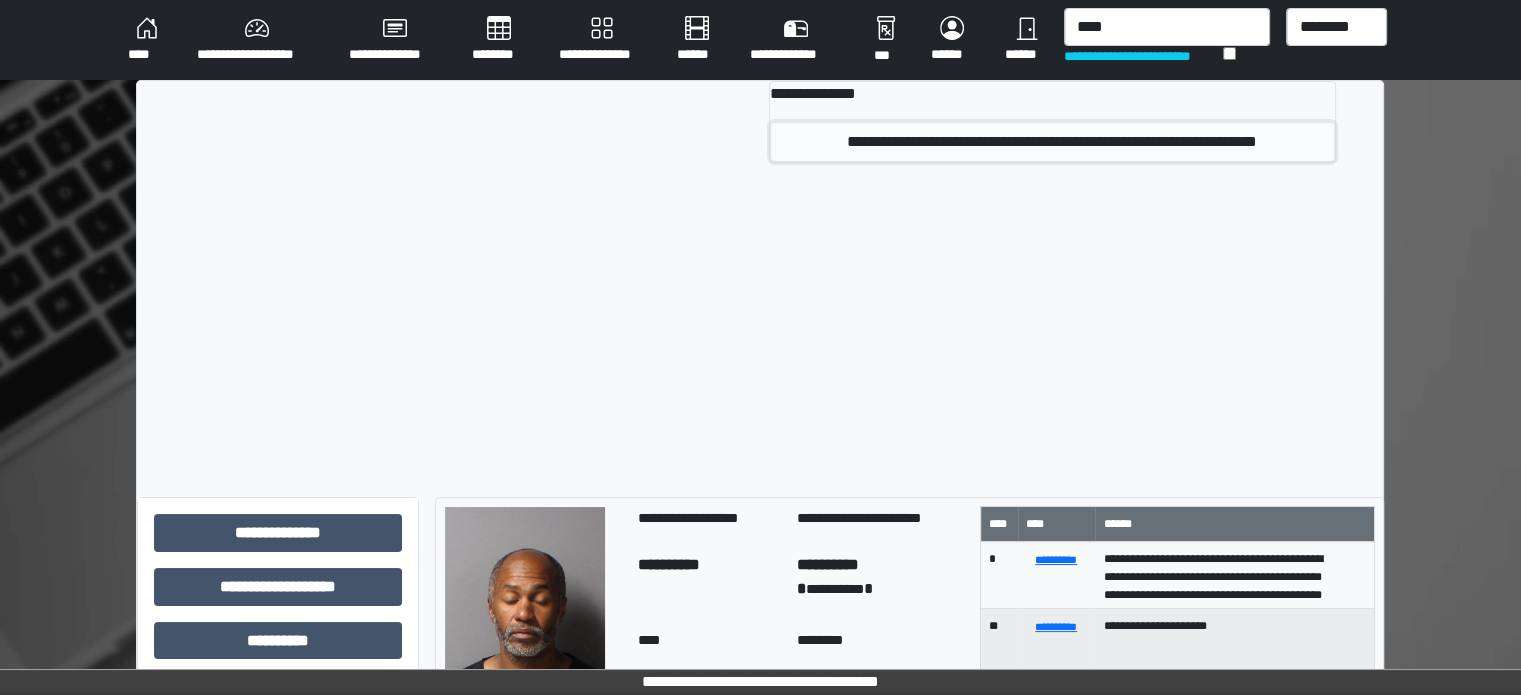 click on "**********" at bounding box center (1052, 142) 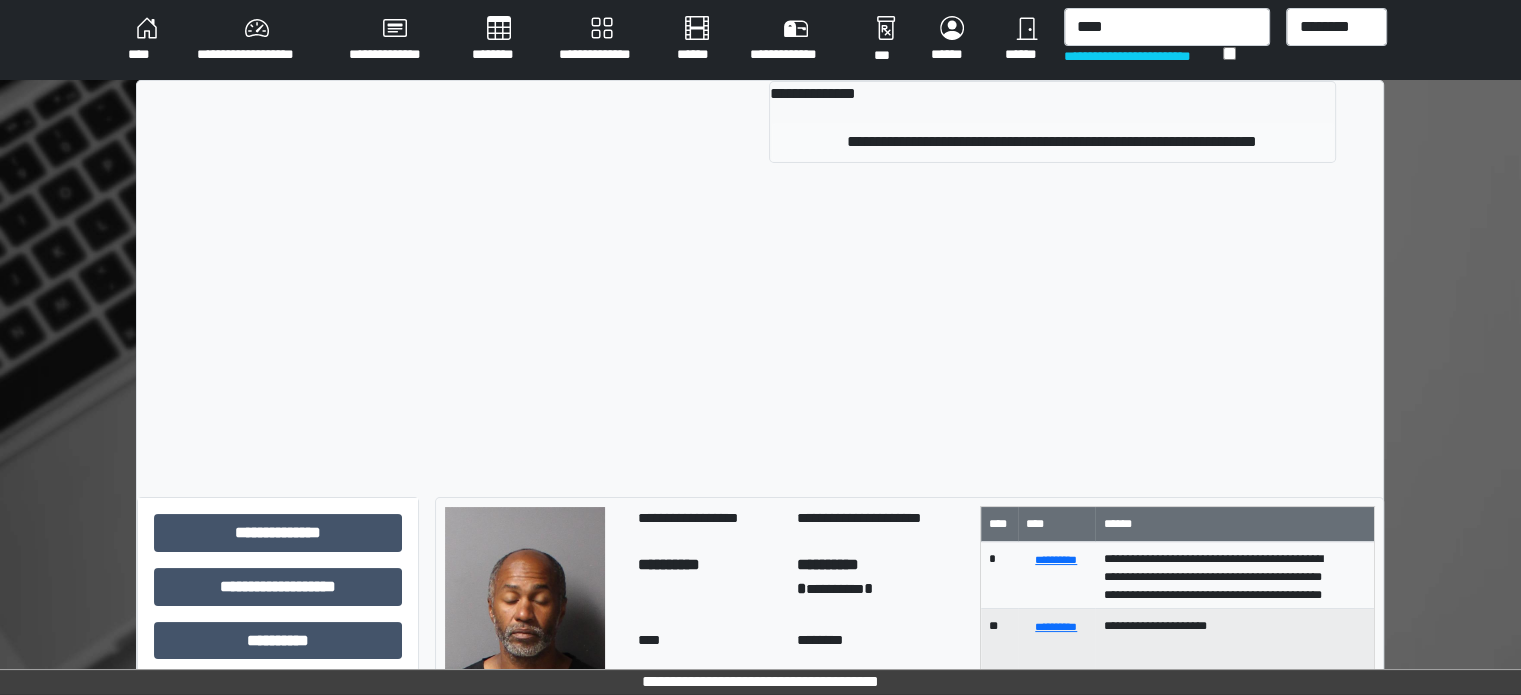 type 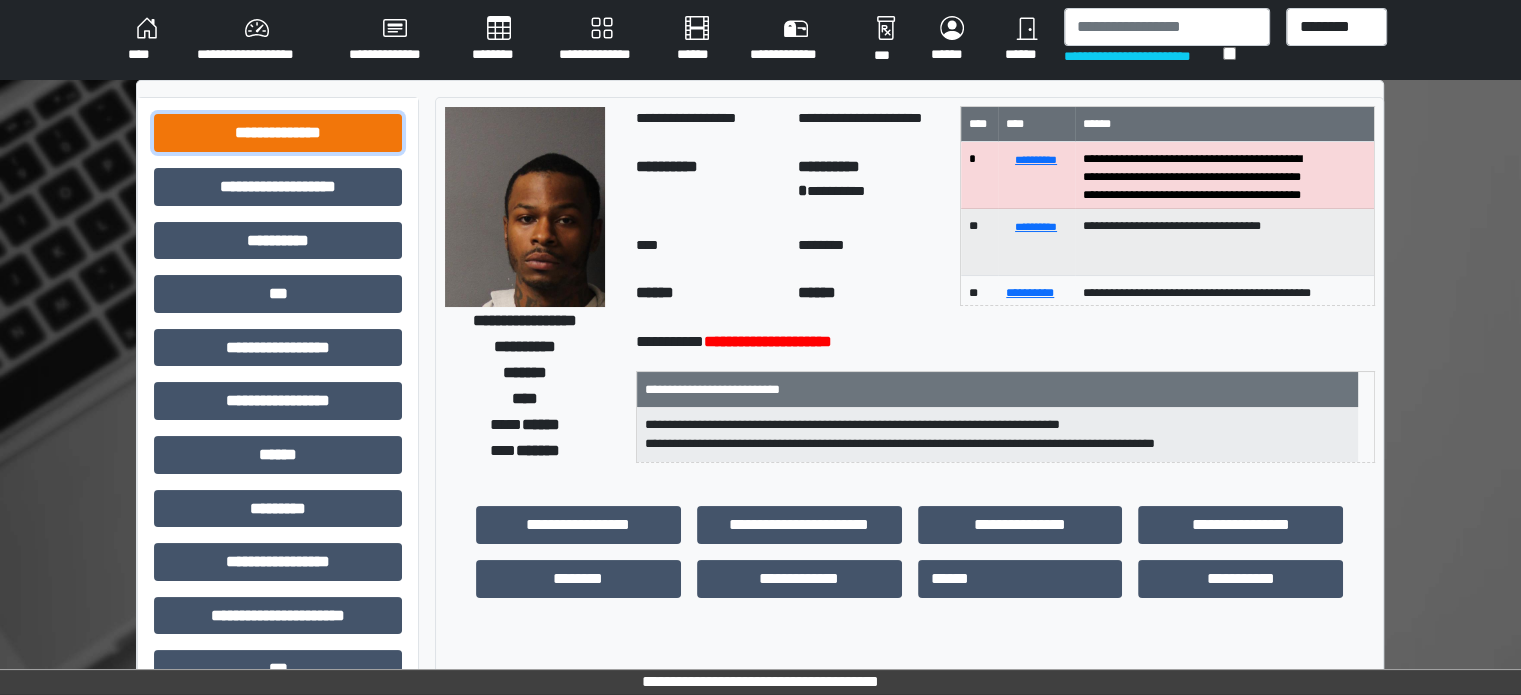 click on "**********" at bounding box center [278, 133] 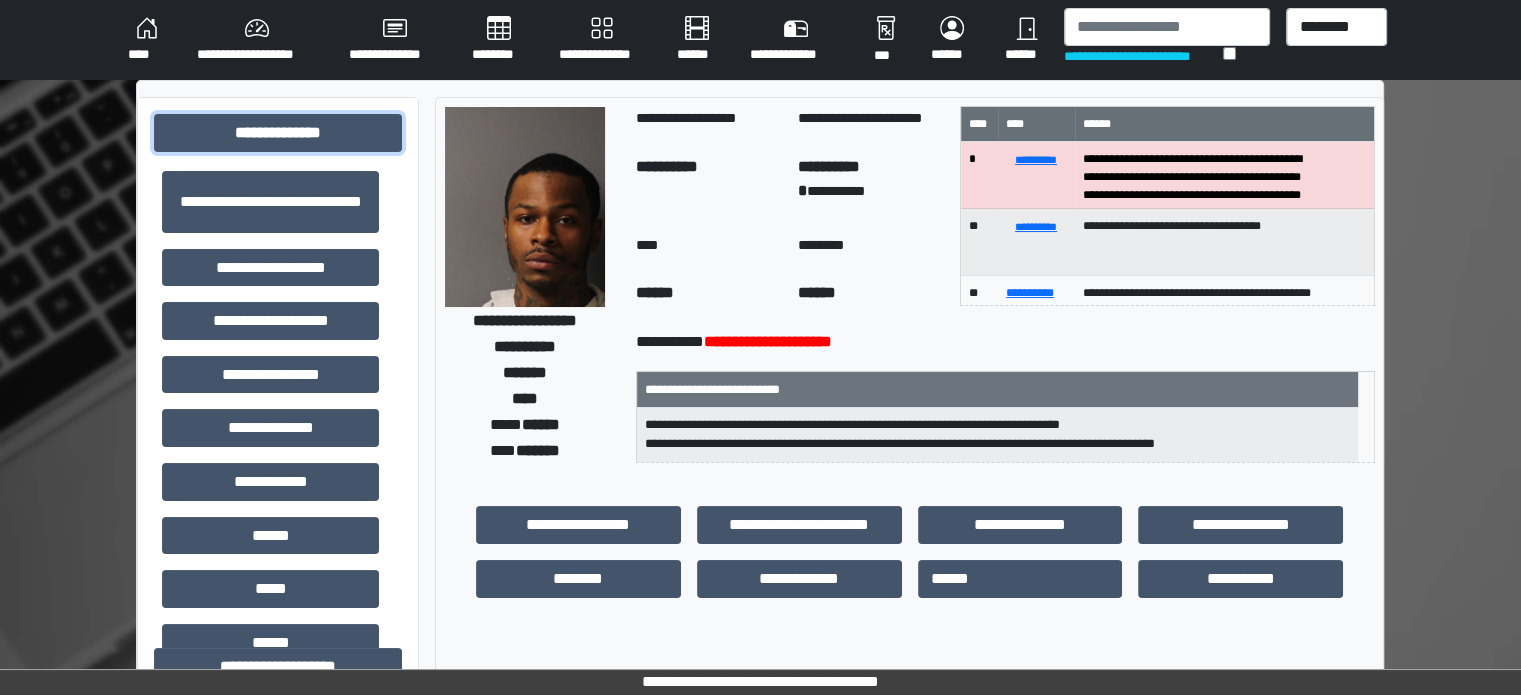 scroll, scrollTop: 0, scrollLeft: 0, axis: both 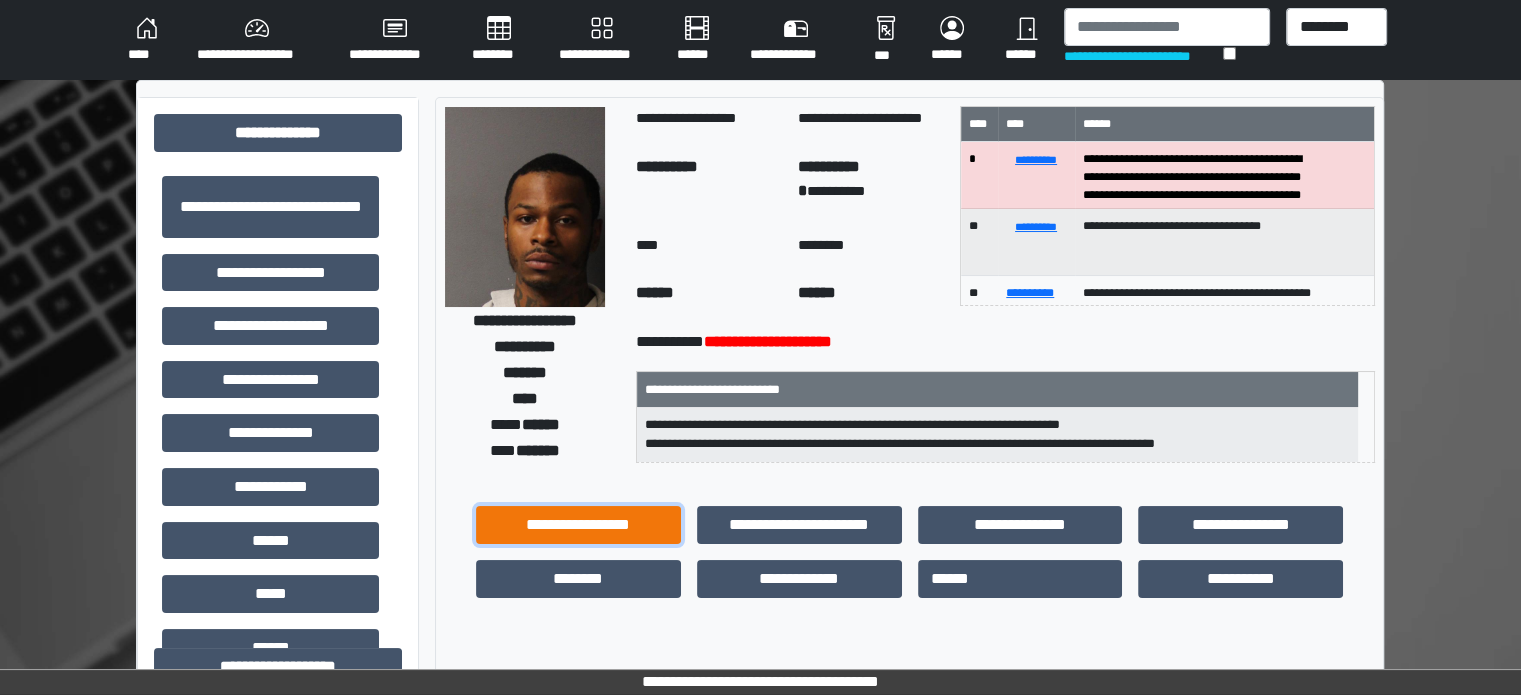 click on "**********" at bounding box center (578, 525) 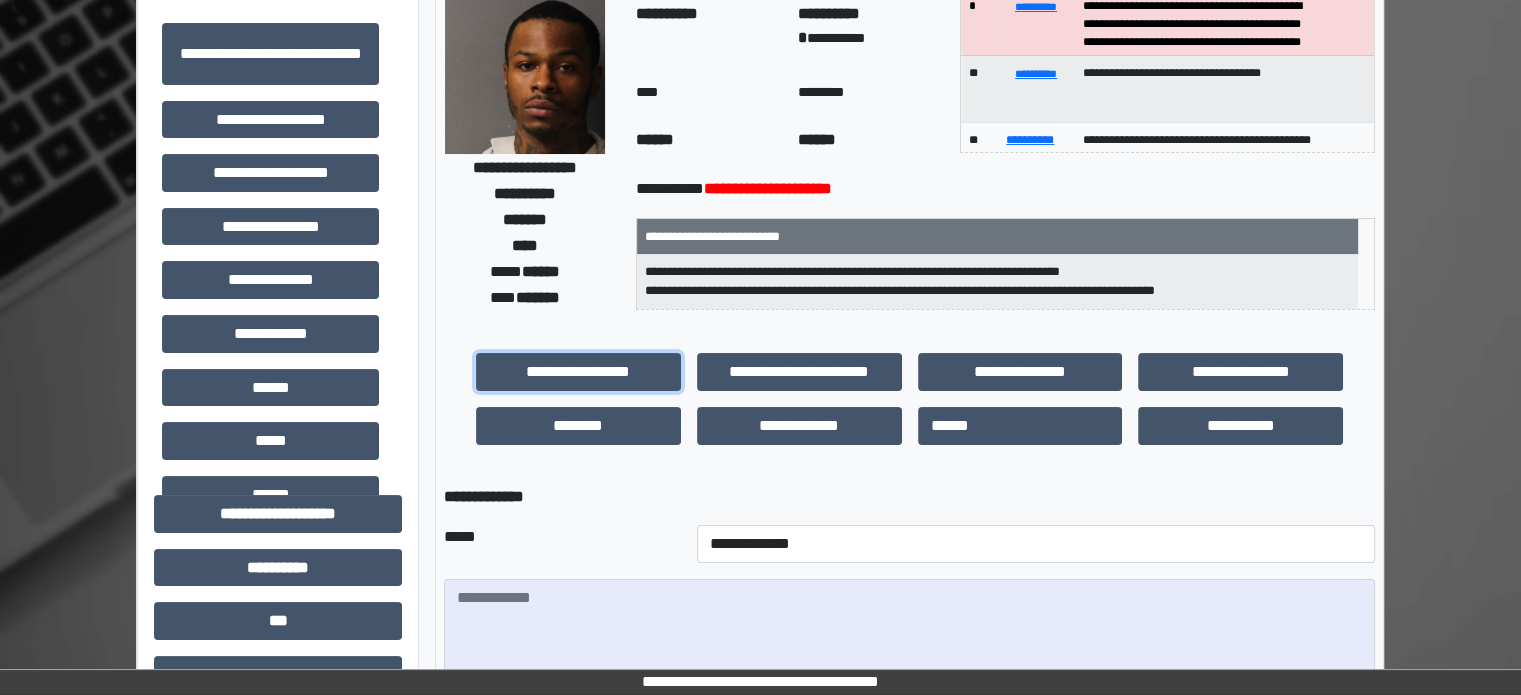 scroll, scrollTop: 400, scrollLeft: 0, axis: vertical 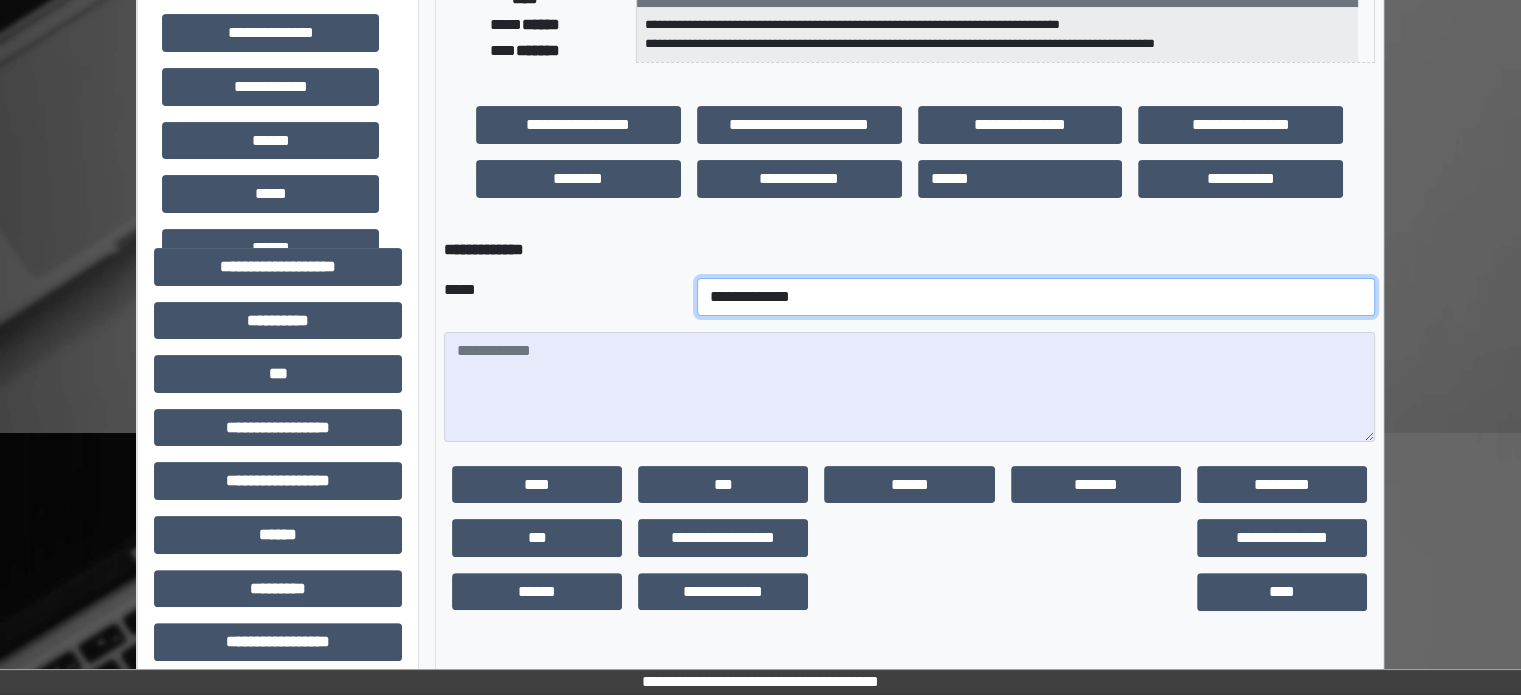 click on "**********" at bounding box center [1036, 297] 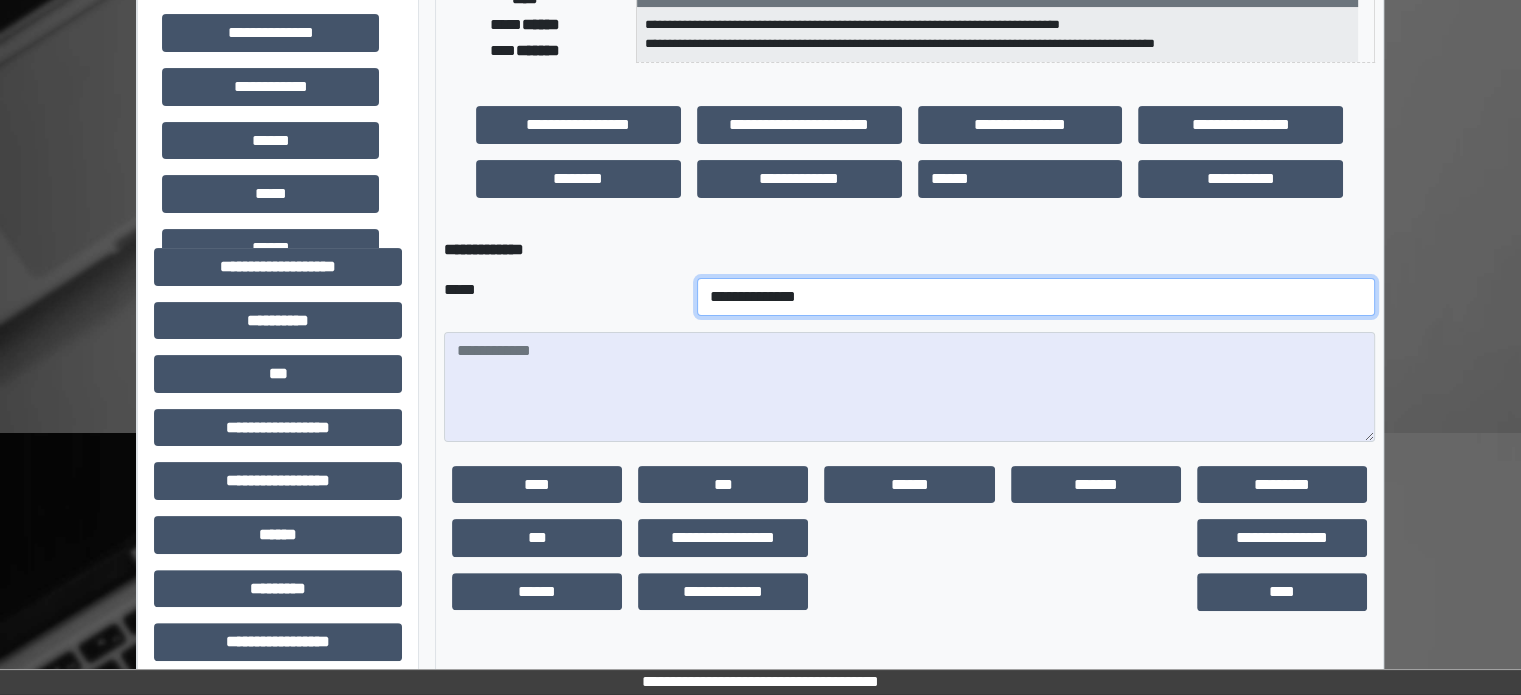 click on "**********" at bounding box center [1036, 297] 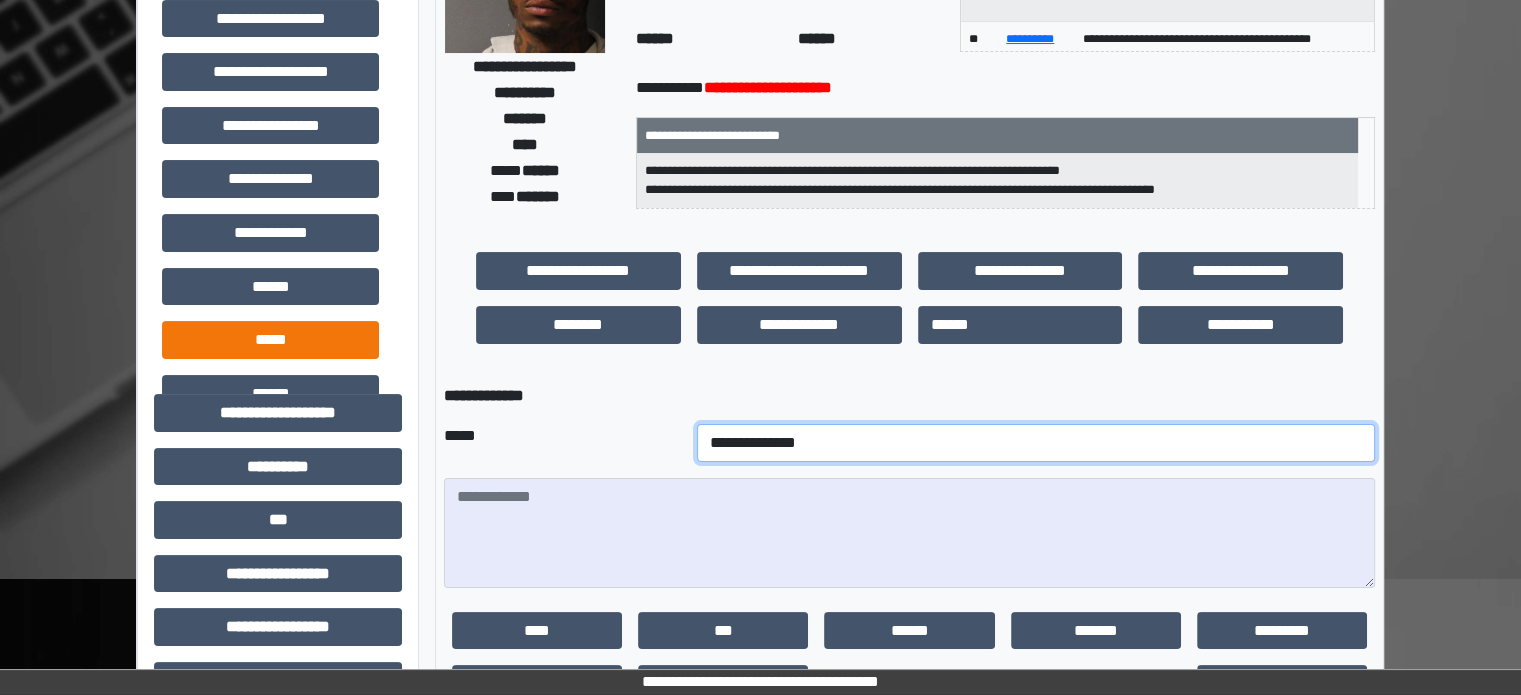 scroll, scrollTop: 100, scrollLeft: 0, axis: vertical 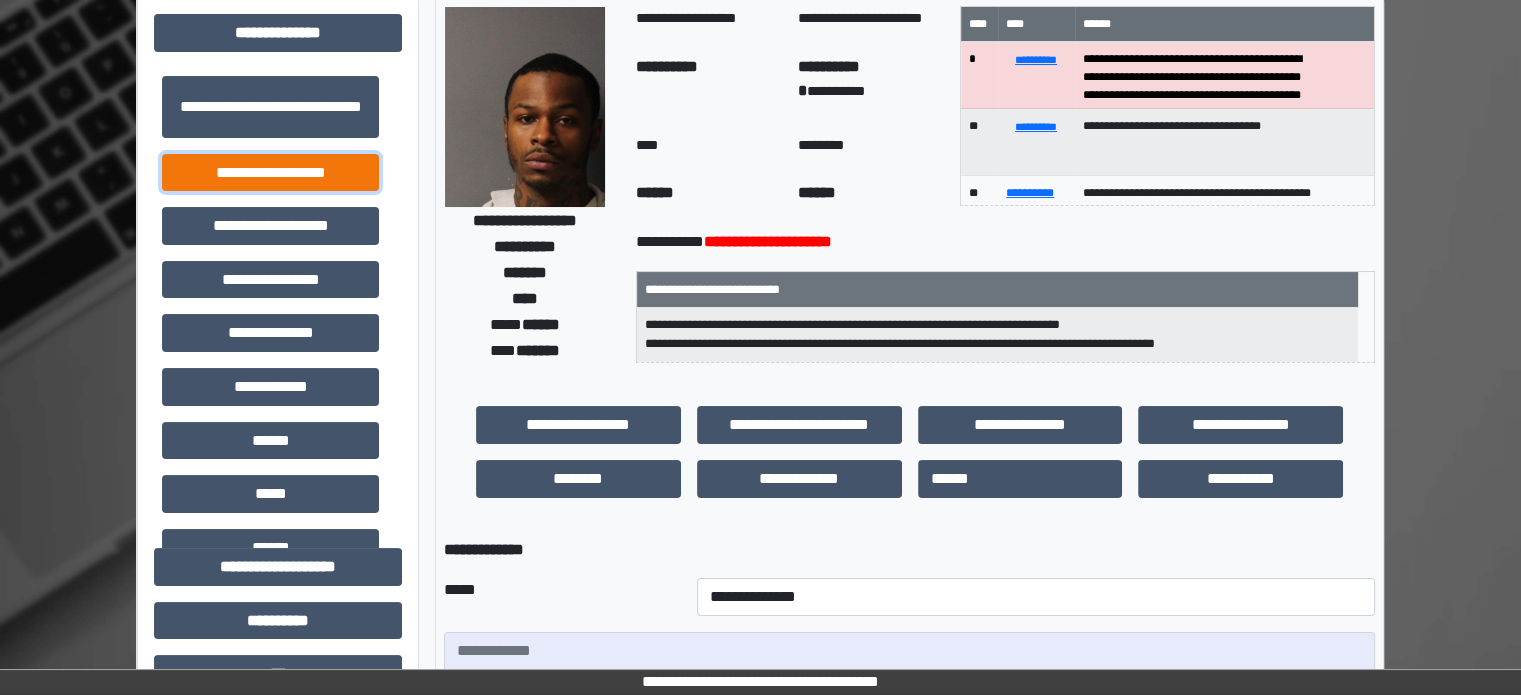 click on "**********" at bounding box center [270, 173] 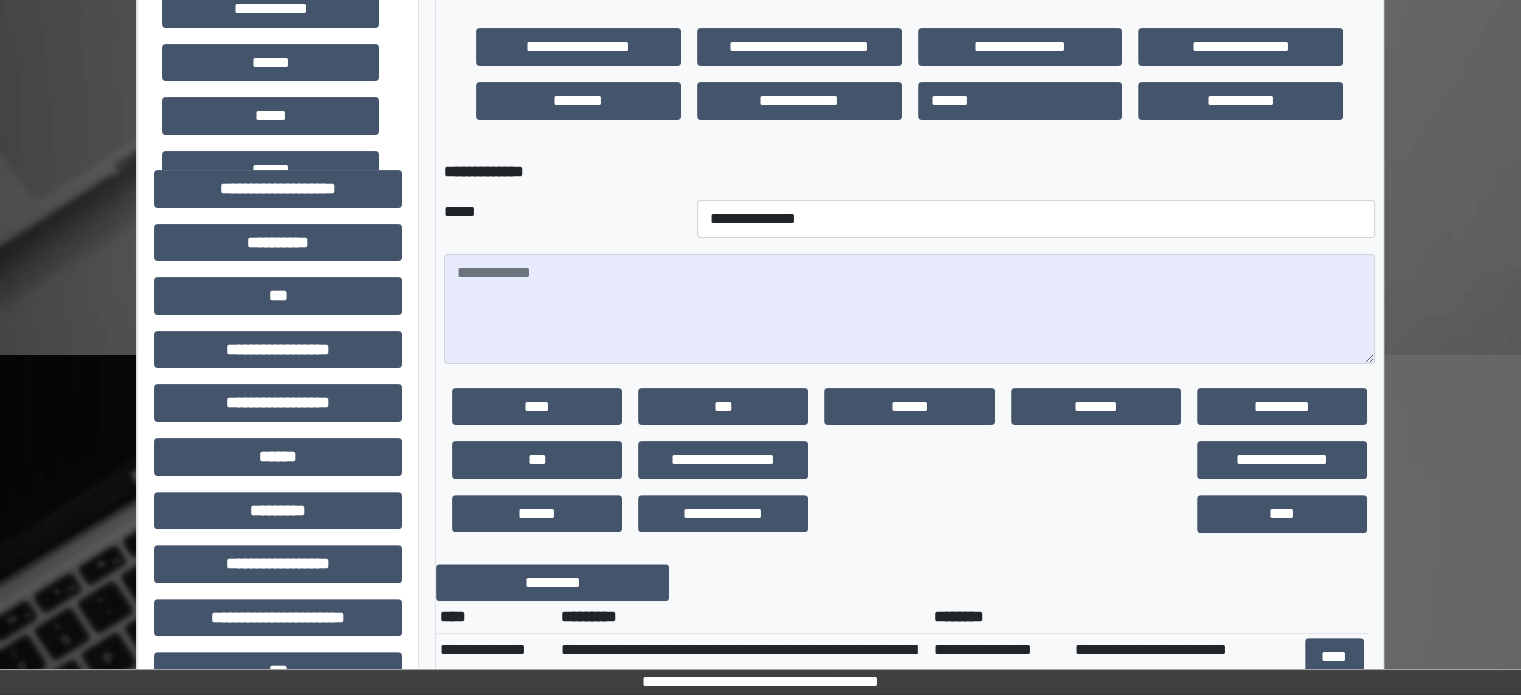 scroll, scrollTop: 400, scrollLeft: 0, axis: vertical 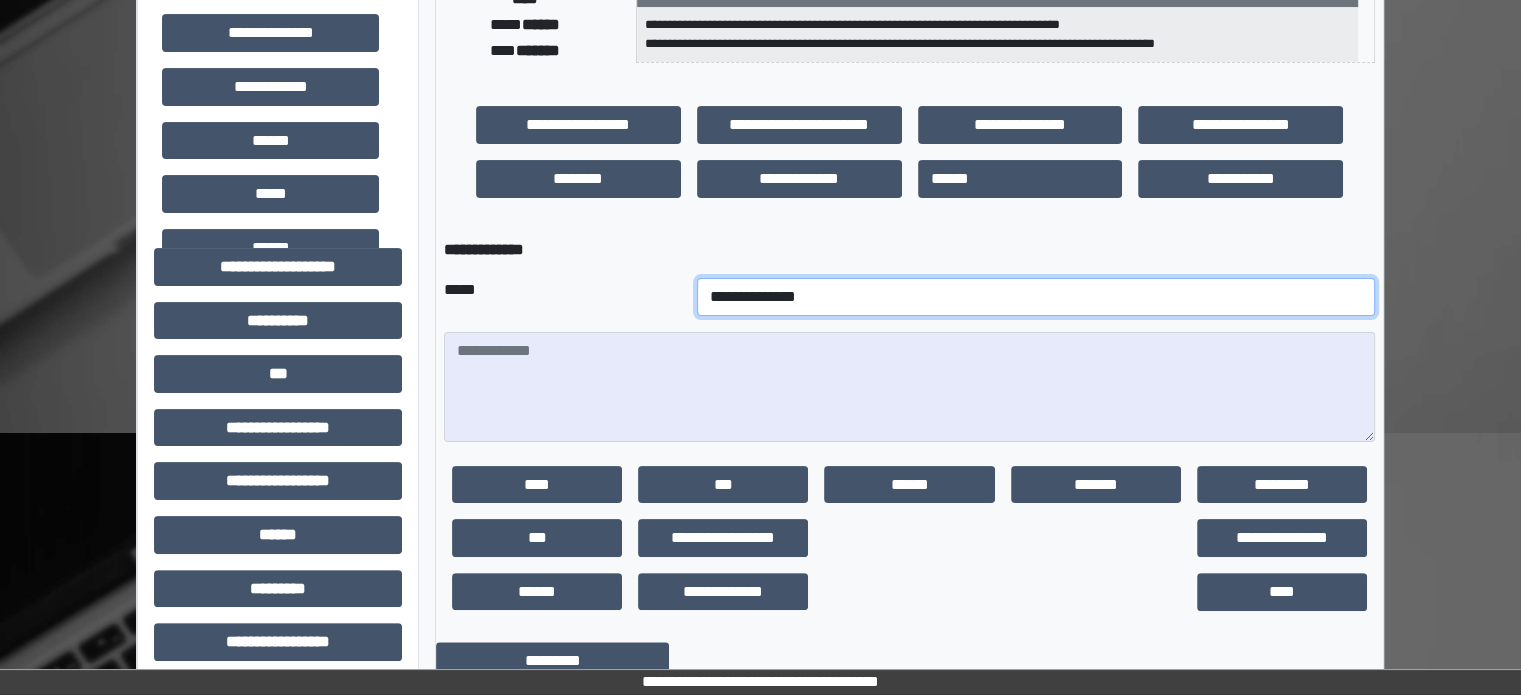 click on "**********" at bounding box center [1036, 297] 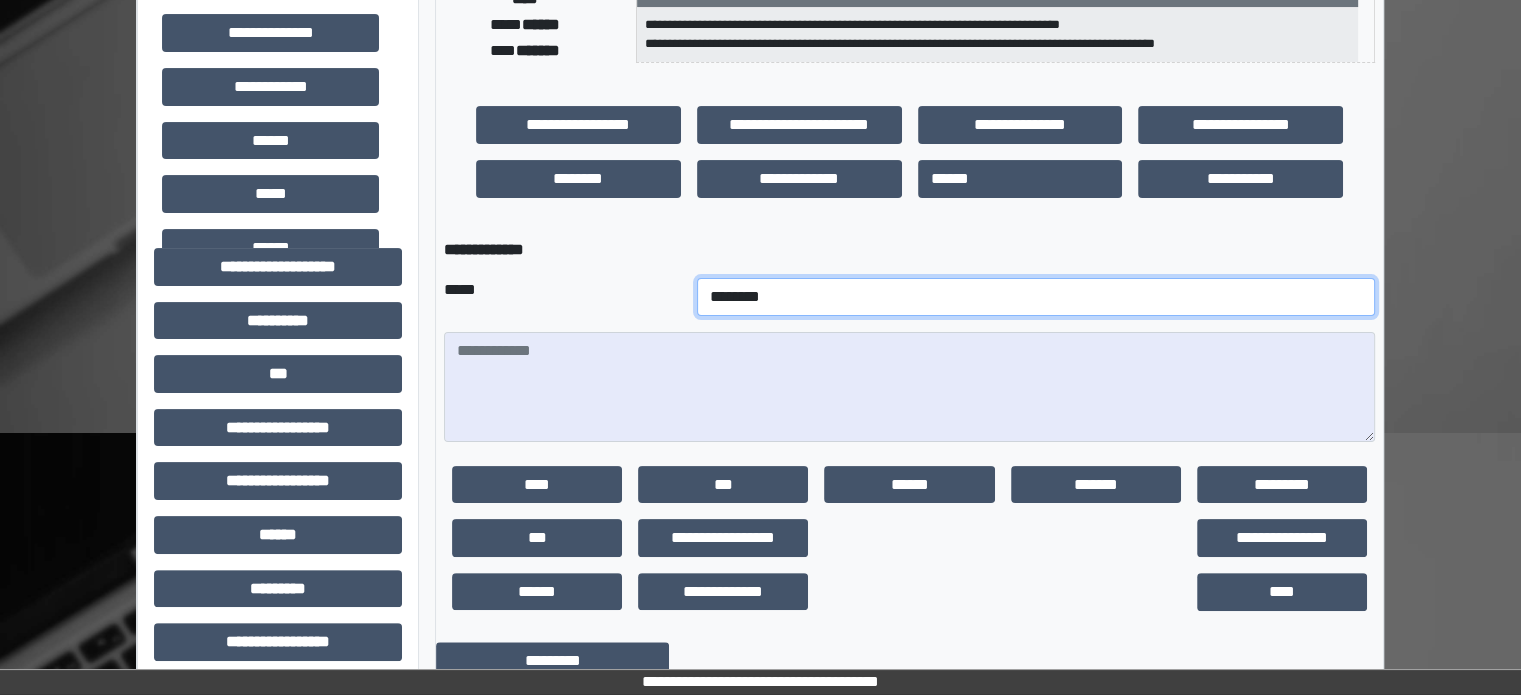 click on "**********" at bounding box center [1036, 297] 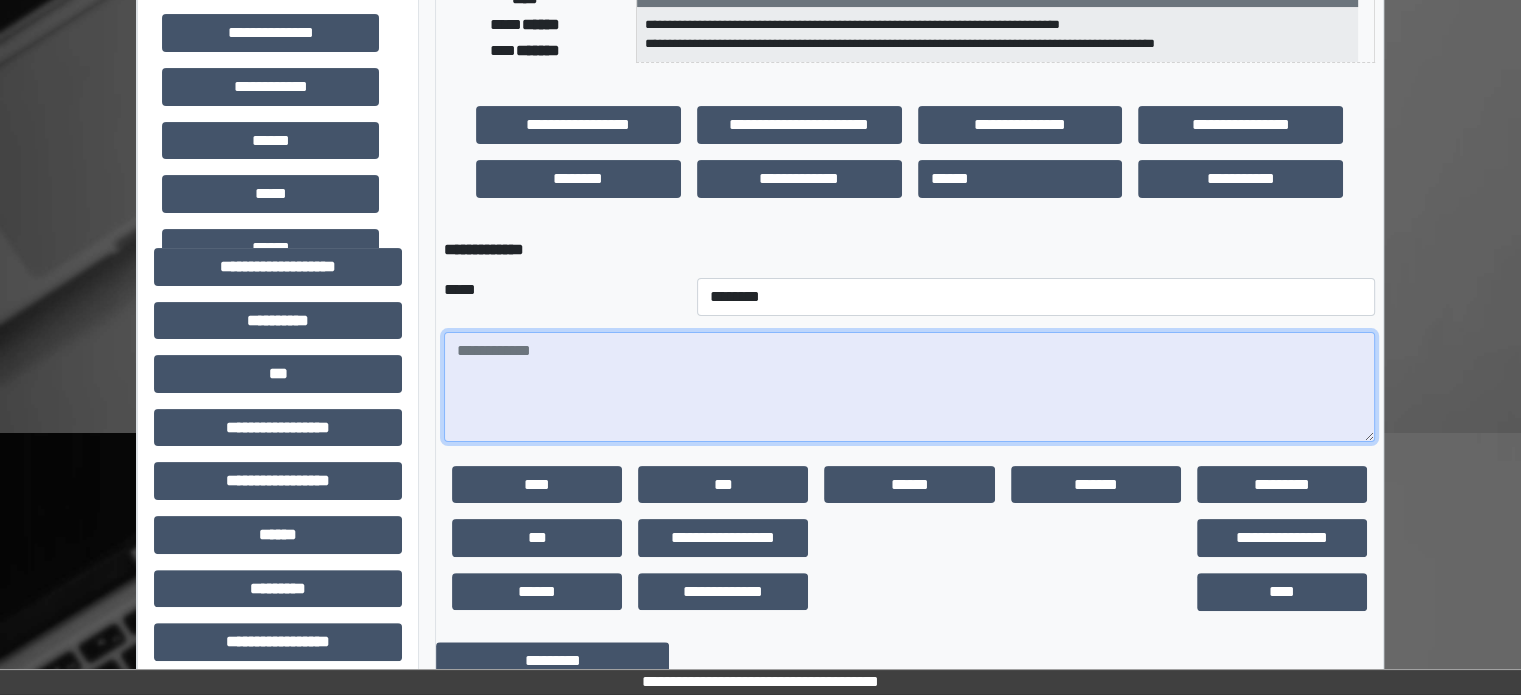 click at bounding box center (909, 387) 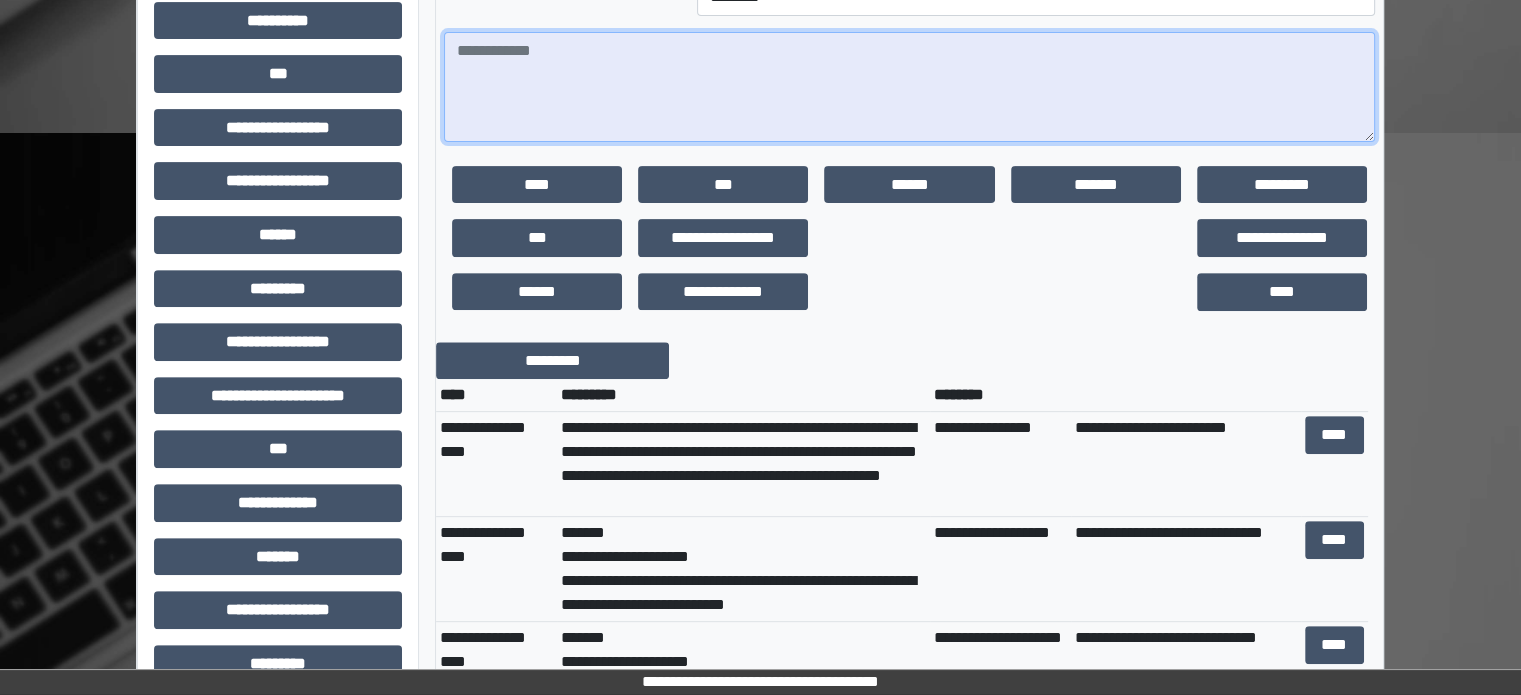 scroll, scrollTop: 600, scrollLeft: 0, axis: vertical 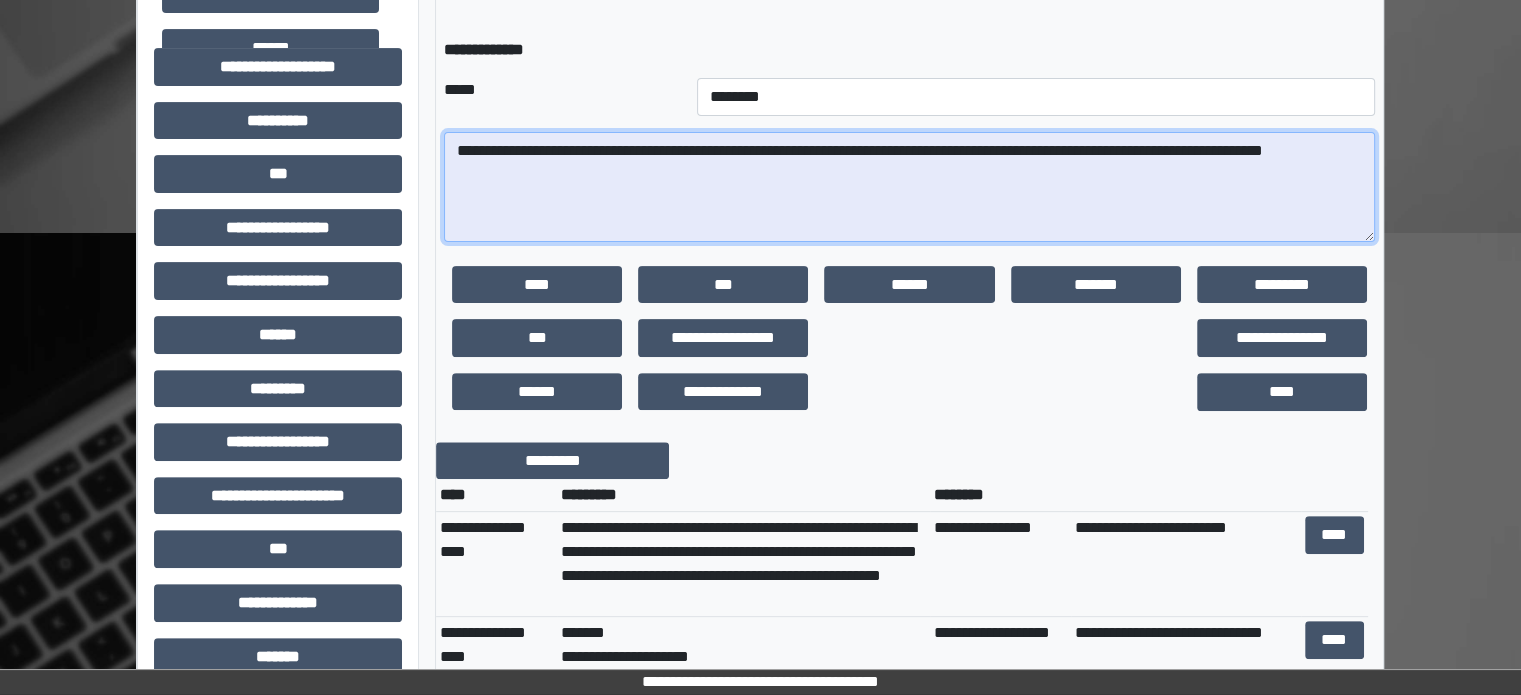 click on "**********" at bounding box center (909, 187) 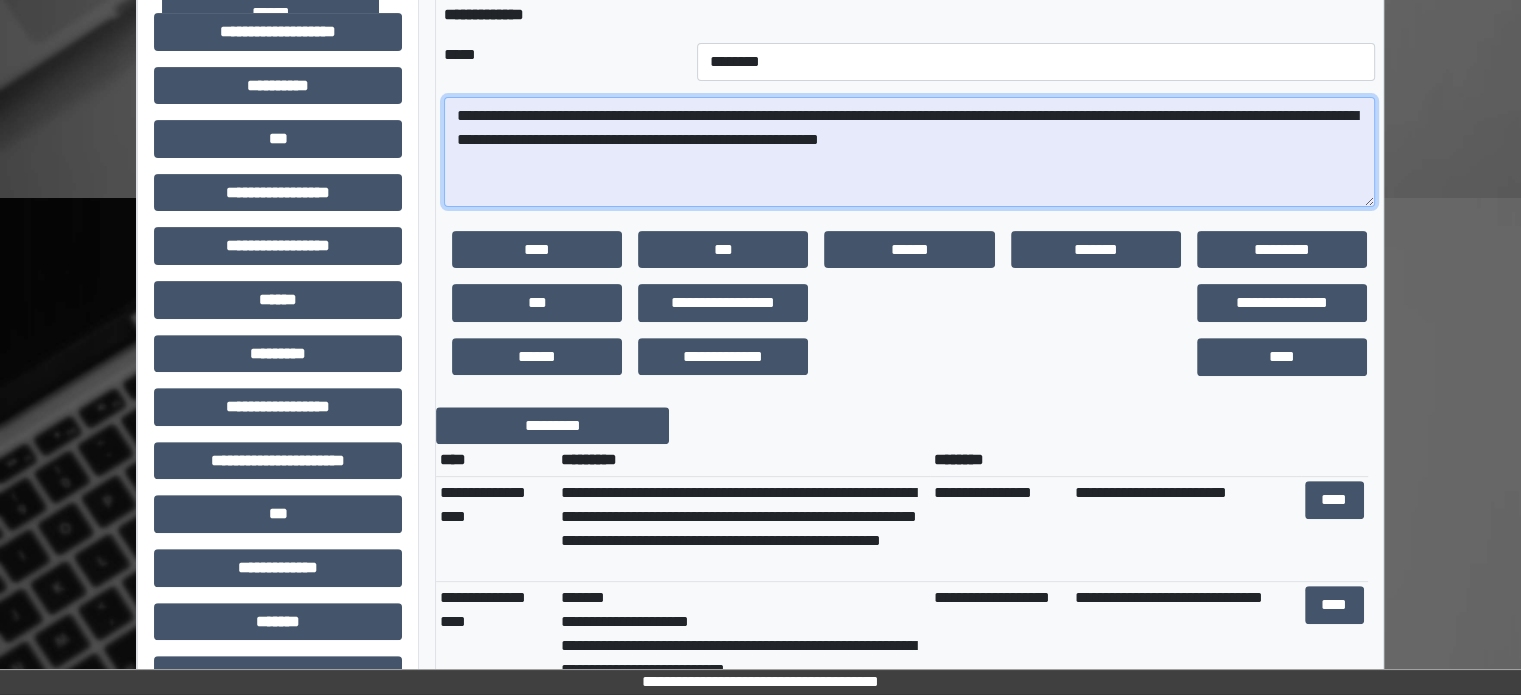 scroll, scrollTop: 651, scrollLeft: 0, axis: vertical 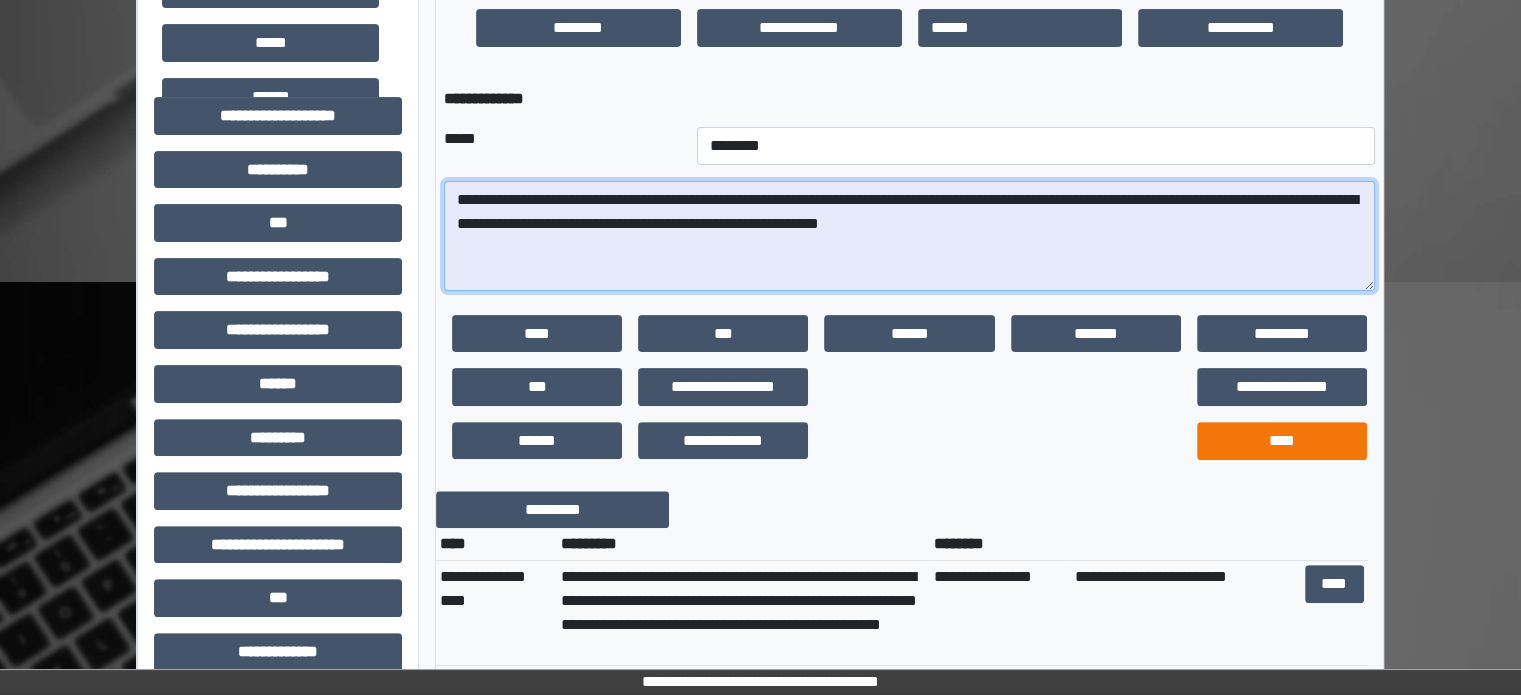 type on "**********" 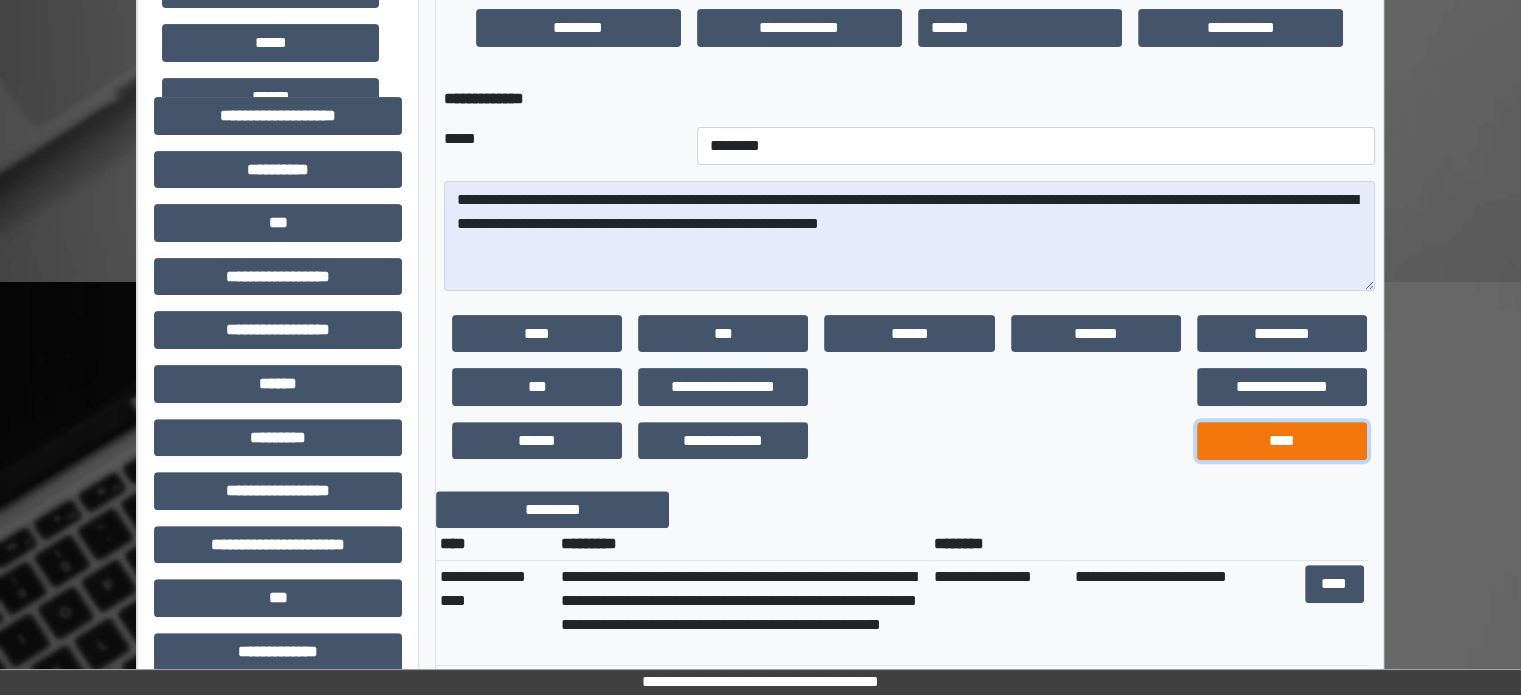 click on "****" at bounding box center [1282, 441] 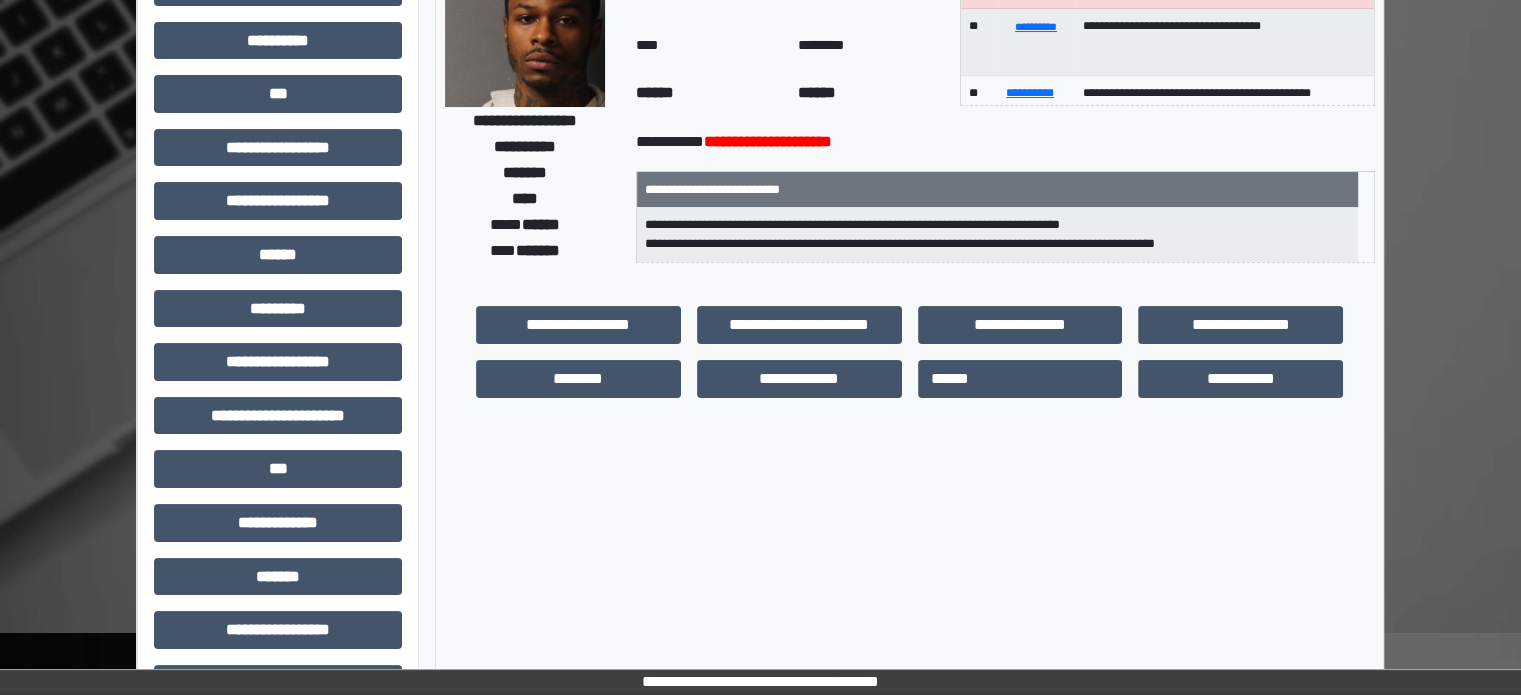 scroll, scrollTop: 0, scrollLeft: 0, axis: both 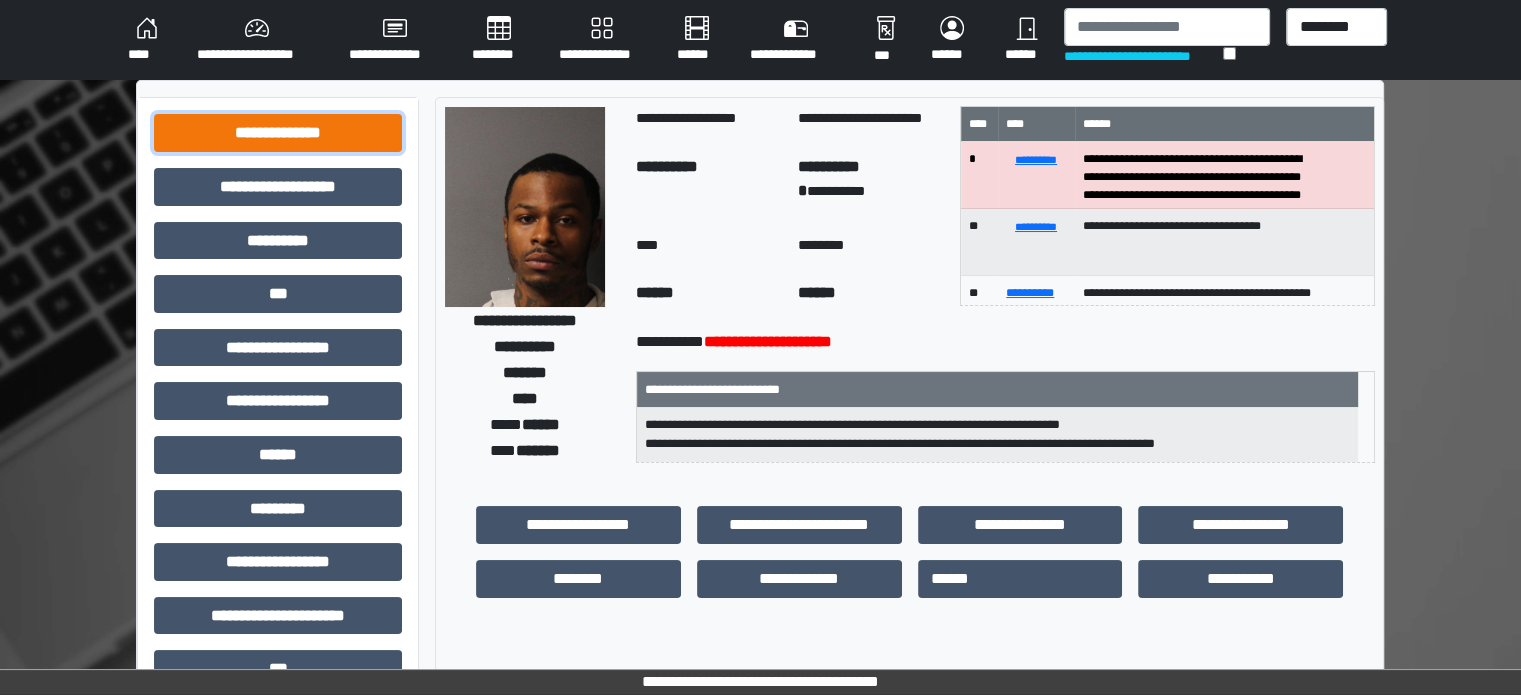 click on "**********" at bounding box center (278, 133) 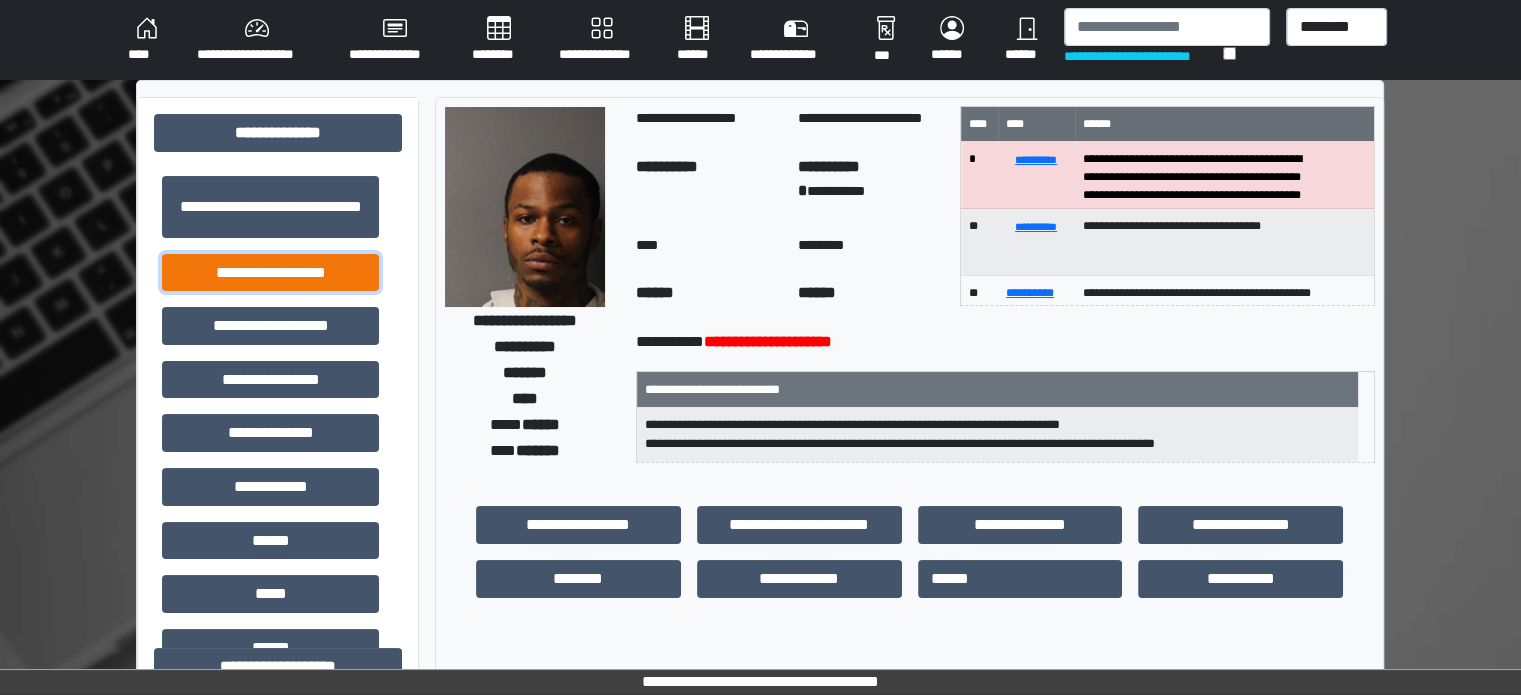 click on "**********" at bounding box center [270, 273] 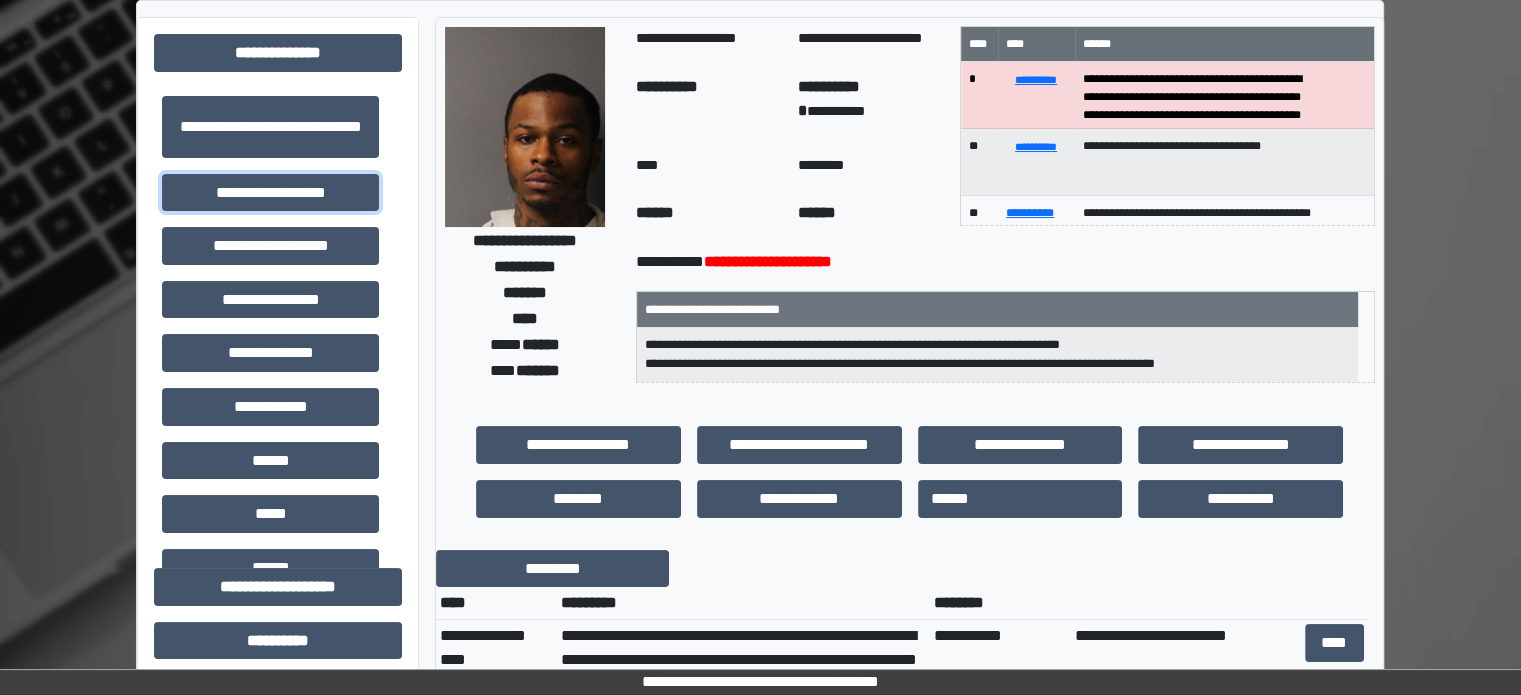 scroll, scrollTop: 200, scrollLeft: 0, axis: vertical 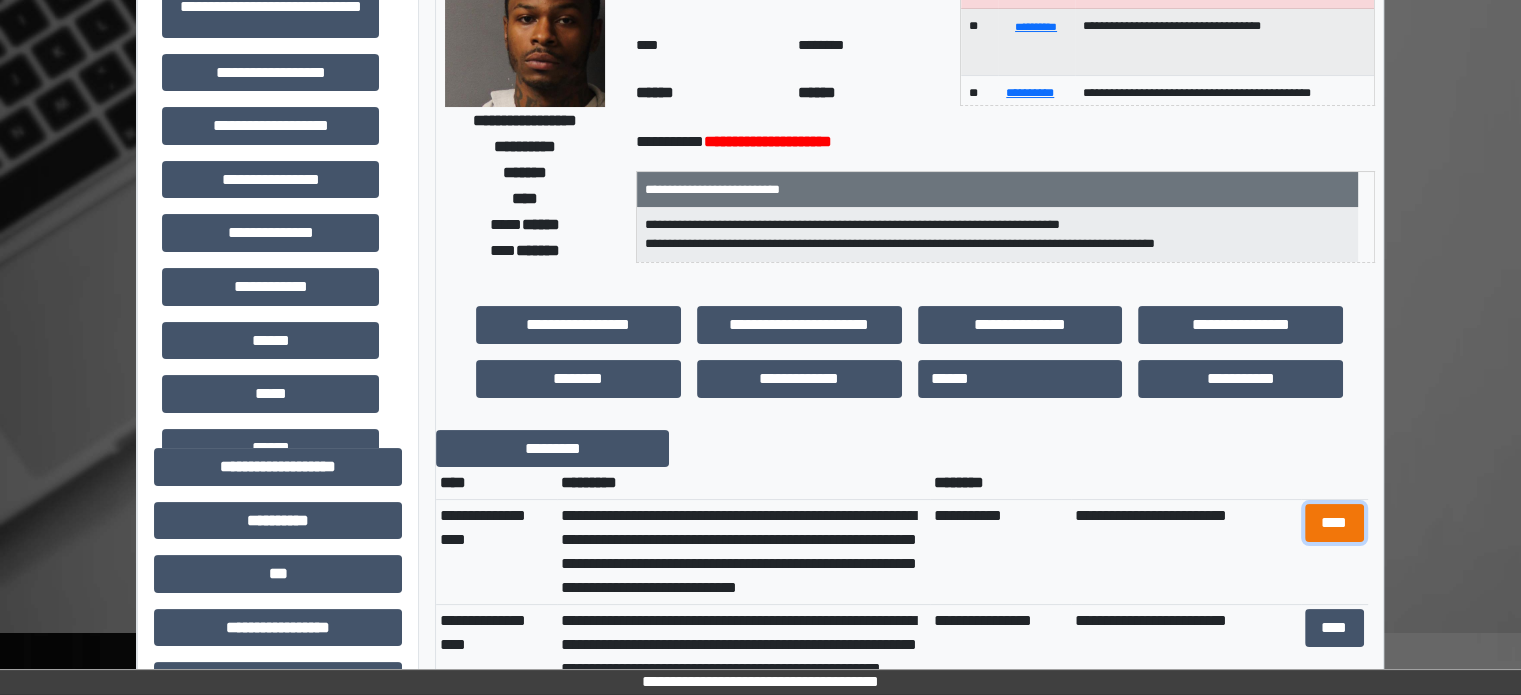 click on "****" at bounding box center [1334, 523] 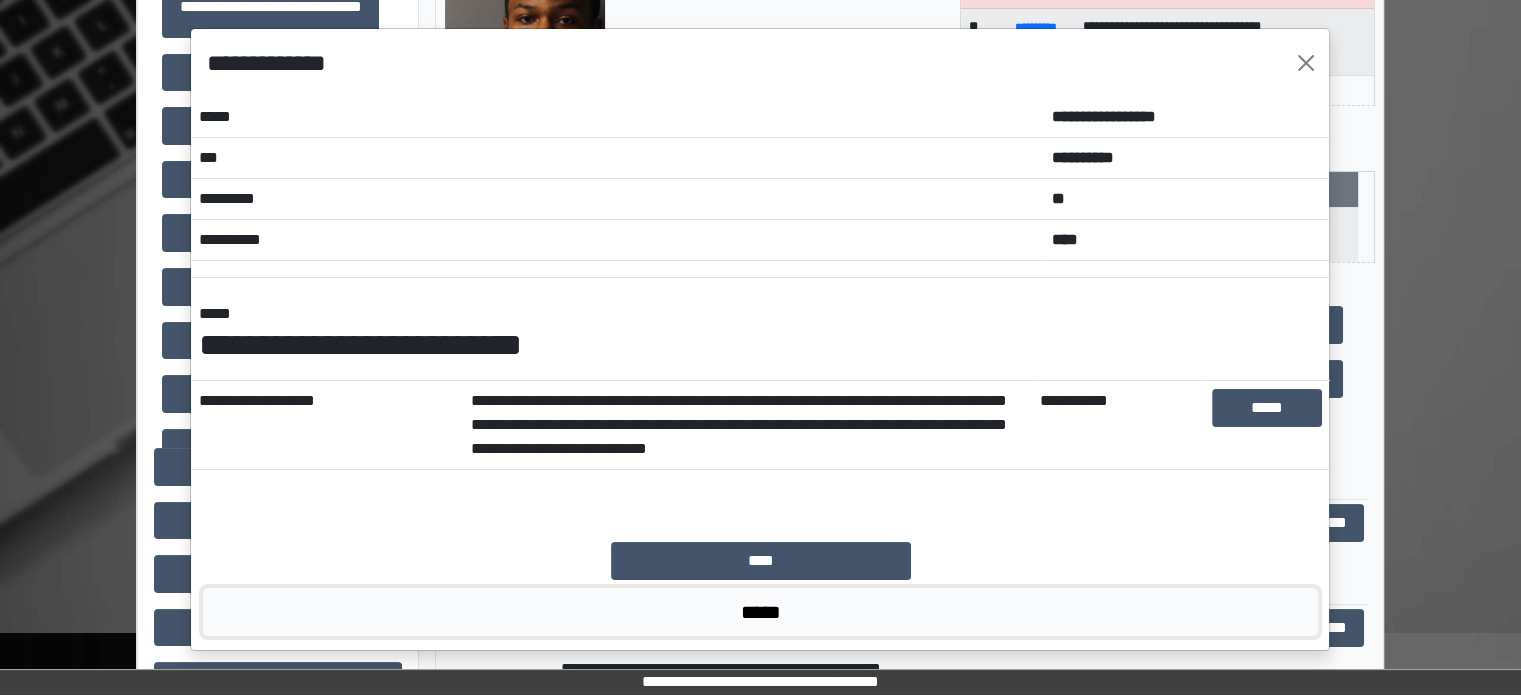 click on "*****" at bounding box center [760, 612] 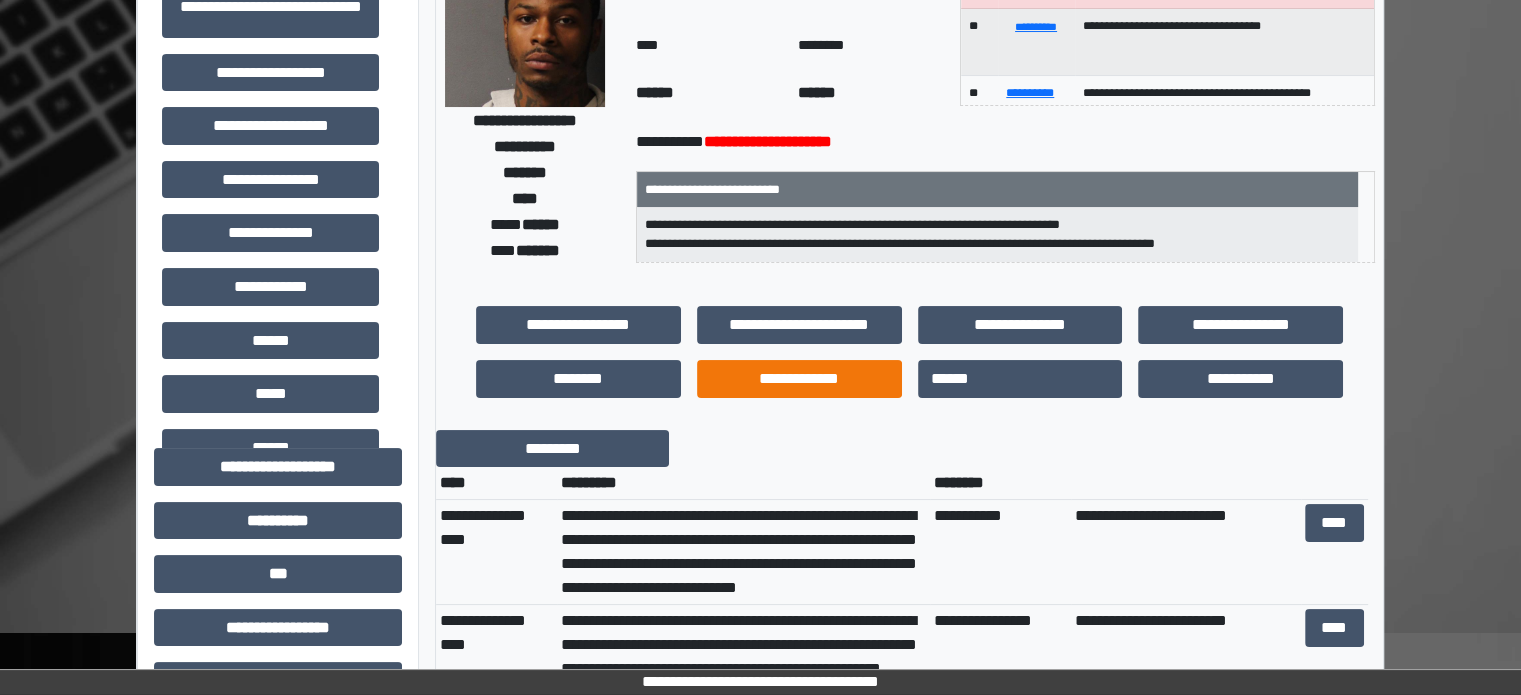 scroll, scrollTop: 0, scrollLeft: 0, axis: both 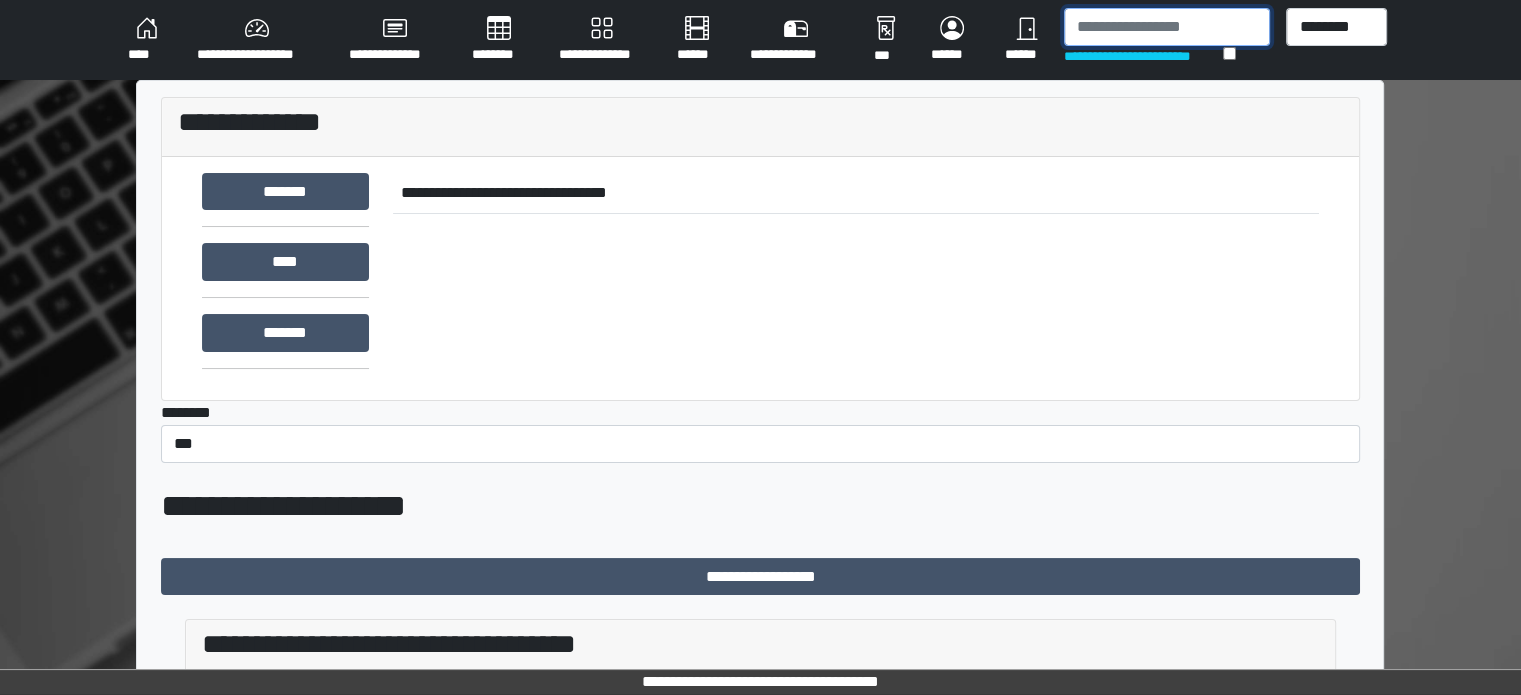 drag, startPoint x: 1093, startPoint y: 35, endPoint x: 1104, endPoint y: 35, distance: 11 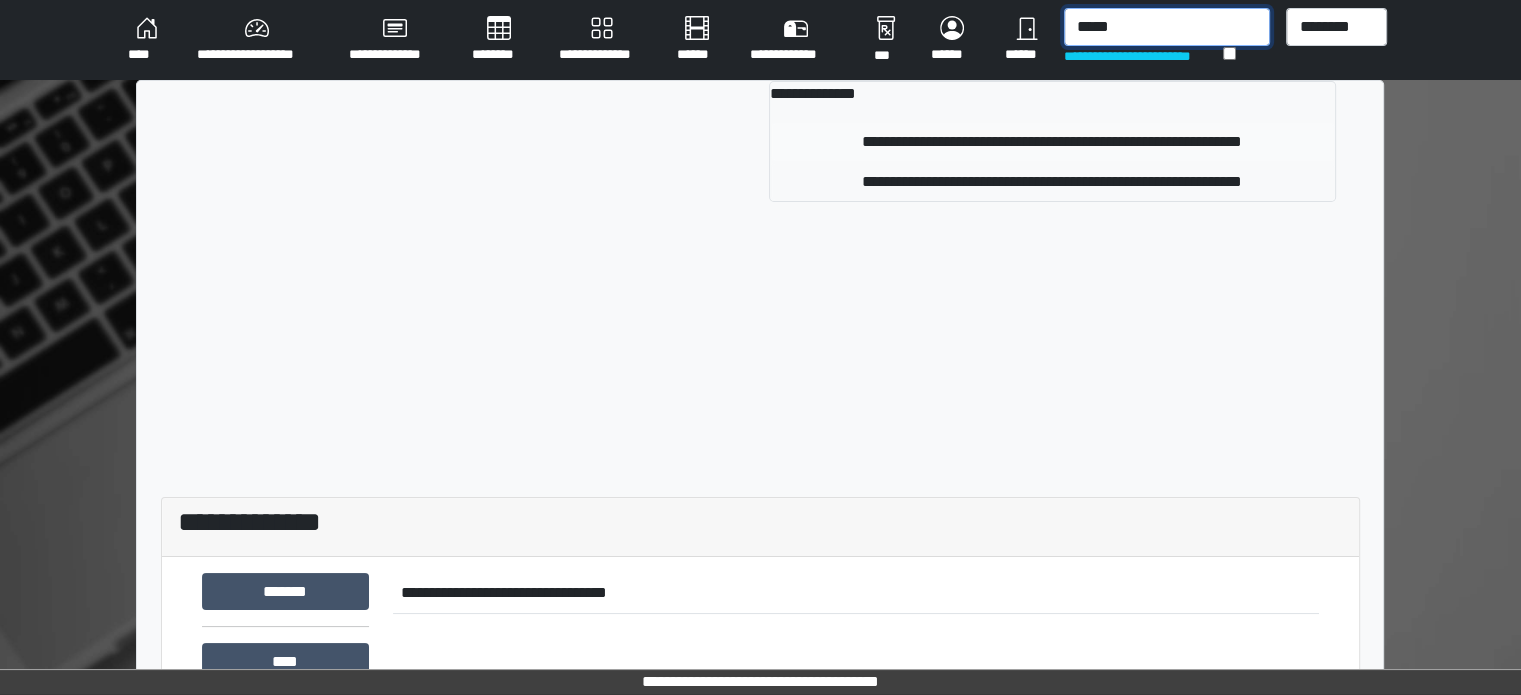 type on "*****" 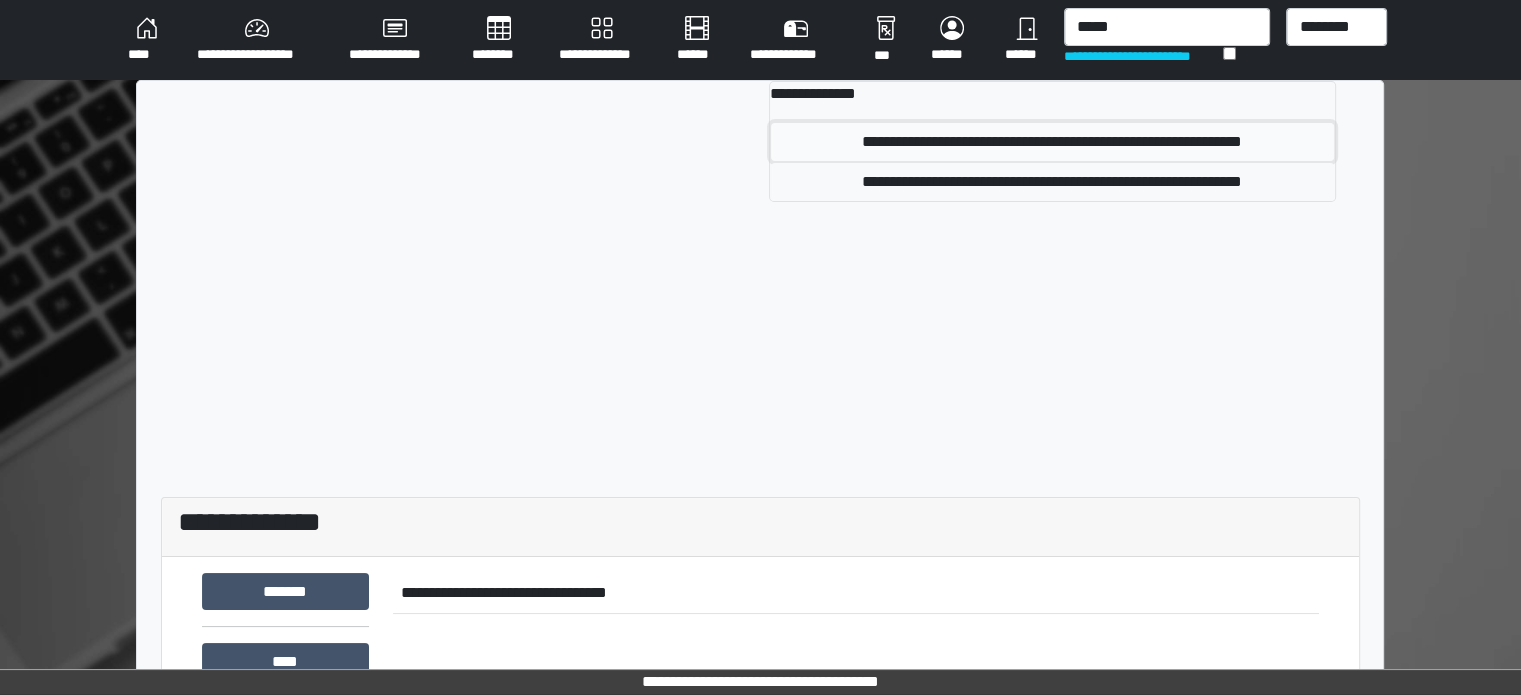 click on "**********" at bounding box center (1052, 142) 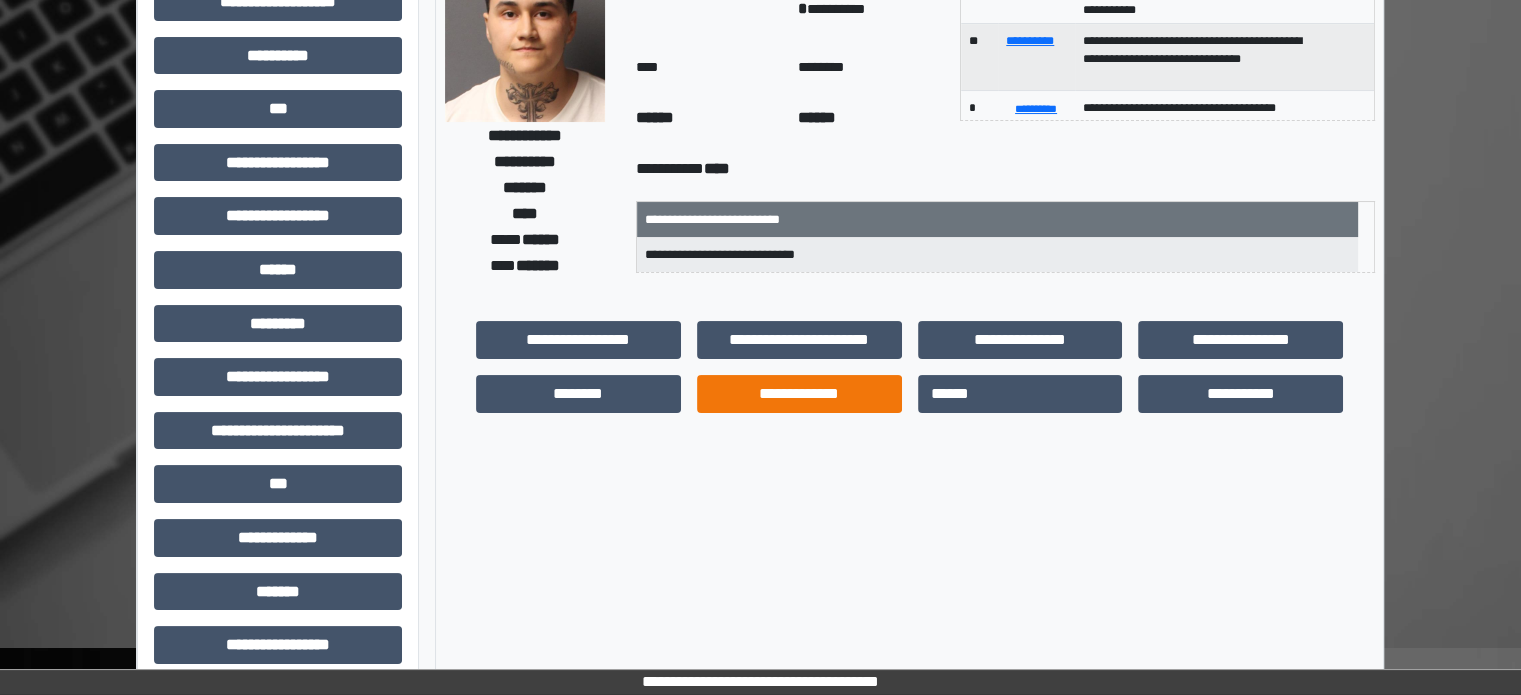 scroll, scrollTop: 100, scrollLeft: 0, axis: vertical 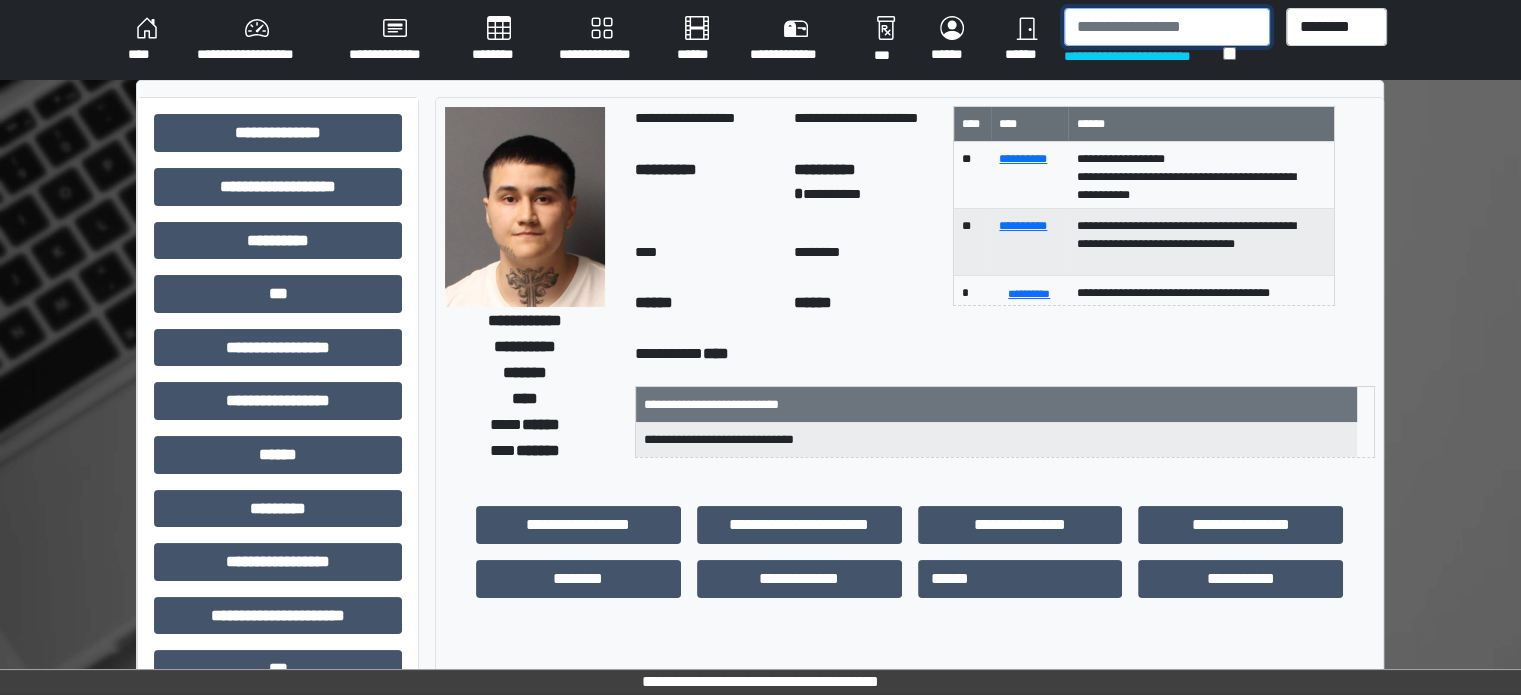 click at bounding box center [1167, 27] 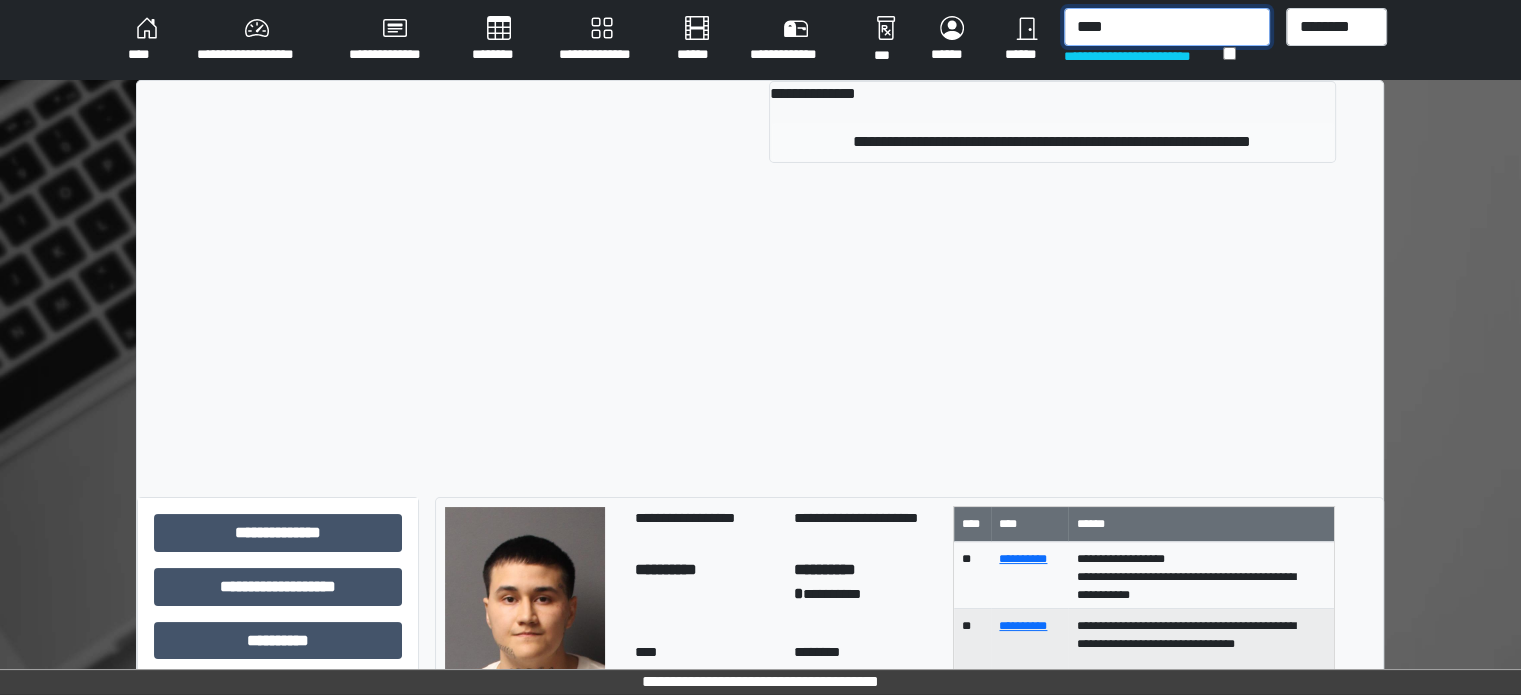 type on "****" 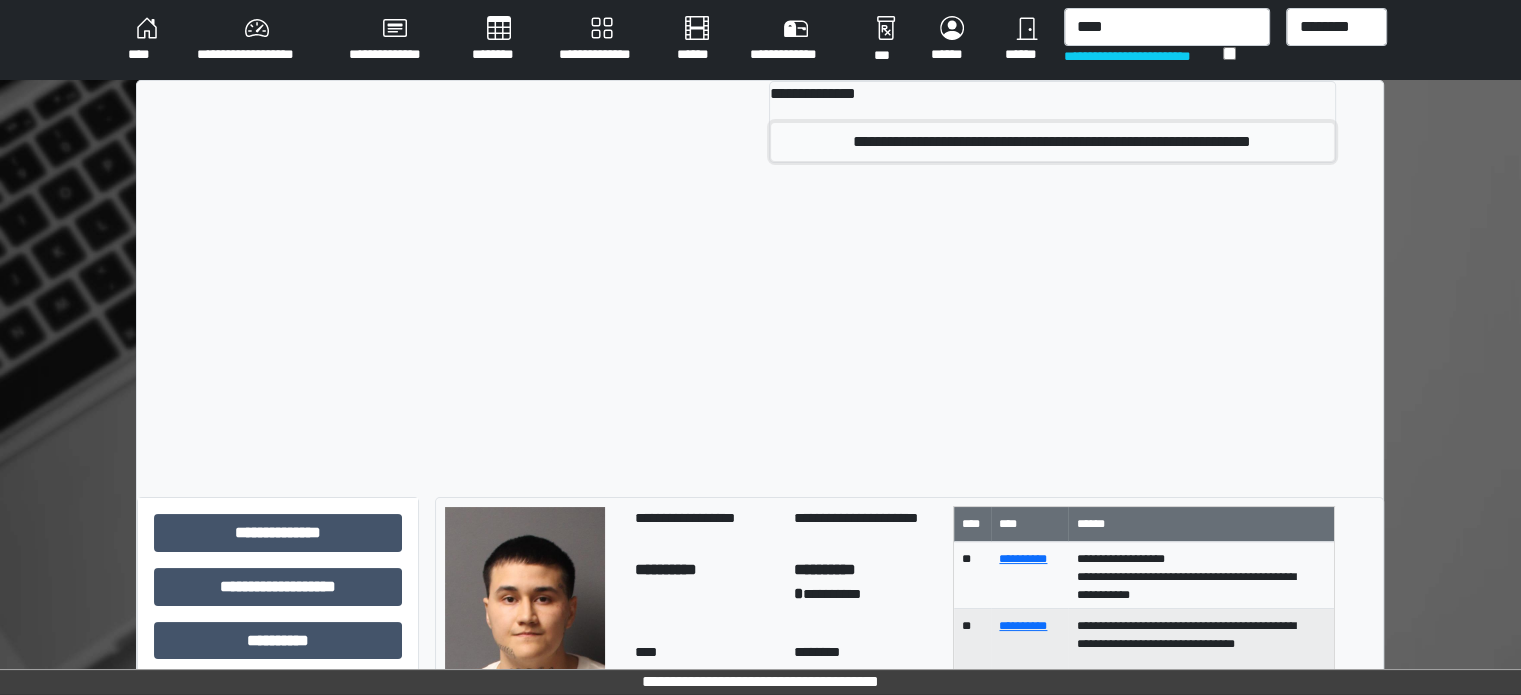 click on "**********" at bounding box center (1052, 142) 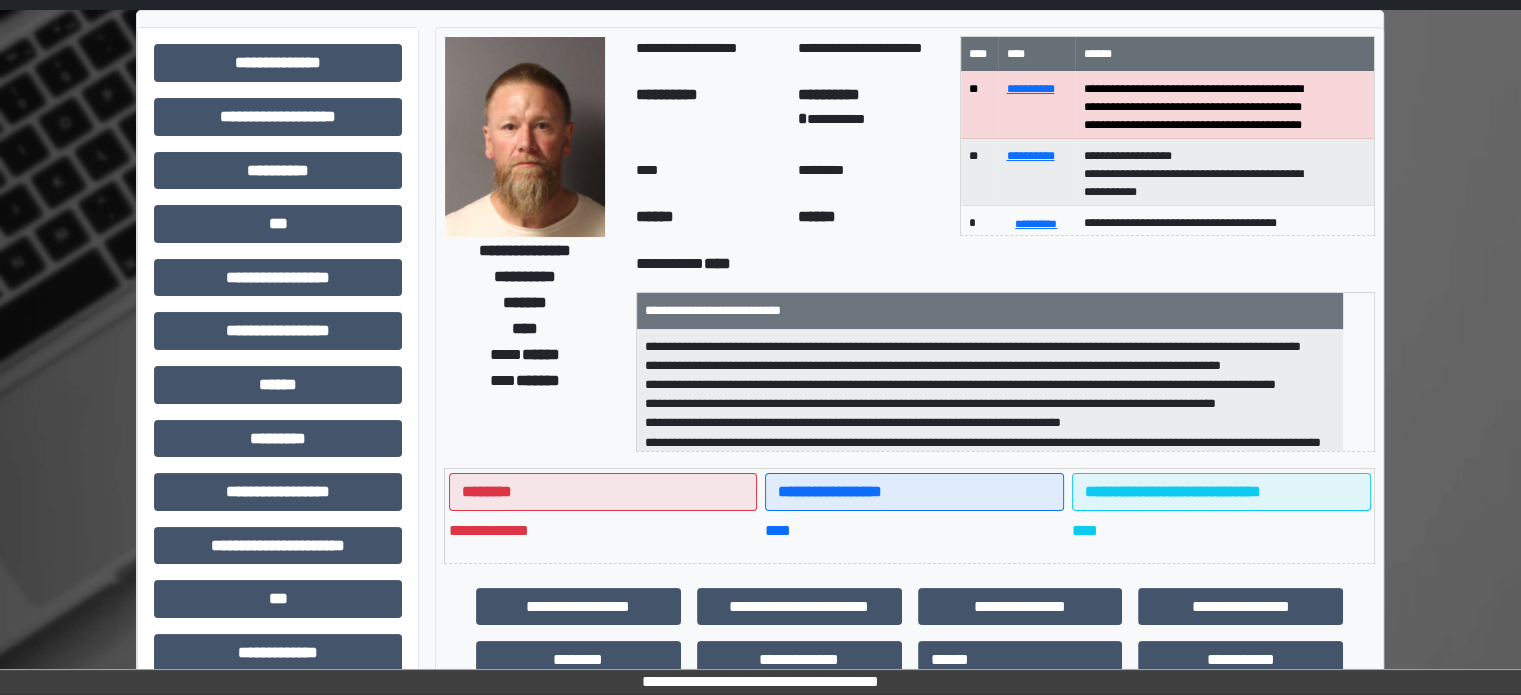 scroll, scrollTop: 200, scrollLeft: 0, axis: vertical 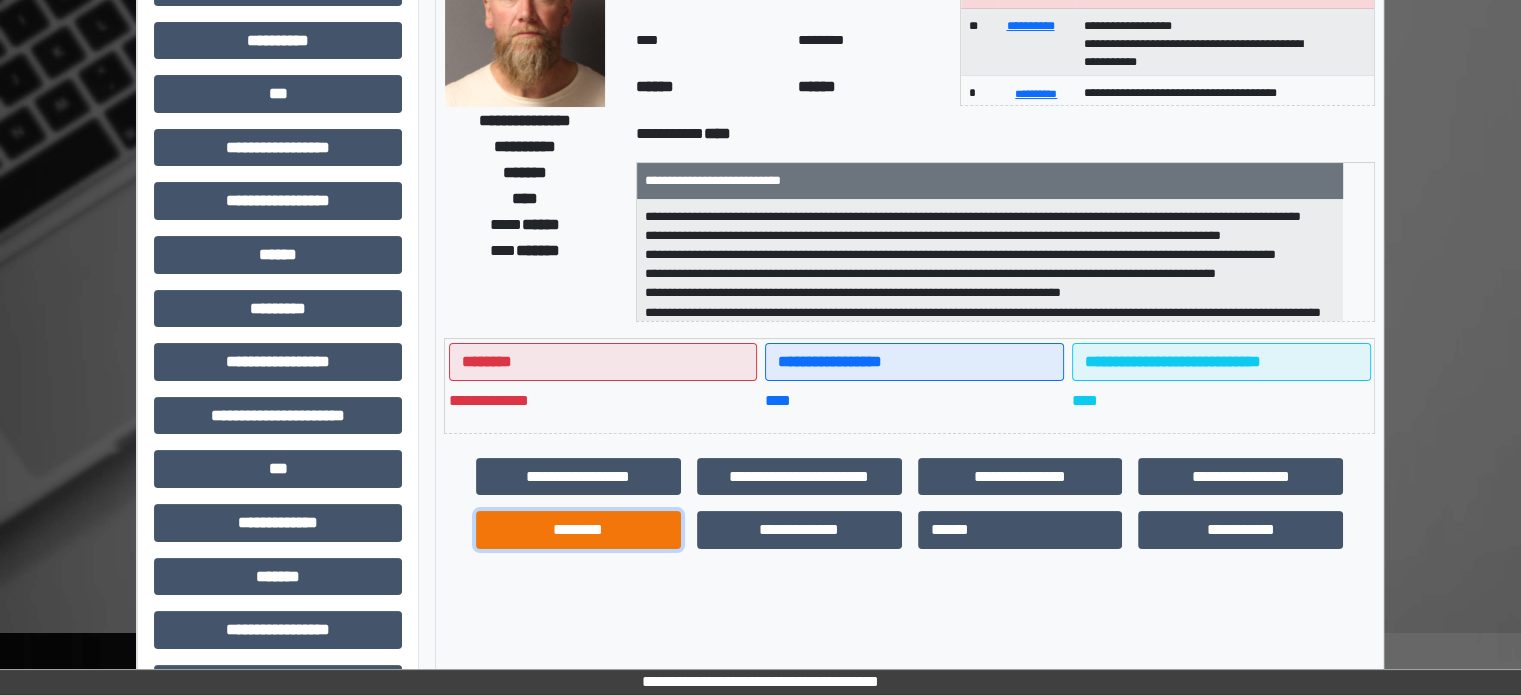 click on "********" at bounding box center (578, 530) 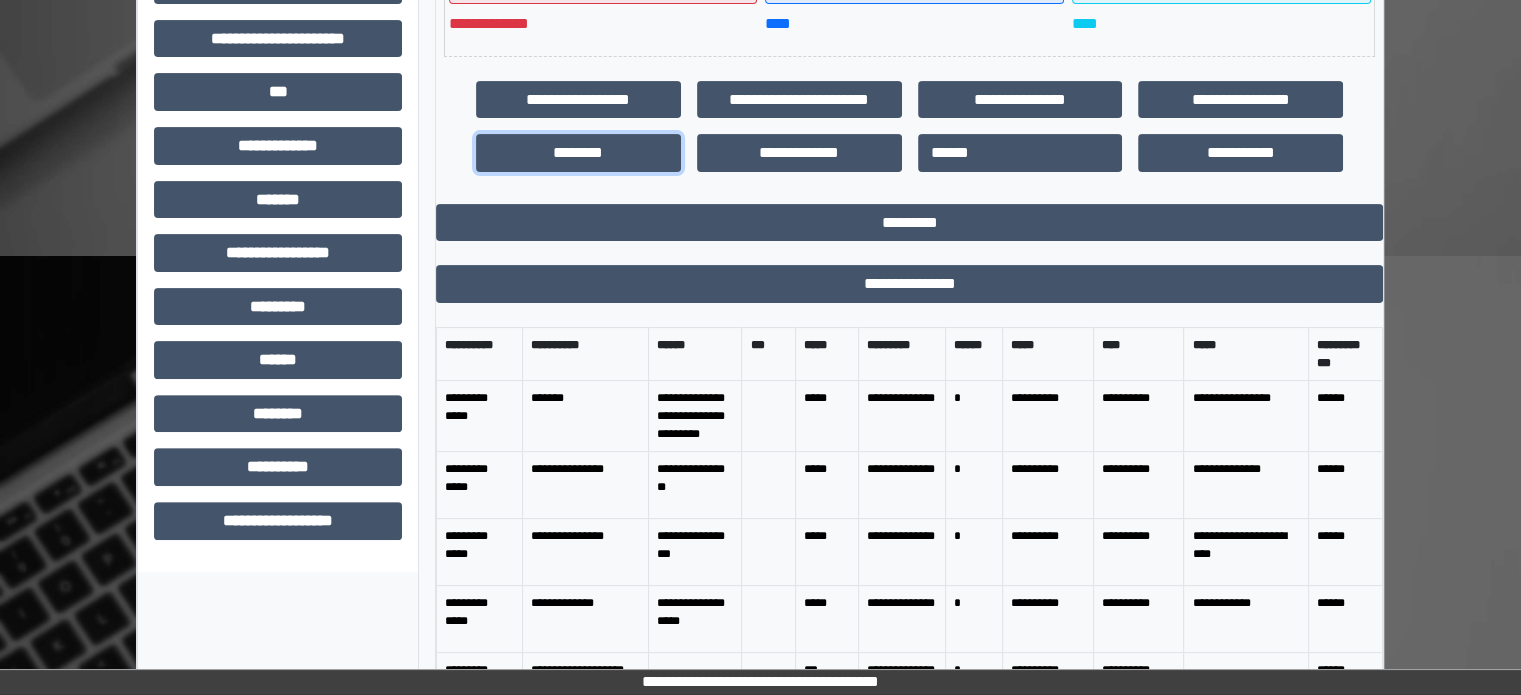 scroll, scrollTop: 600, scrollLeft: 0, axis: vertical 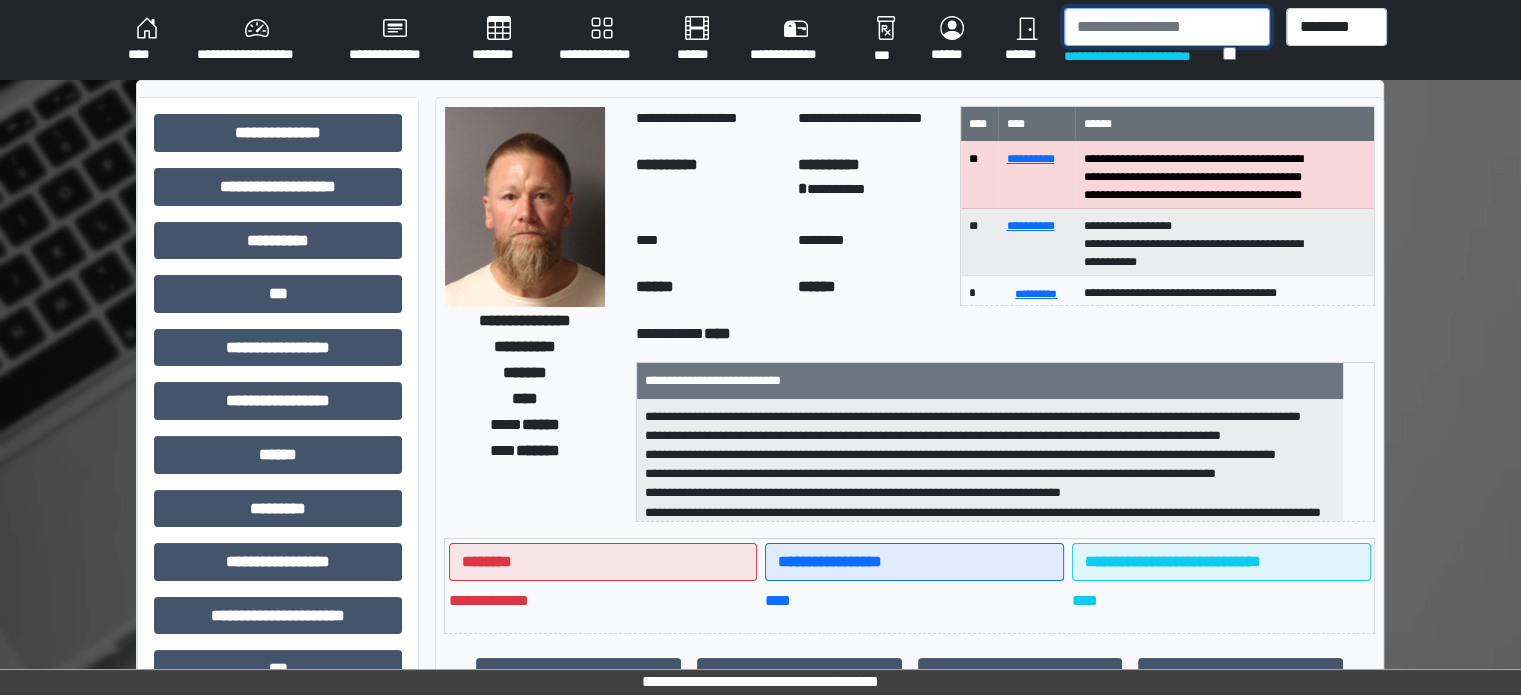 click at bounding box center [1167, 27] 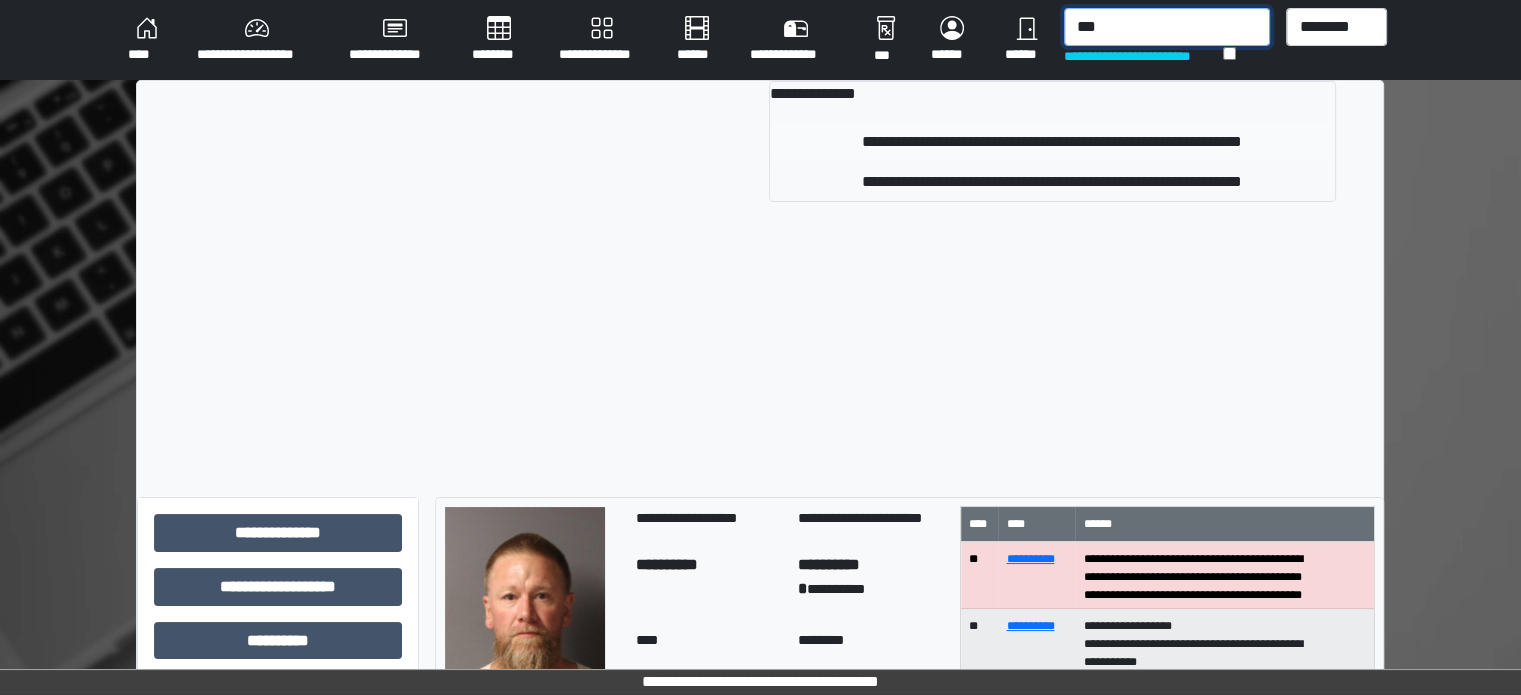 type on "***" 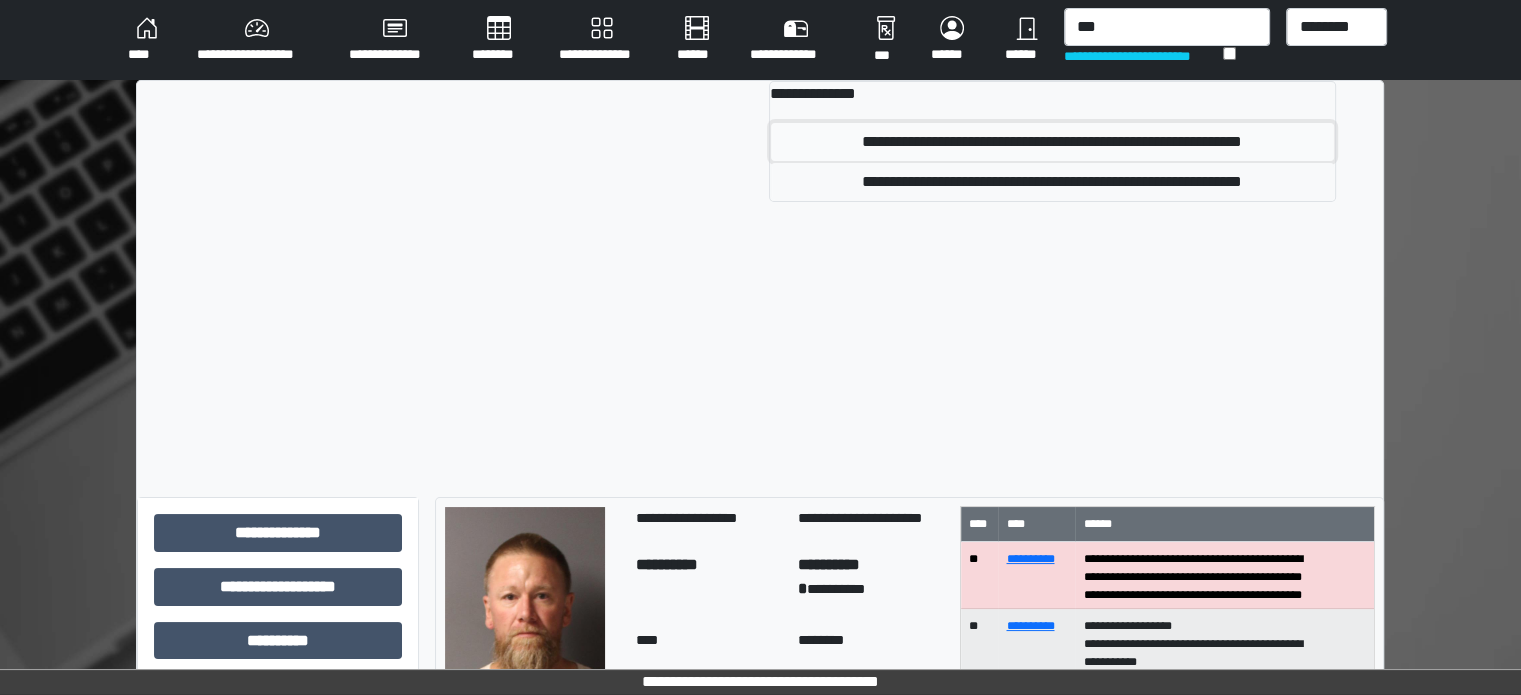 click on "**********" at bounding box center [1052, 142] 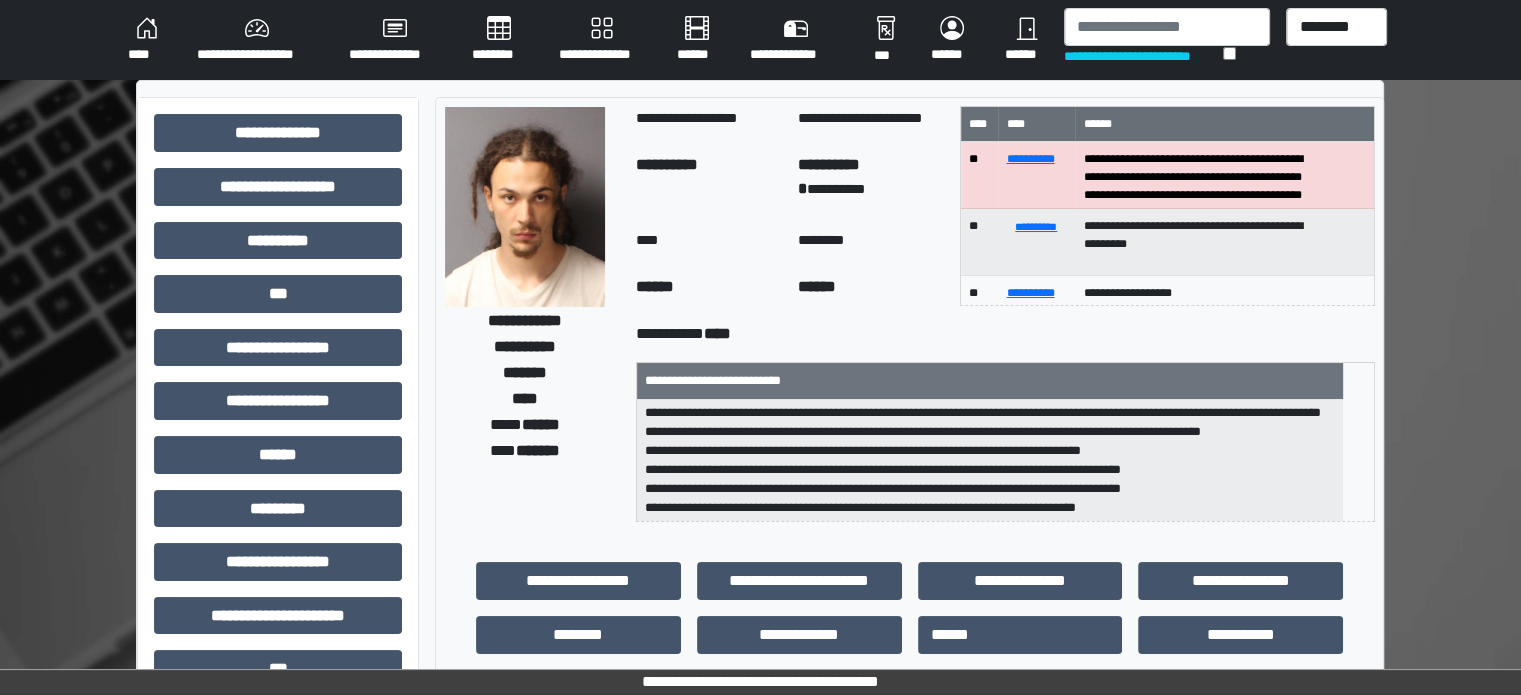 scroll, scrollTop: 198, scrollLeft: 0, axis: vertical 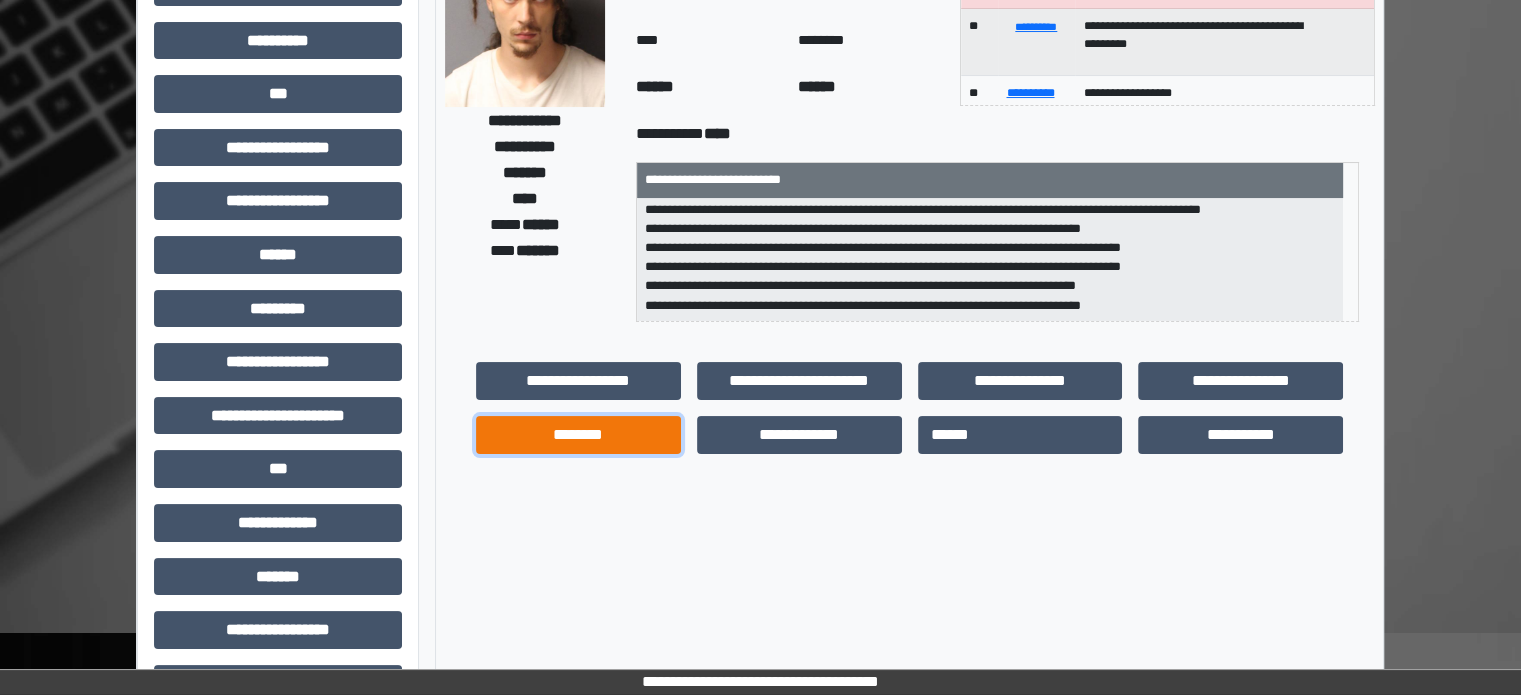 click on "********" at bounding box center (578, 435) 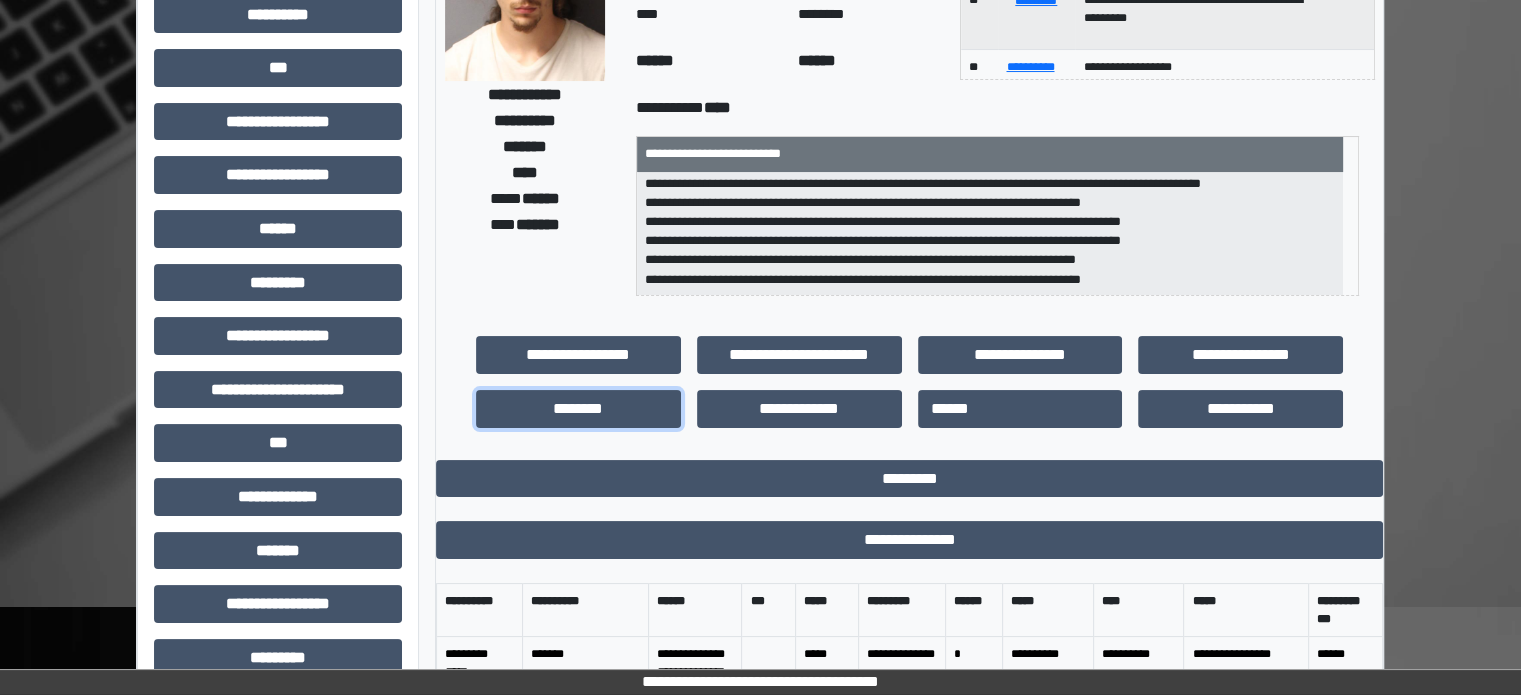 scroll, scrollTop: 400, scrollLeft: 0, axis: vertical 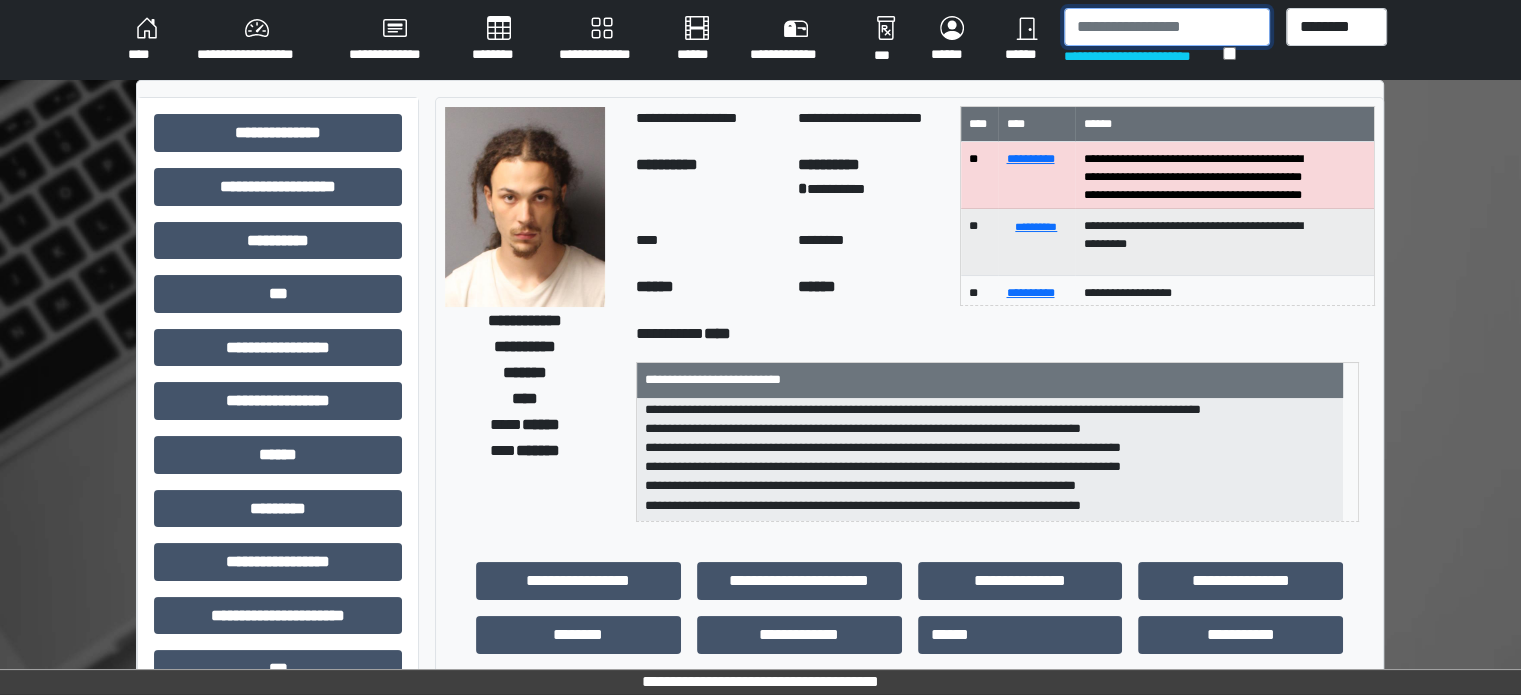 click at bounding box center (1167, 27) 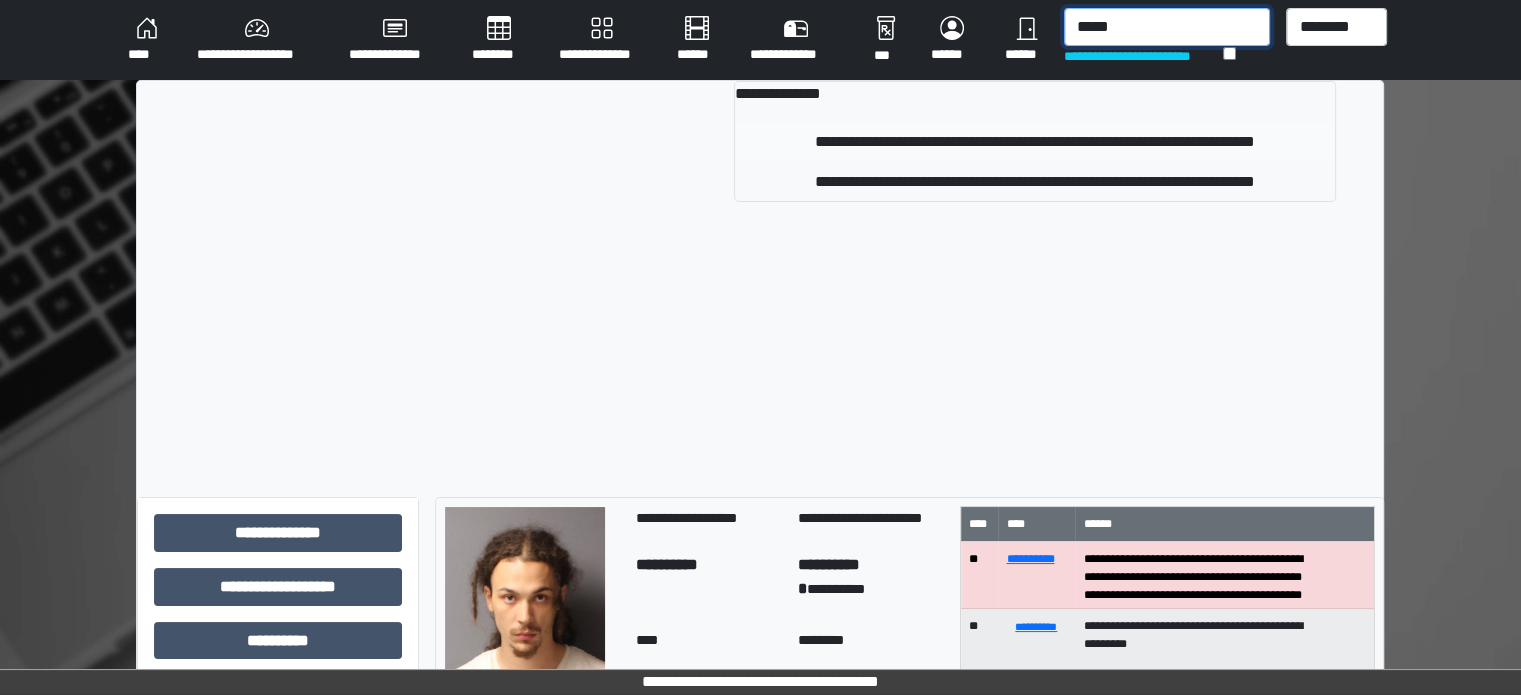 type on "*****" 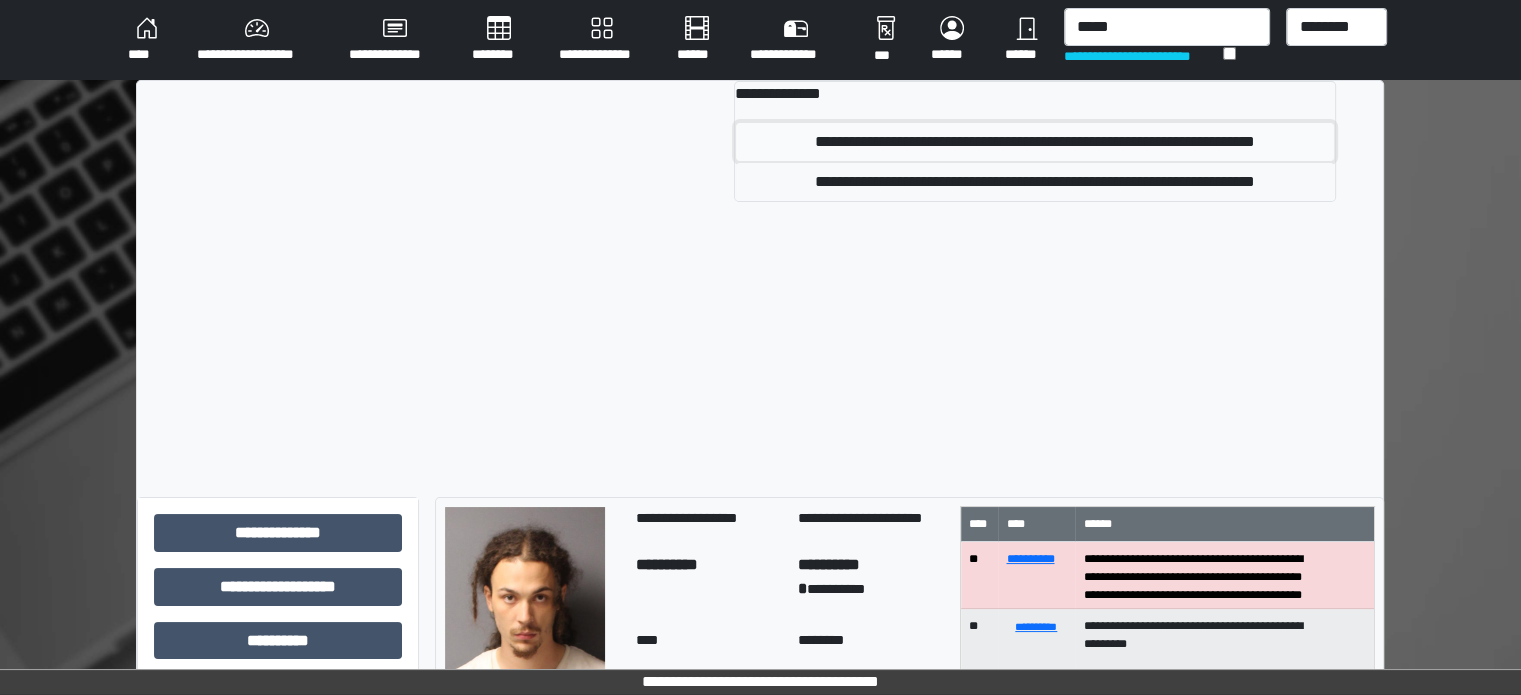 click on "**********" at bounding box center (1035, 142) 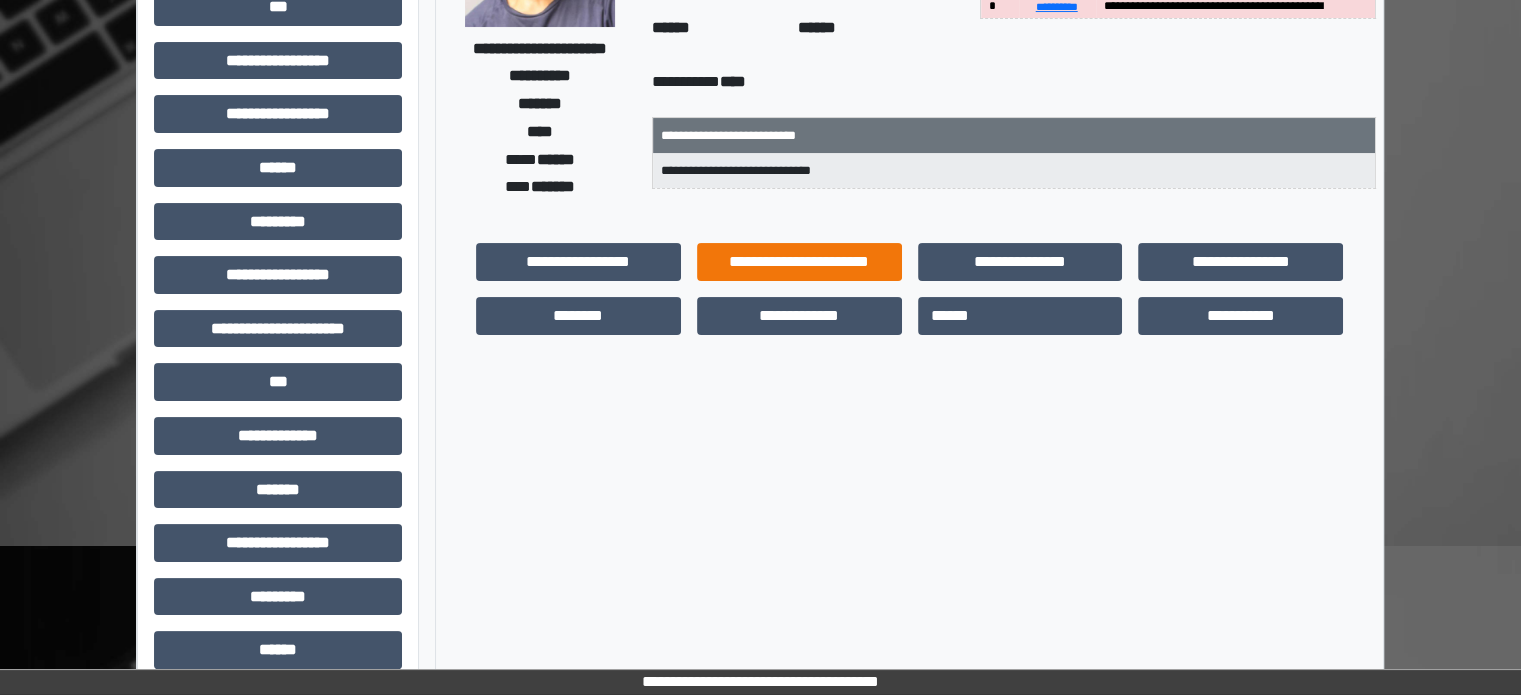 scroll, scrollTop: 300, scrollLeft: 0, axis: vertical 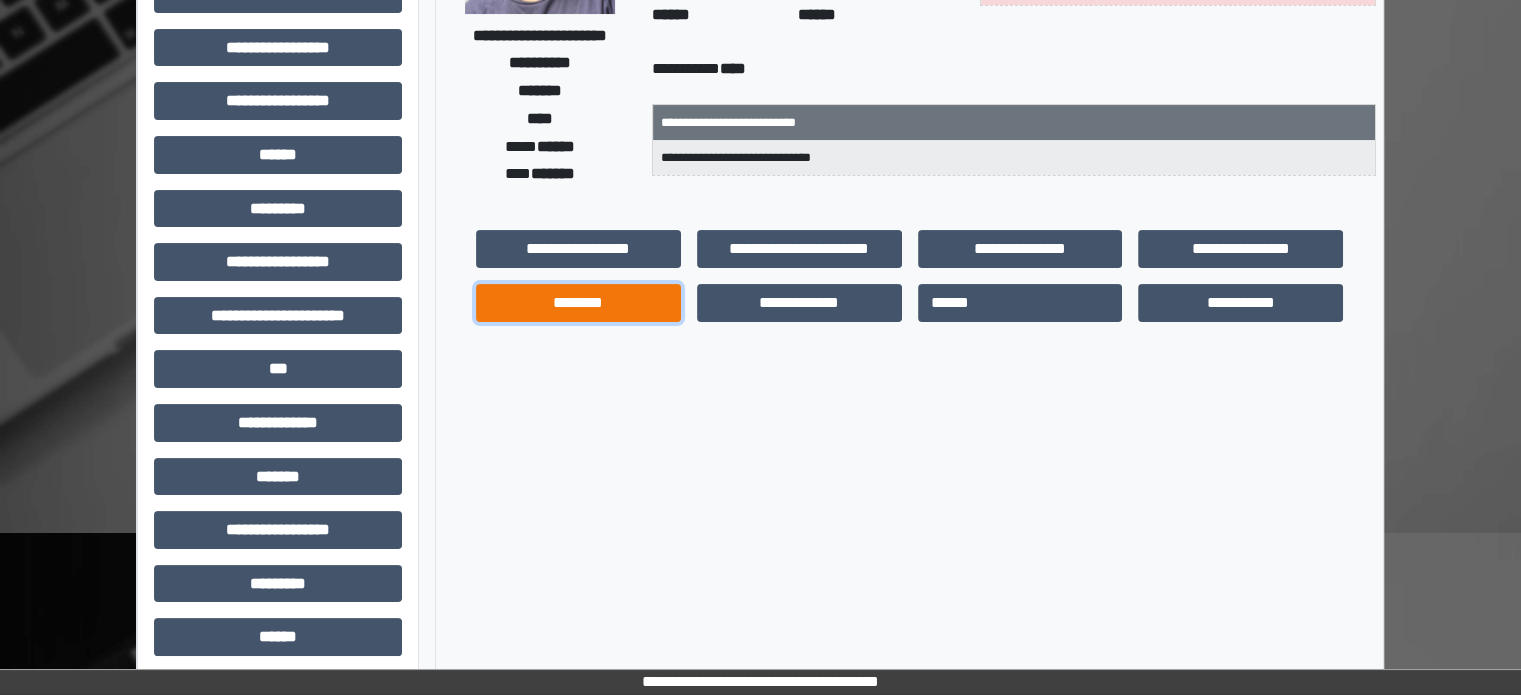 click on "********" at bounding box center [578, 303] 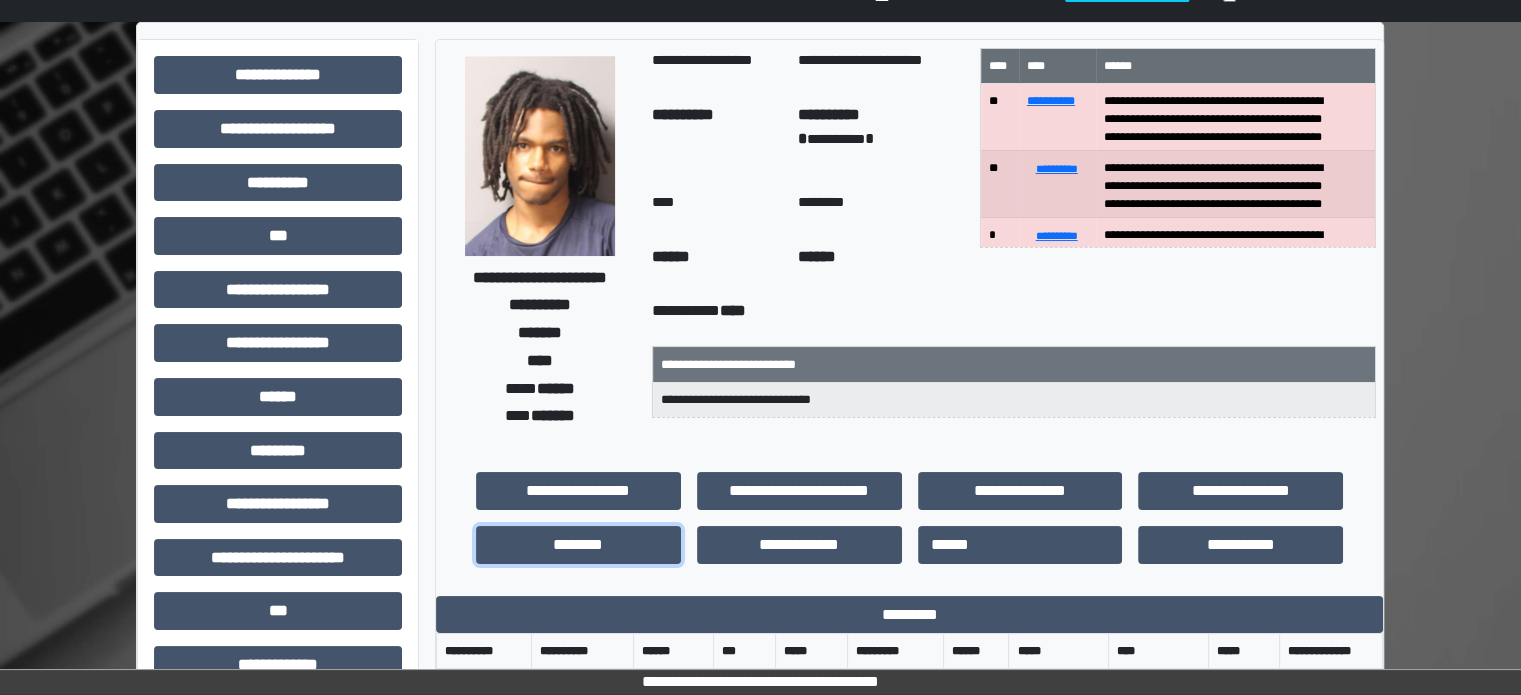 scroll, scrollTop: 0, scrollLeft: 0, axis: both 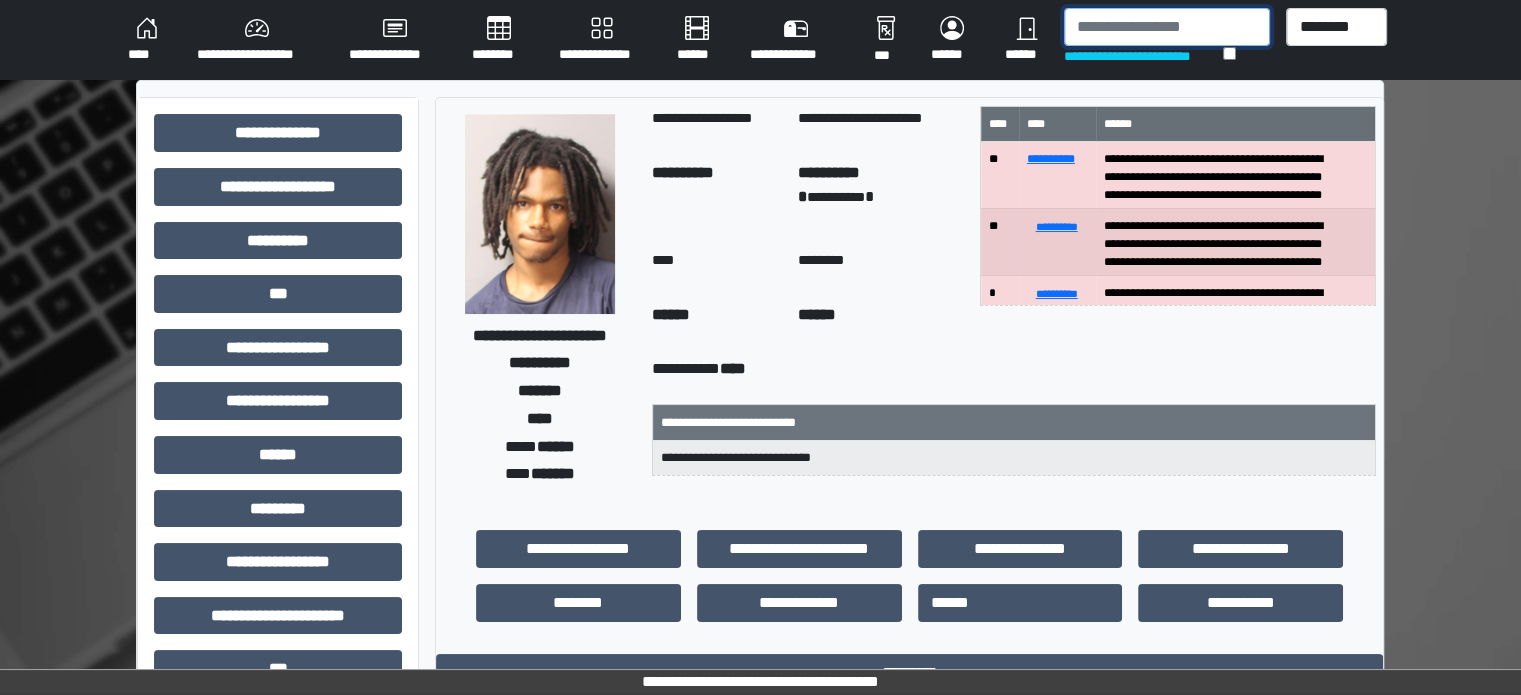 click at bounding box center [1167, 27] 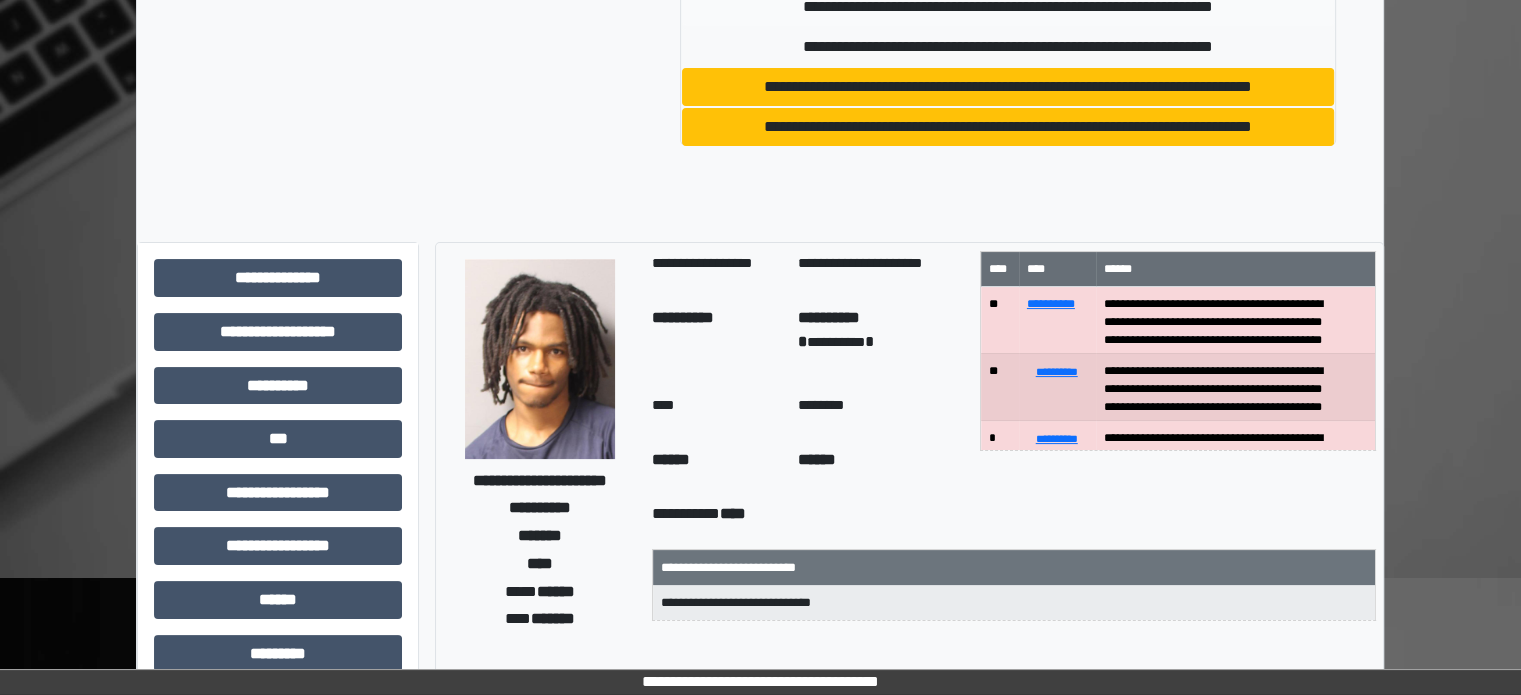 scroll, scrollTop: 0, scrollLeft: 0, axis: both 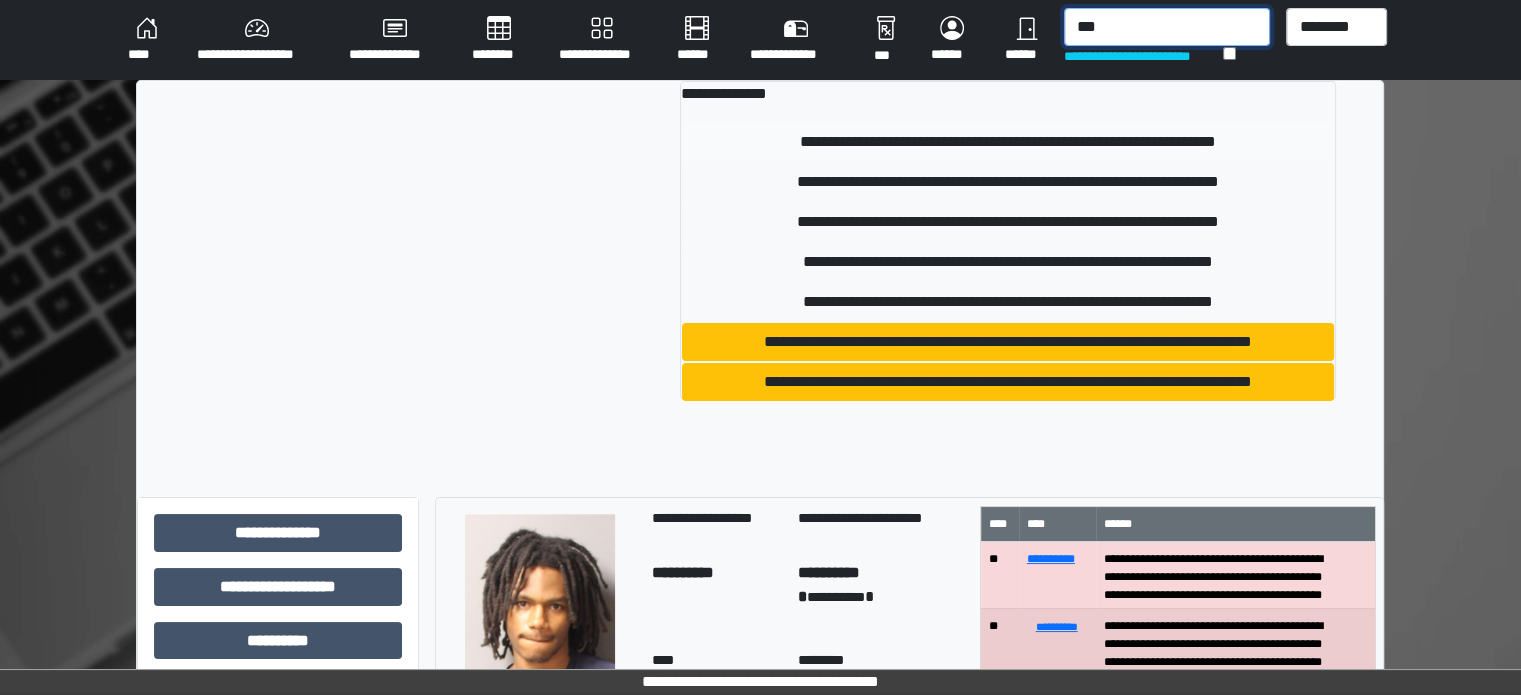 type on "***" 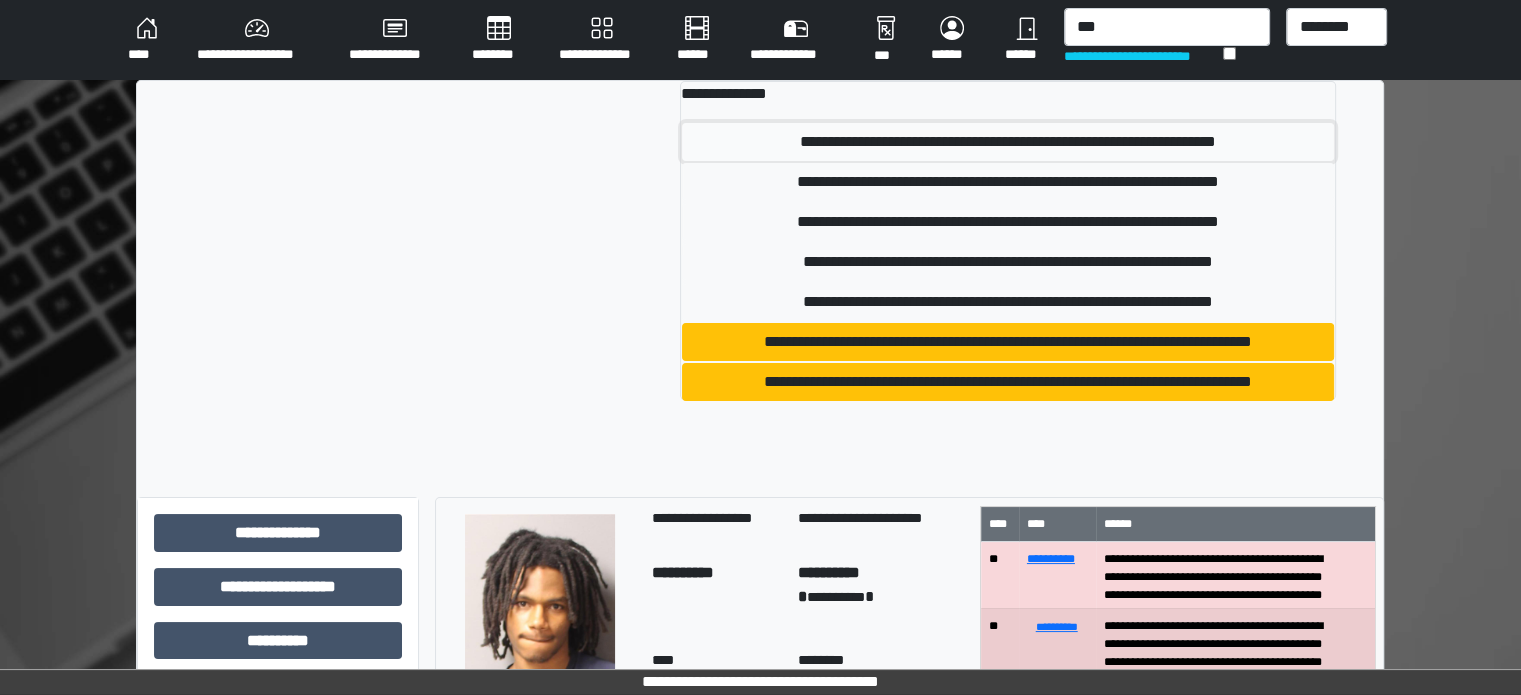 click on "**********" at bounding box center [1008, 142] 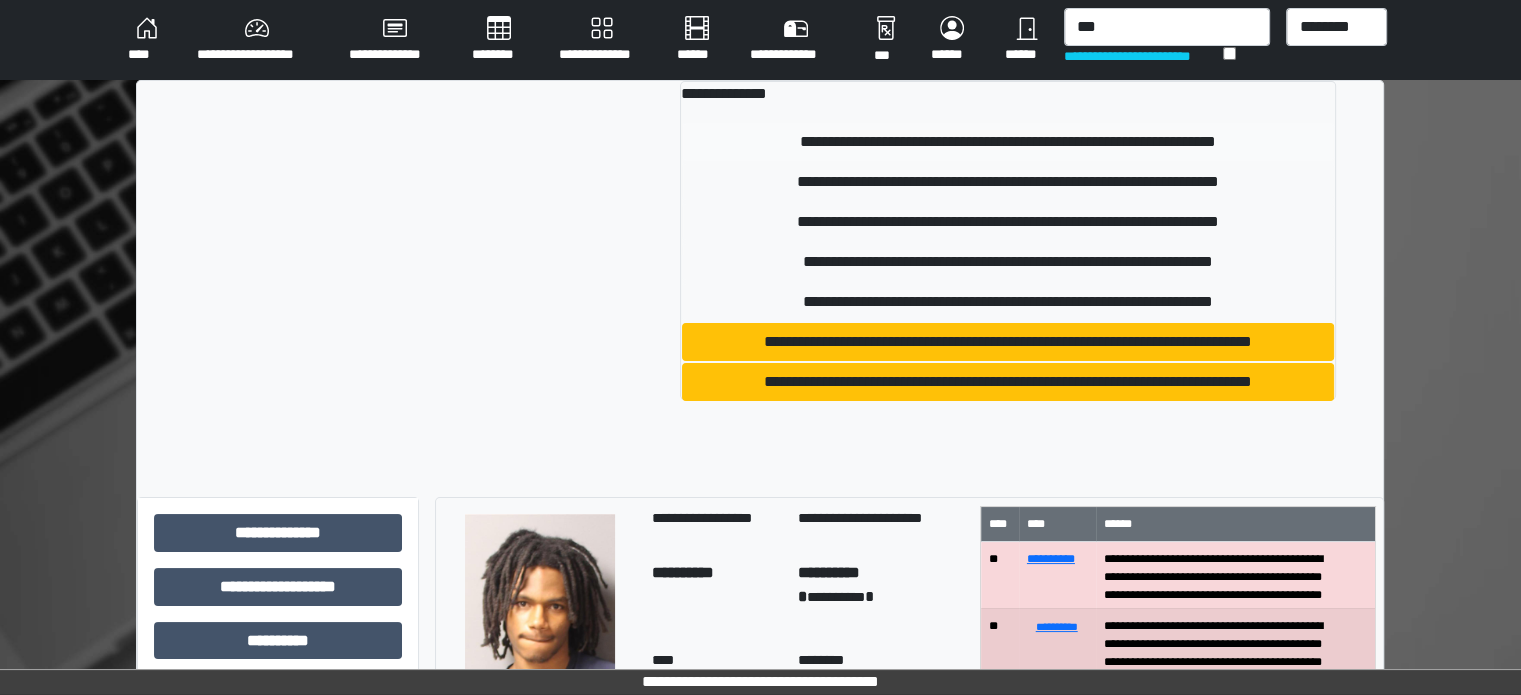 type 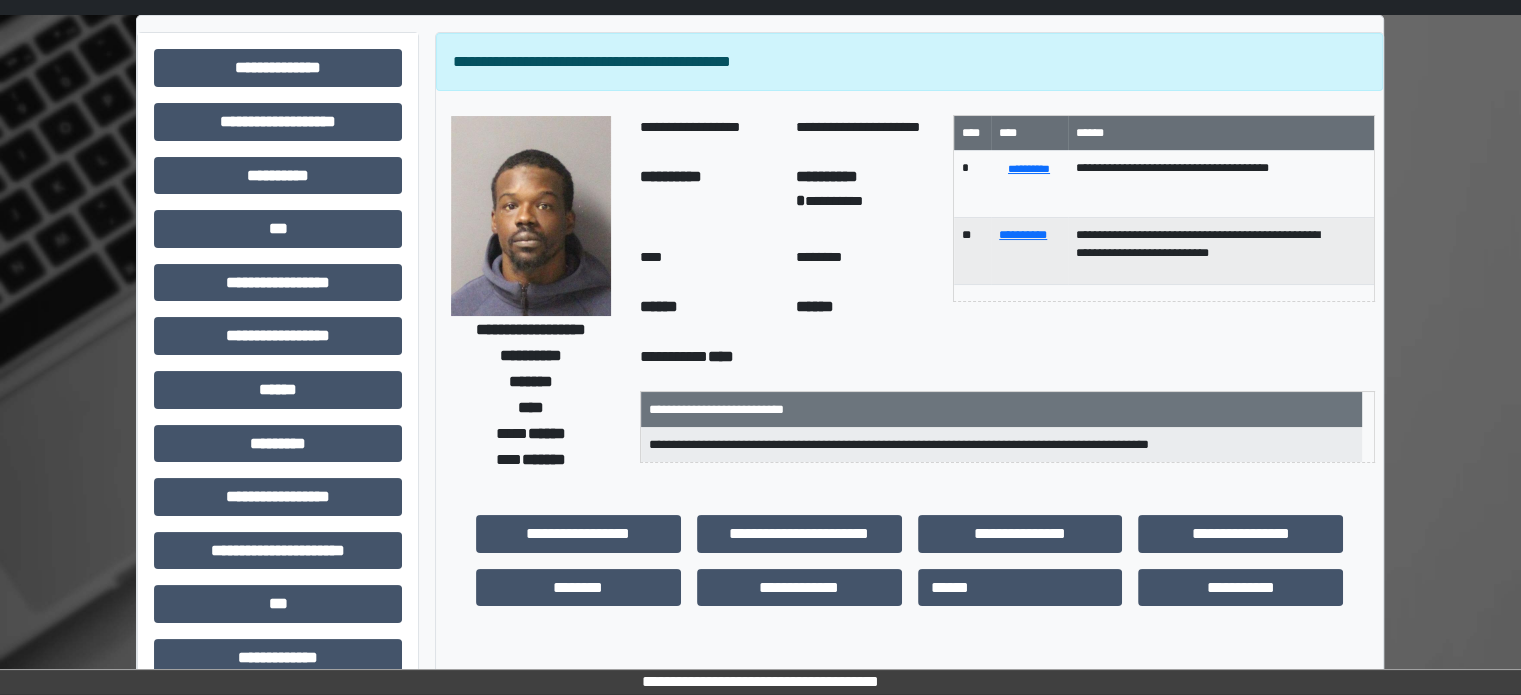 scroll, scrollTop: 100, scrollLeft: 0, axis: vertical 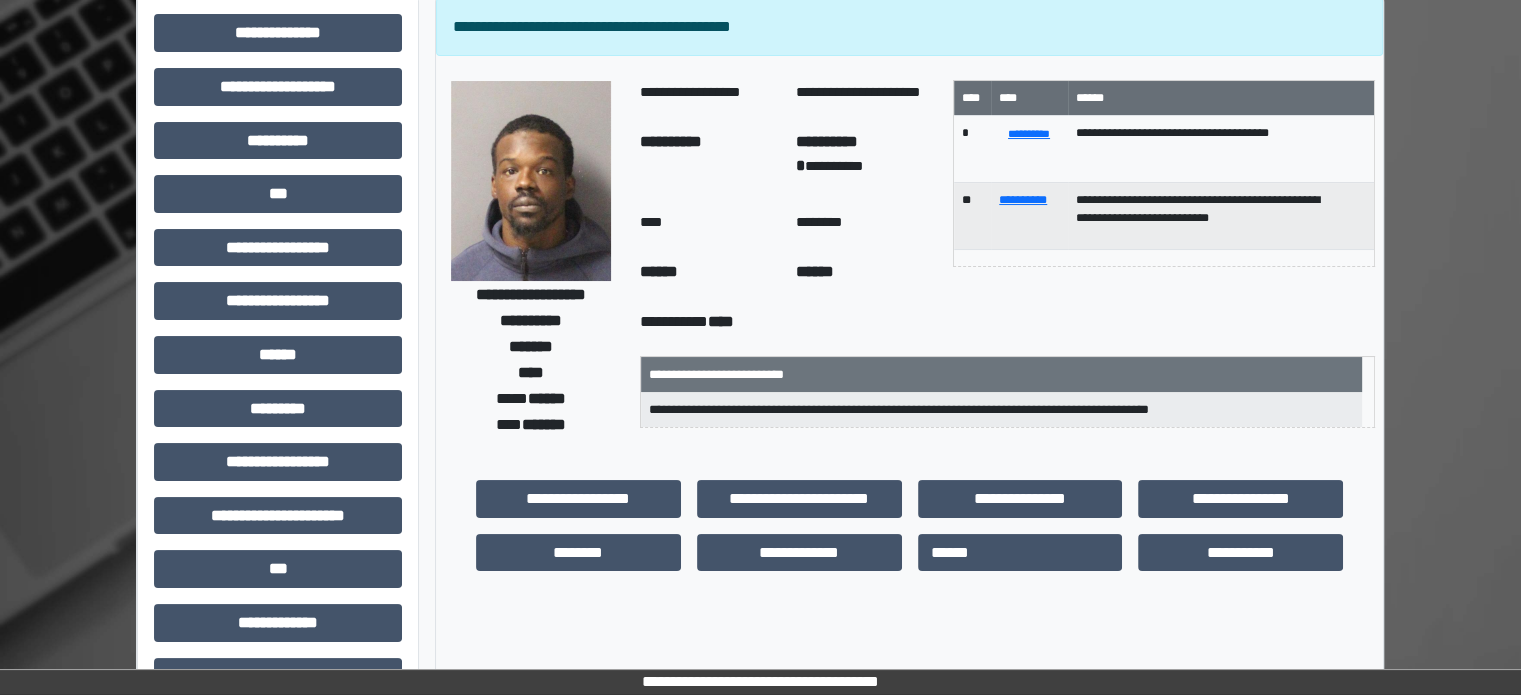 click on "**********" at bounding box center (278, 523) 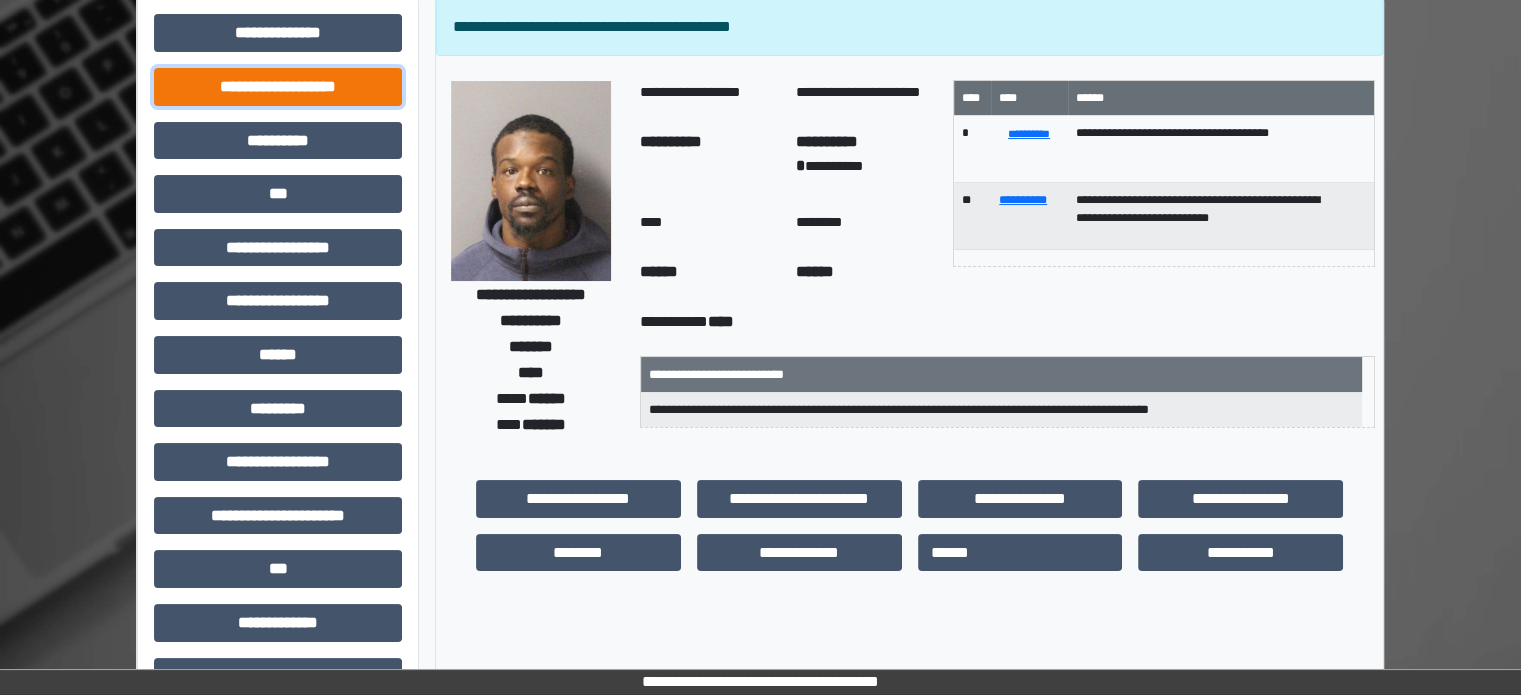 click on "**********" at bounding box center [278, 87] 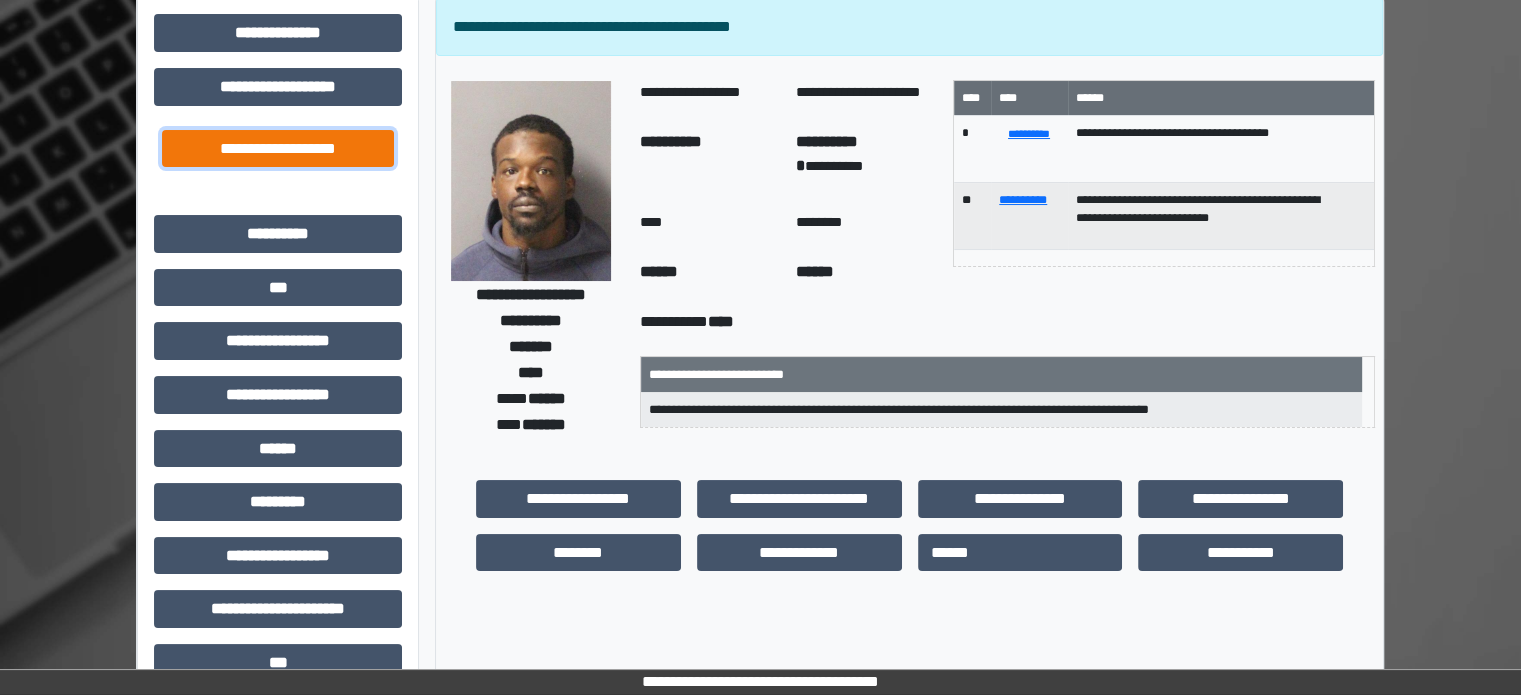 click on "**********" at bounding box center [278, 149] 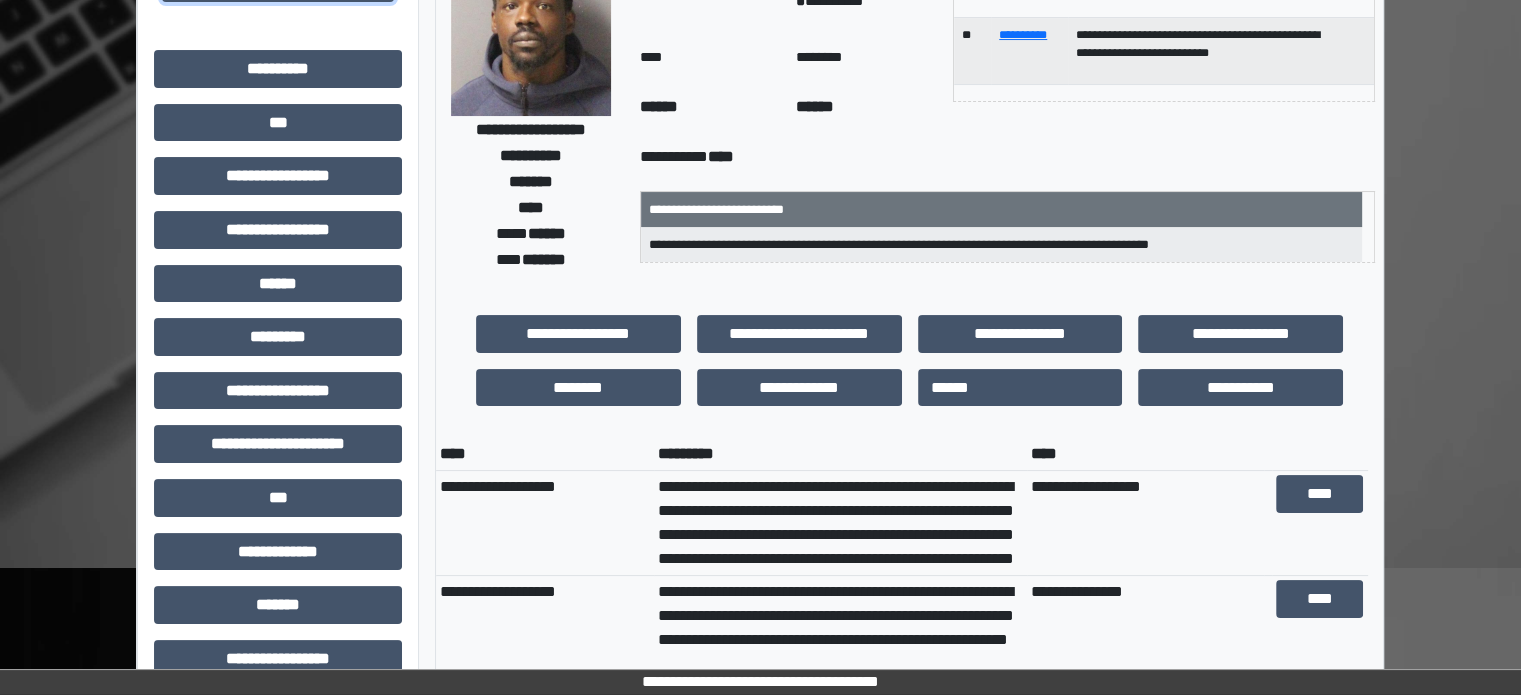 scroll, scrollTop: 300, scrollLeft: 0, axis: vertical 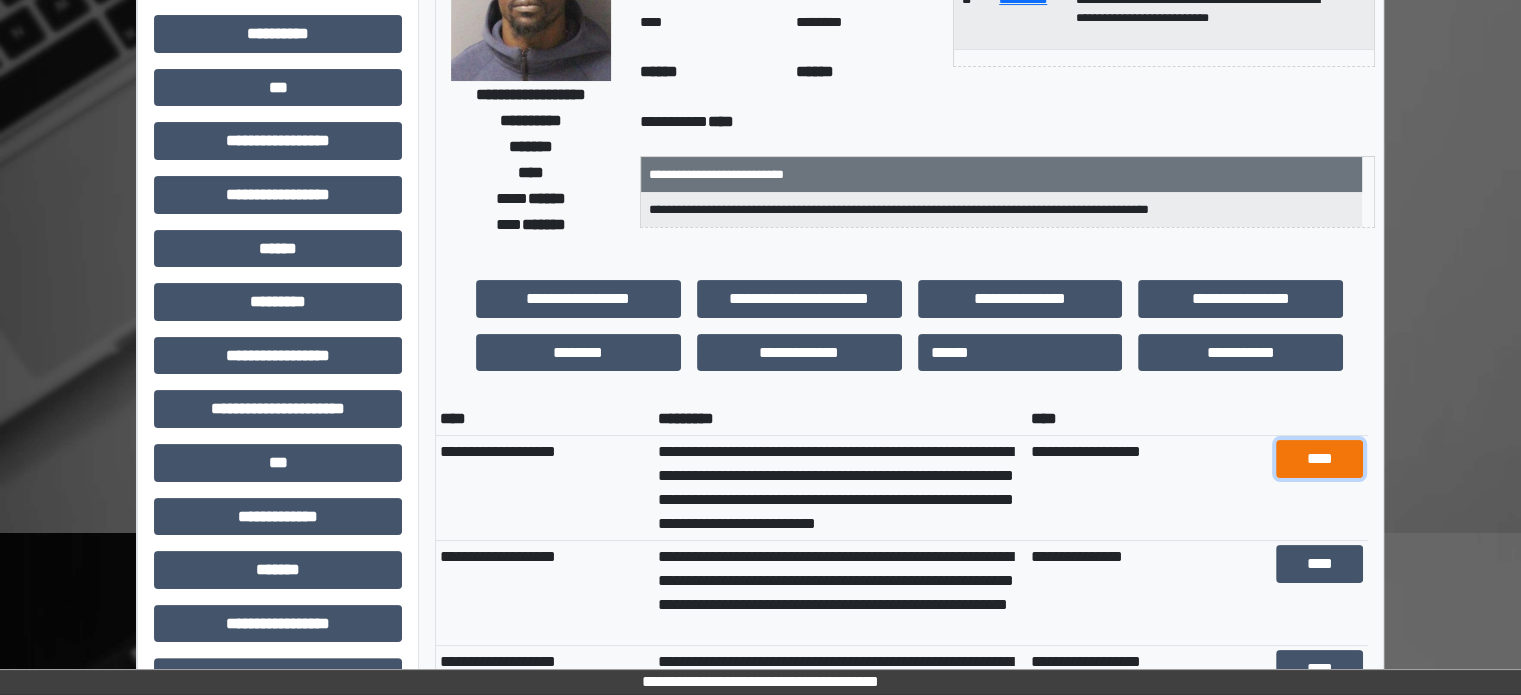 click on "****" at bounding box center [1320, 459] 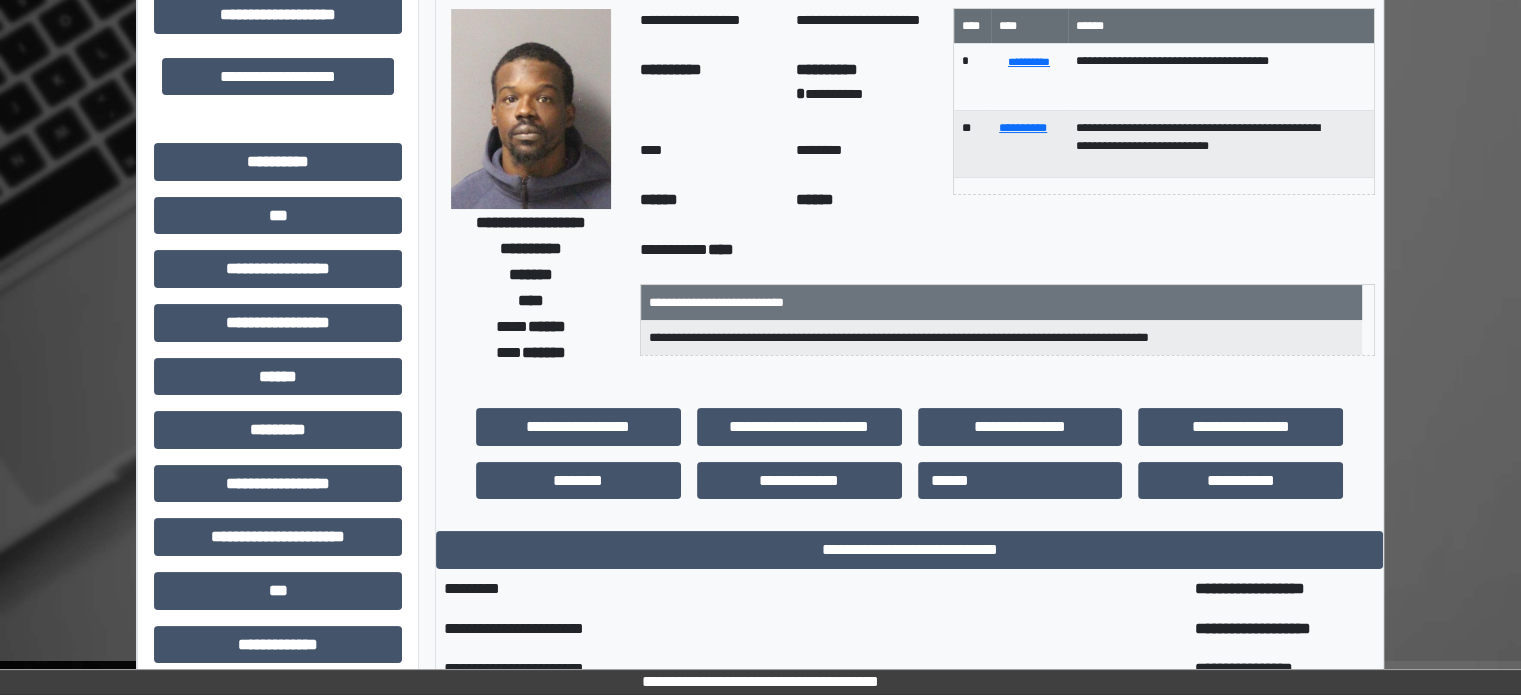 scroll, scrollTop: 0, scrollLeft: 0, axis: both 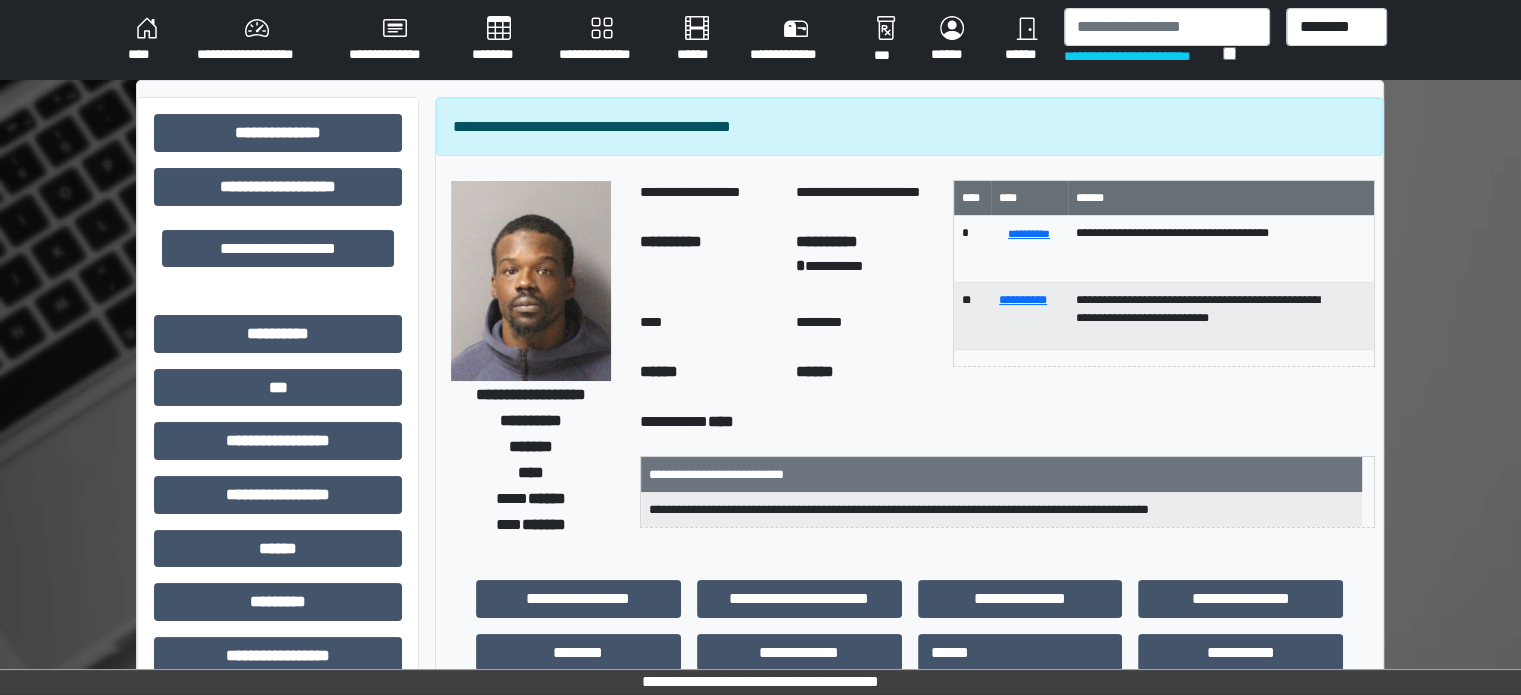click on "****" at bounding box center [146, 40] 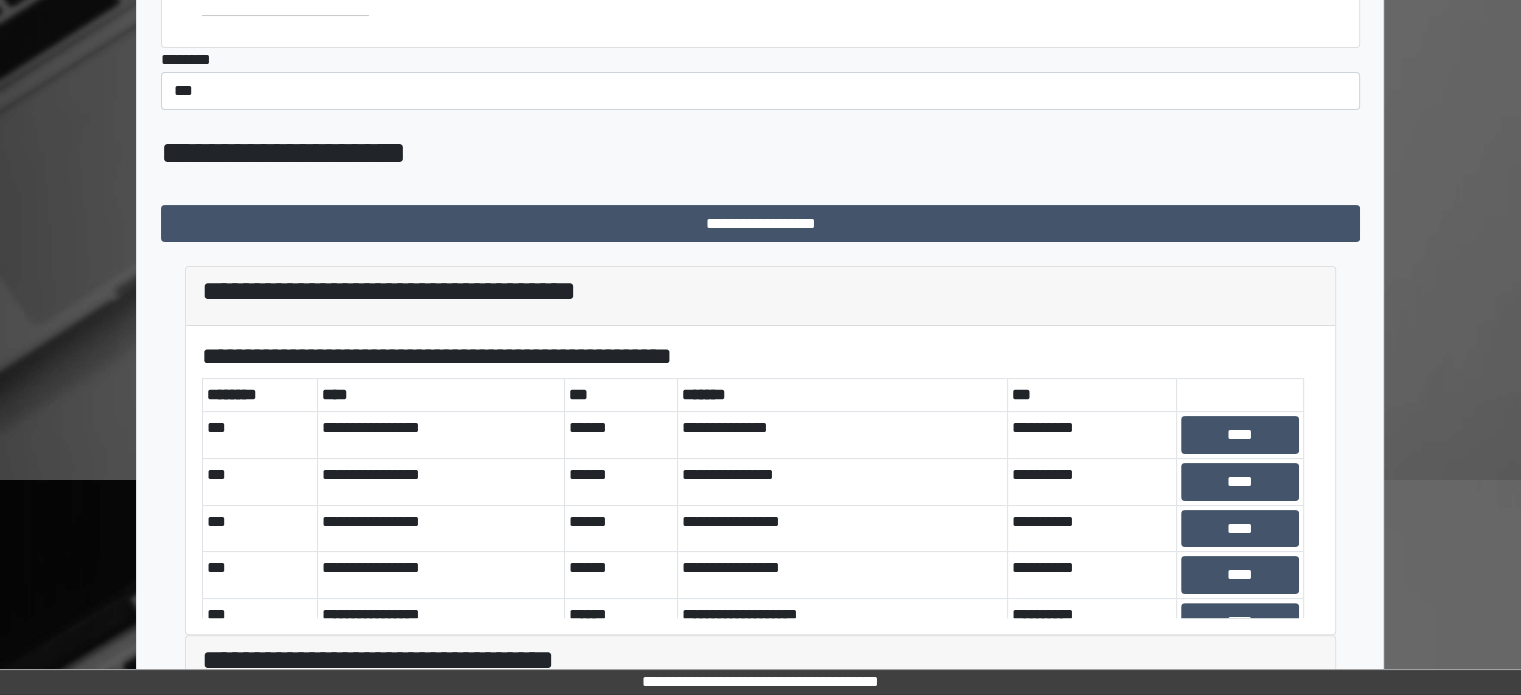 scroll, scrollTop: 400, scrollLeft: 0, axis: vertical 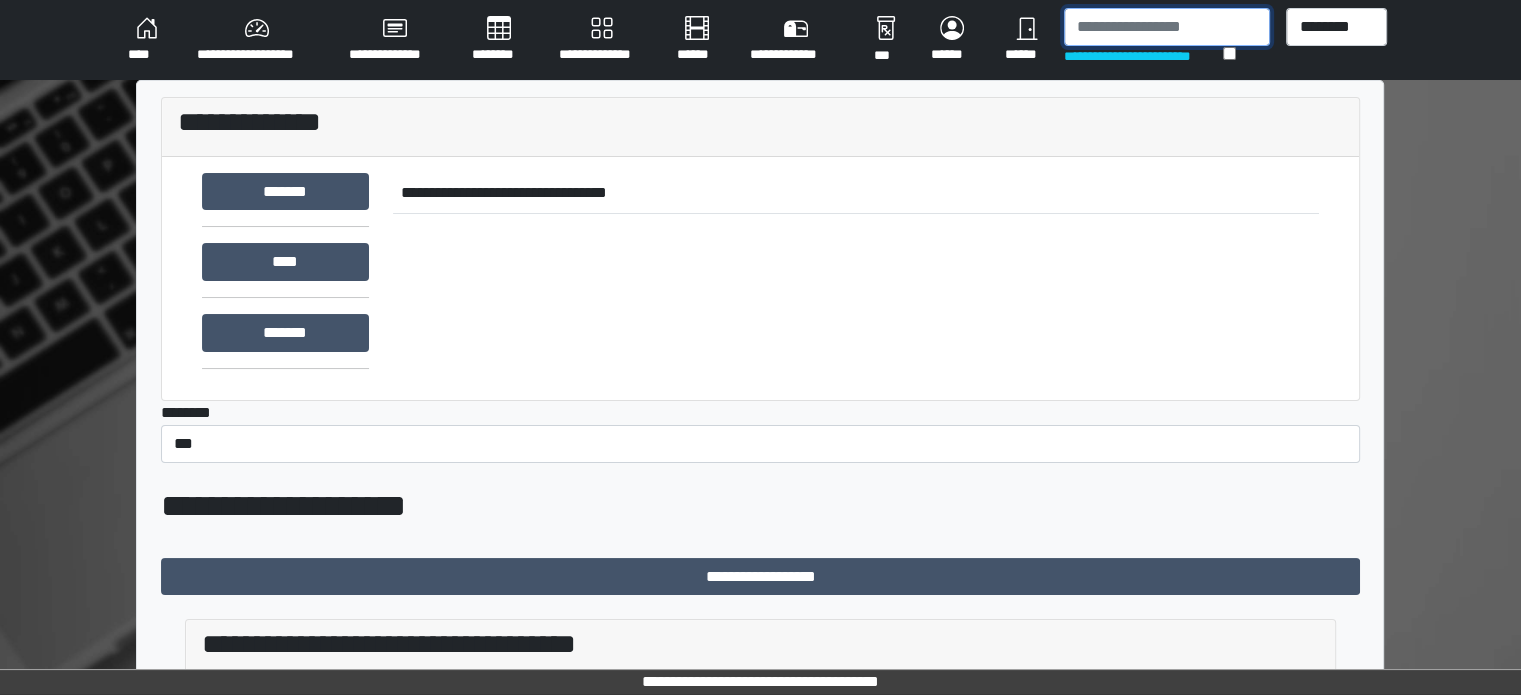 click at bounding box center [1167, 27] 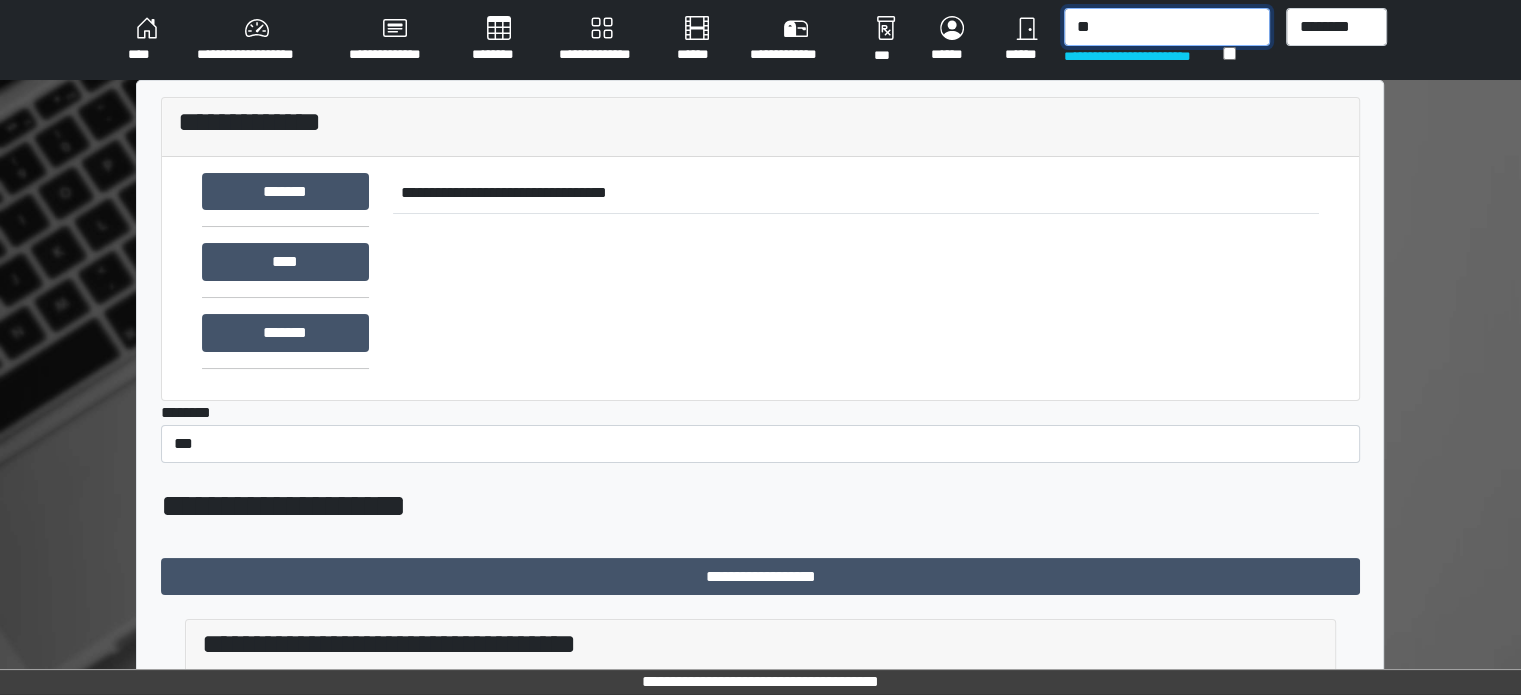 type on "***" 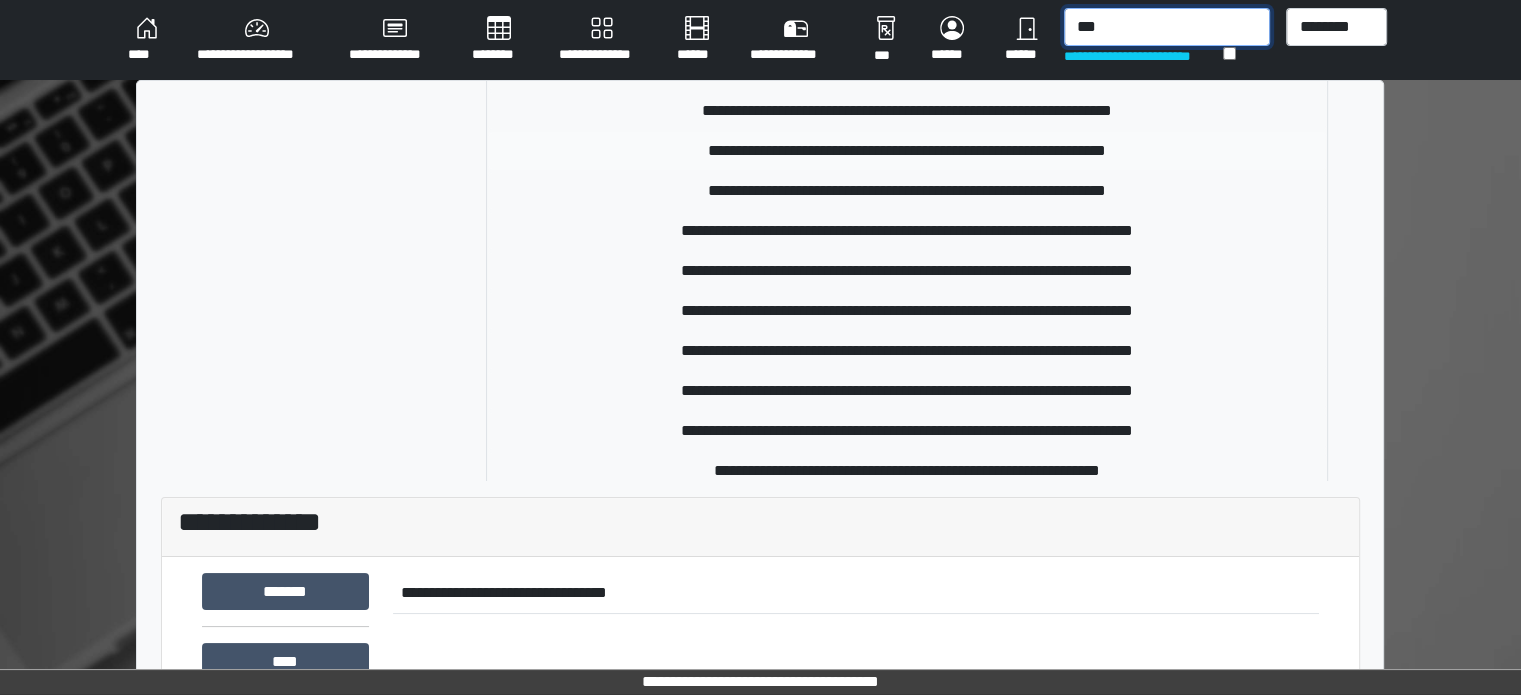 scroll, scrollTop: 700, scrollLeft: 0, axis: vertical 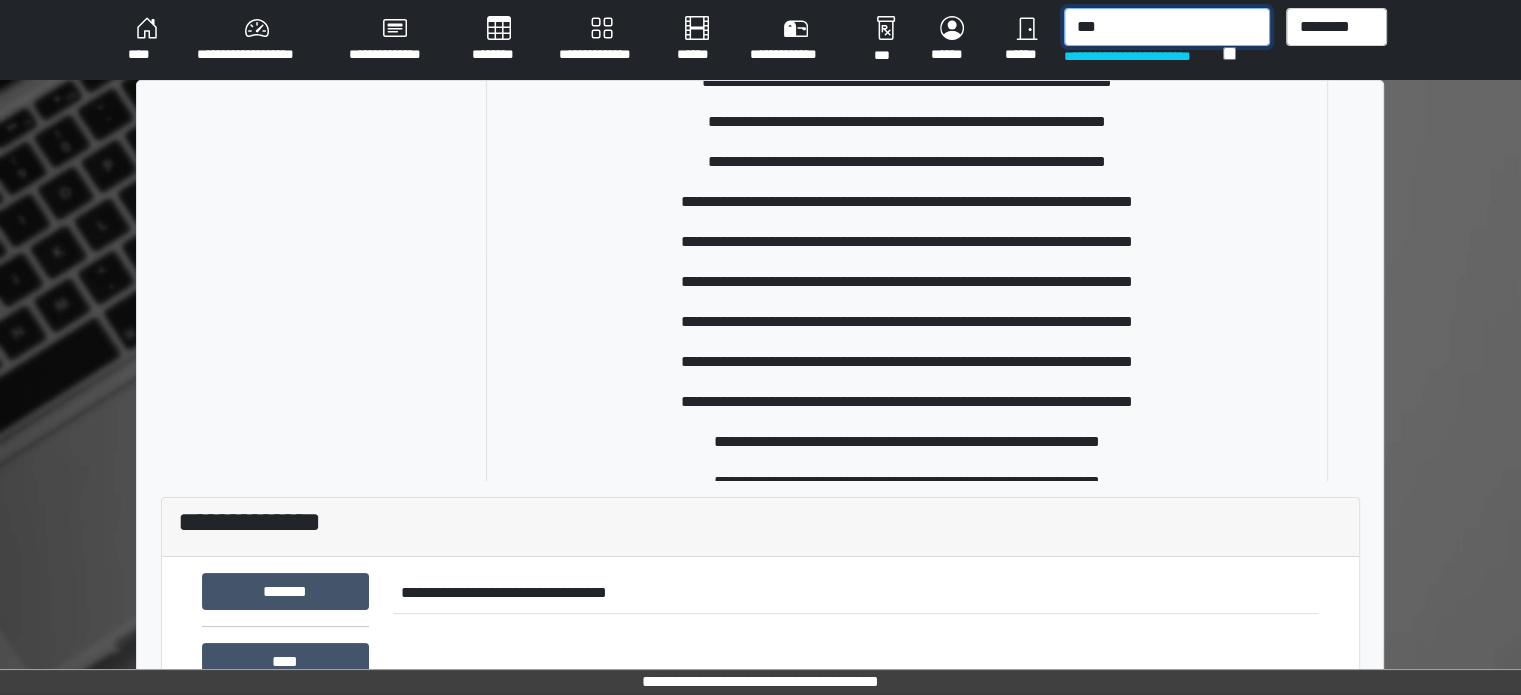 click on "***" at bounding box center (1167, 27) 